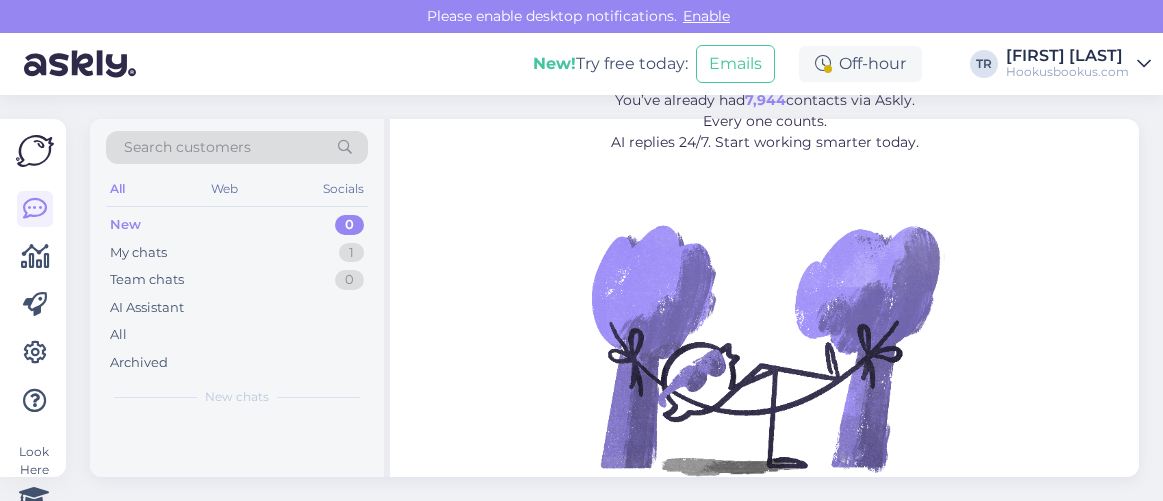 scroll, scrollTop: 0, scrollLeft: 0, axis: both 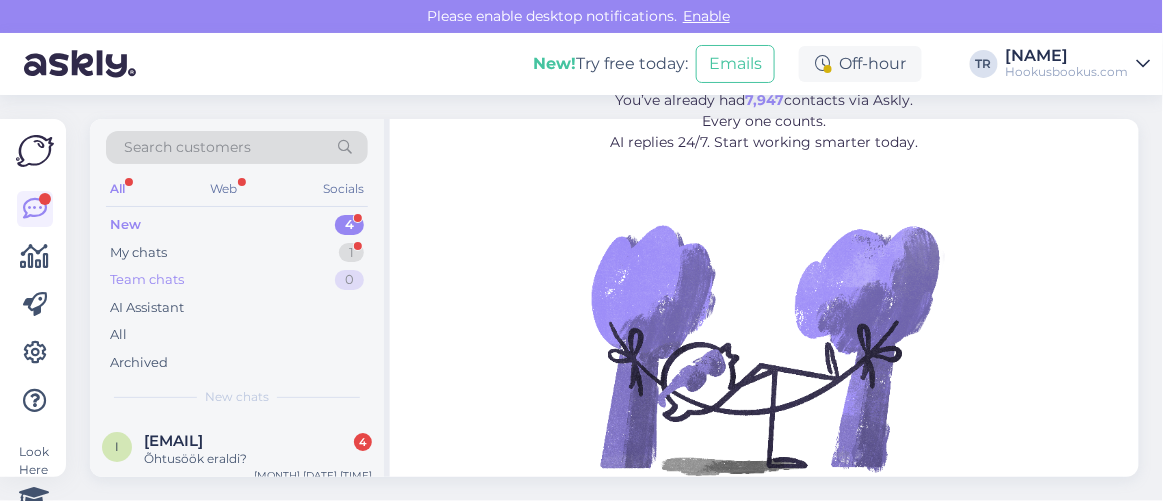 click on "Team chats 0" at bounding box center (237, 280) 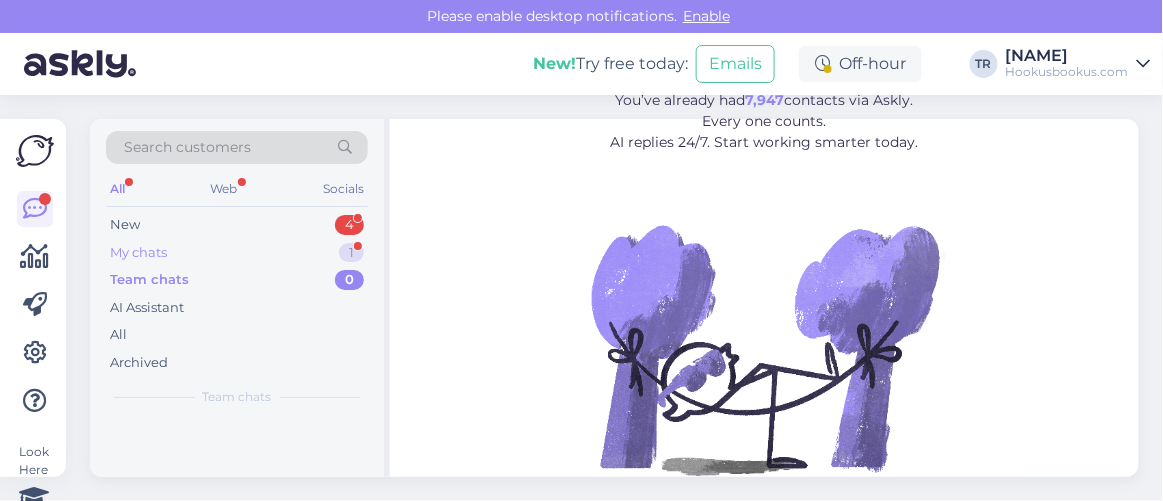 click on "My chats 1" at bounding box center [237, 253] 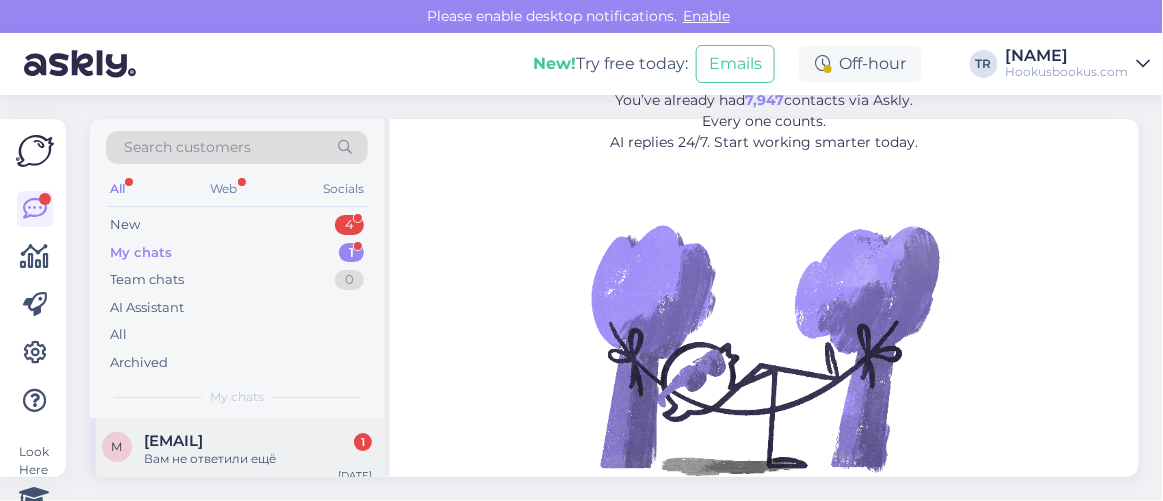 click on "mariia.piyta@mail.ru" at bounding box center (173, 441) 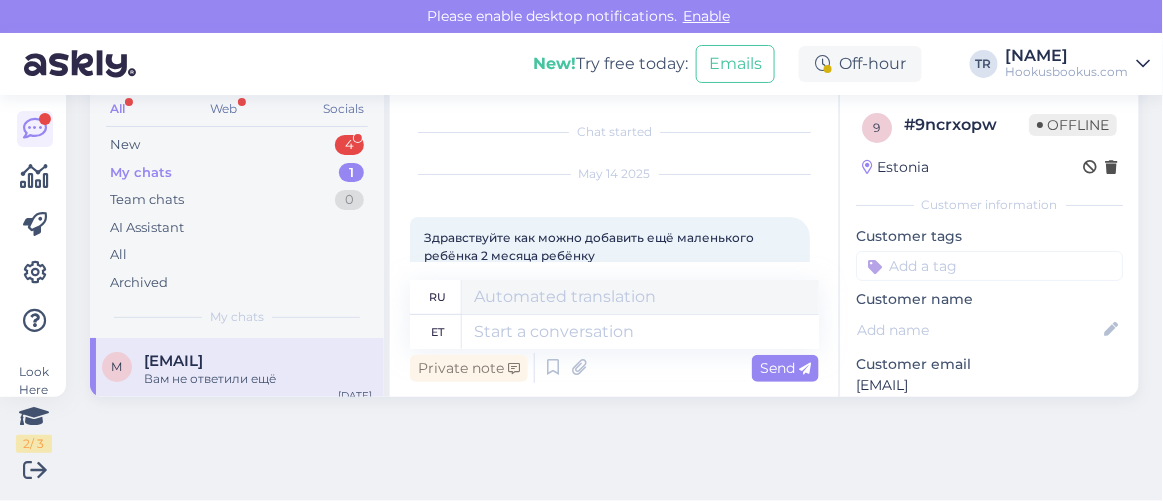 scroll, scrollTop: 3116, scrollLeft: 0, axis: vertical 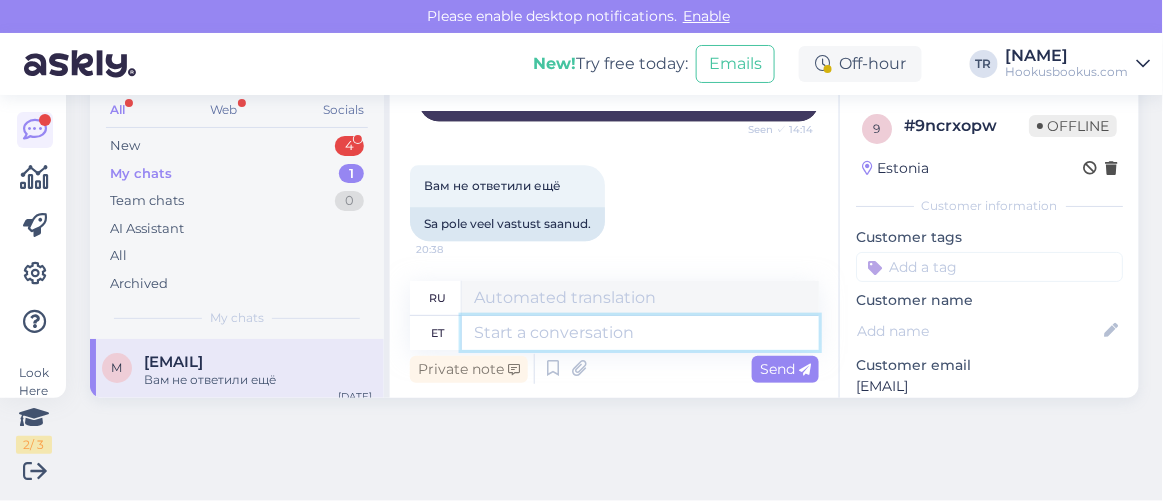 click at bounding box center (640, 333) 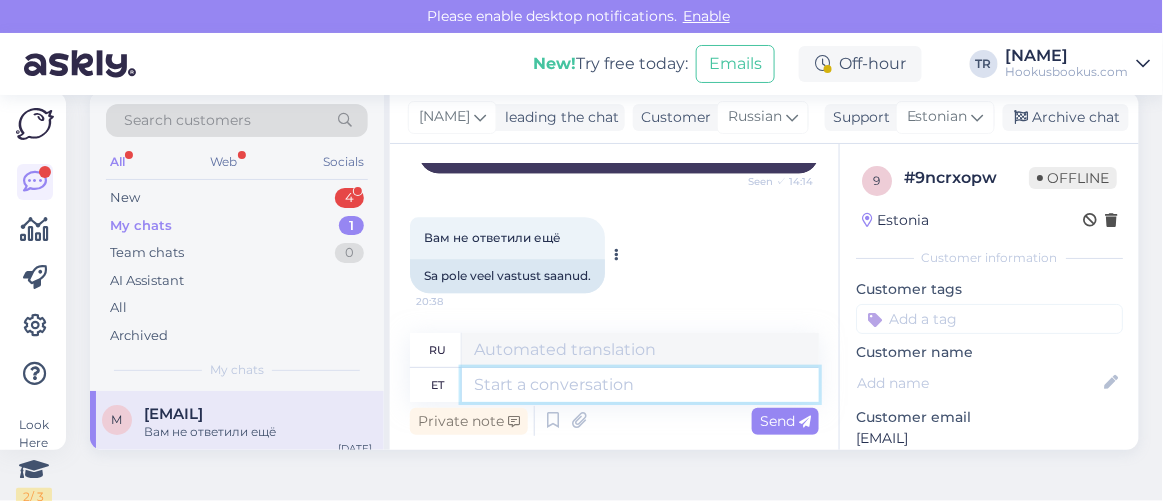 scroll, scrollTop: 0, scrollLeft: 0, axis: both 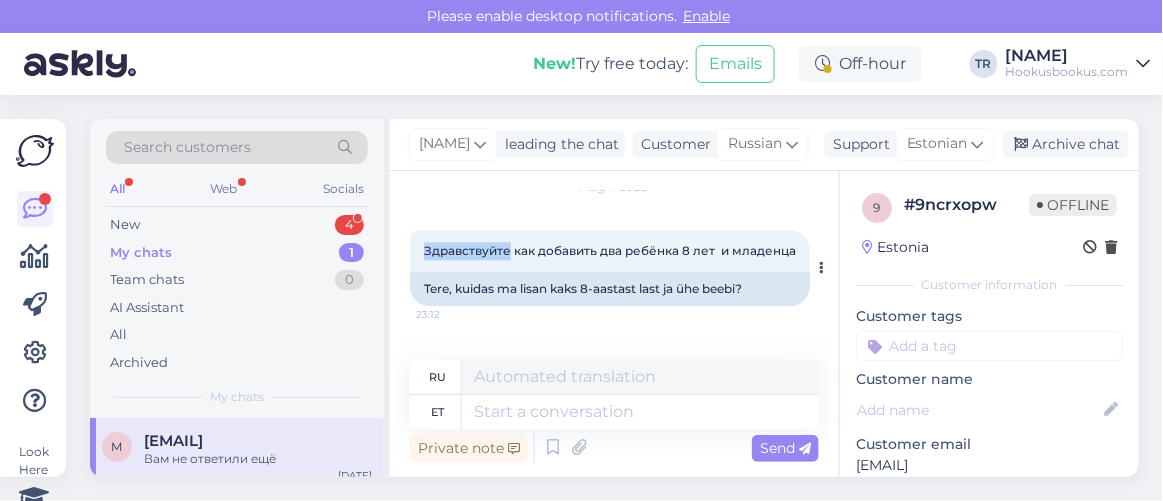 drag, startPoint x: 508, startPoint y: 268, endPoint x: 423, endPoint y: 274, distance: 85.2115 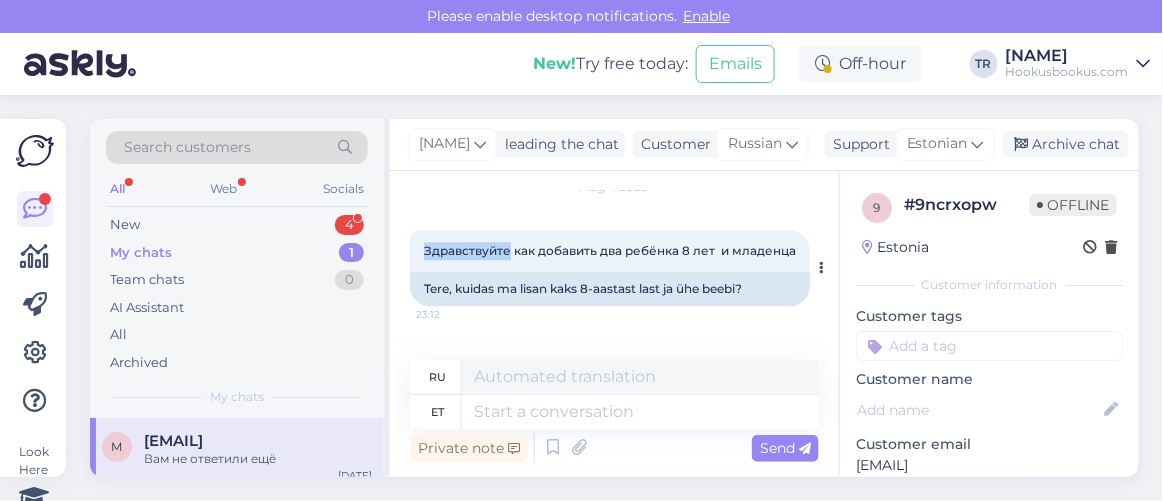 click on "Здравствуйте как добавить два ребёнка 8 лет  и младенца  23:12" at bounding box center [610, 251] 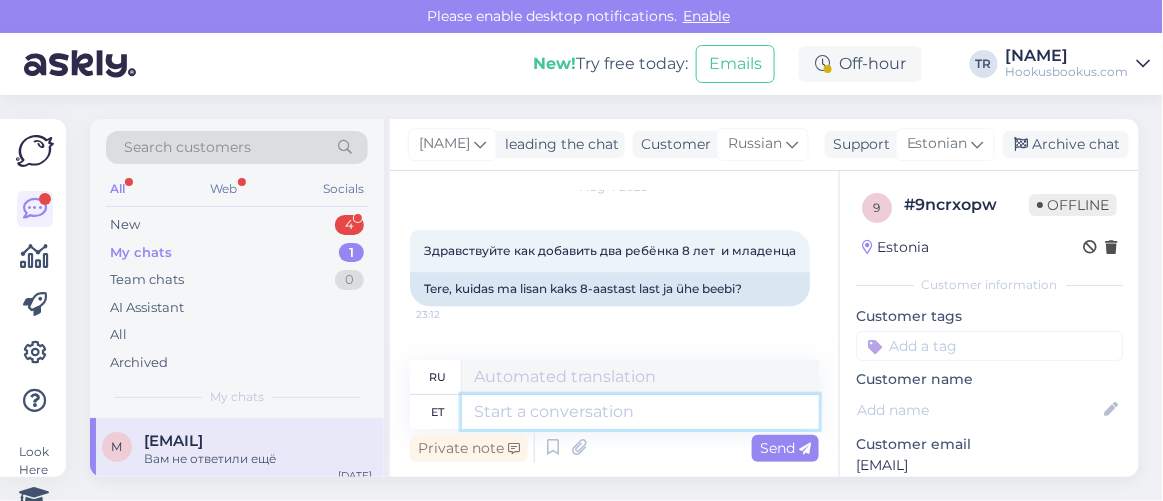 click at bounding box center [640, 412] 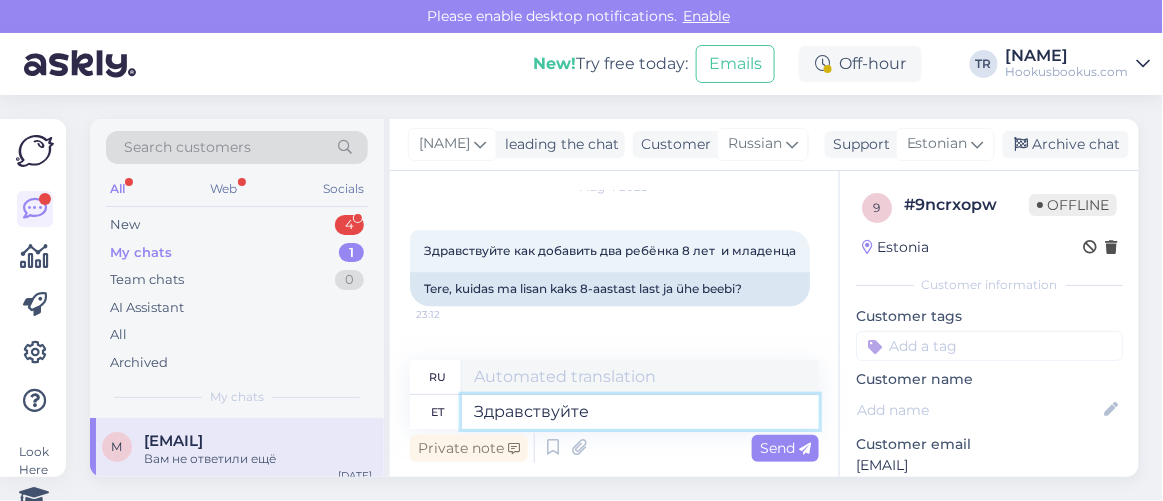 type on "Здравствуйте" 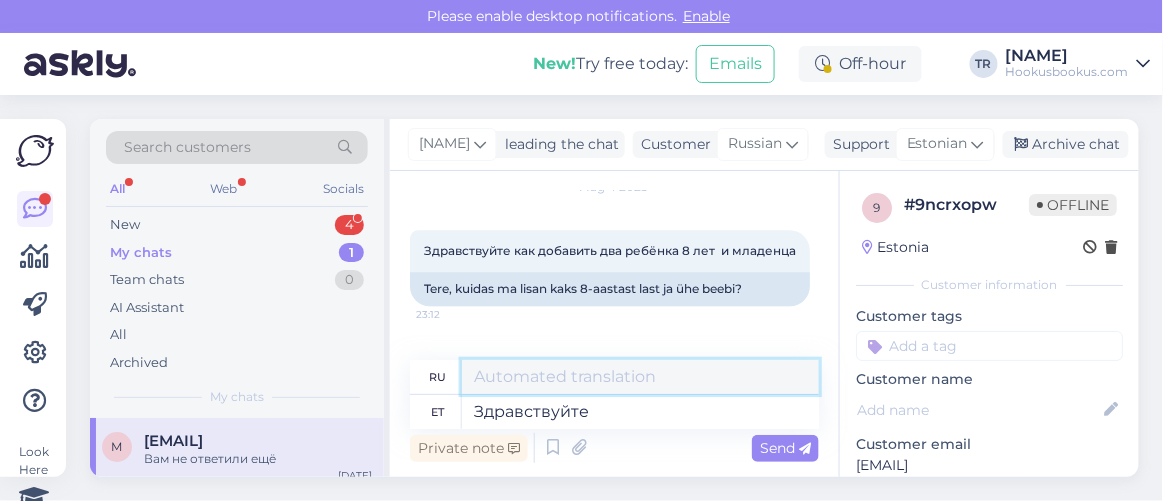 click at bounding box center (640, 377) 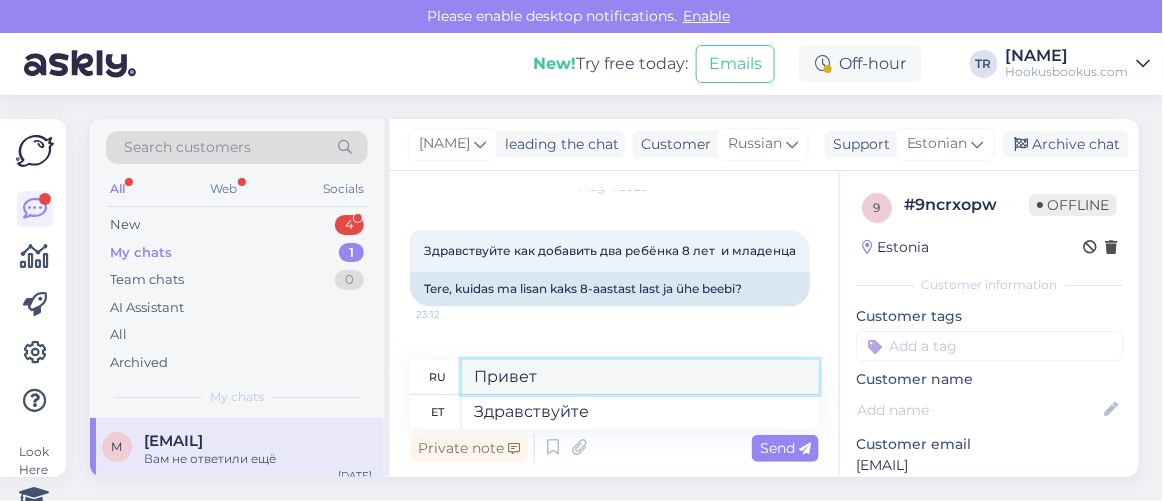 drag, startPoint x: 571, startPoint y: 377, endPoint x: 335, endPoint y: 377, distance: 236 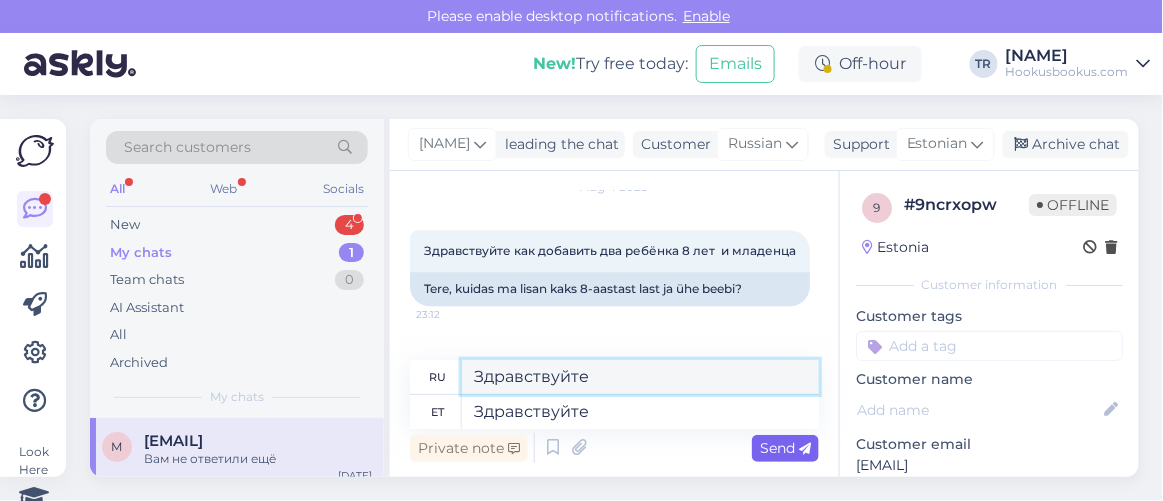 type on "Здравствуйте" 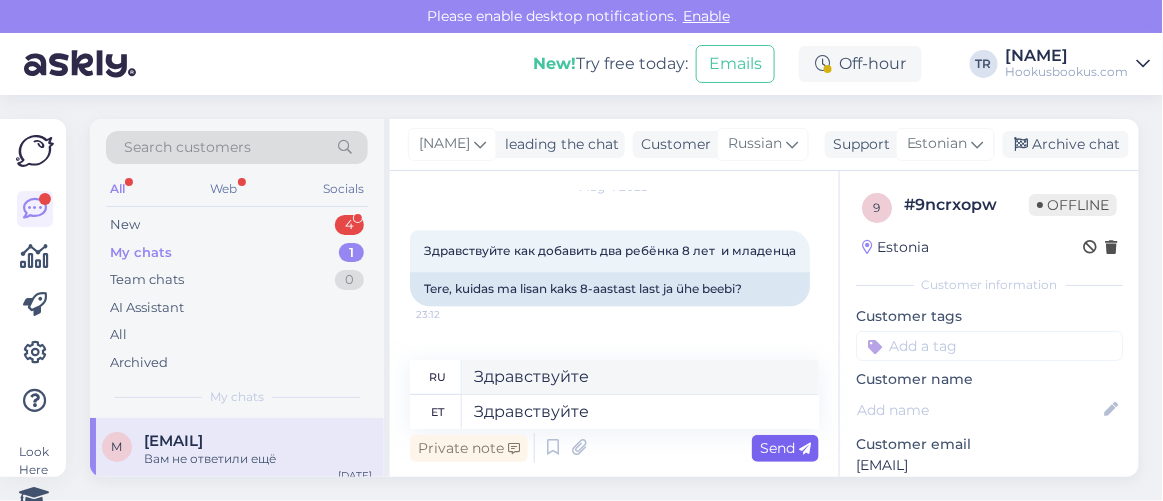 click on "Send" at bounding box center (785, 448) 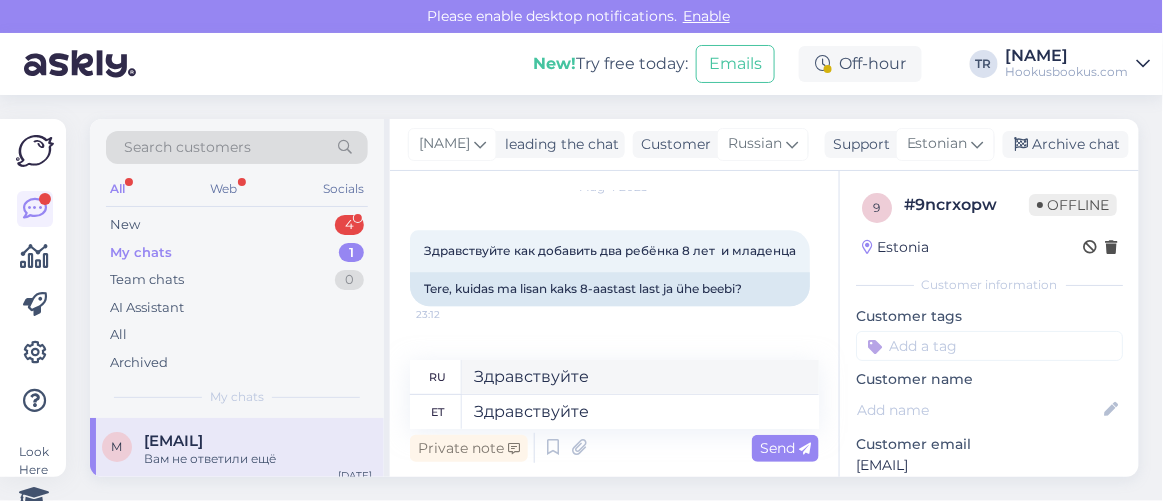 type 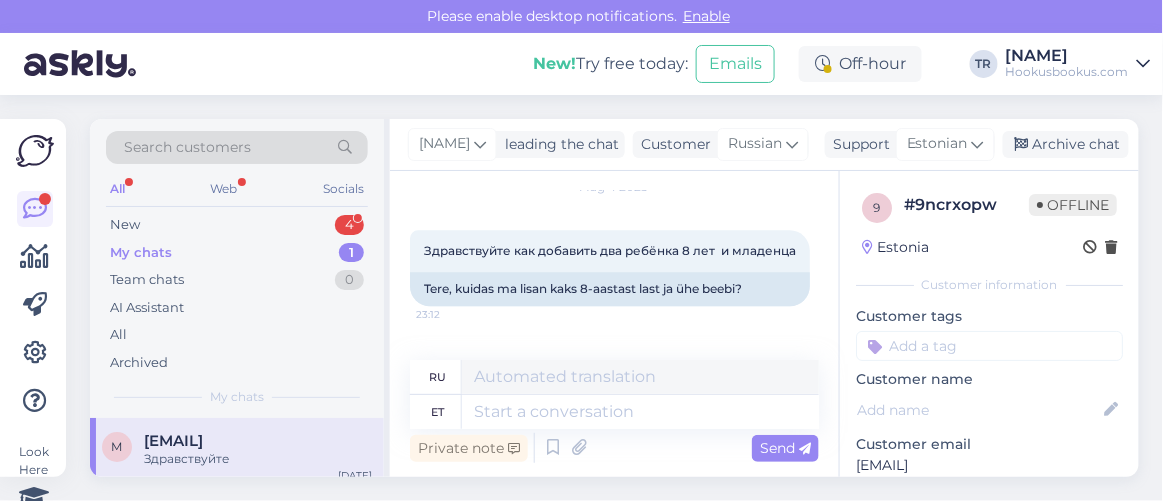 scroll, scrollTop: 3278, scrollLeft: 0, axis: vertical 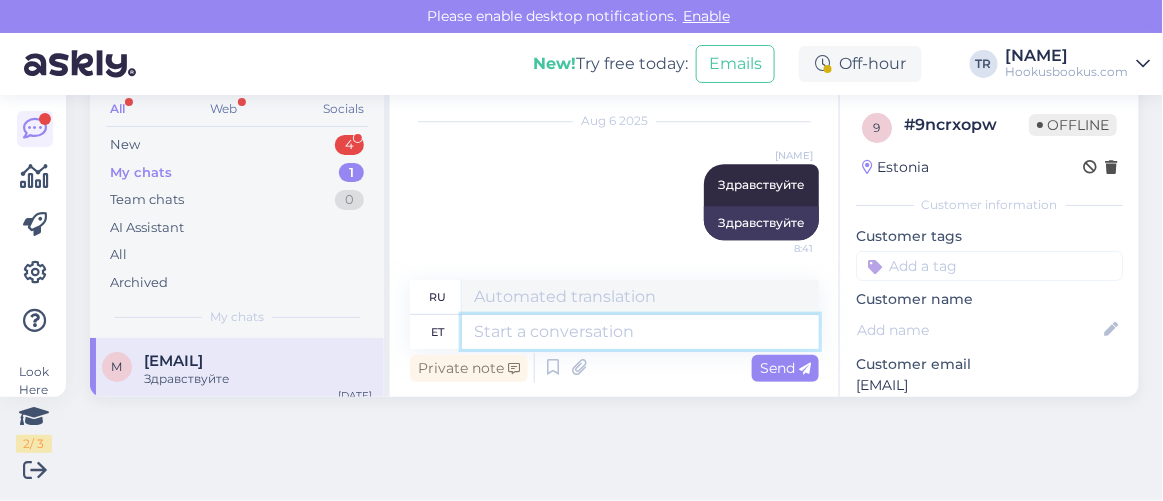 click at bounding box center [640, 332] 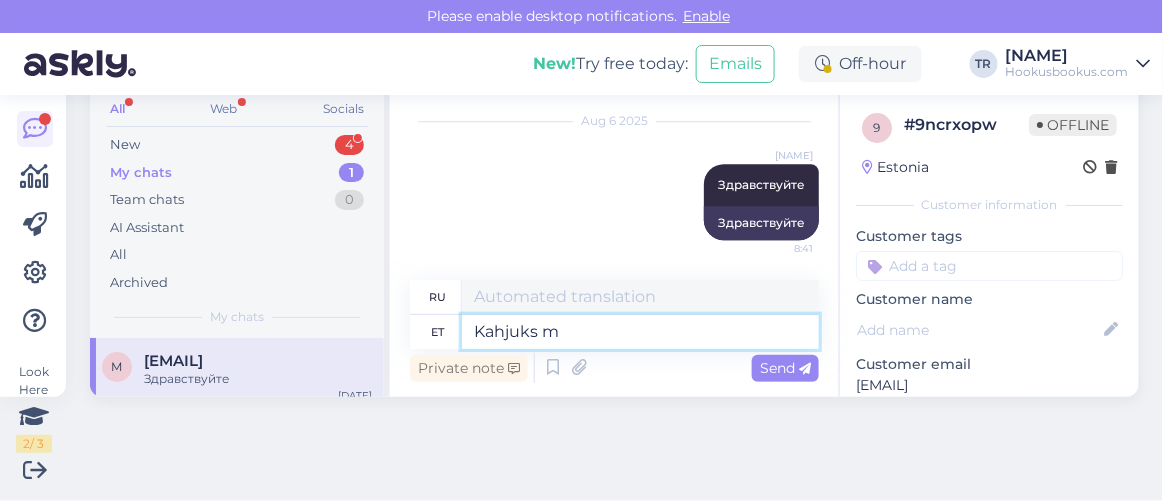 type on "Kahjuks mi" 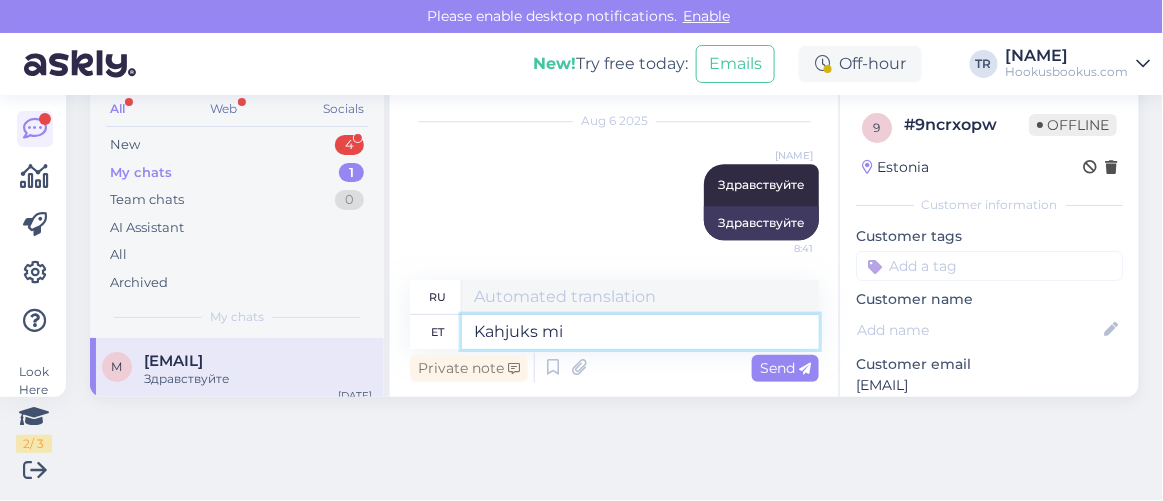 type on "К сожалению" 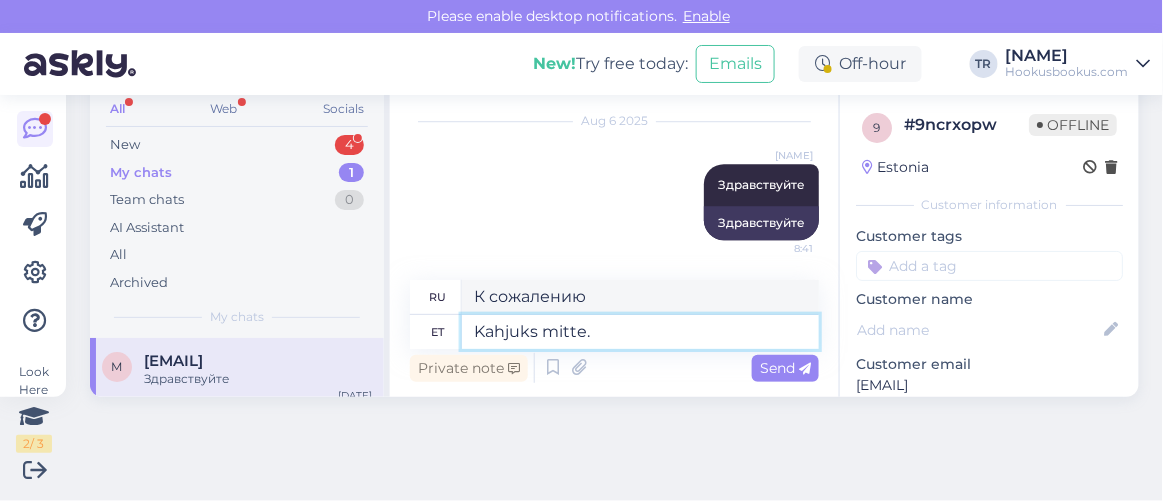 type on "Kahjuks mitte. V" 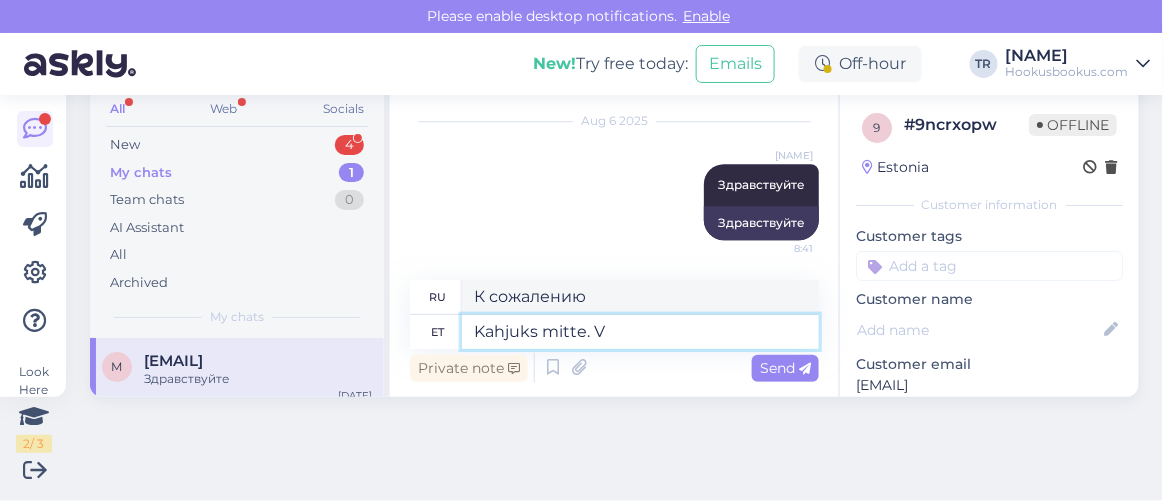type on "К сожалению, нет." 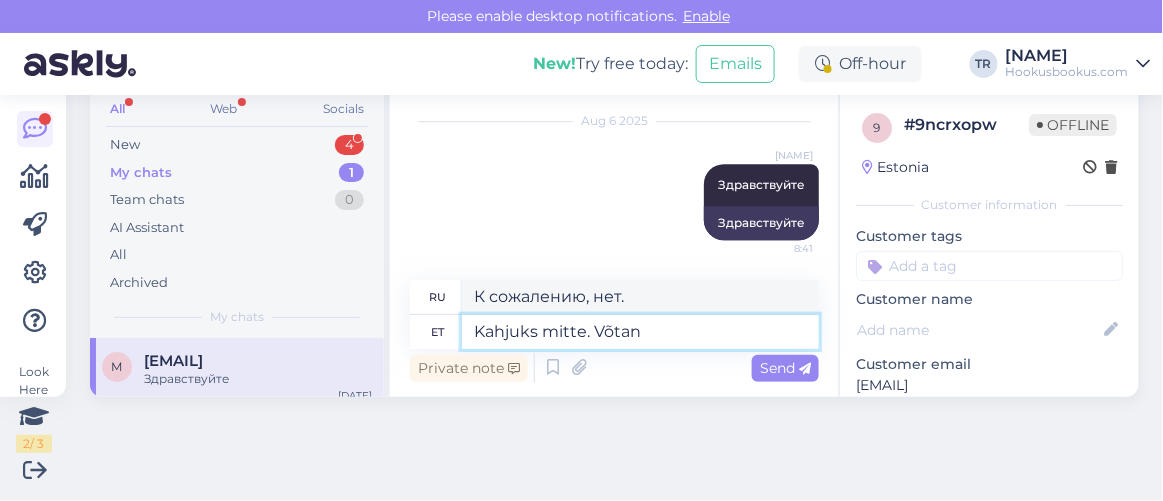 type on "Kahjuks mitte. Võtan t" 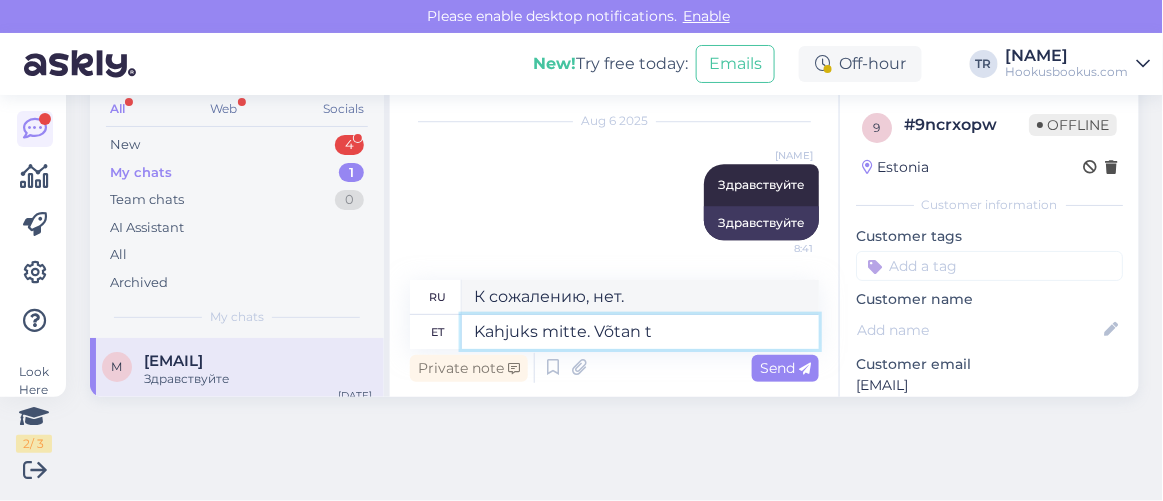 type on "К сожалению, нет. Я возьму." 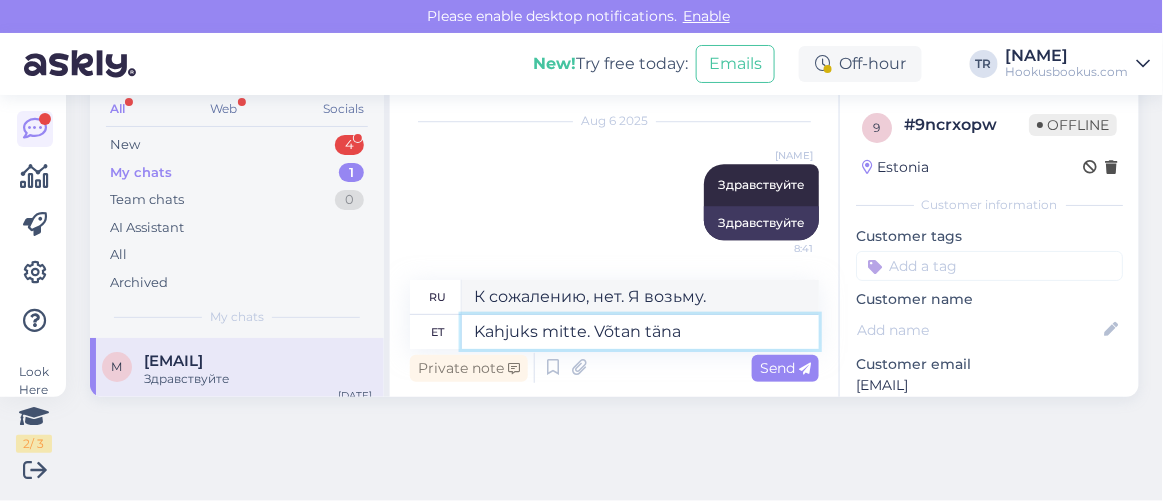 type on "Kahjuks mitte. Võtan täna u" 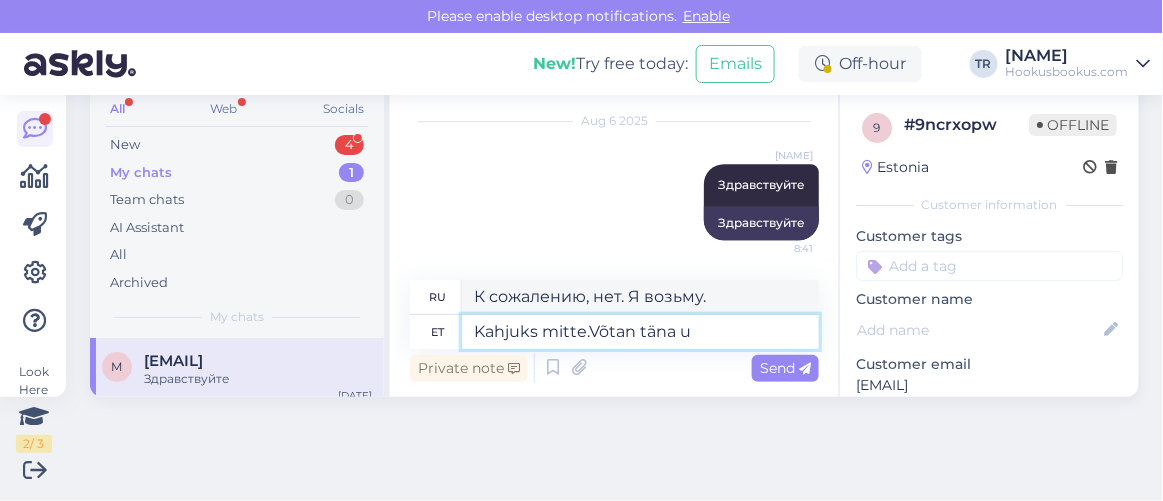 type on "К сожалению, нет. Заберу сегодня." 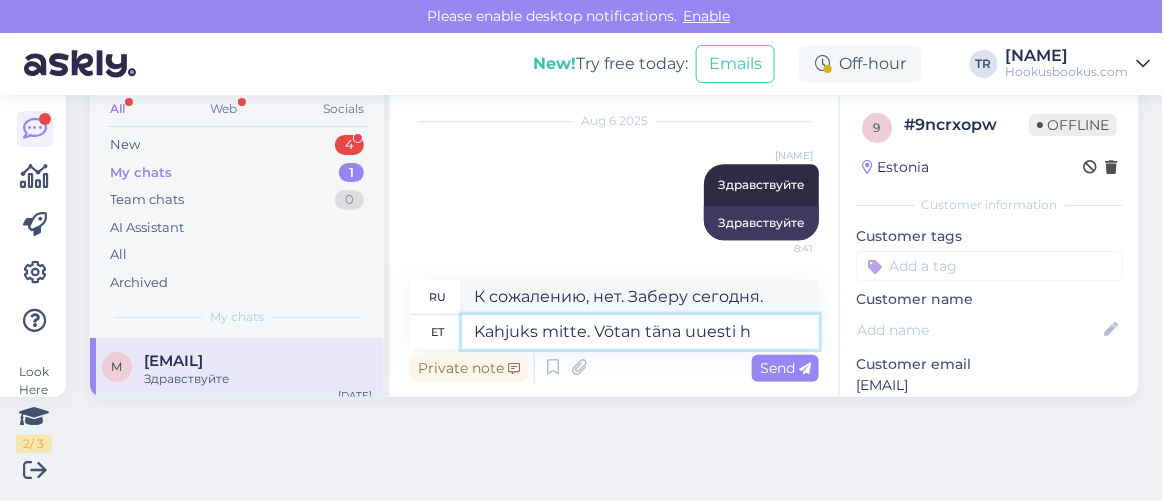 type on "Kahjuks mitte. Võtan täna uuesti ho" 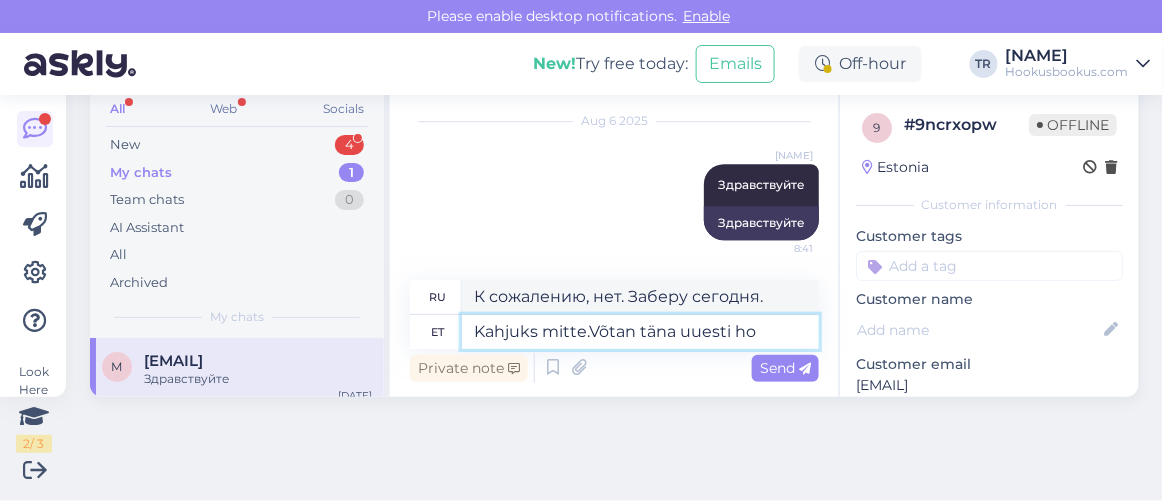 type on "К сожалению, нет. Сегодня сдам ещё раз." 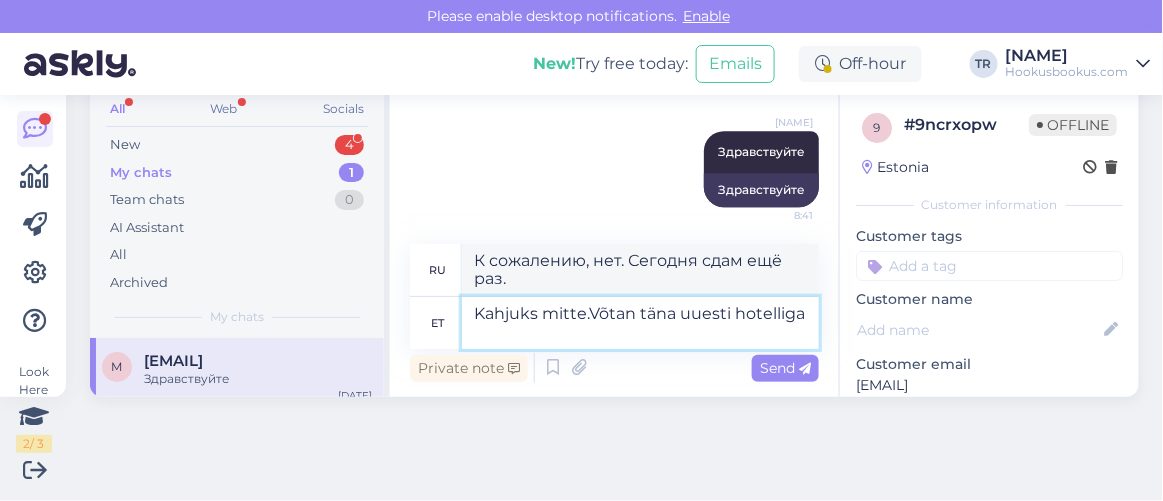 type on "Kahjuks mitte. Võtan täna uuesti hotelliga" 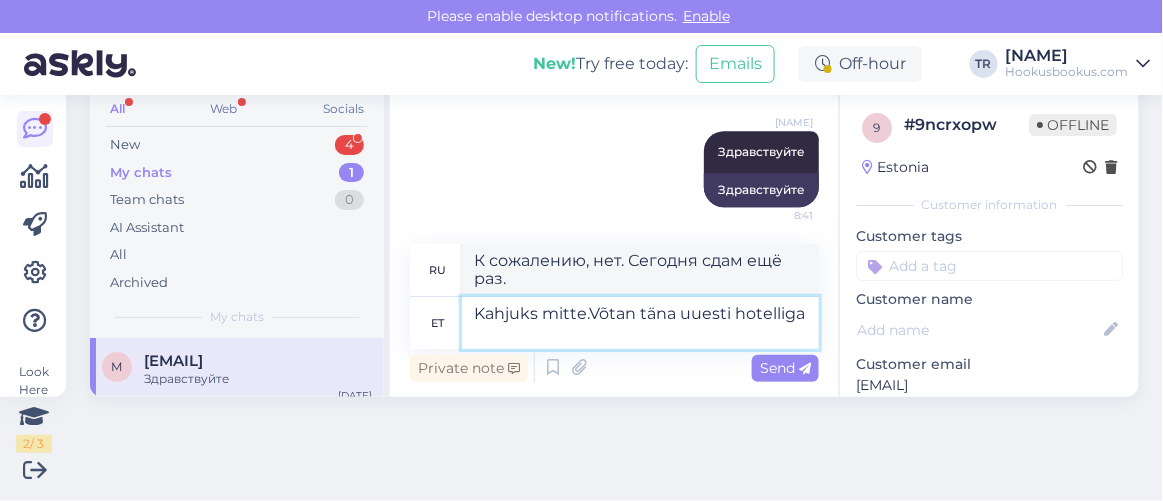 type on "К сожалению, нет. Я ещё раз свяжусь с отелем сегодня." 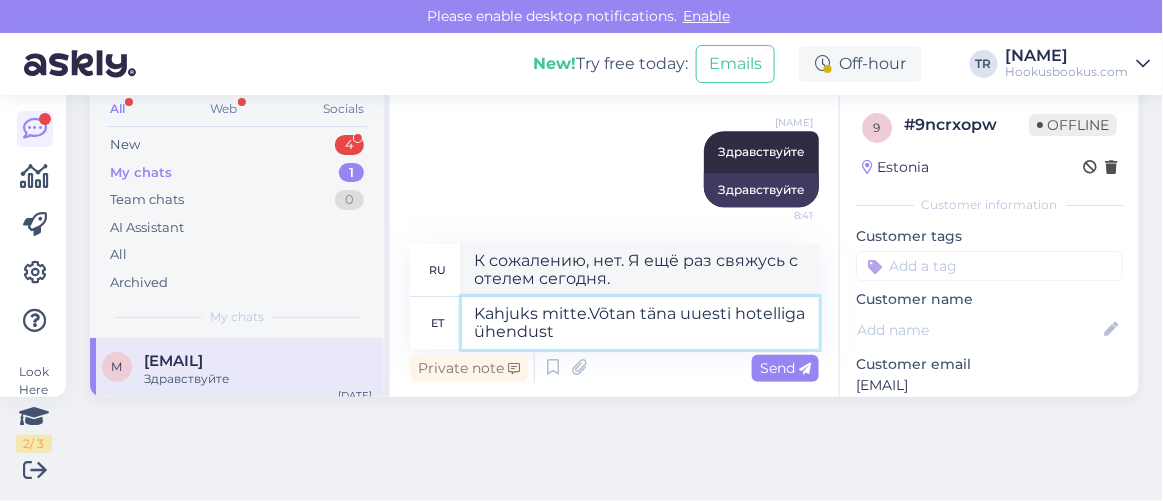 type on "Kahjuks mitte. Võtan täna uuesti hotelliga ühendust." 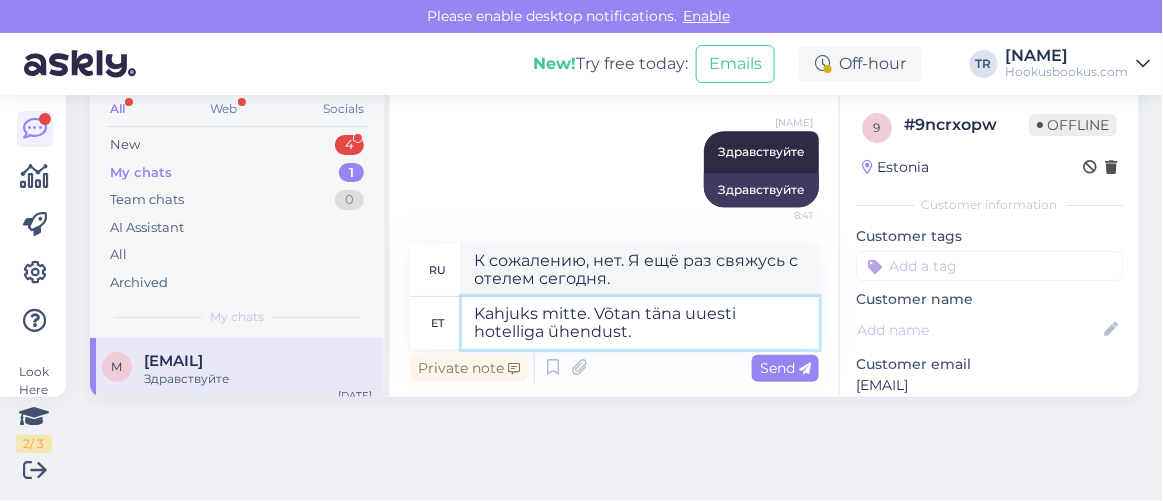 type on "К сожалению, нет. Я сегодня снова свяжусь с отелем." 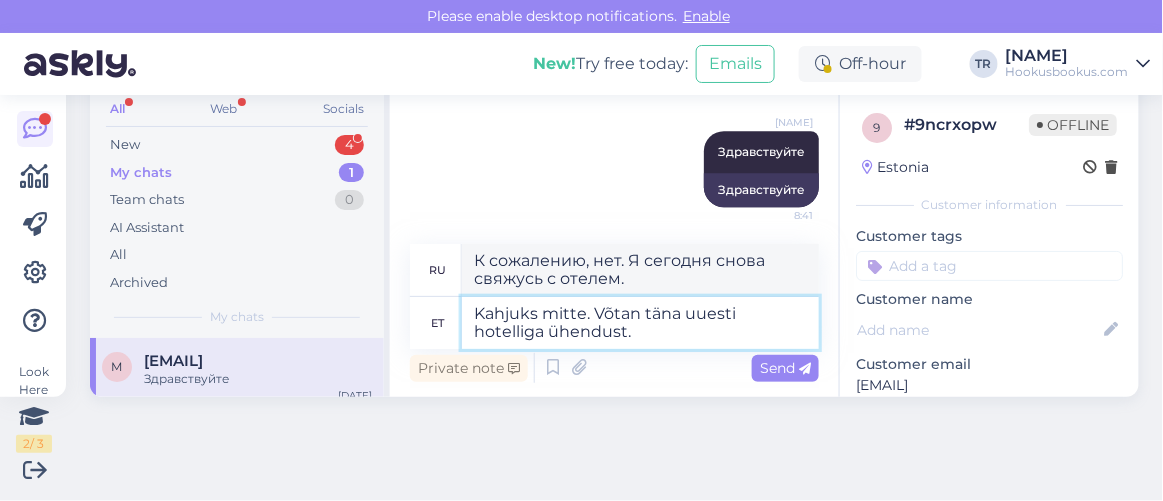 type 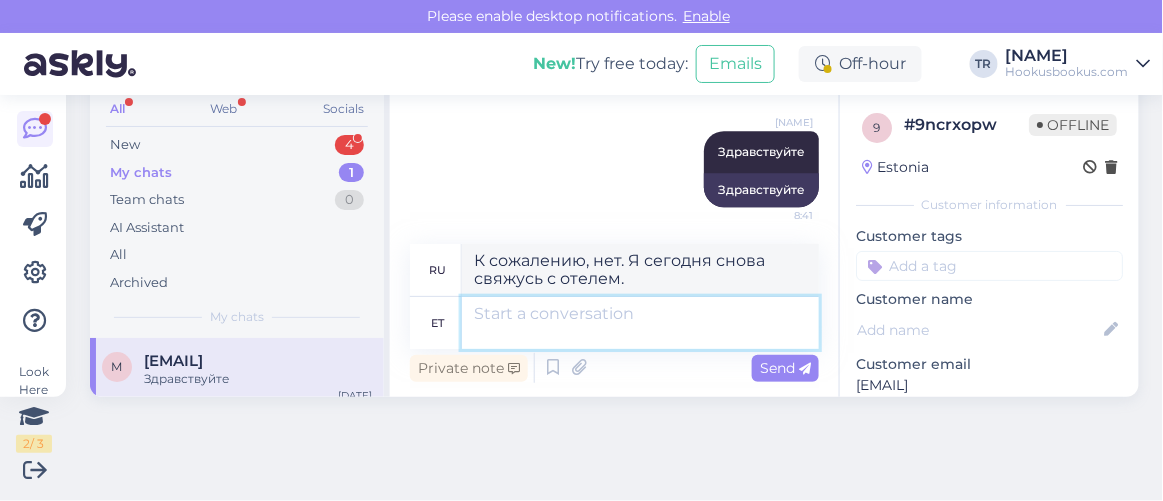 type 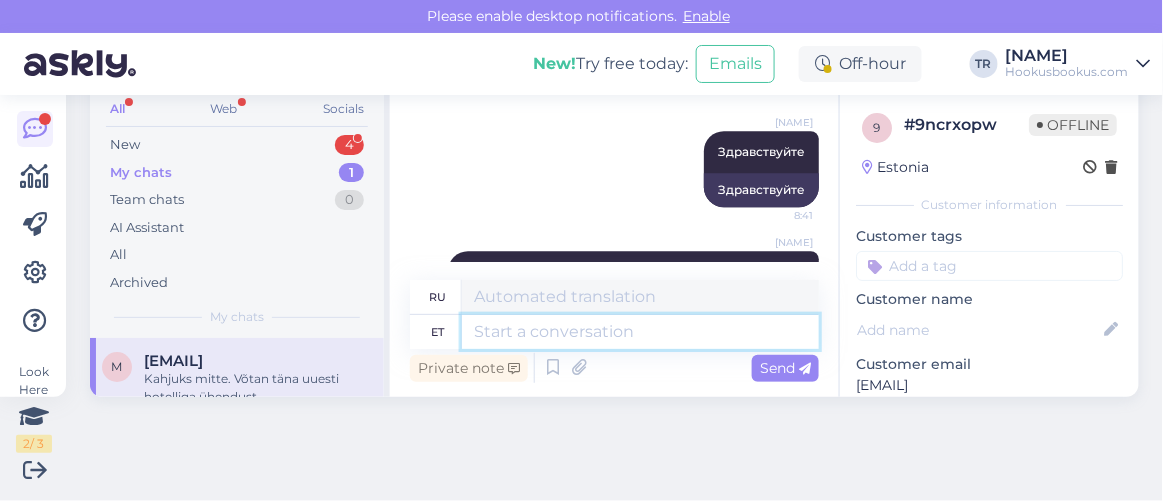 scroll, scrollTop: 3398, scrollLeft: 0, axis: vertical 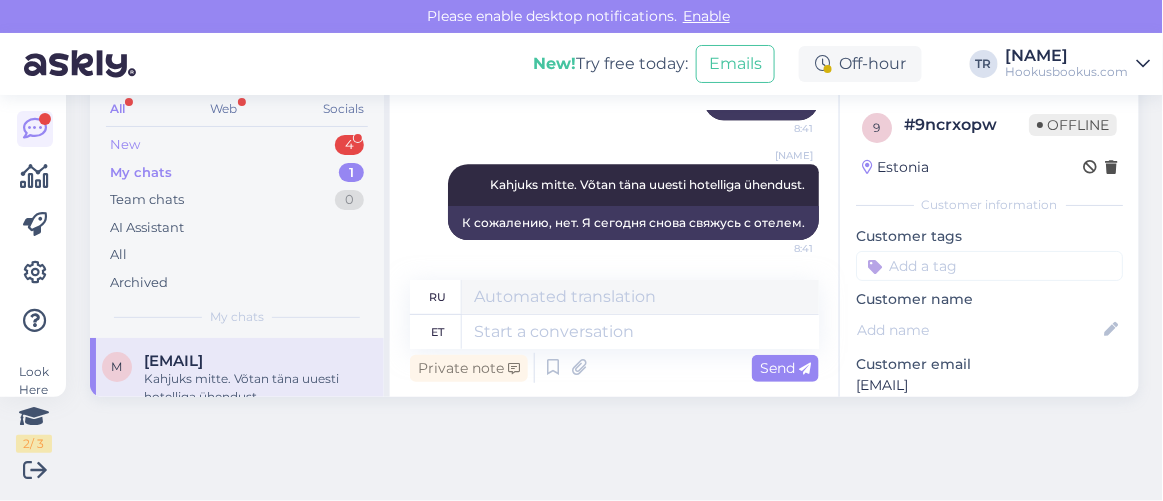 click on "New 4" at bounding box center (237, 145) 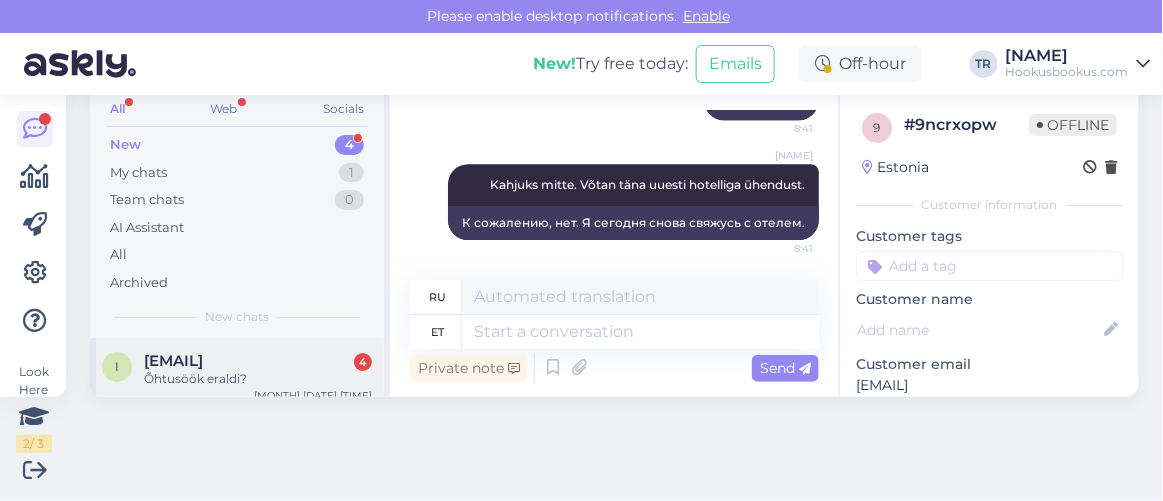 click on "Õhtusöök eraldi?" at bounding box center [258, 379] 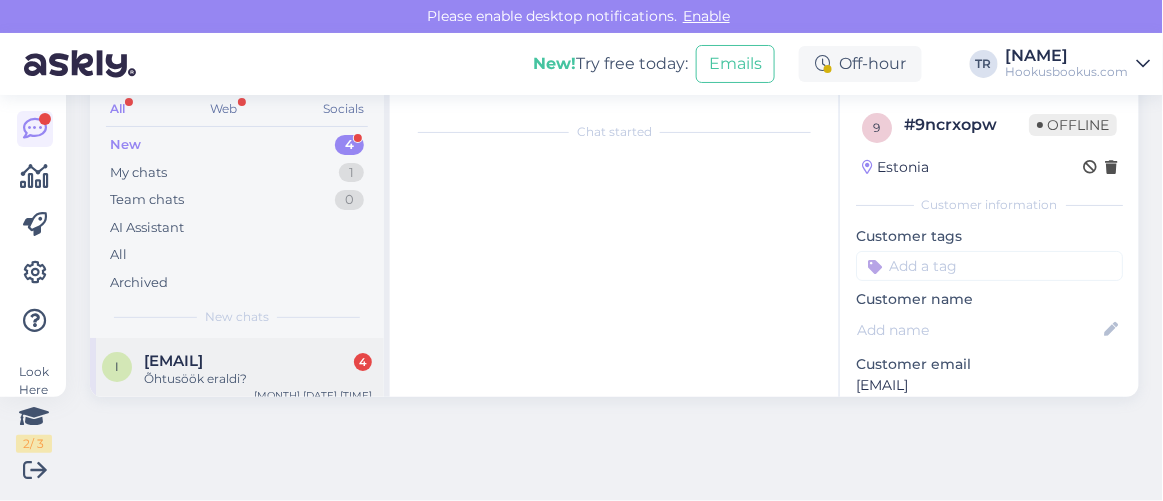 scroll, scrollTop: 341, scrollLeft: 0, axis: vertical 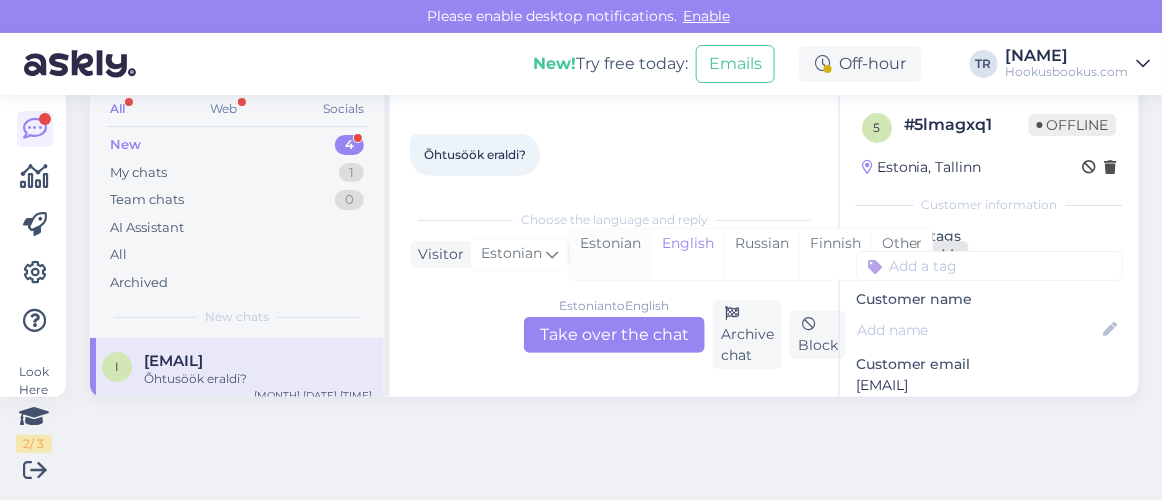 click on "Estonian" at bounding box center [610, 254] 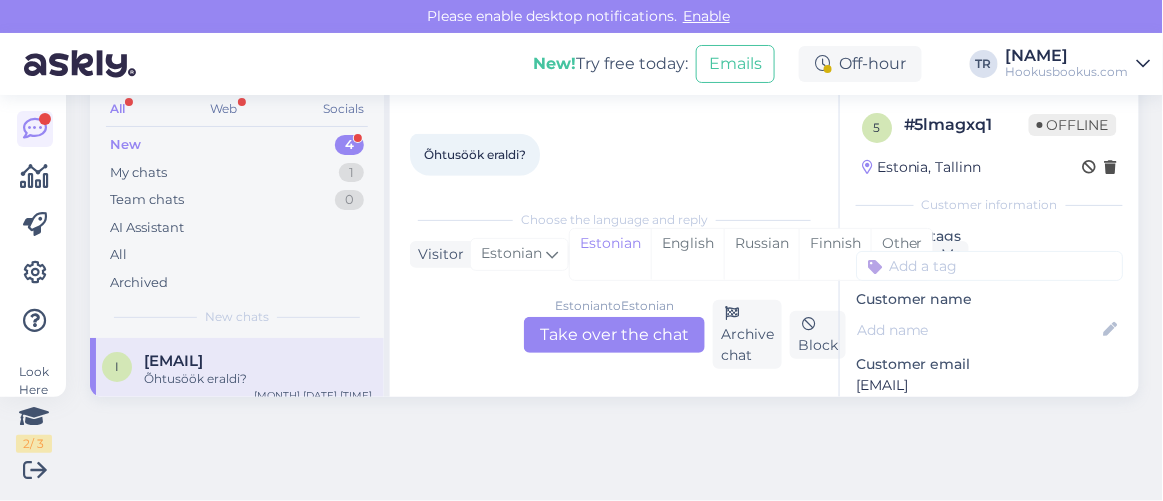 click on "Estonian  to  Estonian Take over the chat" at bounding box center [614, 335] 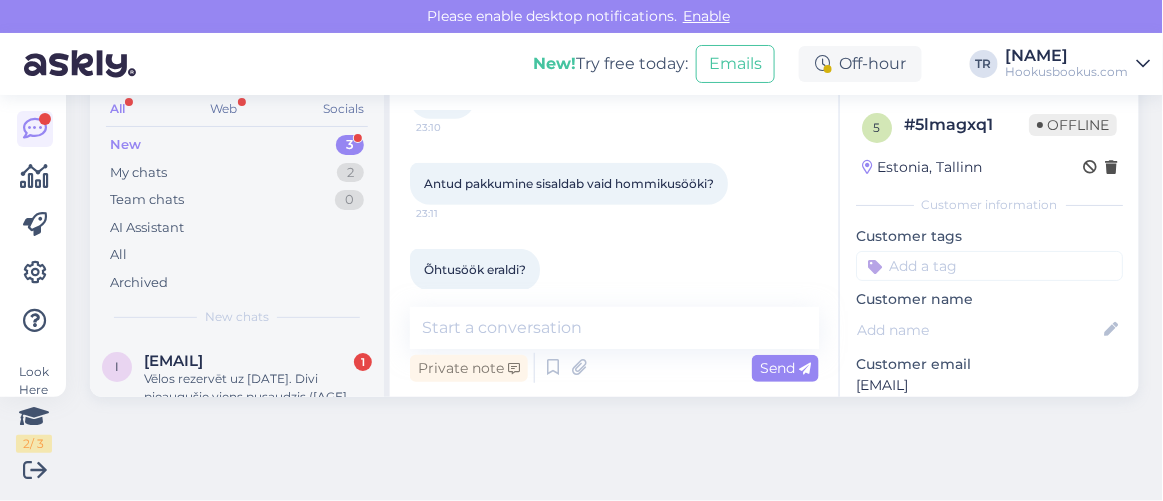 scroll, scrollTop: 249, scrollLeft: 0, axis: vertical 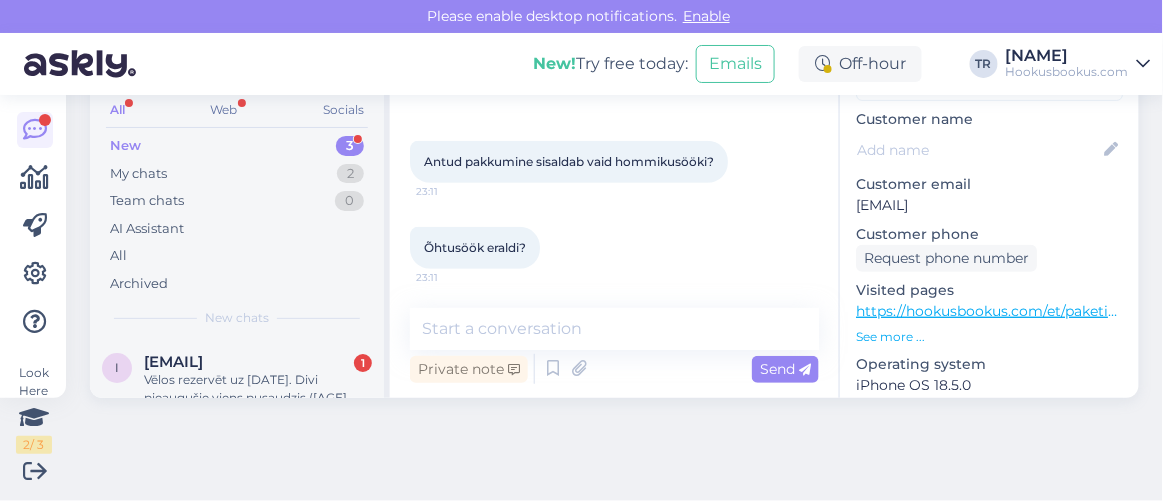 click on "https://hookusbookus.com/et/paketid;dateArrival=2025-08-11;dateDeparture=2025-08-15;language=et_ee;participants=%5B%7B%22adultsCnt%22:2,%22childrenCnt%22:0,%22childAges%22:%5B%5D,%22names%22:%5B%5D,%22babyBedNotRequiredCnt%22:0,%22babyBedNotRequiredAges%22:%5B%5D,%22petsCount%22:0%7D%5D;sortField=popularity;sortDirection=DESC;useDates=true;priceFrom=0;priceTo=2000;distanceMinValue=0;distanceMaxValue=25;selectedCountries=lt;selectedFilters=;lastPageIndex=1" at bounding box center (2965, 311) 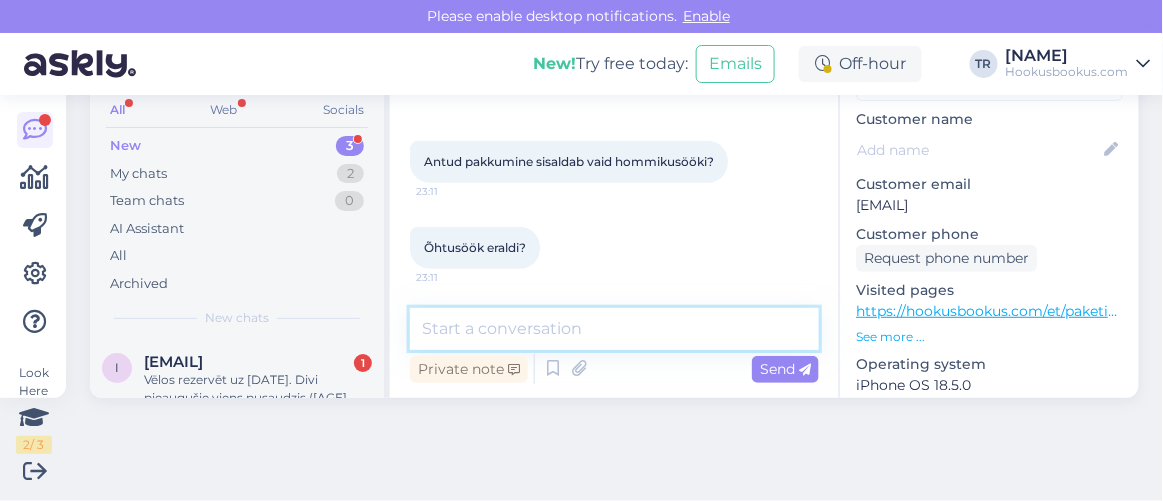 click at bounding box center [614, 329] 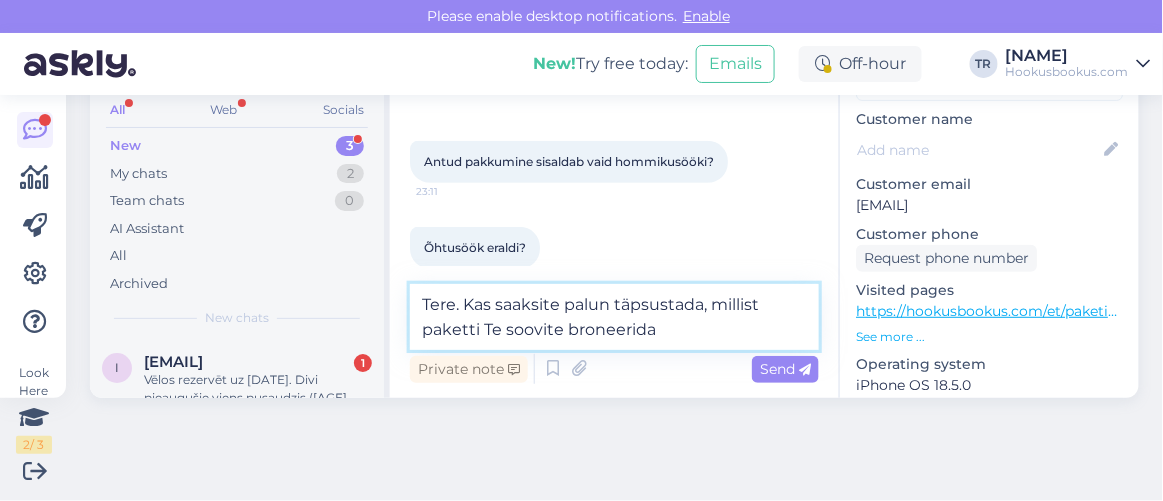 type on "Tere. Kas saaksite palun täpsustada, millist paketti Te soovite broneerida?" 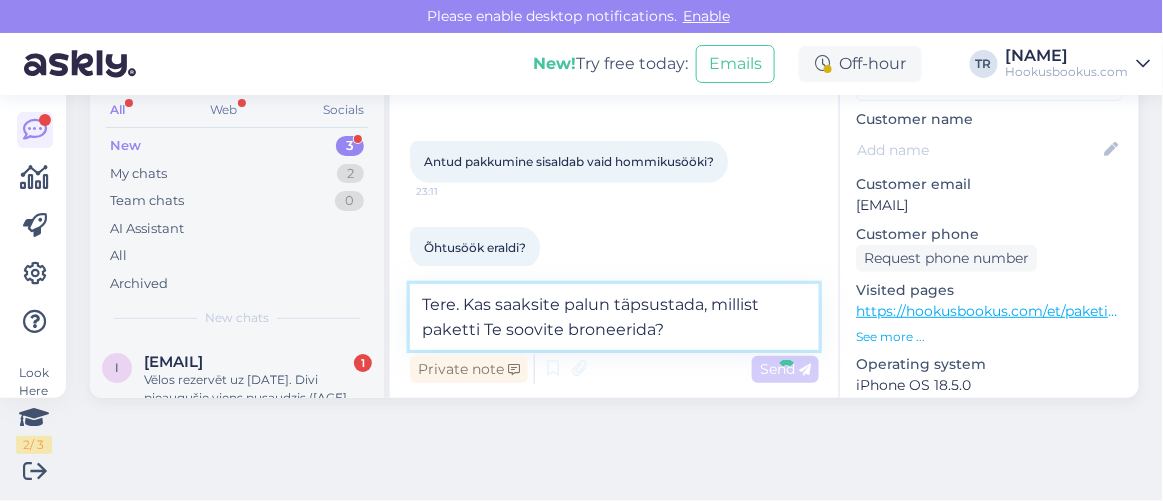 type 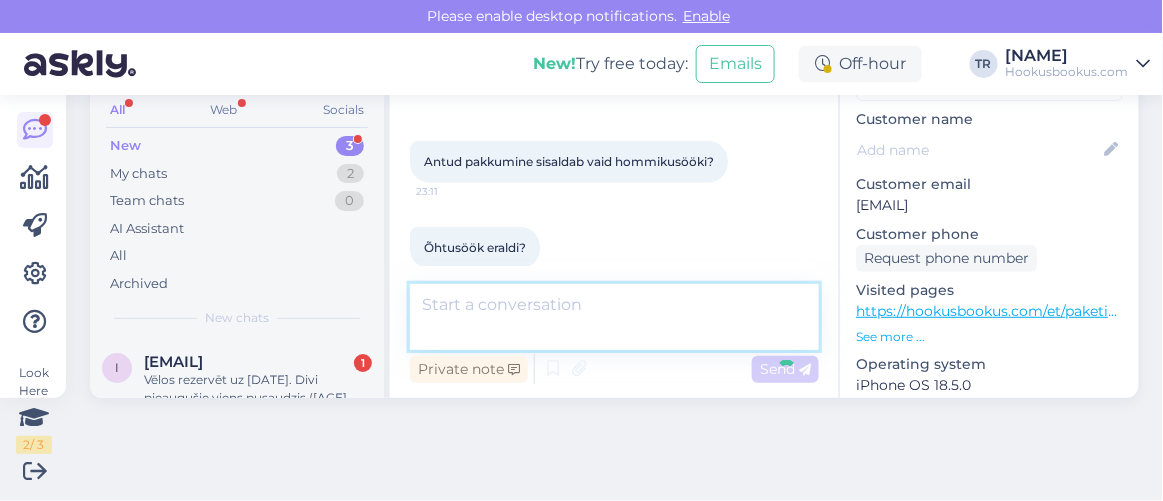 scroll, scrollTop: 395, scrollLeft: 0, axis: vertical 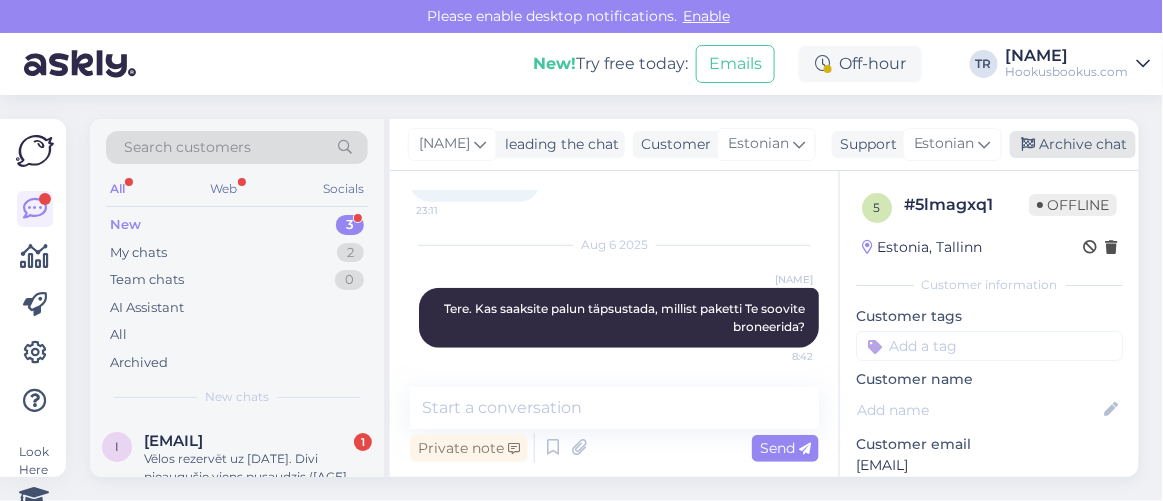 click at bounding box center (1029, 145) 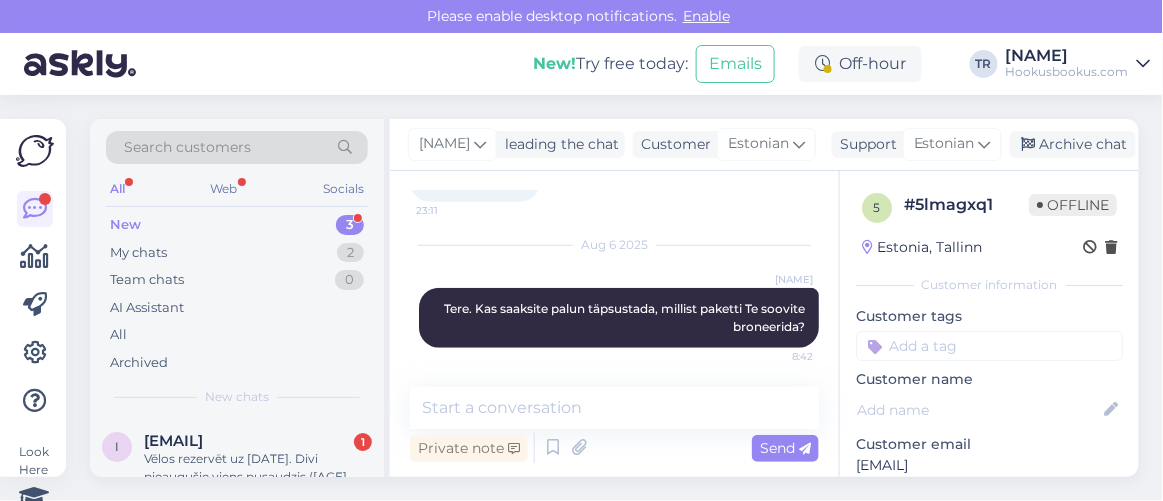 scroll, scrollTop: 402, scrollLeft: 0, axis: vertical 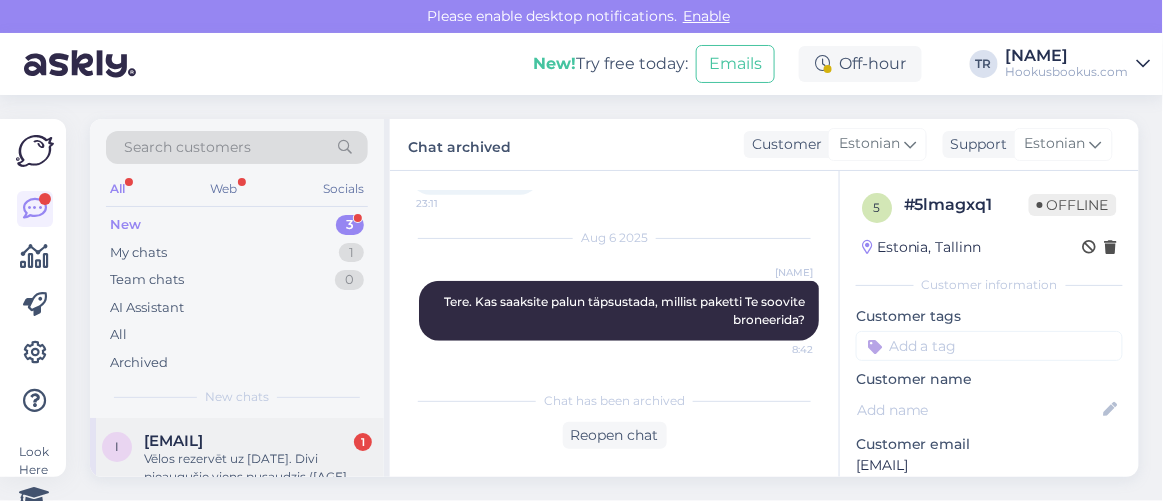 click on "Vēlos rezervēt uz 19.08.līdz 22.08. Divi pieaugušie viens pusaudzis (16. gadi), aplikācija neļauj veikt rezervāciju, kāpēc?" at bounding box center (258, 468) 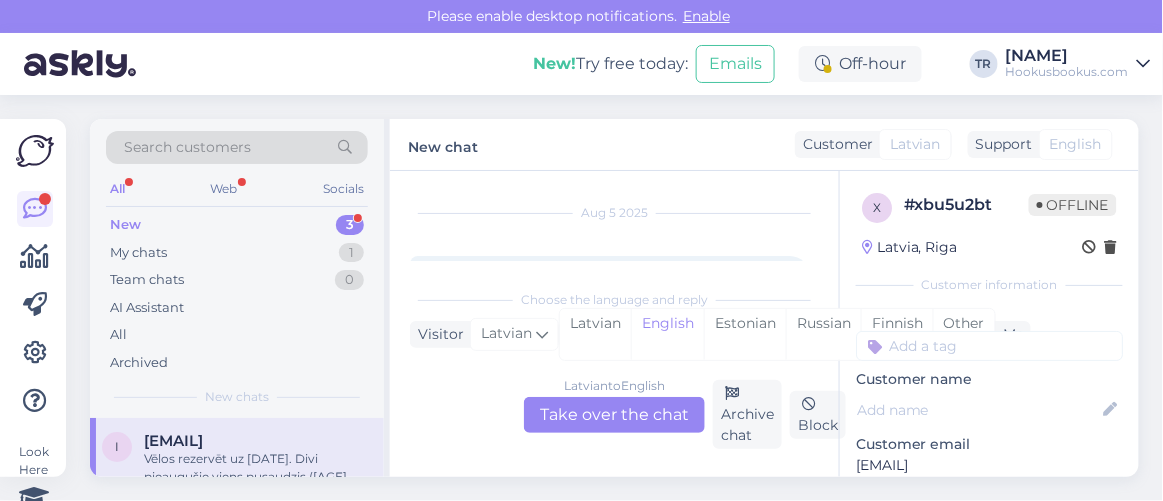scroll, scrollTop: 80, scrollLeft: 0, axis: vertical 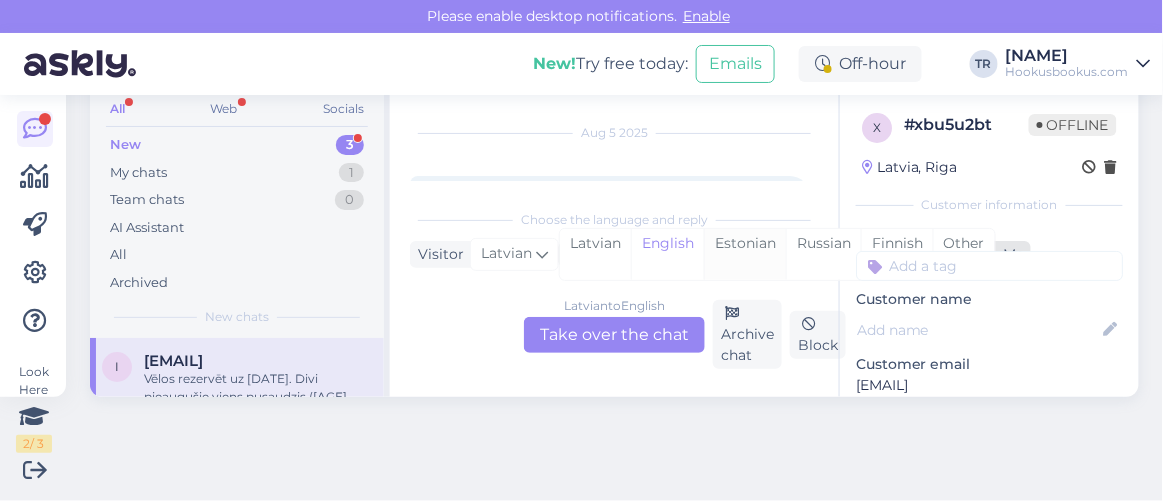 click on "Estonian" at bounding box center (745, 254) 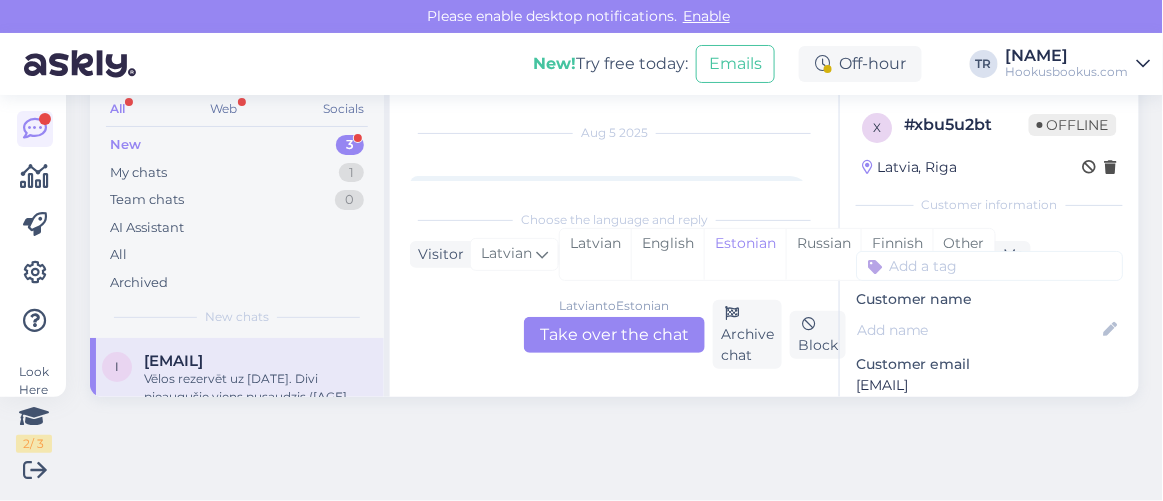 click on "Latvian  to  Estonian Take over the chat" at bounding box center [614, 335] 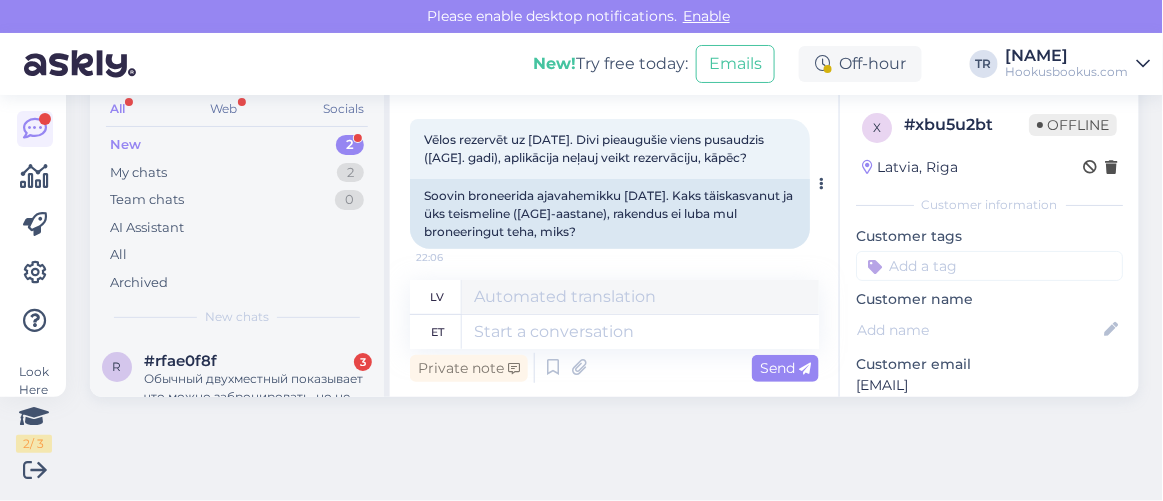 scroll, scrollTop: 124, scrollLeft: 0, axis: vertical 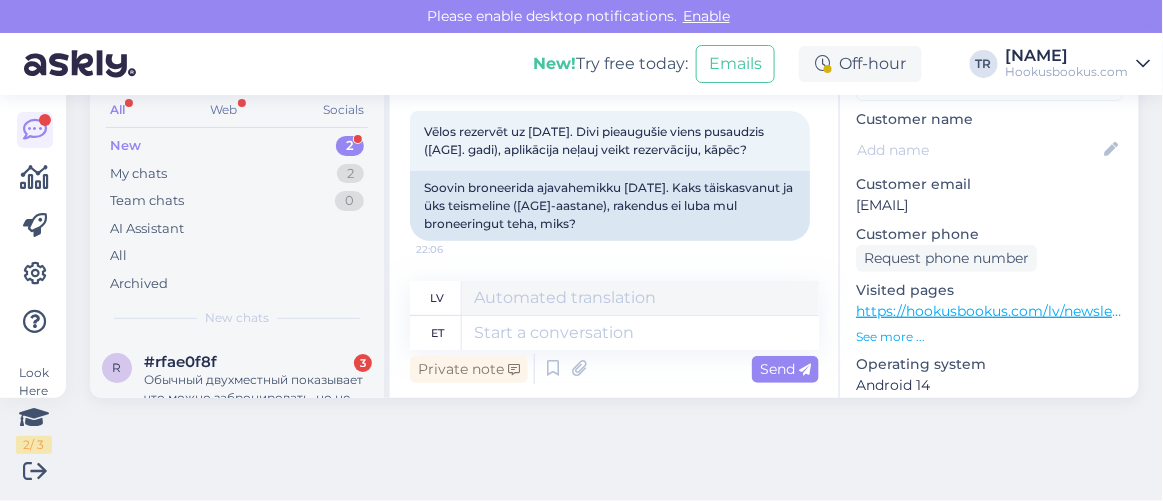 click on "https://hookusbookus.com/lv/newsletters-list" at bounding box center (1013, 311) 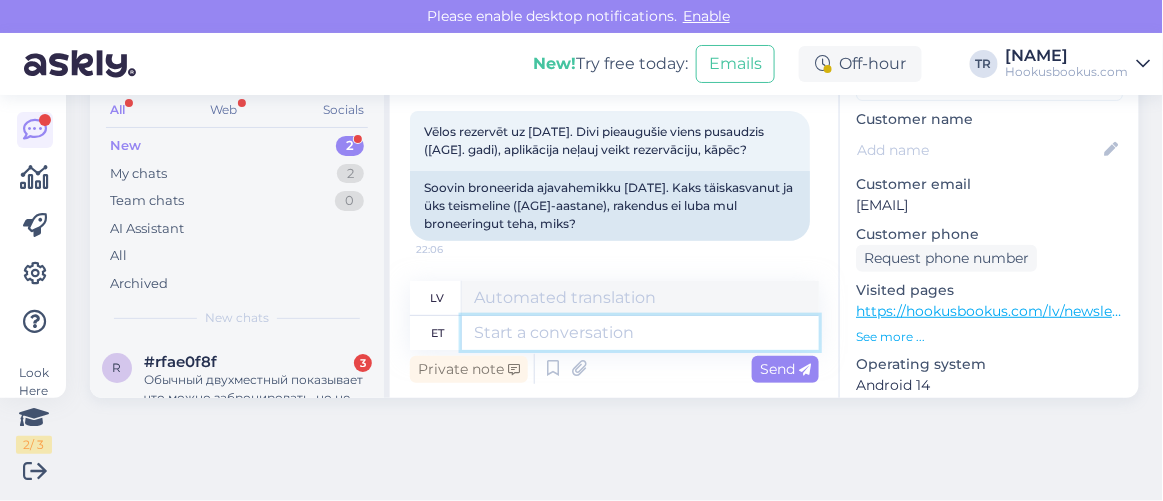 click at bounding box center [640, 333] 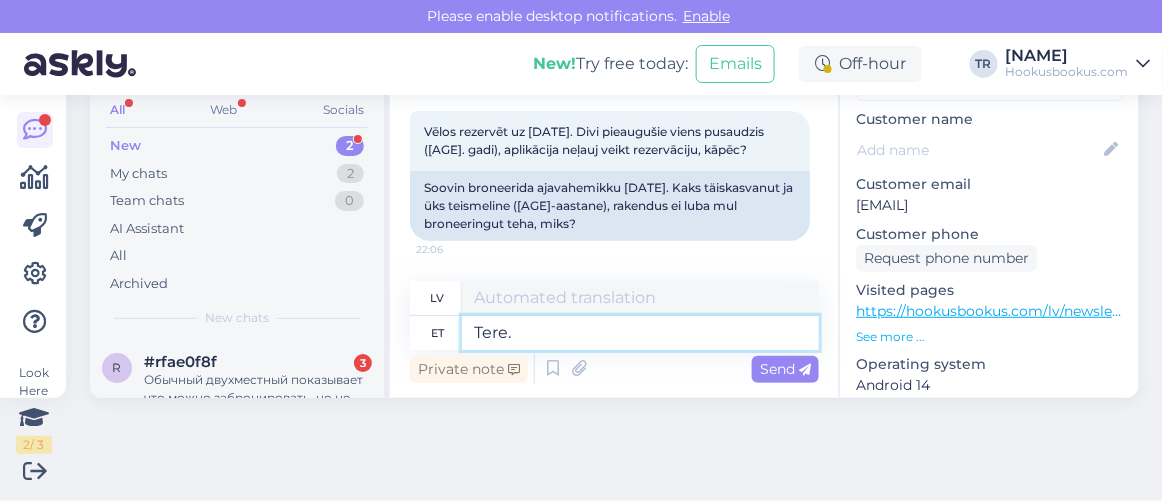 type on "Tere." 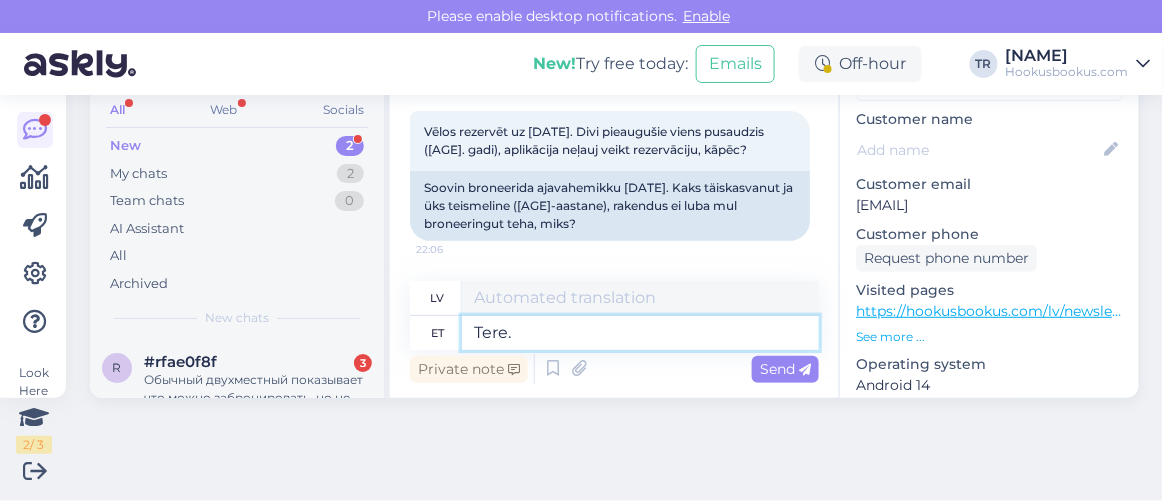type on "Sveiki." 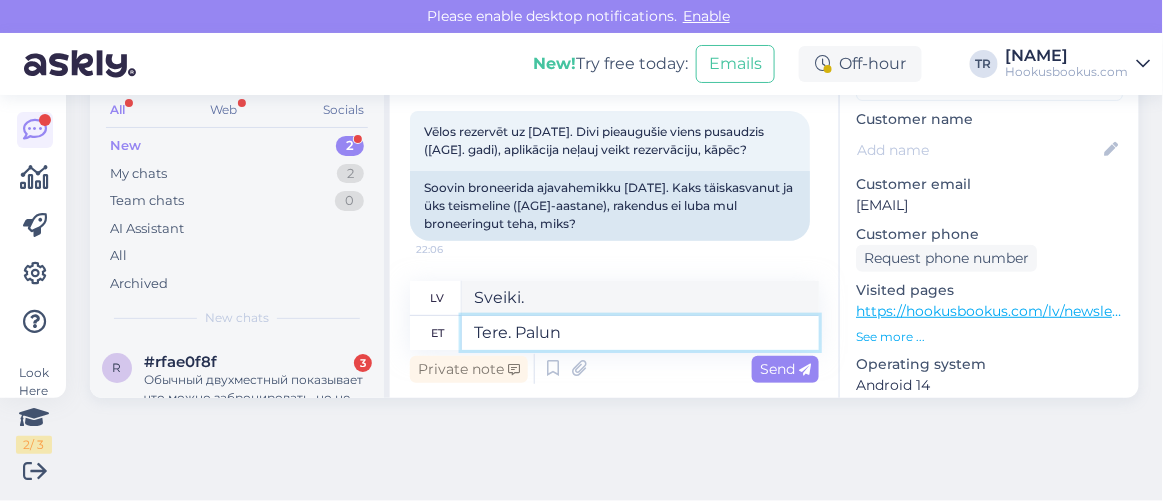 type on "Tere. Palun t" 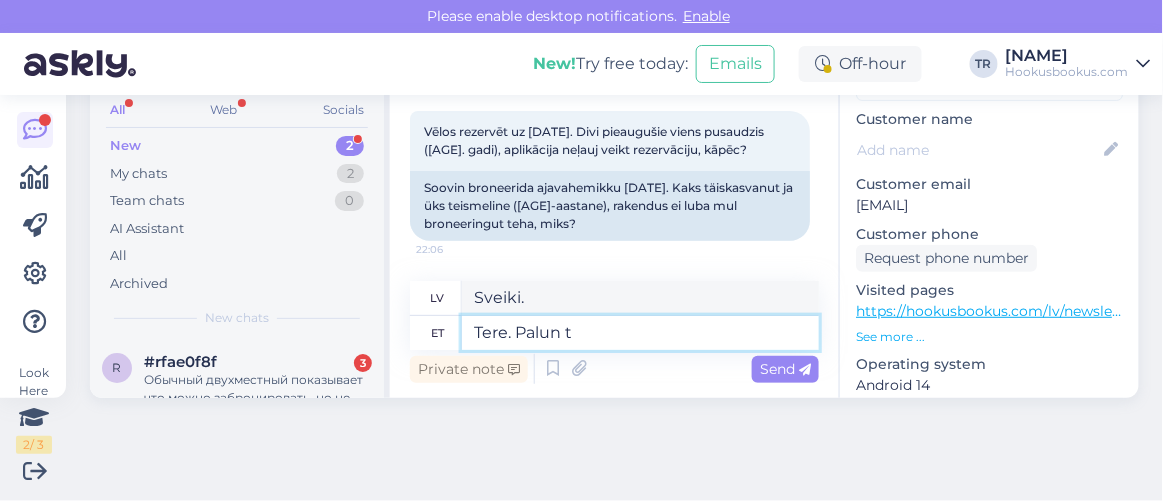 type on "Sveiki. Lūdzu." 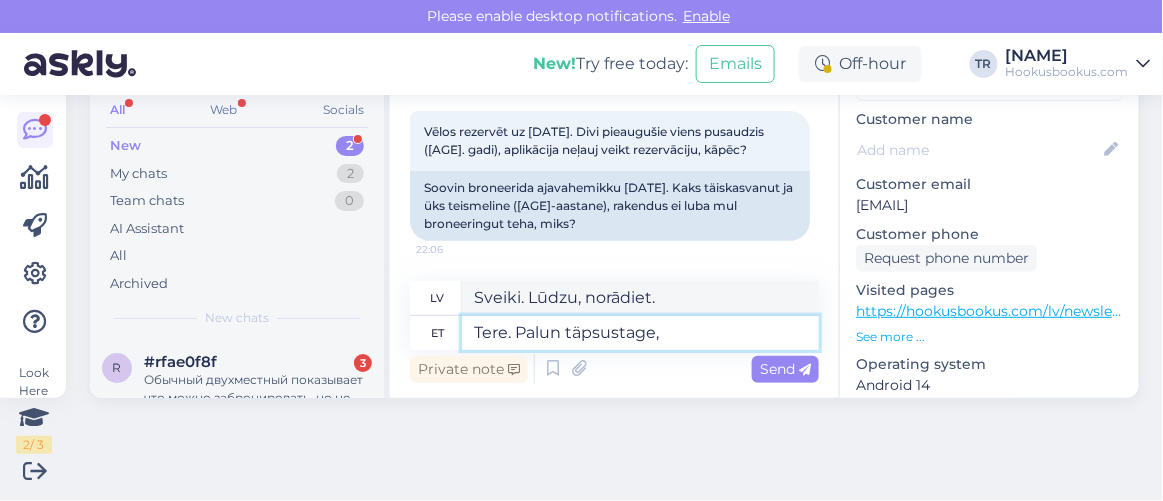 type on "Tere. Palun täpsustage, k" 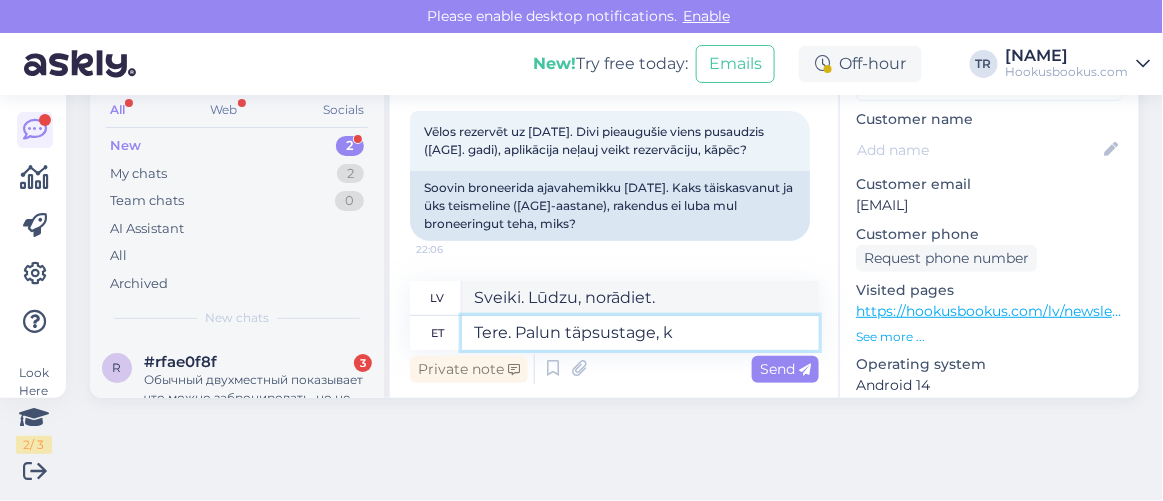 type on "Sveiki. Lūdzu, precizējiet," 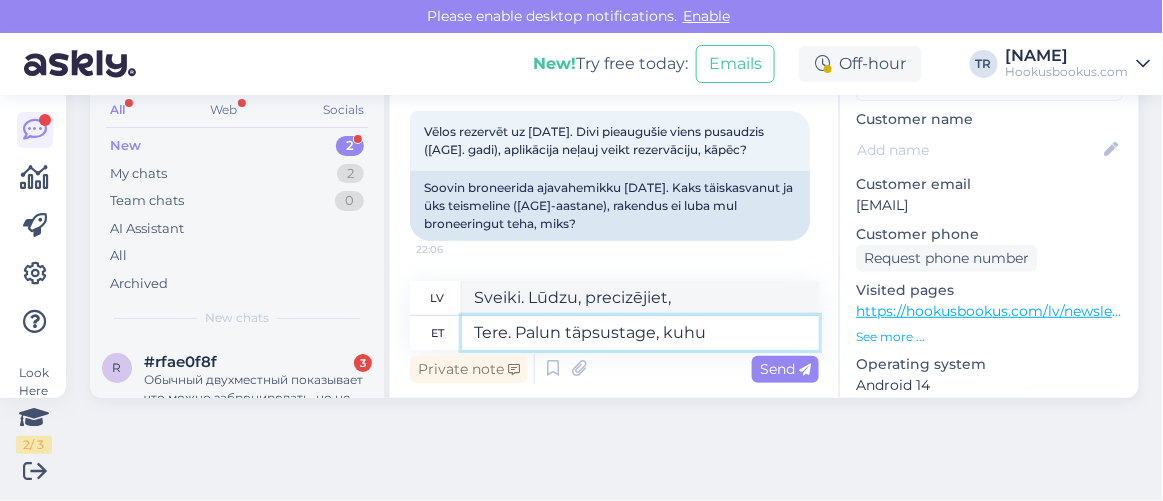 type on "Tere. Palun täpsustage, kuhu h" 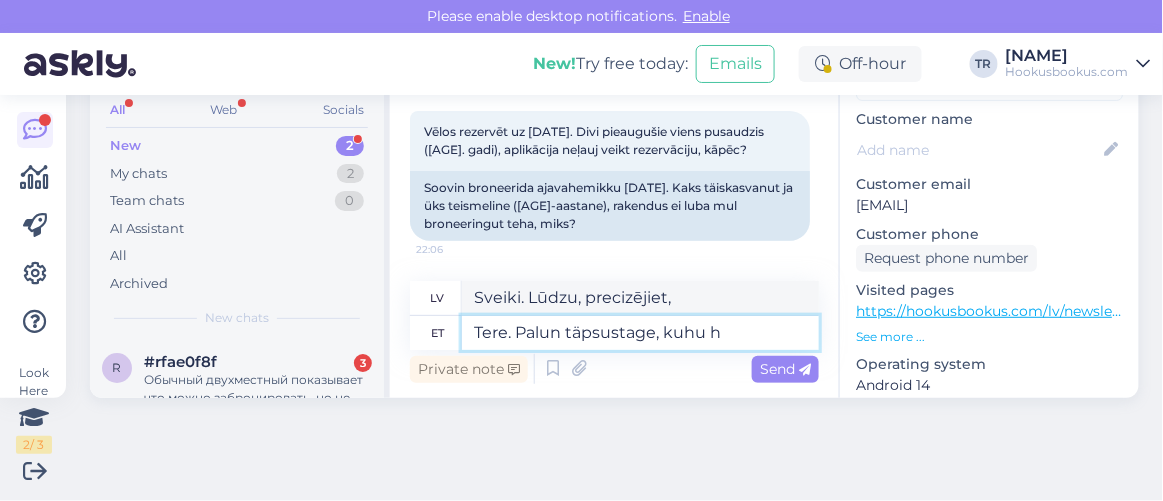 type on "Sveiki! Lūdzu, norādiet, kur" 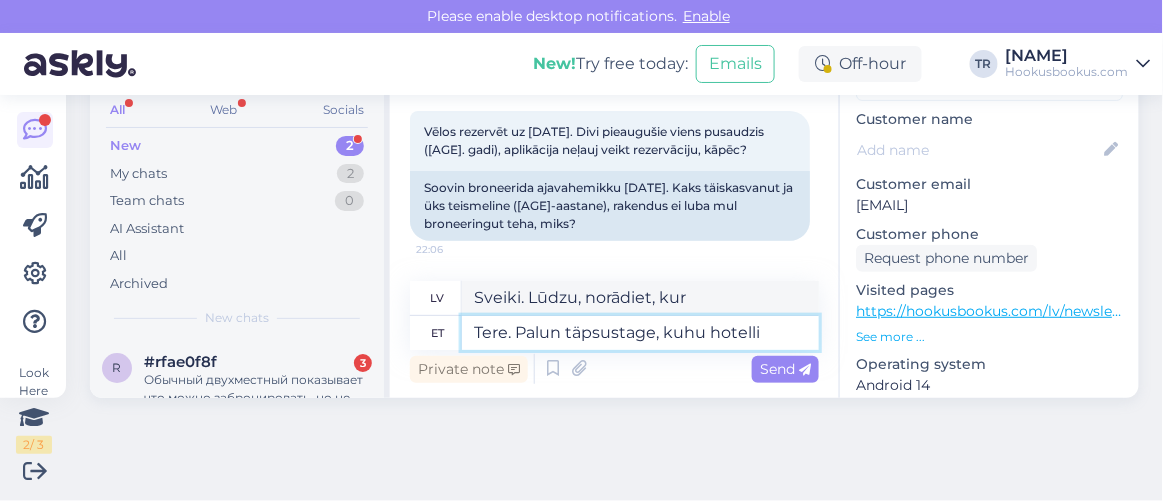 type on "Tere. Palun täpsustage, kuhu hotelli T" 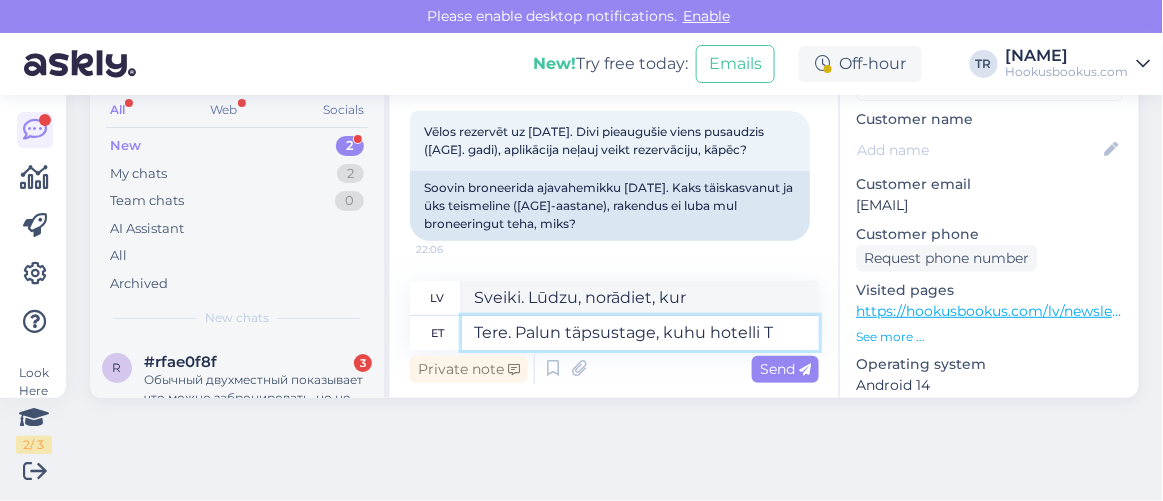 type on "Sveiki! Lūdzu, norādiet, kura viesnīca" 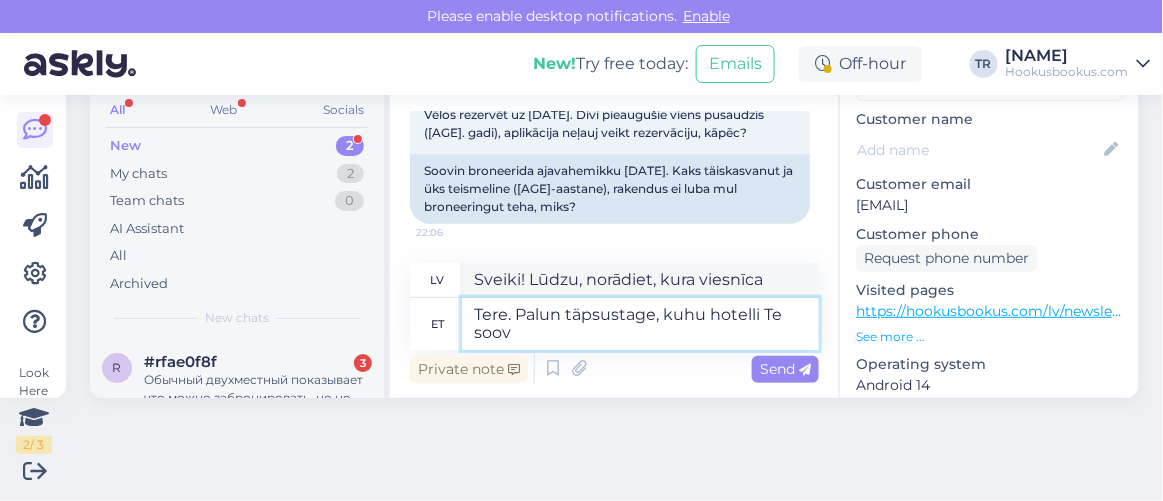 type on "Tere. Palun täpsustage, kuhu hotelli Te soovi" 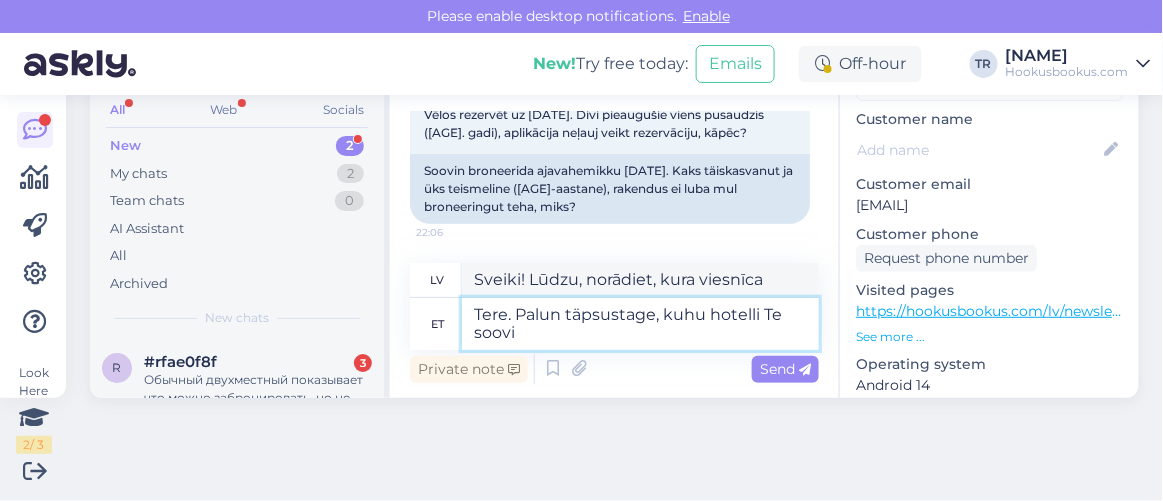 type on "Sveiki! Lūdzu, norādiet, kurā viesnīcā jūs apmetaties." 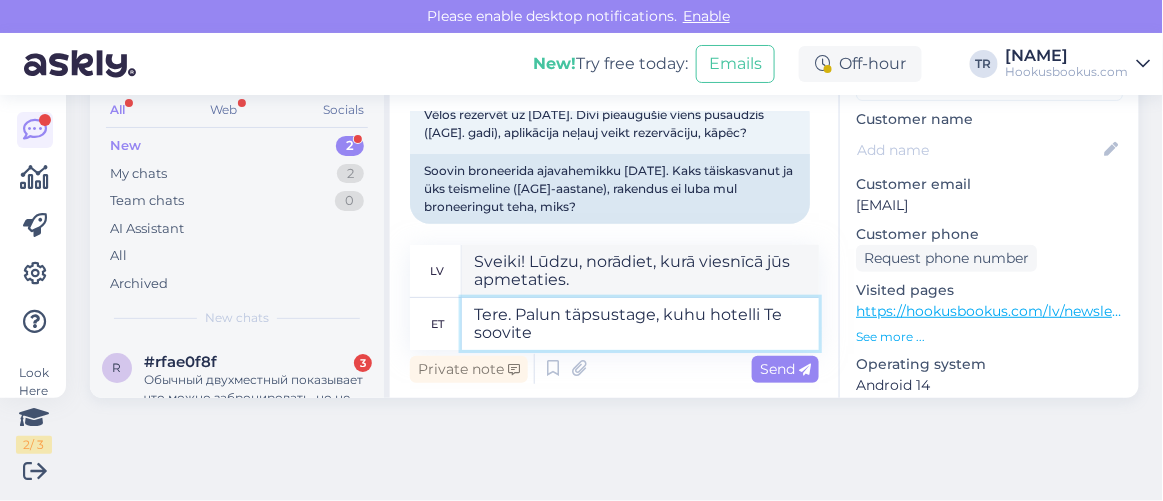 type on "Tere. Palun täpsustage, kuhu hotelli Te soovite p" 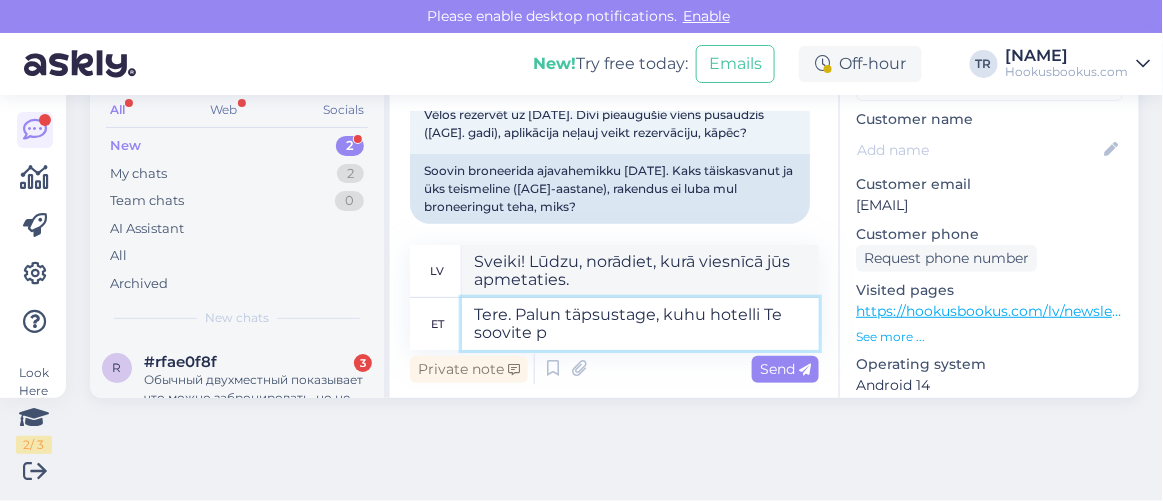 type on "Sveiki! Lūdzu, norādiet, kuru viesnīcu vēlaties." 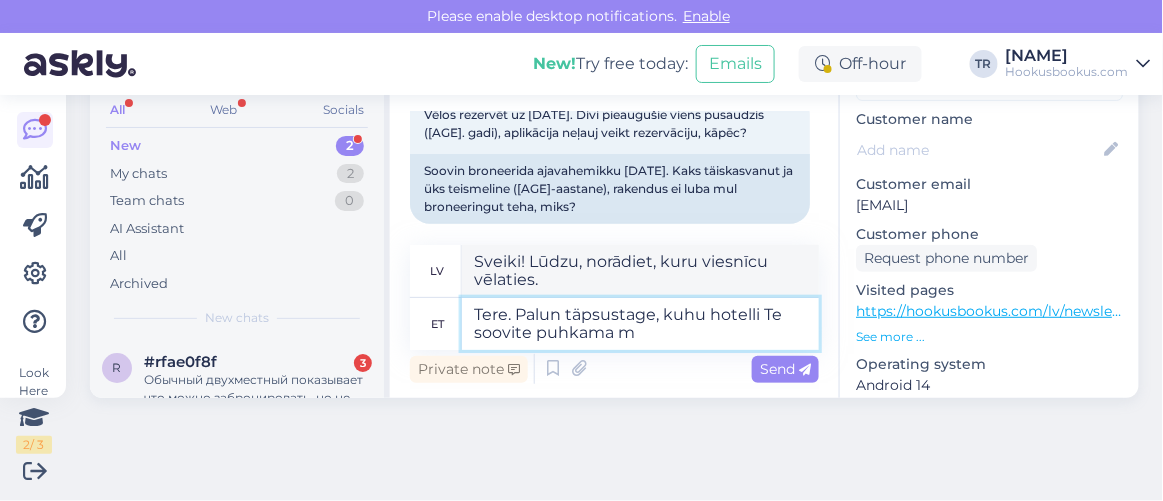 type on "Tere. Palun täpsustage, kuhu hotelli Te soovite puhkama mi" 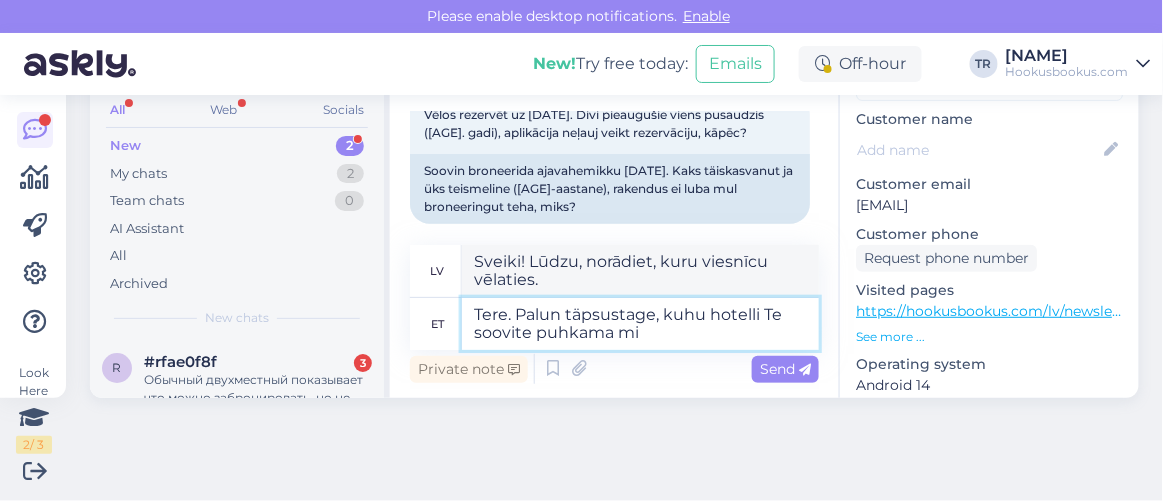 type on "Sveiki! Lūdzu, norādiet, kurā viesnīcā vēlaties apmesties." 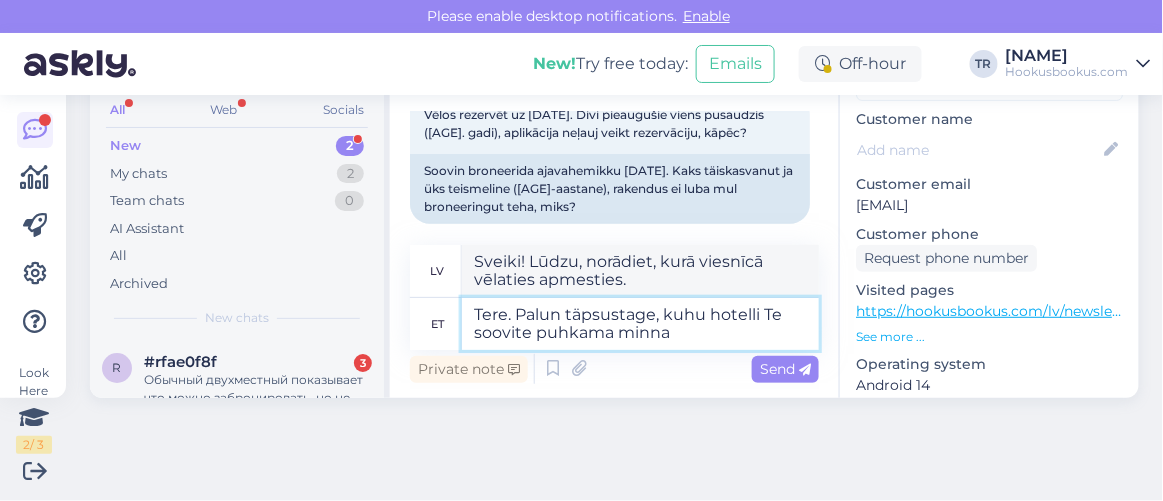 type on "Tere. Palun täpsustage, kuhu hotelli Te soovite puhkama minna?" 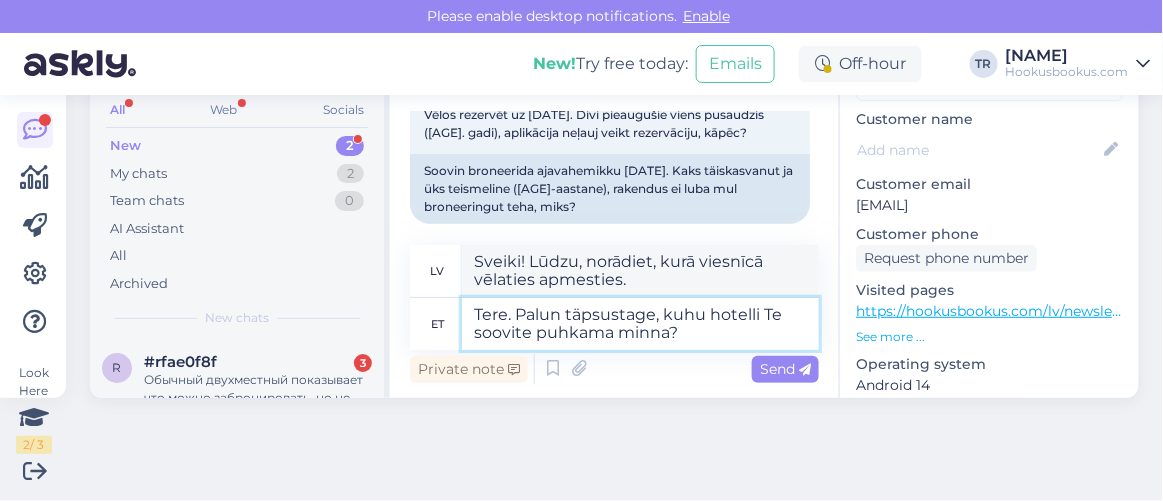 type on "Sveiki. Lūdzu, norādiet, kurā viesnīcā vēlaties doties atvaļinājumā?" 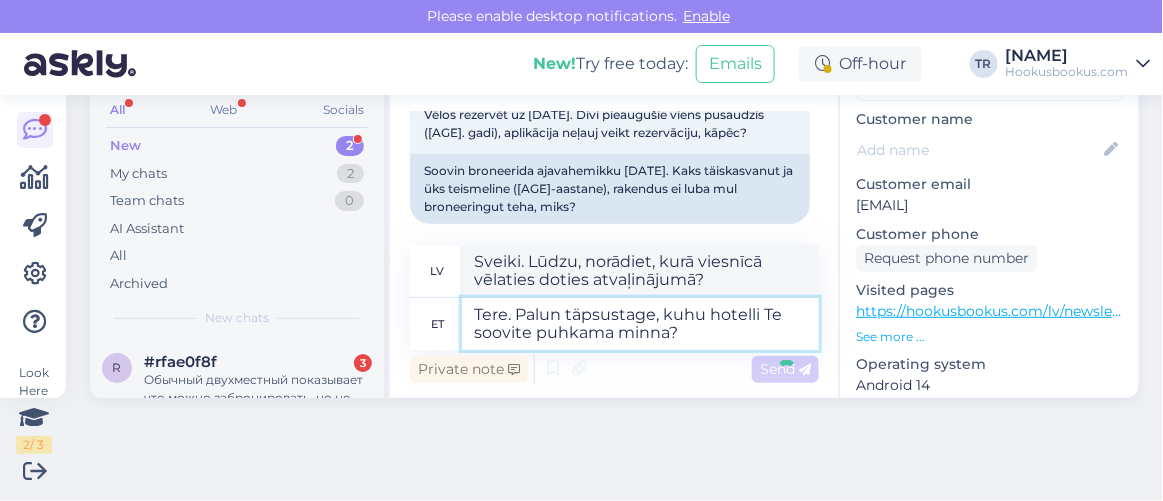 type 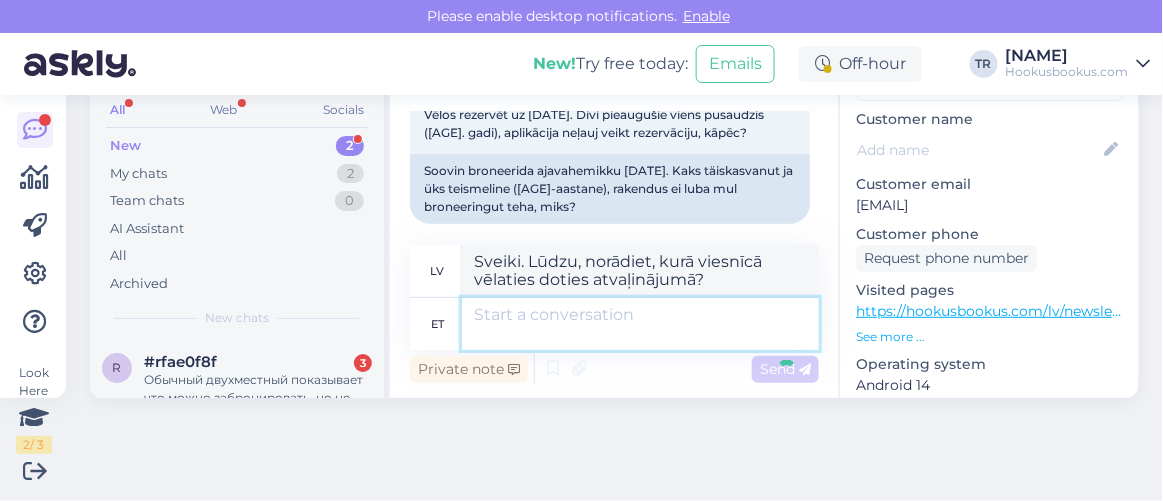 type 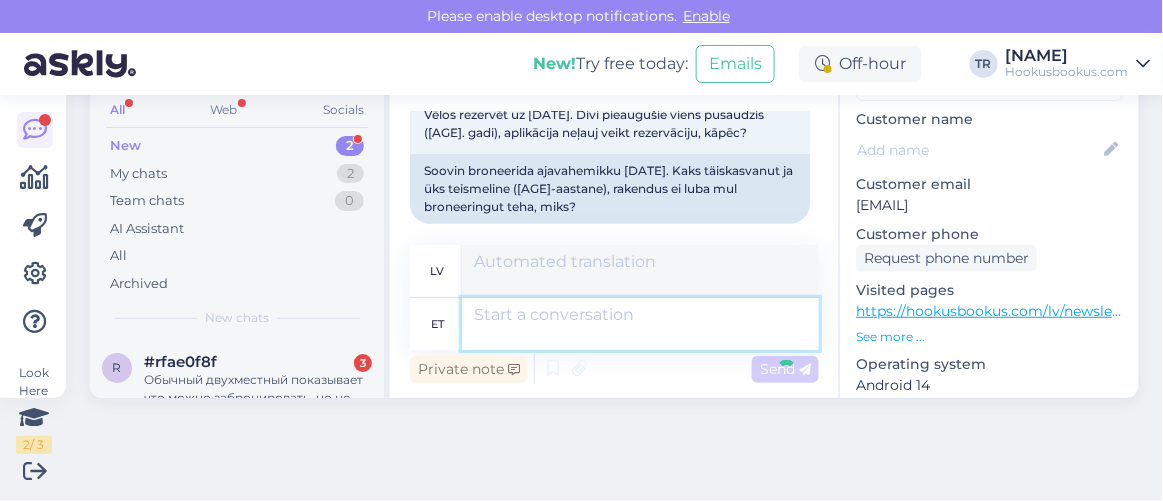 scroll, scrollTop: 322, scrollLeft: 0, axis: vertical 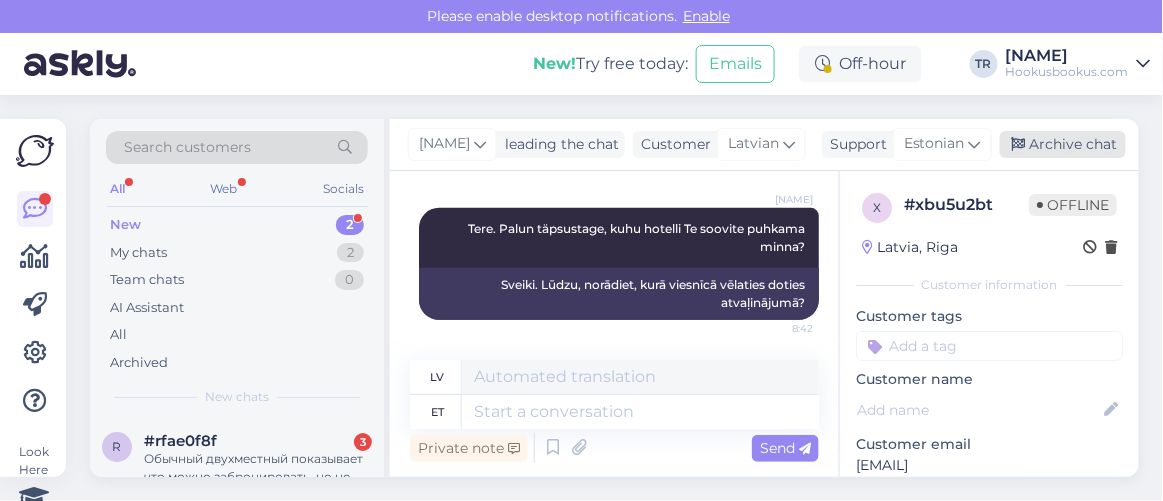 click on "Archive chat" at bounding box center [1063, 144] 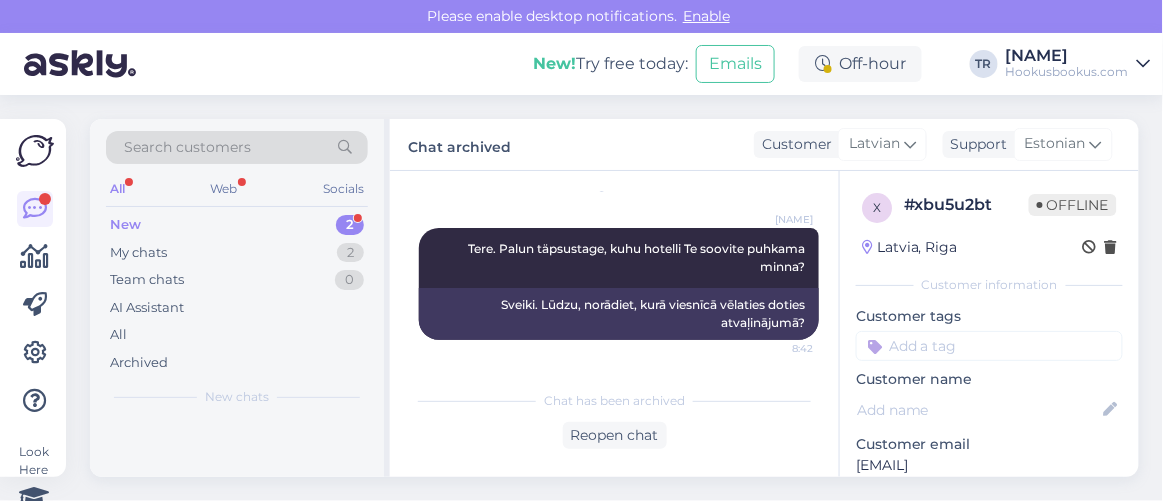 scroll, scrollTop: 302, scrollLeft: 0, axis: vertical 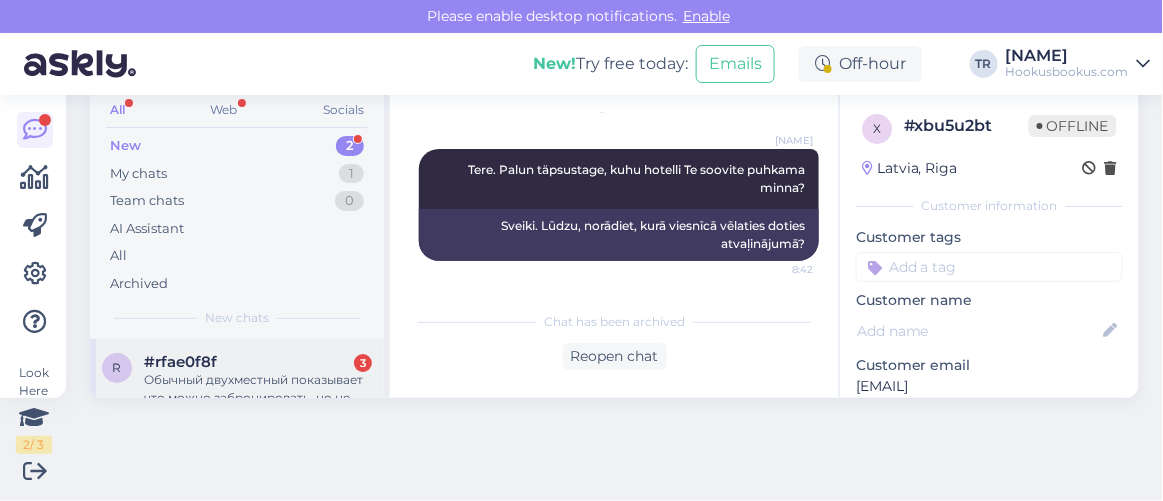 click on "#rfae0f8f 3" at bounding box center (258, 362) 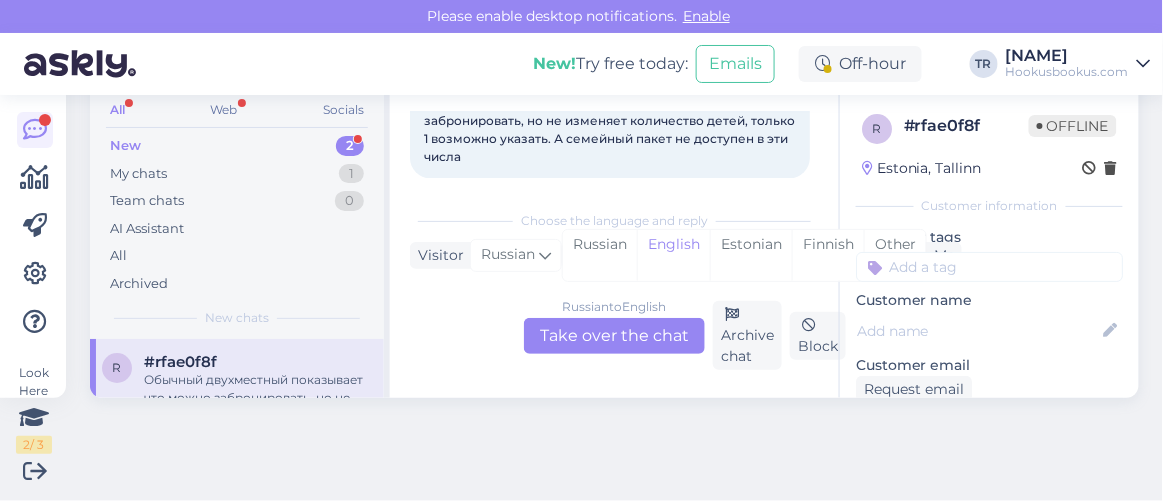 scroll, scrollTop: 80, scrollLeft: 0, axis: vertical 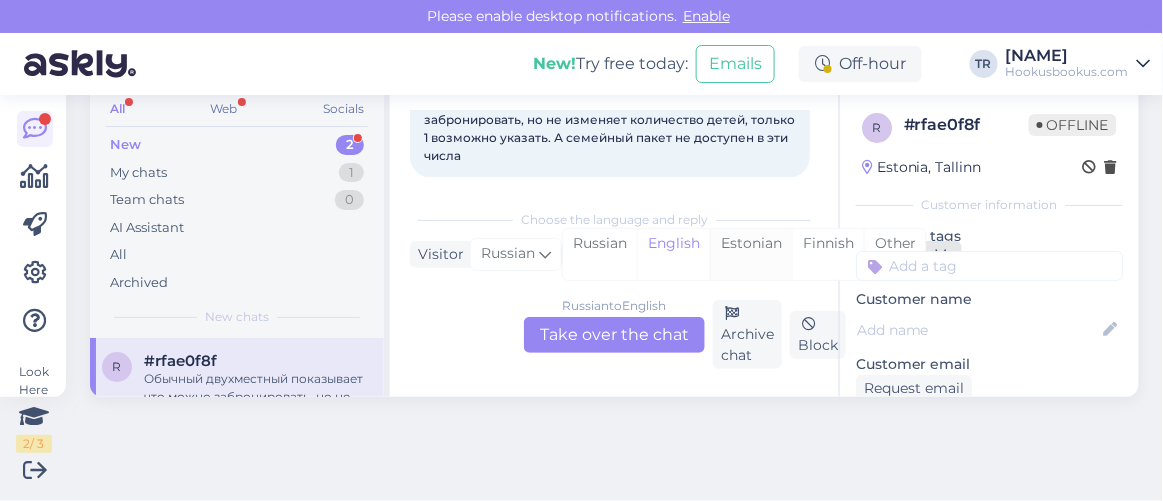click on "Estonian" at bounding box center (751, 254) 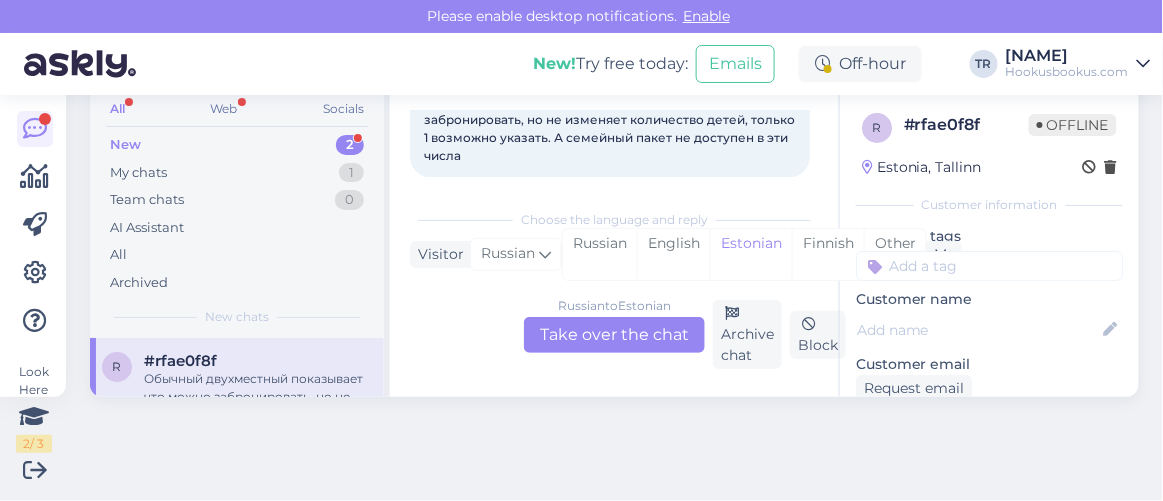 click on "Russian  to  Estonian Take over the chat" at bounding box center (614, 335) 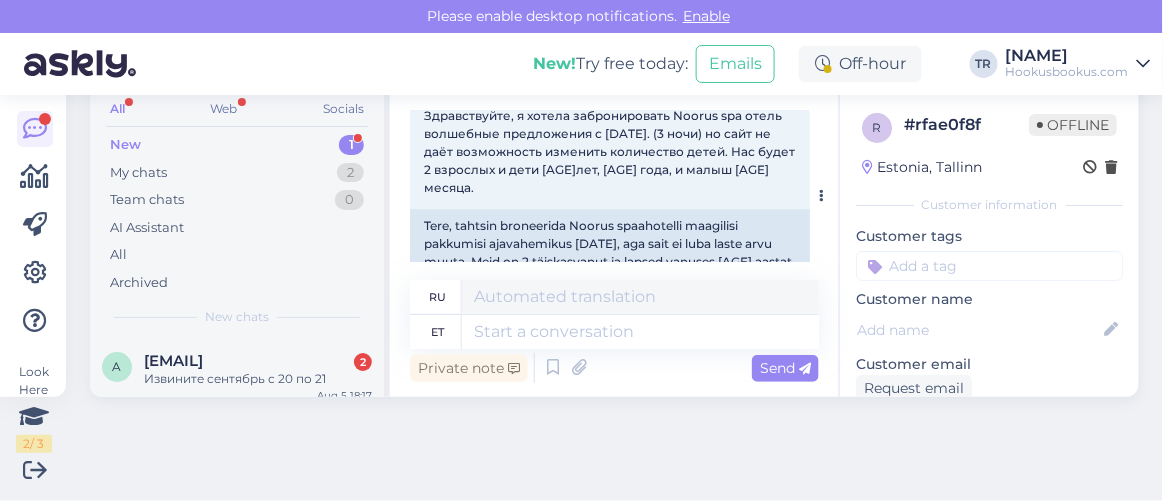 scroll, scrollTop: 3081, scrollLeft: 0, axis: vertical 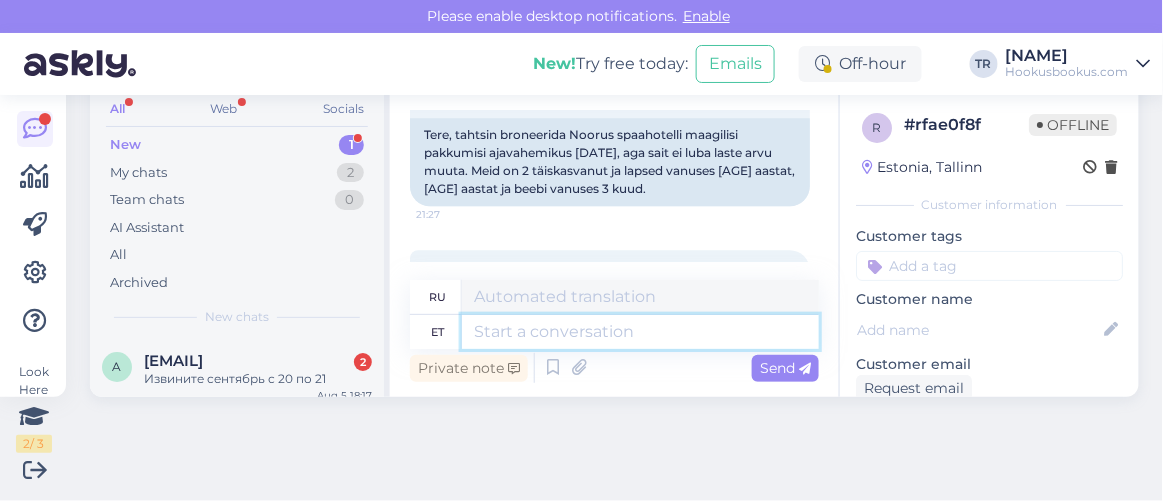 click at bounding box center (640, 332) 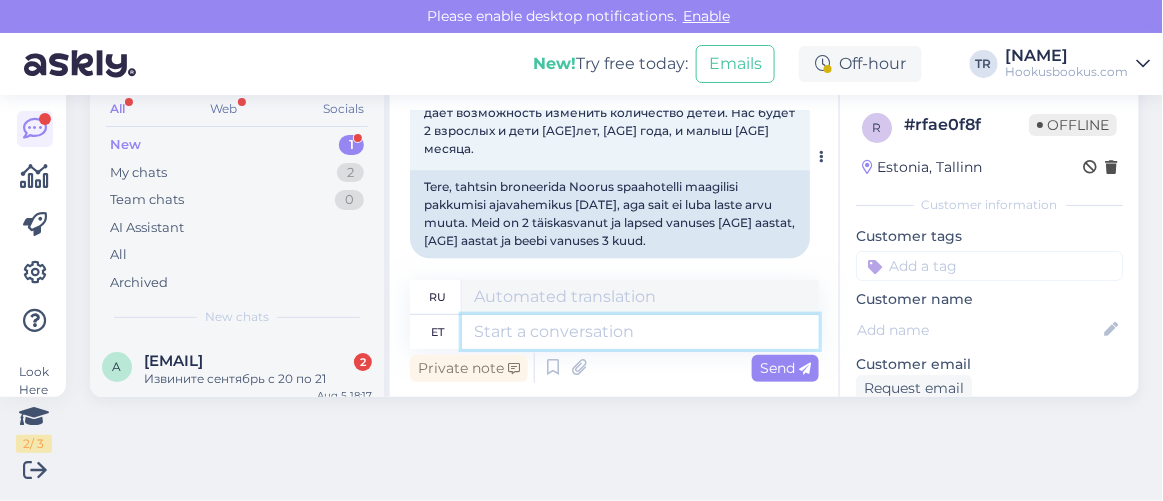 scroll, scrollTop: 2990, scrollLeft: 0, axis: vertical 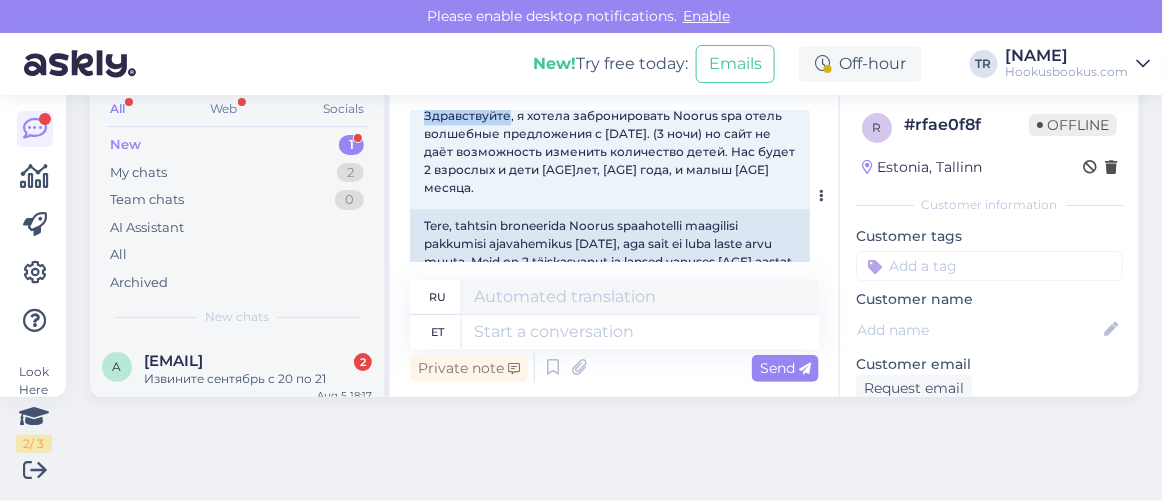 drag, startPoint x: 424, startPoint y: 163, endPoint x: 508, endPoint y: 163, distance: 84 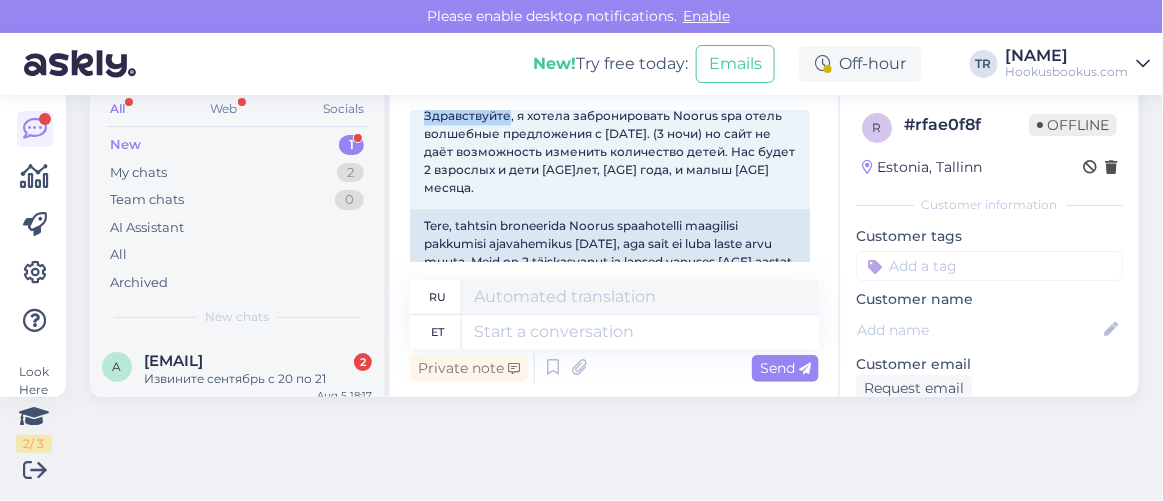 copy on "Здравствуйте" 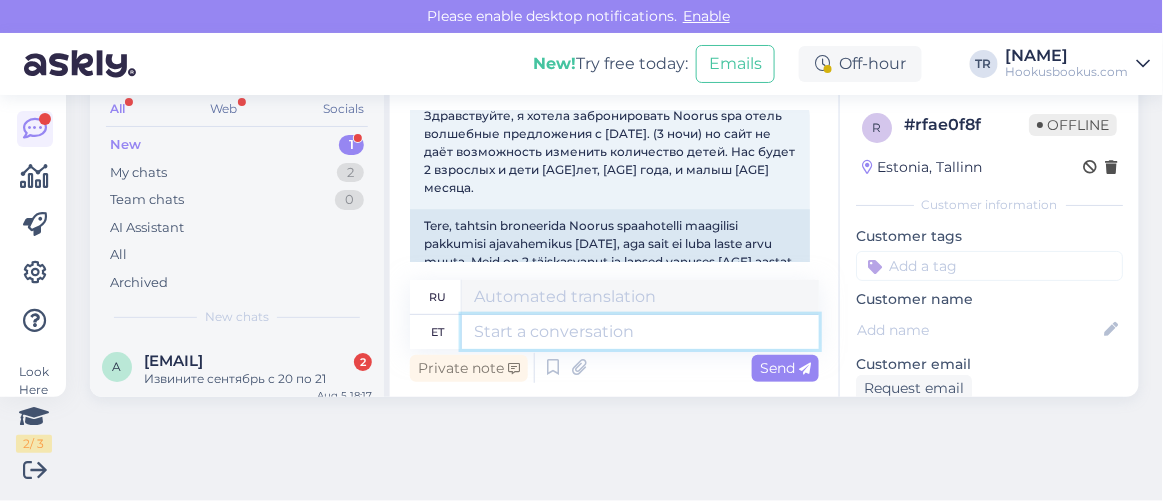 click at bounding box center (640, 332) 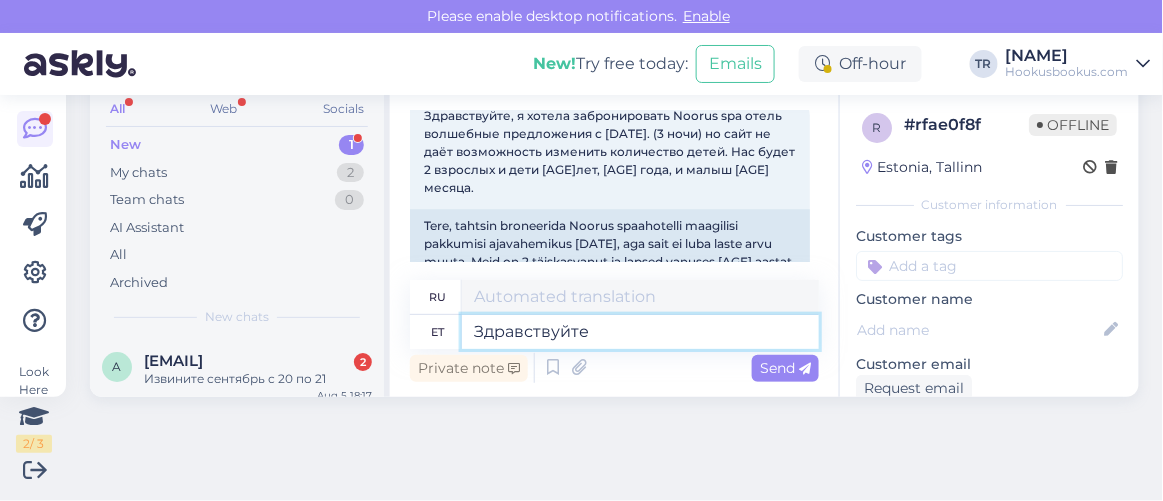 type on "Здравствуйте" 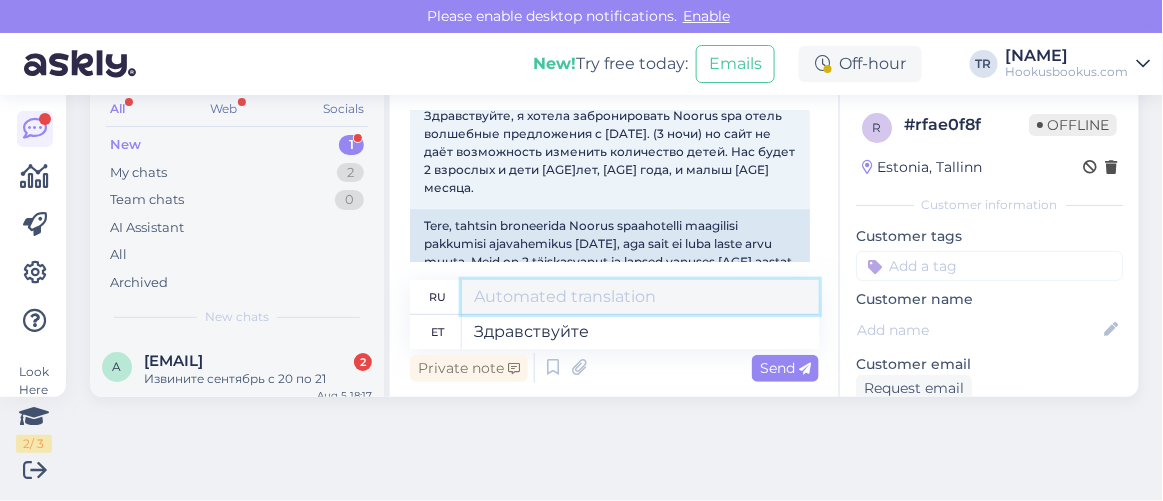 click at bounding box center (640, 297) 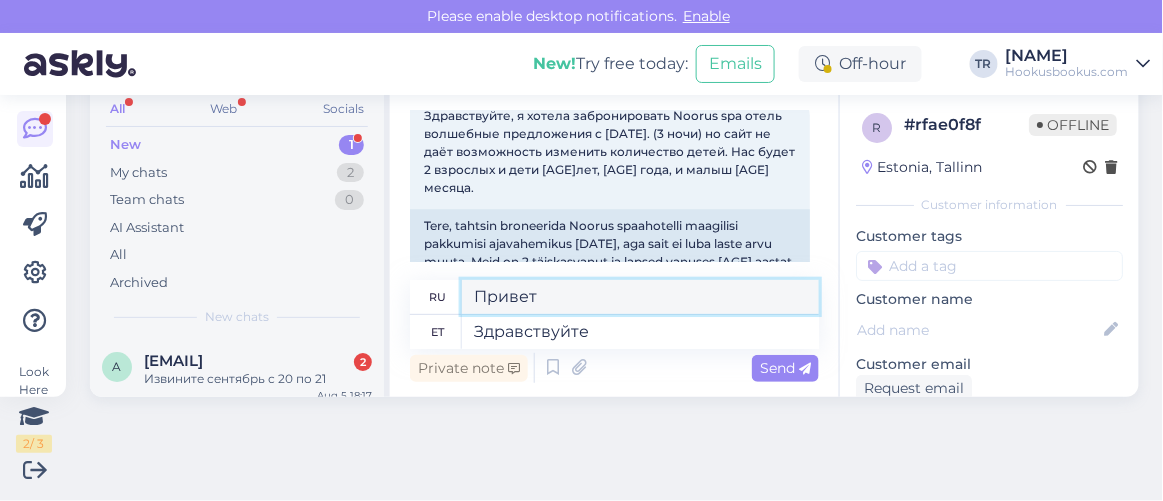 drag, startPoint x: 517, startPoint y: 297, endPoint x: 374, endPoint y: 296, distance: 143.0035 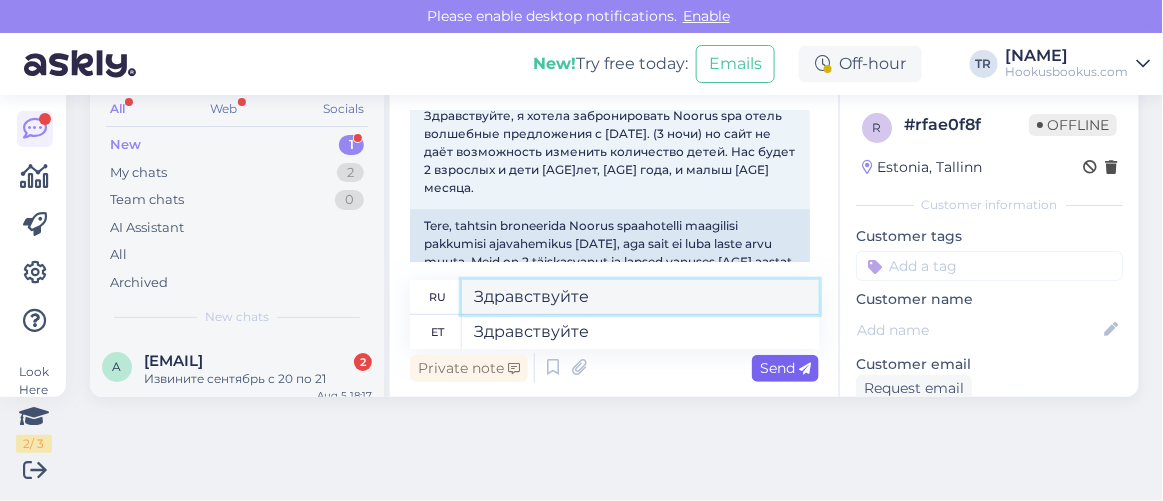 type on "Здравствуйте" 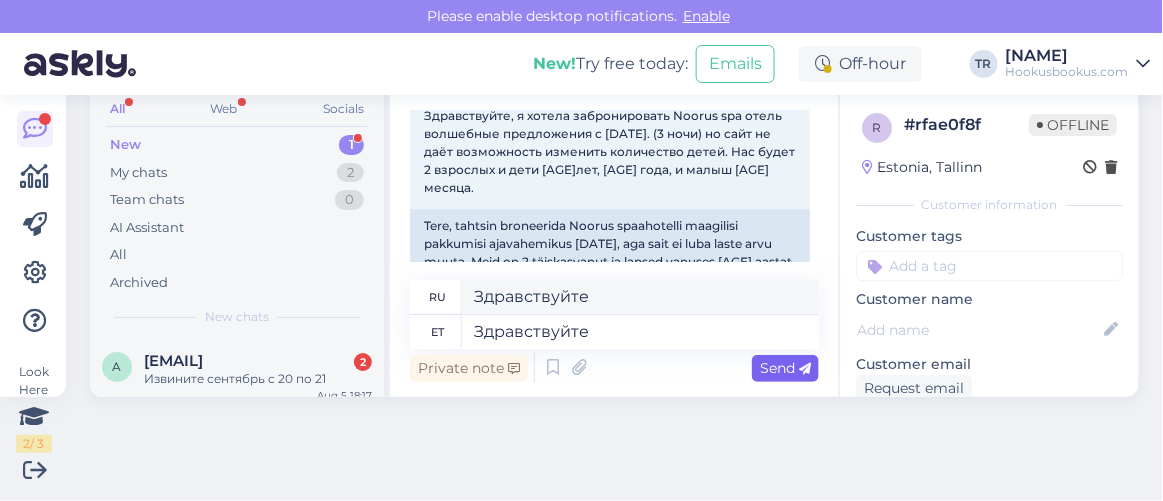 click on "Send" at bounding box center (785, 368) 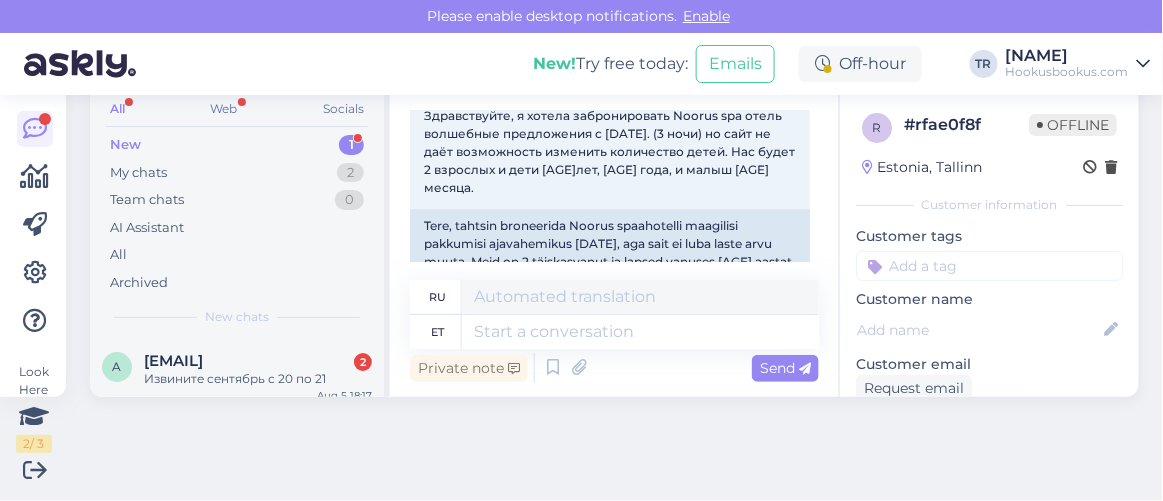 scroll, scrollTop: 3627, scrollLeft: 0, axis: vertical 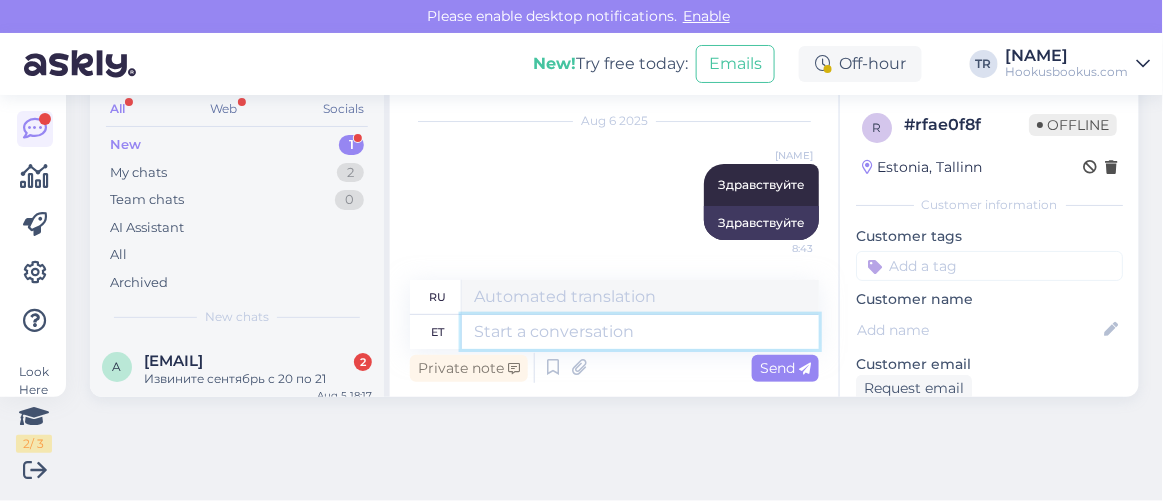 click at bounding box center [640, 332] 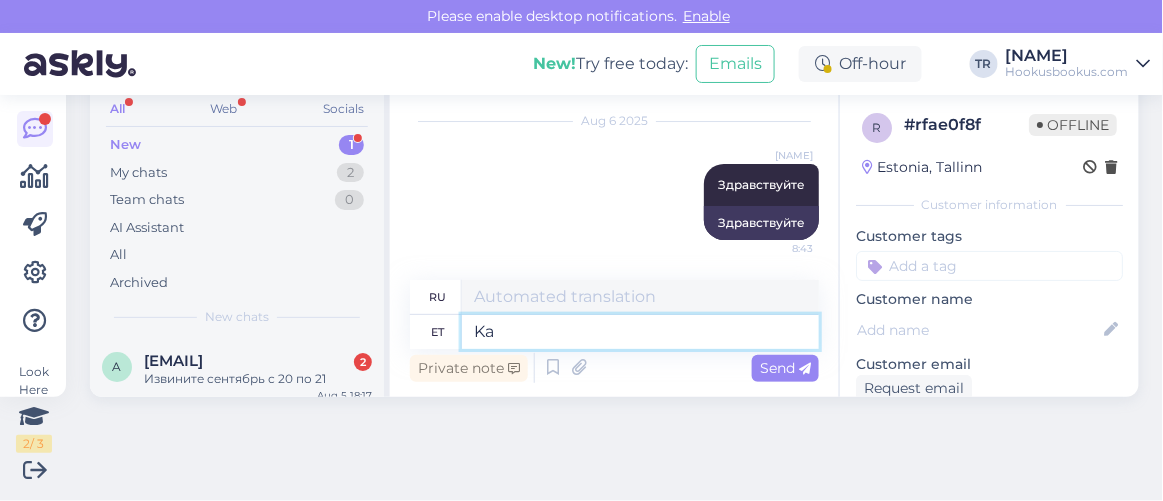 type on "K" 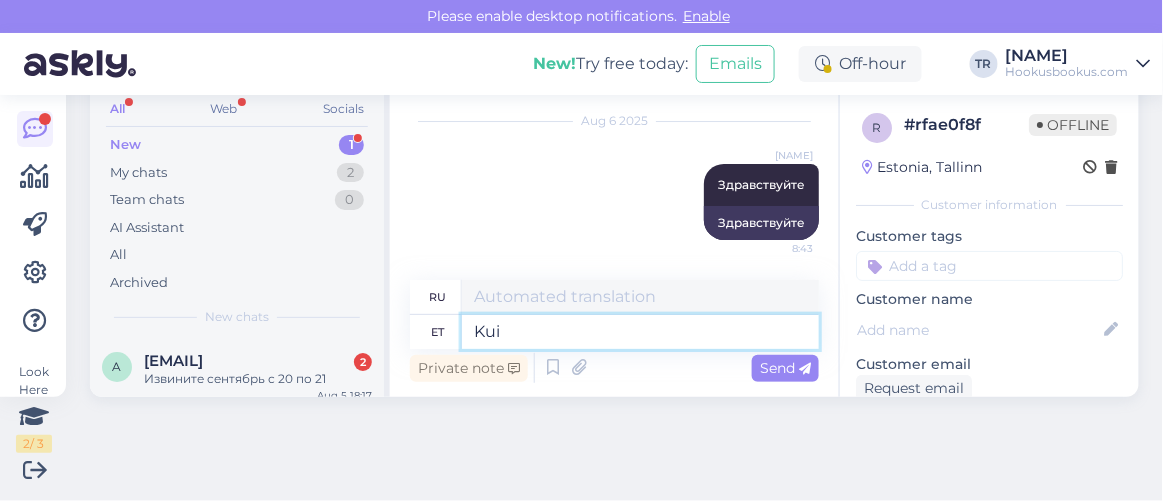 type on "Kui o" 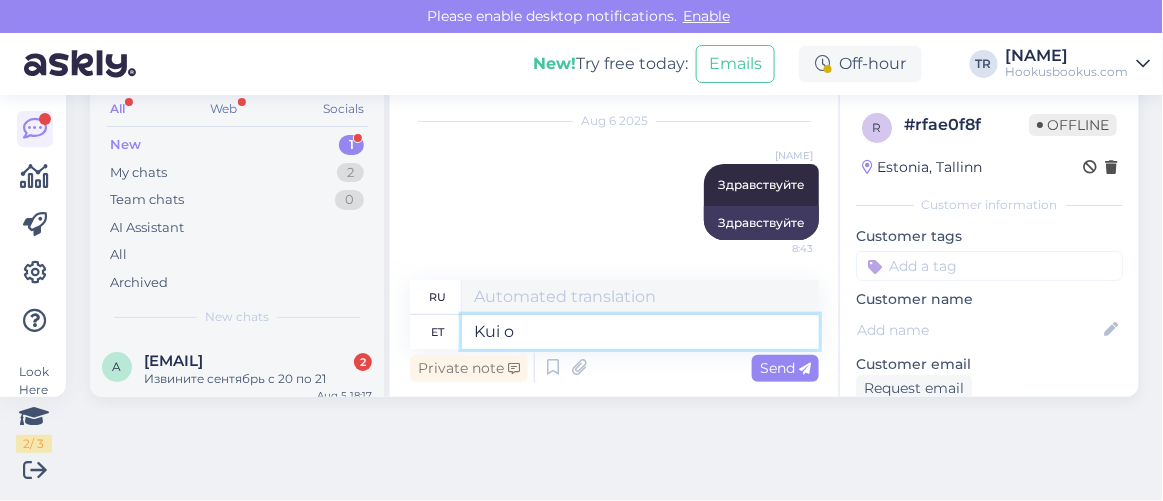 type on "Если" 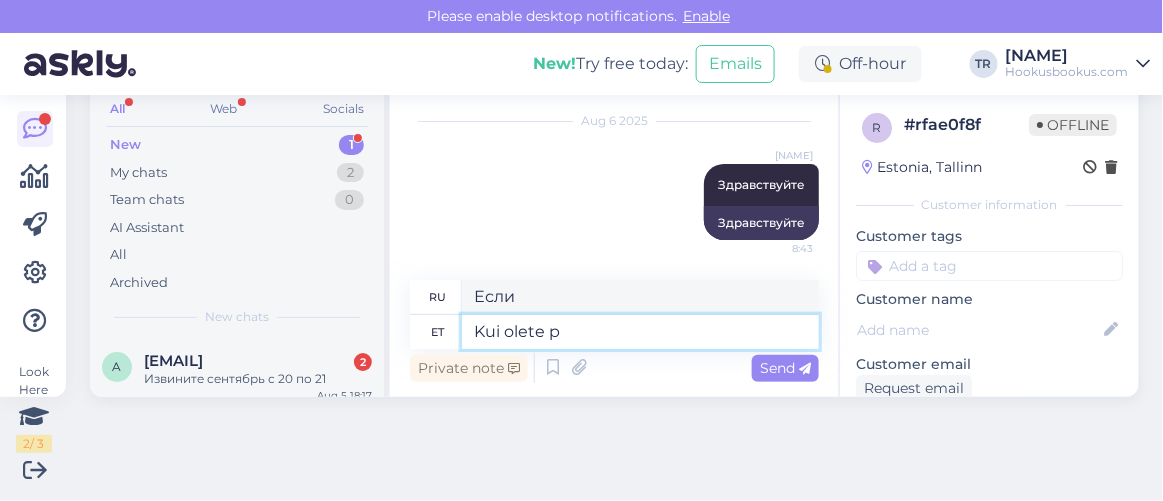 type on "Kui olete pu" 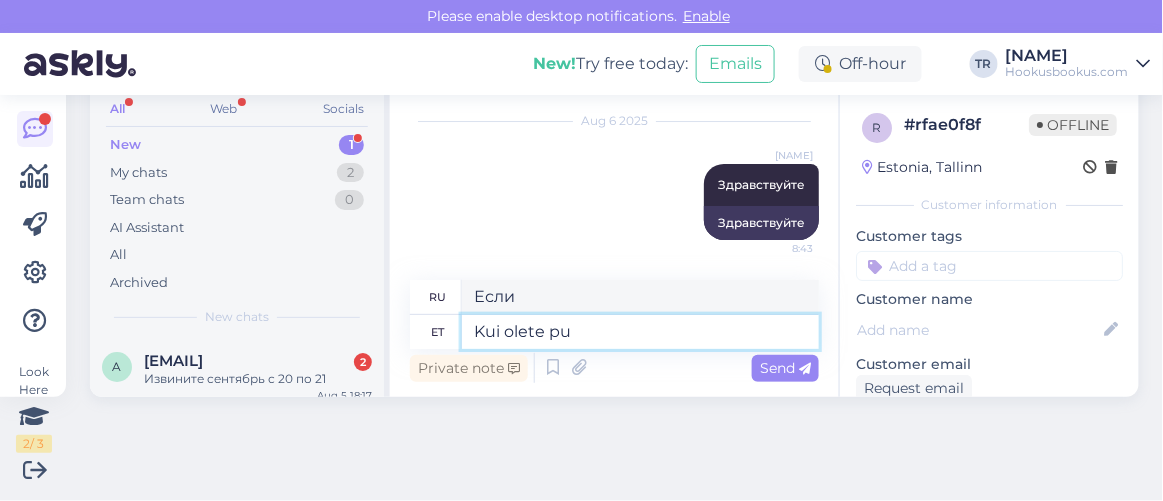 type on "Если вы" 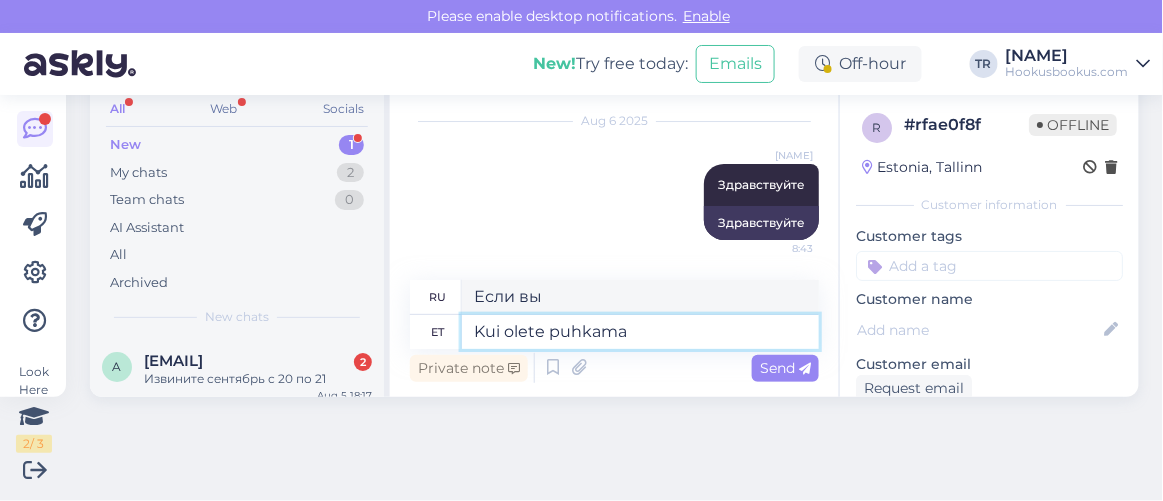 type on "Kui olete puhkama m" 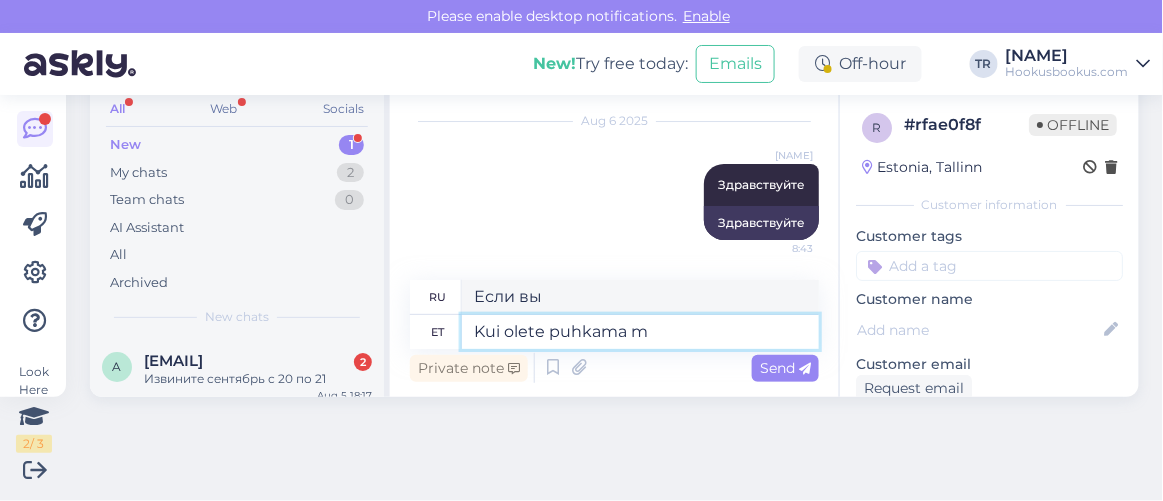 type on "Когда ты в отпуске" 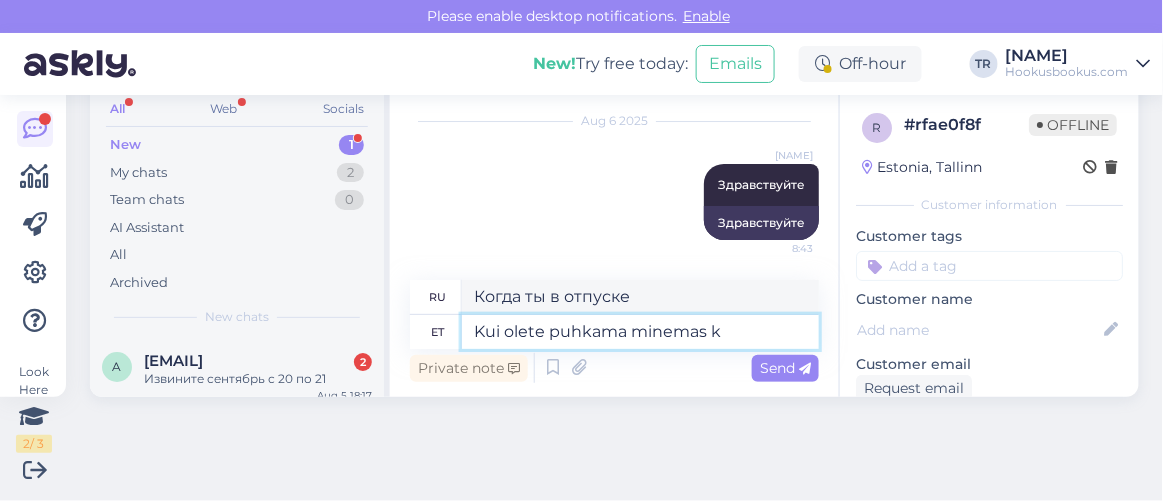 type on "Kui olete puhkama minemas ka" 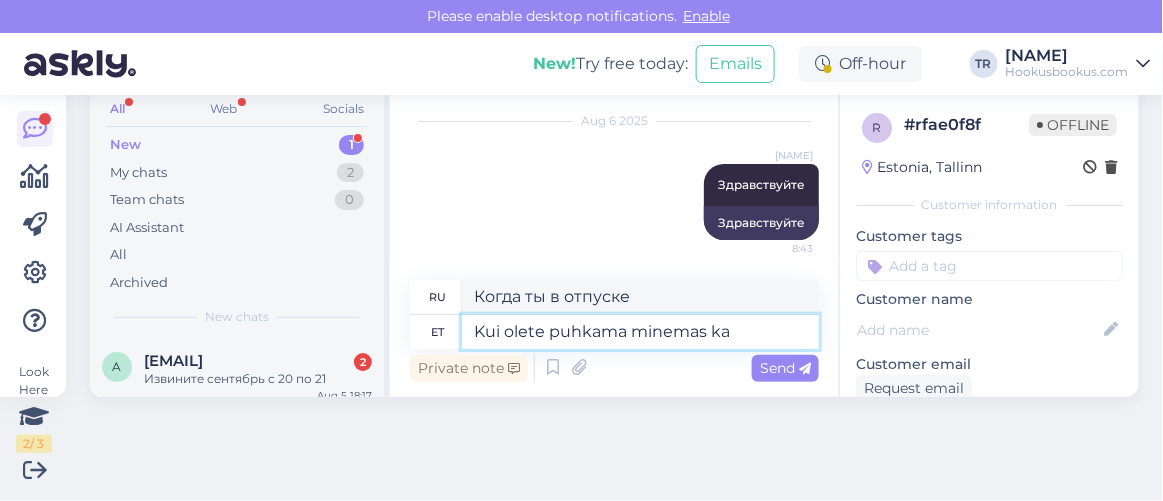 type on "Когда вы собираетесь в отпуск" 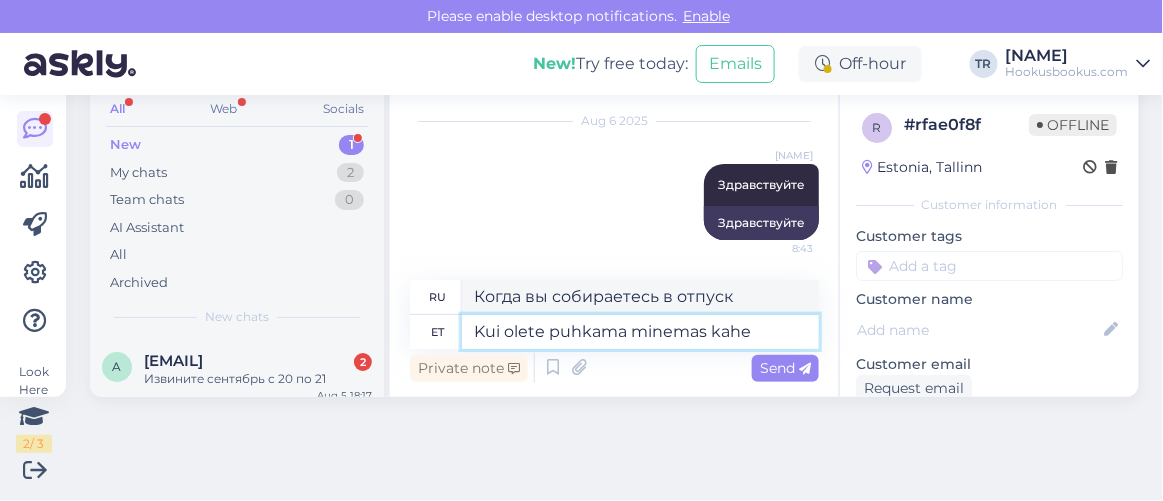 type on "Kui olete puhkama minemas kahe t" 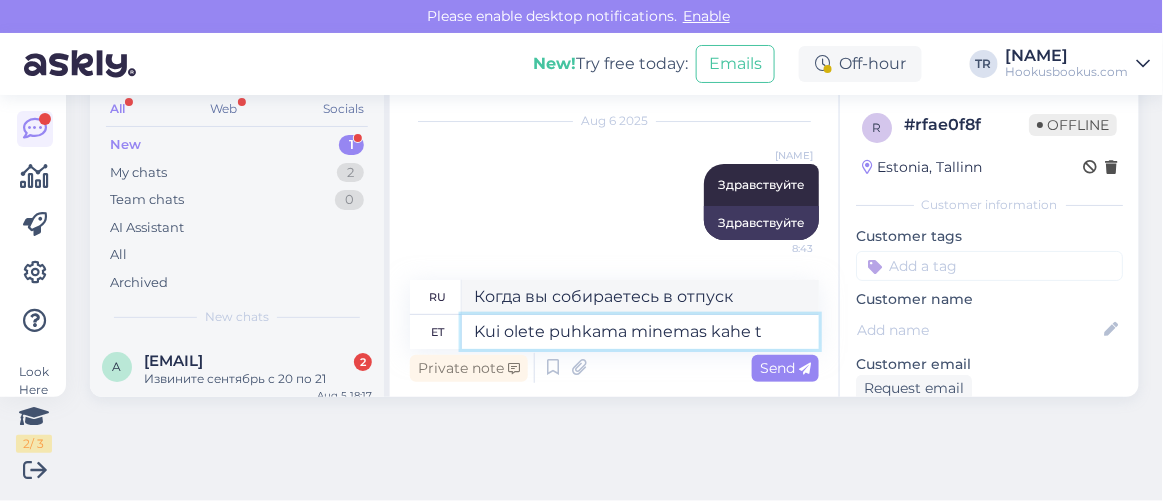 type on "Если вы собираетесь в отпуск на двоих" 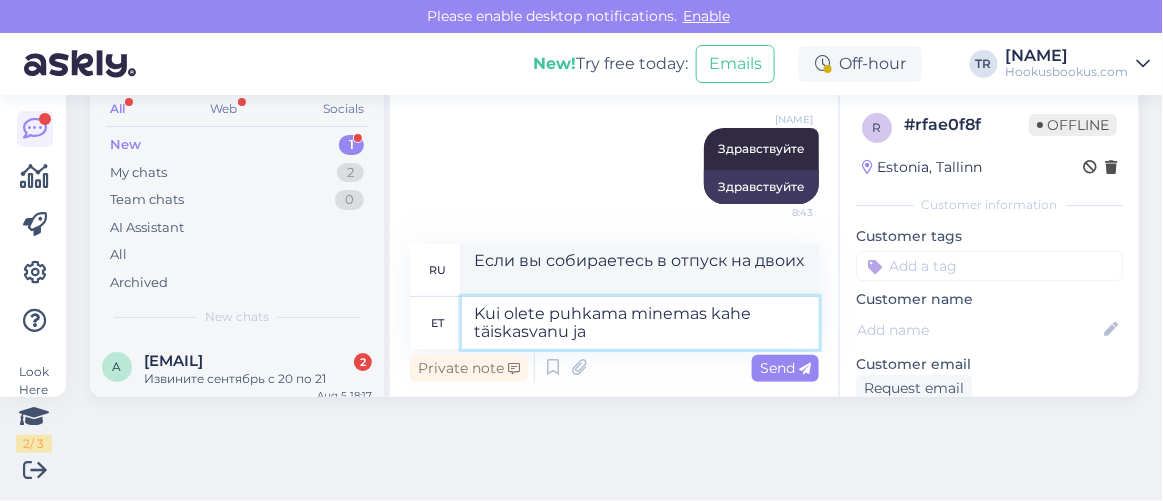 type on "Kui olete puhkama minemas kahe täiskasvanu ja" 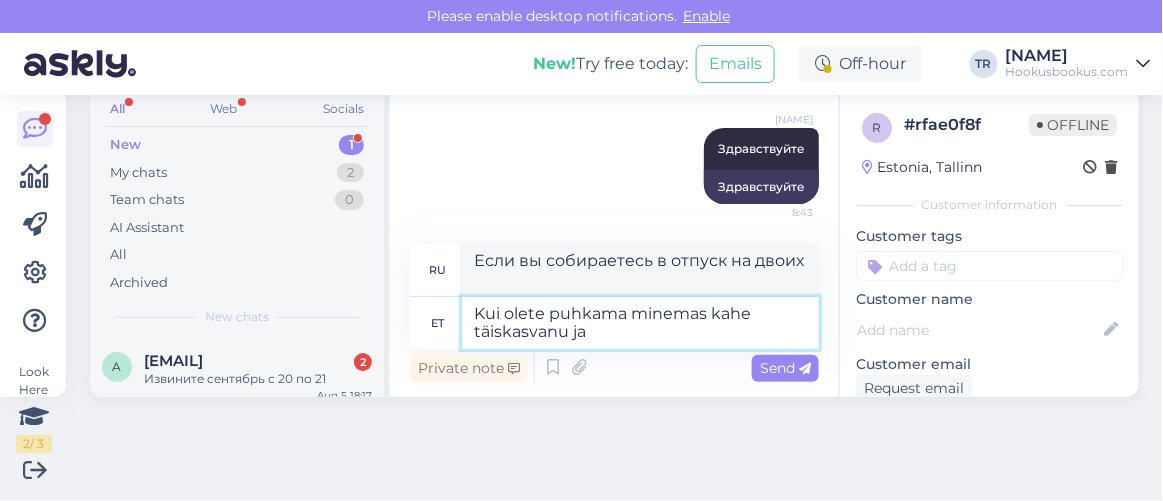 type on "Если вы едете в отпуск с двумя взрослыми" 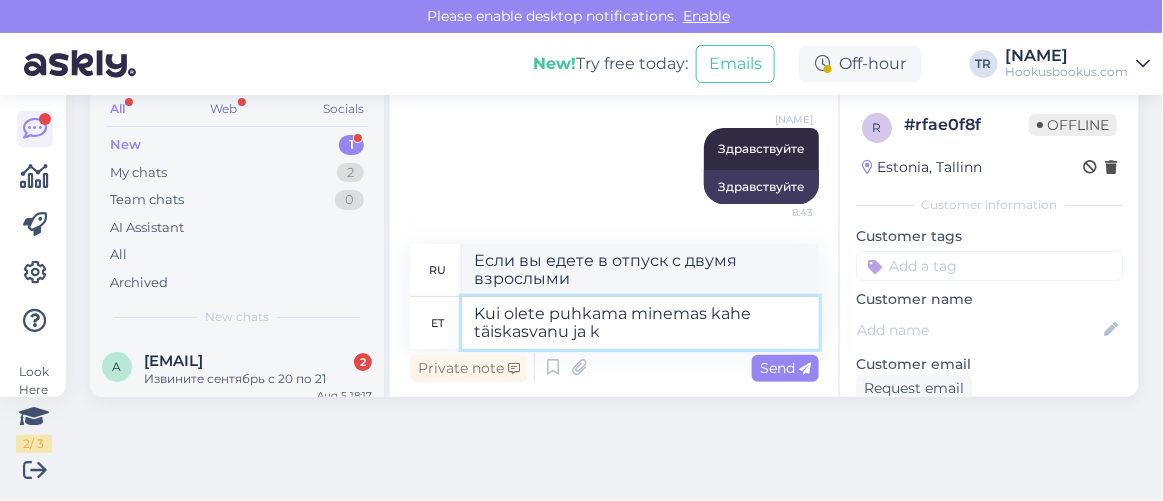 type on "Kui olete puhkama minemas kahe täiskasvanu ja ko" 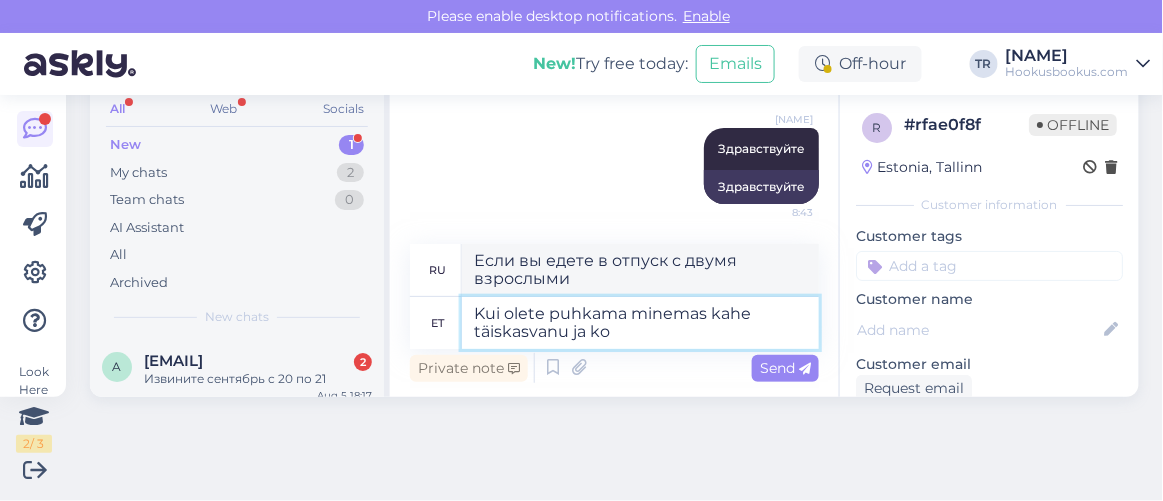 type on "Если вы едете в отпуск с двумя взрослыми и" 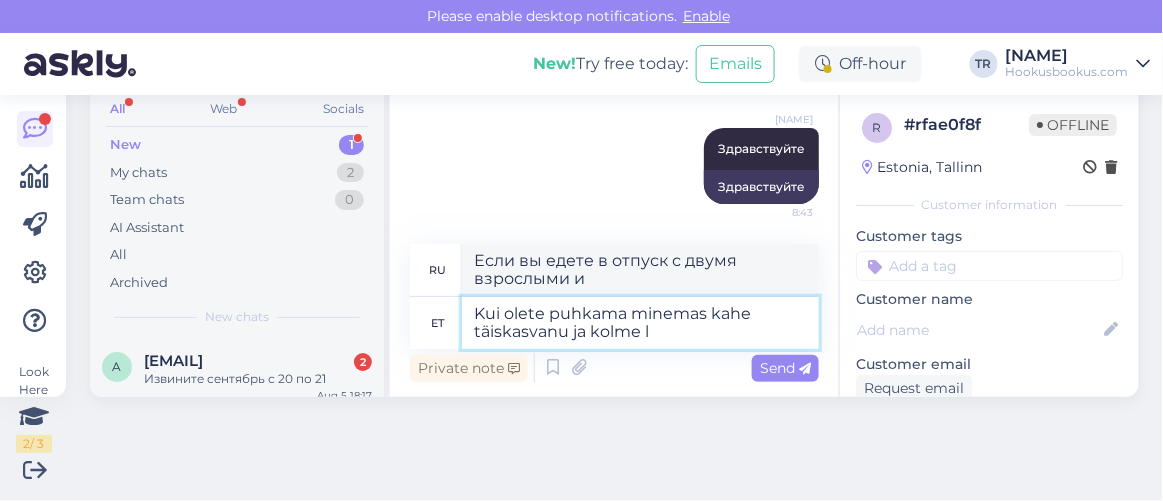 type on "Kui olete puhkama minemas kahe täiskasvanu ja kolme la" 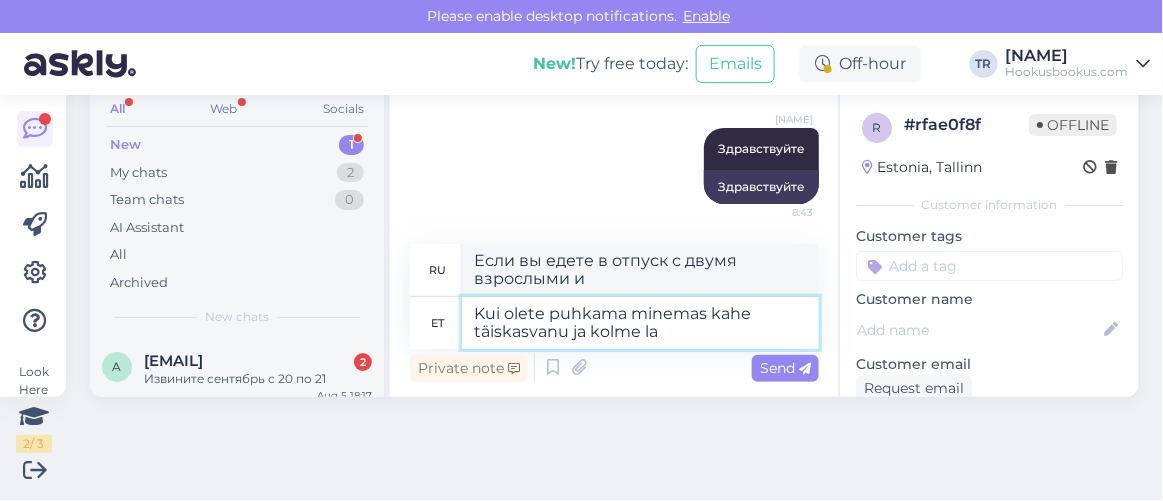 type on "Если вы едете в отпуск с двумя взрослыми и тремя" 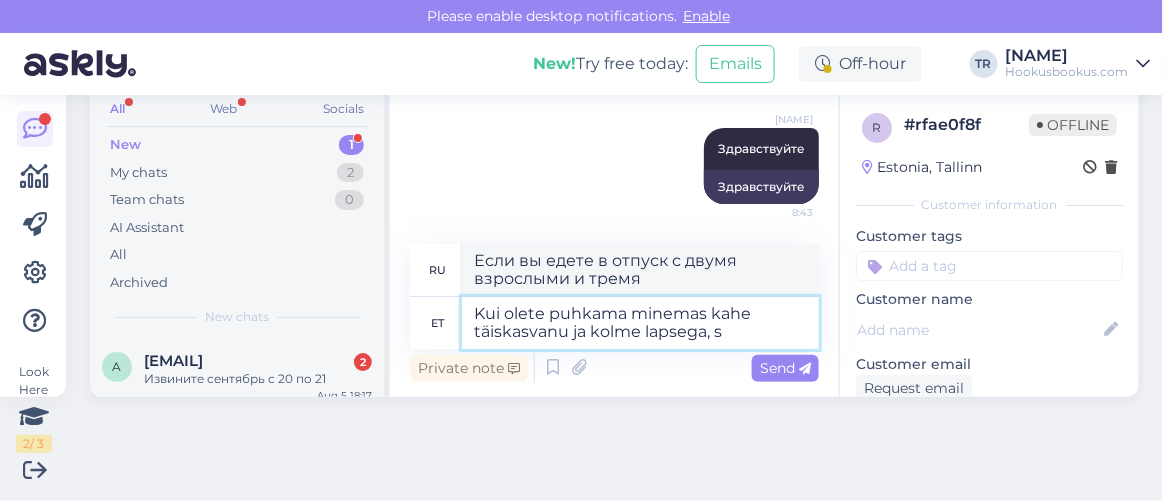 type on "Kui olete puhkama minemas kahe täiskasvanu ja kolme lapsega, si" 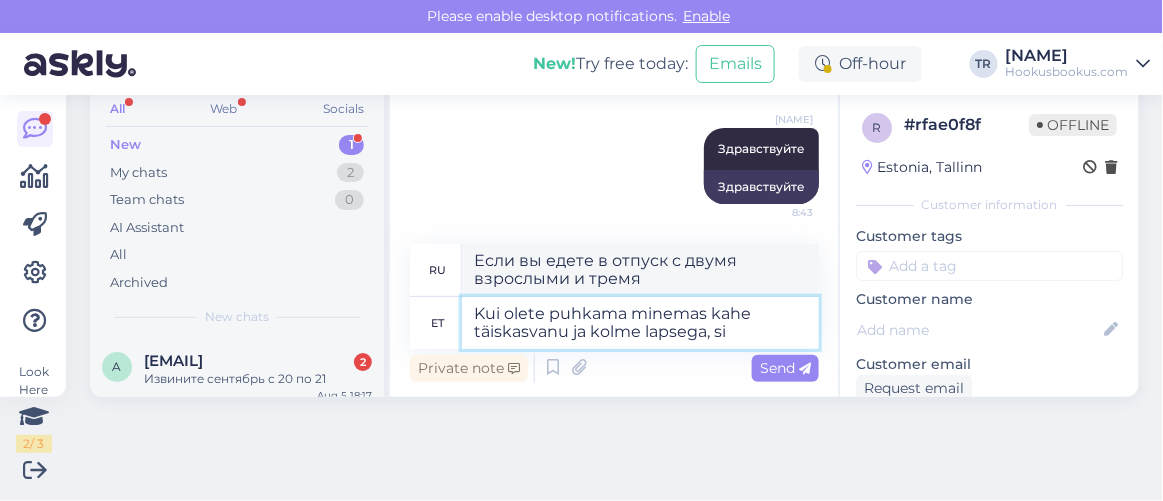 type on "Если вы отправляетесь в отпуск с двумя взрослыми и тремя детьми," 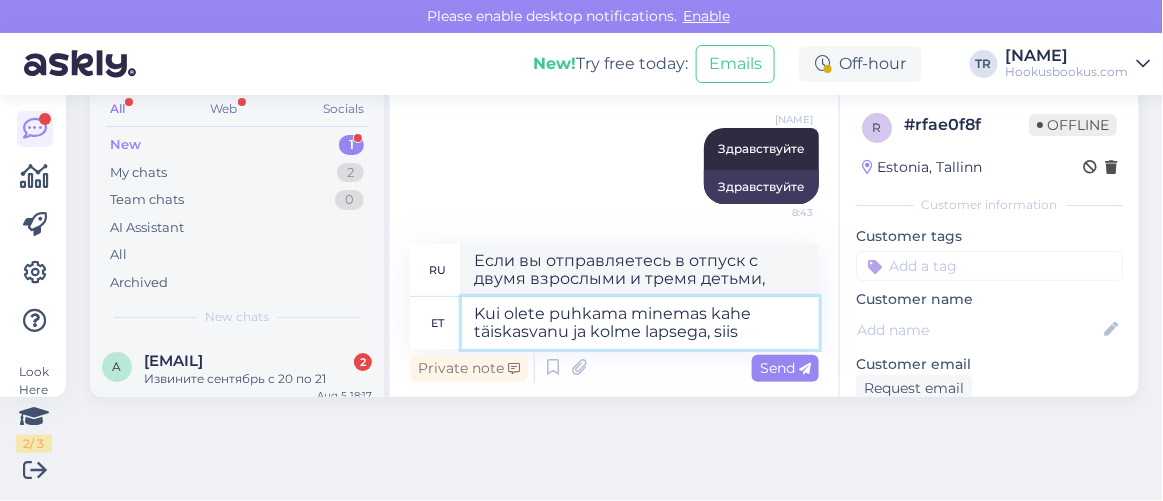 type on "Kui olete puhkama minemas kahe täiskasvanu ja kolme lapsega, siis t" 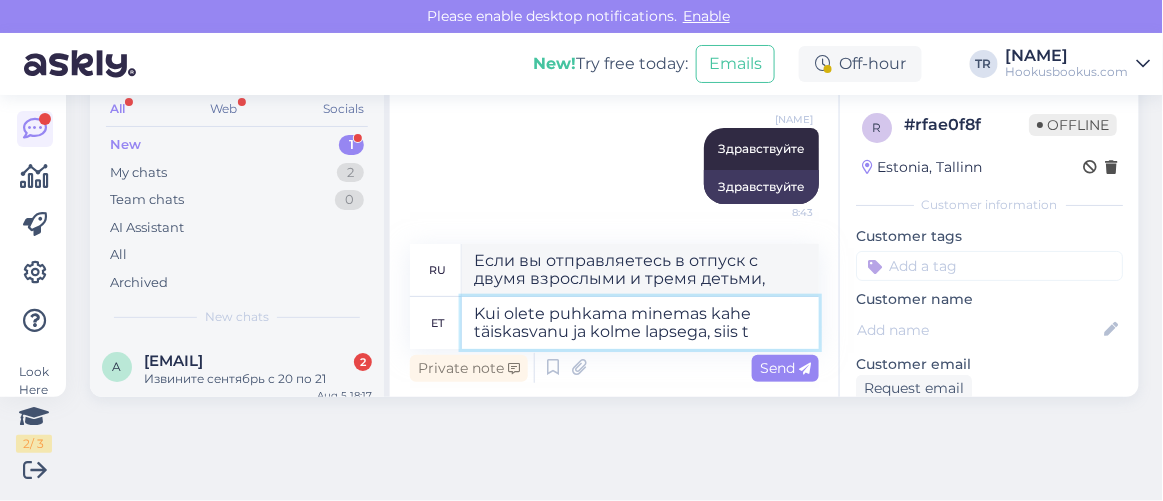 type on "Если вы едете в отпуск с двумя взрослыми и тремя детьми, то" 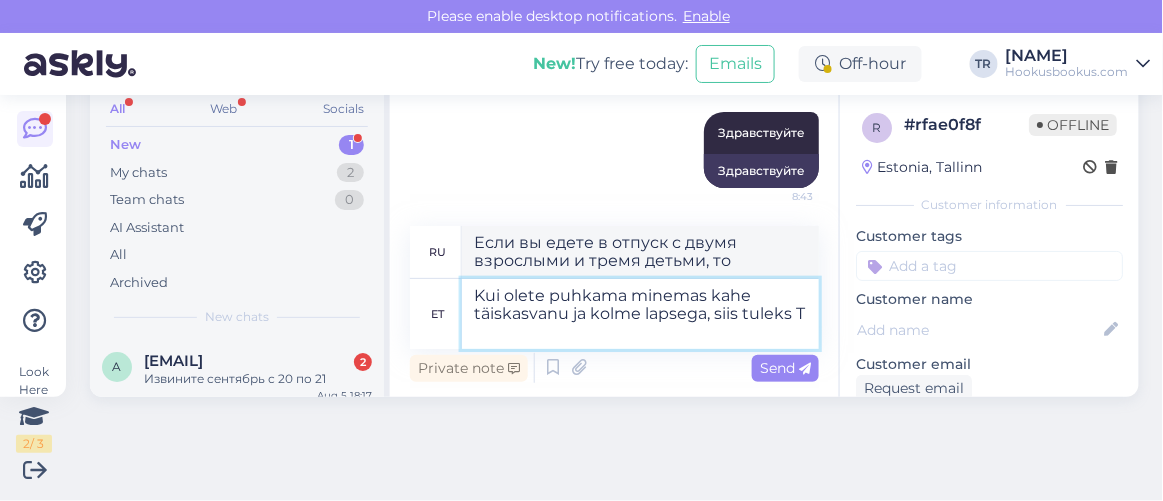 type on "Kui olete puhkama minemas kahe täiskasvanu ja kolme lapsega, siis tuleks Te" 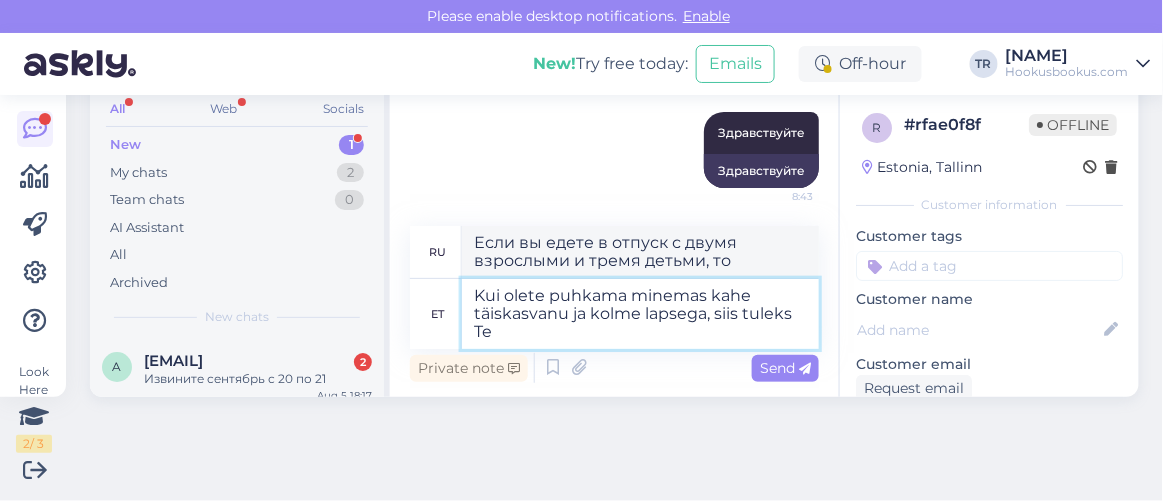 type on "Если вы отправляетесь в отпуск с двумя взрослыми и тремя детьми, вам следует" 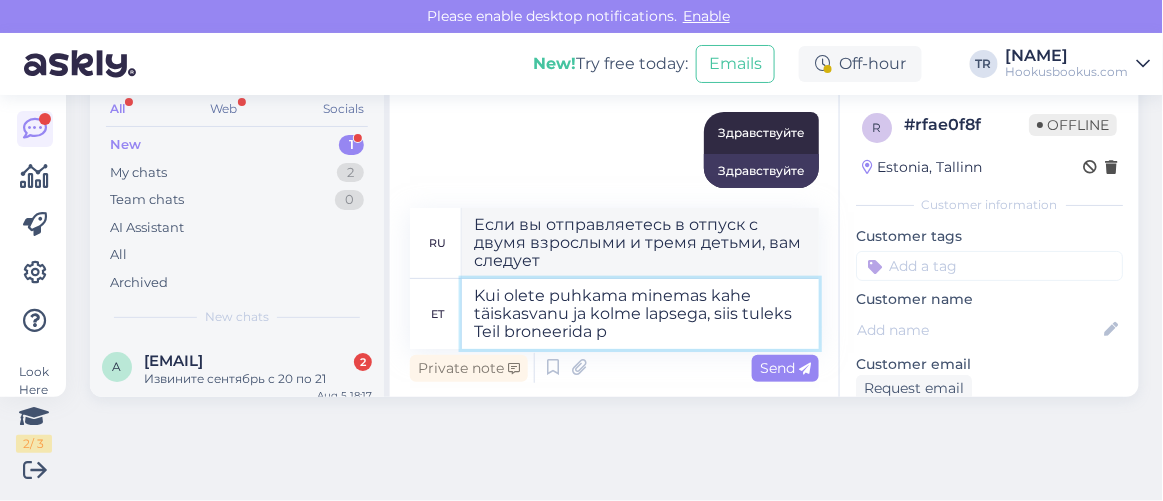 type on "Kui olete puhkama minemas kahe täiskasvanu ja kolme lapsega, siis tuleks Teil broneerida pe" 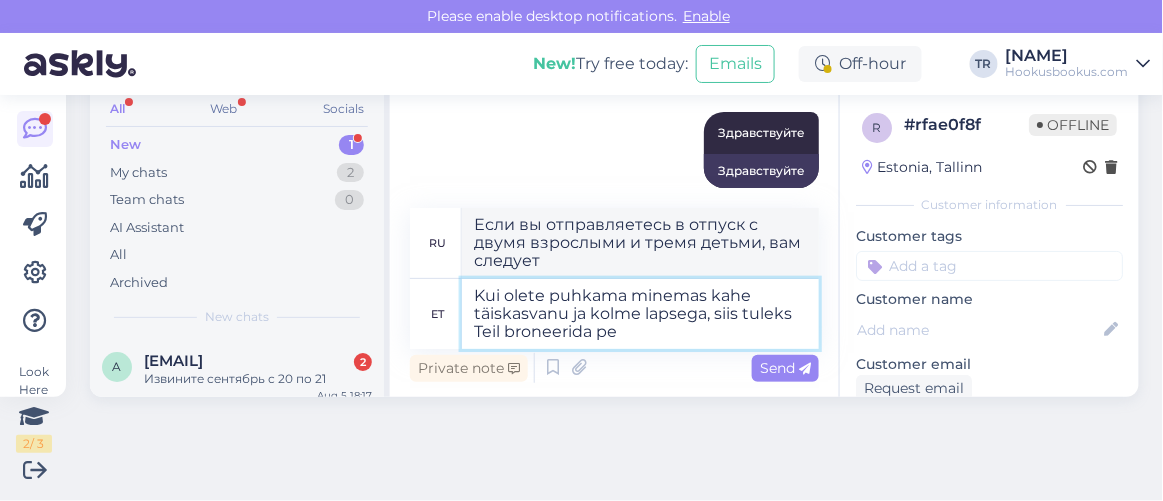 type on "Если вы отправляетесь в отпуск с двумя взрослыми и тремя детьми, вам следует забронировать" 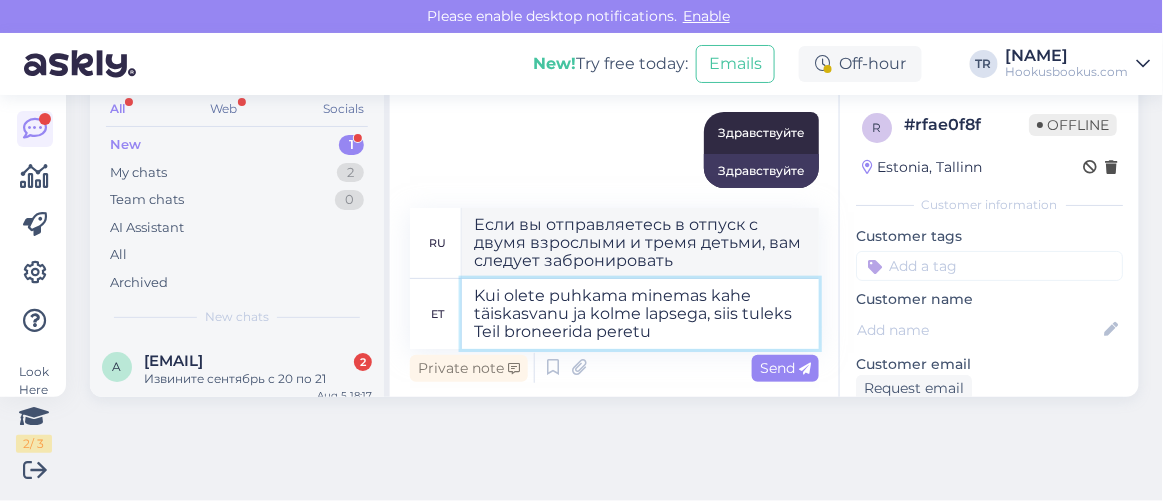 type on "Kui olete puhkama minemas kahe täiskasvanu ja kolme lapsega, siis tuleks Teil broneerida peretub" 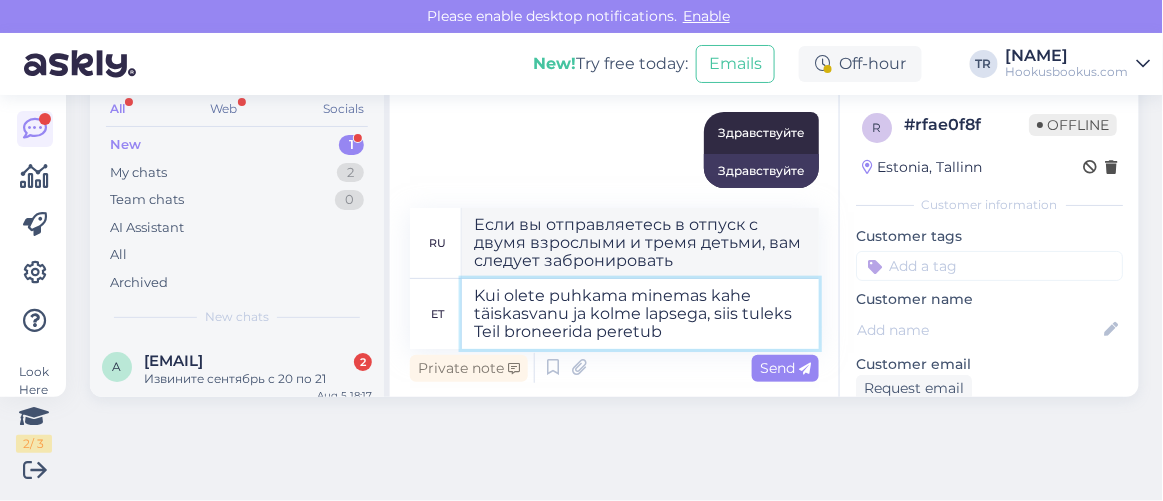 type on "Если вы отправляетесь в отпуск с двумя взрослыми и тремя детьми, вам следует забронировать семейный номер." 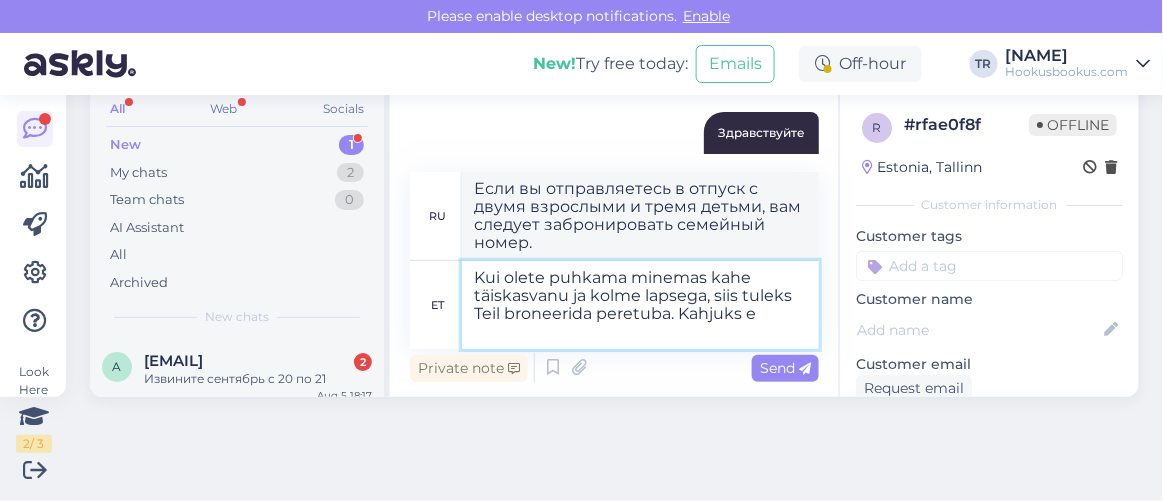type on "Kui olete puhkama minemas kahe täiskasvanu ja kolme lapsega, siis tuleks Teil broneerida peretuba. Kahjuks ei" 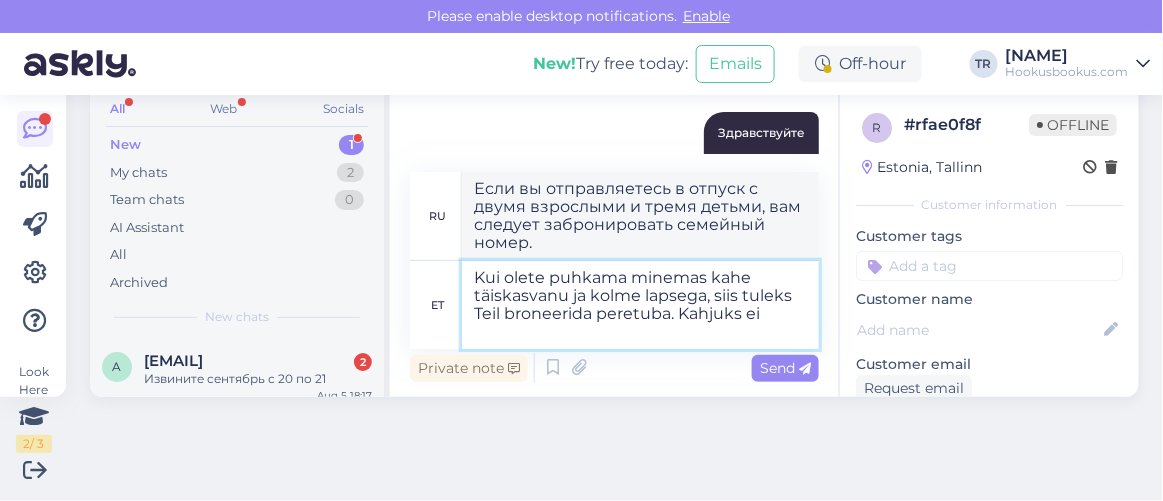 type on "Если вы едете в отпуск с двумя взрослыми и тремя детьми, вам следует забронировать семейный номер. К сожалению," 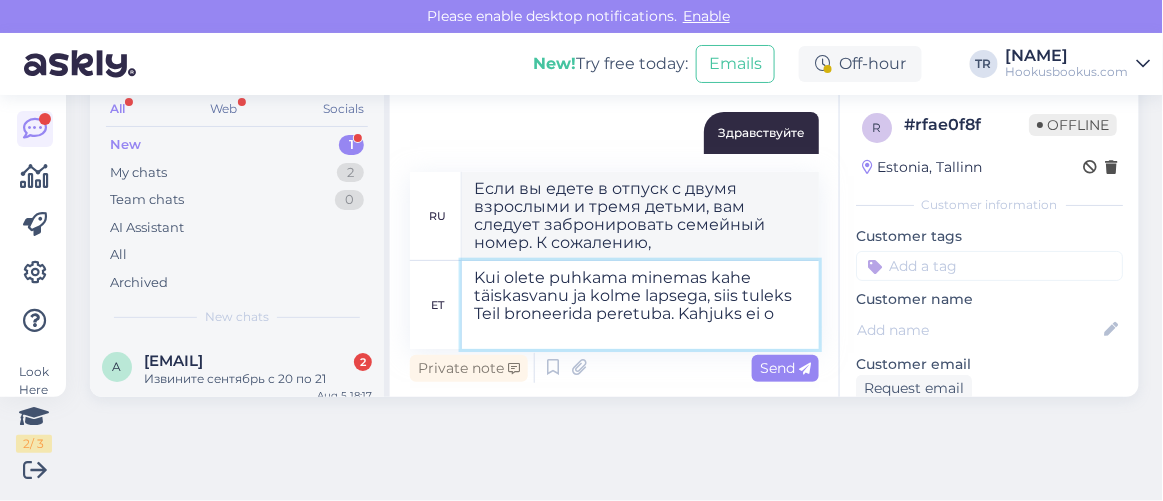 type on "Kui olete puhkama minemas kahe täiskasvanu ja kolme lapsega, siis tuleks Teil broneerida peretuba. Kahjuks ei ol" 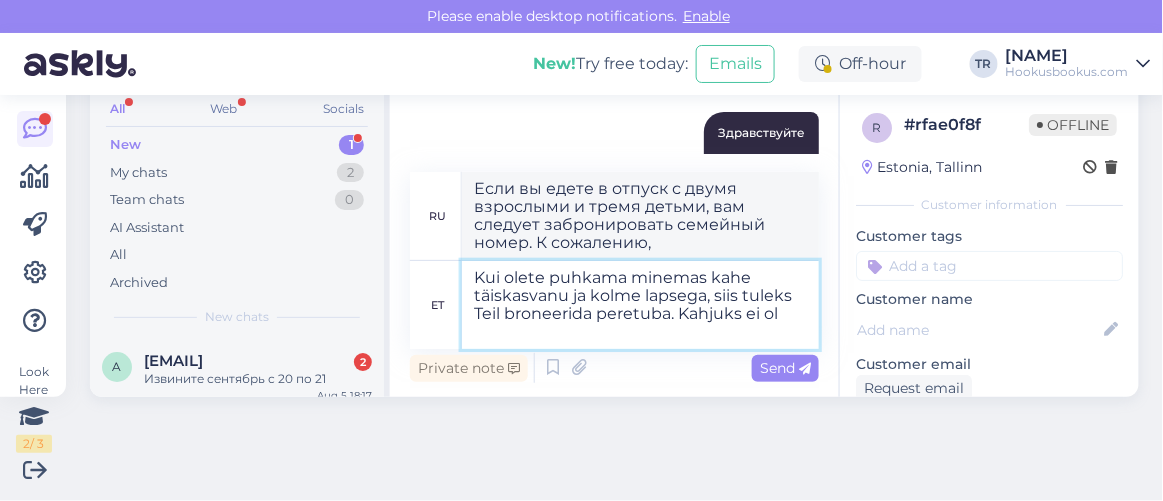 type on "Если вы едете в отпуск с двумя взрослыми и тремя детьми, вам следует забронировать семейный номер. К сожалению, мы не предлагаем..." 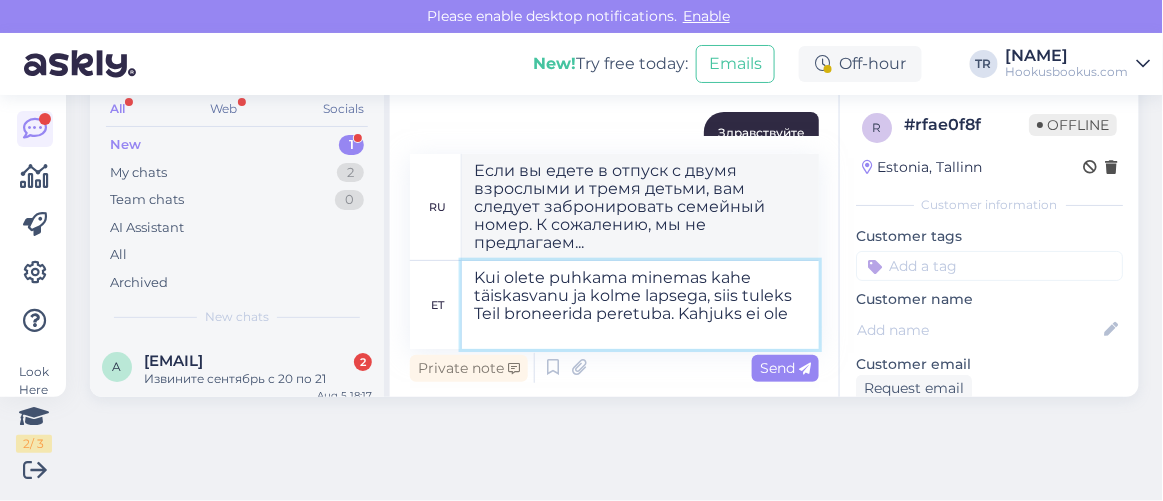 type on "Kui olete puhkama minemas kahe täiskasvanu ja kolme lapsega, siis tuleks Teil broneerida peretuba. Kahjuks ei ole p" 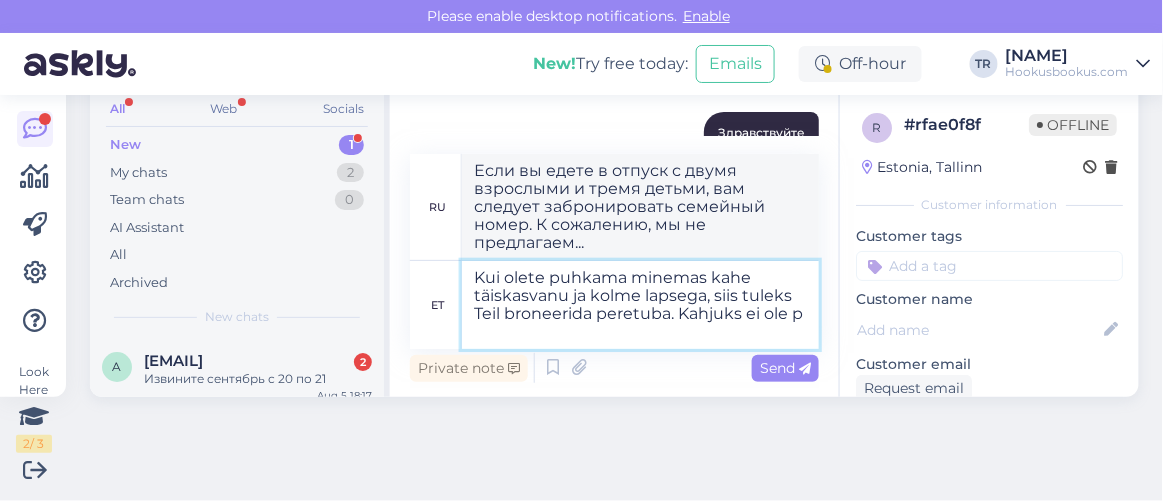 type on "Если вы едете в отпуск с двумя взрослыми и тремя детьми, вам стоит забронировать семейный номер. К сожалению, таких номеров нет." 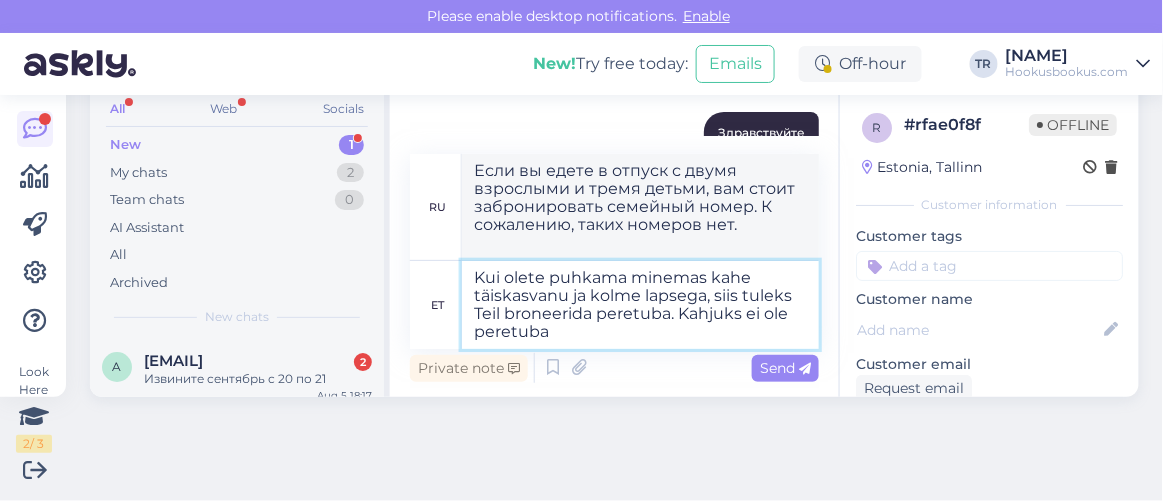 type on "Kui olete puhkama minemas kahe täiskasvanu ja kolme lapsega, siis tuleks Teil broneerida peretuba. Kahjuks ei ole peretuba" 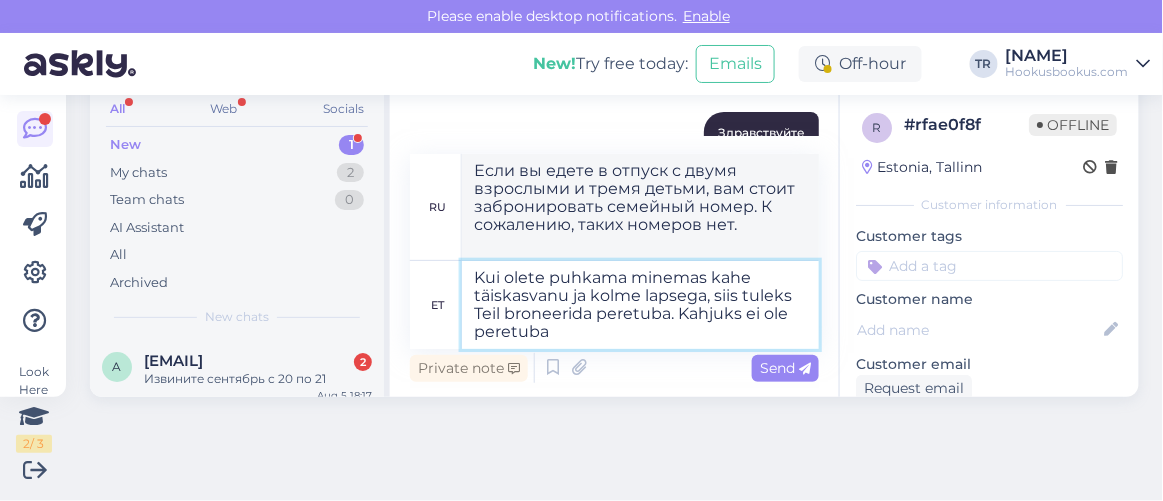 type on "Если вы едете в отпуск с двумя взрослыми и тремя детьми, вам следует забронировать семейный номер. К сожалению, семейных номеров нет." 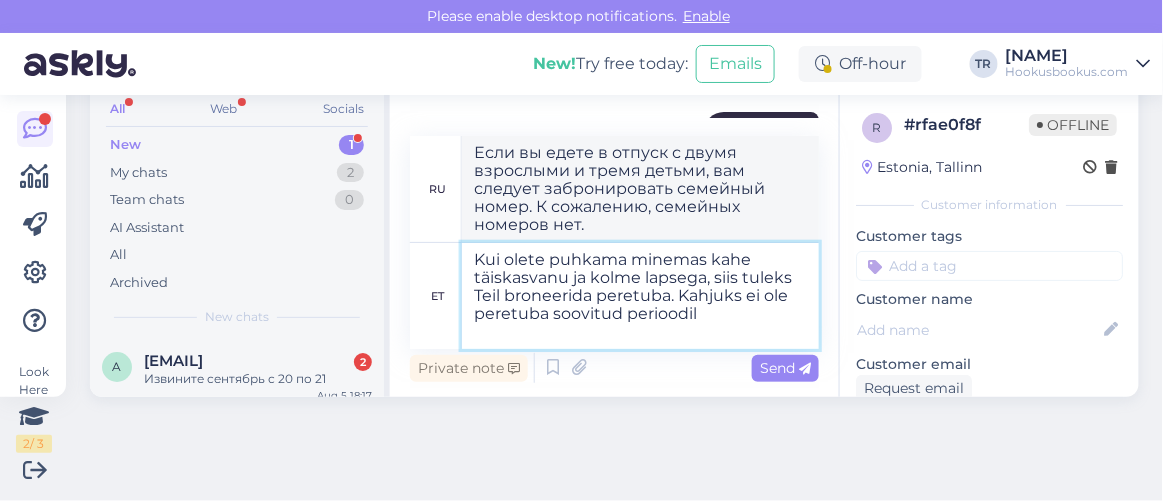 type on "Kui olete puhkama minemas kahe täiskasvanu ja kolme lapsega, siis tuleks Teil broneerida peretuba. Kahjuks ei ole peretuba soovitud perioodil s" 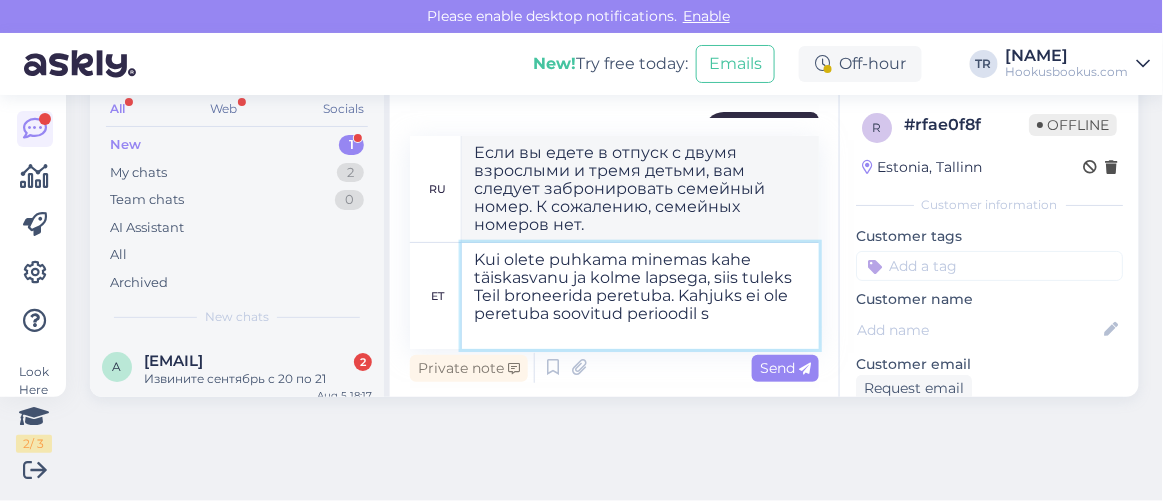 type on "Если вы едете в отпуск с двумя взрослыми и тремя детьми, вам следует забронировать семейный номер. К сожалению, в указанный период семейный номер недоступен." 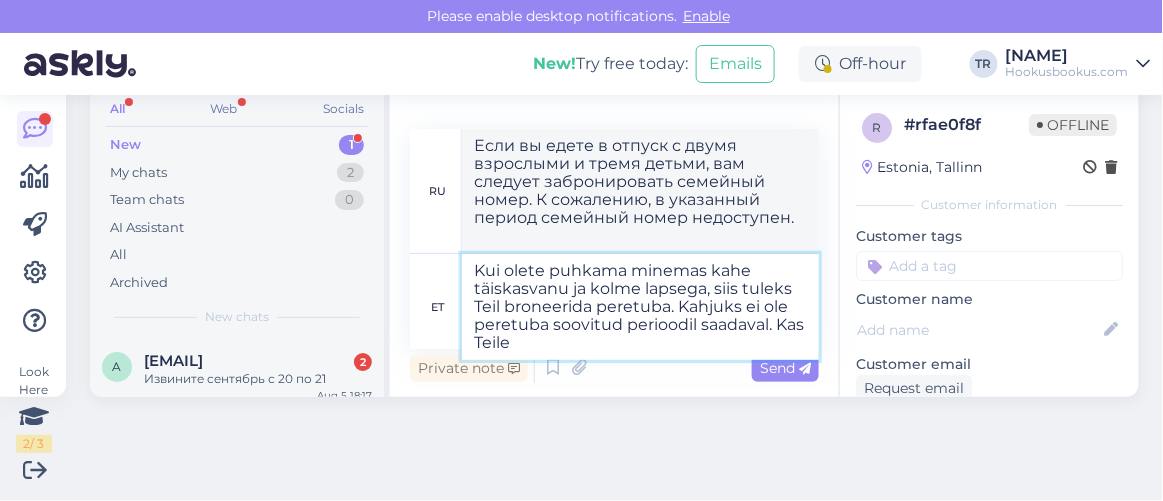 type on "Kui olete puhkama minemas kahe täiskasvanu ja kolme lapsega, siis tuleks Teil broneerida peretuba. Kahjuks ei ole peretuba soovitud perioodil saadaval. Kas Teile v" 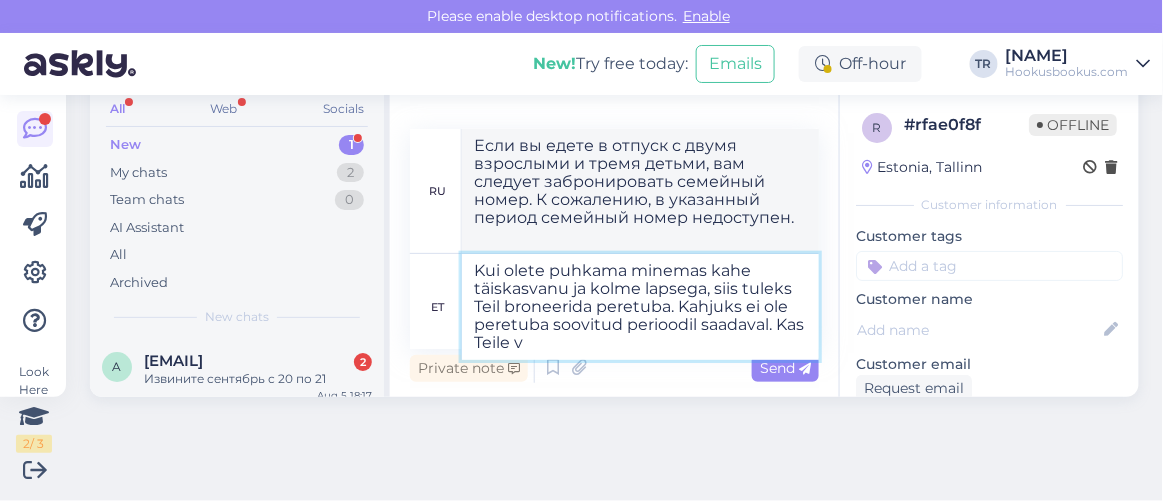 type on "Если вы едете в отпуск с двумя взрослыми и тремя детьми, вам следует забронировать семейный номер. К сожалению, в указанный период семейный номер недоступен. Вы…" 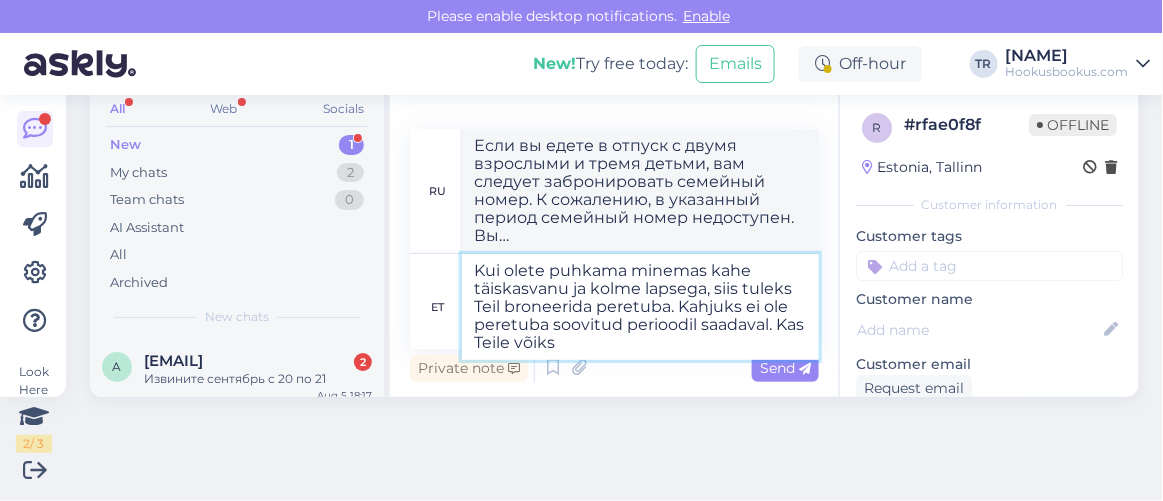 type on "Kui olete puhkama minemas kahe täiskasvanu ja kolme lapsega, siis tuleks Teil broneerida peretuba. Kahjuks ei ole peretuba soovitud perioodil saadaval. Kas Teile võiks h" 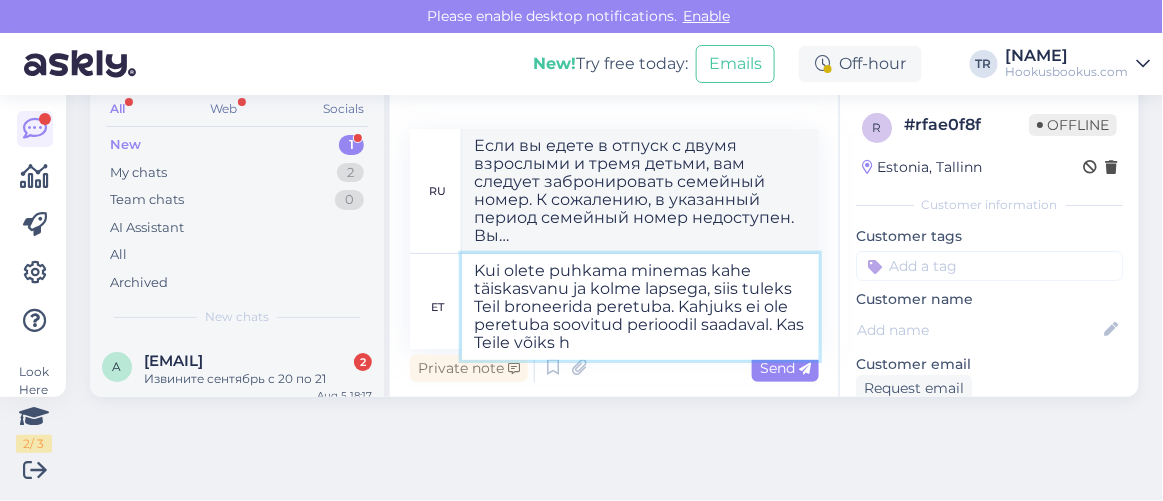 type on "Если вы едете в отпуск с двумя взрослыми и тремя детьми, вам следует забронировать семейный номер. К сожалению, в указанный период семейный номер недоступен. Не могли бы вы..." 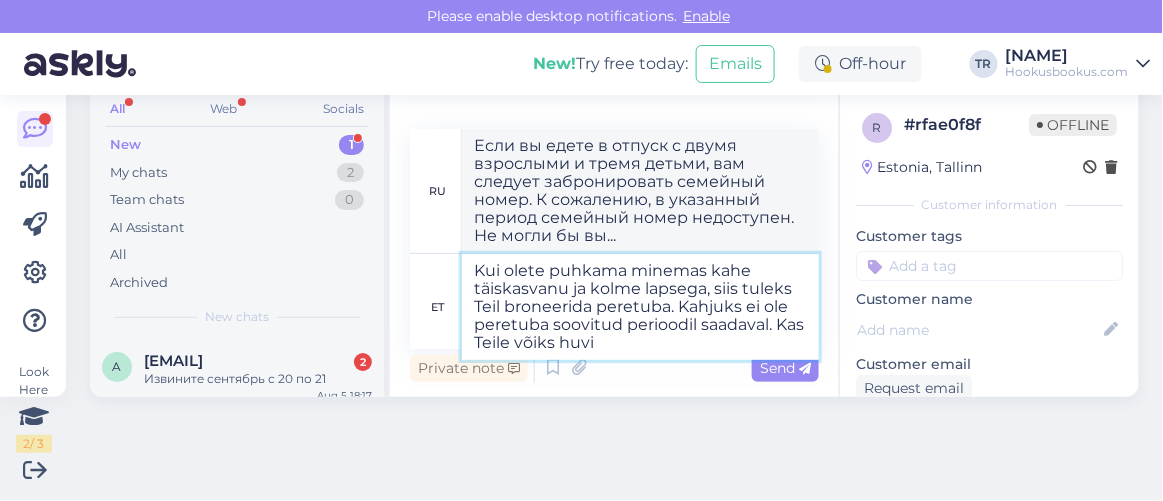 type on "Kui olete puhkama minemas kahe täiskasvanu ja kolme lapsega, siis tuleks Teil broneerida peretuba. Kahjuks ei ole peretuba soovitud perioodil saadaval. Kas Teile võiks huvi p" 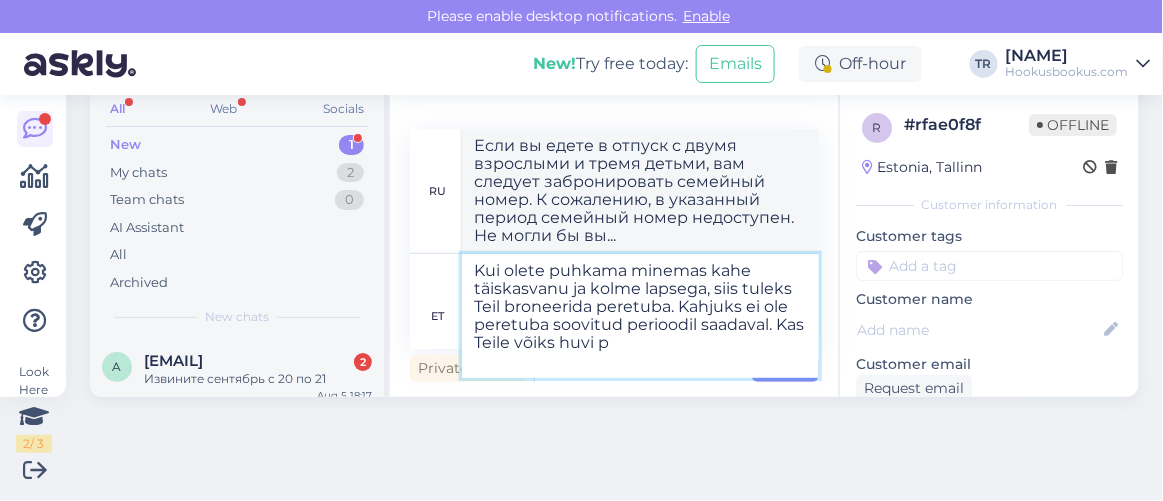 type on "Если вы едете в отпуск с двумя взрослыми и тремя детьми, вам следует забронировать семейный номер. К сожалению, на указанный период семейный номер недоступен. Вас это заинтересует?" 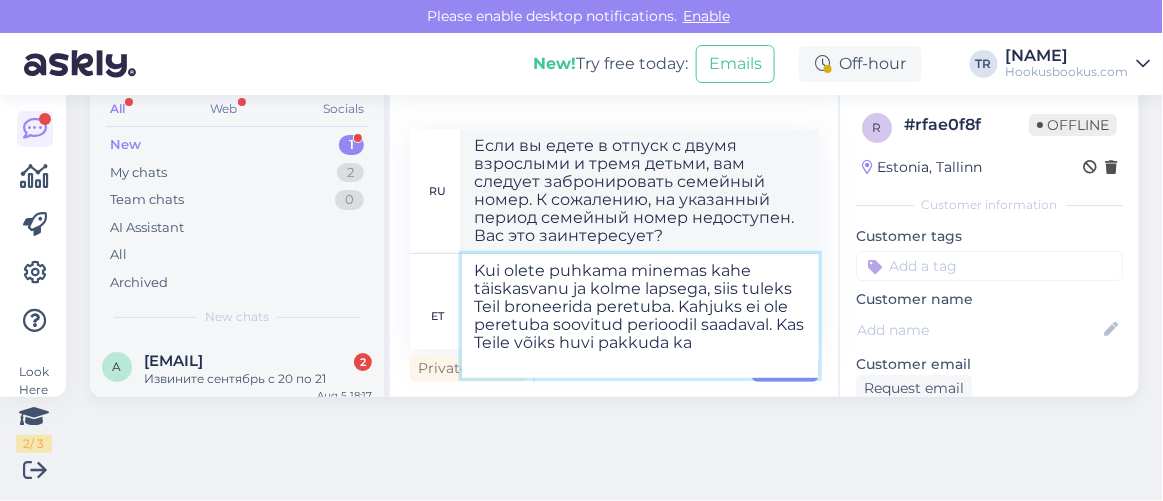 type on "Kui olete puhkama minemas kahe täiskasvanu ja kolme lapsega, siis tuleks Teil broneerida peretuba. Kahjuks ei ole peretuba soovitud perioodil saadaval. Kas Teile võiks huvi pakkuda ka m" 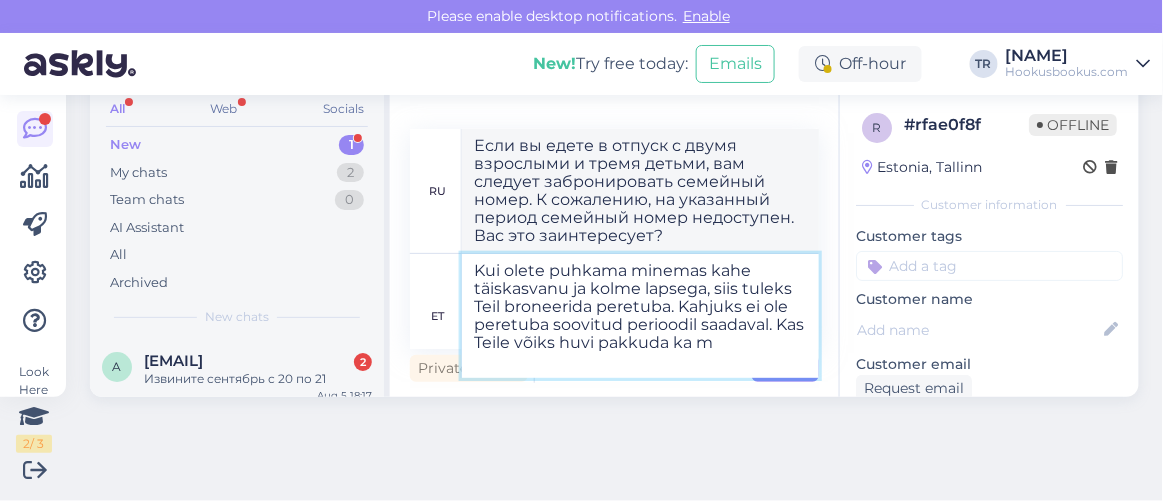 type on "Если вы едете в отпуск с двумя взрослыми и тремя детьми, вам следует забронировать семейный номер. К сожалению, в указанный период семейный номер недоступен. Вас также может заинтересовать" 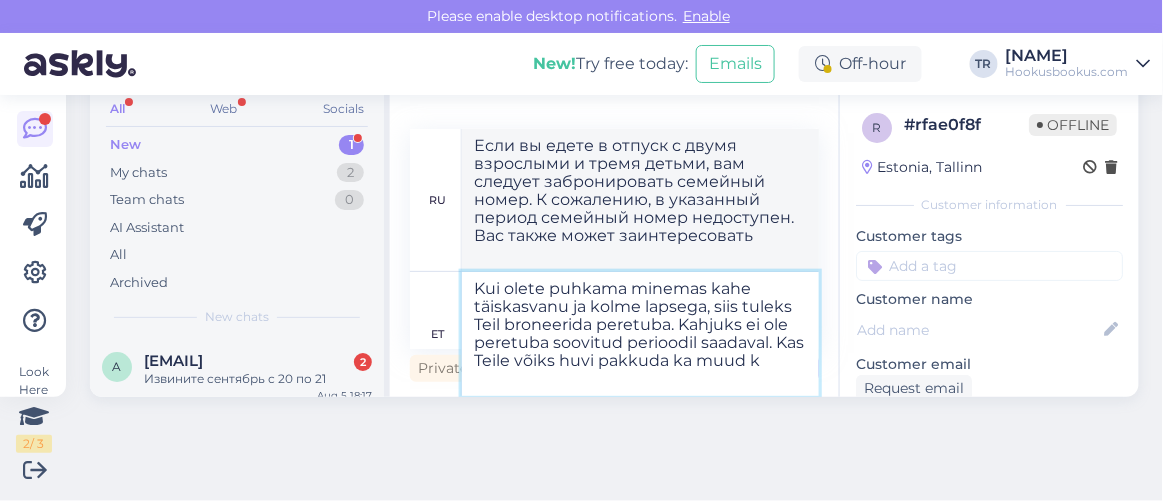 type on "Kui olete puhkama minemas kahe täiskasvanu ja kolme lapsega, siis tuleks Teil broneerida peretuba. Kahjuks ei ole peretuba soovitud perioodil saadaval. Kas Teile võiks huvi pakkuda ka muud ku" 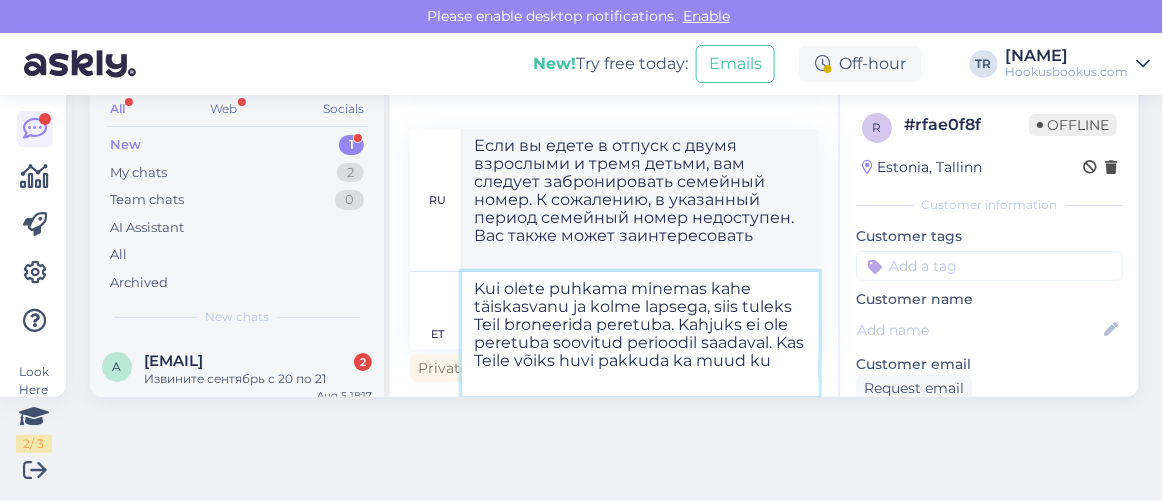 type on "Если вы едете в отпуск с двумя взрослыми и тремя детьми, вам следует забронировать семейный номер. К сожалению, семейный номер на указанный период недоступен. Вас интересуют другие варианты?" 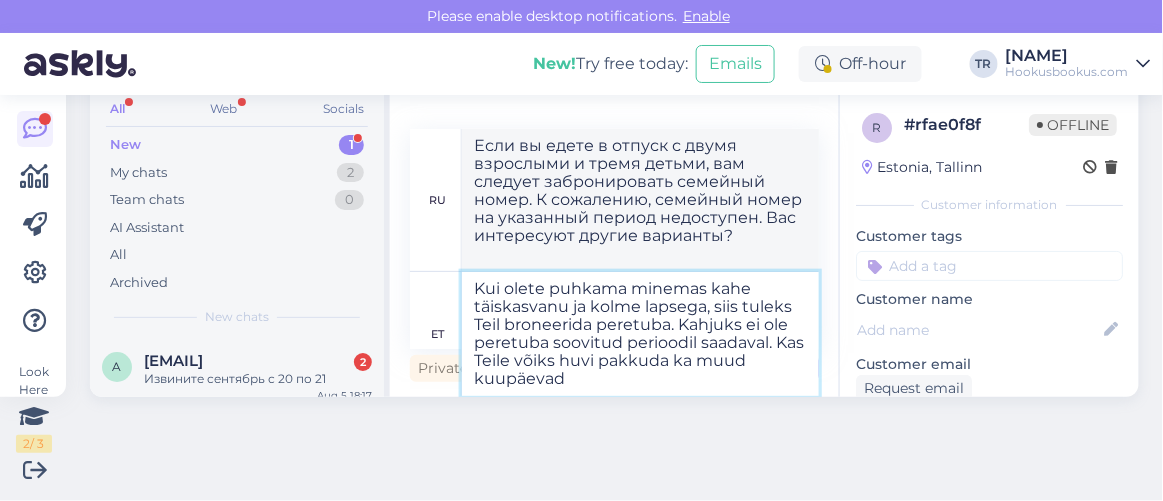 type on "Kui olete puhkama minemas kahe täiskasvanu ja kolme lapsega, siis tuleks Teil broneerida peretuba. Kahjuks ei ole peretuba soovitud perioodil saadaval. Kas Teile võiks huvi pakkuda ka muud kuupäevad?" 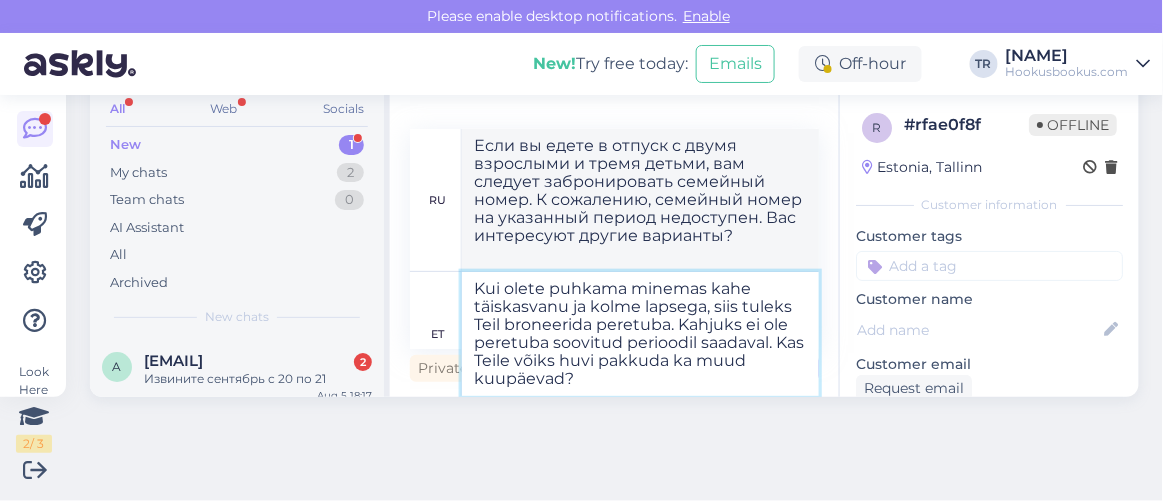 type on "Если вы едете в отпуск с двумя взрослыми и тремя детьми, вам следует забронировать семейный номер. К сожалению, на указанный период семейный номер недоступен. Вас интересуют другие даты?" 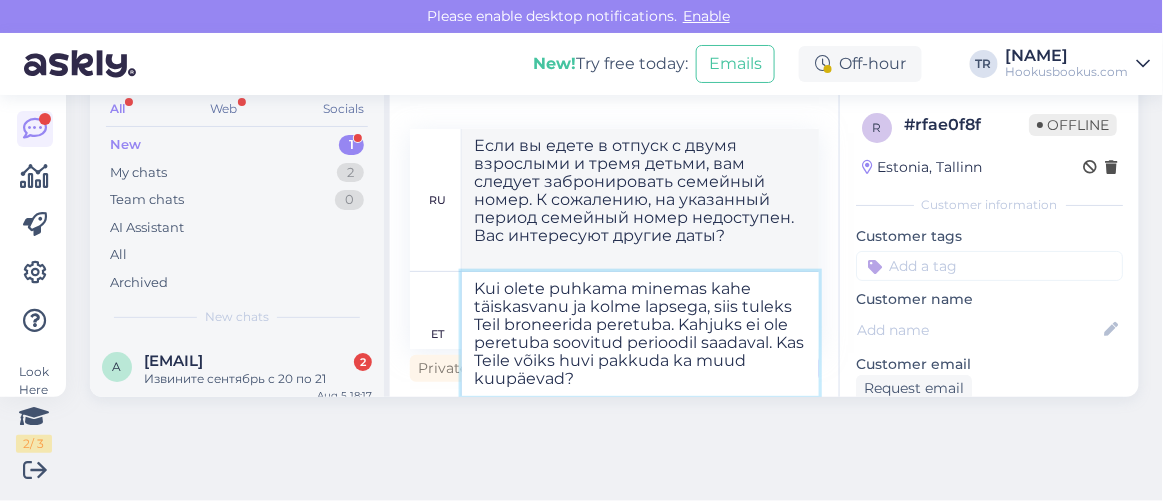 type 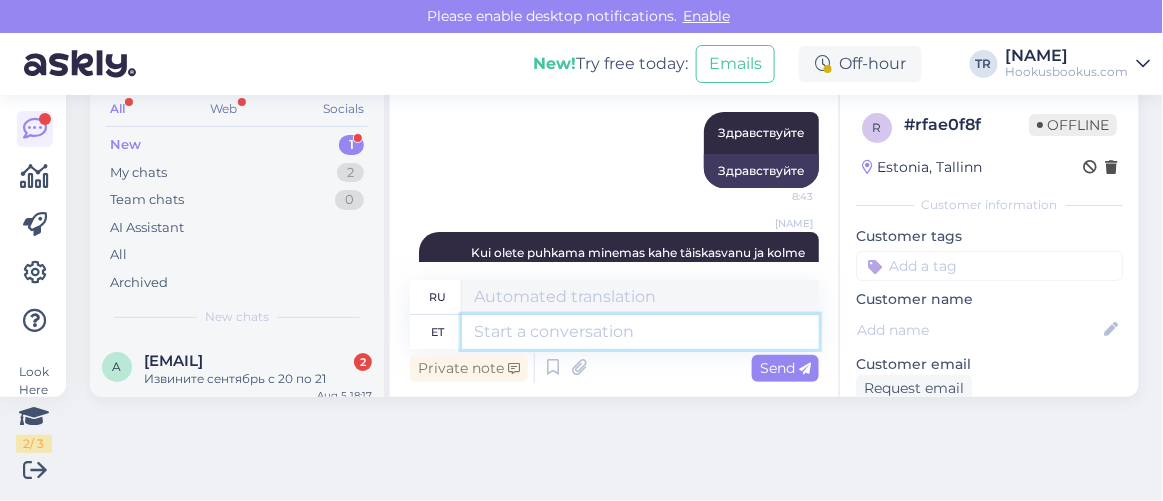 scroll, scrollTop: 3855, scrollLeft: 0, axis: vertical 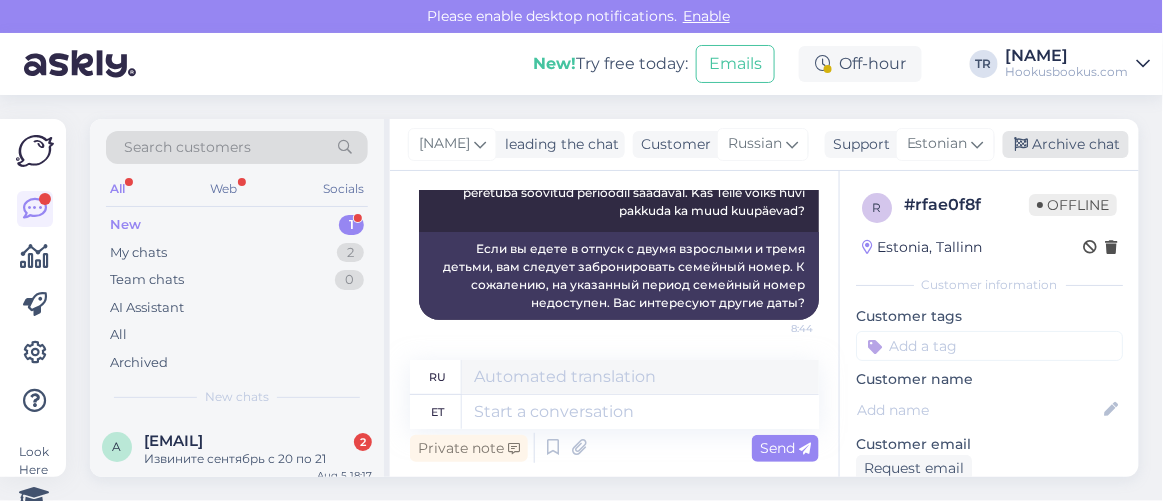 click on "Archive chat" at bounding box center [1066, 144] 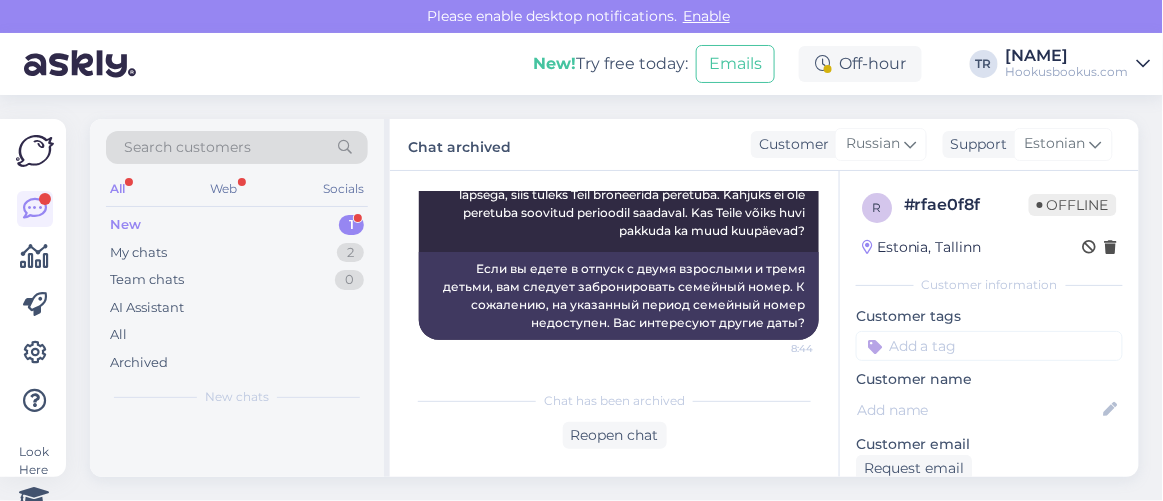 scroll, scrollTop: 3835, scrollLeft: 0, axis: vertical 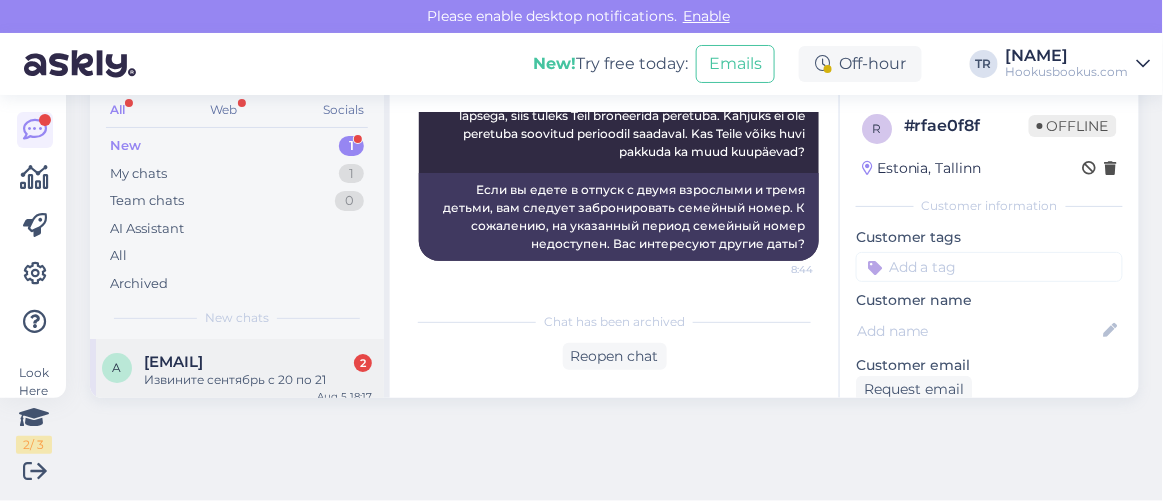 click on "alfa73@list.ru 2" at bounding box center (258, 362) 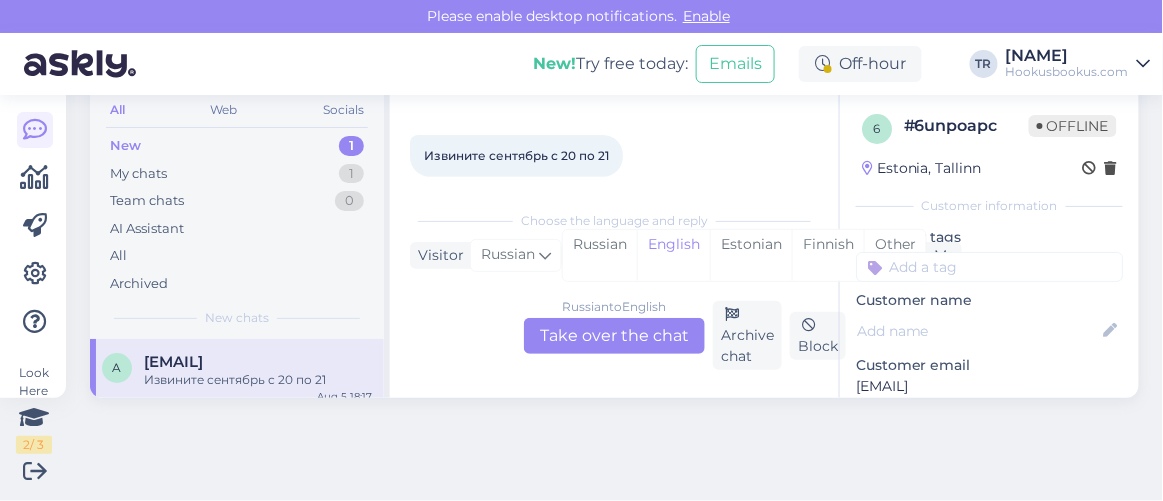 scroll, scrollTop: 80, scrollLeft: 0, axis: vertical 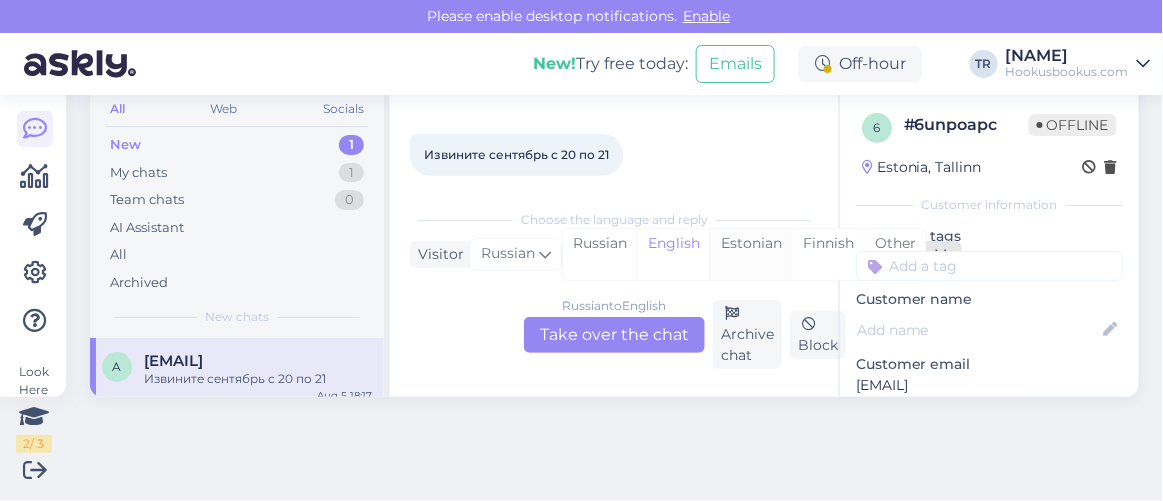 click on "Estonian" at bounding box center [751, 254] 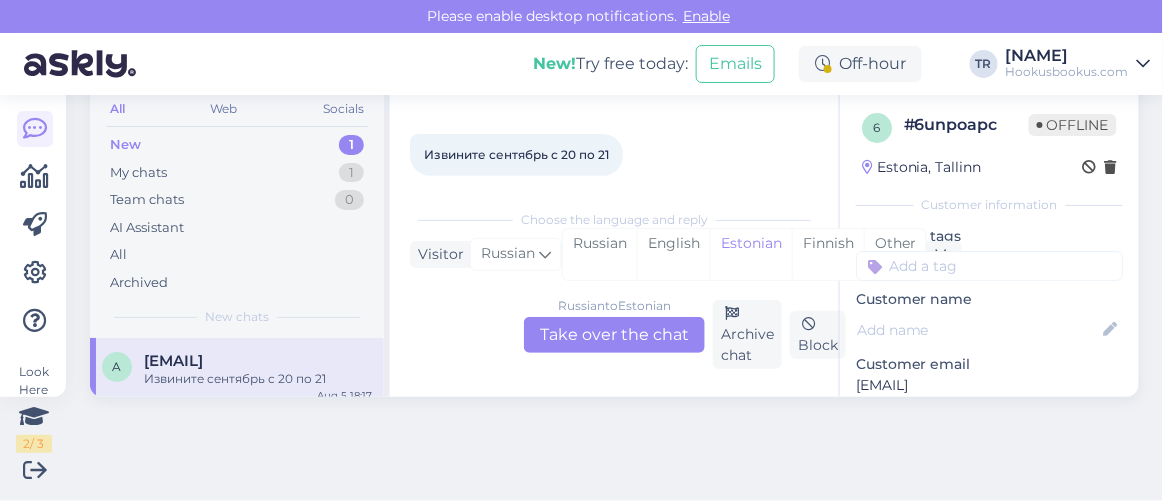 click on "Russian  to  Estonian Take over the chat" at bounding box center (614, 335) 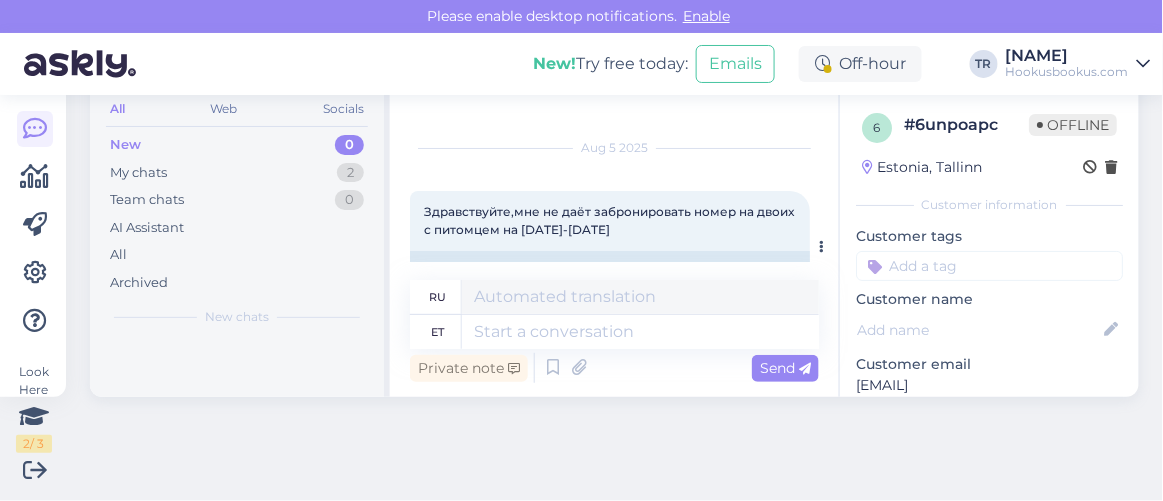 scroll, scrollTop: 117, scrollLeft: 0, axis: vertical 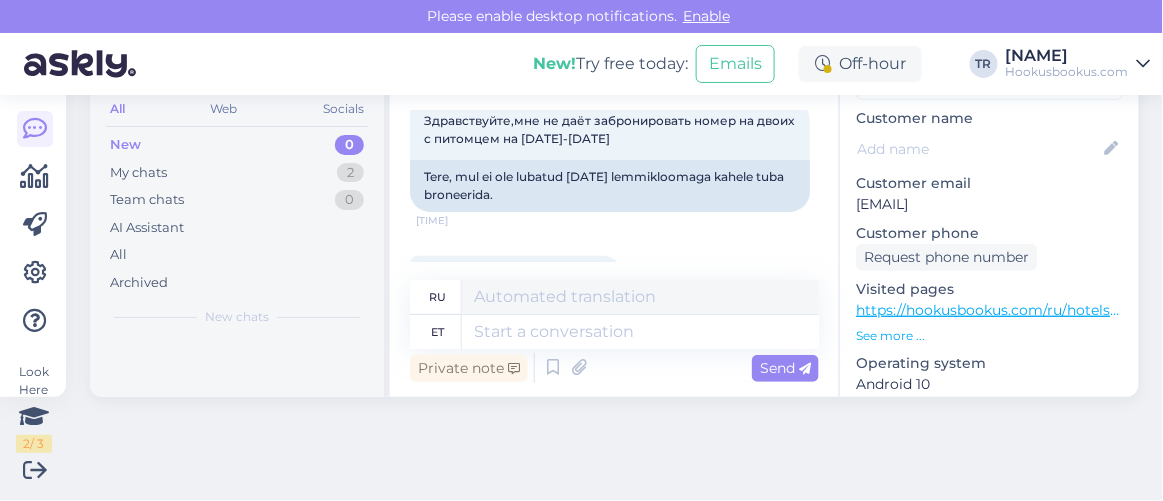 click on "https://hookusbookus.com/ru/hotels-spas/liivarand-hotel/letnij-otdyh-v-otele-liivarand;dateArrival=2025-09-20;dateDeparture=2025-09-21;language=ru_ru;participants=%5B%7B%22adultsCnt%22:2,%22childrenCnt%22:1,%22childAges%22:%5B5%5D,%22names%22:%5B%5D,%22babyBedNotRequiredCnt%22:0,%22petsCount%22:1%7D%5D;useDates=true;priceFrom=0;priceTo=2000;distanceMinValue=0;distanceMaxValue=25;selectedFilters=;packageId=1169;roomTypeId=33;getCheapestUrl=false;packageHotelId=25;canCancel=false" at bounding box center (2685, 310) 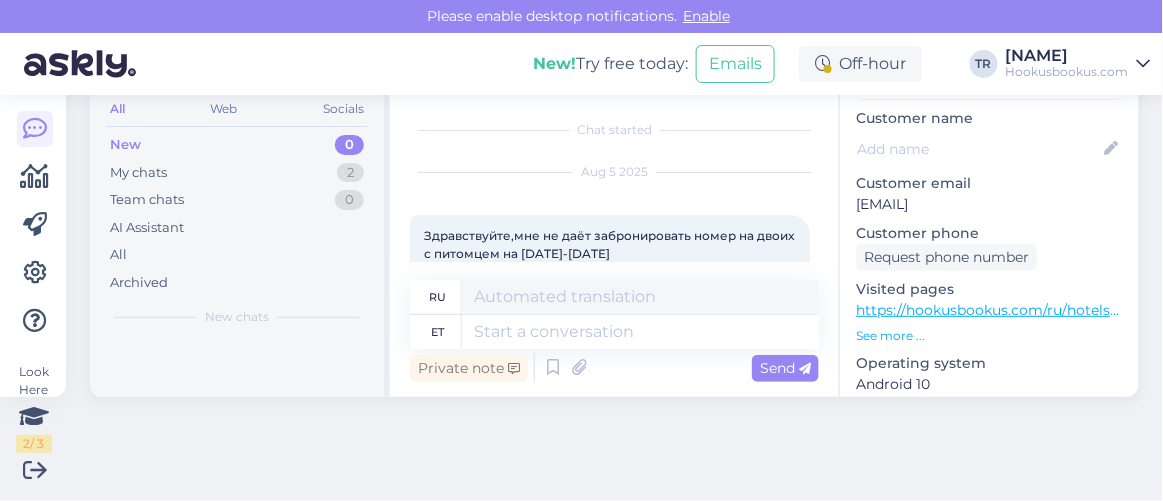 scroll, scrollTop: 0, scrollLeft: 0, axis: both 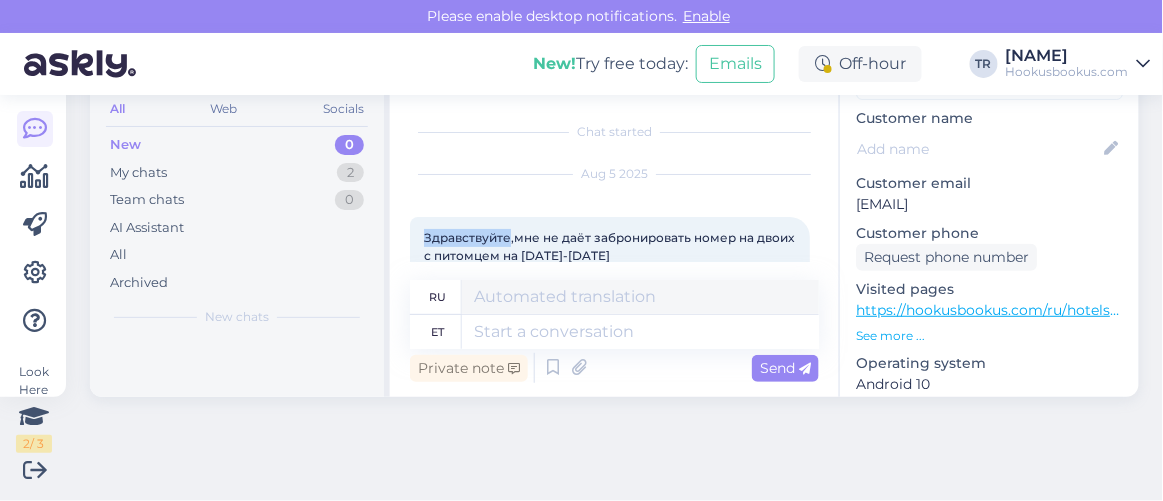 drag, startPoint x: 424, startPoint y: 236, endPoint x: 511, endPoint y: 234, distance: 87.02299 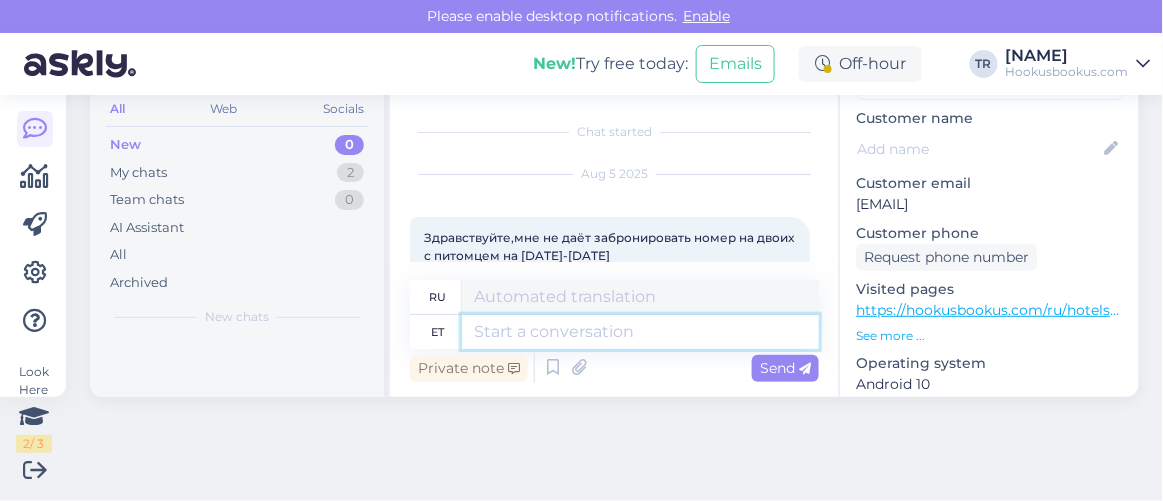 click at bounding box center (640, 332) 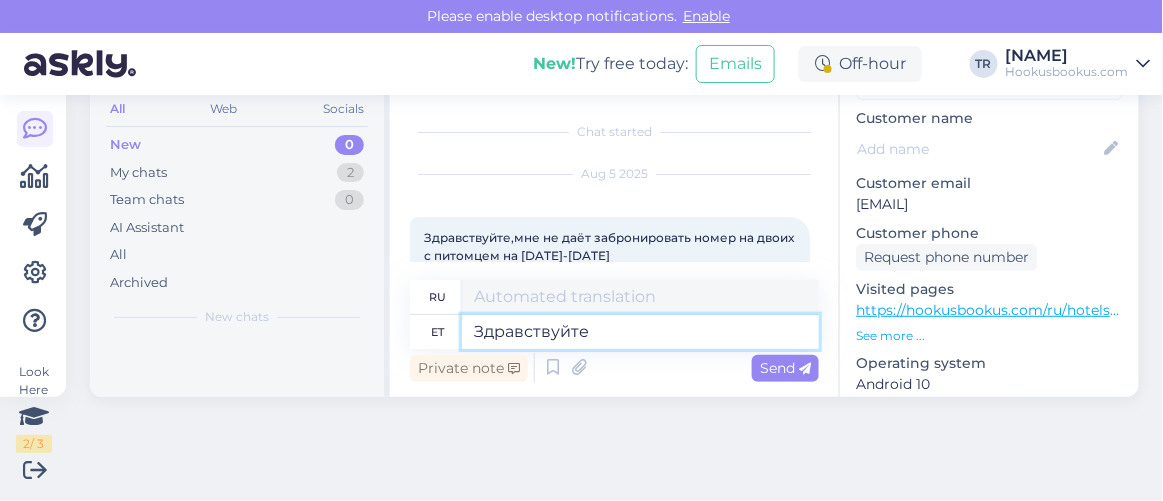 type on "Привет" 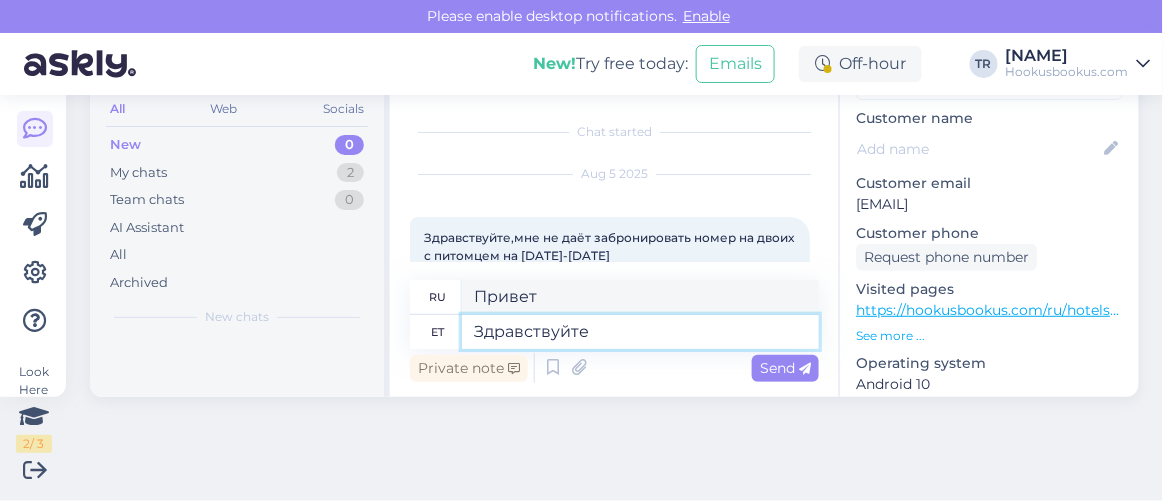 type on "Здравствуйте" 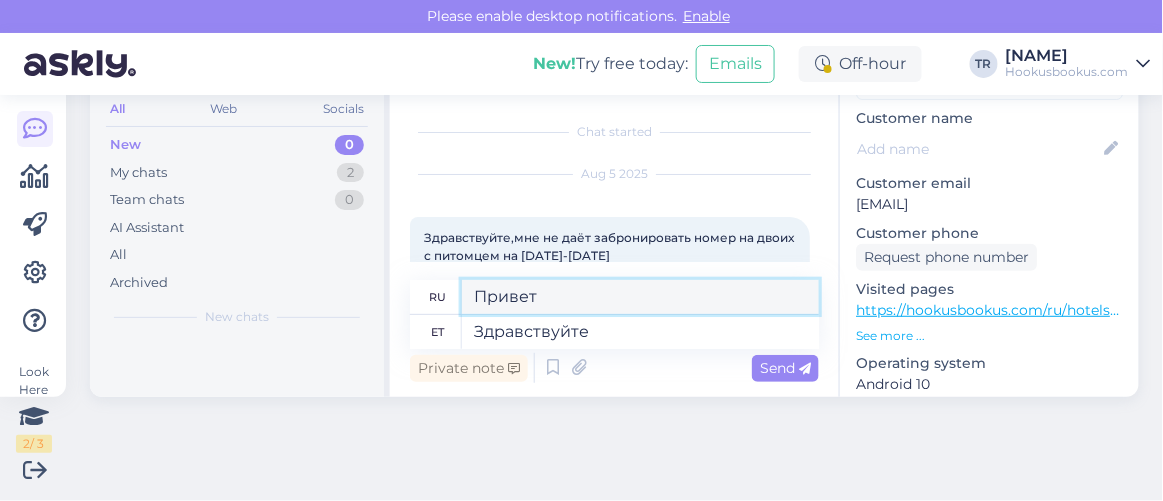 drag, startPoint x: 569, startPoint y: 294, endPoint x: 296, endPoint y: 308, distance: 273.35873 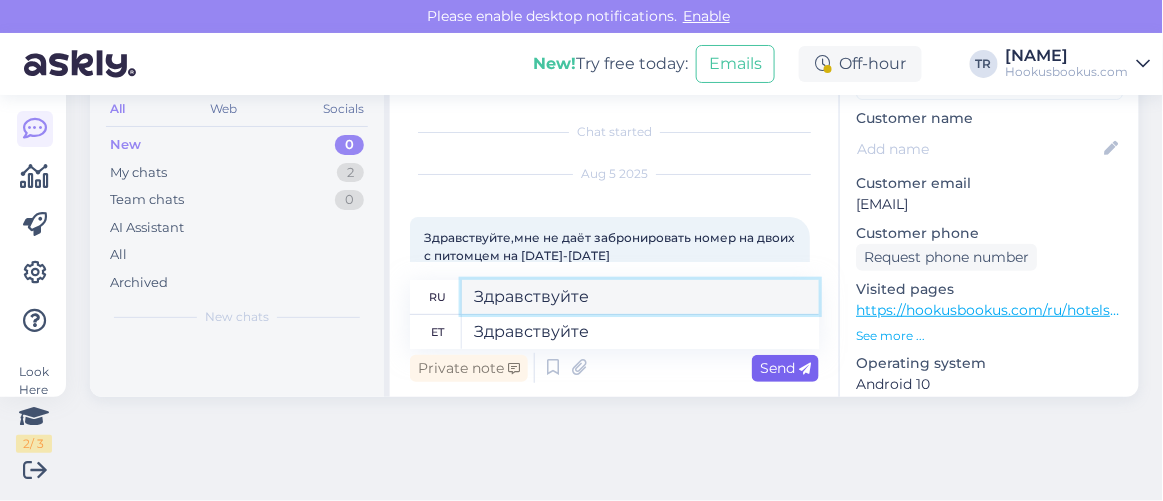 type on "Здравствуйте" 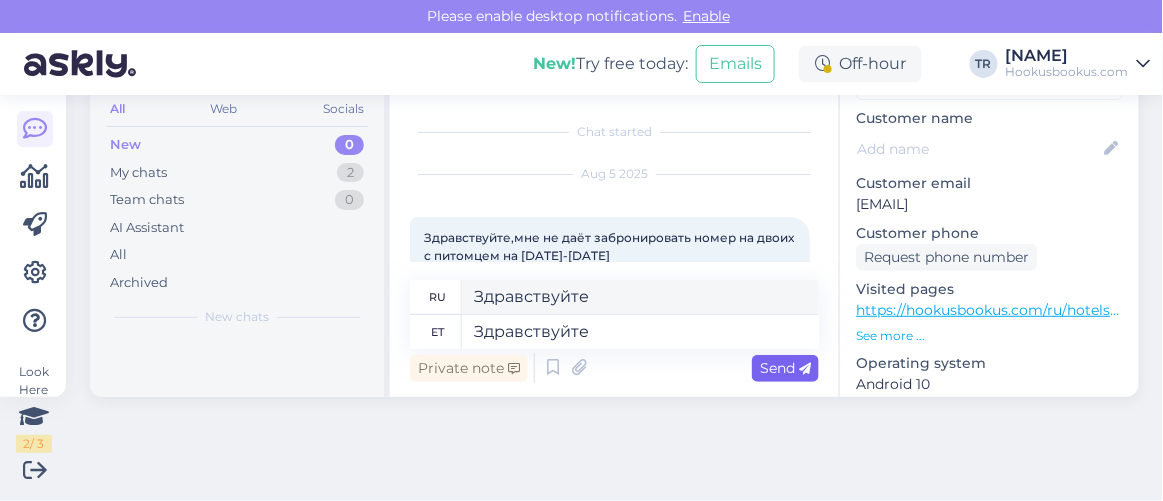 click on "Send" at bounding box center (785, 368) 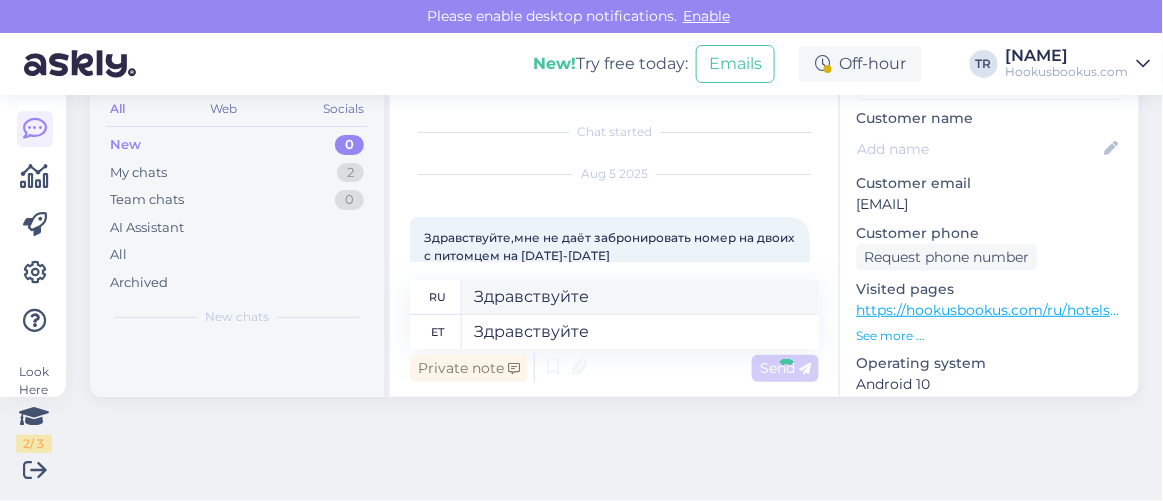 type 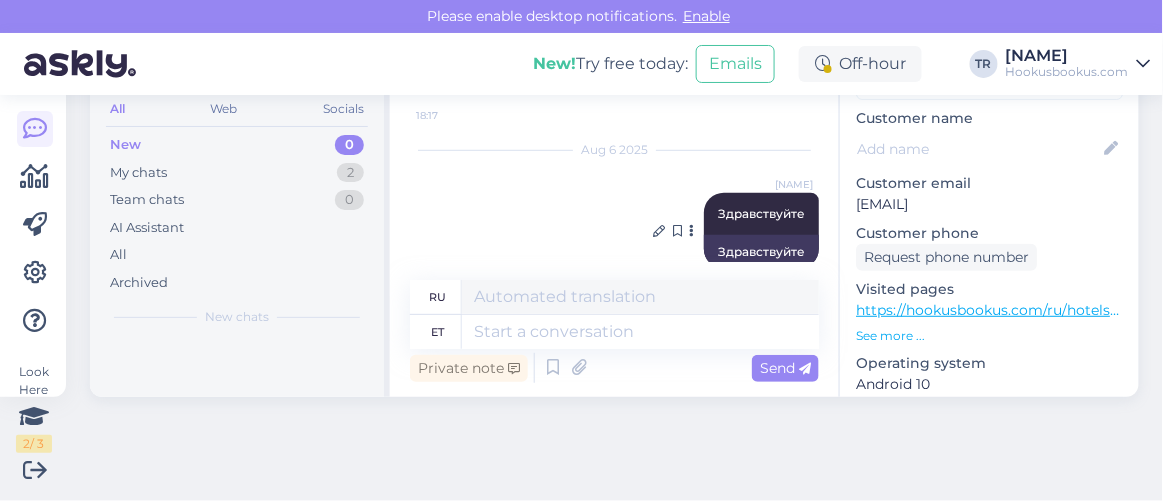 scroll, scrollTop: 370, scrollLeft: 0, axis: vertical 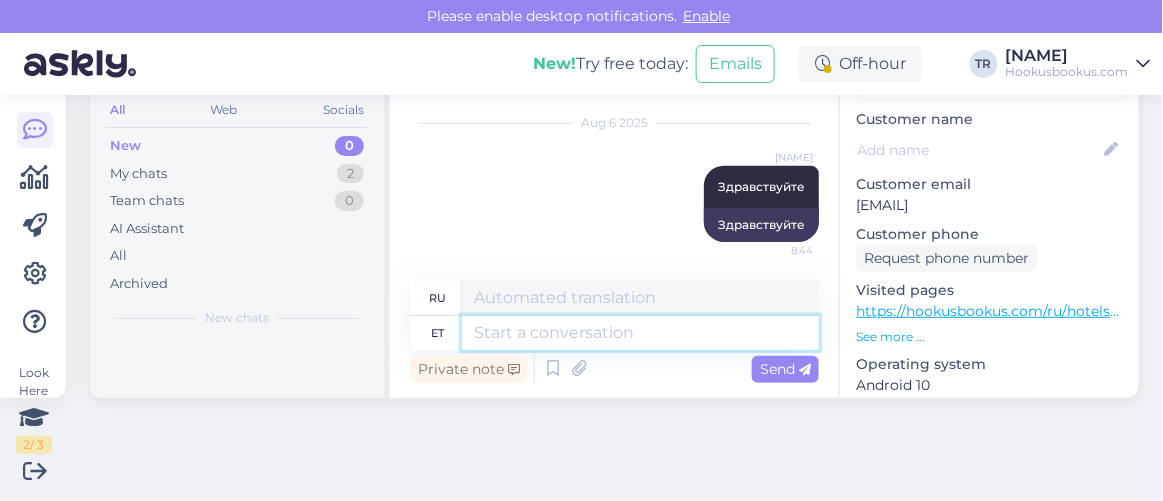 click at bounding box center [640, 333] 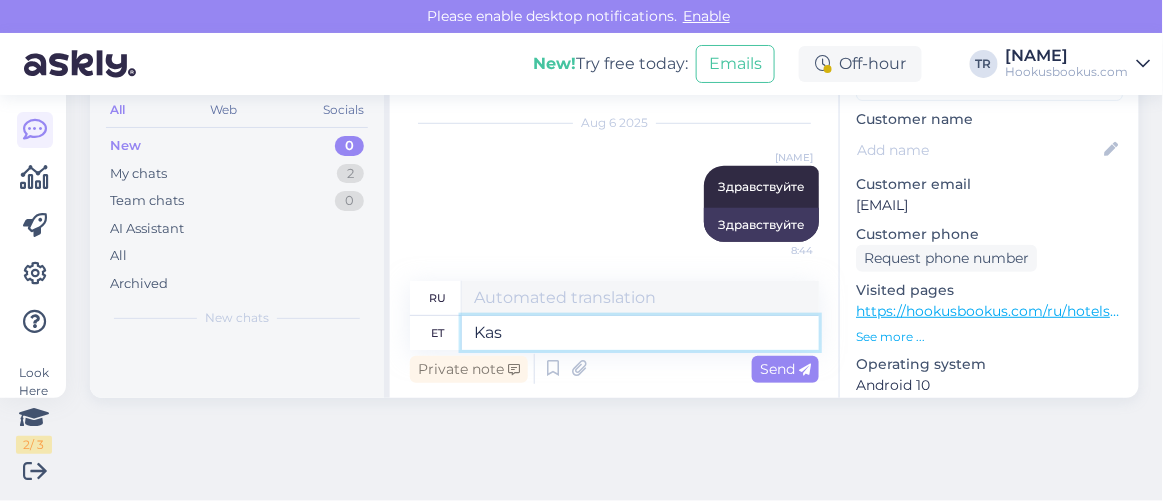 type on "Kas" 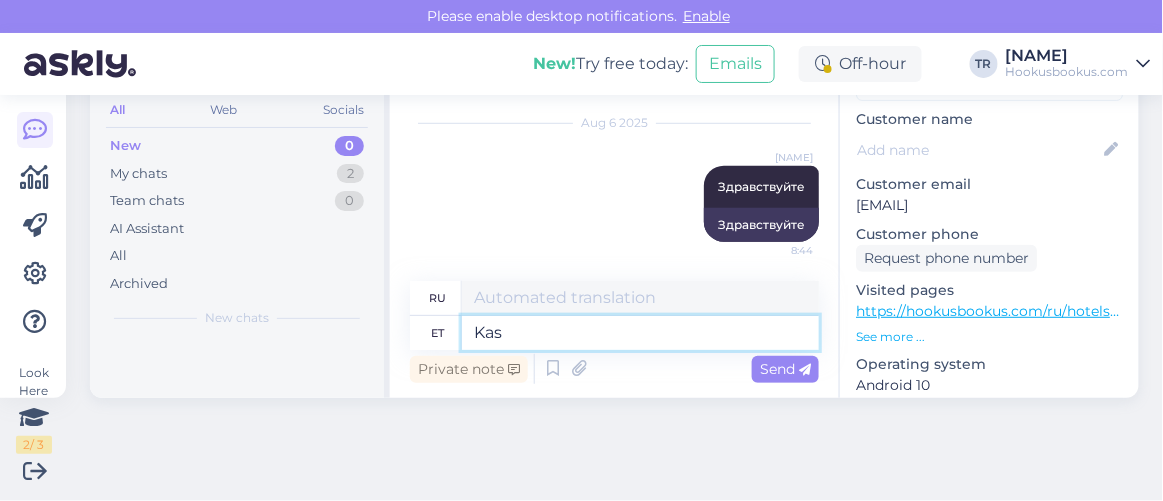 type on "Является" 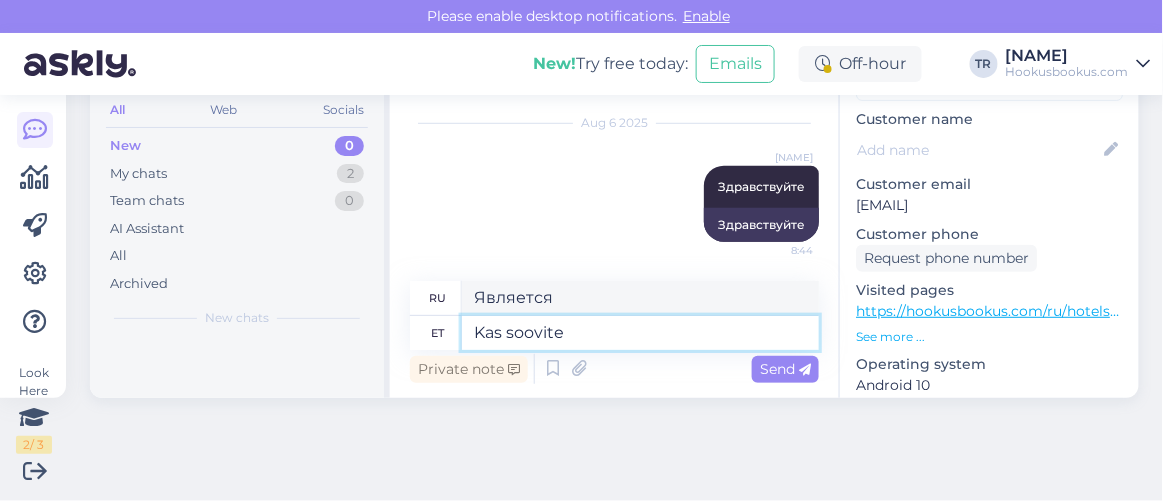 type on "Kas soovite m" 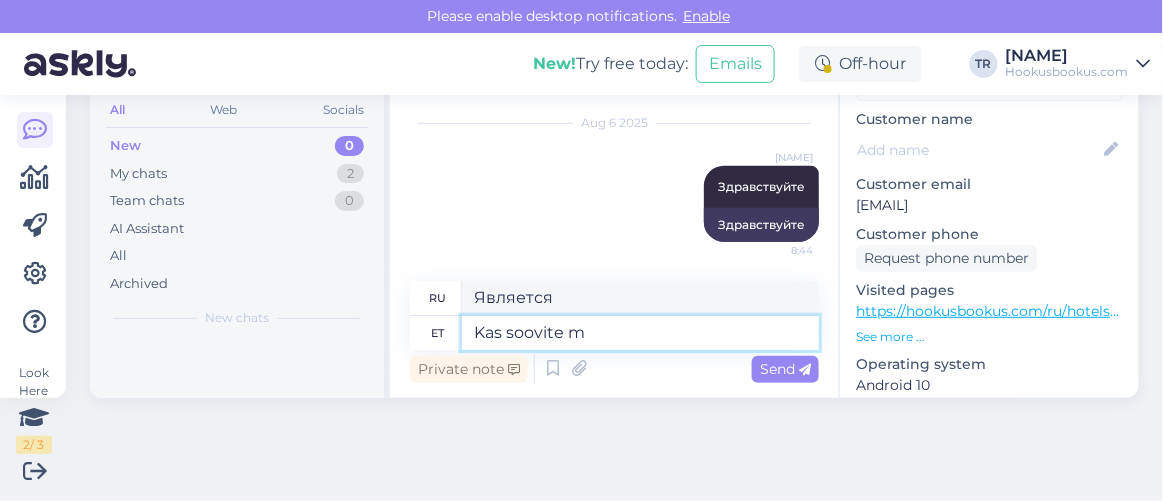type on "Вы хотите" 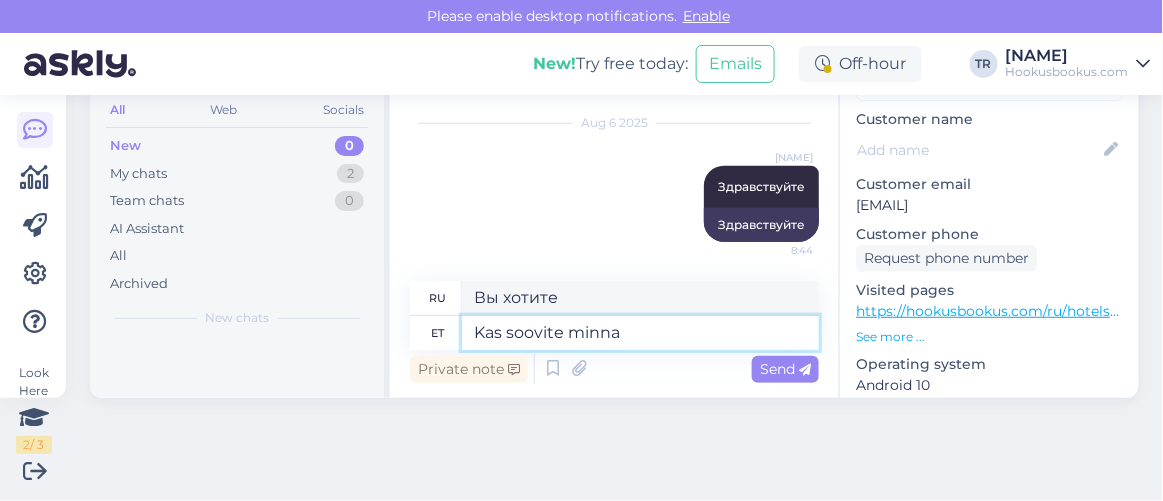 type on "Kas soovite minna L" 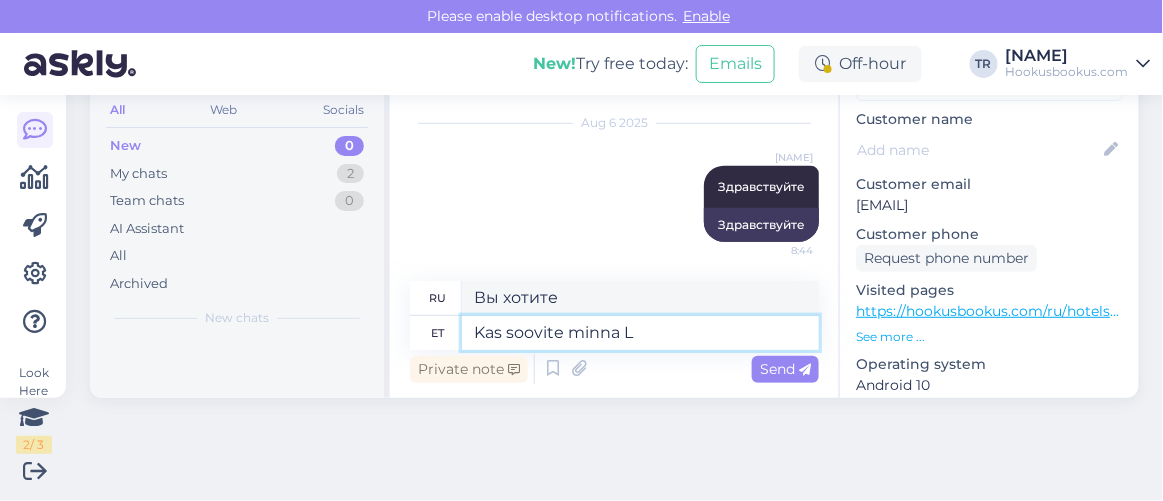 type on "Ты хочешь пойти?" 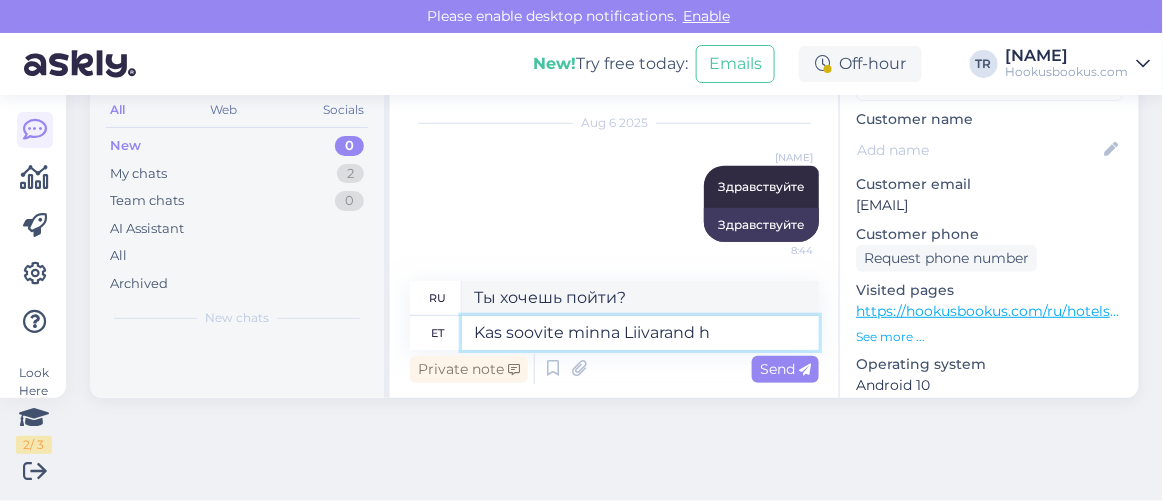 type on "Kas soovite minna Liivarand ho" 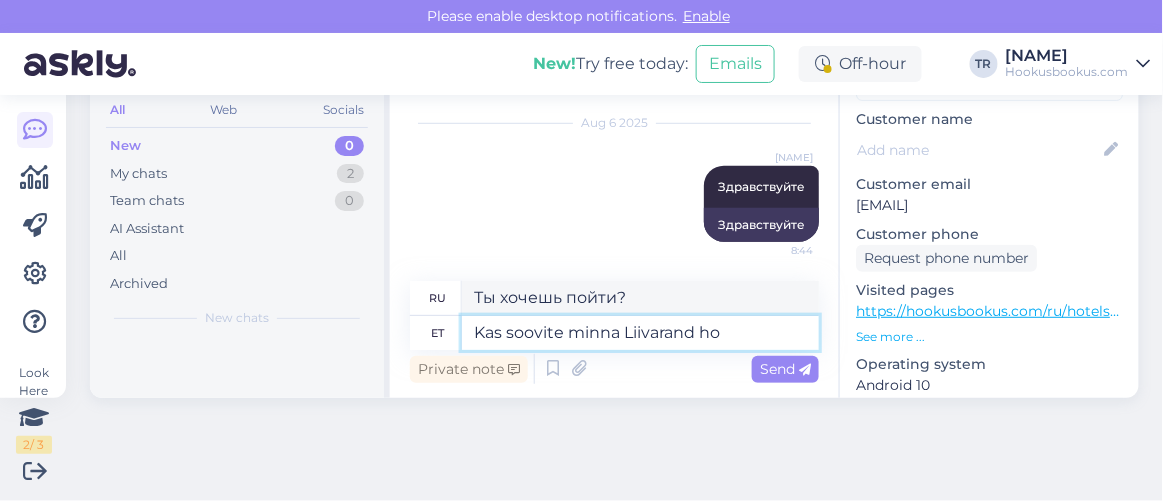 type on "Хотите пойти на песчаный пляж?" 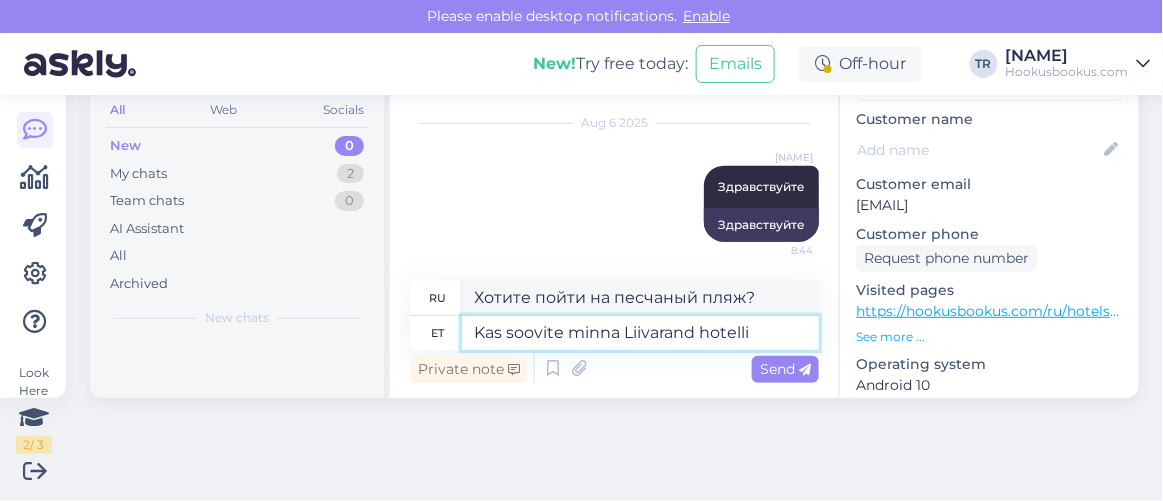 type on "Kas soovite minna Liivarand hotelli?" 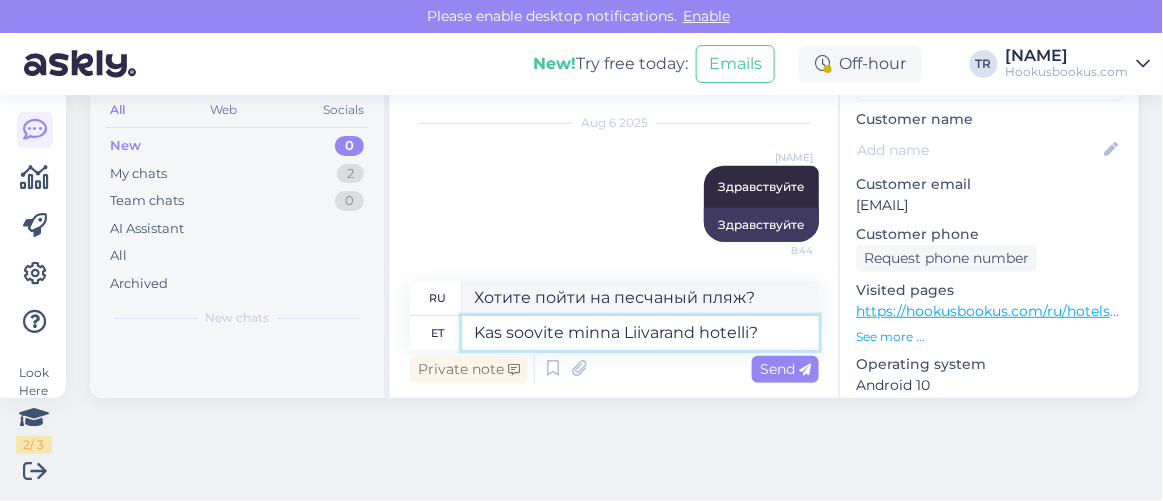 type on "Хотите поехать в отель «Лииваранд»?" 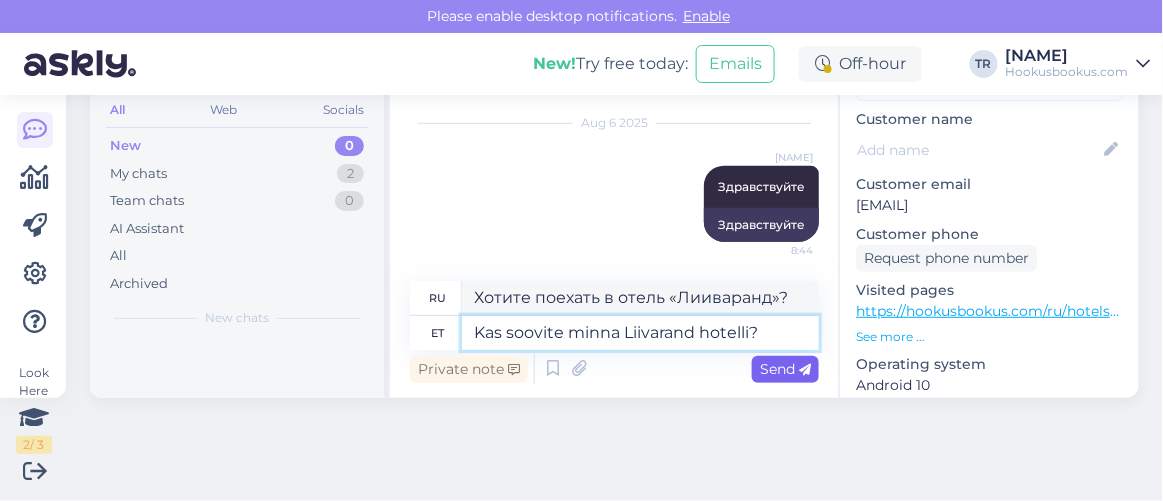 type on "Kas soovite minna Liivarand hotelli?" 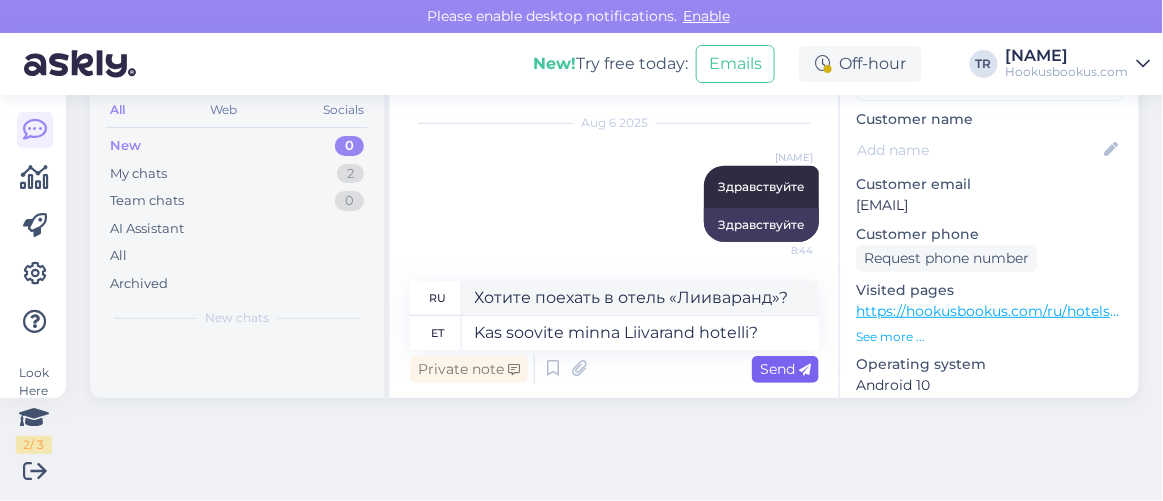 click at bounding box center (805, 370) 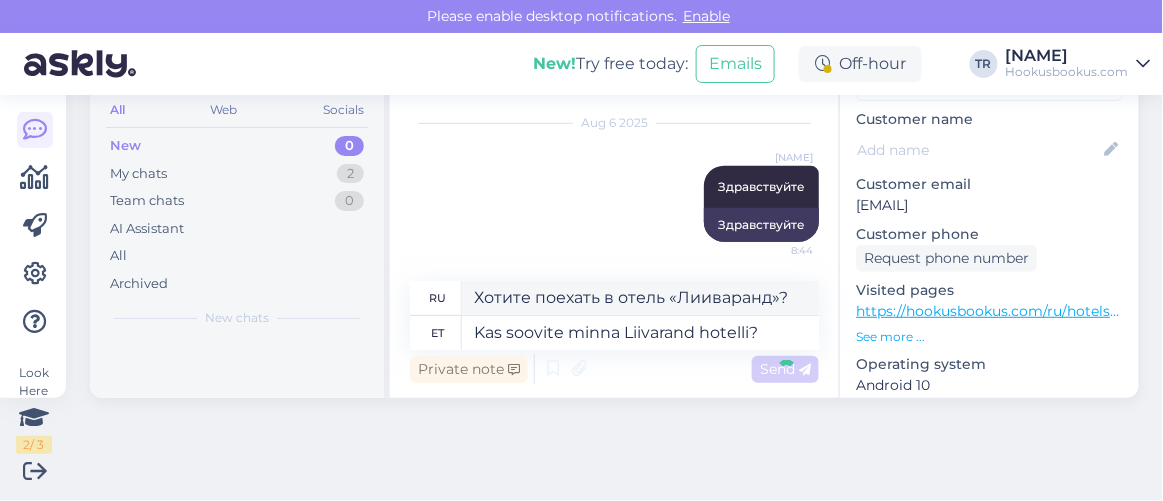 type 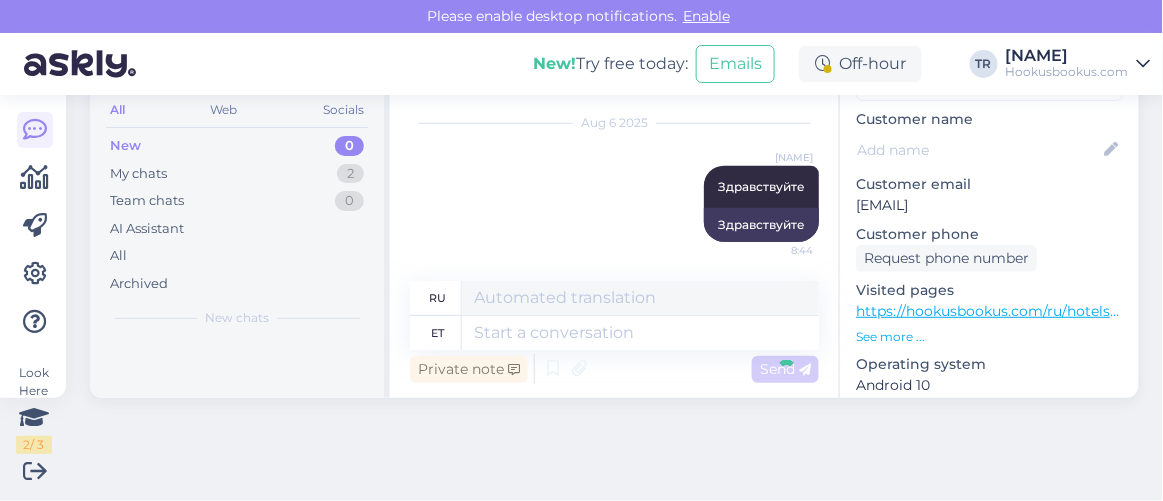 scroll, scrollTop: 490, scrollLeft: 0, axis: vertical 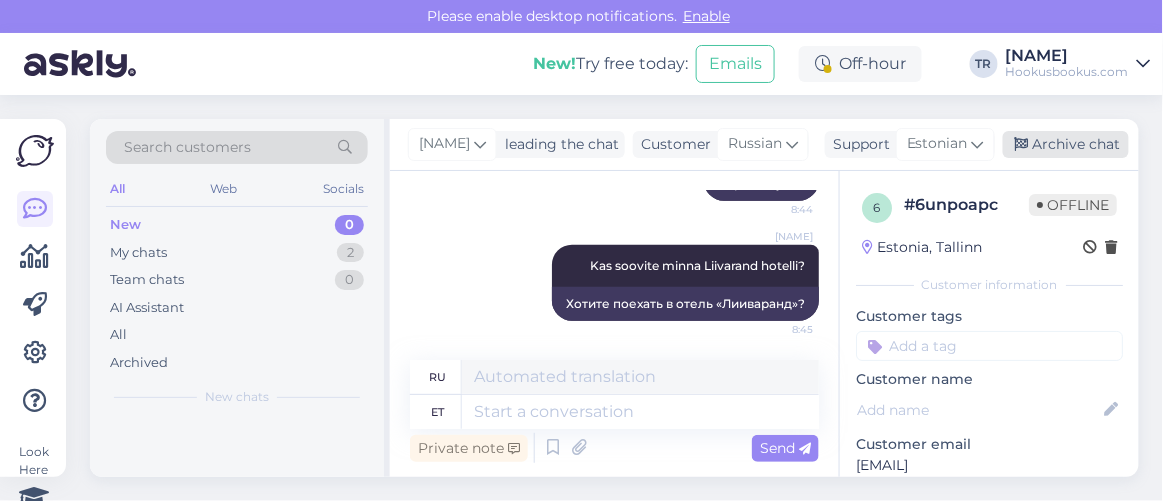click on "Archive chat" at bounding box center [1066, 144] 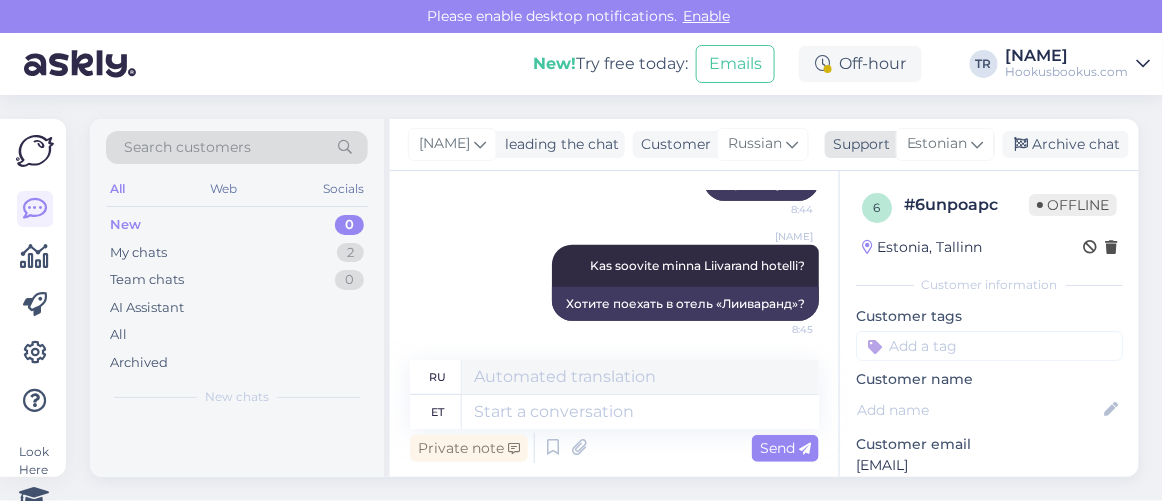 scroll, scrollTop: 470, scrollLeft: 0, axis: vertical 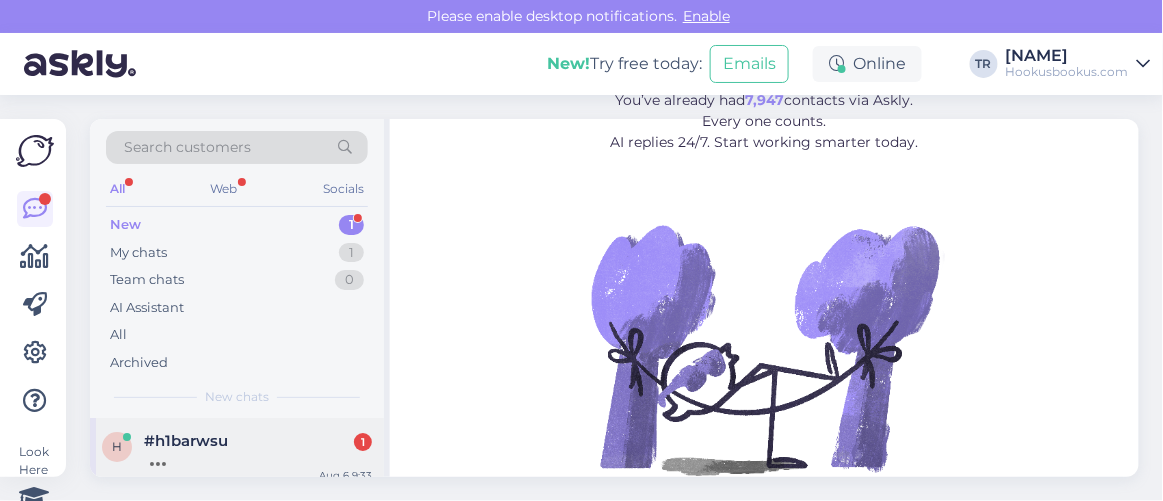 click on "#h1barwsu 1" at bounding box center [258, 441] 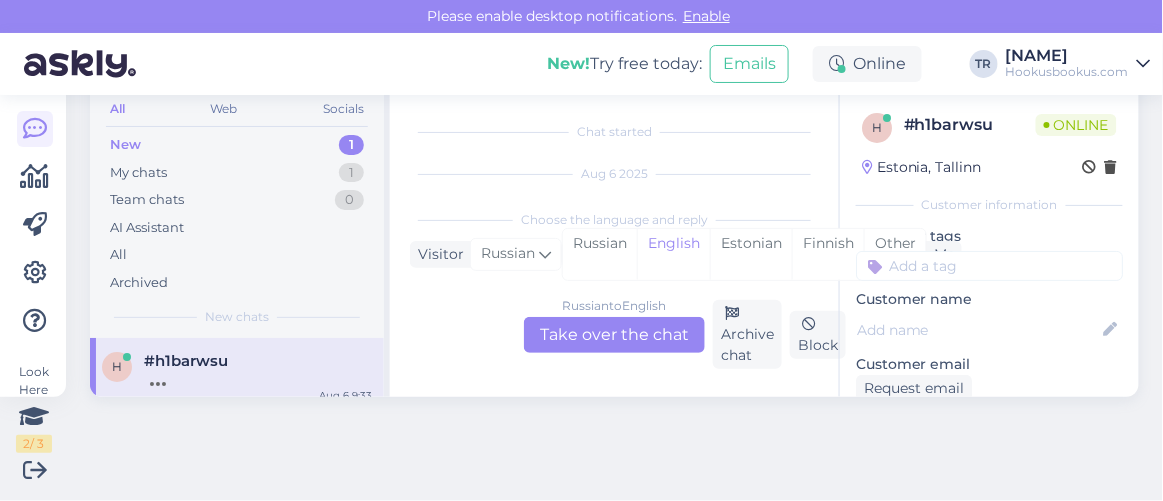 scroll, scrollTop: 41, scrollLeft: 0, axis: vertical 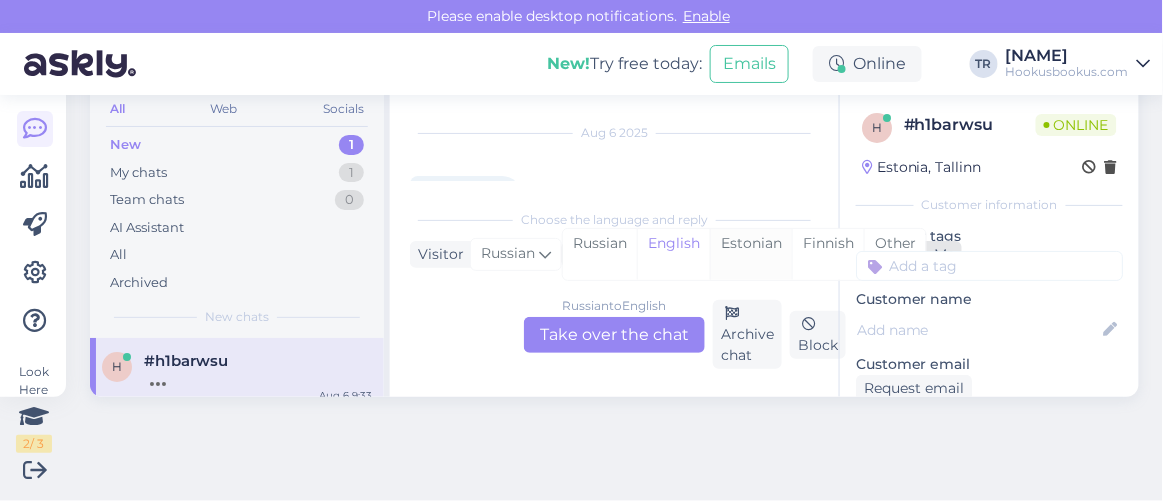 click on "Estonian" at bounding box center (751, 254) 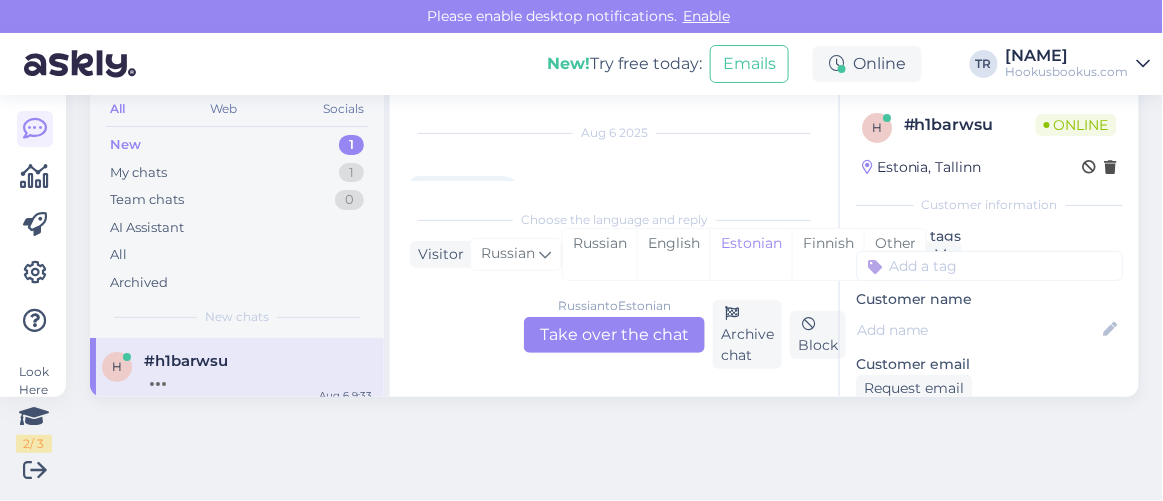 click on "Russian  to  Estonian Take over the chat" at bounding box center (614, 335) 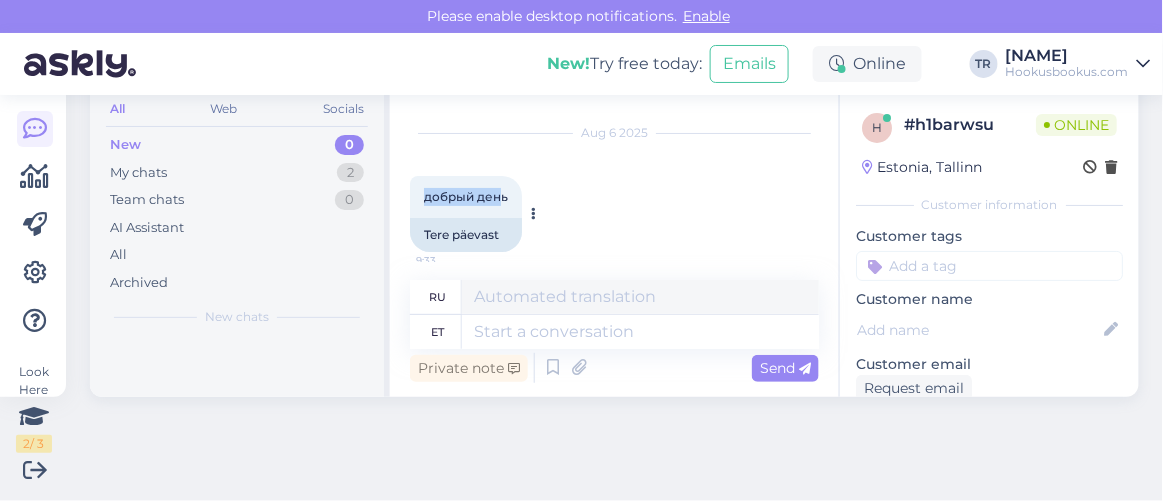 drag, startPoint x: 424, startPoint y: 199, endPoint x: 503, endPoint y: 203, distance: 79.101204 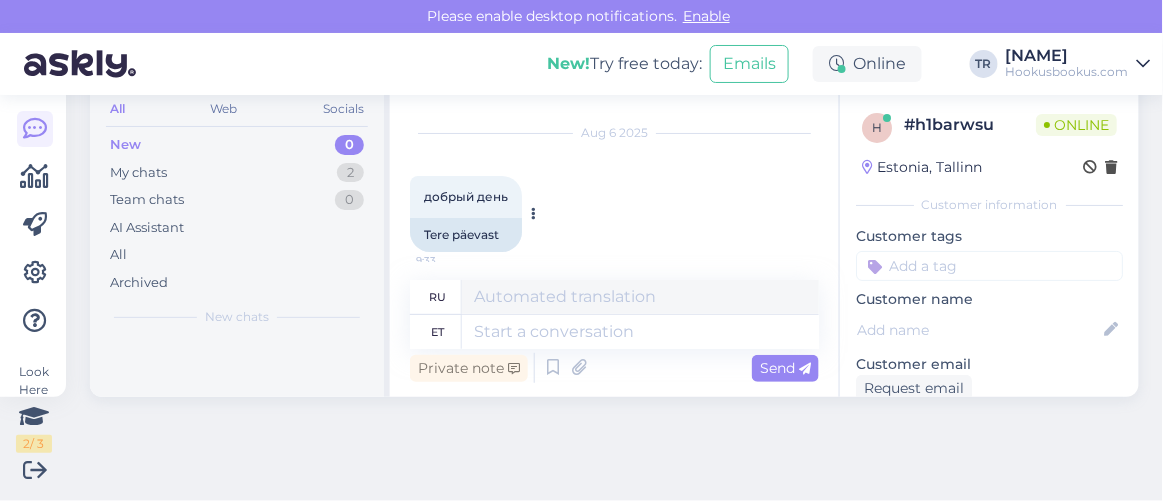 click on "добрый день 9:33" at bounding box center [466, 197] 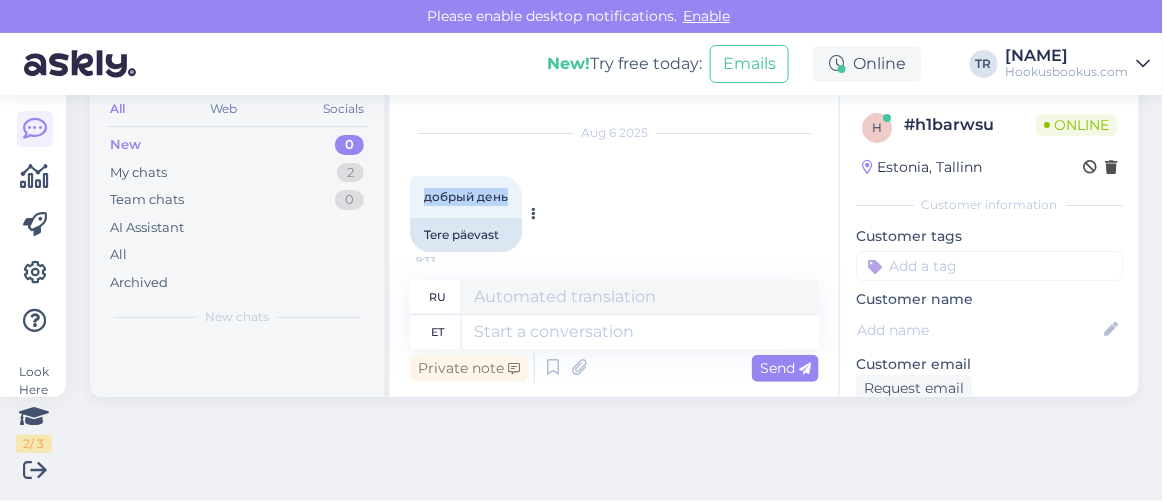 drag, startPoint x: 510, startPoint y: 194, endPoint x: 415, endPoint y: 207, distance: 95.885345 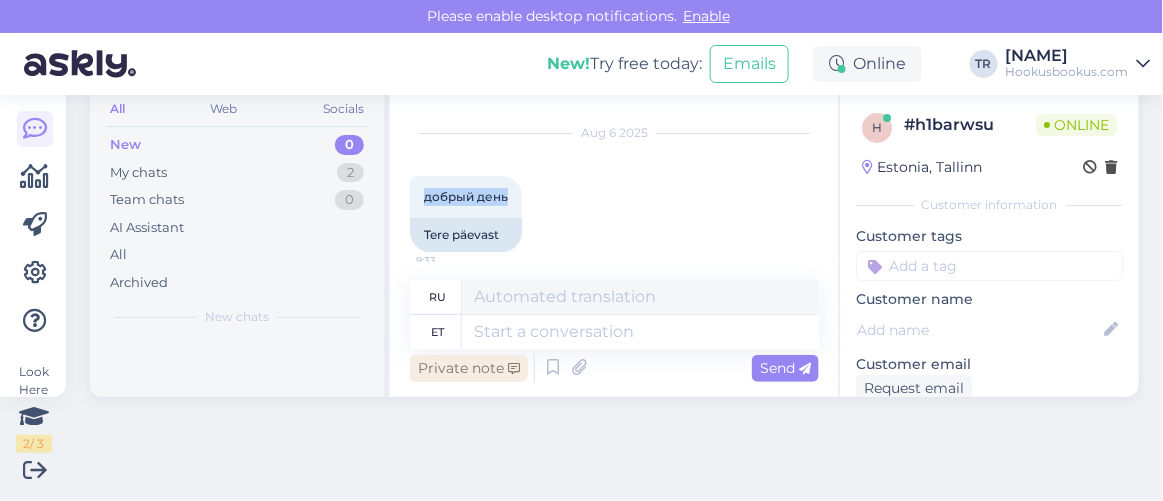 copy on "добрый день" 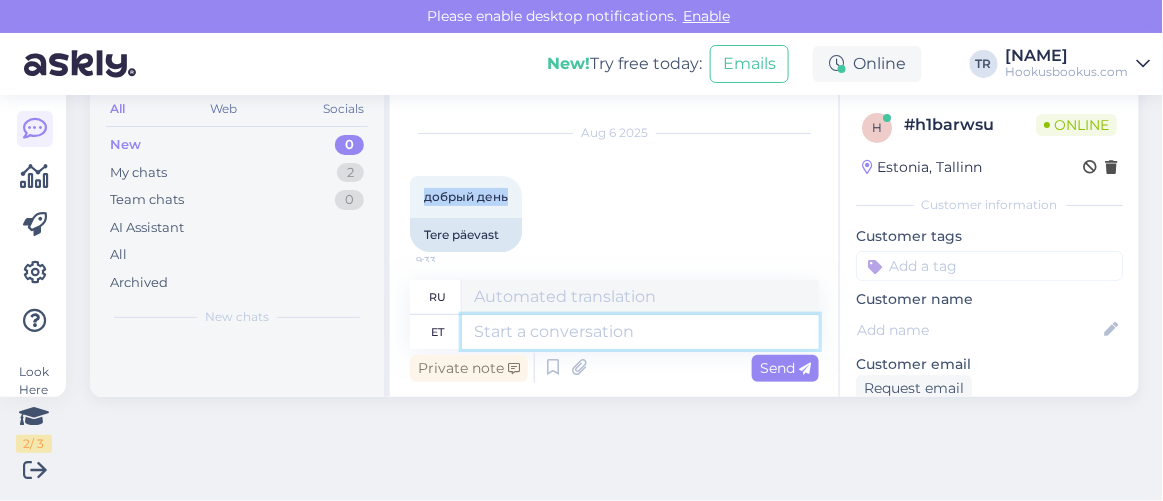 click at bounding box center (640, 332) 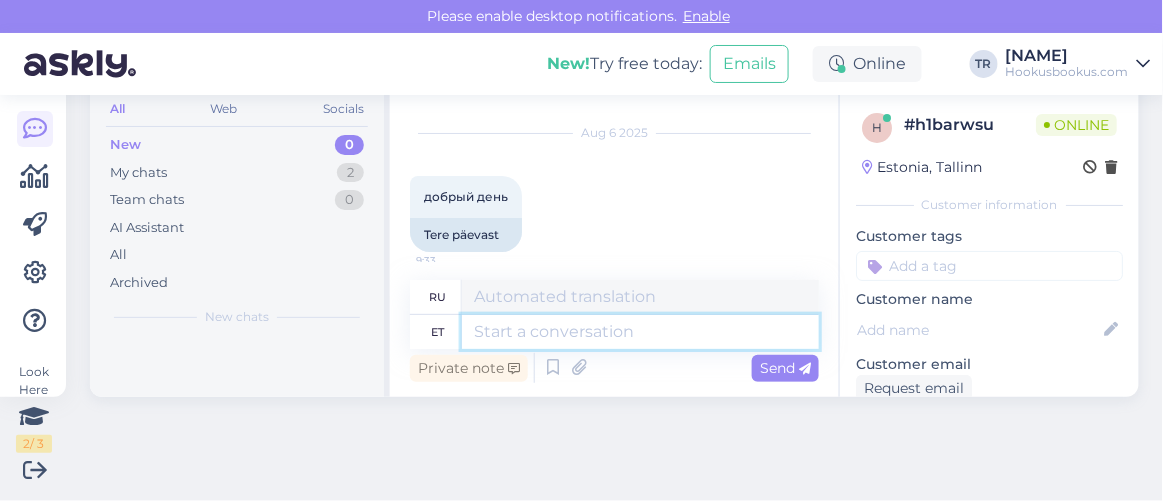 paste on "добрый день" 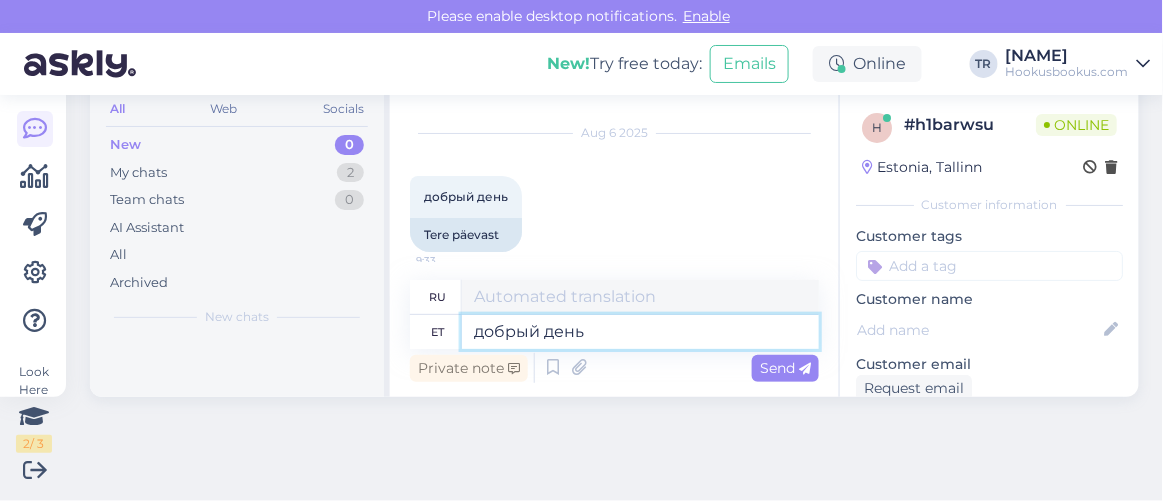 type on "добрый день" 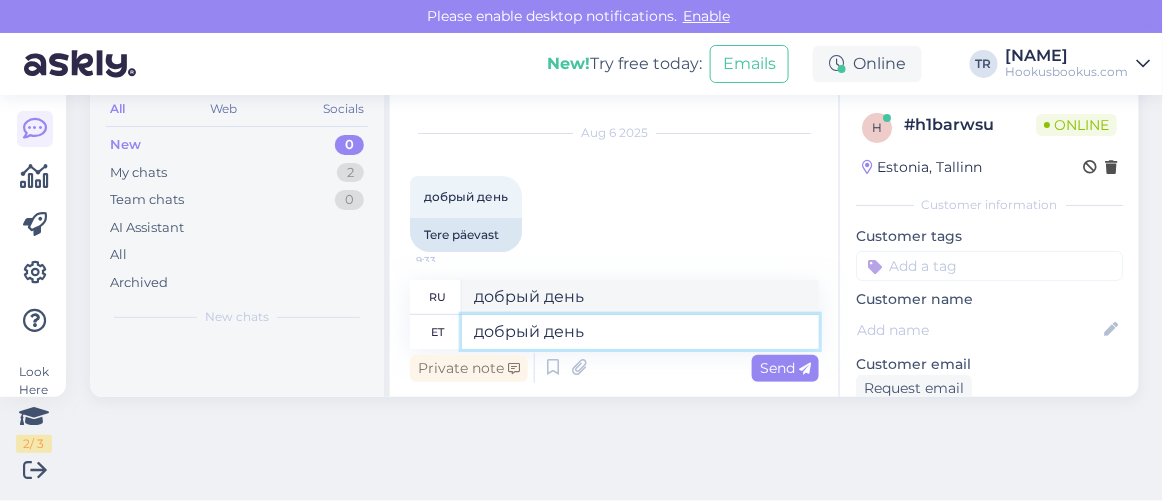 type on "добрый день" 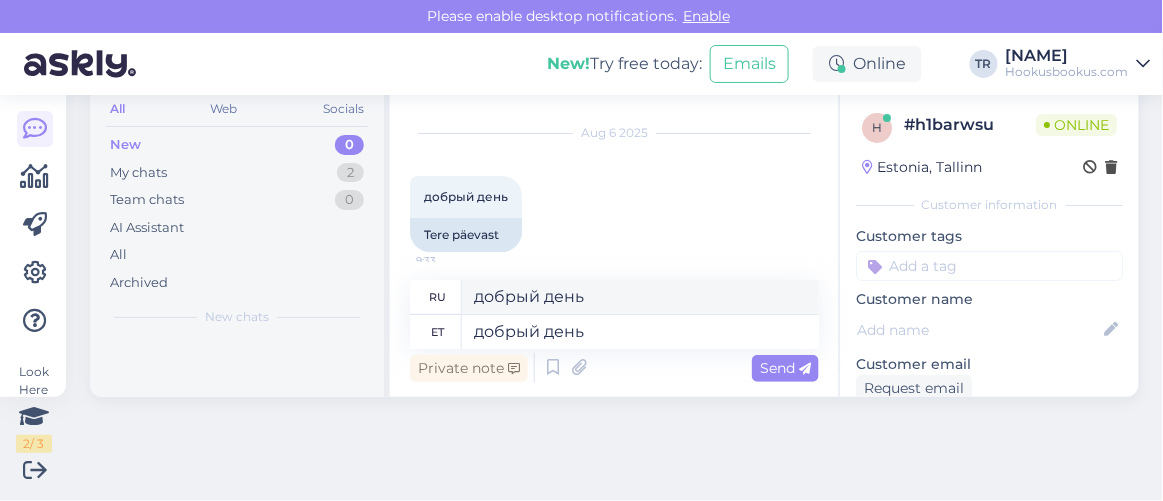 click on "Private note Send" at bounding box center (614, 368) 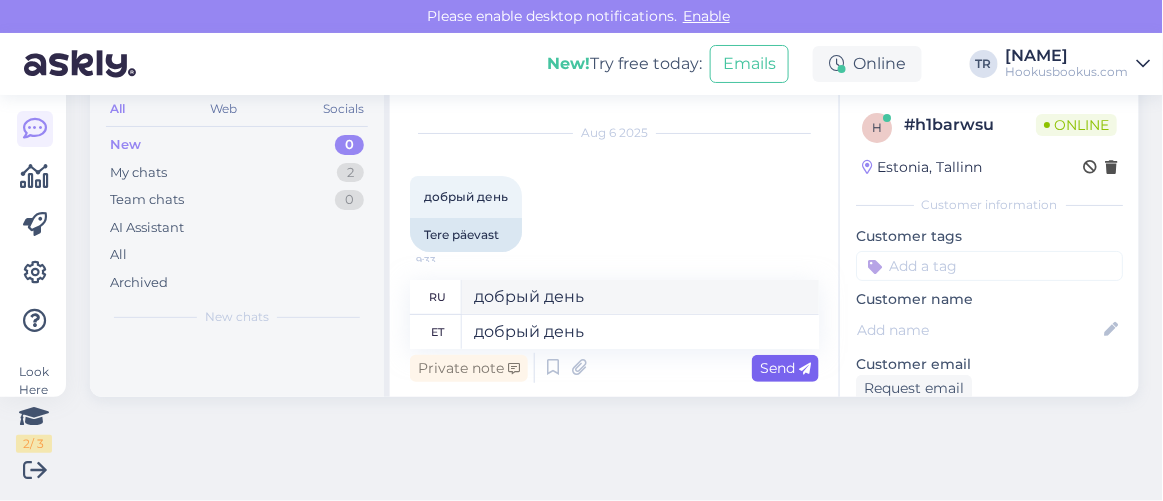 click on "Send" at bounding box center [785, 368] 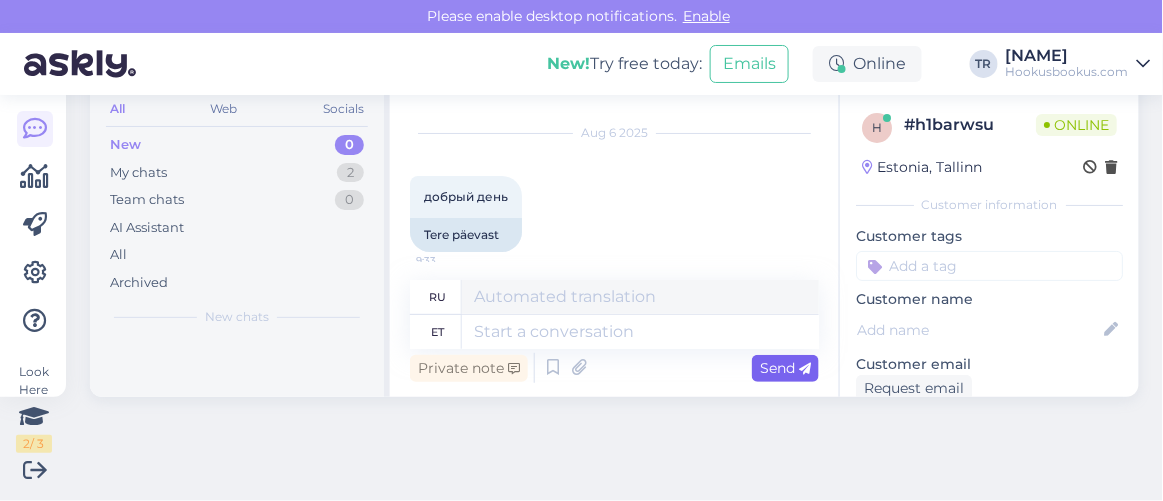 scroll, scrollTop: 172, scrollLeft: 0, axis: vertical 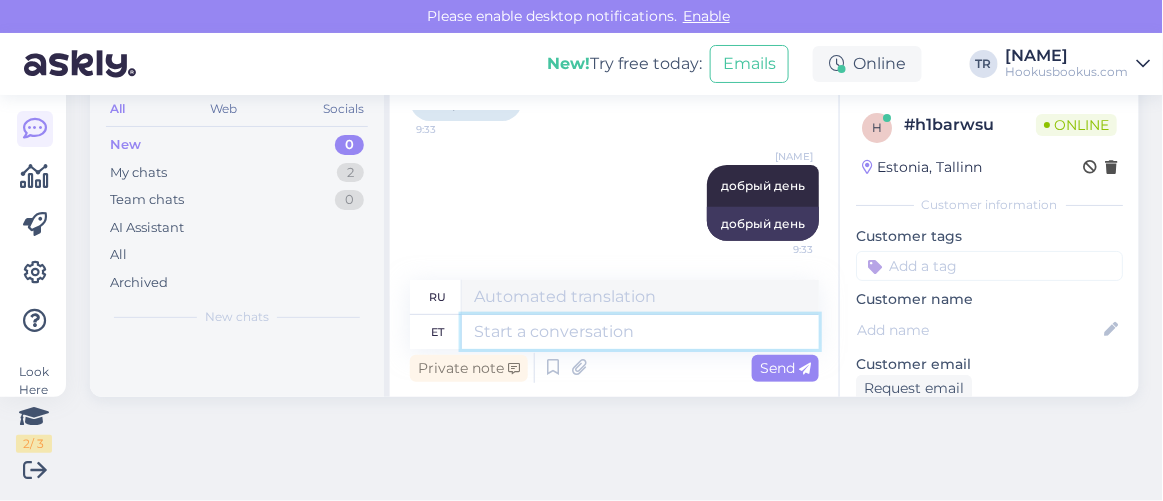 click at bounding box center (640, 332) 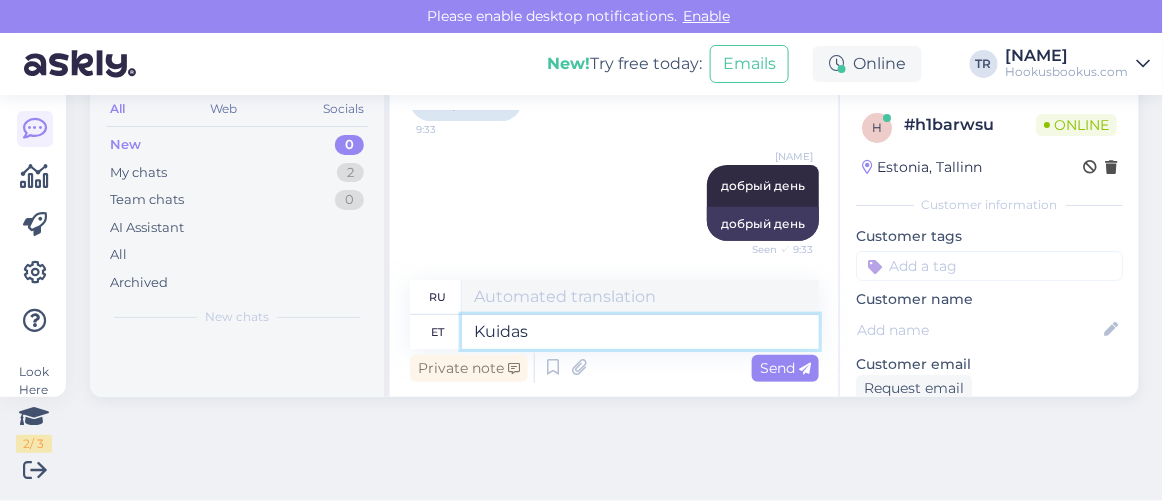 type on "Kuidas s" 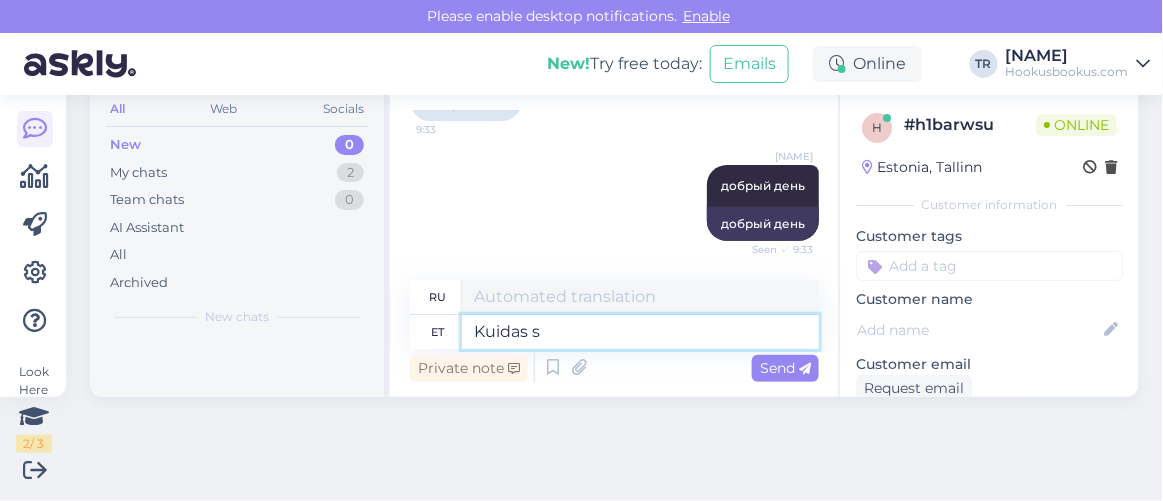 type on "Как" 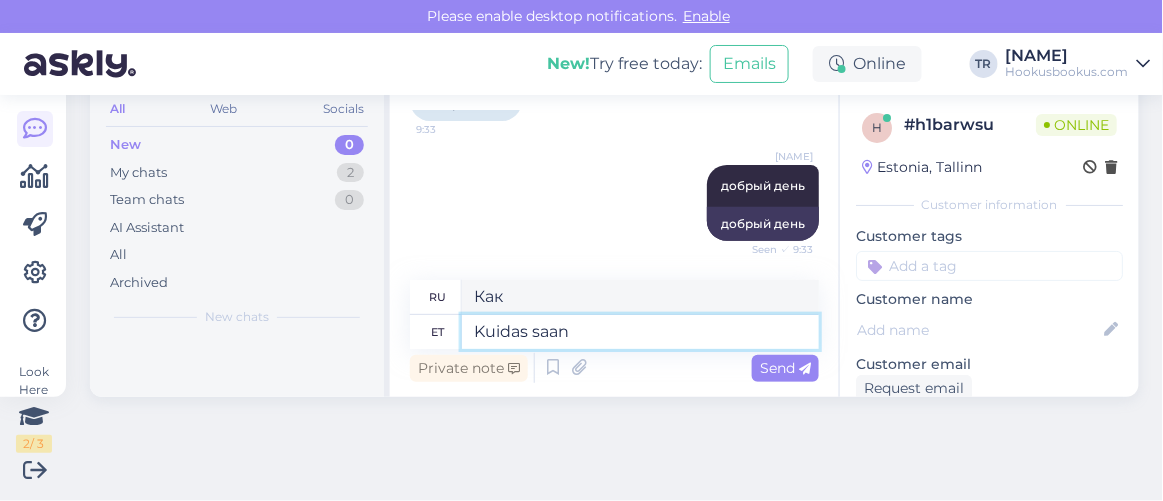 type on "Kuidas saan a" 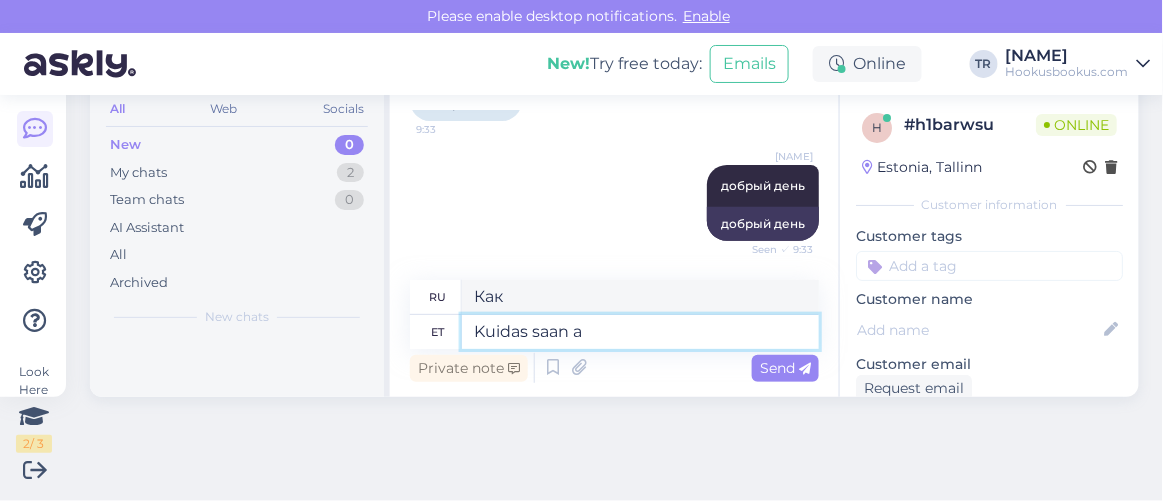 type on "Как я могу" 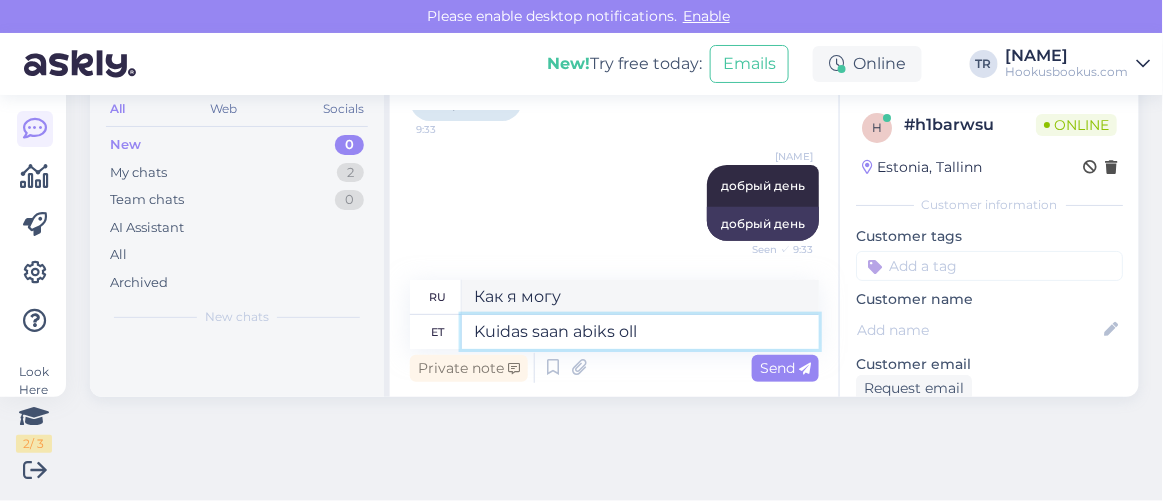 type on "Kuidas saan abiks olla" 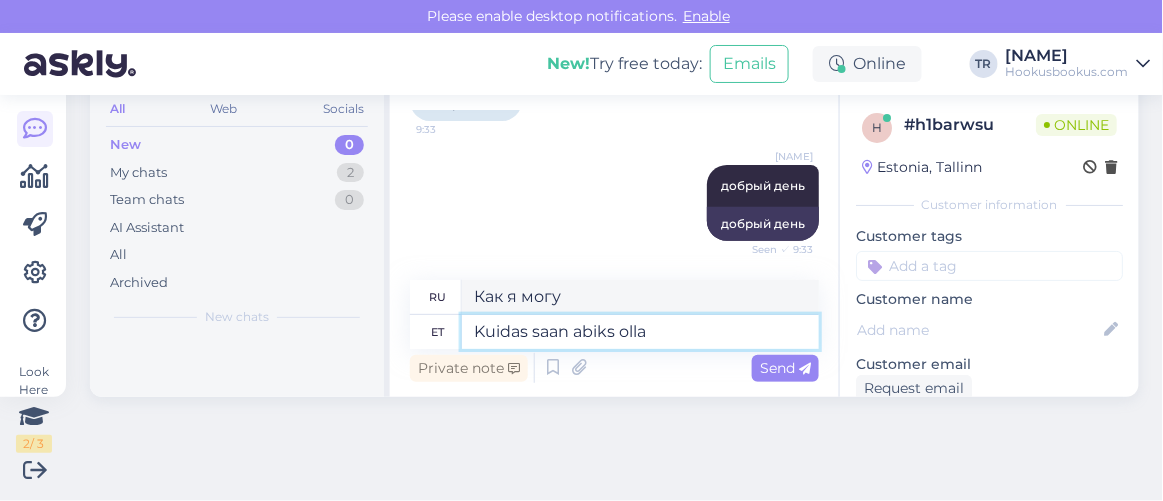 type on "Чем я могу помочь?" 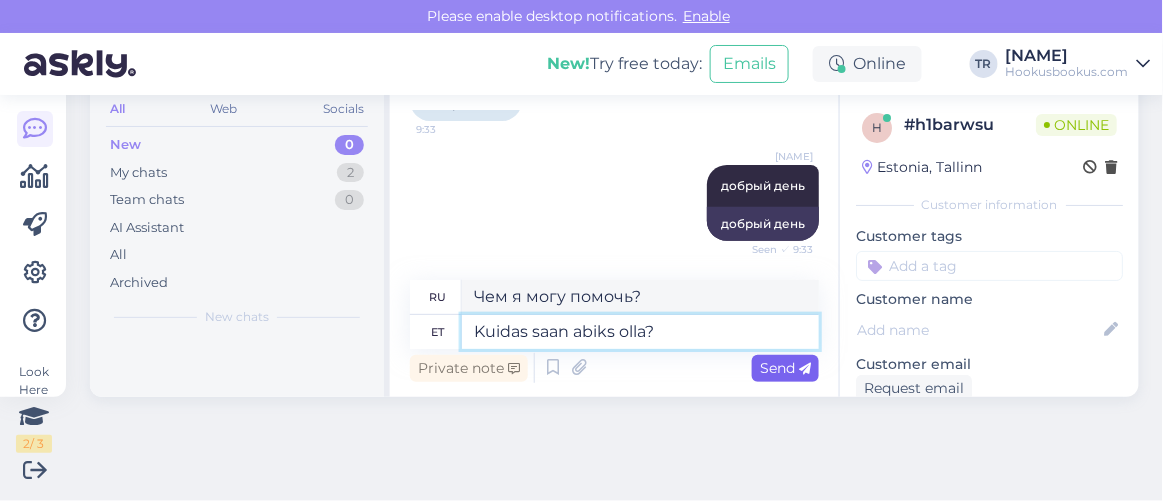type on "Kuidas saan abiks olla?" 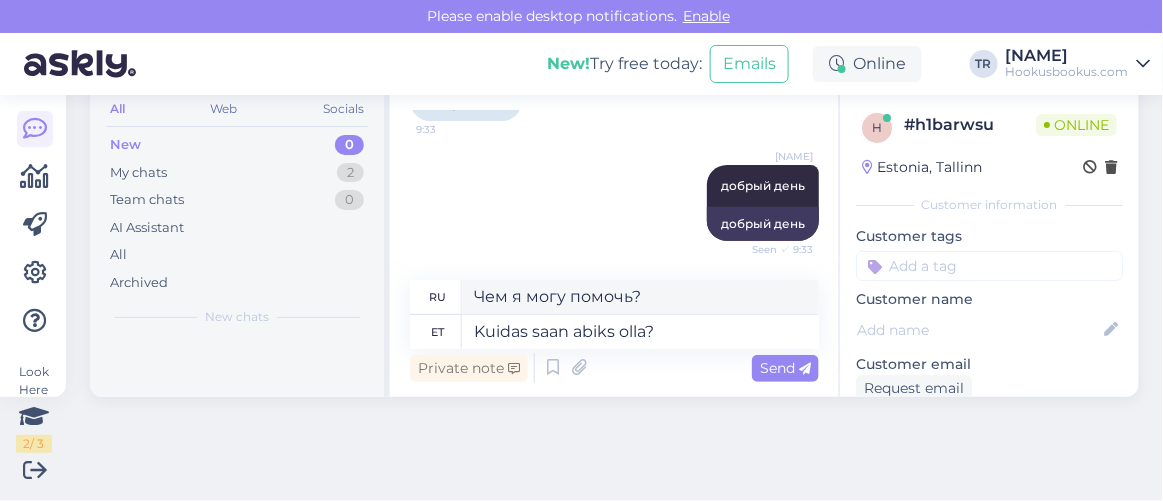 click on "Send" at bounding box center [785, 368] 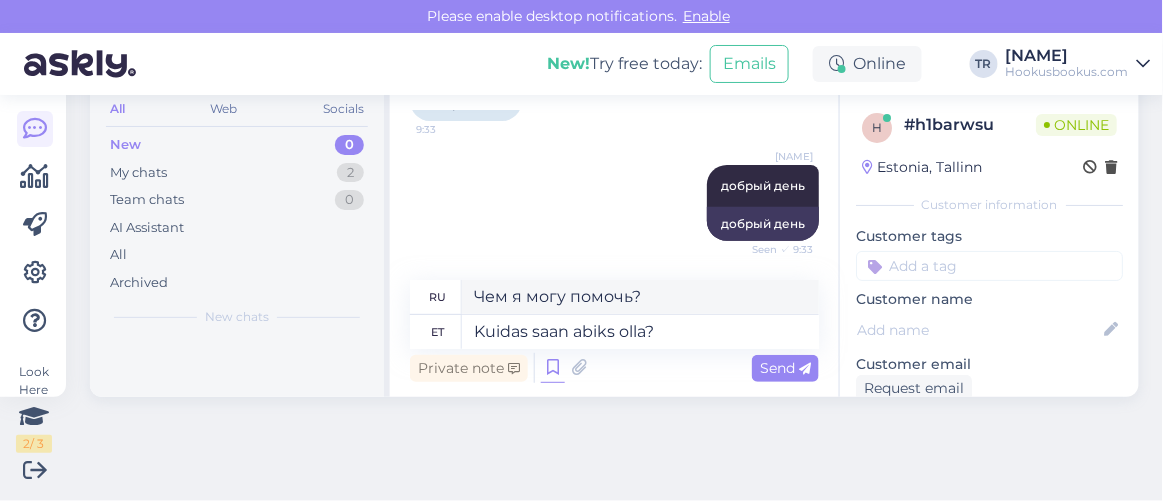 type 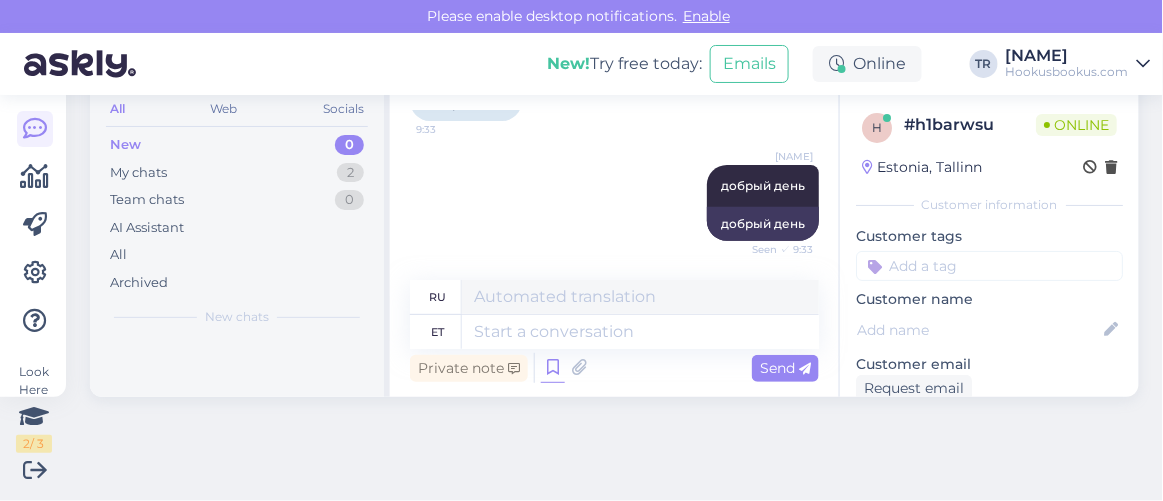 scroll, scrollTop: 292, scrollLeft: 0, axis: vertical 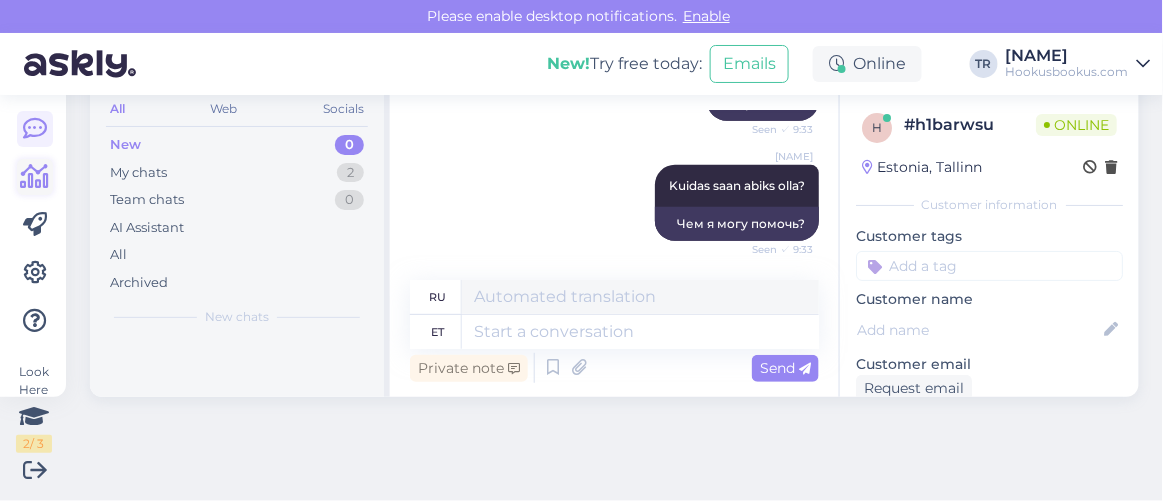 click at bounding box center [35, 177] 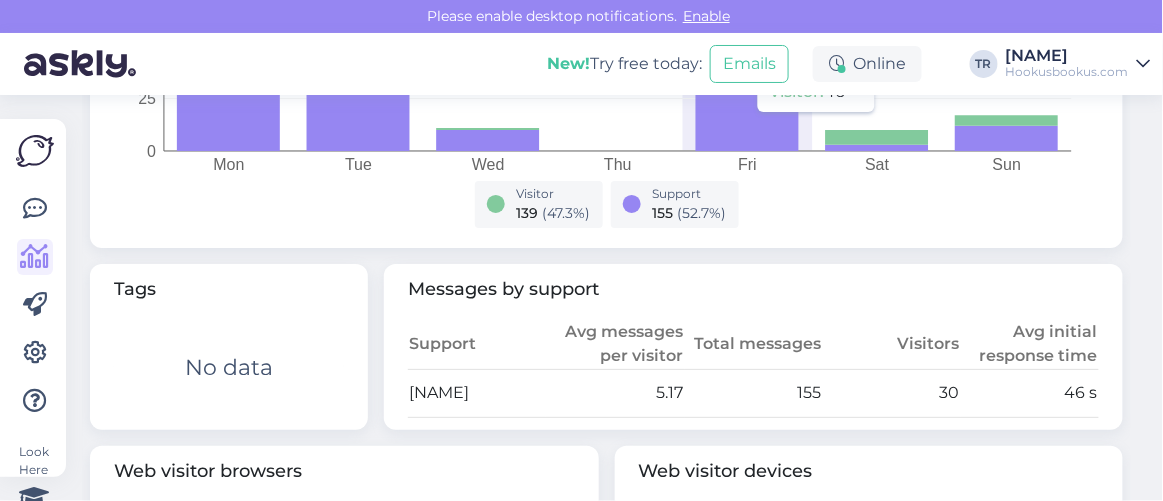 scroll, scrollTop: 999, scrollLeft: 0, axis: vertical 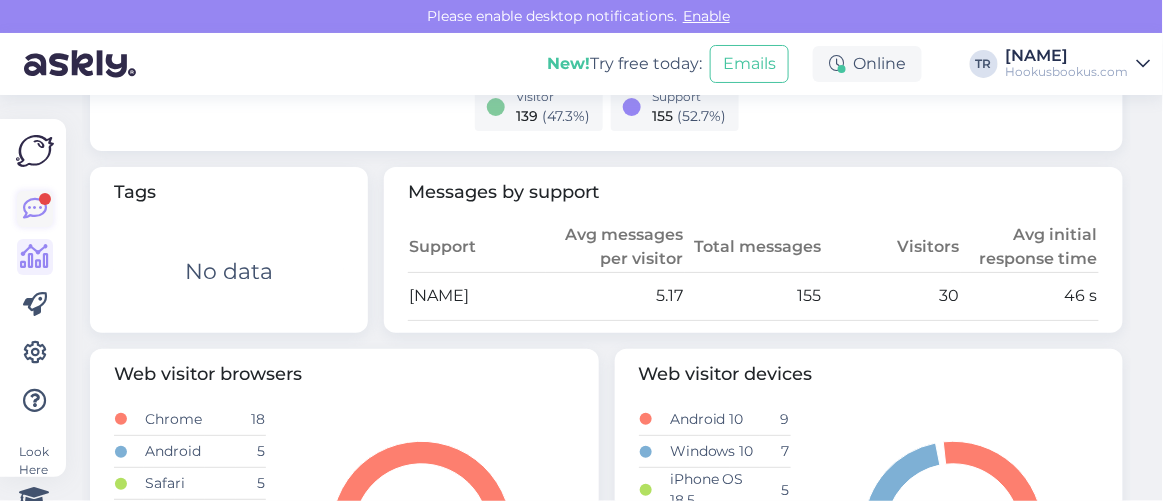 click at bounding box center (35, 209) 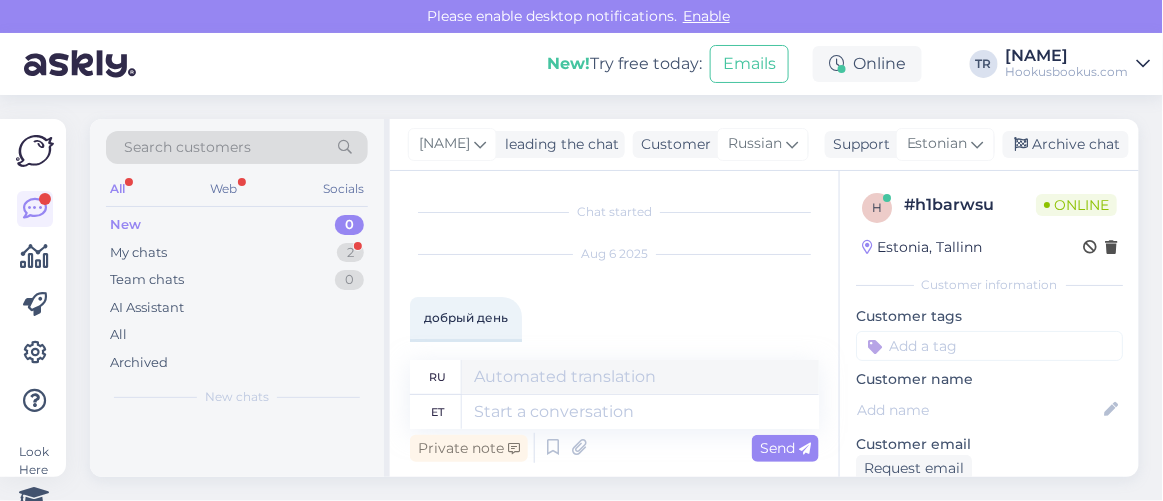 scroll, scrollTop: 80, scrollLeft: 0, axis: vertical 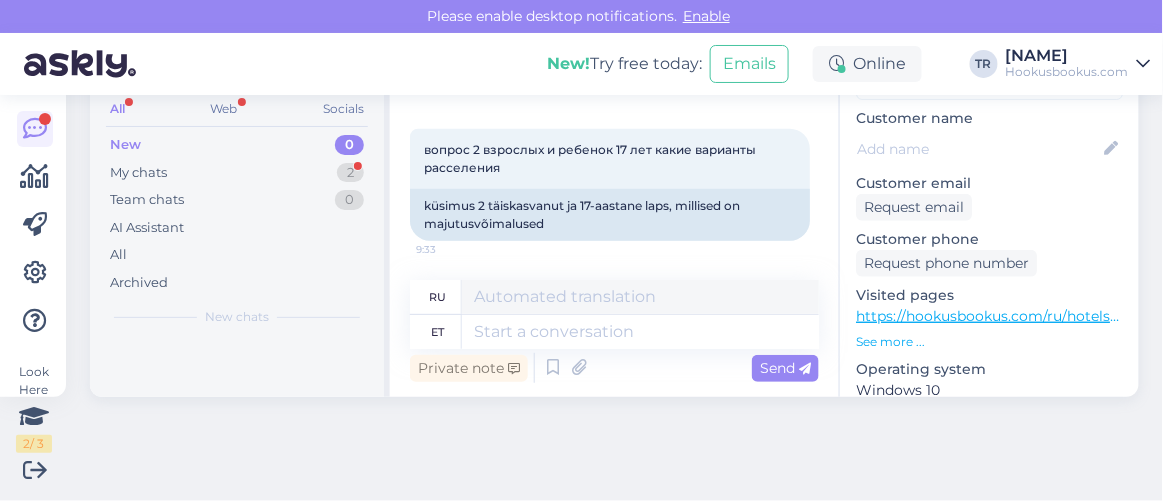 click on "https://hookusbookus.com/ru/hotels-spas/puehajaerve-spa-and-holiday-resort/semejnyj-otdyh-na-ozere-pyuhayarve-odin-rebenok-do-12-let-vklyuchen-v-stoimost;dateArrival=2025-09-01;dateDeparture=2025-09-03;language=ru_ru;participants=%5B%7B%22adultsCnt%22:2,%22childrenCnt%22:1,%22childAges%22:%5B12%5D%7D%5D;packageId=271;packageHotelId=29;roomTypeId=147;fromNewsLetter=true?utm_source=FBorganic_EST_RUS_P%C3%BChaj%C3%A4rve_16.07-271&utm_medium=FBorganic_EST_RUS_P%C3%BChaj%C3%A4rve_16.07&utm_medium=FBorganic_EST_RUS_P%C3%BChaj%C3%A4rve_16.07%3Futm_source%3DFBorganic_EST_RUS_P%C3%BChaj%C3%A4rve_16.07&utm_medium=FB%20Feed&utm_id=%20&utm_content=EST_RUS_P%C3%BChaj%C3%A4rve_16.07&utm_term=120223668988780663&utm_campaign=120206331997140663&fbclid=IwY2xjawL_1TNleHRuA2FlbQEwAGFkaWQBqyWtPZjmZwEeyd2cG1W_tCCu7UBng4wb4SpLi02WEEWIWPQnMIA7n6BnTb2kOOlM4ytejRg_aem_Yx-3-TacGd83140sft_XYA" at bounding box center [4439, 316] 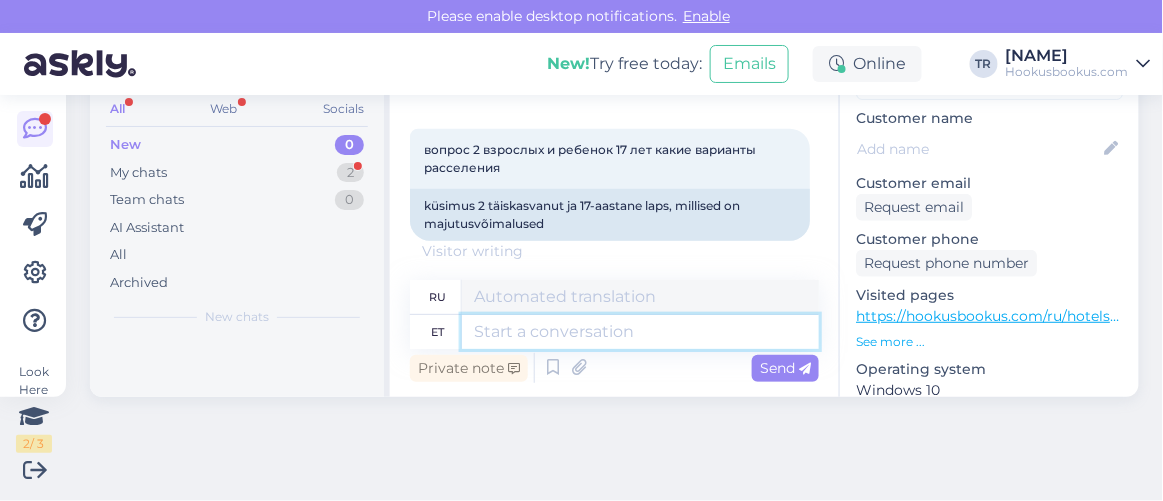 click at bounding box center (640, 332) 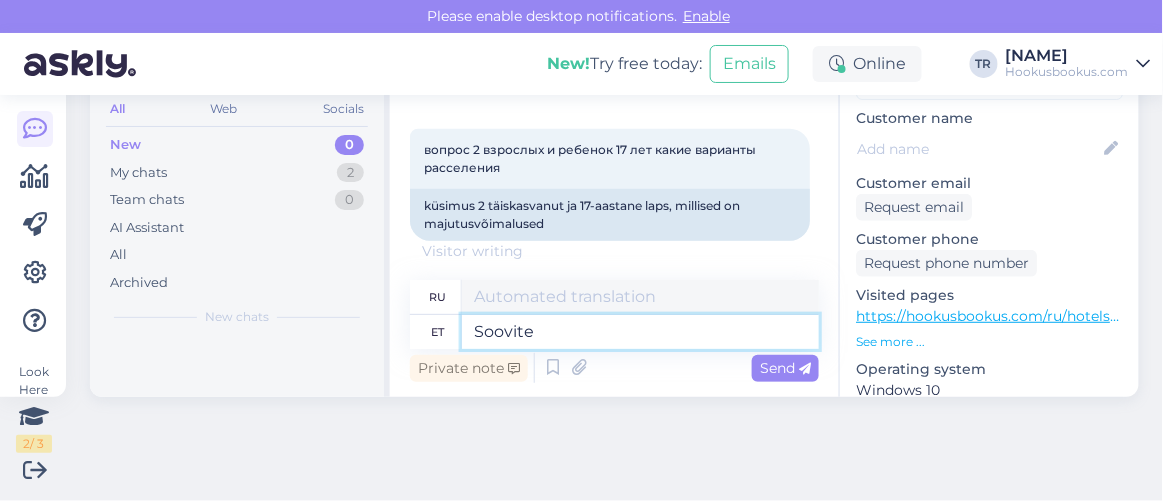 type on "Soovite m" 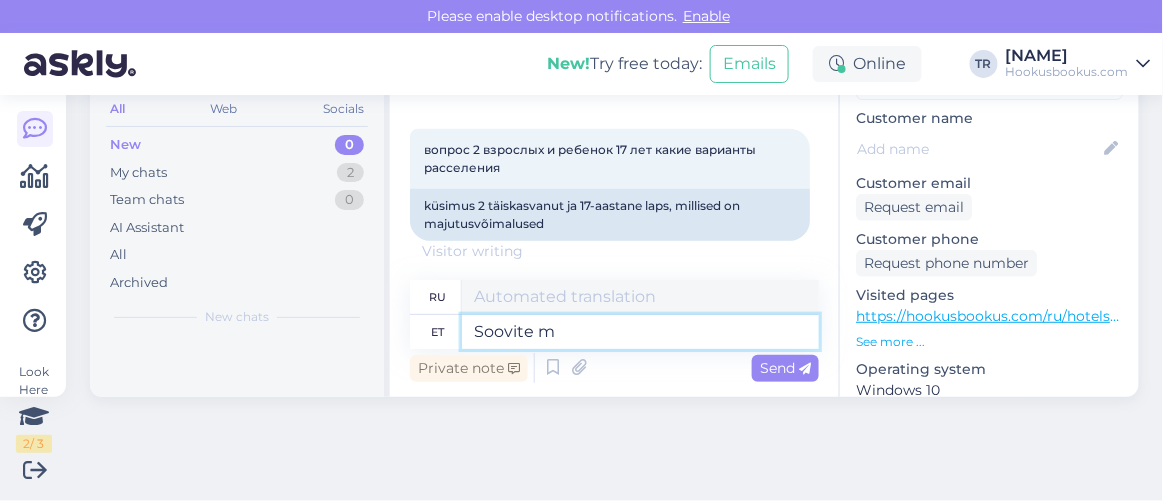 type on "Вы хотите" 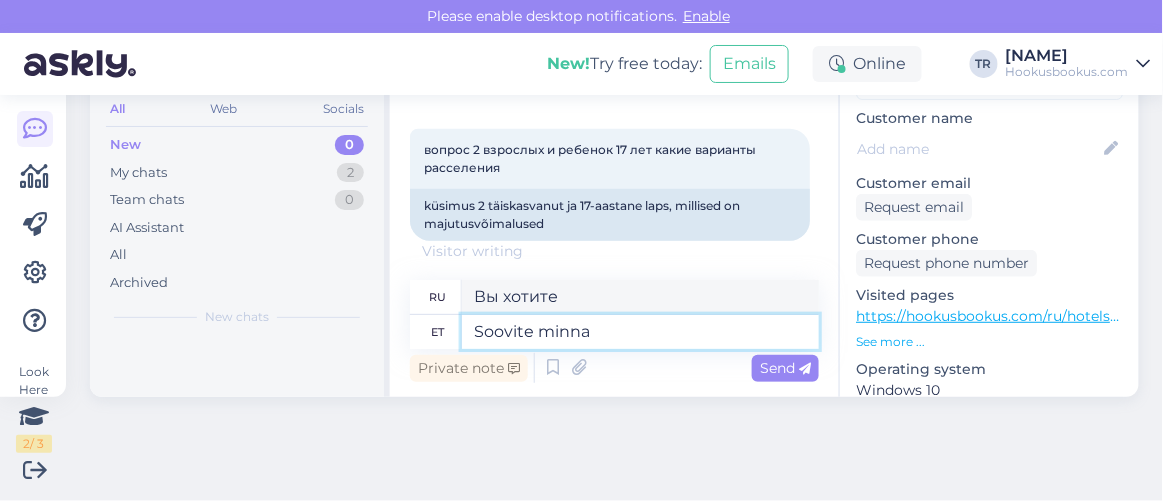 type on "Soovite minna" 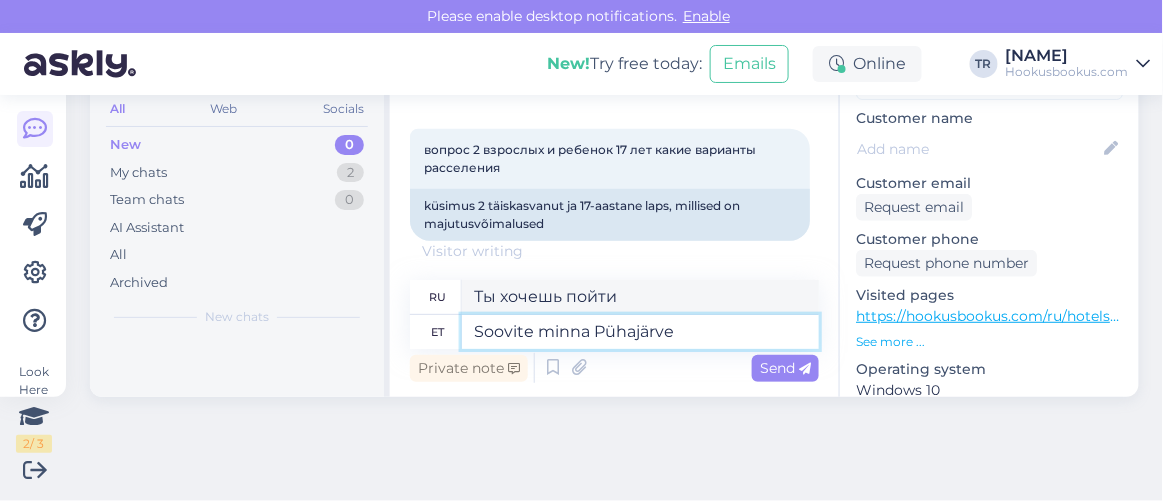 type on "Soovite minna Pühajärve" 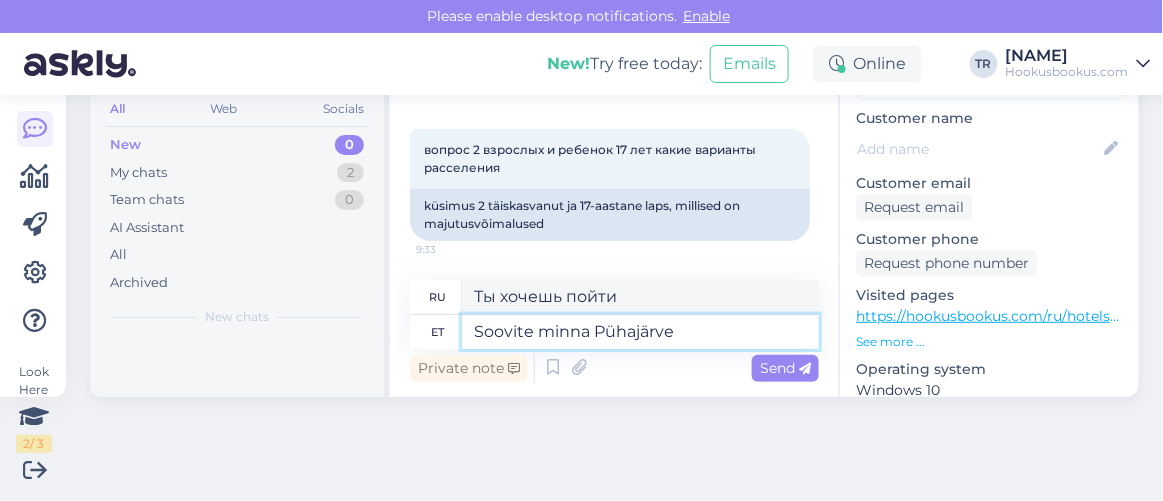type on "Ты хочешь поехать в Пюхаярв" 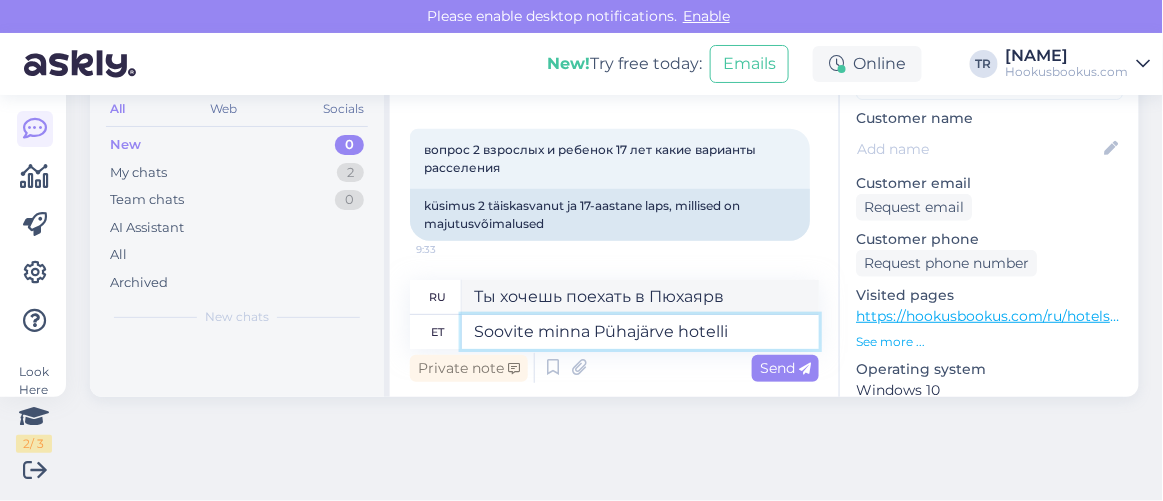 type on "Soovite minna Pühajärve hotelli?" 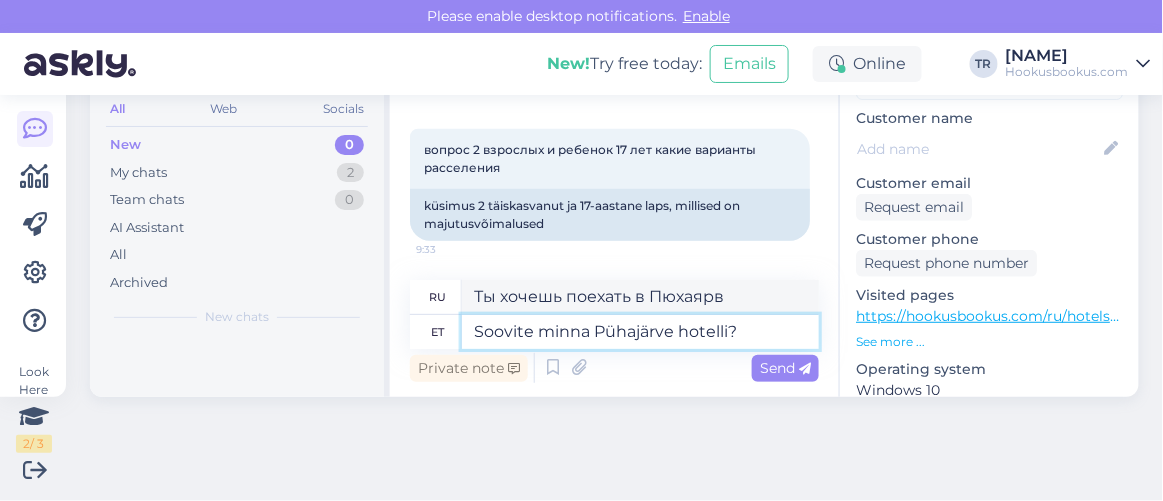 type on "Хотите поехать в отель «Пюхаярве»?" 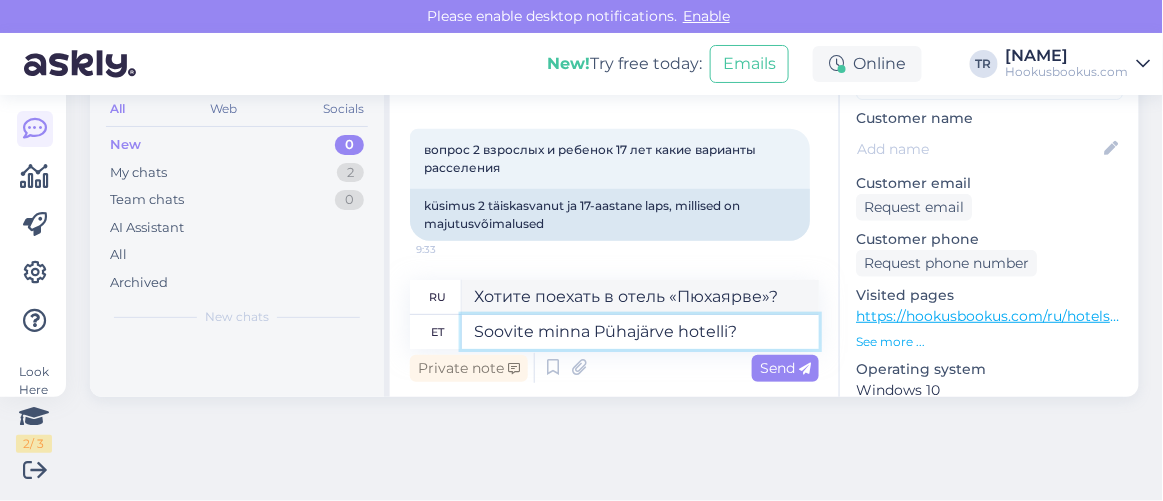 type 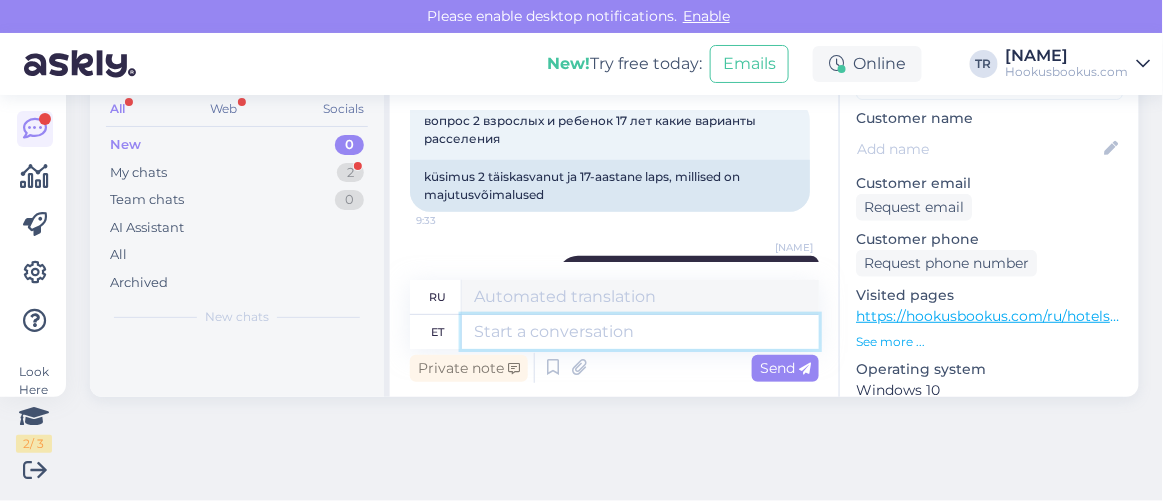 scroll, scrollTop: 688, scrollLeft: 0, axis: vertical 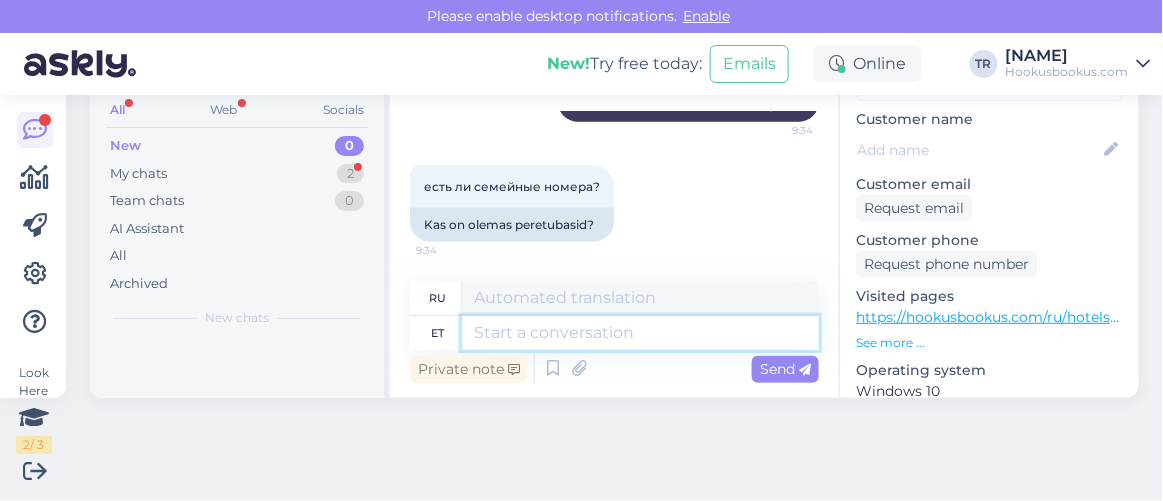 click at bounding box center (640, 333) 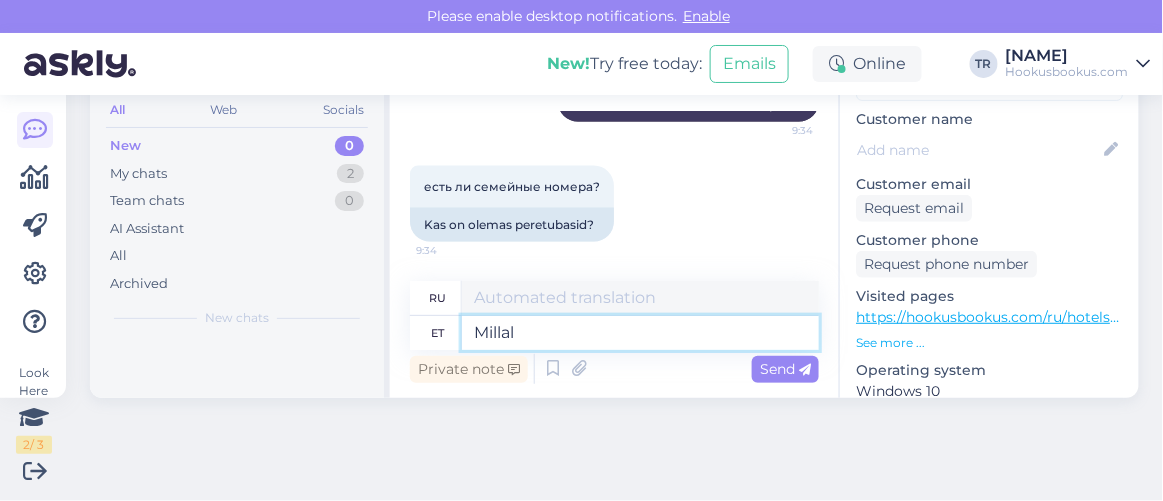type on "Millal" 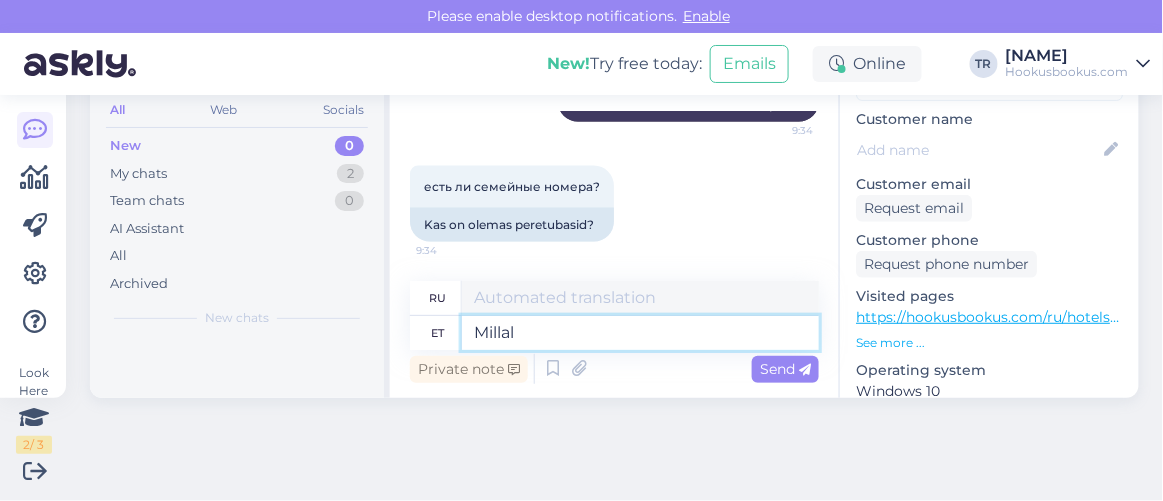 type on "Когда" 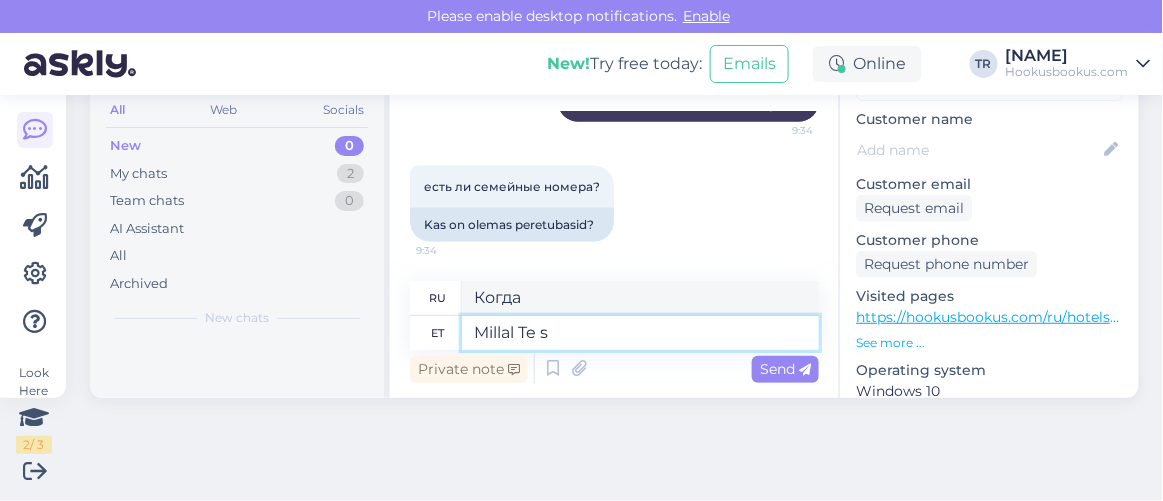 type on "Millal Te so" 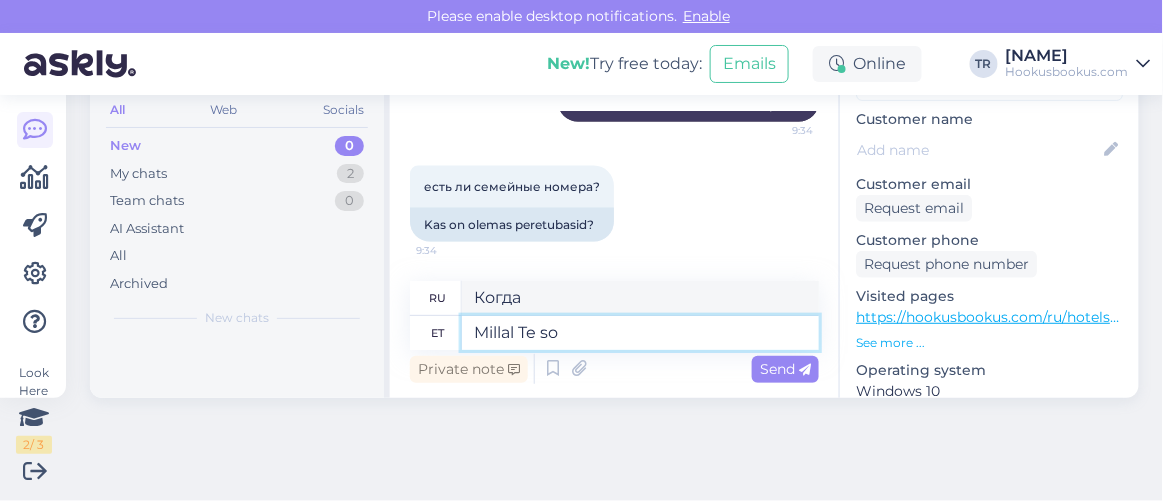 type on "Когда ты будешь" 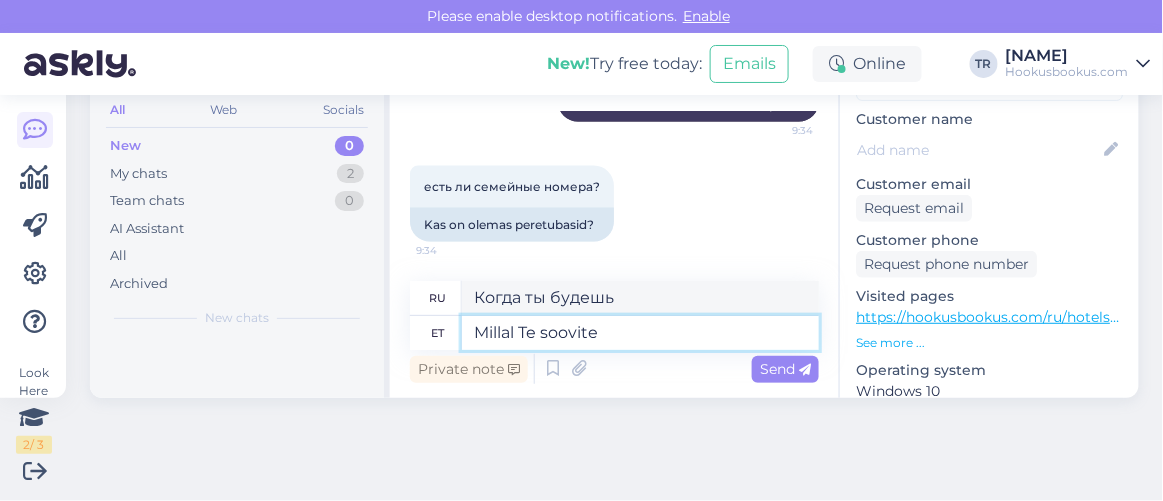 type on "Millal Te soovite p" 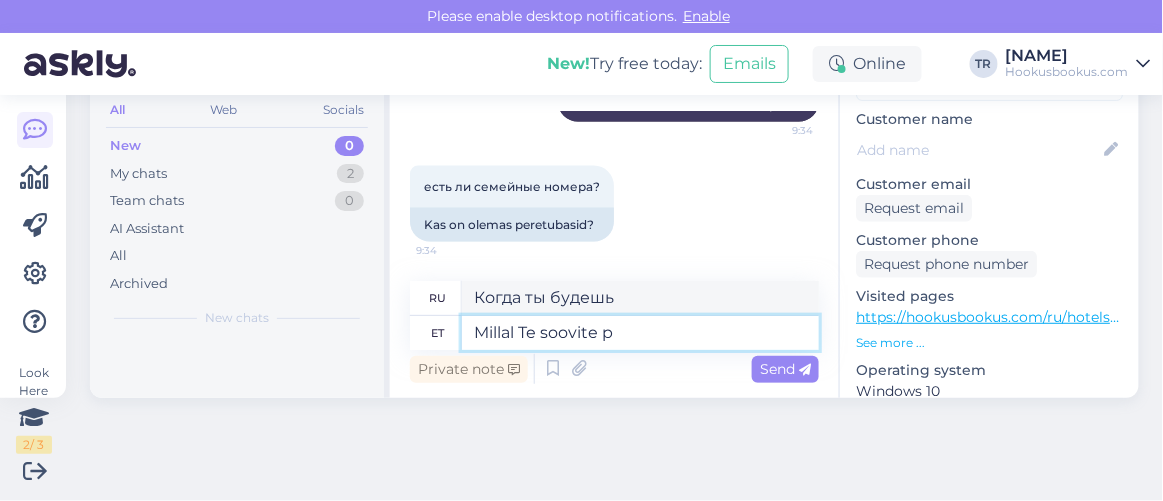 type on "Когда вы хотите?" 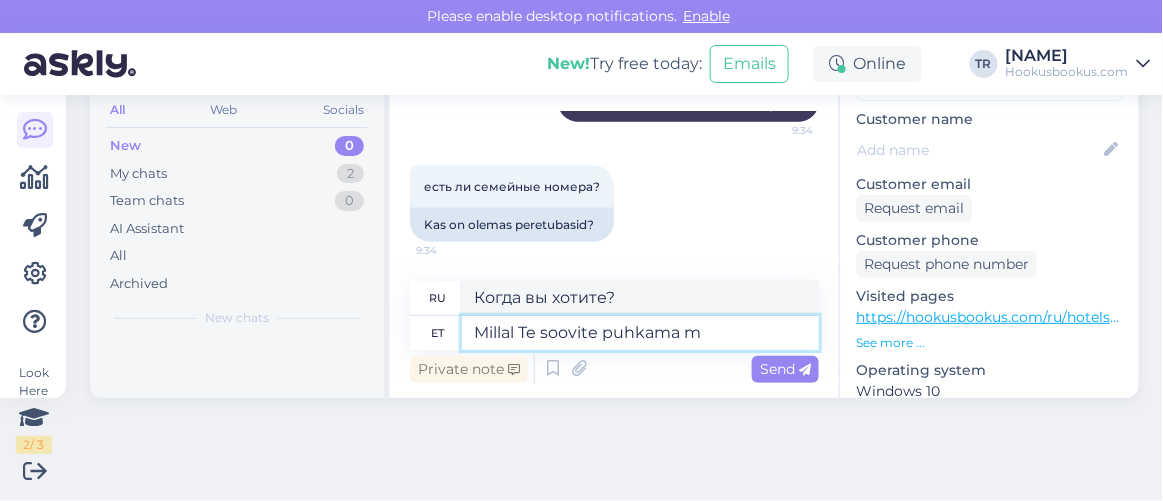 type on "Millal Te soovite puhkama mi" 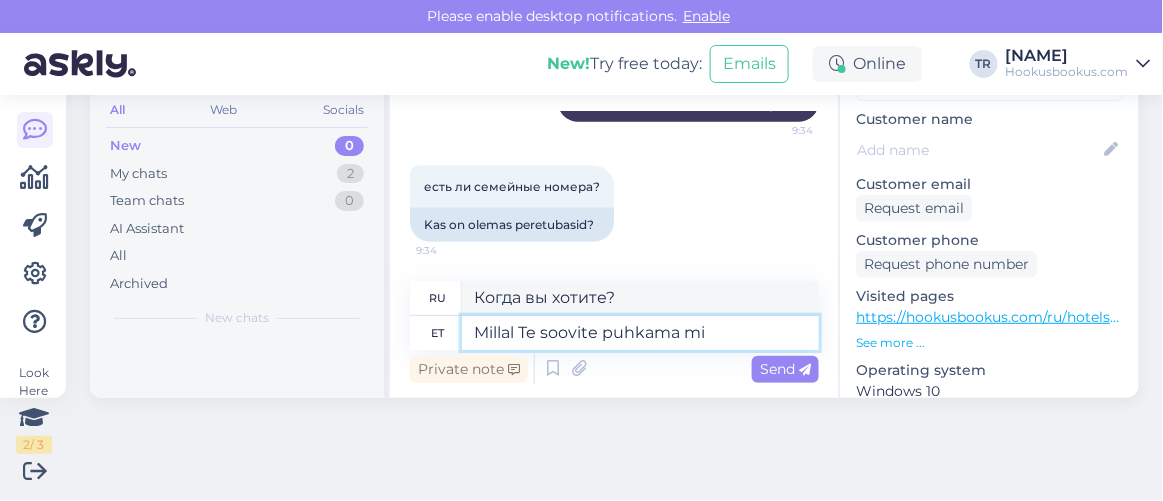 type on "Когда вы хотите поехать в отпуск?" 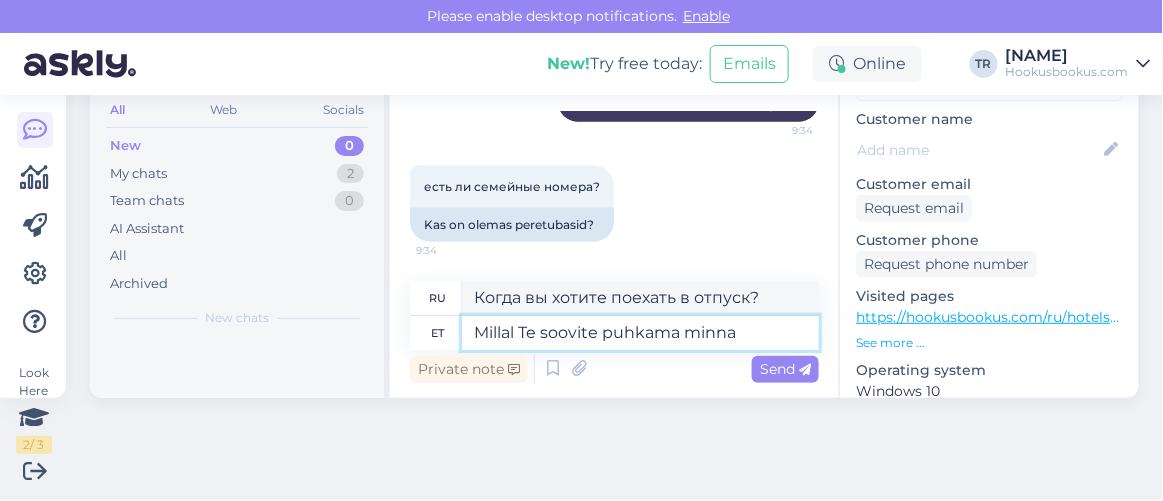 type on "Millal Te soovite puhkama minna?" 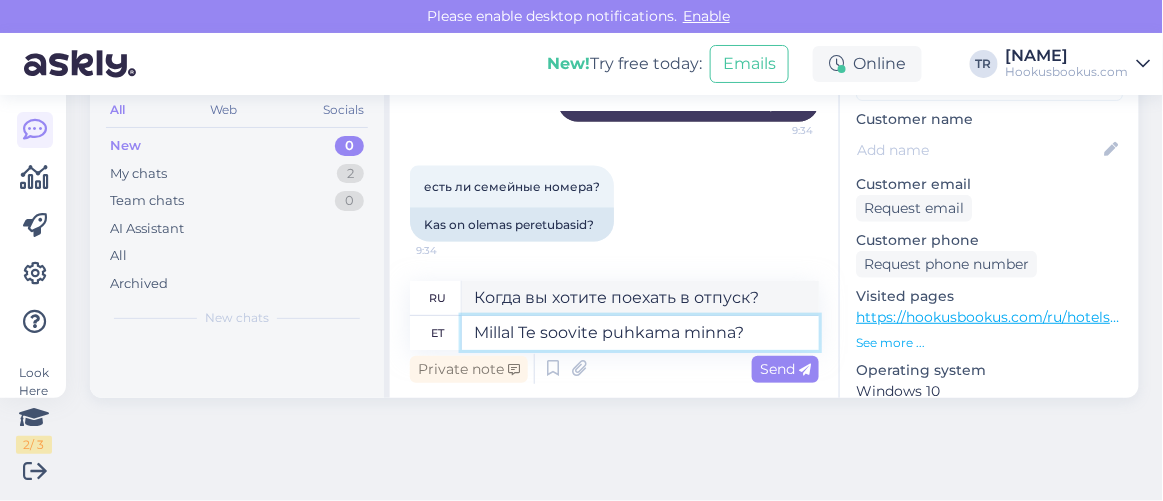 type 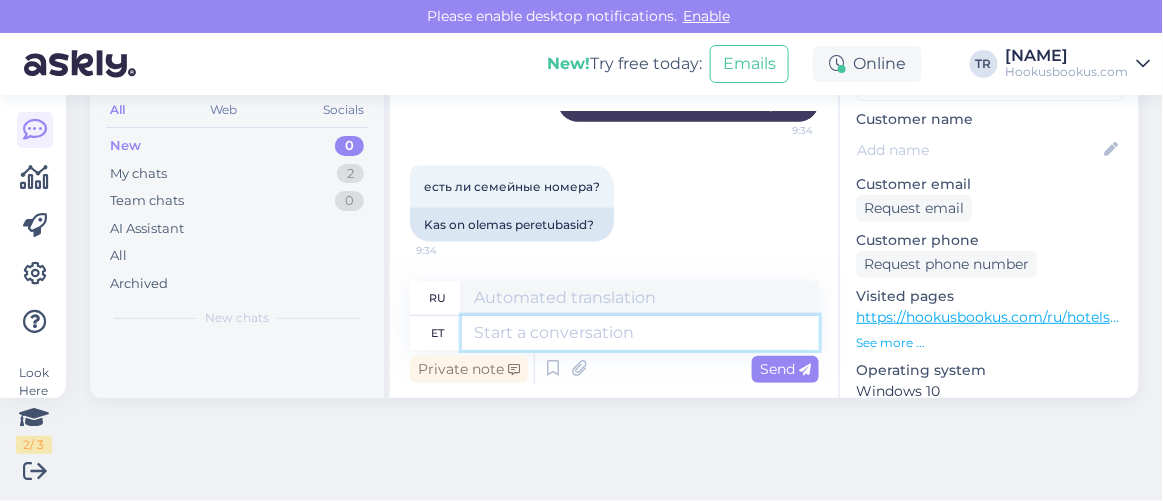 scroll, scrollTop: 808, scrollLeft: 0, axis: vertical 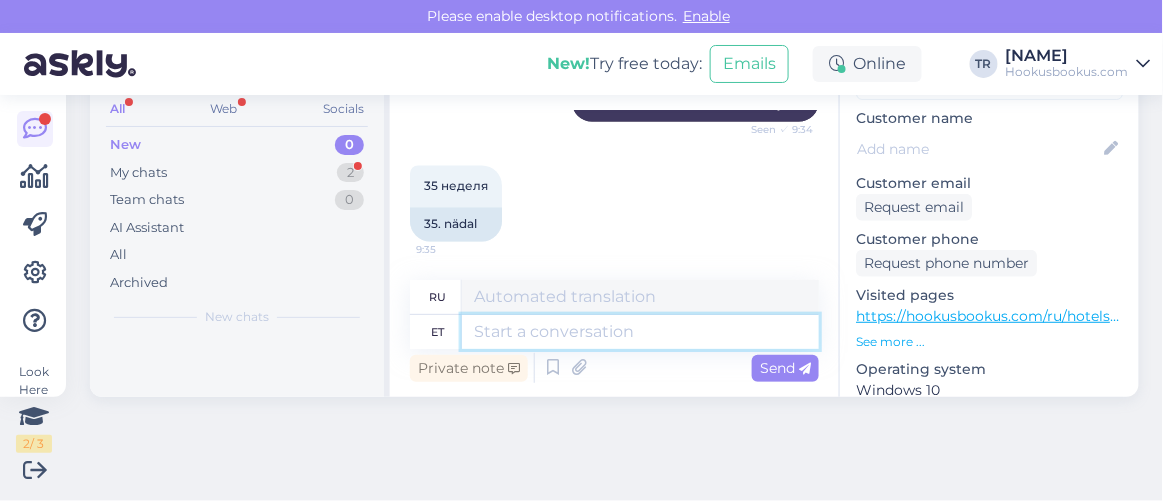 click at bounding box center [640, 332] 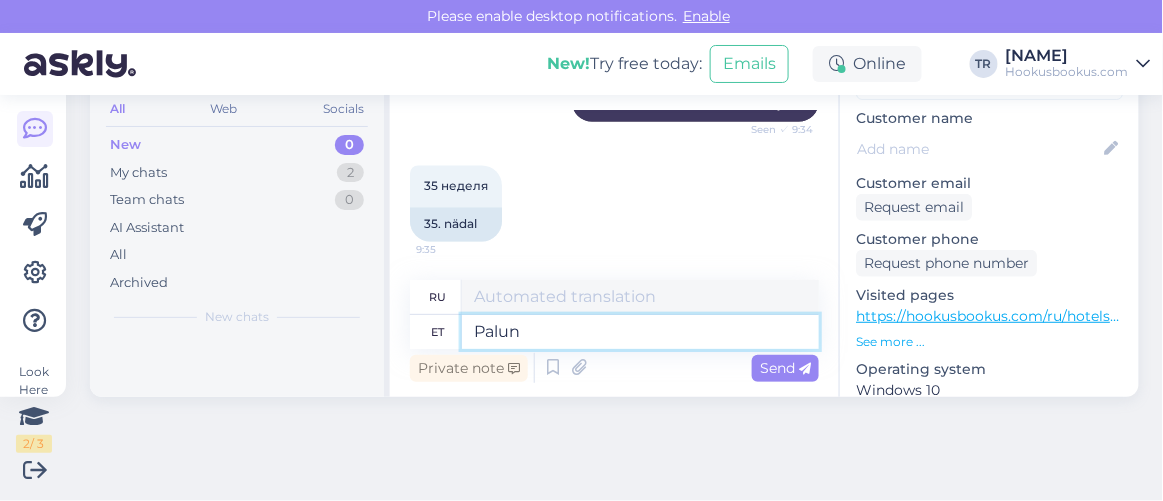 type on "Palun t" 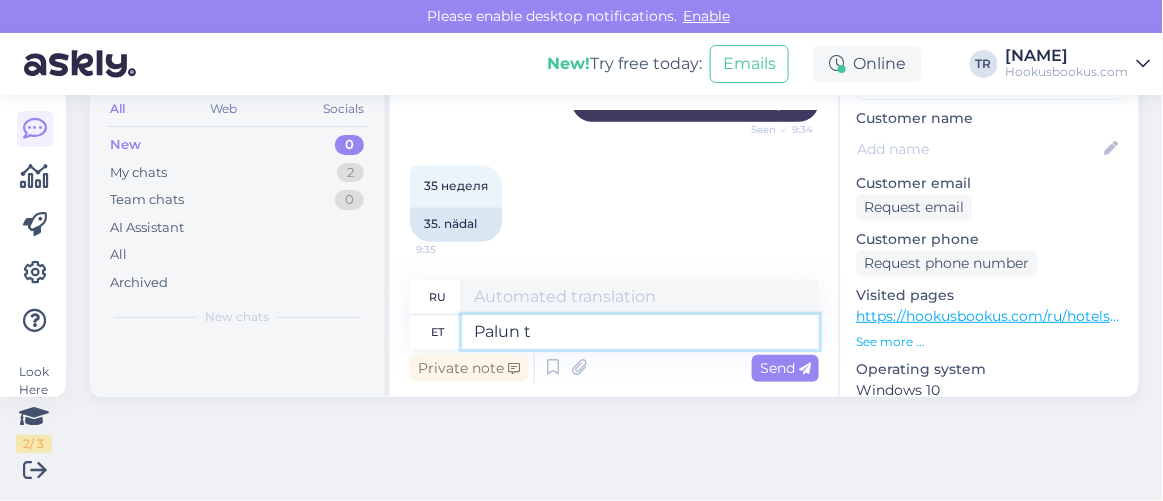 type on "Пожалуйста" 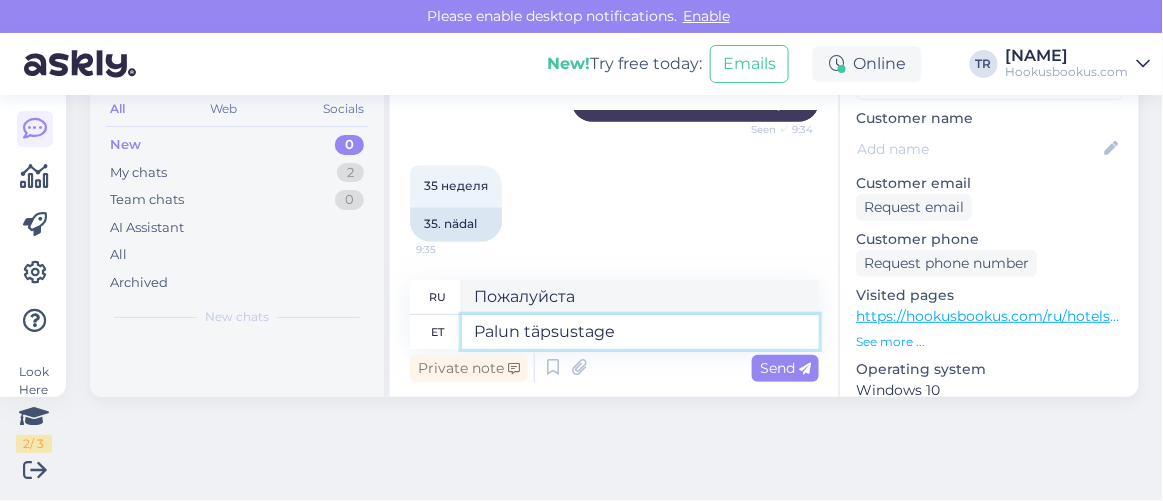 type on "Palun täpsustage k" 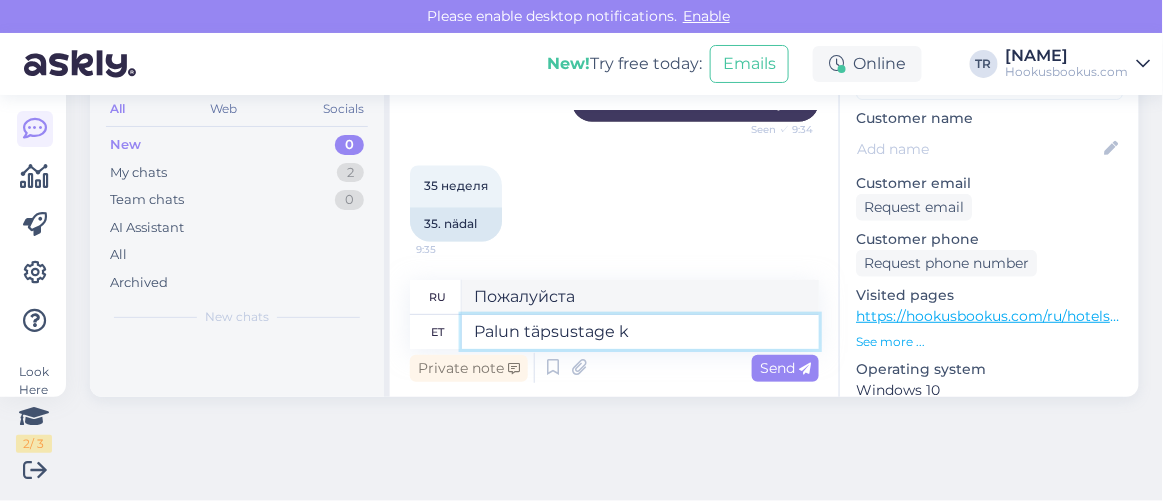 type on "Пожалуйста, уточните" 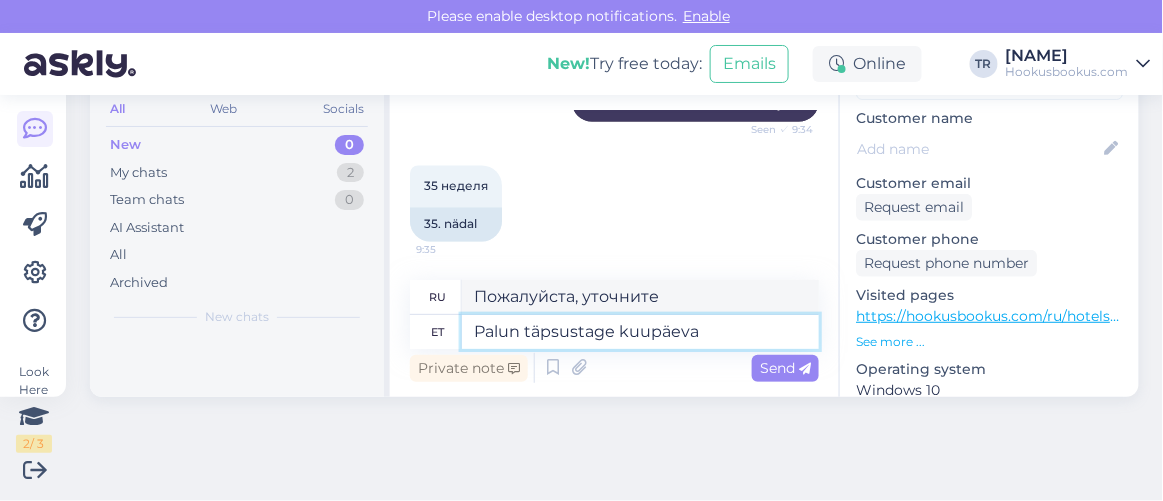 type on "Palun täpsustage kuupäevad" 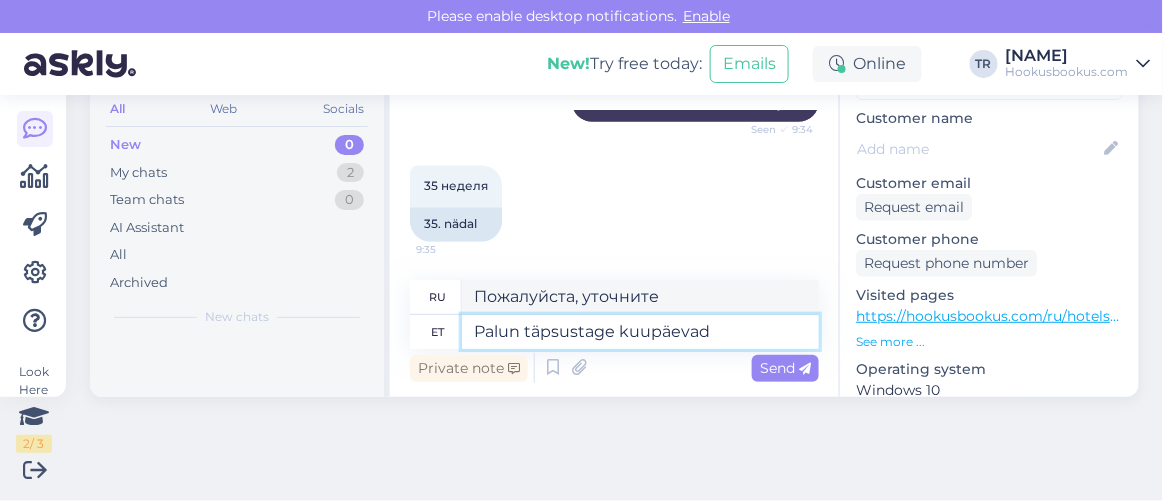 type on "Пожалуйста, укажите даты." 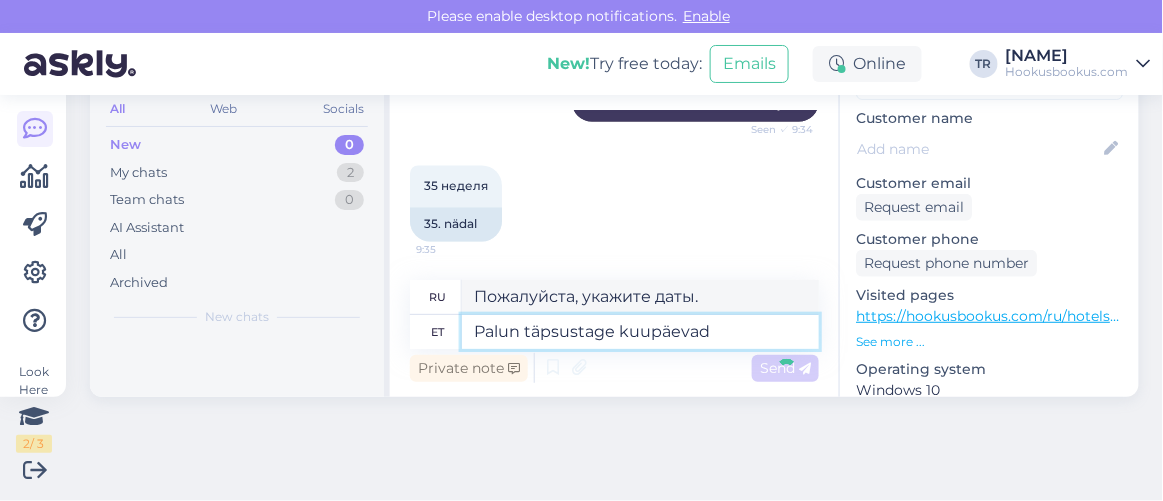 type 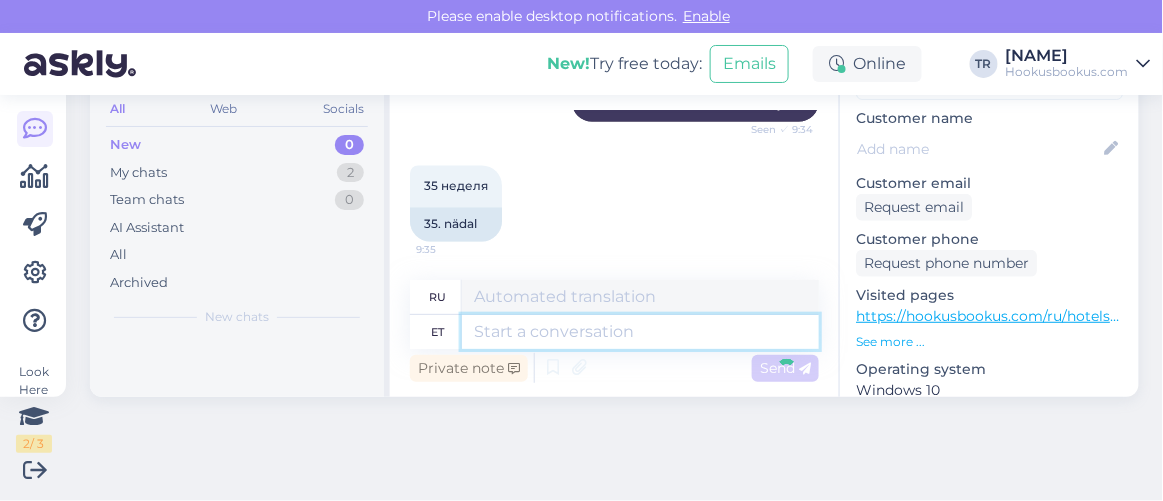 scroll, scrollTop: 1047, scrollLeft: 0, axis: vertical 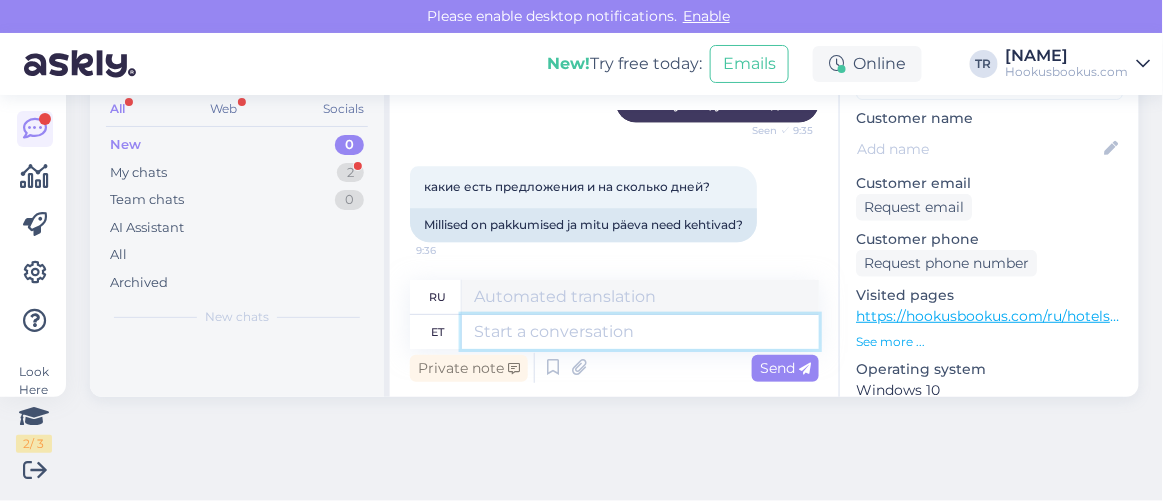 click at bounding box center [640, 332] 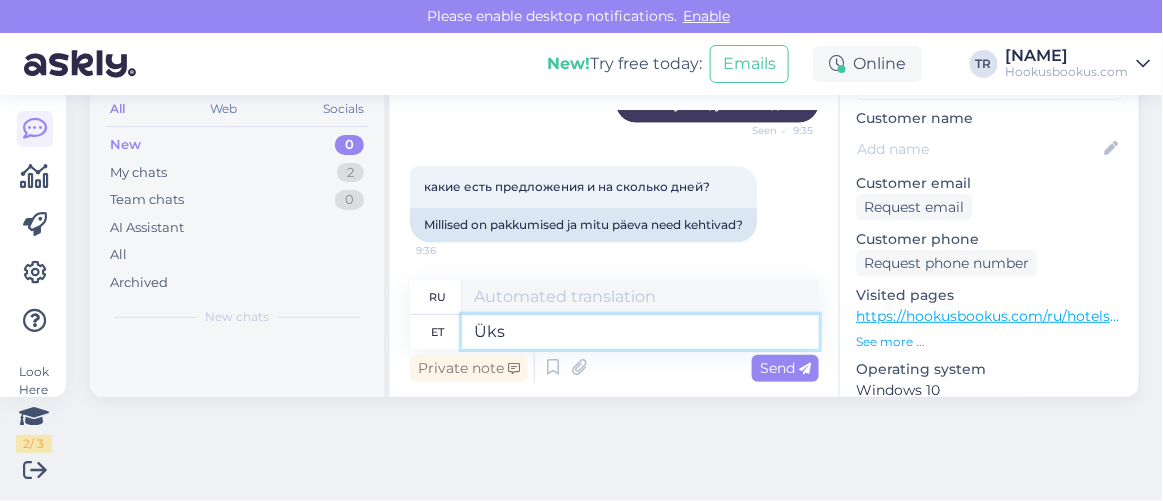 type on "Üks h" 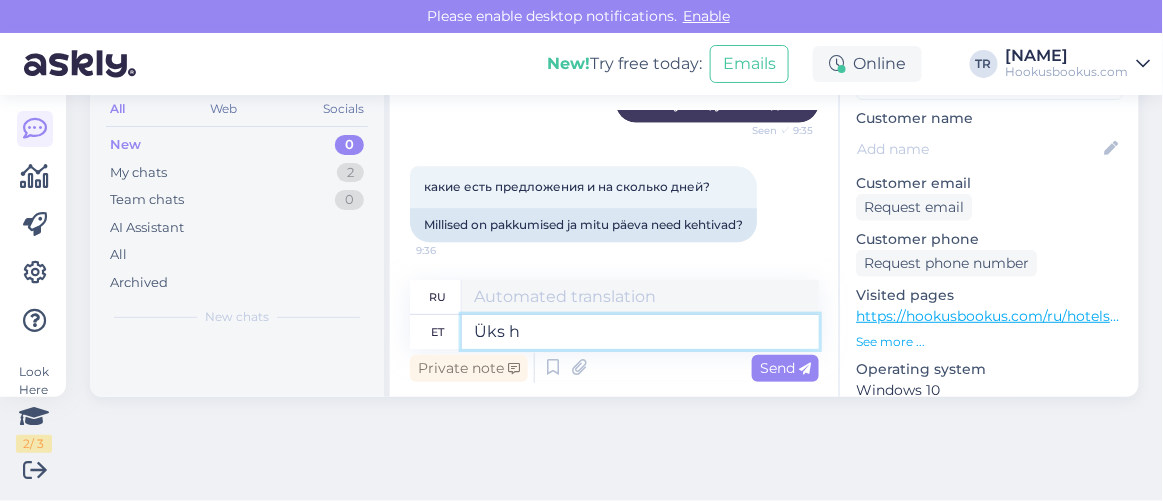 type on "Один" 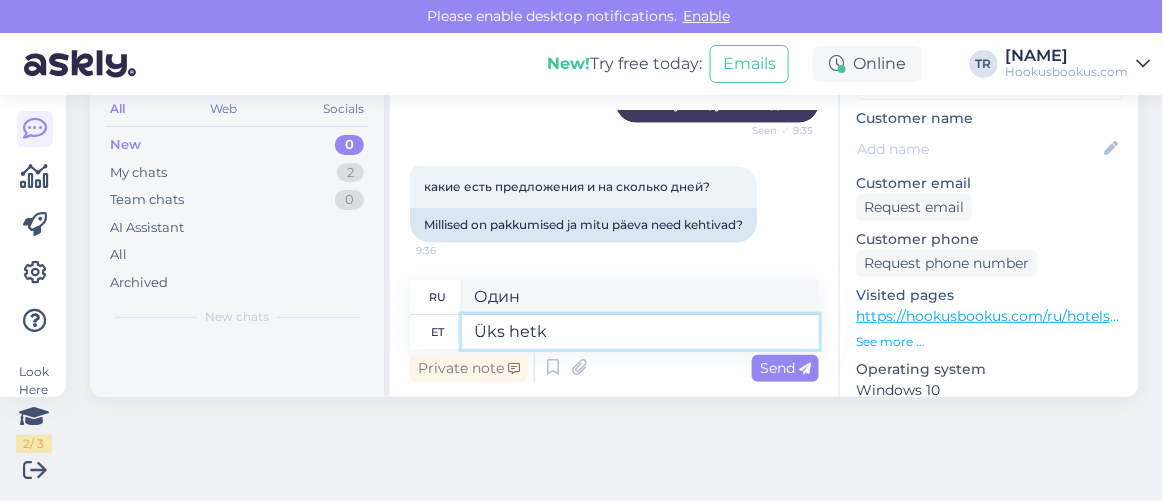 type on "Üks hetk p" 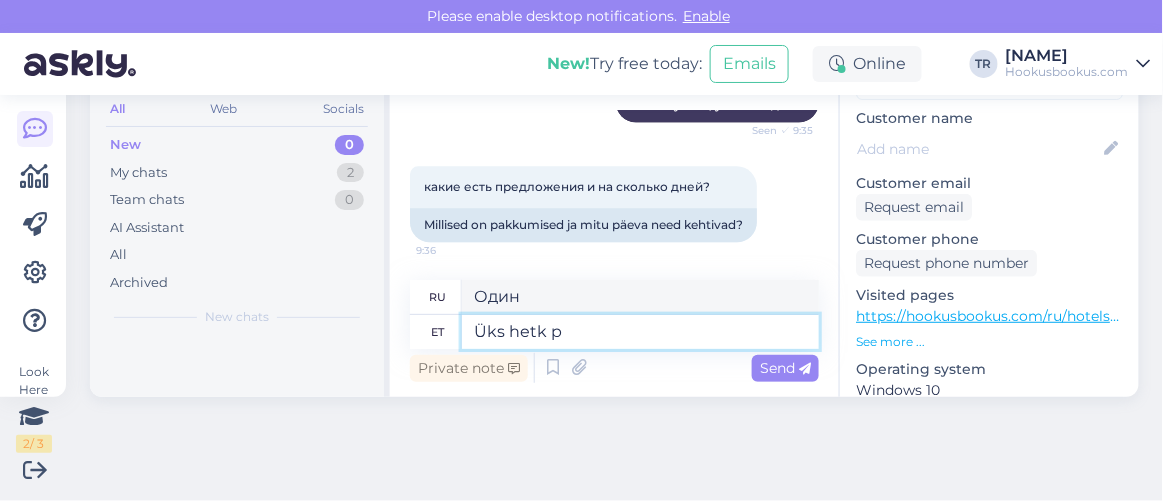 type on "Один момент" 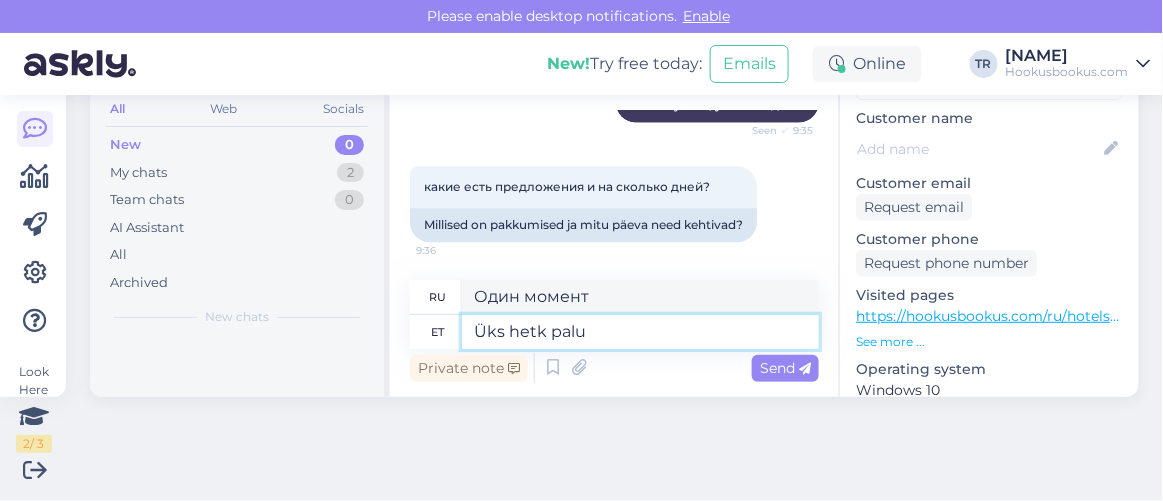 type on "Üks hetk palun" 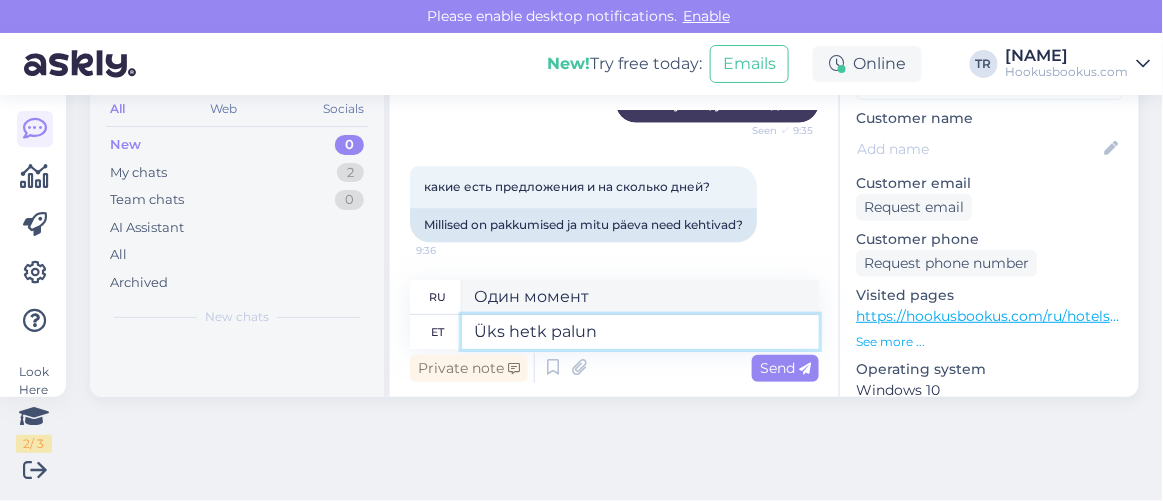 type on "Одну минуту, пожалуйста." 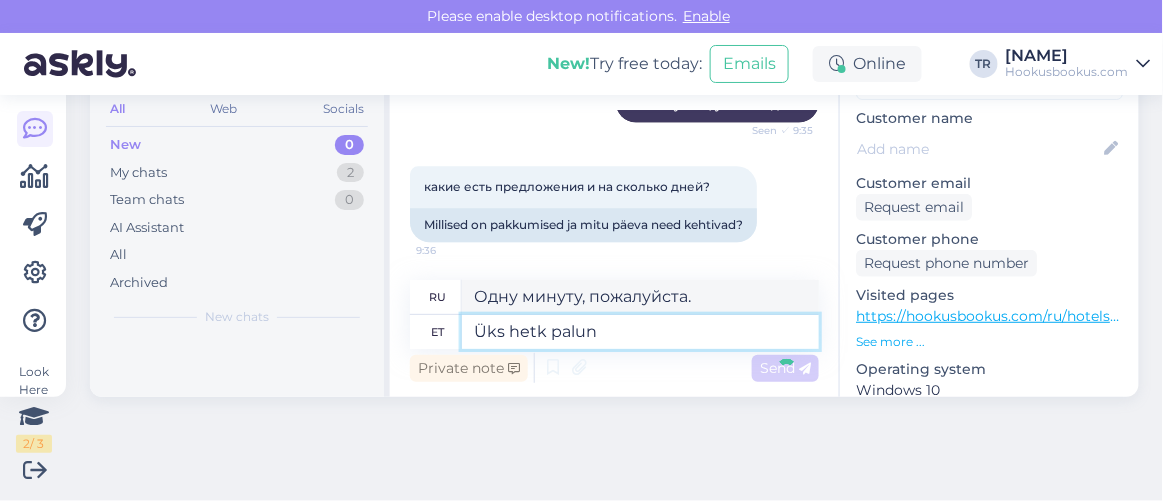 type 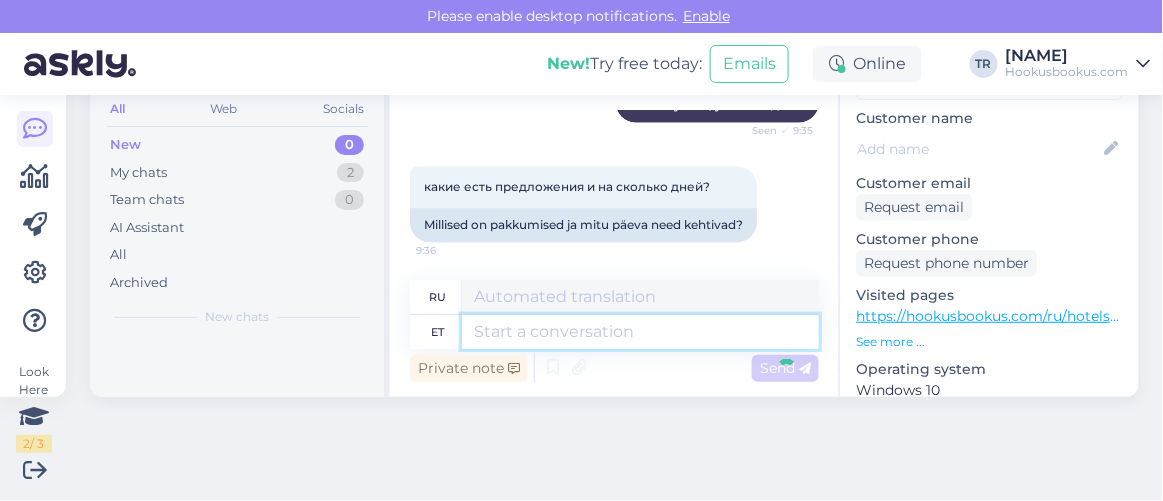 scroll, scrollTop: 1287, scrollLeft: 0, axis: vertical 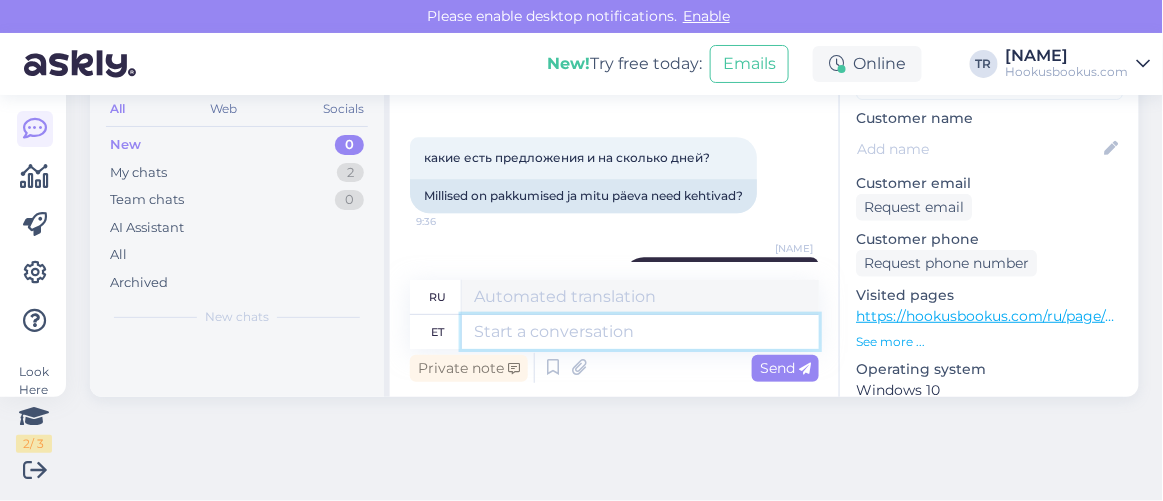 click at bounding box center [640, 332] 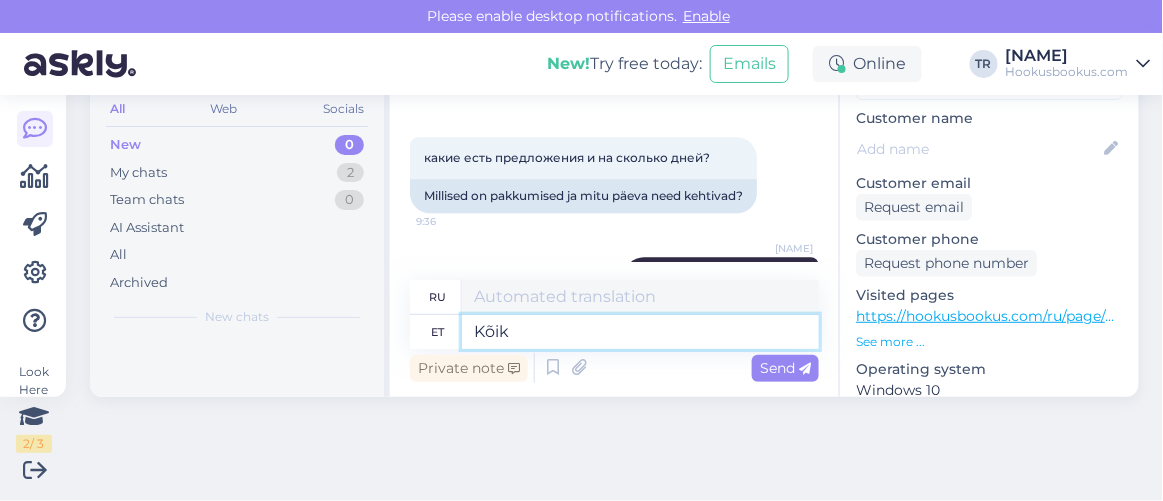 type on "Kõik i" 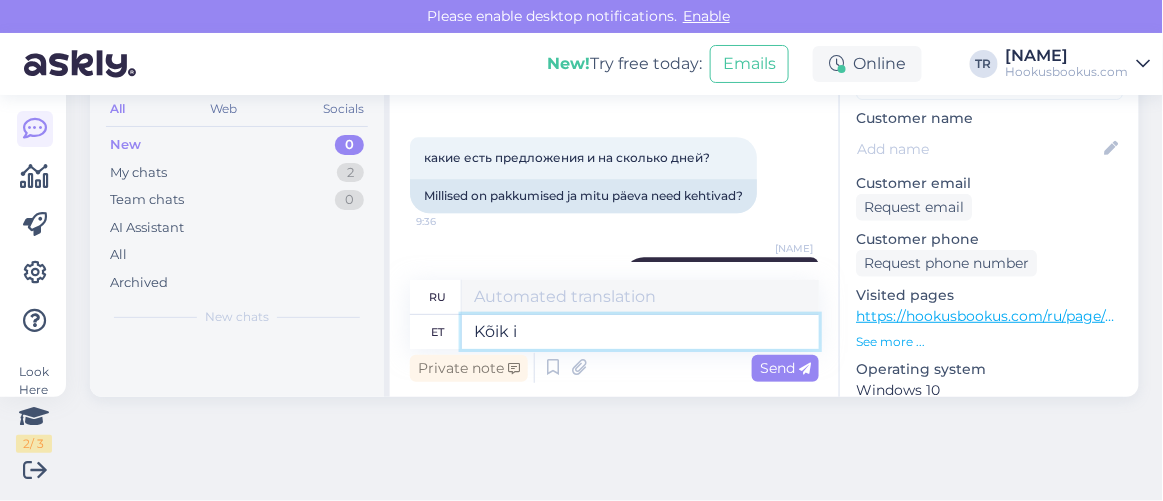 type on "Все" 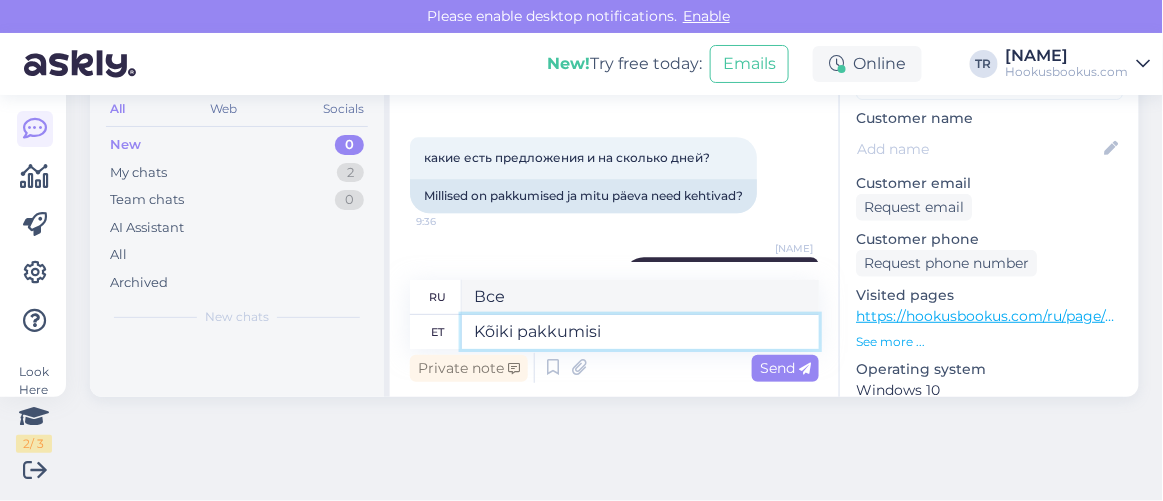type on "Kõiki pakkumisi n" 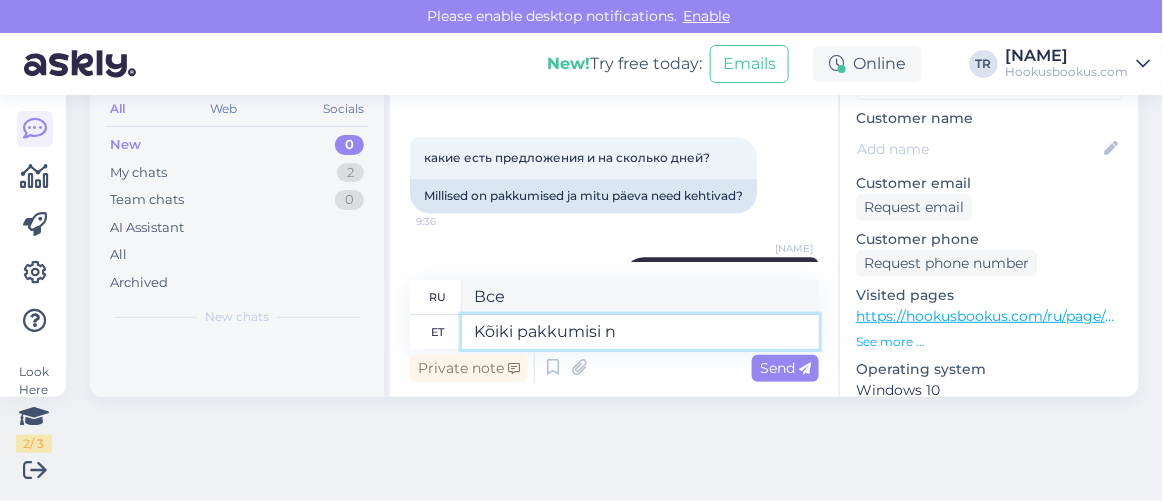 type on "Все предложения" 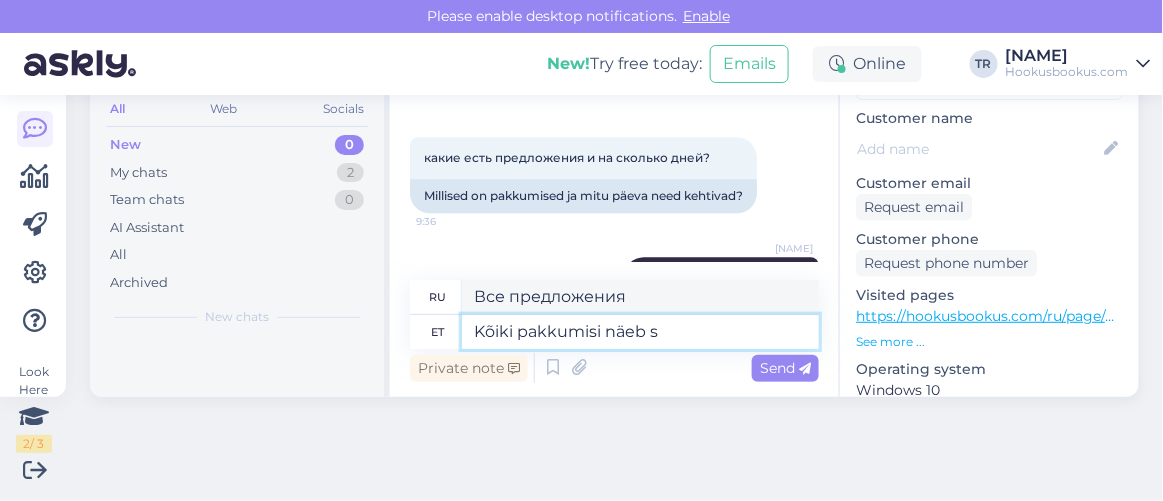 type on "Kõiki pakkumisi näeb si" 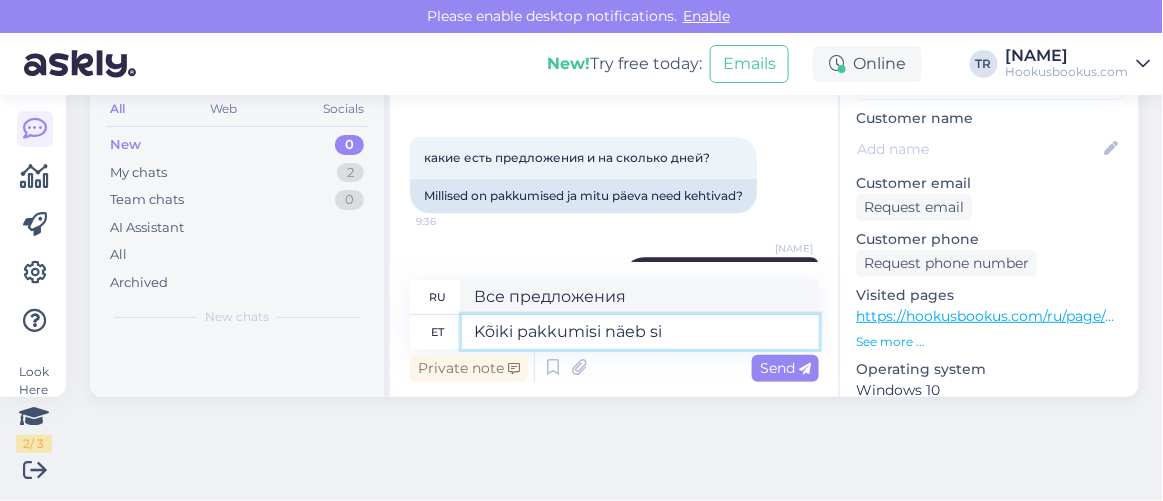 type on "Посмотреть все предложения" 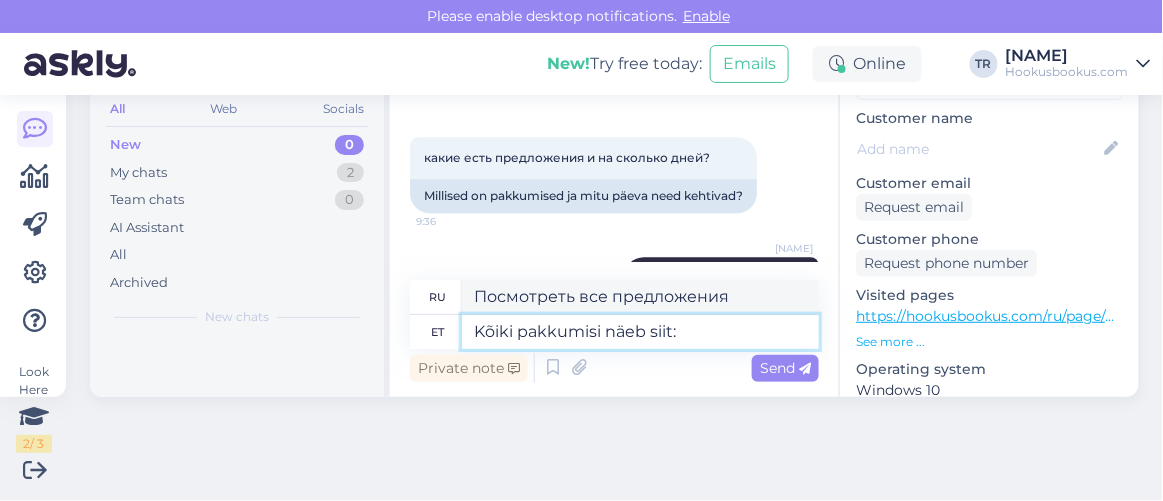 paste on "torva@veemonula.ee" 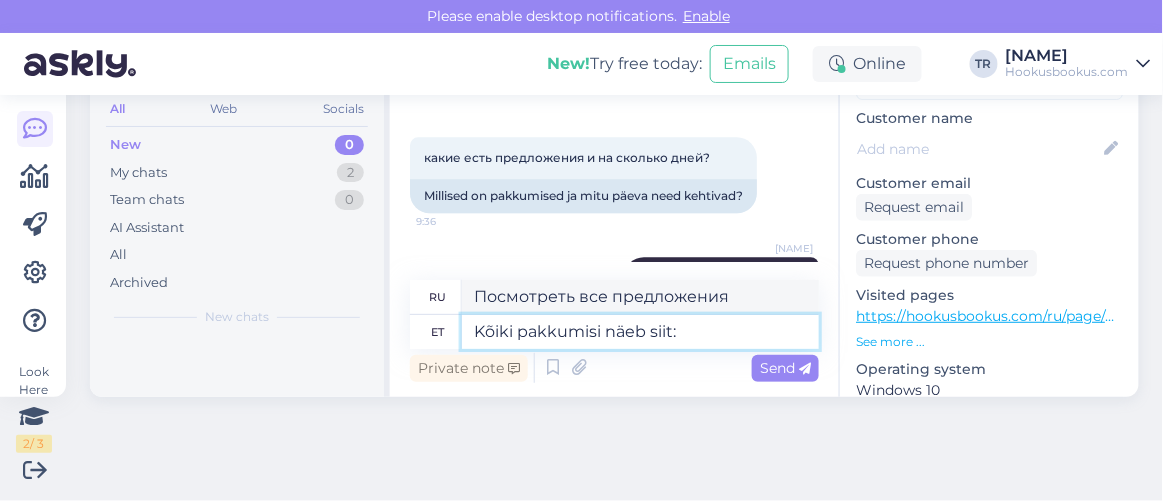 type on "Kõiki pakkumisi näeb siit: torva@veemonula.ee" 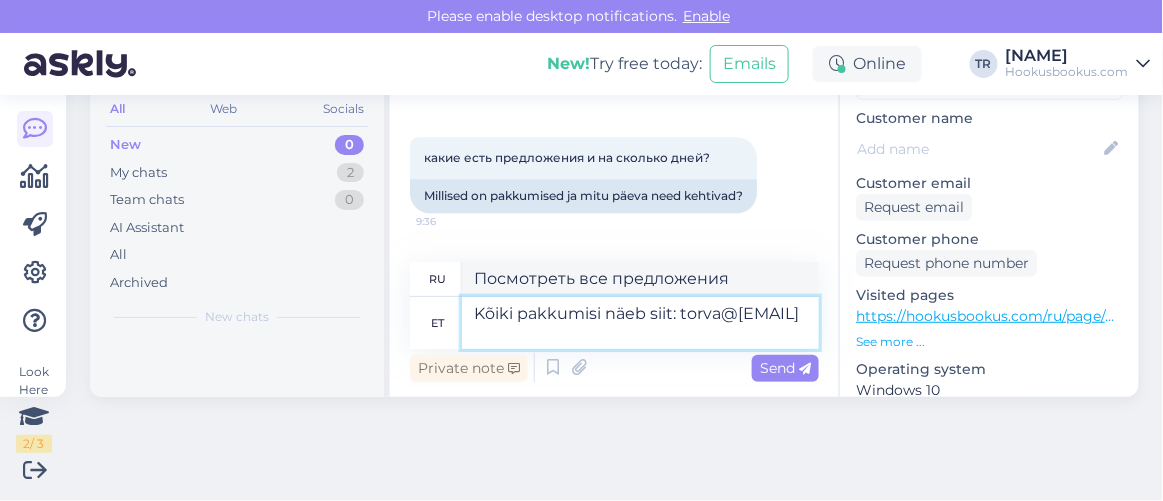 type on "Все предложения можно посмотреть здесь:" 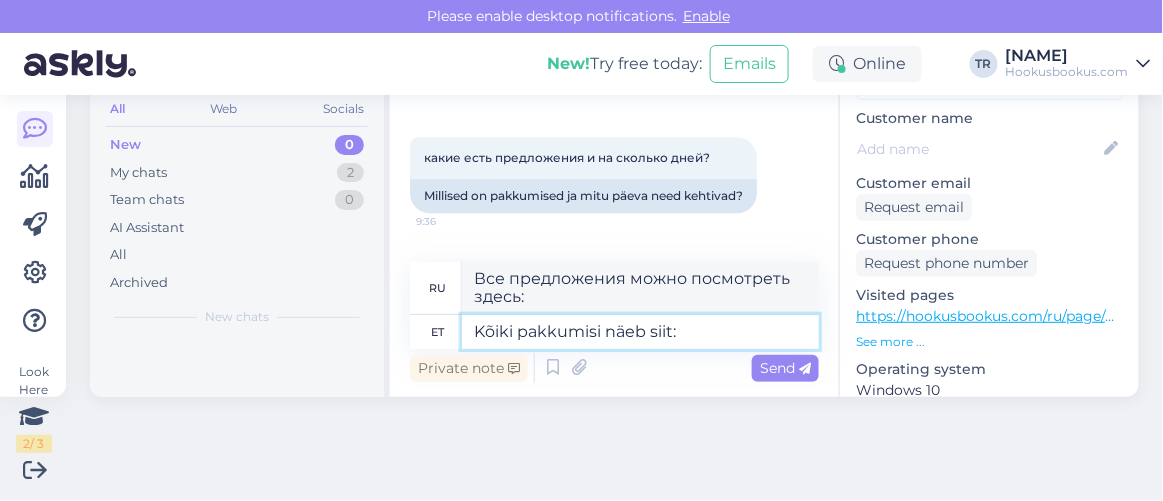 paste on "https://hookusbookus.com/ru/hotels-spas/puehajaerve-spa-holiday-resort;dateArrival=2025-08-11;dateDeparture=2025-08-12;language=ru_ru;participants=%5B%7B%22adultsCnt%22:2,%22childrenCnt%22:0,%22childAges%22:%5B%5D,%22names%22:%5B%5D,%22babyBedNotRequiredCnt%22:0,%22babyBedNotRequiredAges%22:%5B%5D,%22petsCount%22:0%7D%5D;sortField=popularity;sortDirection=DESC;useDates=false;priceFrom=0;priceTo=2000;address=P%C3%BChaj%C3%A4rve%20Spa%20&%20Holiday%20Resort%20,%20Eesti;placeType=HOTEL;placeSearchId=5607;placeId=ChIJNzUsAg8R60YRqYNDTrkZJN8;lat=58.047172;lng=26.463537;country=ee;countrySearchName=estonia;searchName=puehajaerve-spa-holiday-resort;distanceMinValue=0;distanceMaxValue=25;useDistance=true;selectedFilters=;packageId=127;roomTypeId=147;getCheapestUrl=false;packageHotelId=29;canCancel=false" 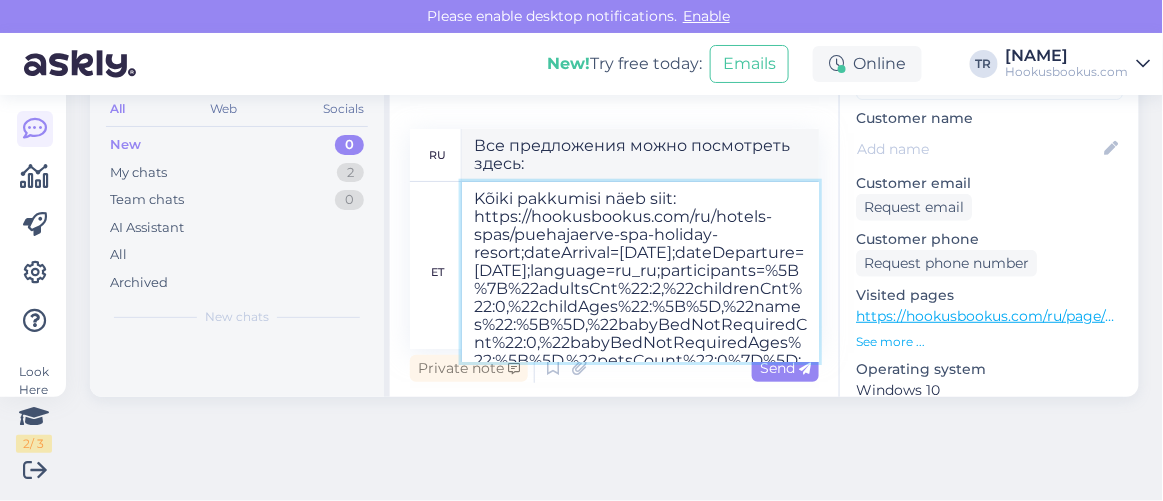 scroll, scrollTop: 296, scrollLeft: 0, axis: vertical 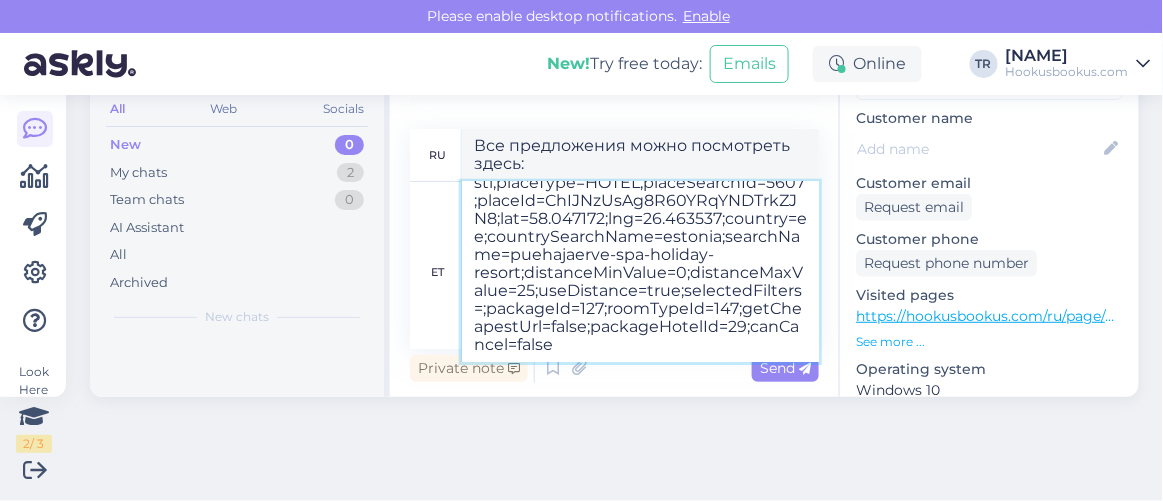 type on "Все предложения можно увидеть здесь: https://hookusbookus.com/ru/hotels-spas/puehajaerve-spa-holiday-resort;dateArrival=2025-08-11;dateDeparture=2025-08-12;language=ru_ru;participants=%5B%7B%22adultsCnt%22:2,%22childrenCnt%22:0,%22childAges%22:%5B%5D,%22names%22:%5B%5D,%22babyBedNotRequiredCnt%22:0,%22babyBedNotRequiredAges%22:%5B%5D,%22petsCount%22:0%7D%5D;sortField=popularity;sortDirection=DESC;useDates=false;priceFrom=0;priceTo=2000;address=P%C3%BChaj%C3%A4rve%20Spa%20&%20Holiday%20Resort%20,%20Eesti;placeType=HOTEL;placeSearchId=5607;placeId=ChIJNzUsAg8R60YRqYNDTrkZJN8;lat=58.047172;lng=26.463537;country=ee;countrySearchName=estonia;searchName=puehajaerve-spa-holiday-resort;distanceMinValue=0;distanceMaxValue=25;useDistance=true;selectedFilters=;packageId=127;roomTypeId=147;getCheapestUrl=false;packageHotelId=29;canCancel=false" 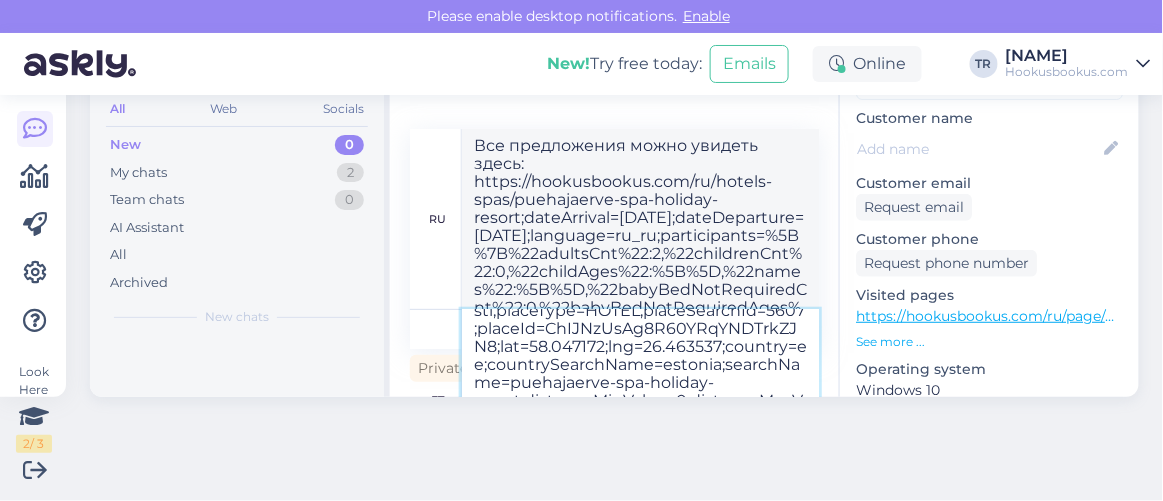 type 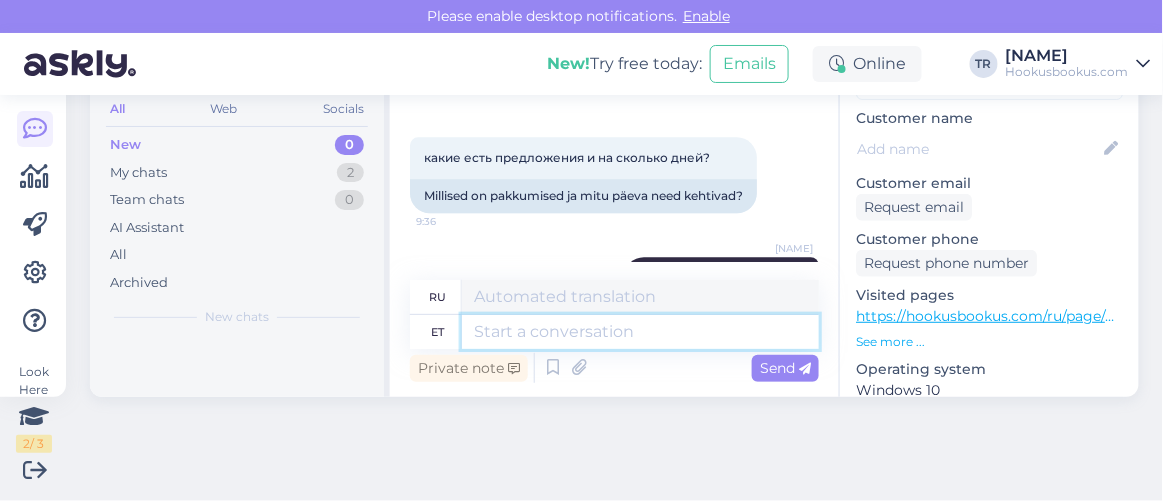scroll, scrollTop: 1983, scrollLeft: 0, axis: vertical 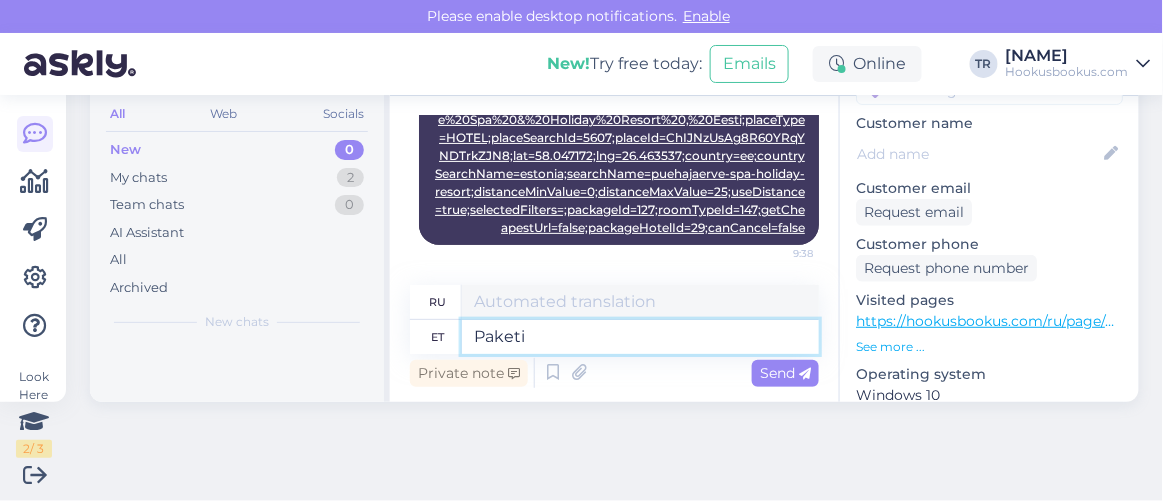 type on "Paketi h" 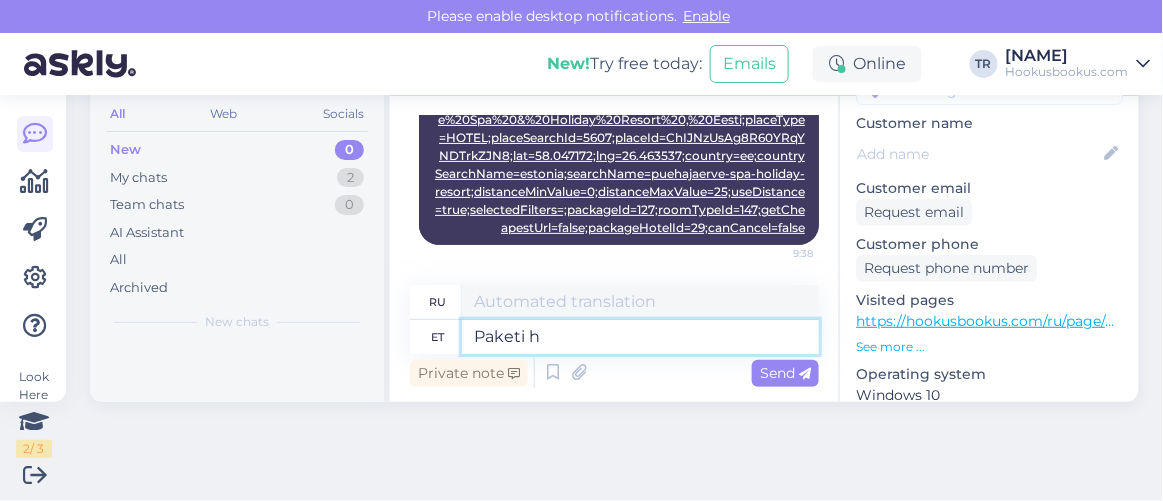 type on "Упаковка" 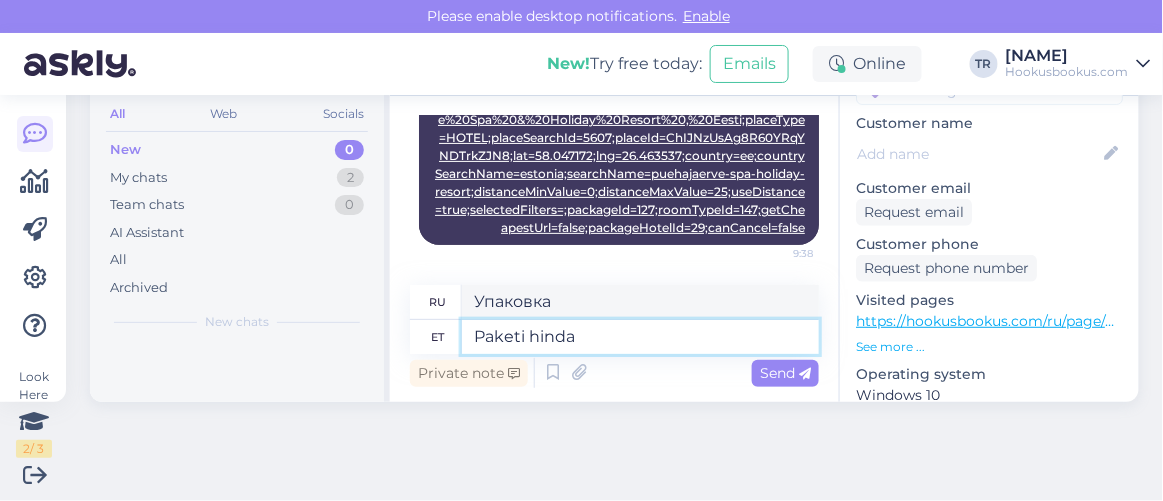 type on "Paketi hinda n" 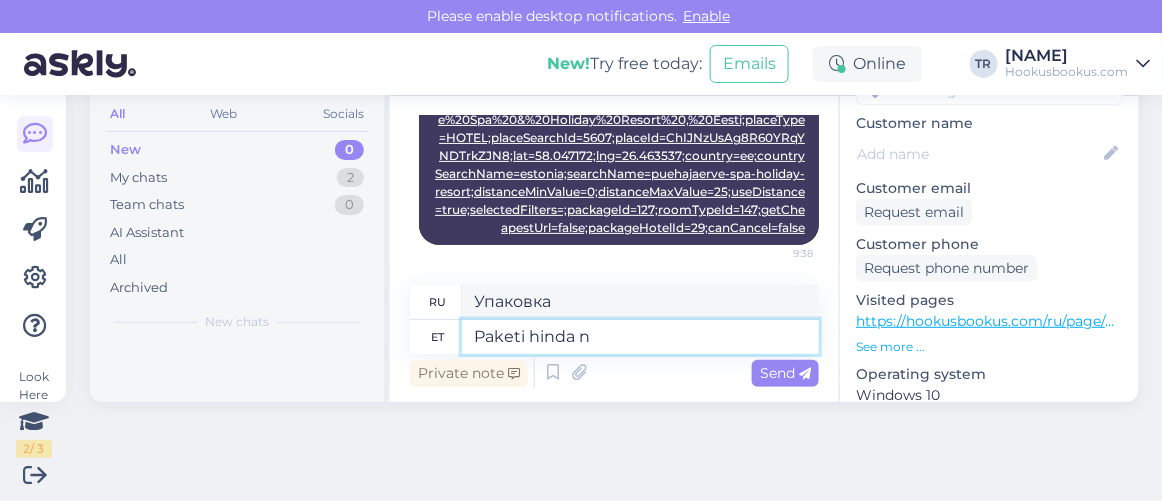 type on "Цена пакета" 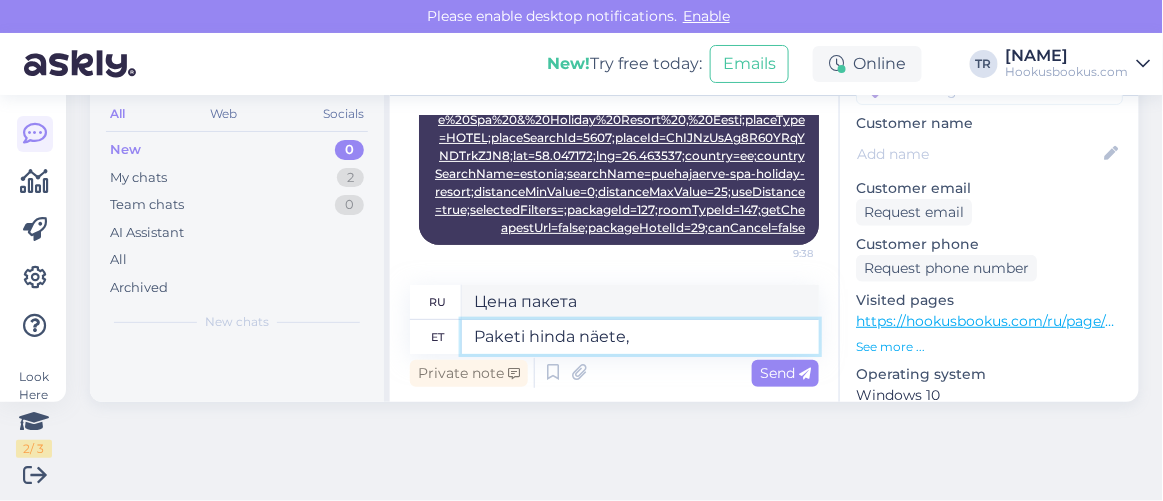 type on "Paketi hinda näete, k" 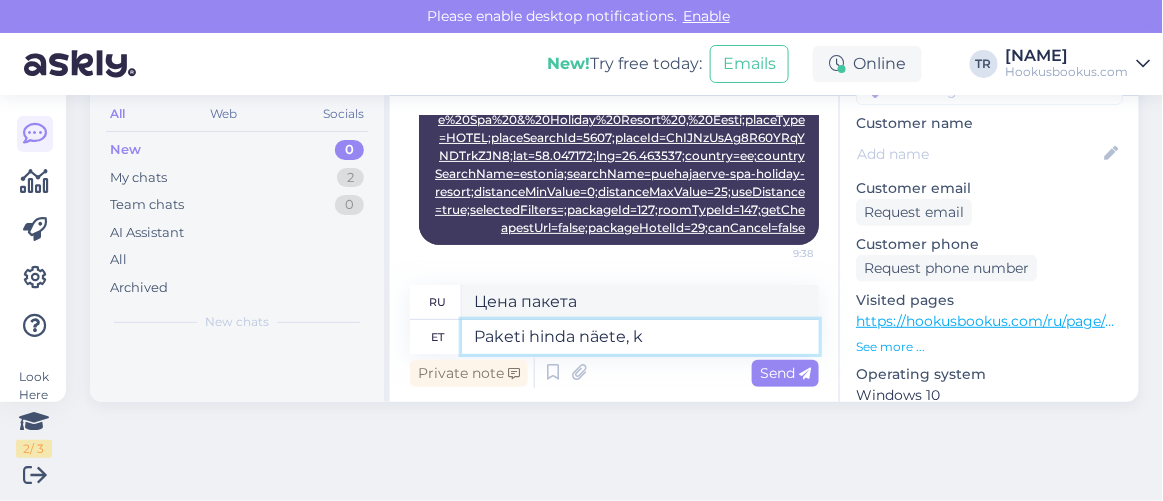 type on "Вы можете увидеть цену пакета," 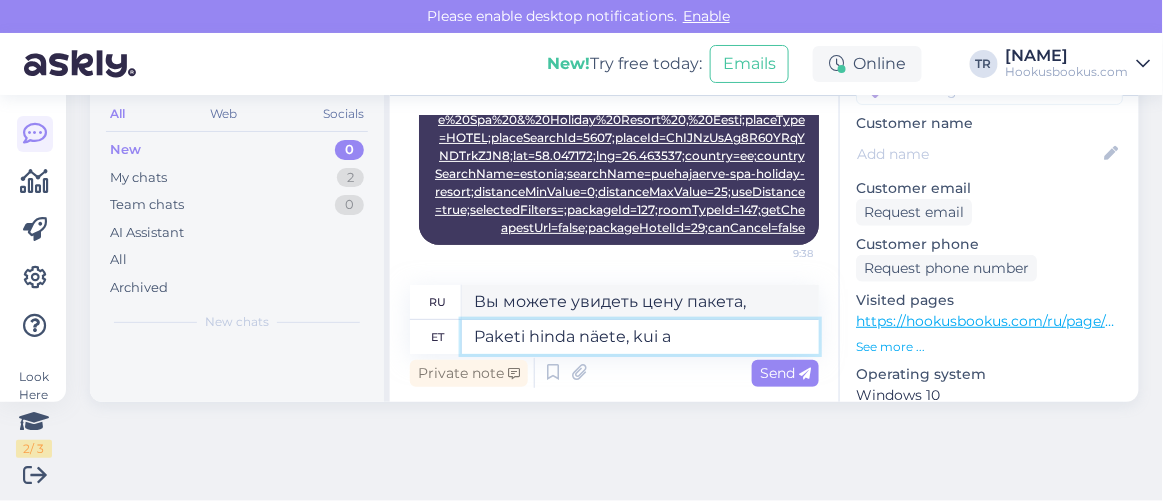 type on "Paketi hinda näete, kui av" 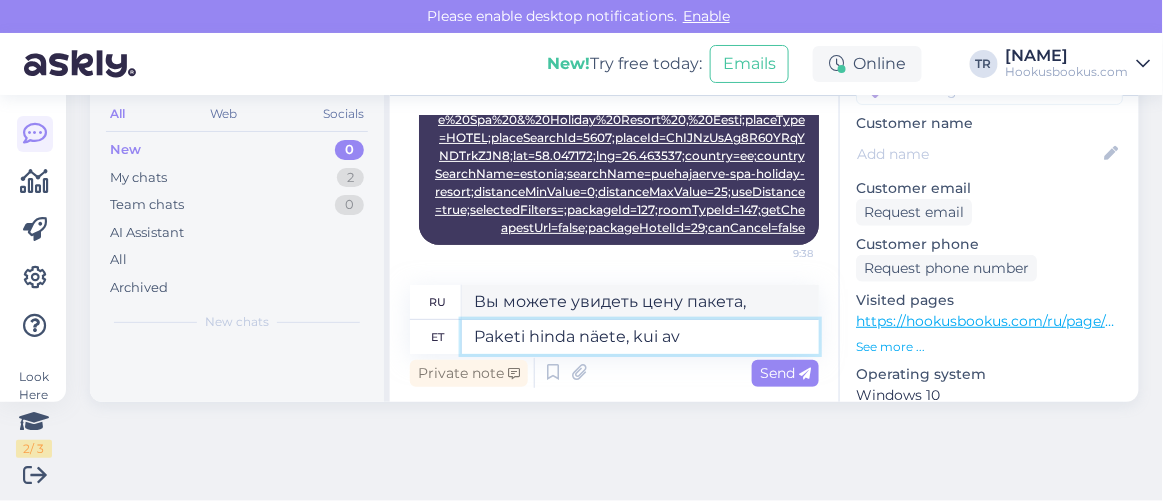 type on "Вы можете увидеть цену пакета, когда" 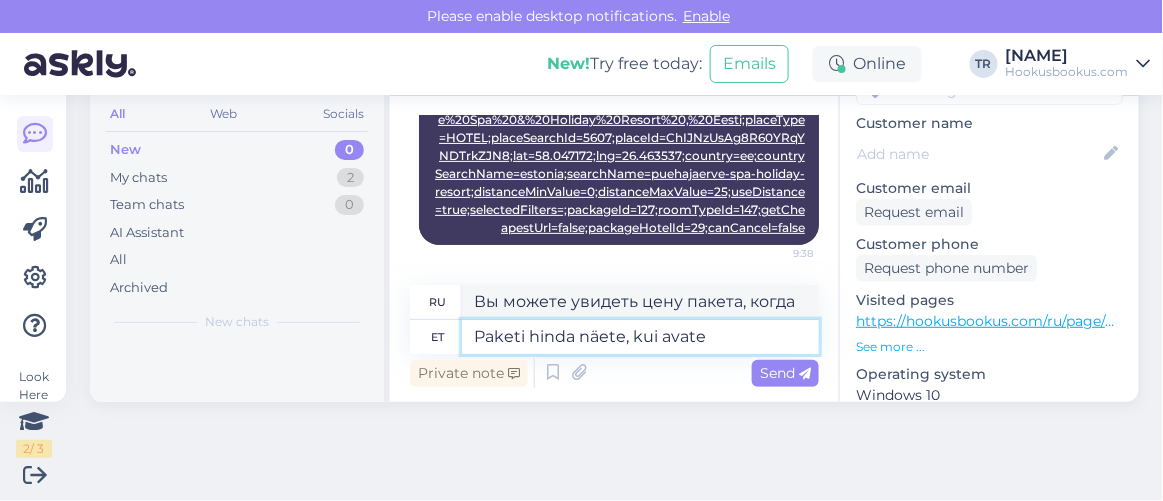 type on "Paketi hinda näete, kui avate s" 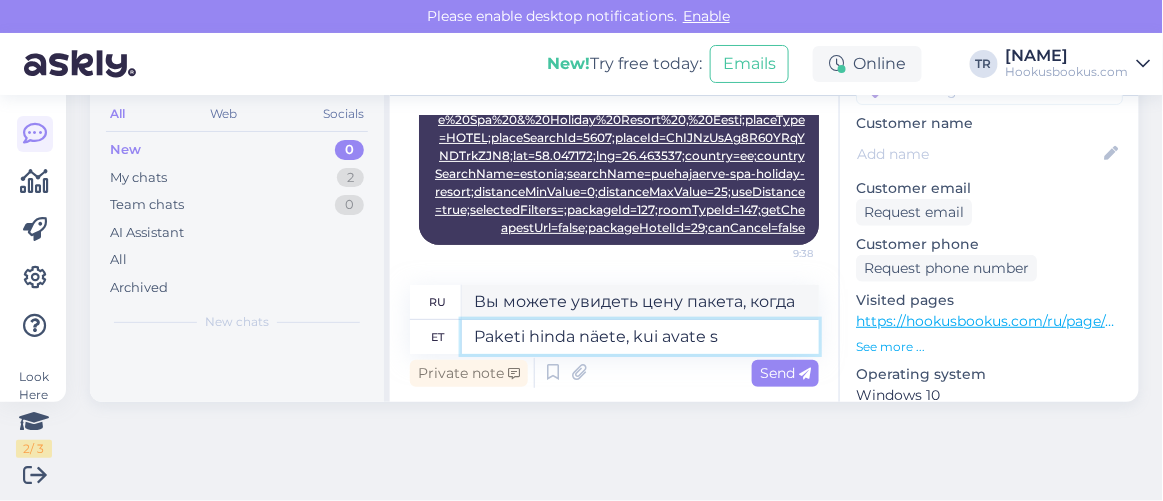 type on "Цену упаковки вы можете увидеть при открытии." 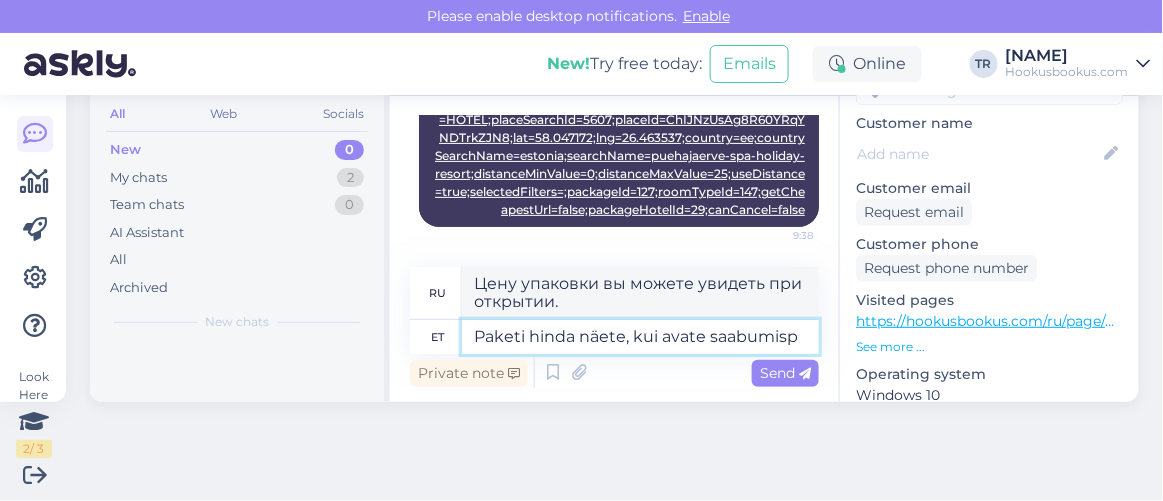 scroll, scrollTop: 2019, scrollLeft: 0, axis: vertical 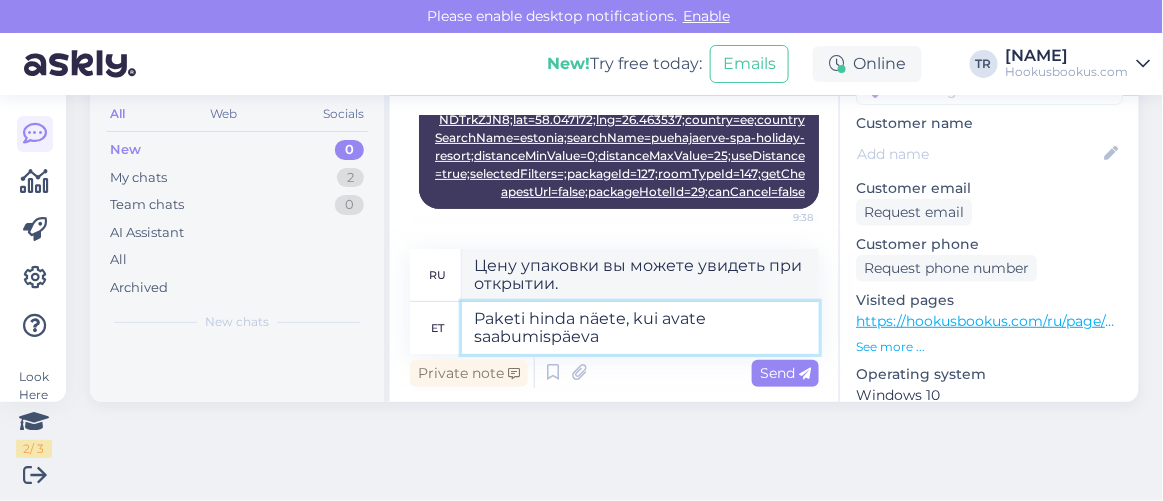 type on "Paketi hinda näete, kui avate saabumispäeva a" 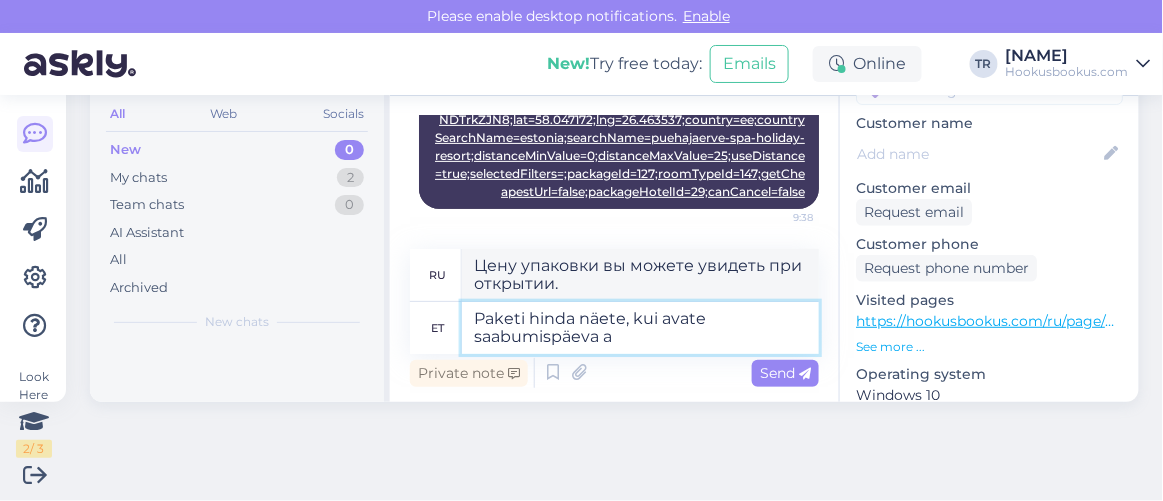 type on "Цену пакета вы увидите, открыв дату прибытия." 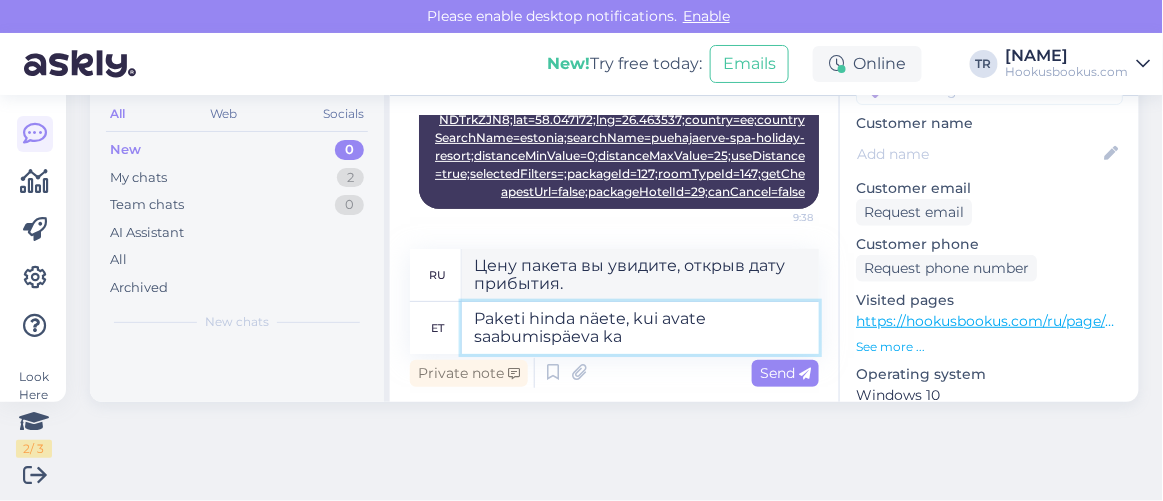 type on "Paketi hinda näete, kui avate saabumispäeva kal" 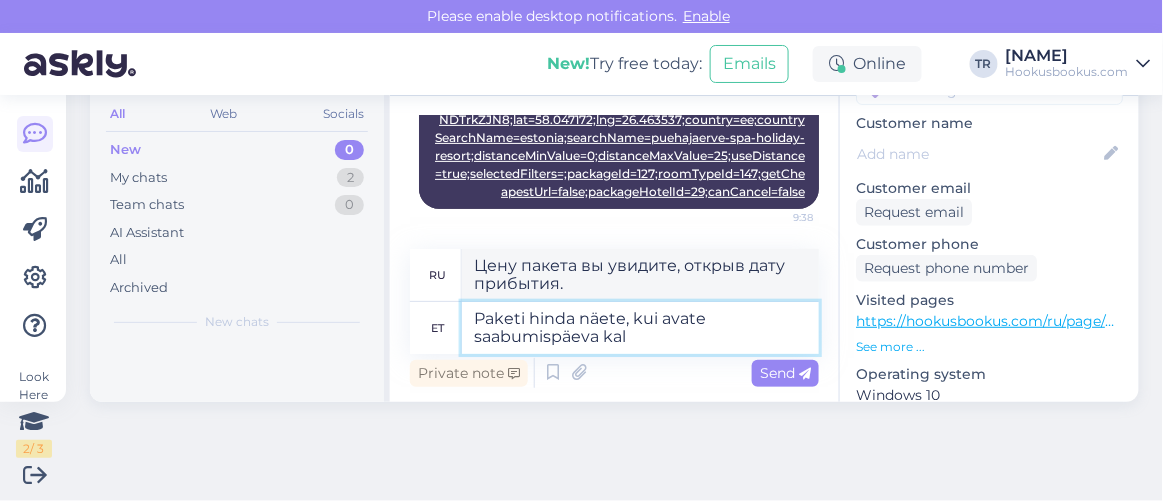 type on "Цену пакета вы увидите, когда откроете дату прибытия." 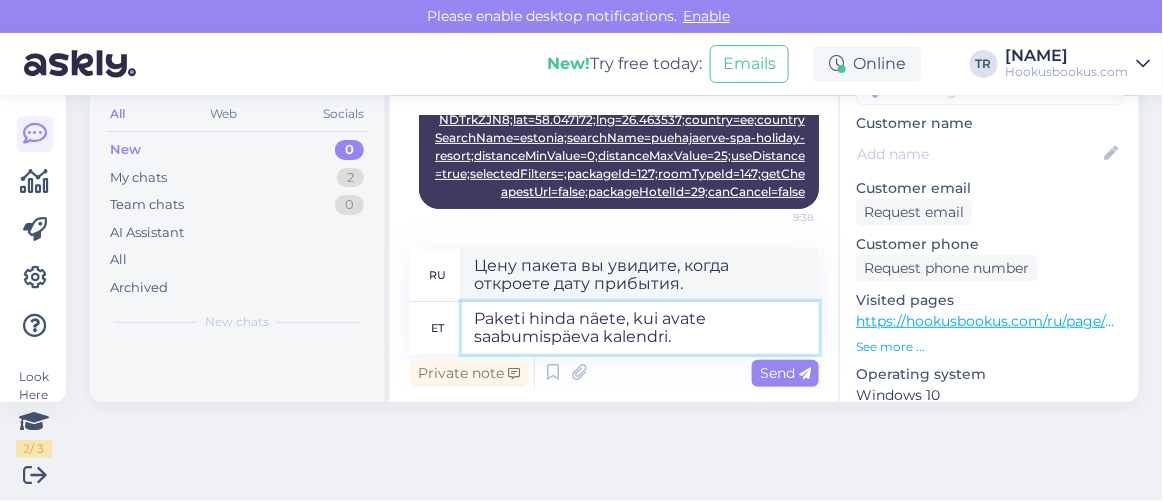 type on "Paketi hinda näete, kui avate saabumispäeva kalendri." 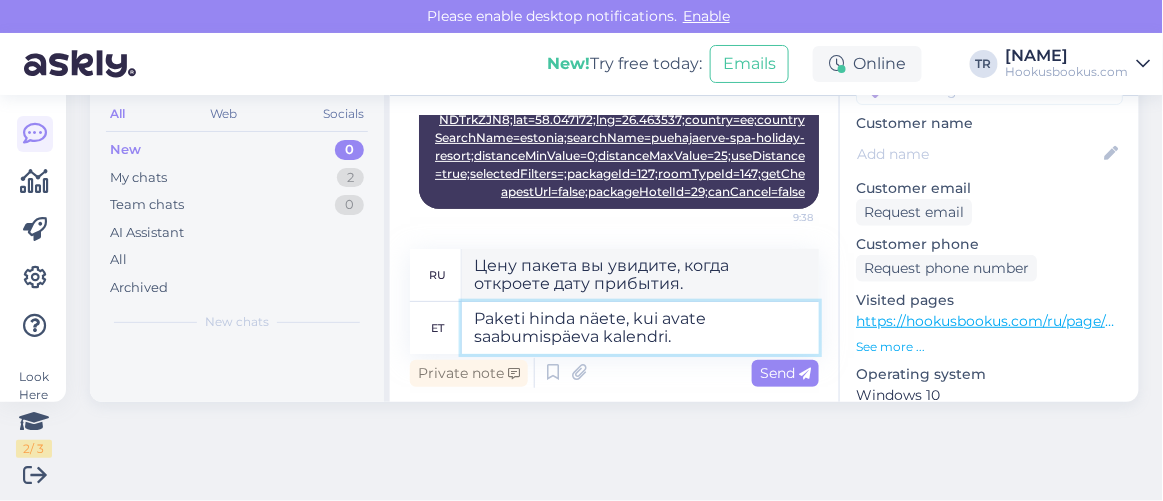 type on "Цену пакета вы можете увидеть, открыв календарь дней прибытия." 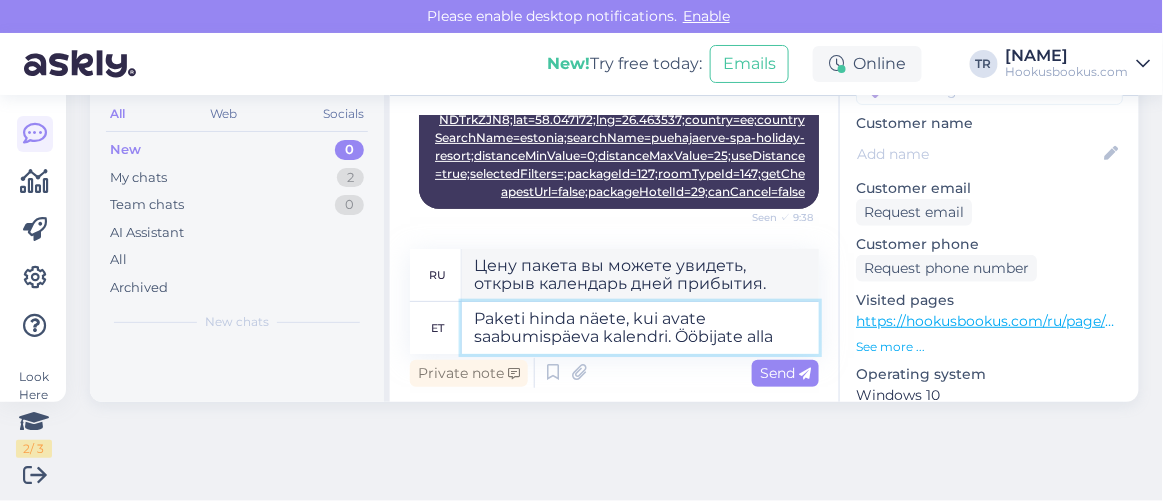 type on "Paketi hinda näete, kui avate saabumispäeva kalendri. Ööbijate alla l" 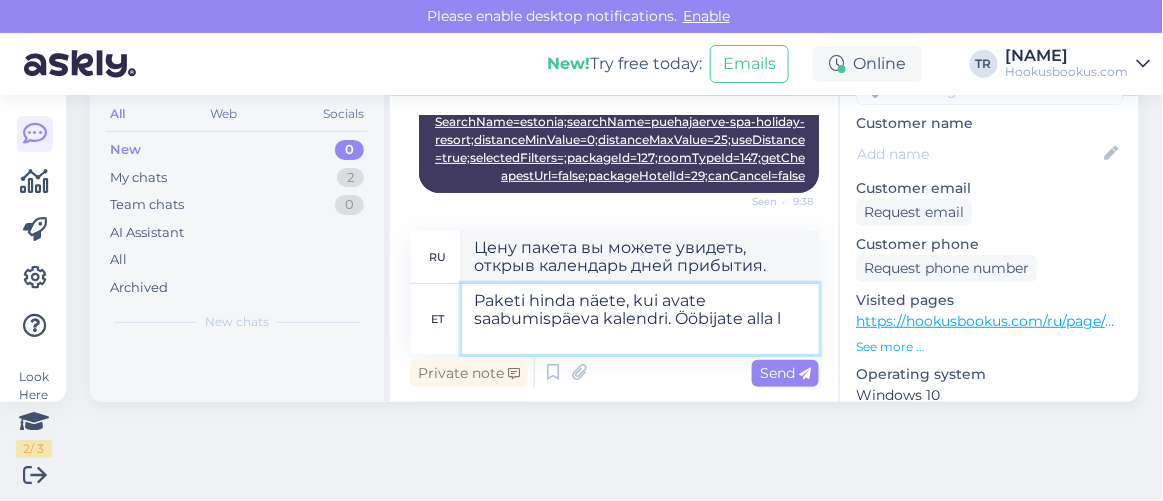 type on "Стоимость пакета можно увидеть, открыв календарь дней прибытия. В разделе «Ночевки»" 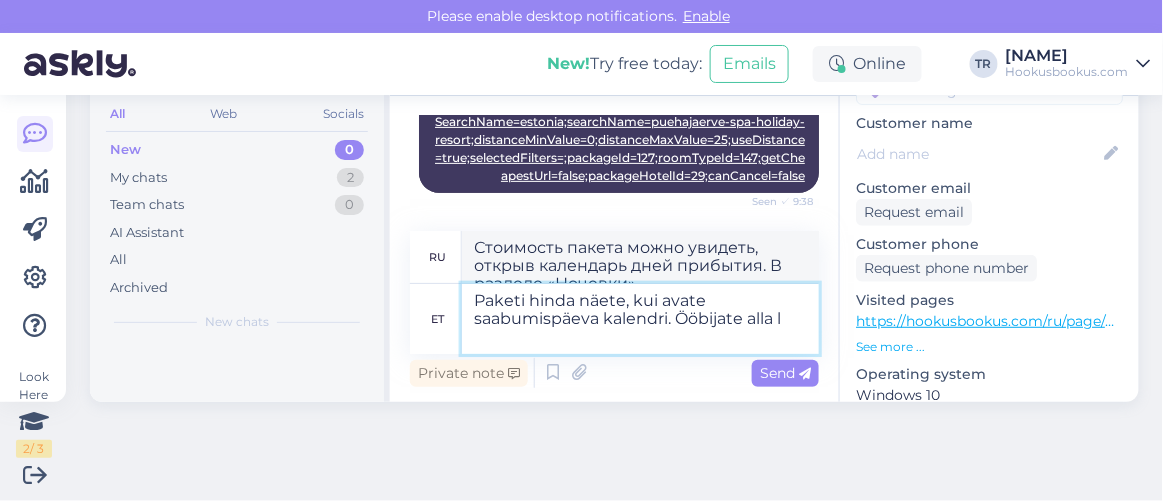 scroll, scrollTop: 2055, scrollLeft: 0, axis: vertical 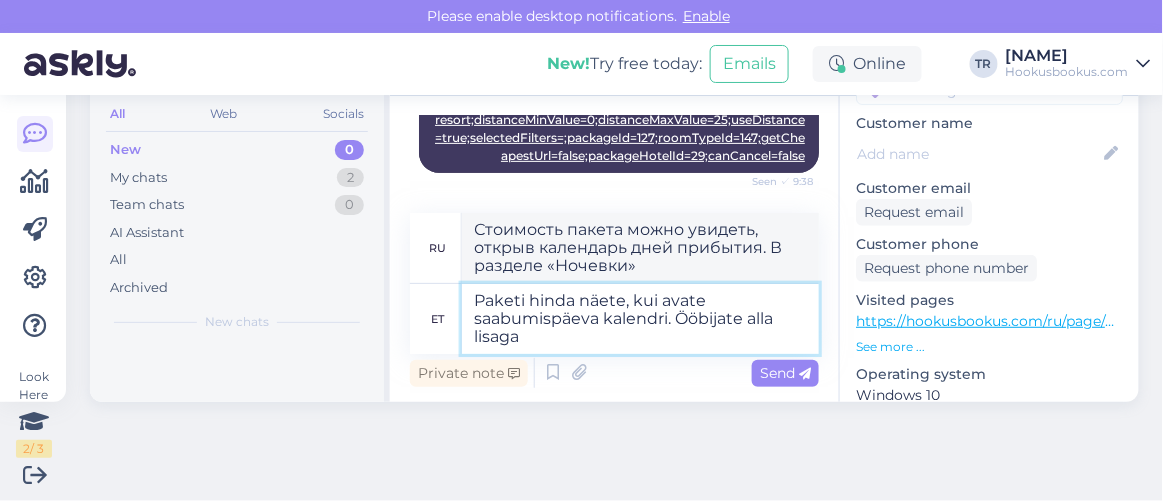 type on "Paketi hinda näete, kui avate saabumispäeva kalendri. Ööbijate alla lisaga" 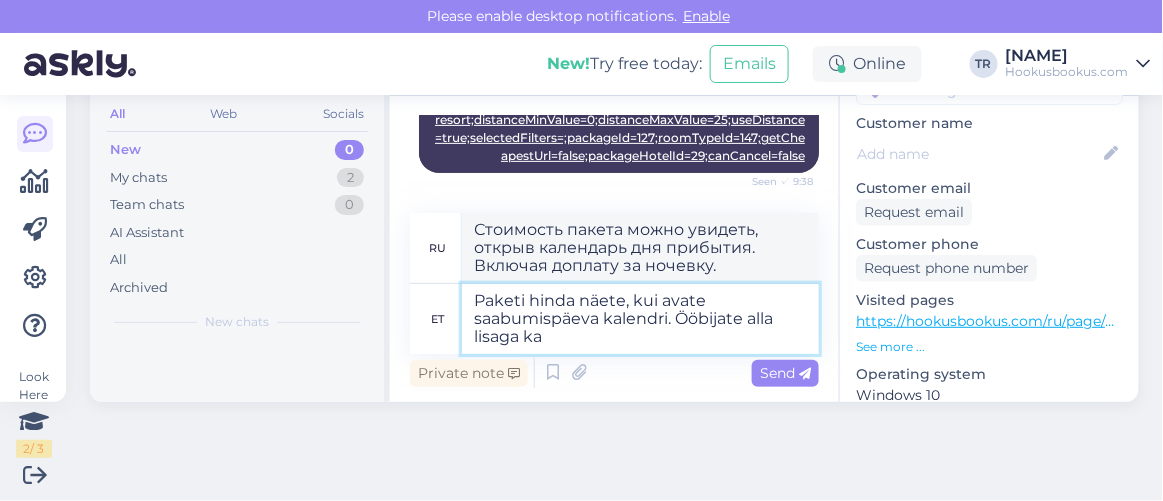 type on "Paketi hinda näete, kui avate saabumispäeva kalendri. Ööbijate alla lisaga ka 1" 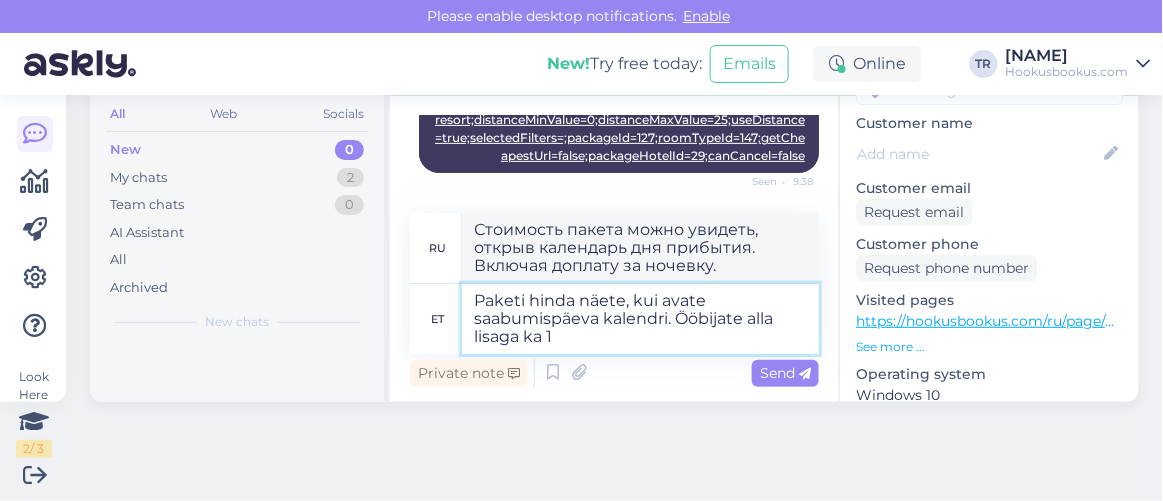 type on "Стоимость пакета можно увидеть, открыв календарь дней прибытия. Также, с учетом доплаты за проживание в течение ночи." 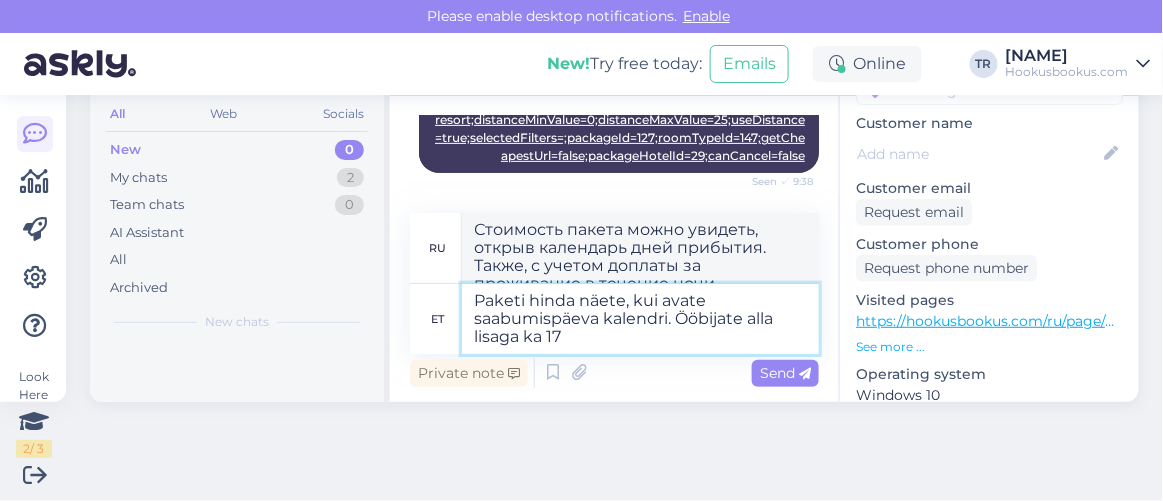 scroll, scrollTop: 2073, scrollLeft: 0, axis: vertical 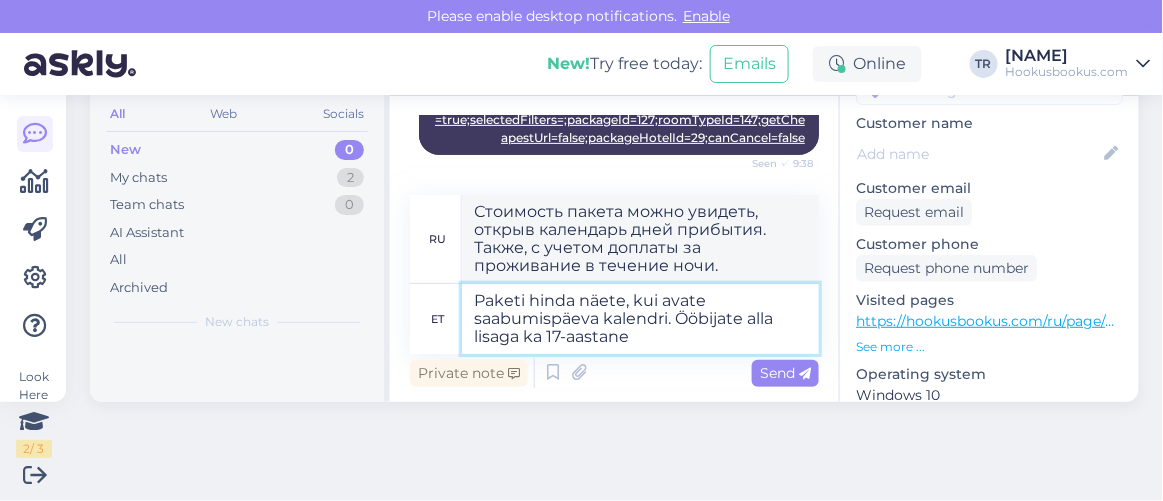 type on "Paketi hinda näete, kui avate saabumispäeva kalendri. Ööbijate alla lisaga ka 17-aastane" 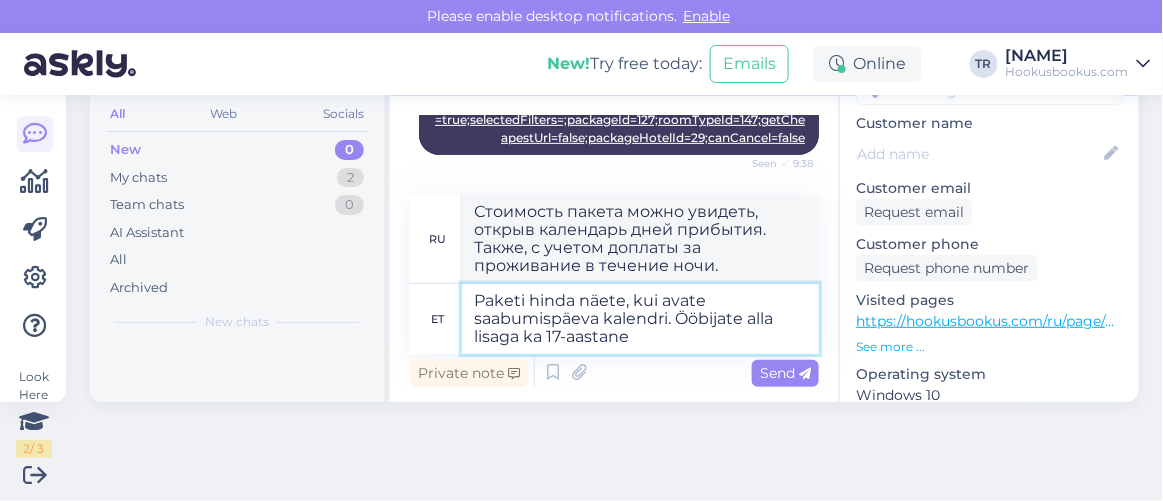 type on "Стоимость пакета можно узнать, открыв календарь дней заезда. В число гостей, проживающих с ночёвкой, также включен ребёнок 17 лет." 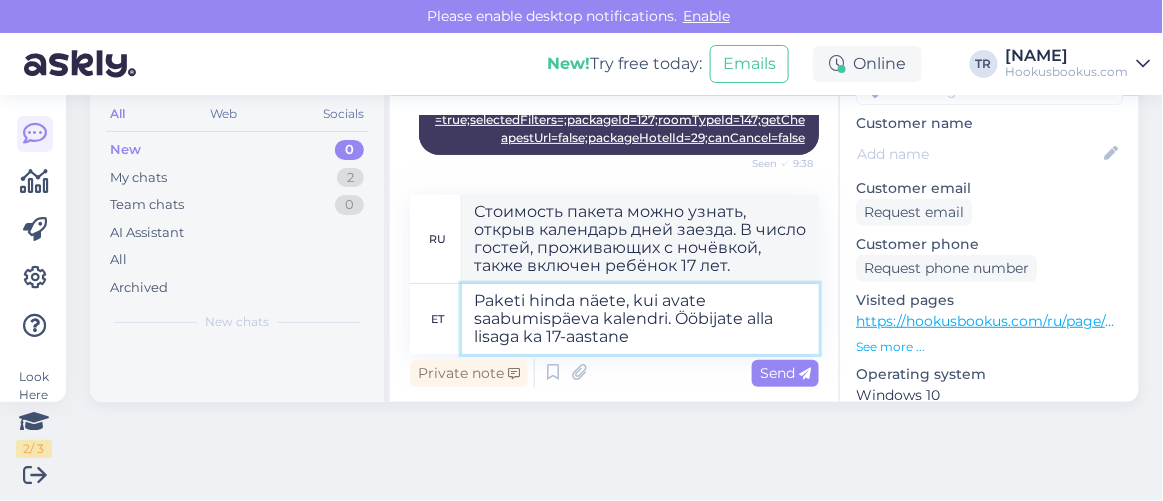 scroll, scrollTop: 2091, scrollLeft: 0, axis: vertical 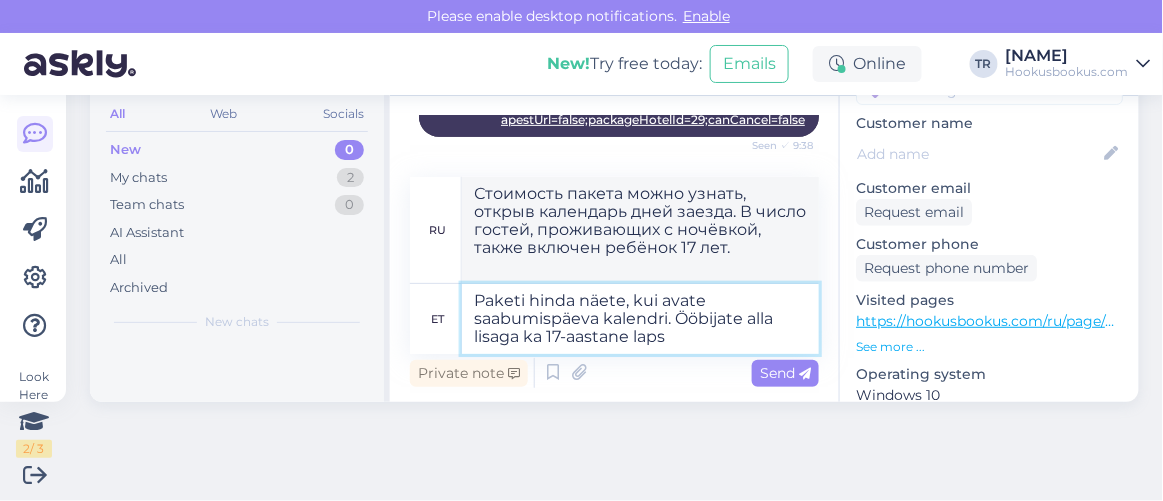 type on "Paketi hinda näete, kui avate saabumispäeva kalendri. Ööbijate alla lisaga ka 17-aastane laps." 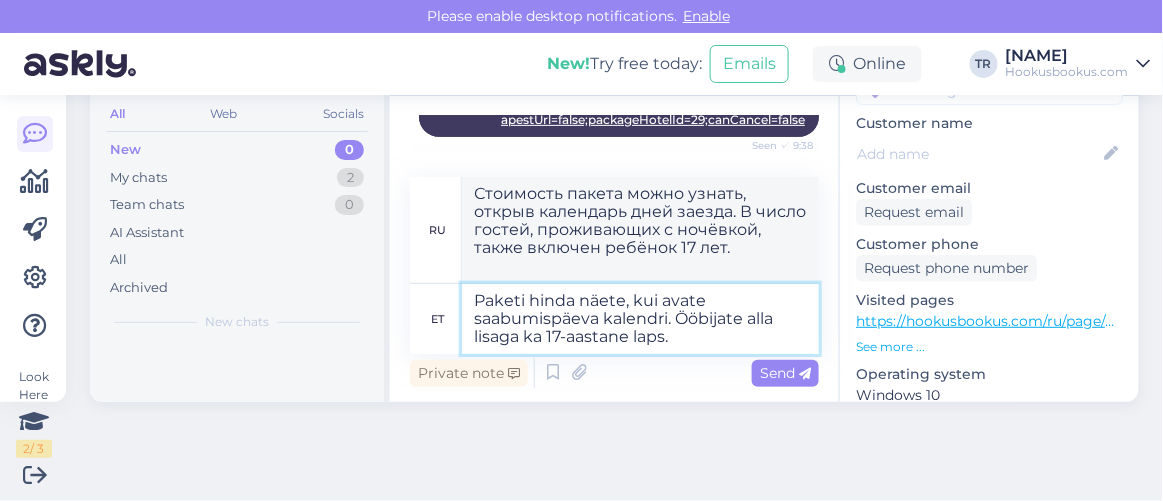 type on "Стоимость пакета можно узнать, открыв календарь дней заезда. В число гостей, останавливающихся на ночь, входит 17-летний ребёнок." 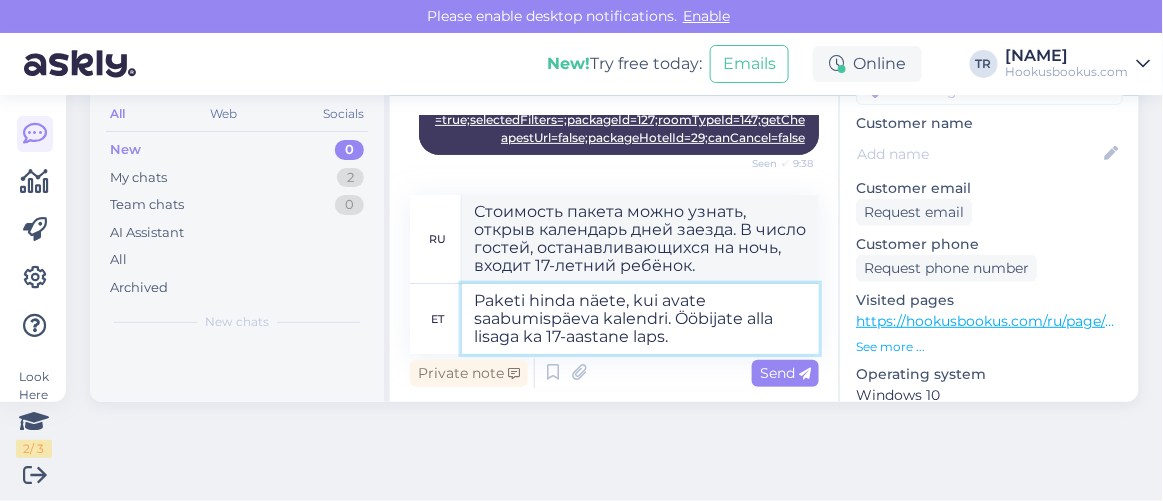 type 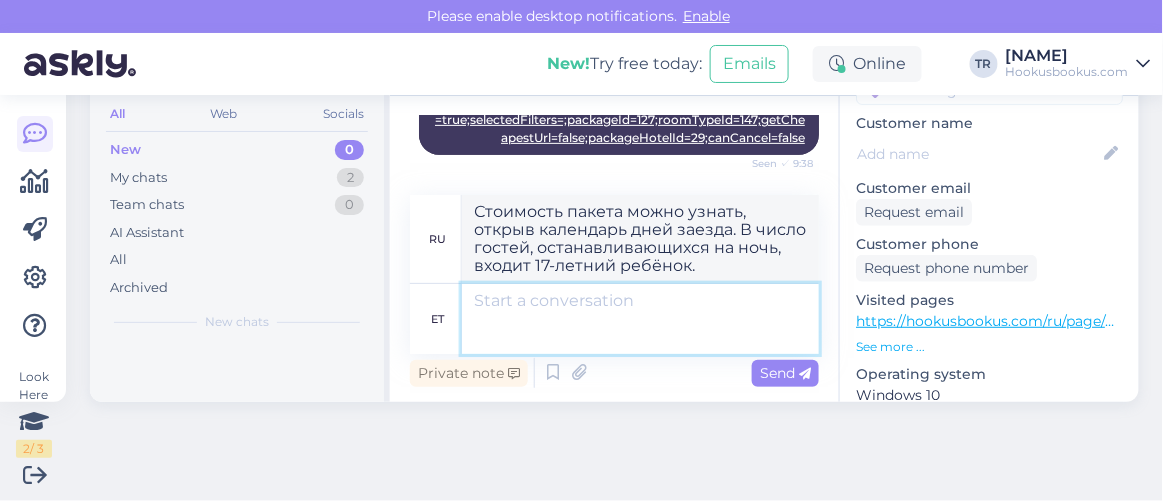 type 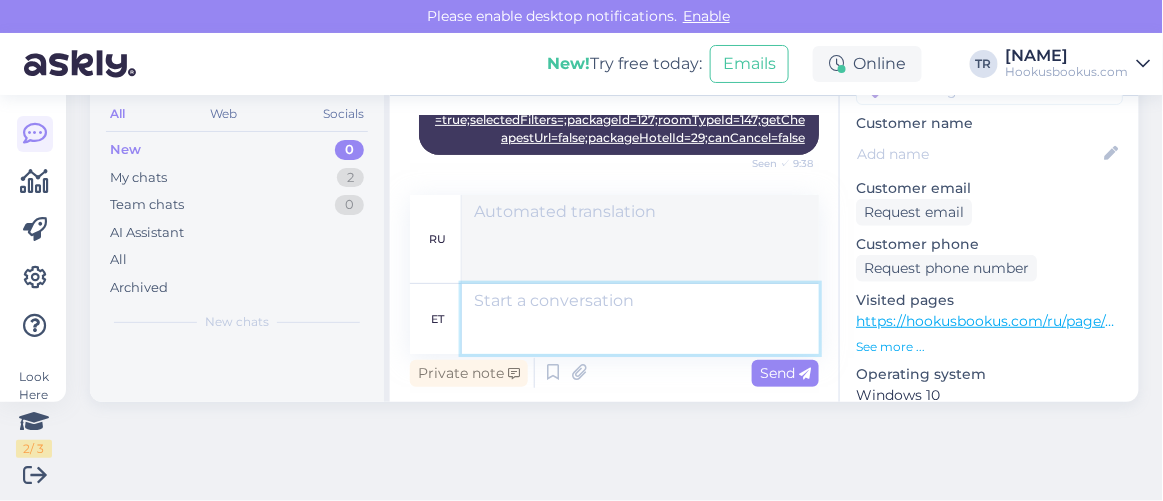 scroll, scrollTop: 2157, scrollLeft: 0, axis: vertical 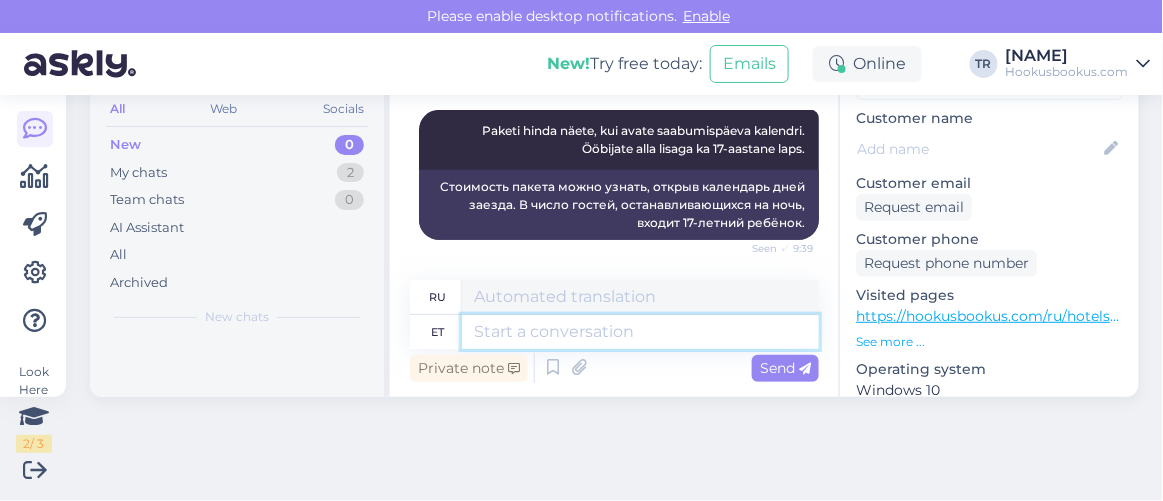 click at bounding box center (640, 332) 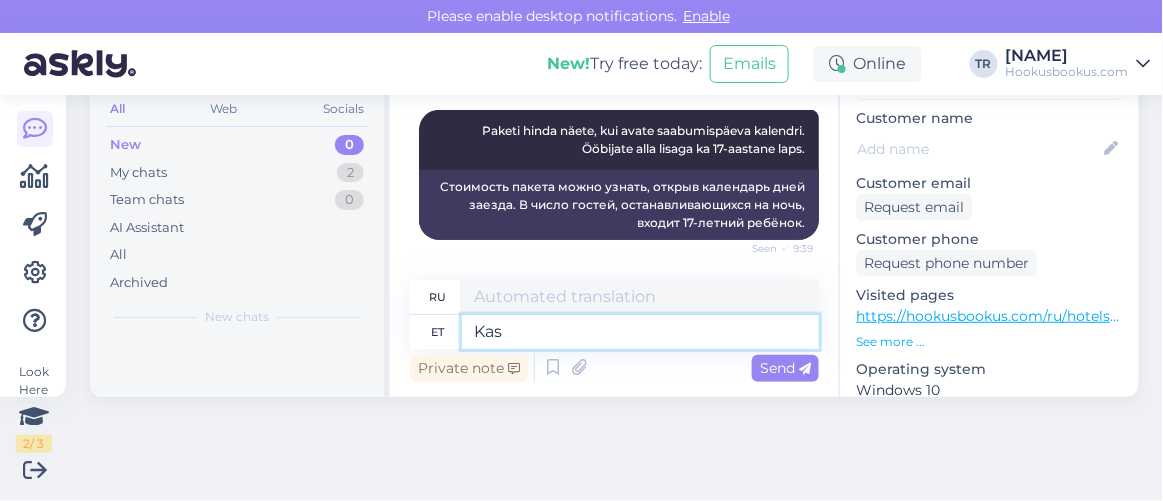 type on "Kas s" 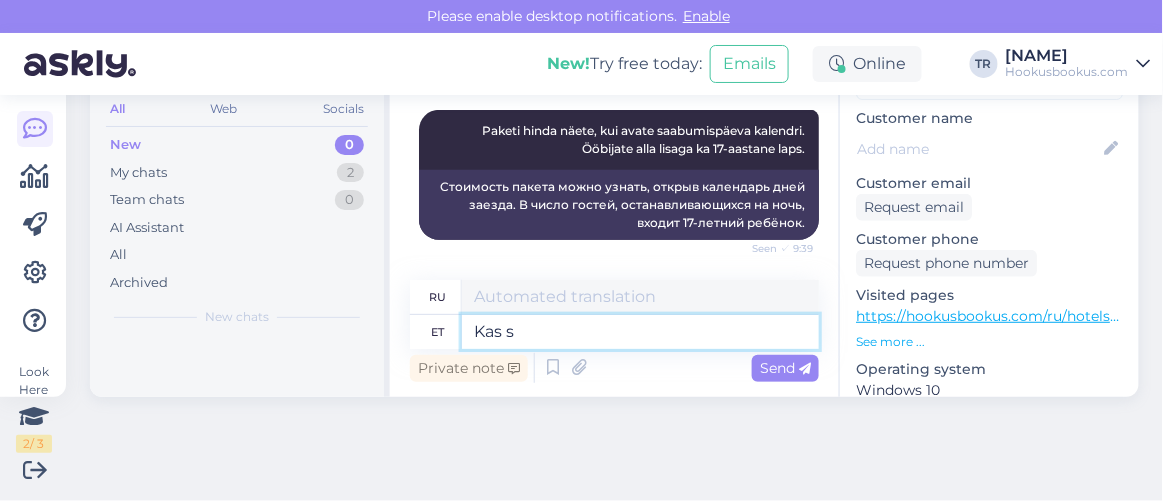 type on "Является" 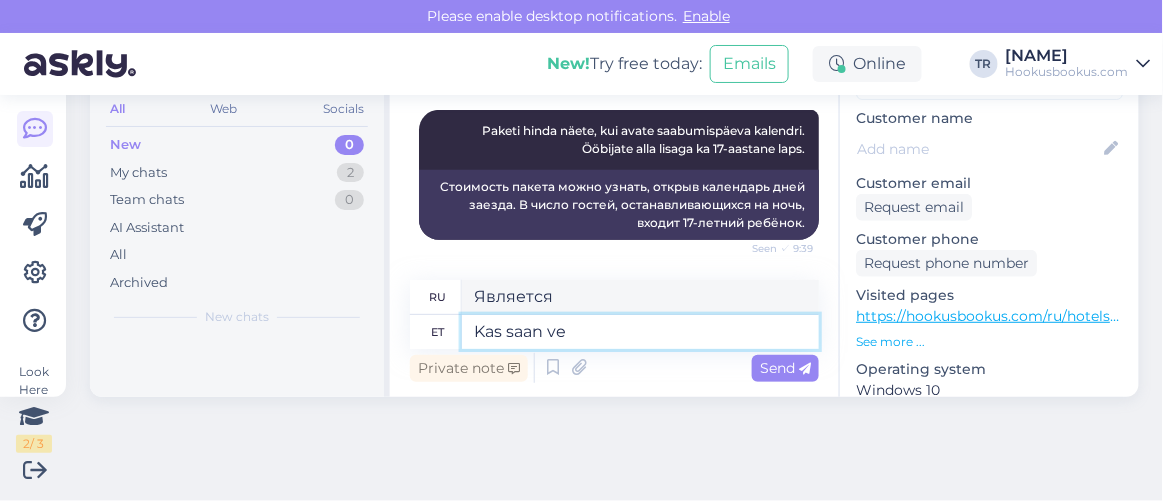 type on "Kas saan vee" 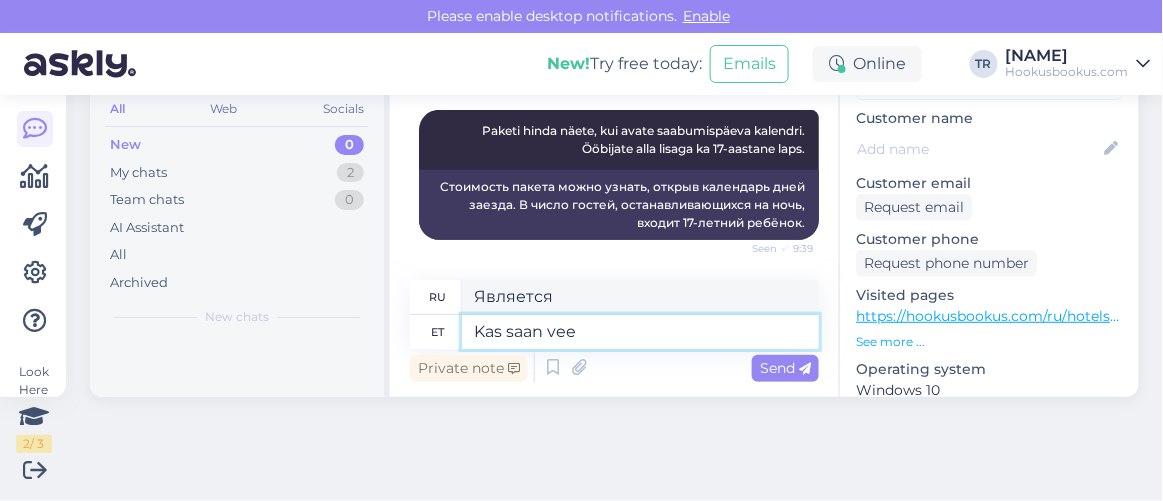 type on "Могу ли я" 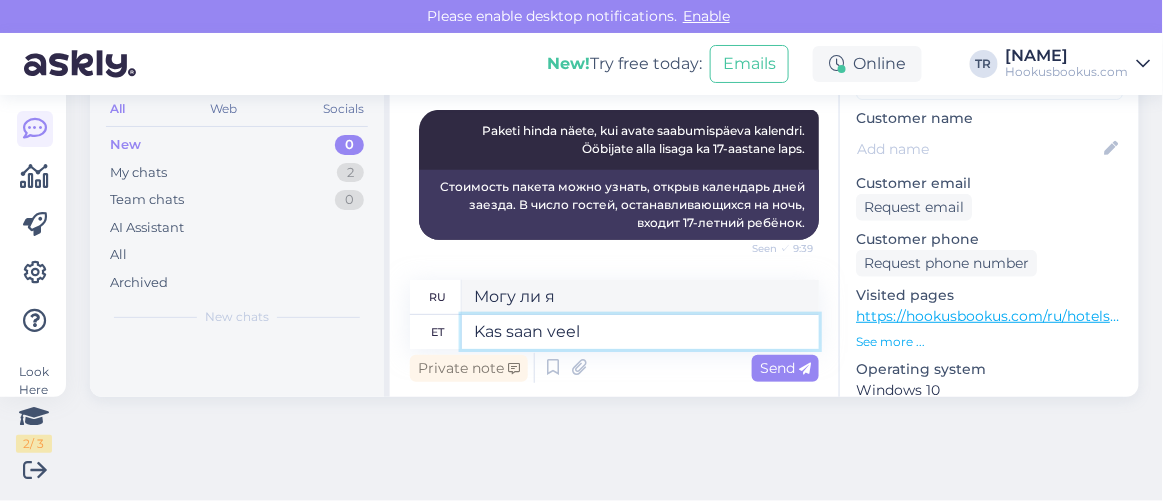 type on "Kas saan veel" 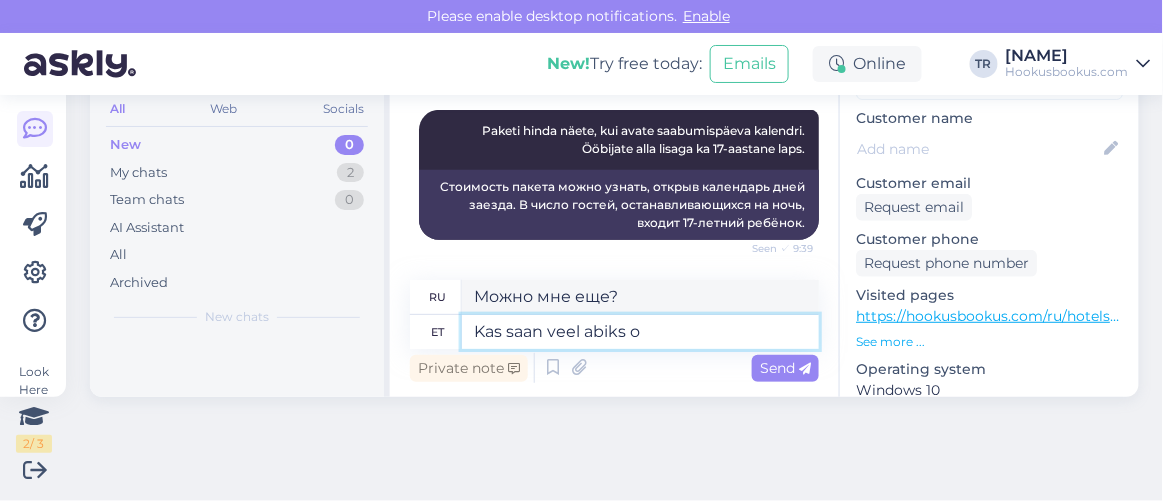 type on "Kas saan veel abiks ol" 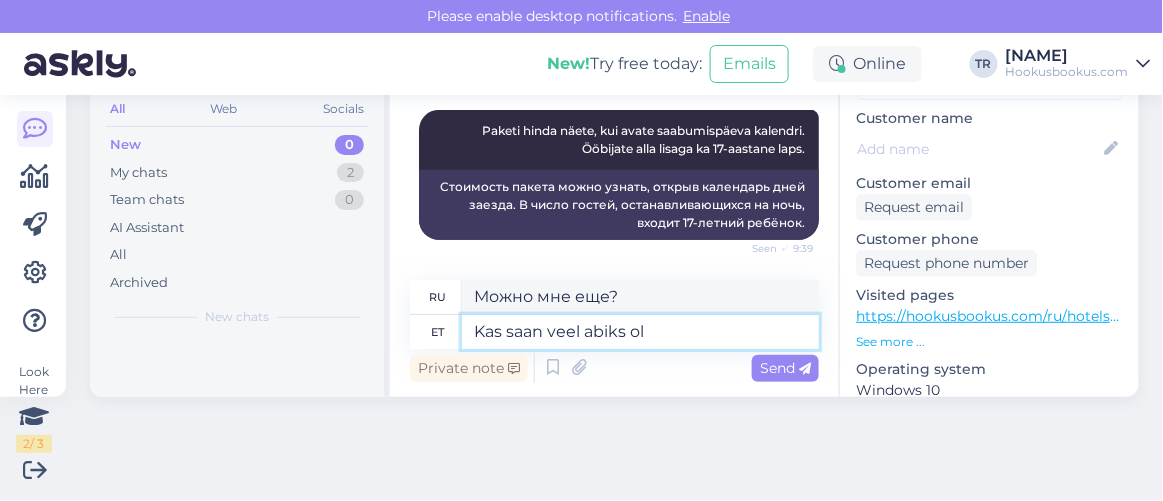 type on "Могу ли я еще помочь?" 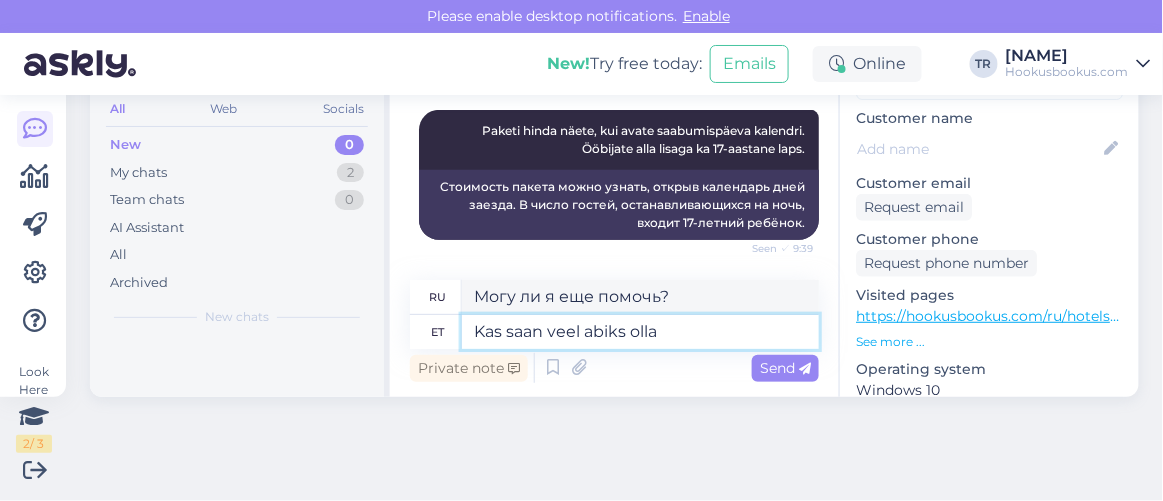 type on "Kas saan veel abiks olla?" 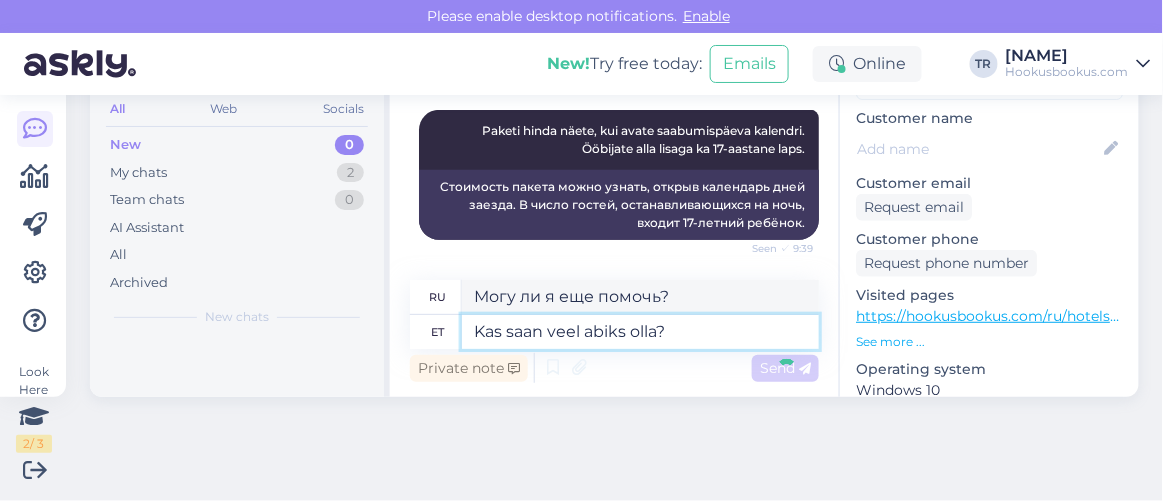 type 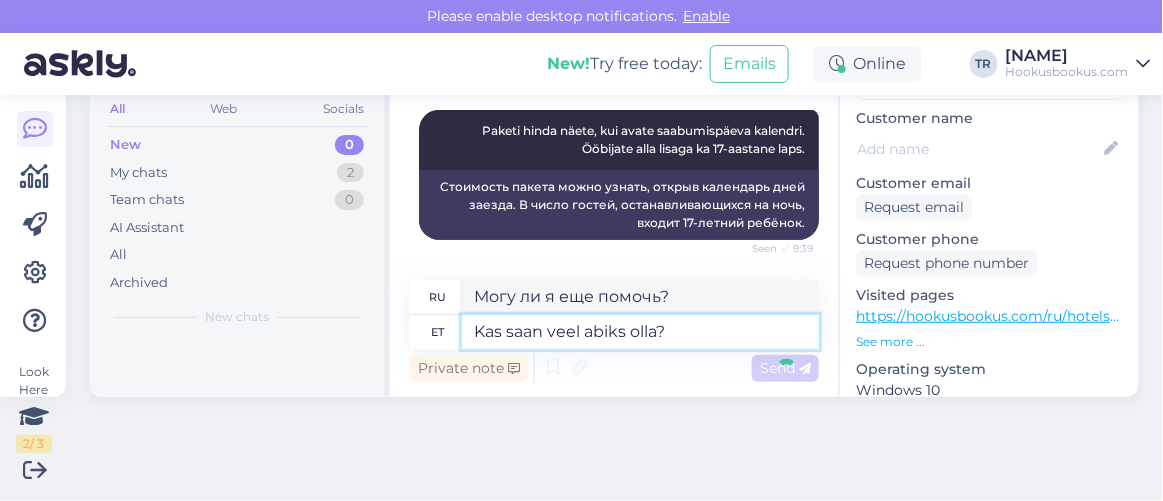 type 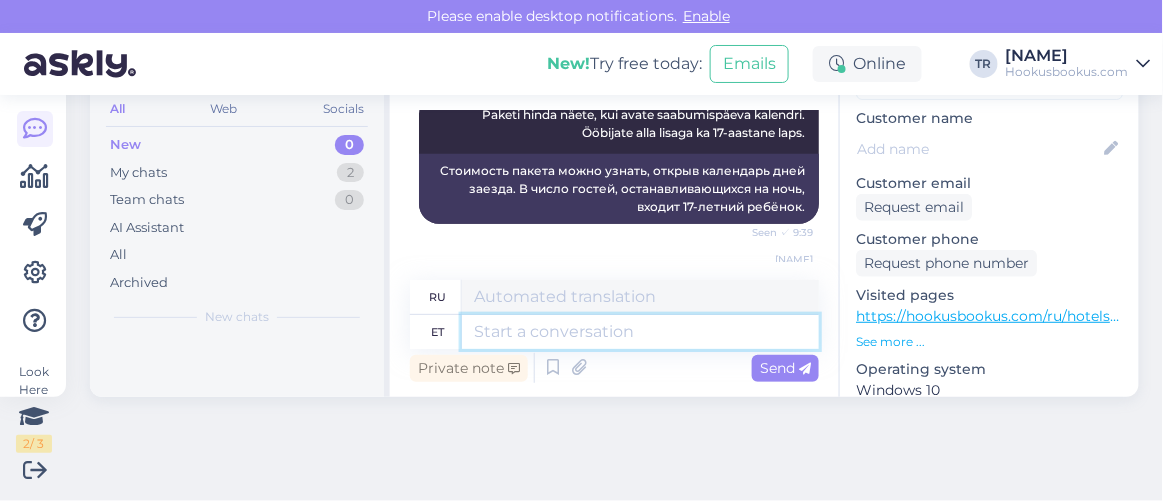 scroll, scrollTop: 2277, scrollLeft: 0, axis: vertical 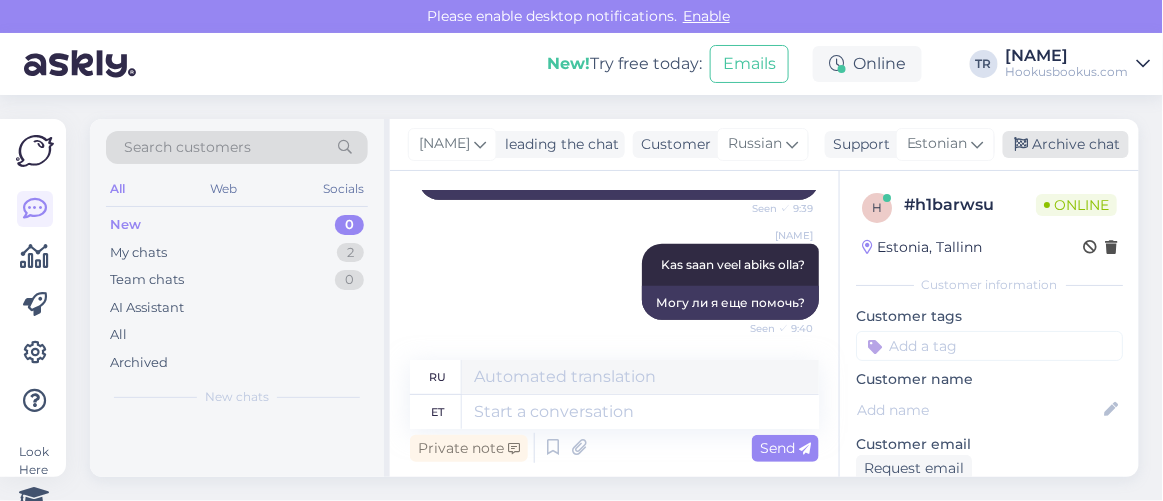 click on "Archive chat" at bounding box center (1066, 144) 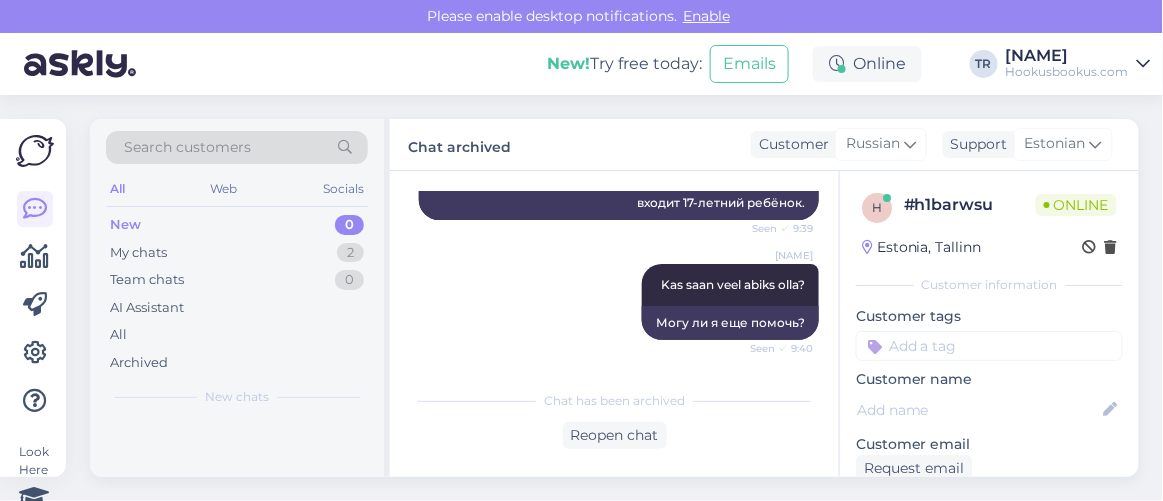 scroll, scrollTop: 2257, scrollLeft: 0, axis: vertical 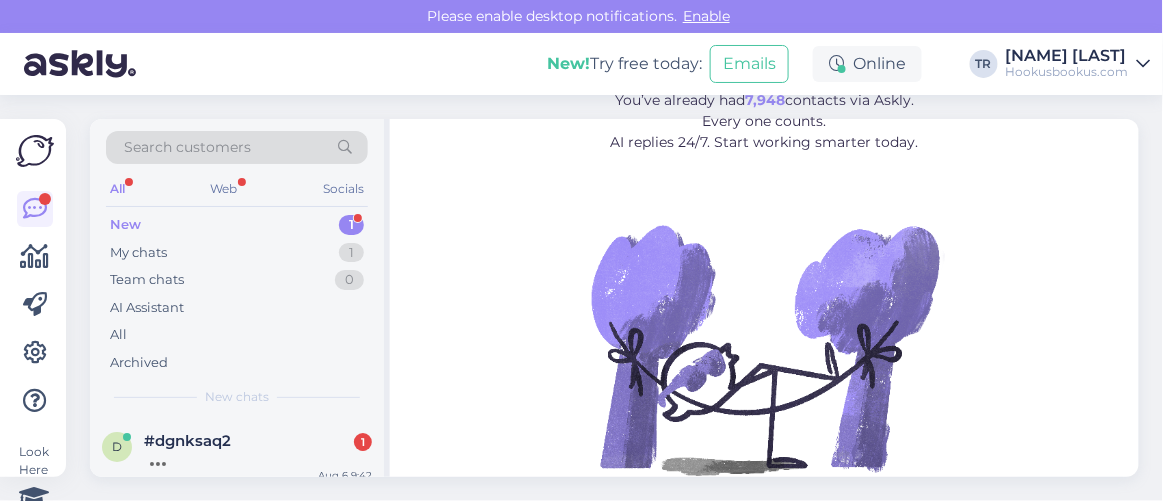 click on "#dgnksaq2 1" at bounding box center (258, 441) 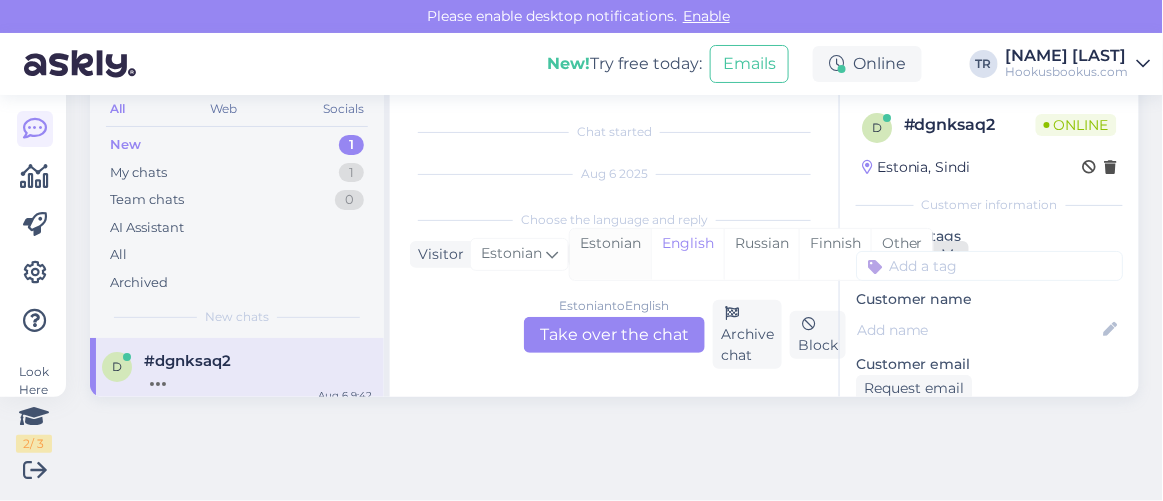 scroll, scrollTop: 41, scrollLeft: 0, axis: vertical 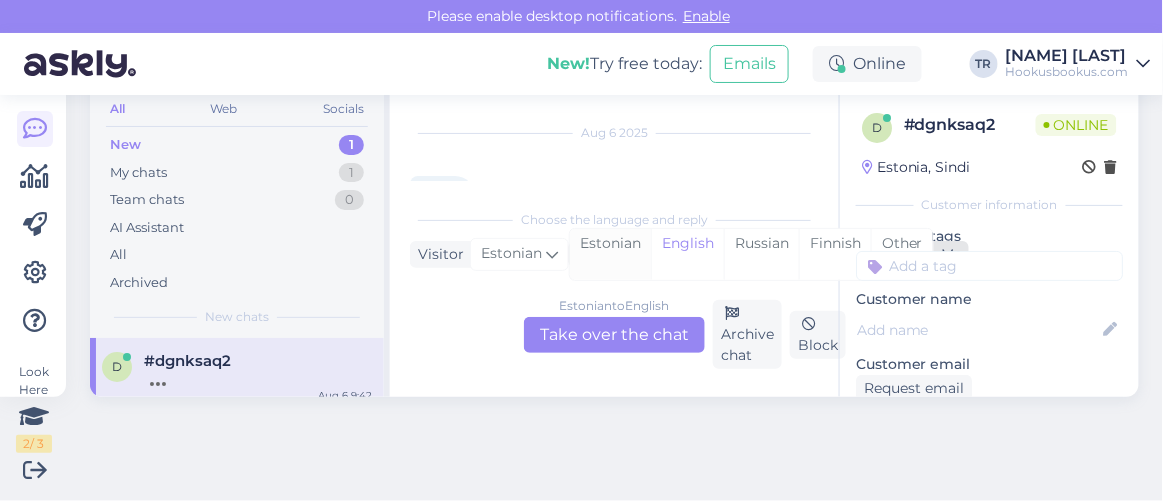 click on "Estonian" at bounding box center [610, 254] 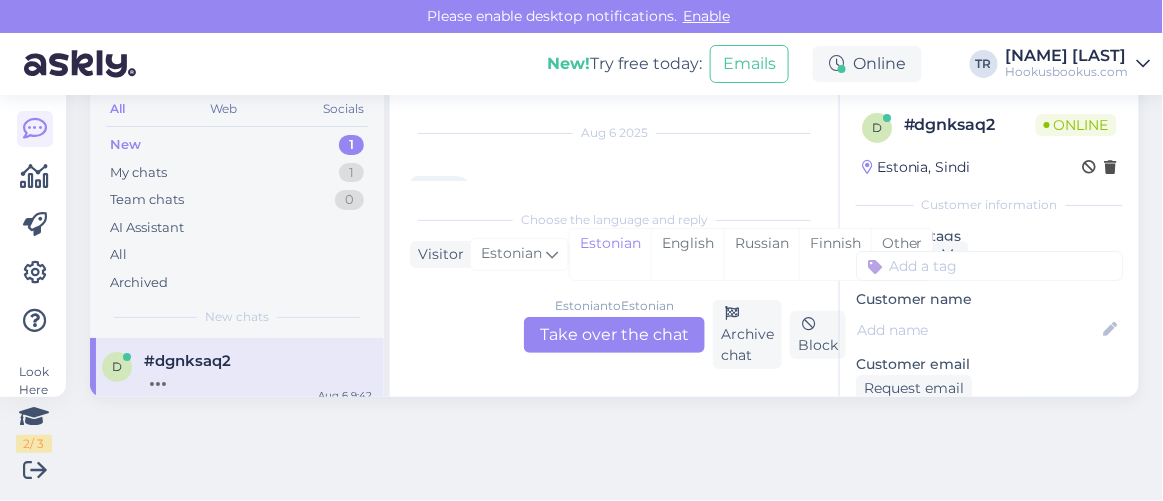 click on "Estonian  to  Estonian Take over the chat" at bounding box center [614, 335] 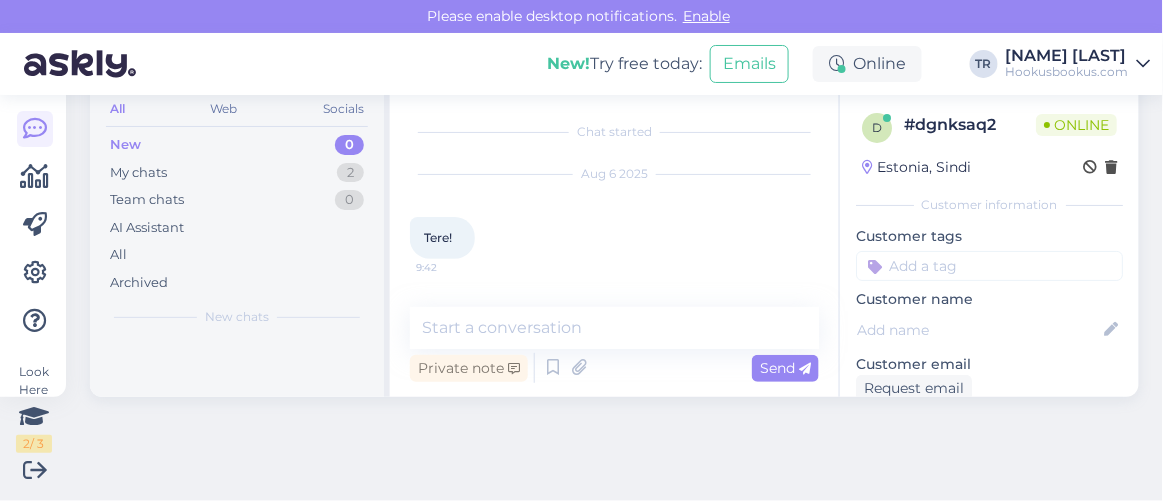 scroll, scrollTop: 79, scrollLeft: 0, axis: vertical 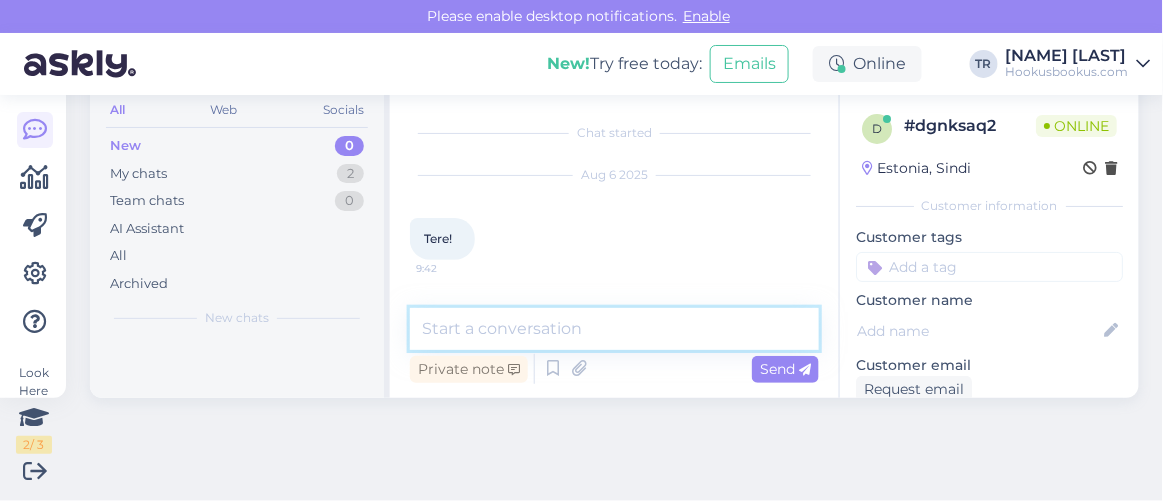 click at bounding box center (614, 329) 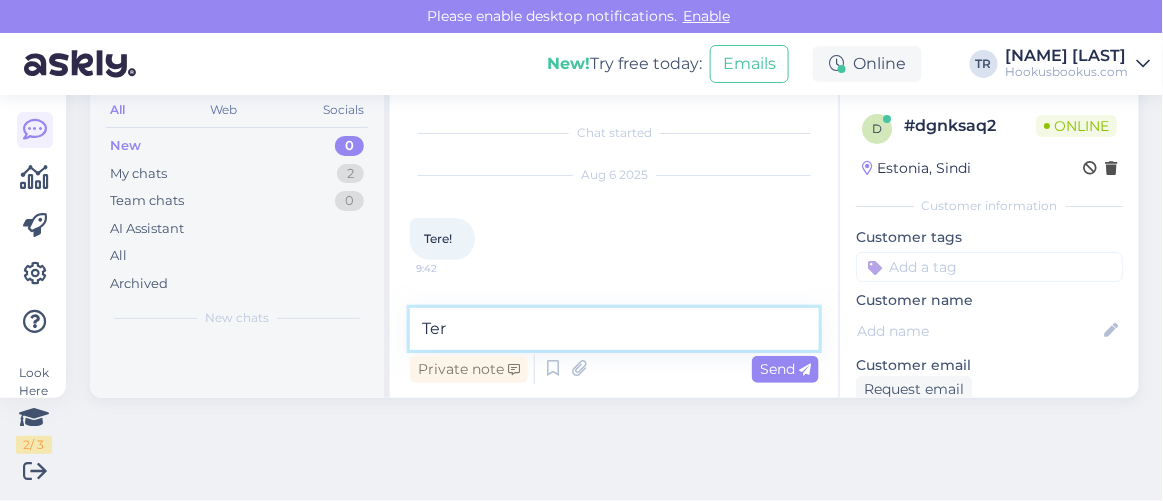 type on "Tere" 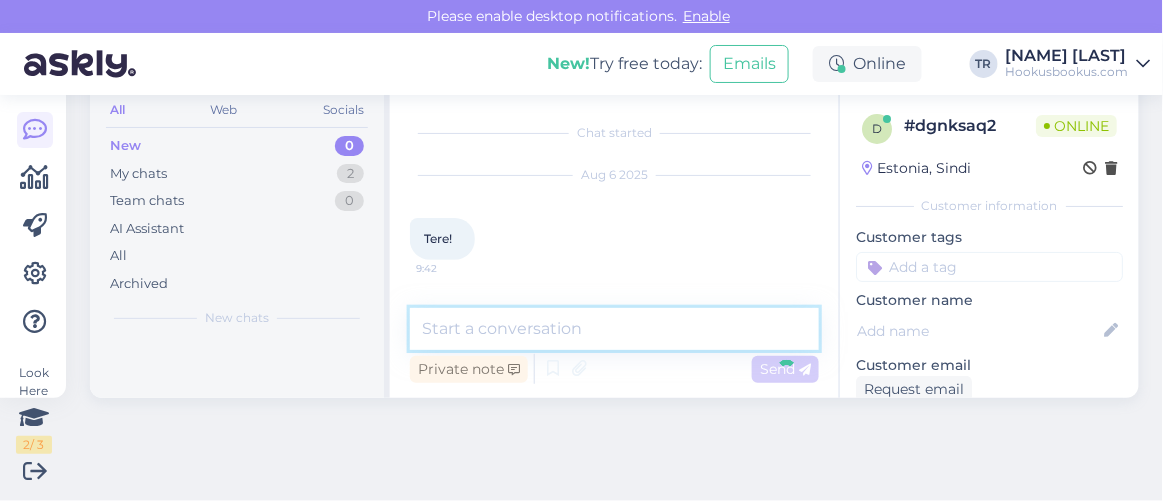scroll, scrollTop: 77, scrollLeft: 0, axis: vertical 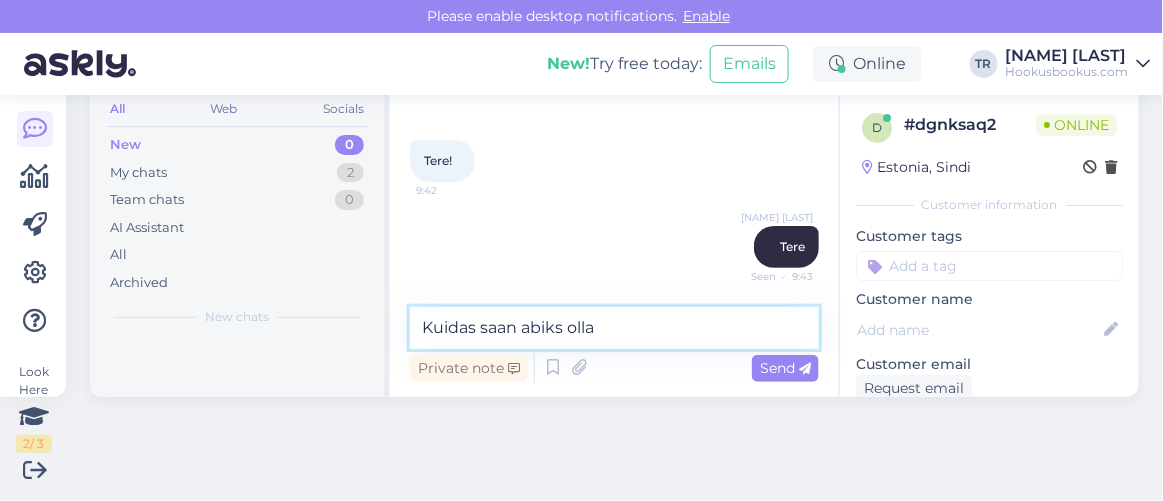 type on "Kuidas saan abiks olla?" 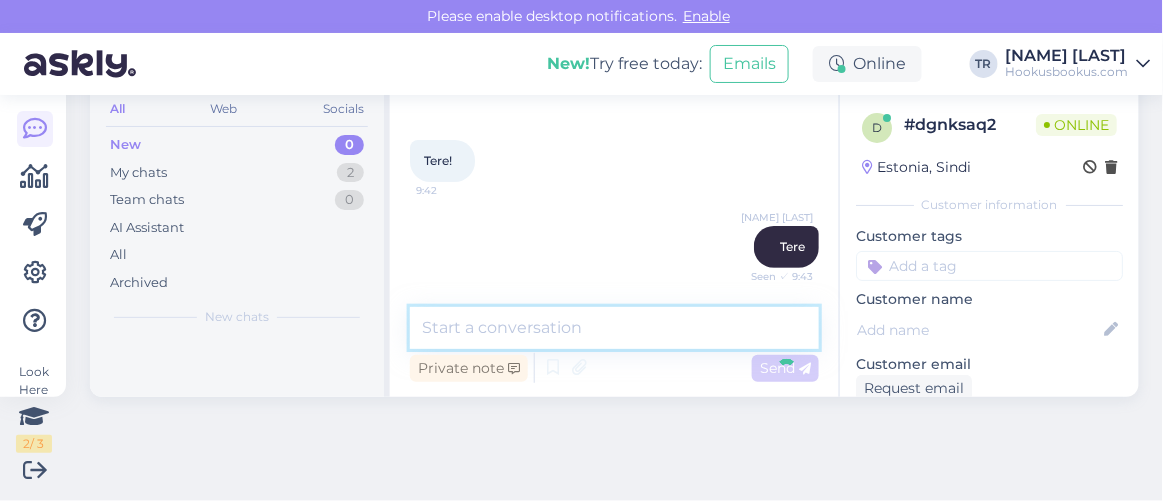 scroll, scrollTop: 163, scrollLeft: 0, axis: vertical 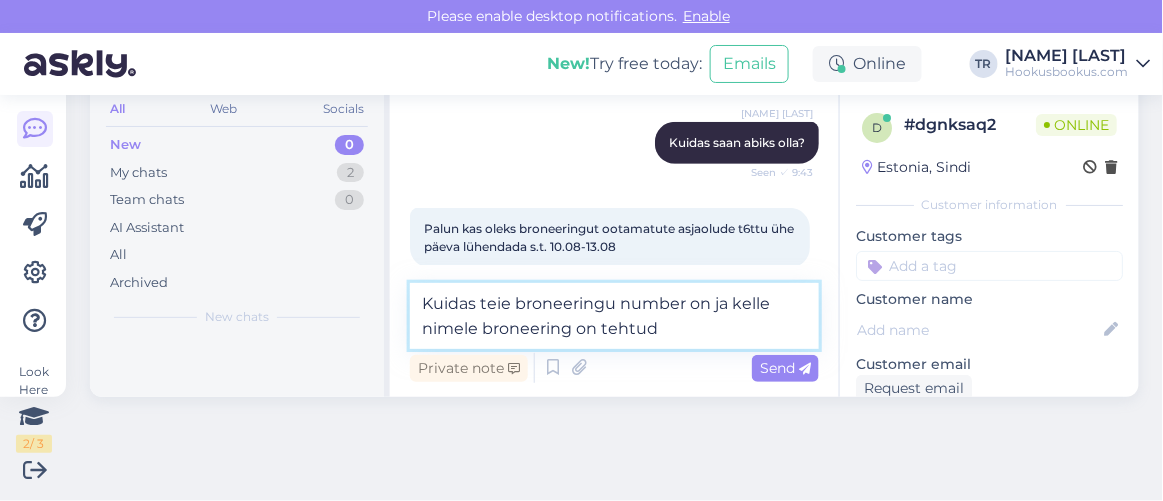 type on "Kuidas teie broneeringu number on ja kelle nimele broneering on tehtud?" 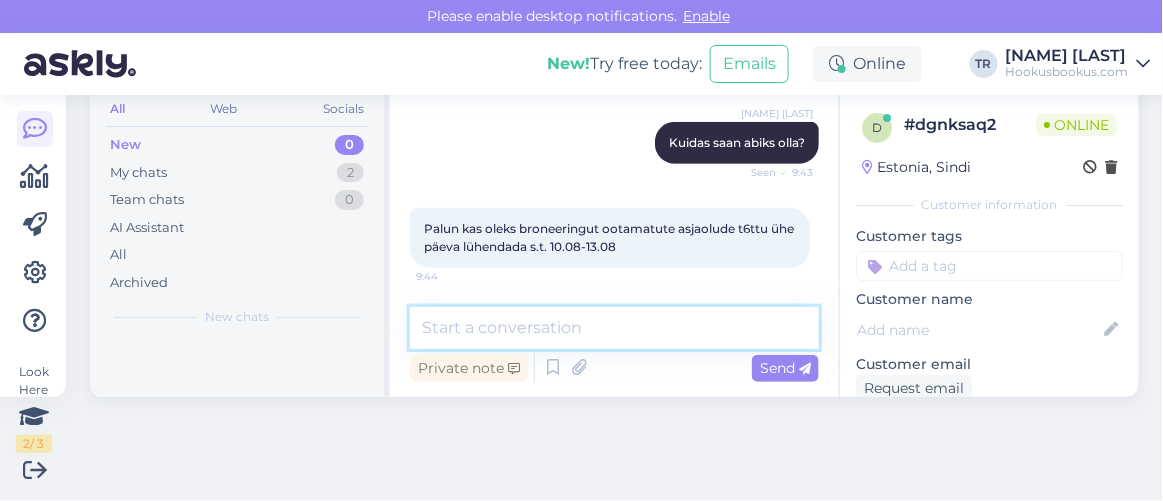 scroll, scrollTop: 371, scrollLeft: 0, axis: vertical 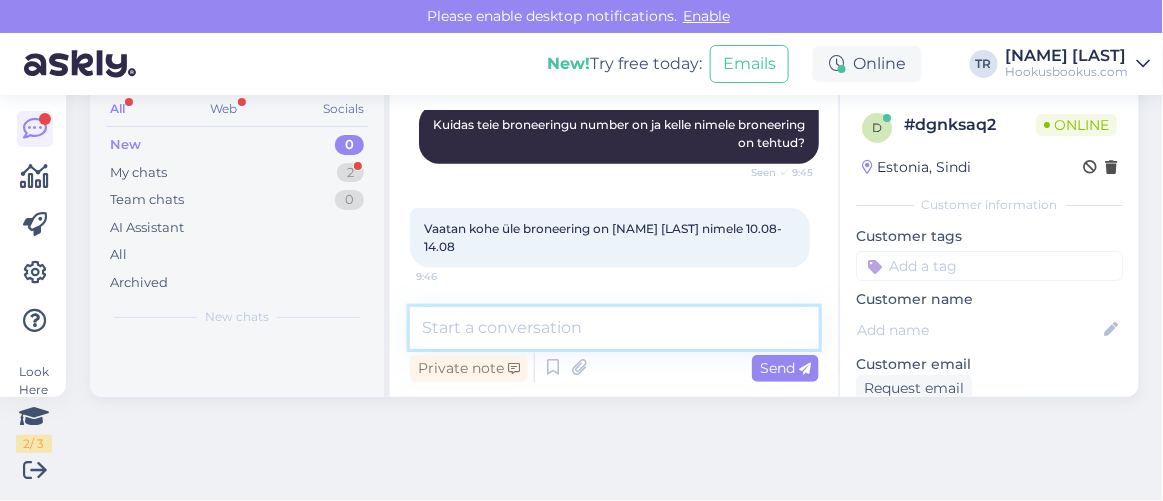 click at bounding box center [614, 328] 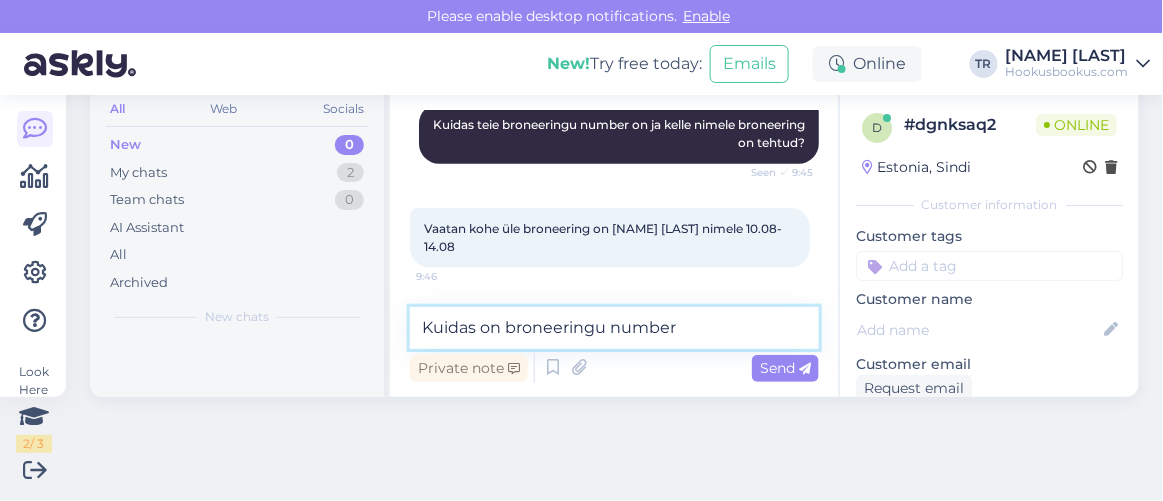 type on "Kuidas on broneeringu number?" 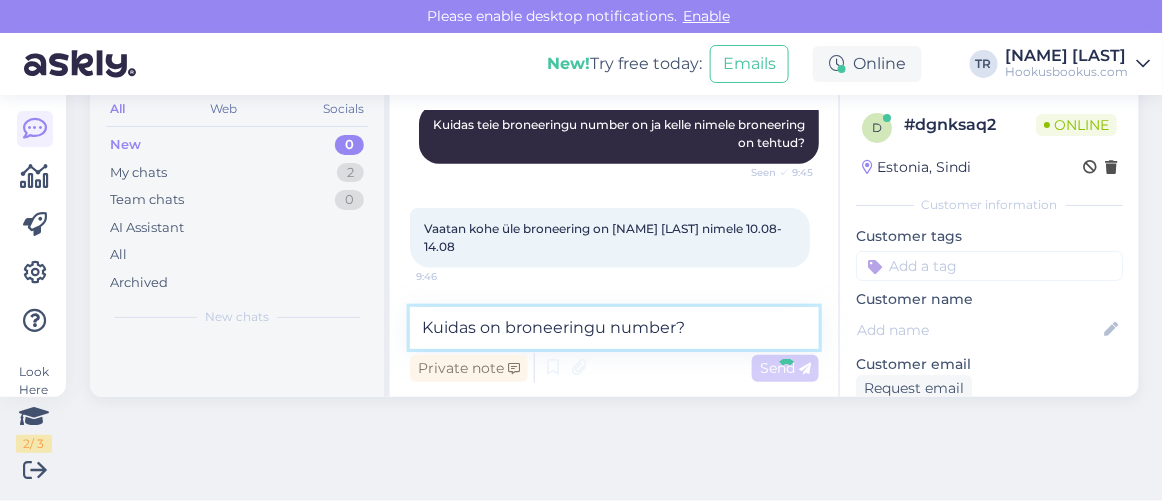 type 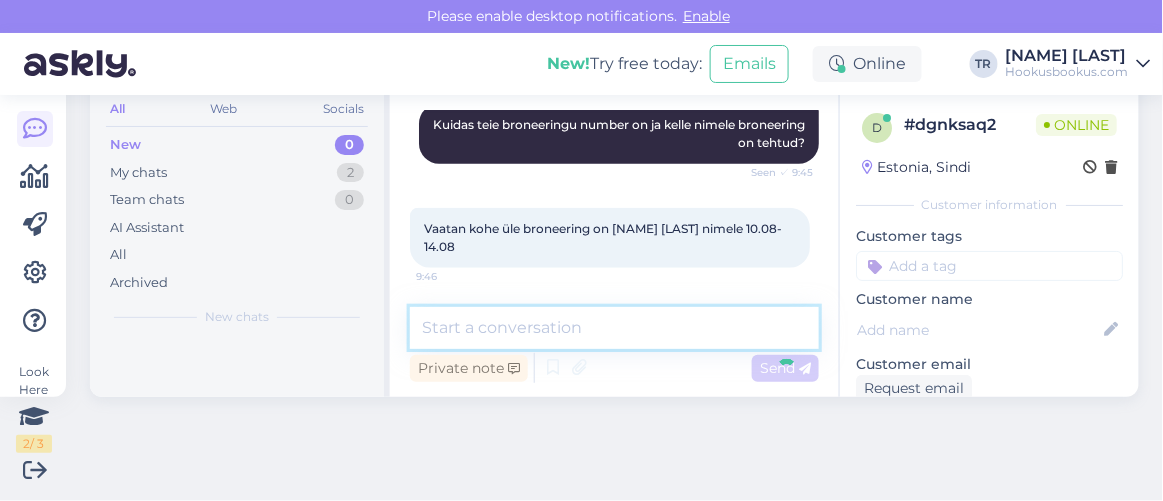 scroll, scrollTop: 561, scrollLeft: 0, axis: vertical 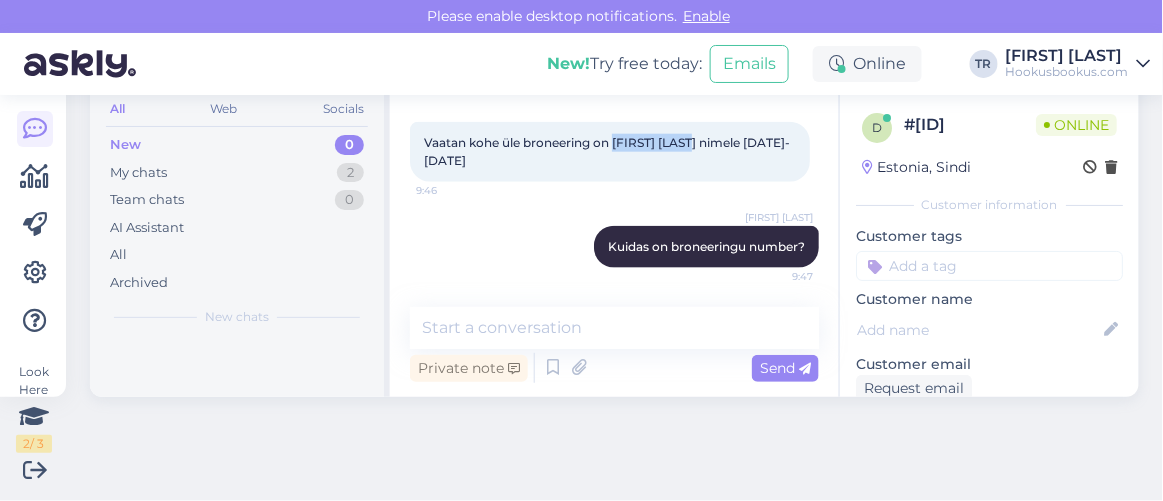 drag, startPoint x: 613, startPoint y: 142, endPoint x: 695, endPoint y: 144, distance: 82.02438 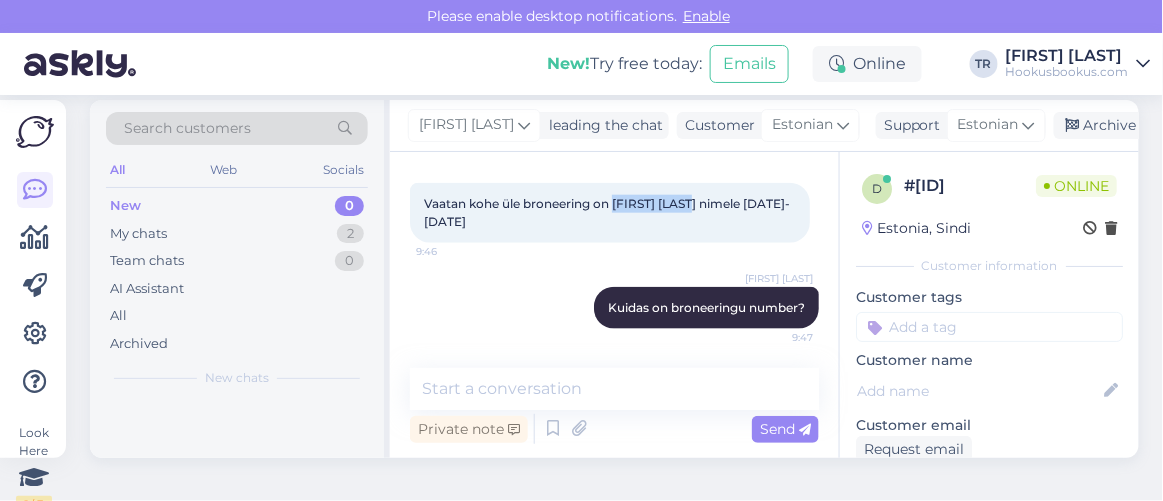 scroll, scrollTop: 0, scrollLeft: 0, axis: both 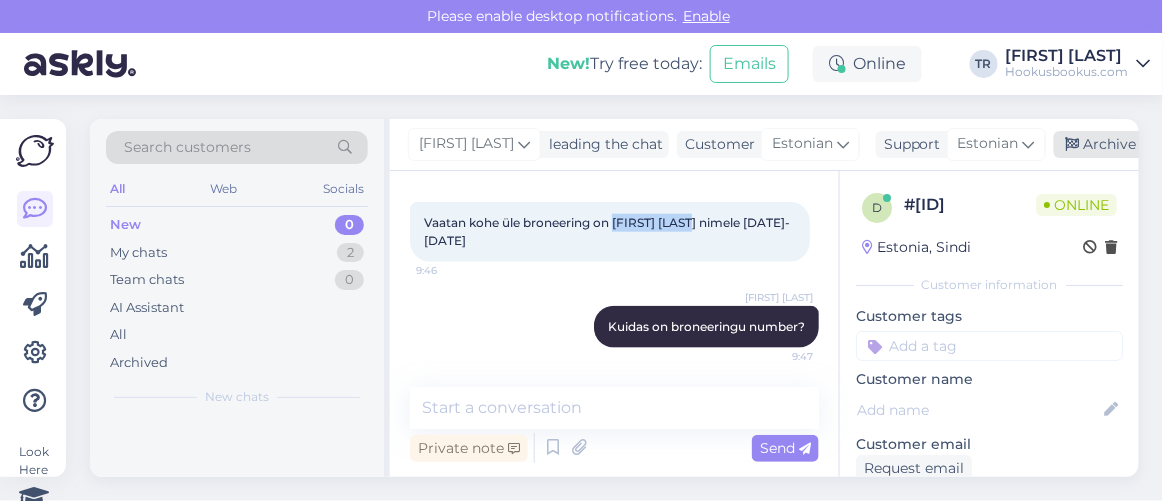 click at bounding box center [1073, 145] 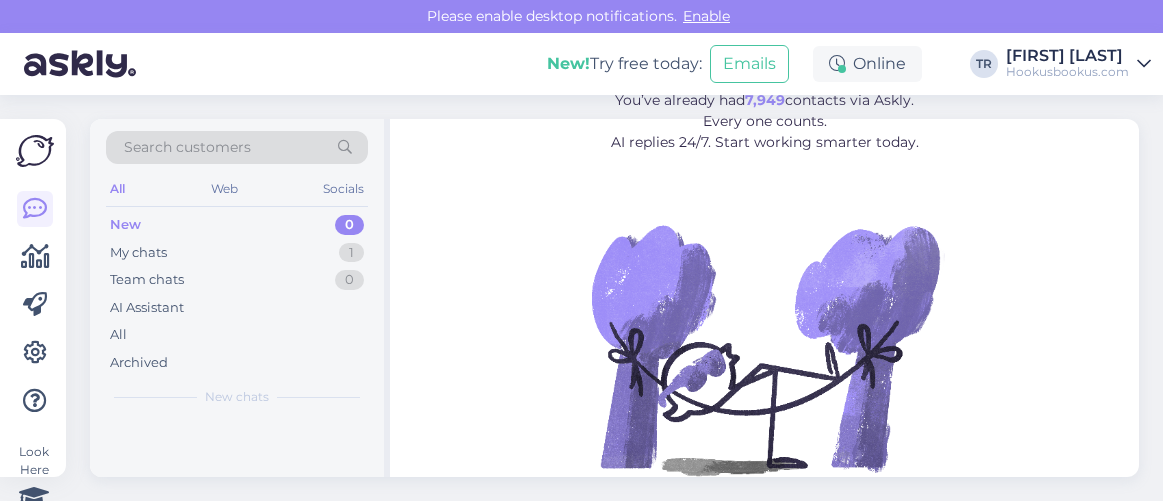 scroll, scrollTop: 0, scrollLeft: 0, axis: both 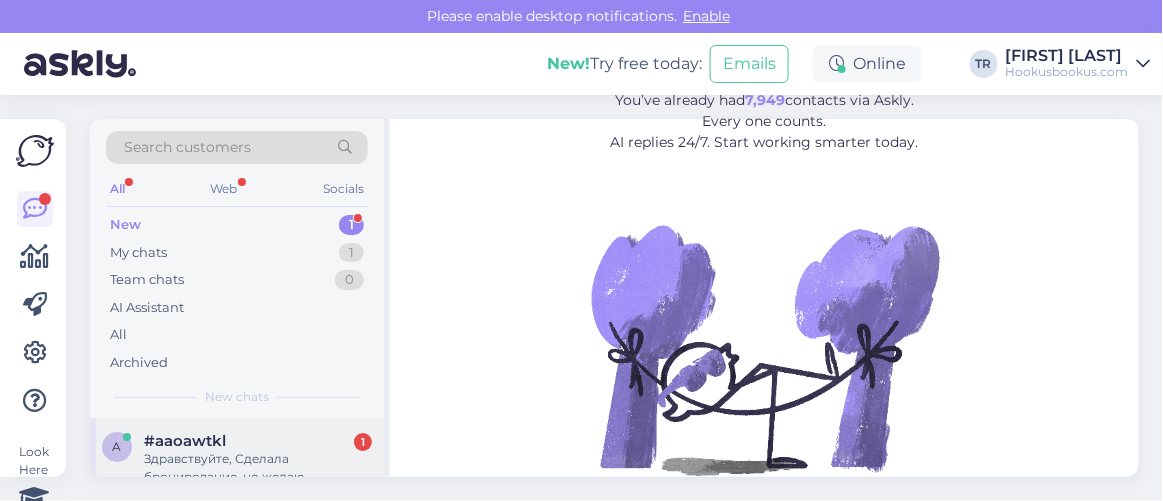 click on "#aaoawtkl" at bounding box center [185, 441] 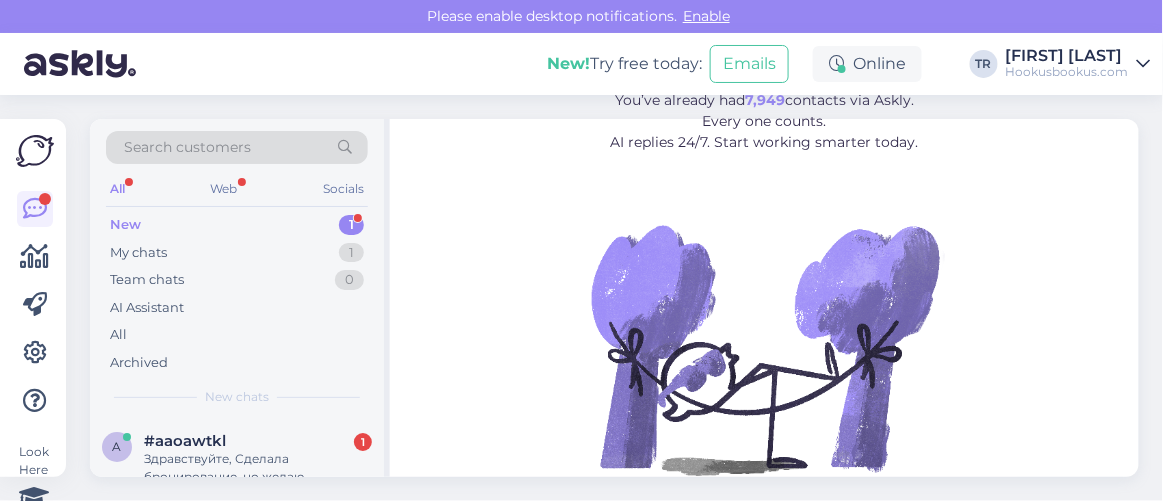 scroll, scrollTop: 80, scrollLeft: 0, axis: vertical 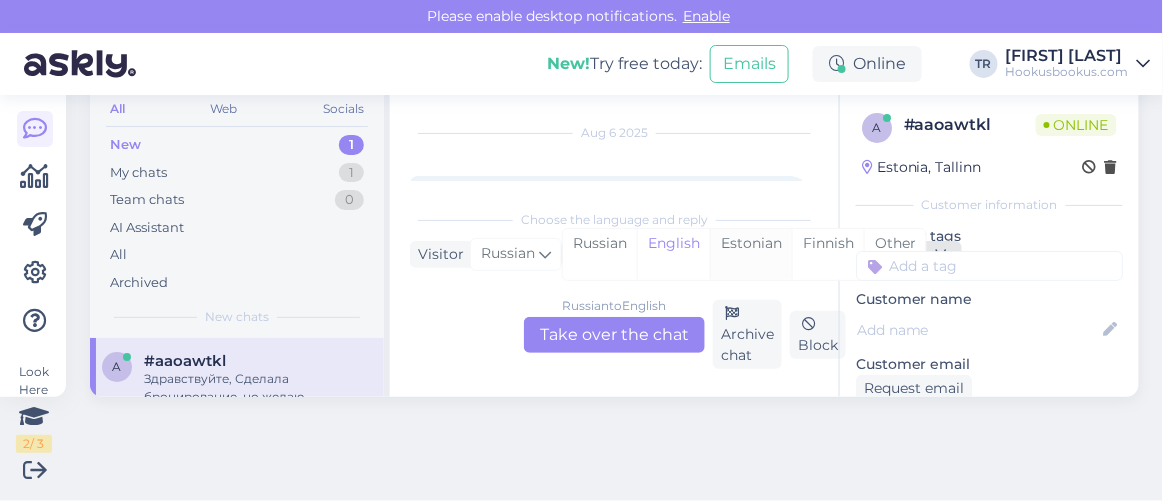 click on "Estonian" at bounding box center (751, 254) 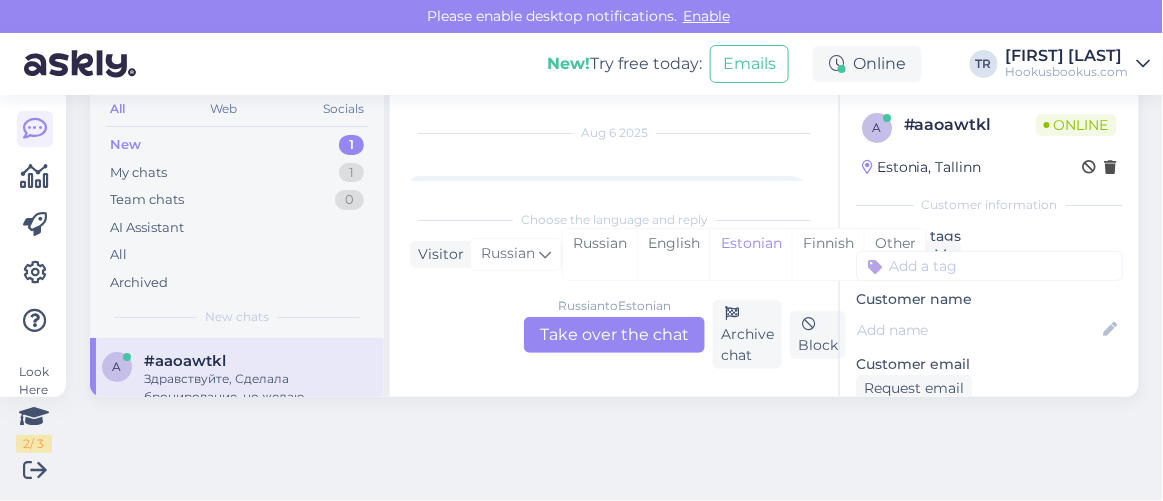 click on "Russian  to  Estonian Take over the chat" at bounding box center [614, 335] 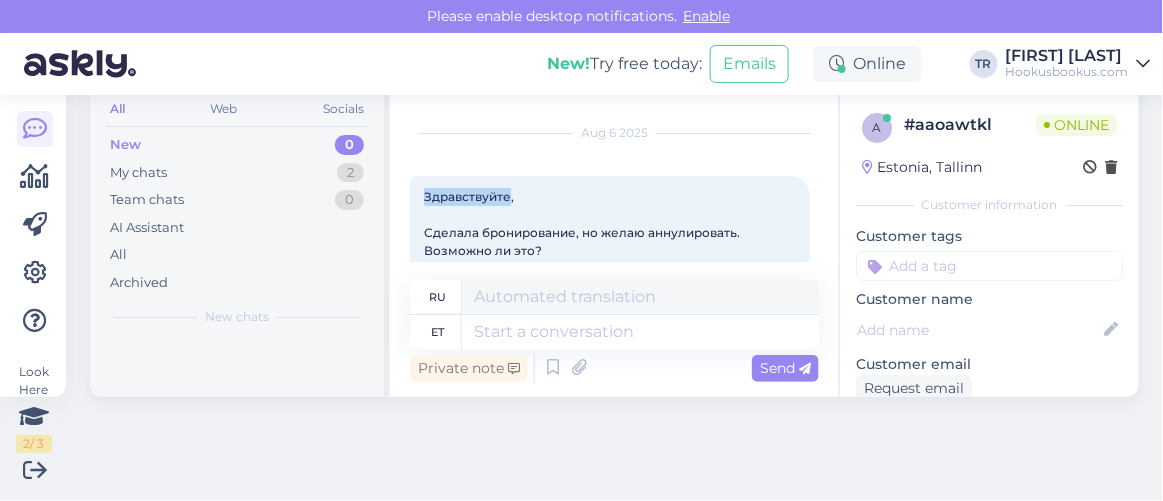 drag, startPoint x: 425, startPoint y: 195, endPoint x: 510, endPoint y: 196, distance: 85.00588 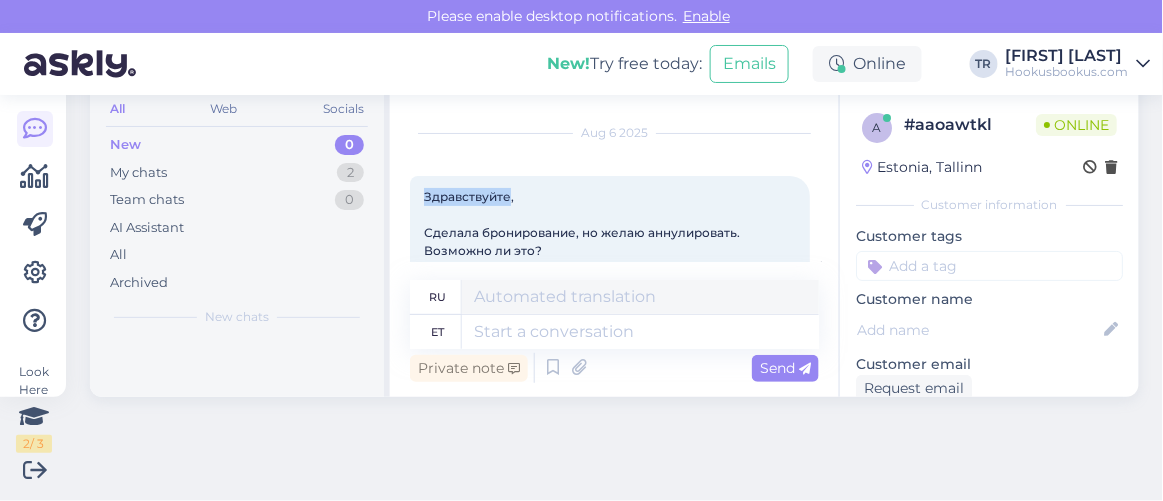 click on "Здравствуйте,
Сделала бронирование, но желаю аннулировать. Возможно ли это?" at bounding box center [583, 223] 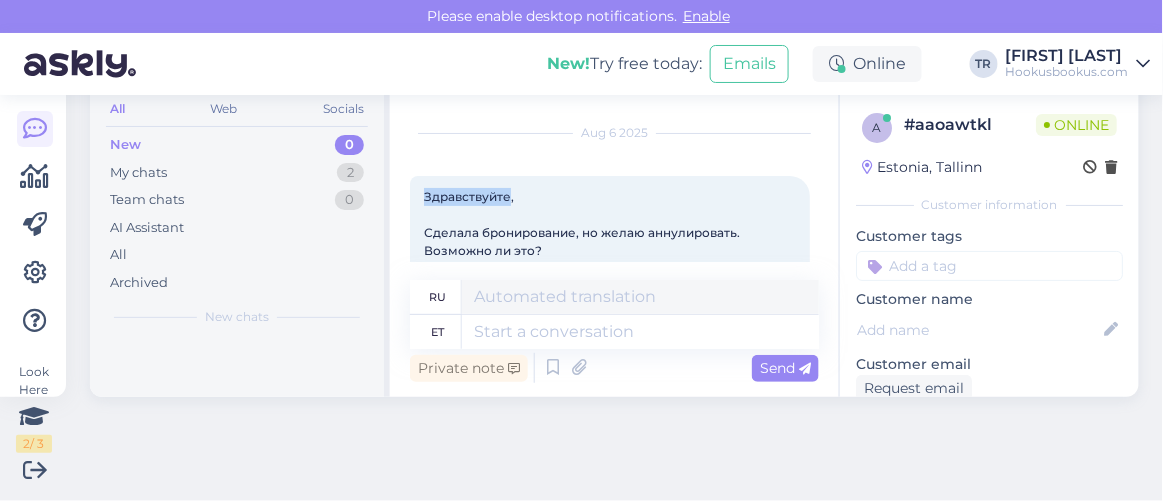 copy on "Здравствуйте" 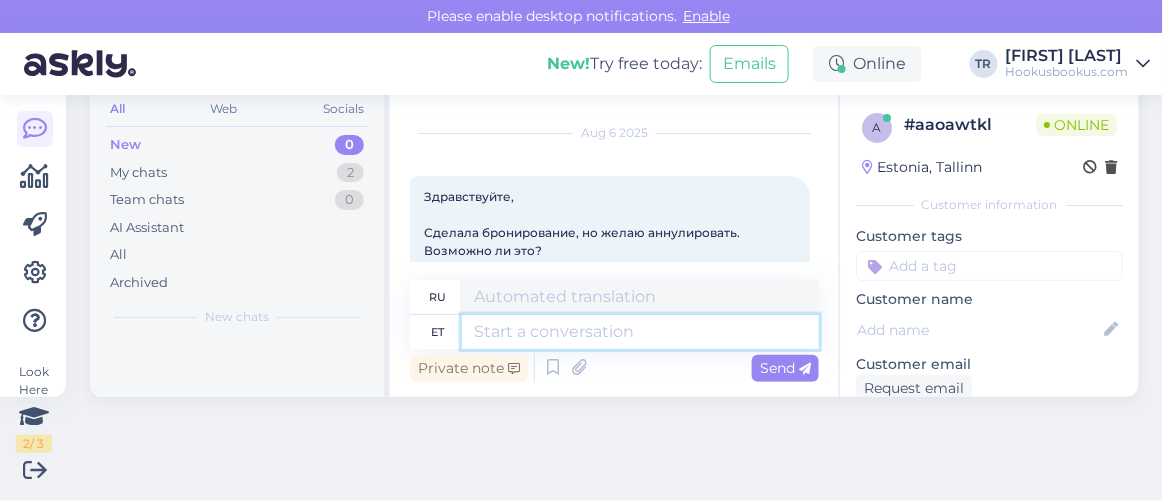 click at bounding box center [640, 332] 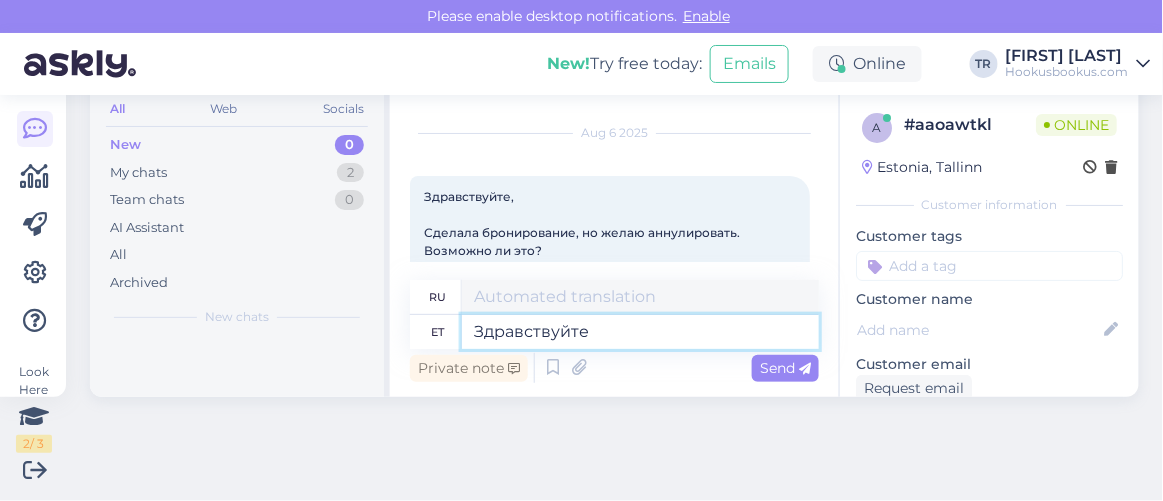 type on "Здравствуйте" 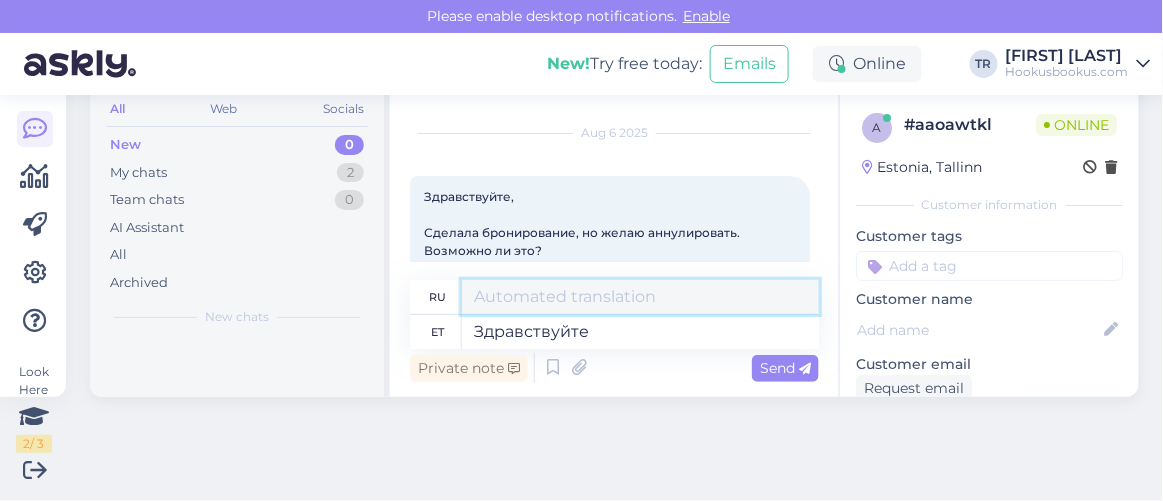 click at bounding box center (640, 297) 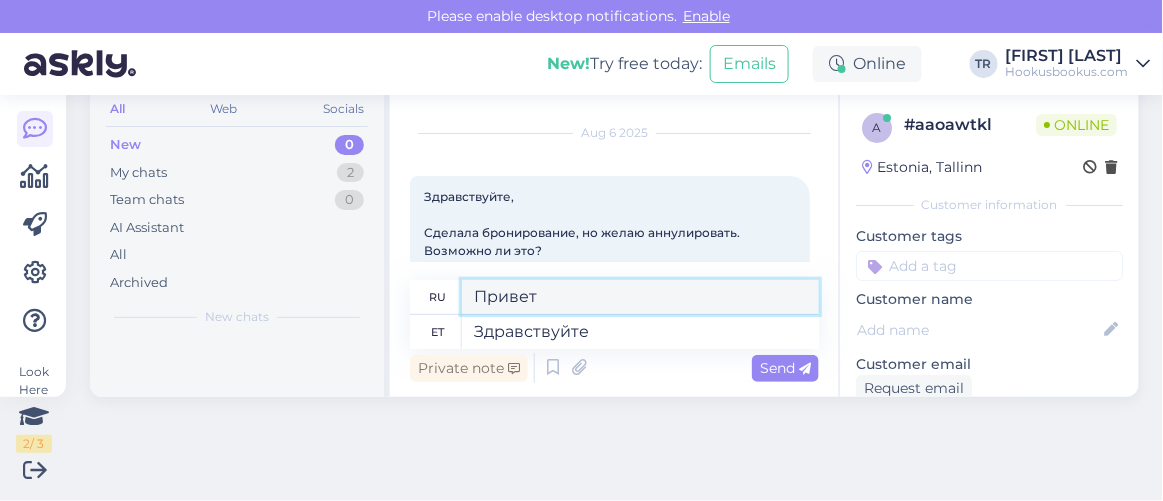 drag, startPoint x: 552, startPoint y: 296, endPoint x: 391, endPoint y: 296, distance: 161 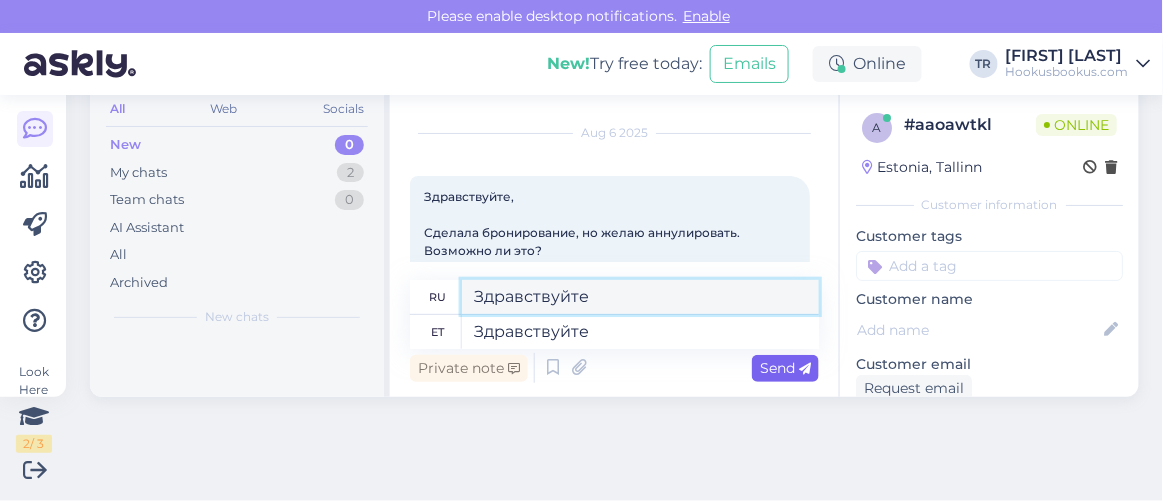 type on "Здравствуйте" 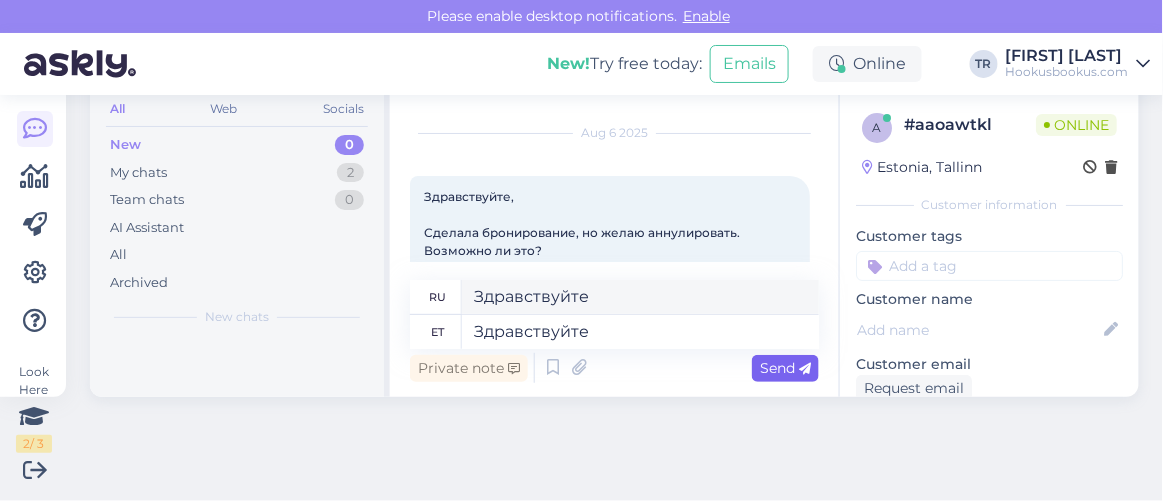 click on "Send" at bounding box center [785, 368] 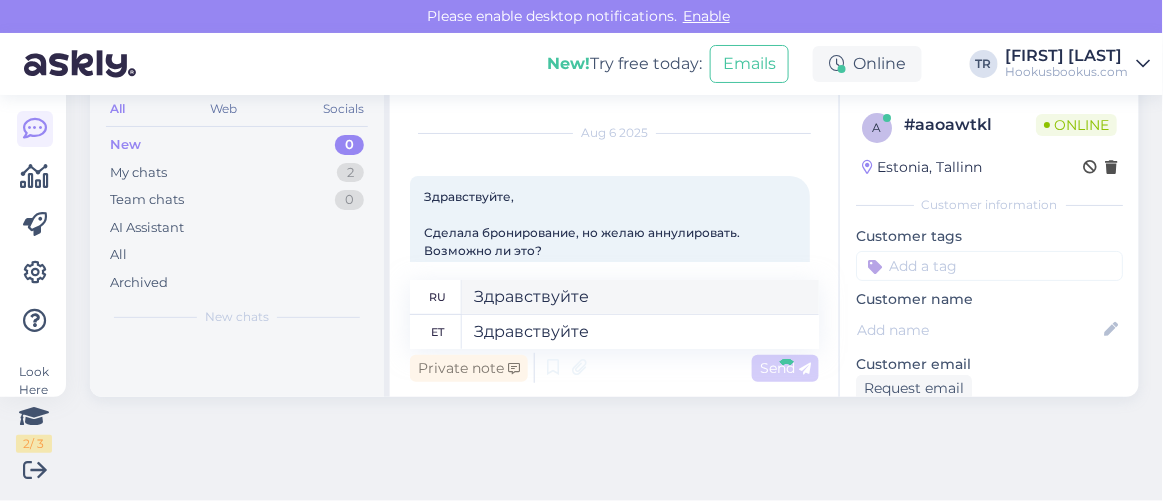 type 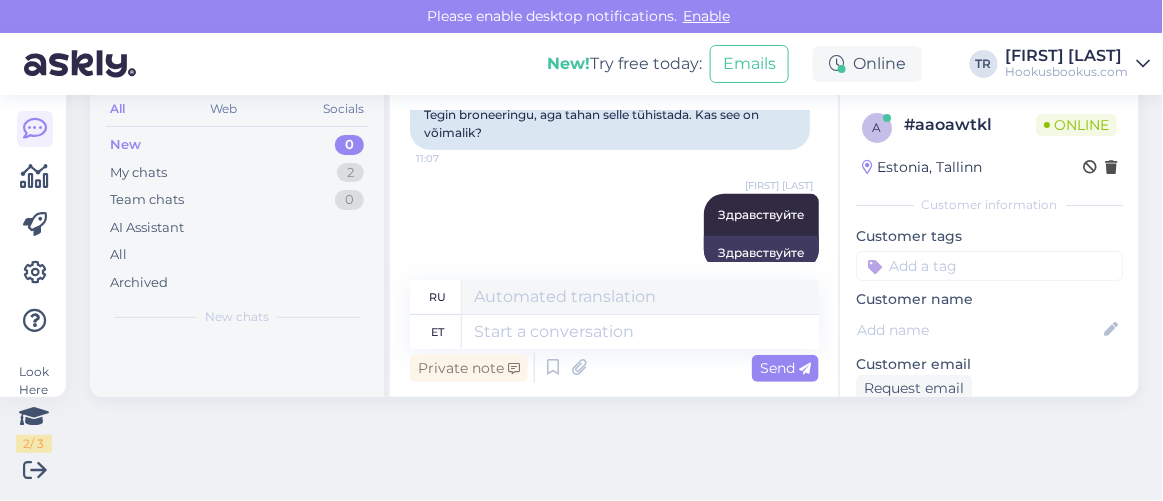 scroll, scrollTop: 280, scrollLeft: 0, axis: vertical 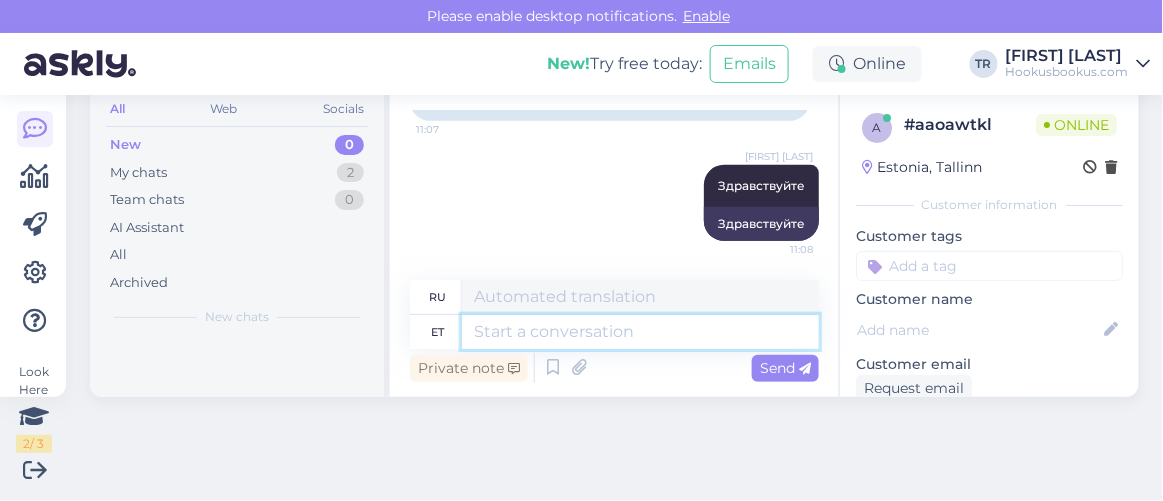 click at bounding box center (640, 332) 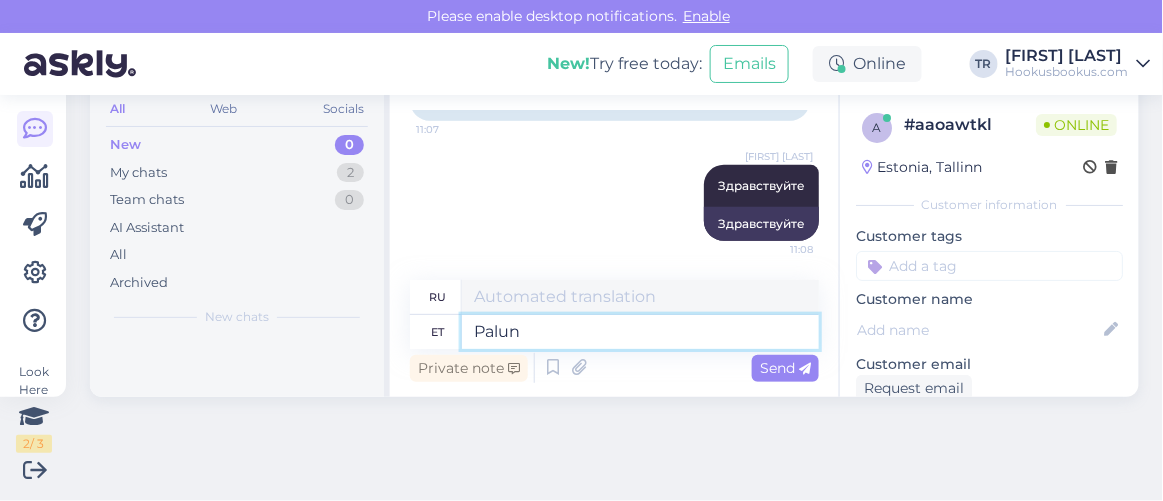 type on "Palun t" 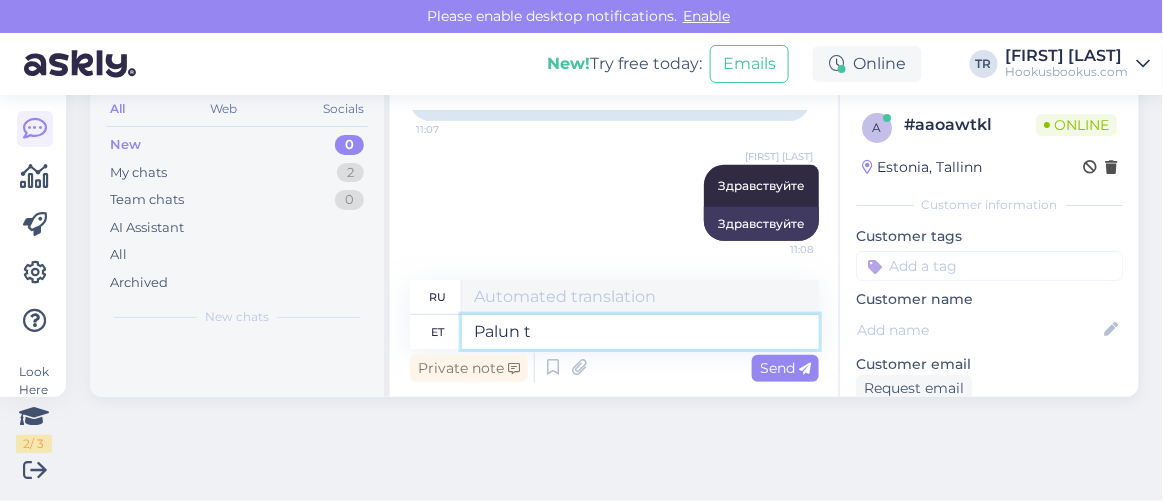 type on "Пожалуйста" 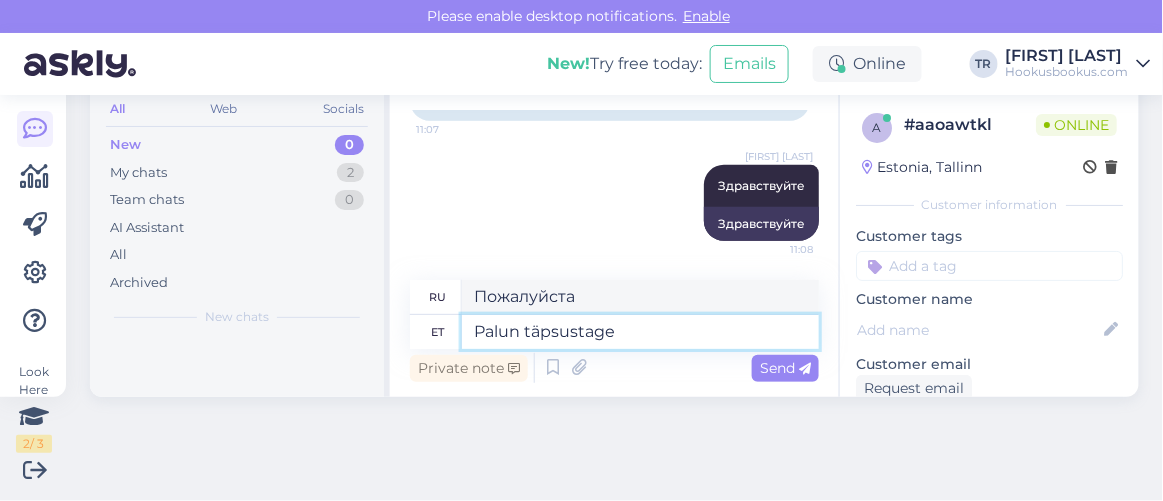 type on "Palun täpsustage b" 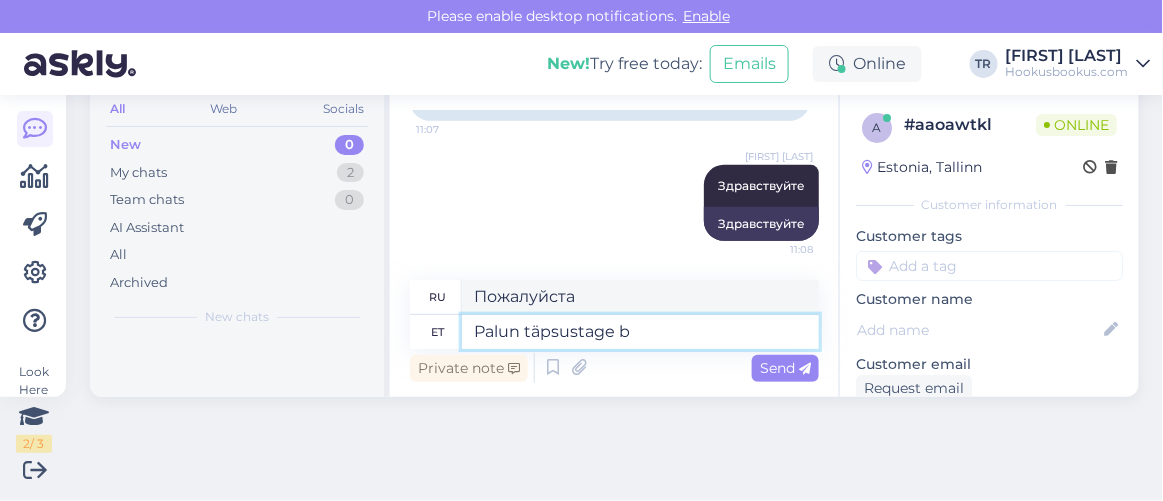 type on "Пожалуйста, уточните" 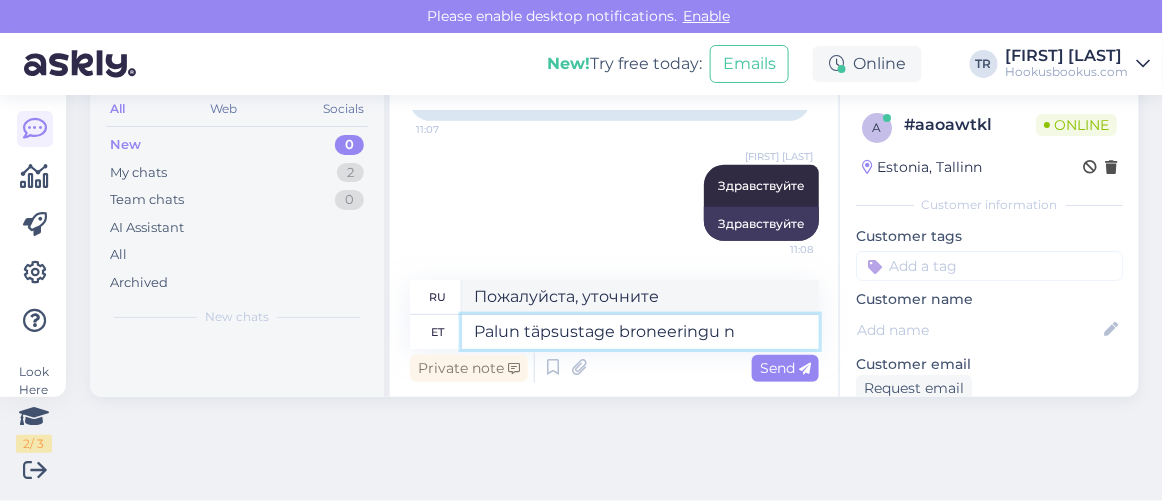 type on "Palun täpsustage broneeringu nu" 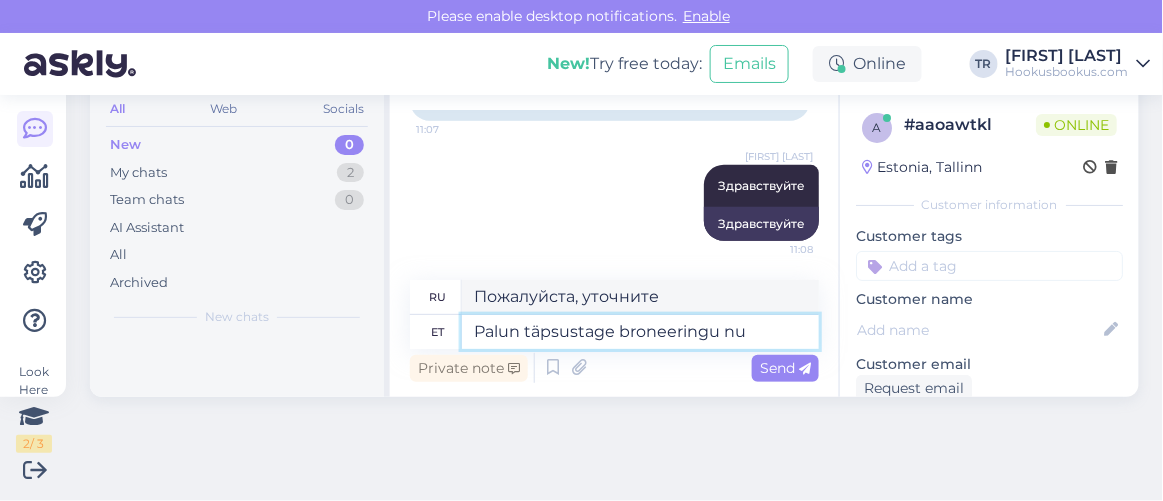 type on "Пожалуйста, уточните ваше бронирование." 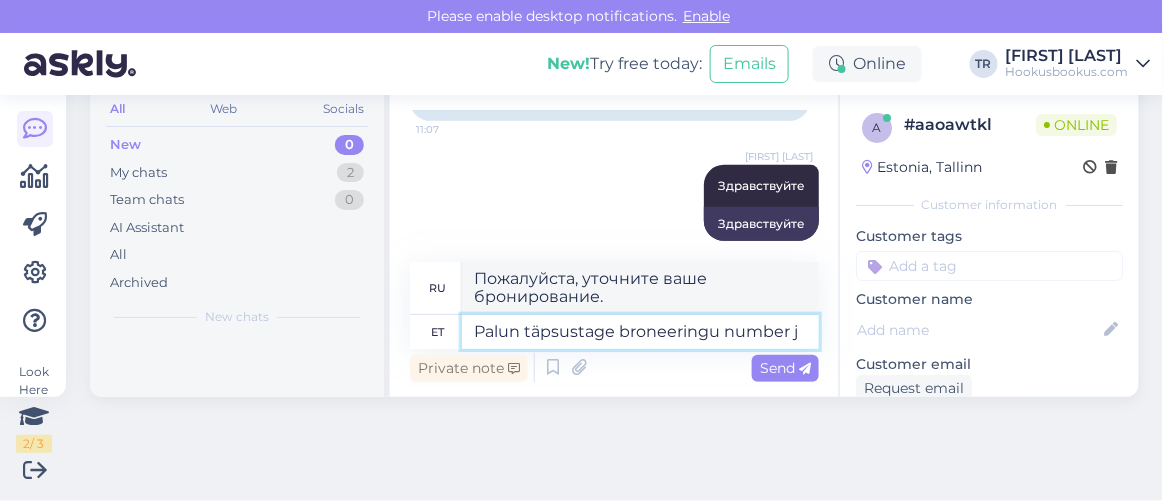 type on "Palun täpsustage broneeringu number ja" 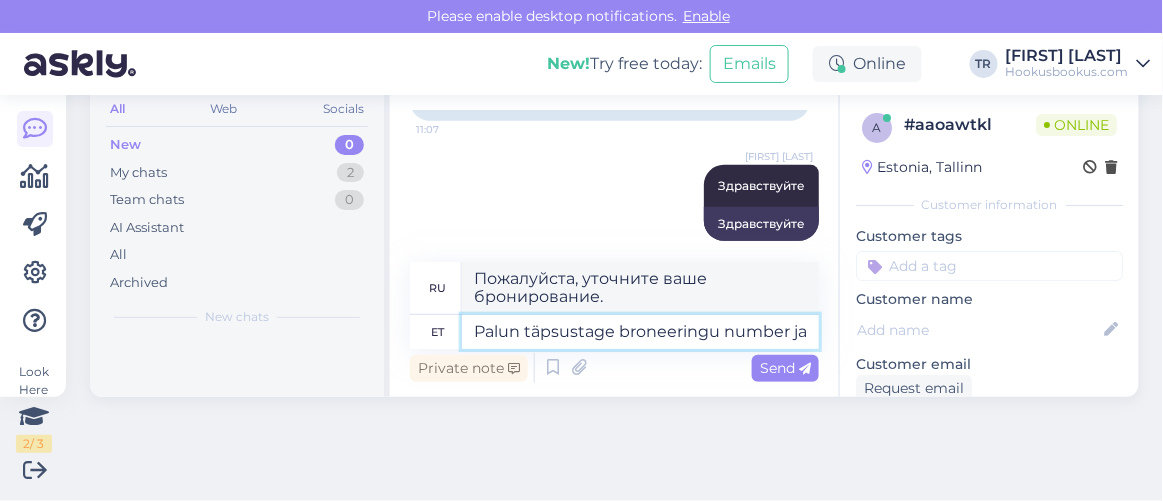 type on "Пожалуйста, укажите номер бронирования." 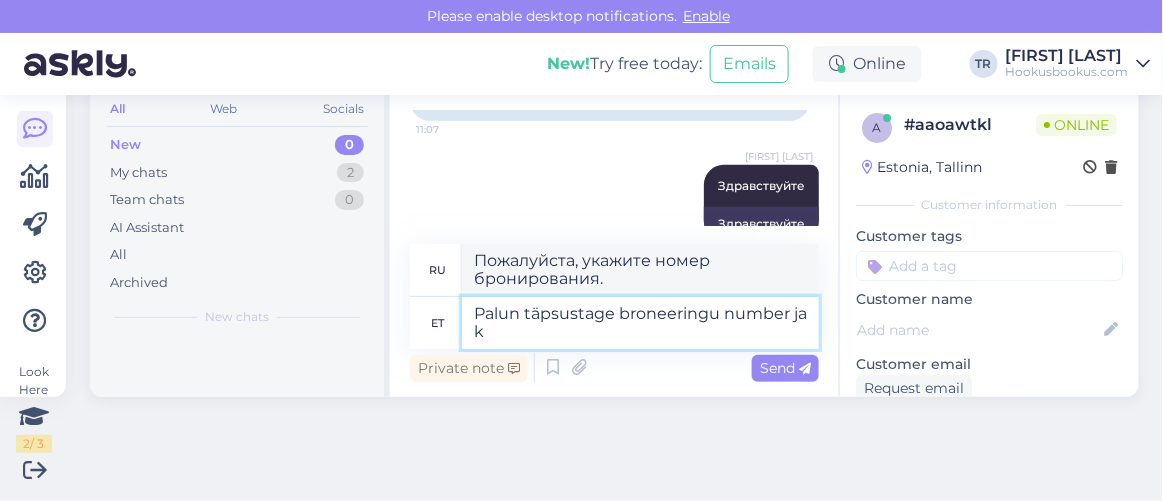 type on "Palun täpsustage broneeringu number ja ke" 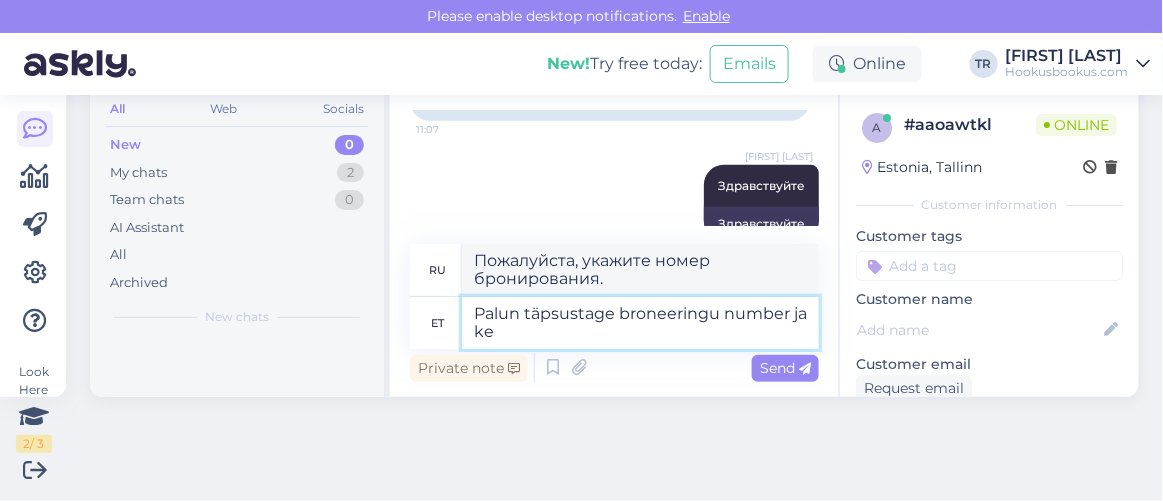 type on "Пожалуйста, укажите номер бронирования и" 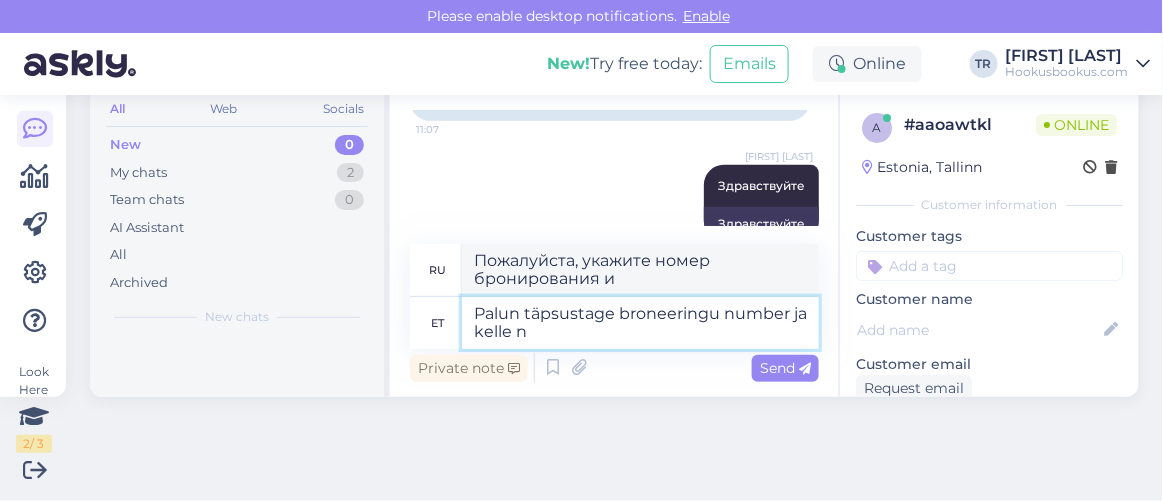 type on "Palun täpsustage broneeringu number ja kelle ni" 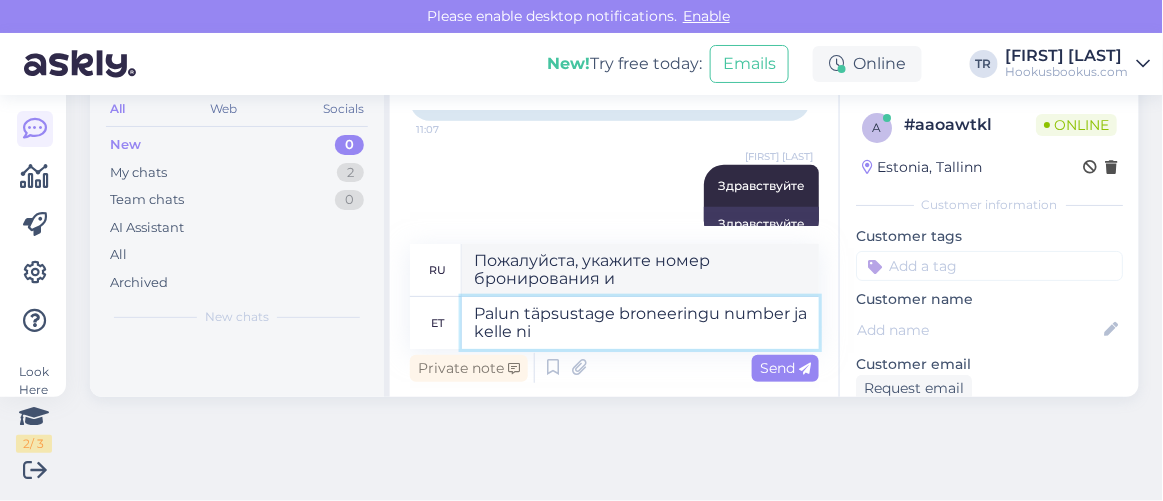 type on "Пожалуйста, укажите номер бронирования и чье" 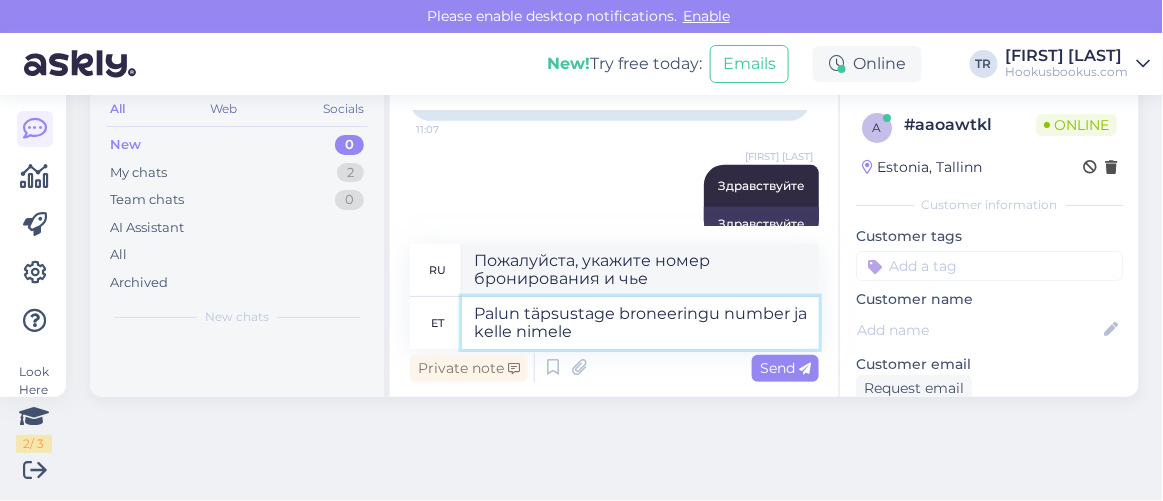 type on "Palun täpsustage broneeringu number ja kelle nimele" 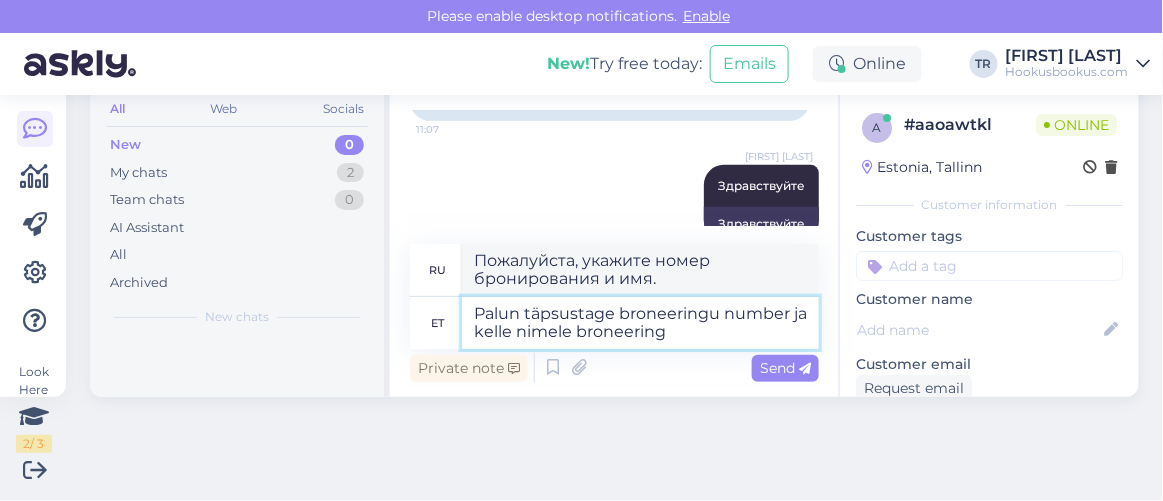 type on "Palun täpsustage broneeringu number ja kelle nimele broneering o" 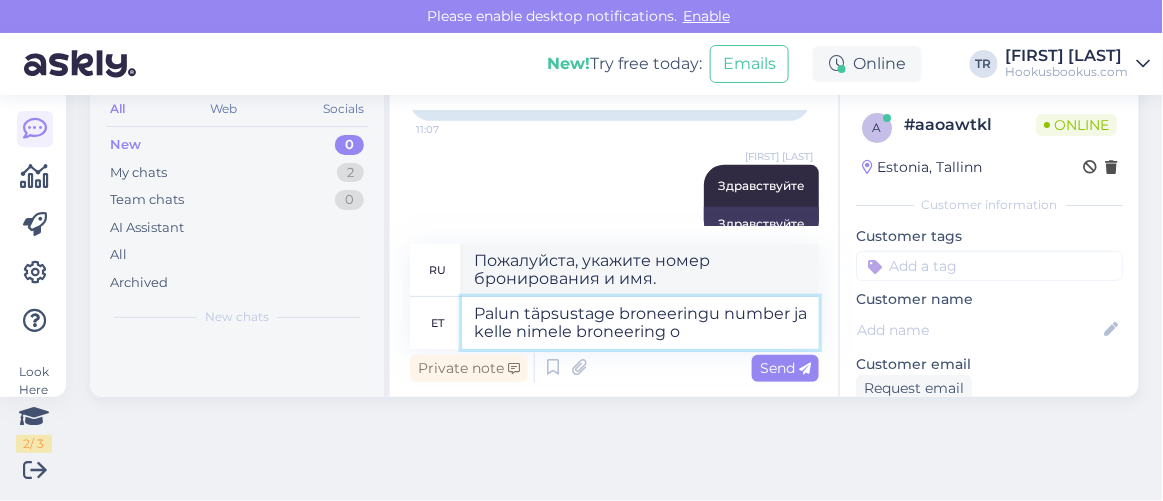 type on "Пожалуйста, укажите номер и название бронирования." 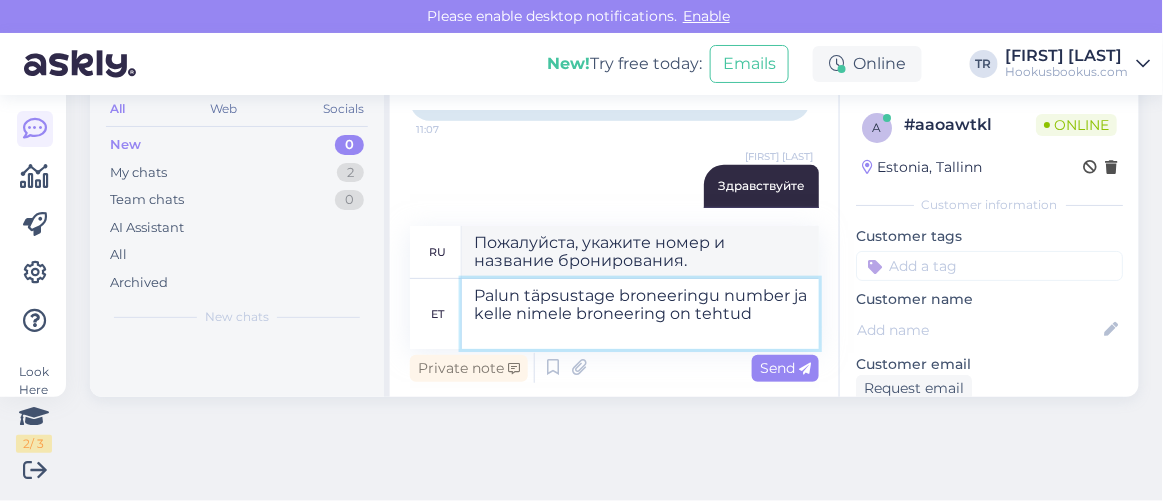 type on "Palun täpsustage broneeringu number ja kelle nimele broneering on tehtud?" 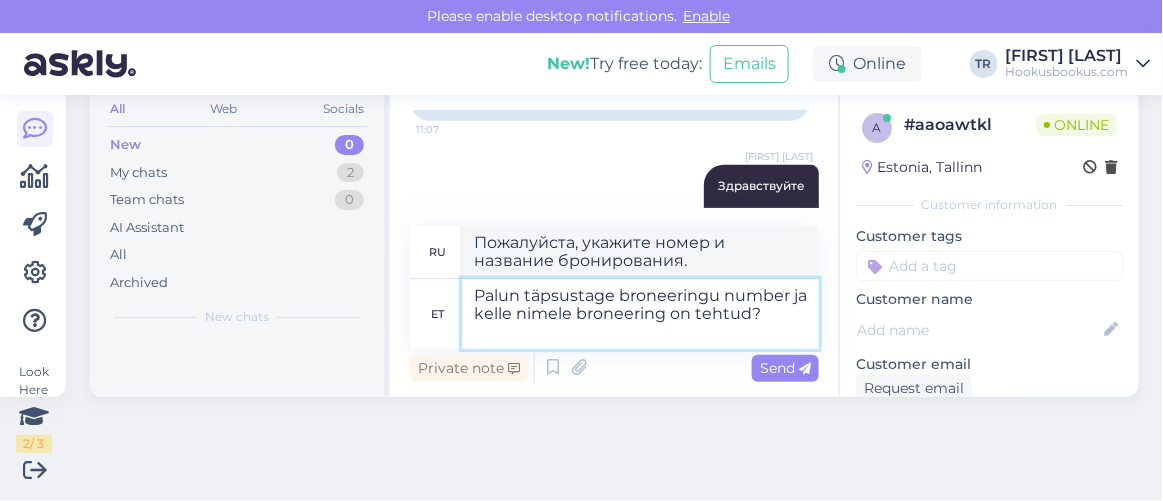 type on "Укажите, пожалуйста, номер бронирования и на чье имя оно оформлено?" 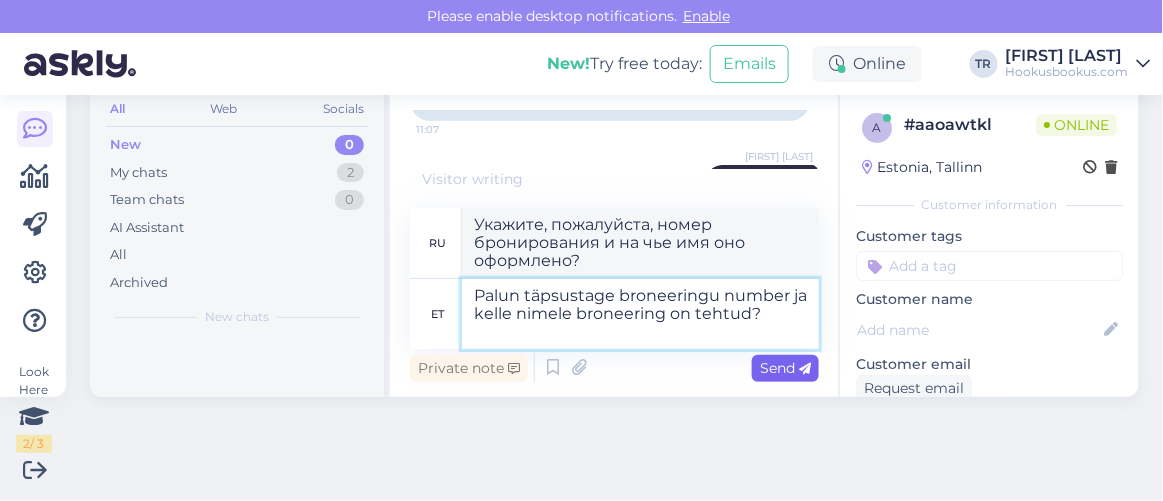 type on "Palun täpsustage broneeringu number ja kelle nimele broneering on tehtud?" 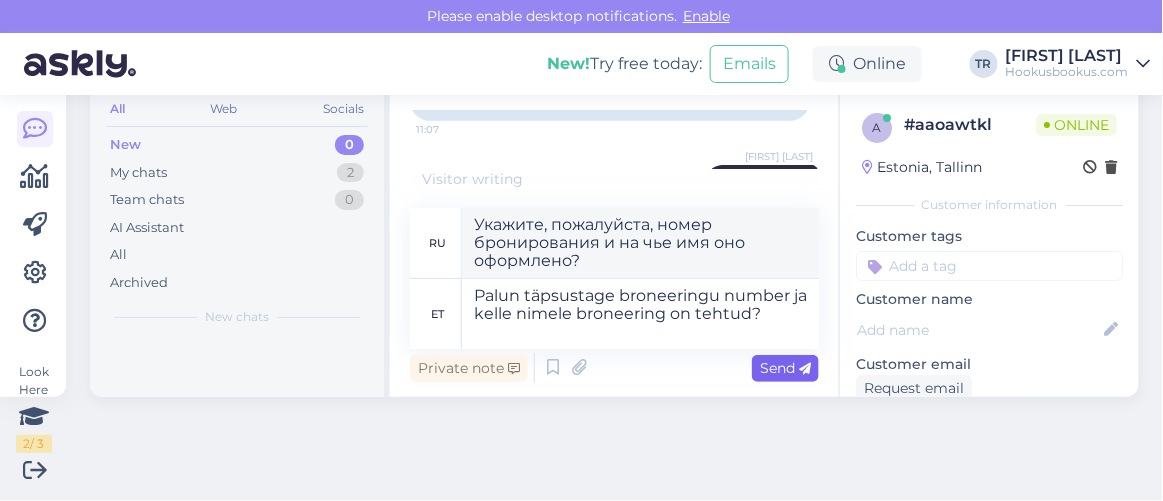 click on "Send" at bounding box center [785, 368] 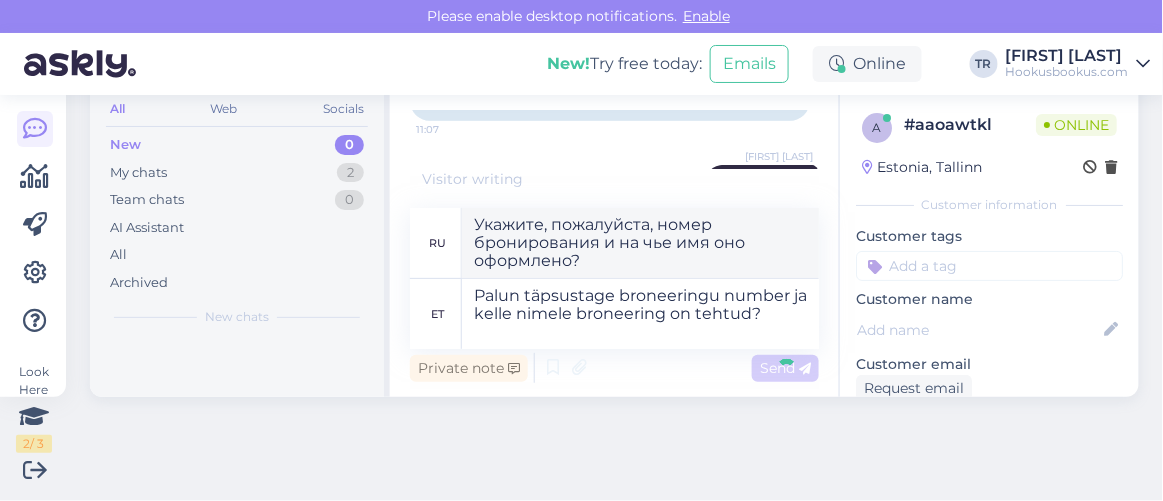 type 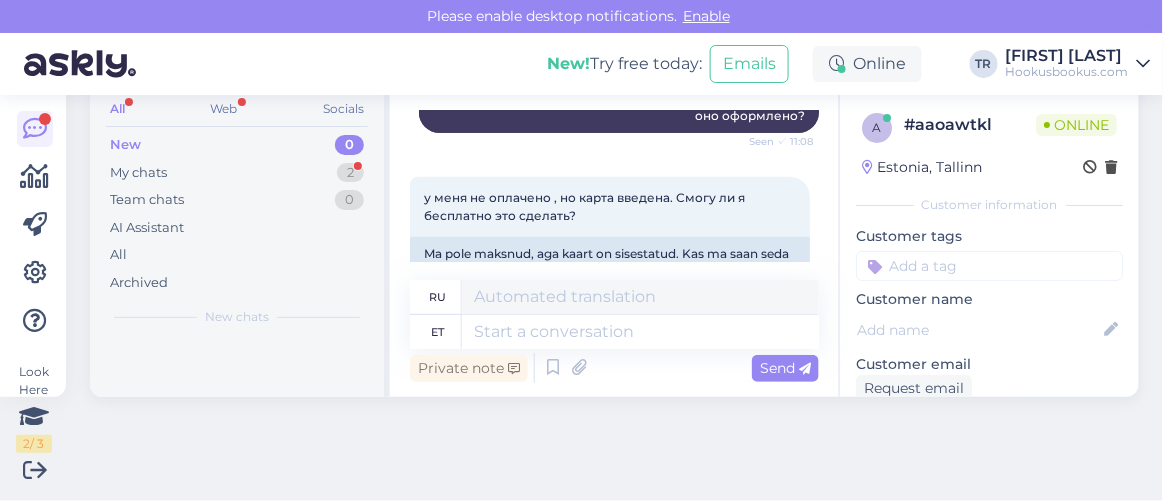 scroll, scrollTop: 610, scrollLeft: 0, axis: vertical 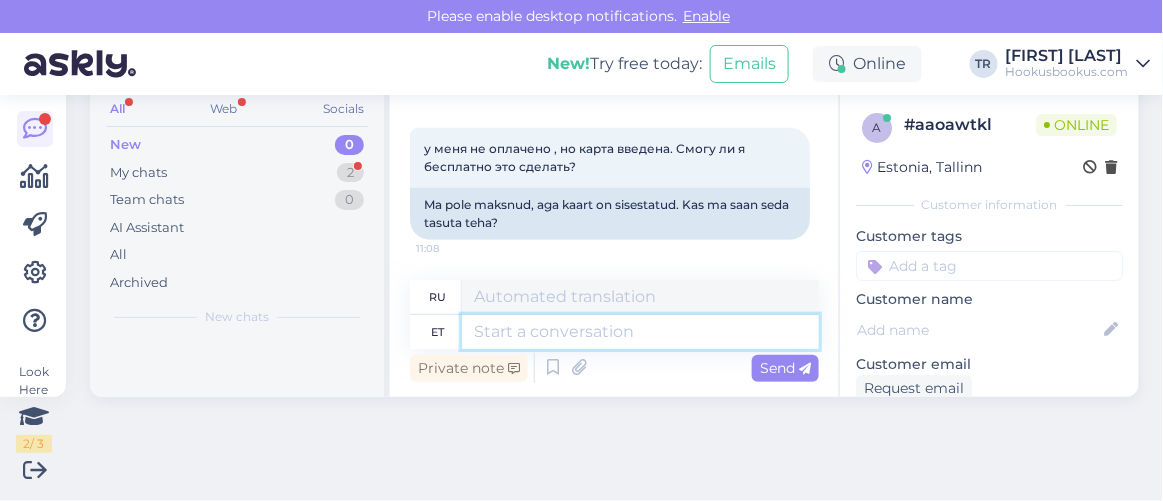 click at bounding box center [640, 332] 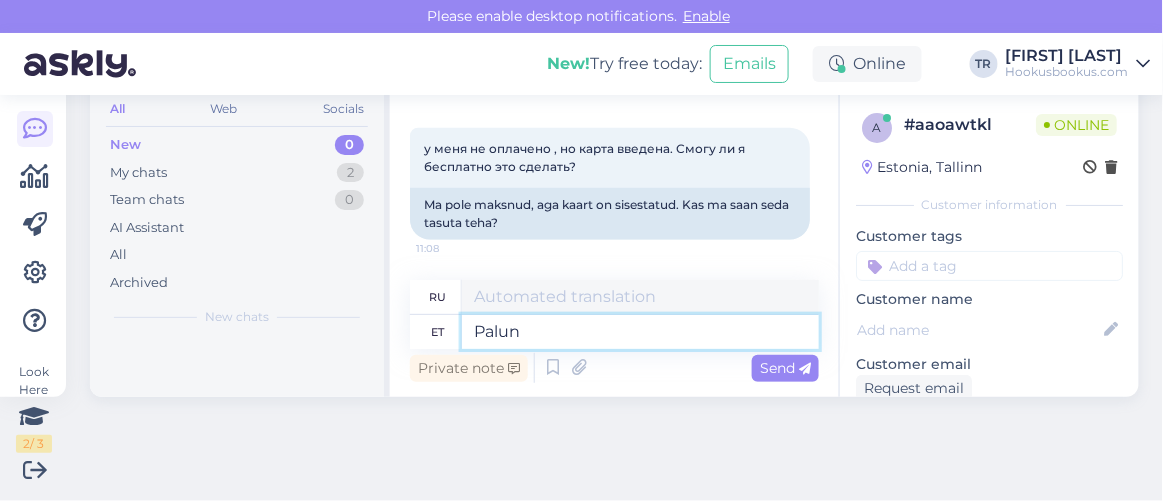 type on "Palun t" 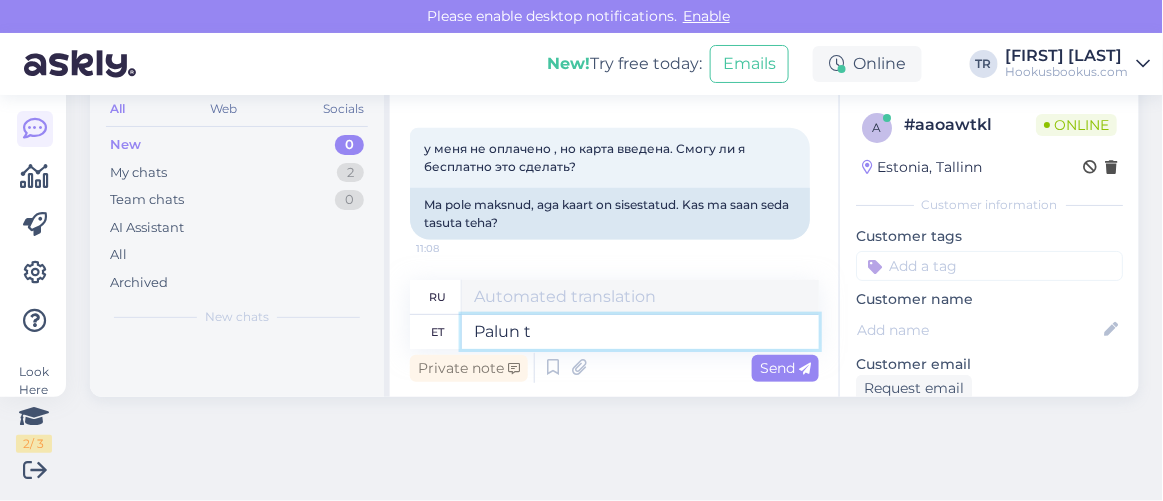 type on "Пожалуйста" 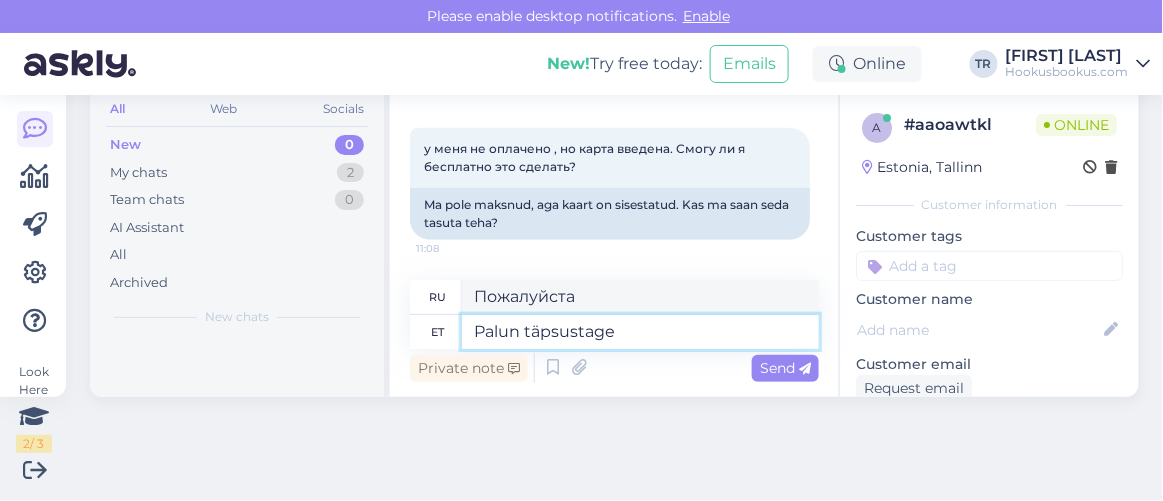 type on "Palun täpsustage b" 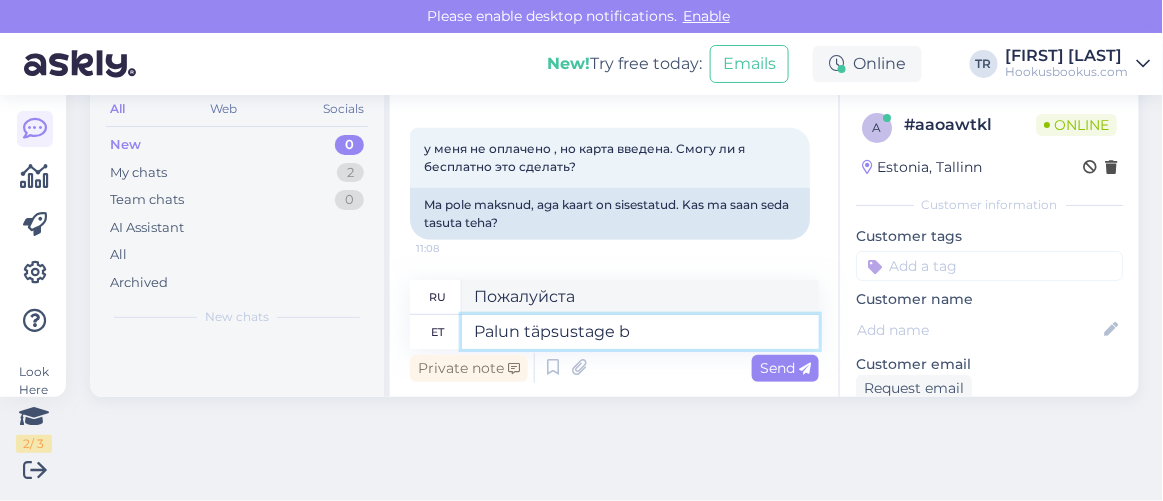 type on "Пожалуйста, уточните" 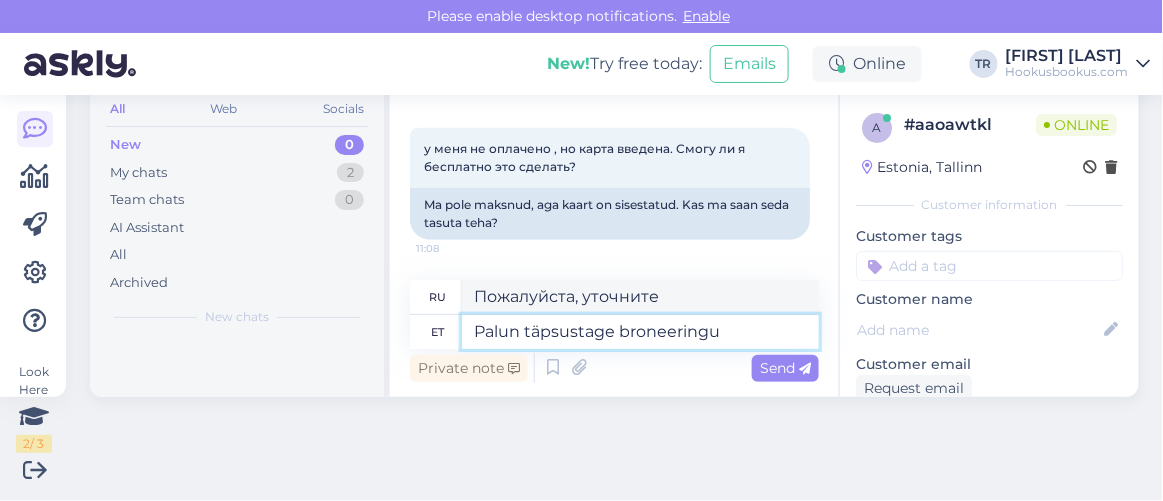 type on "Palun täpsustage broneeringu n" 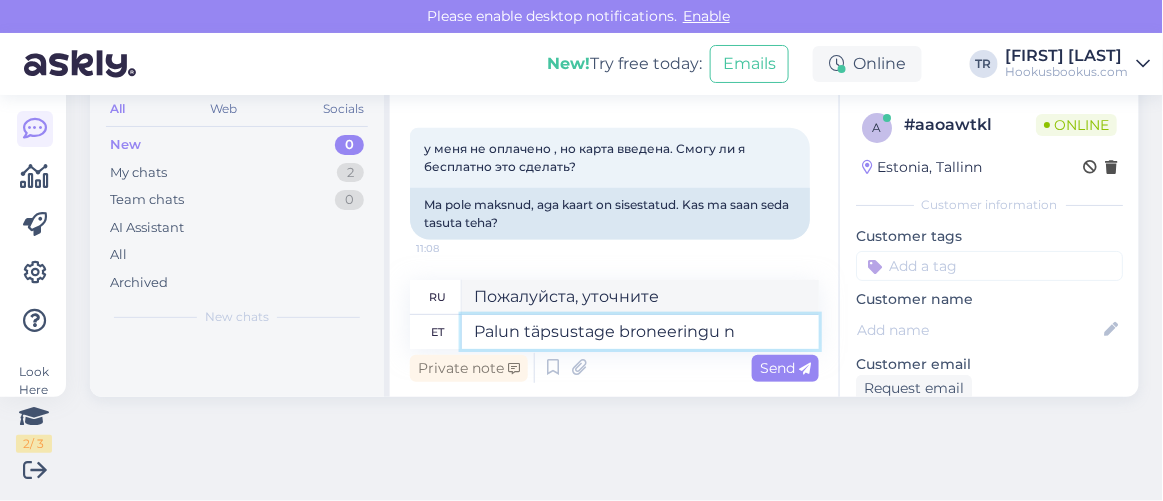 type on "Пожалуйста, уточните ваше бронирование." 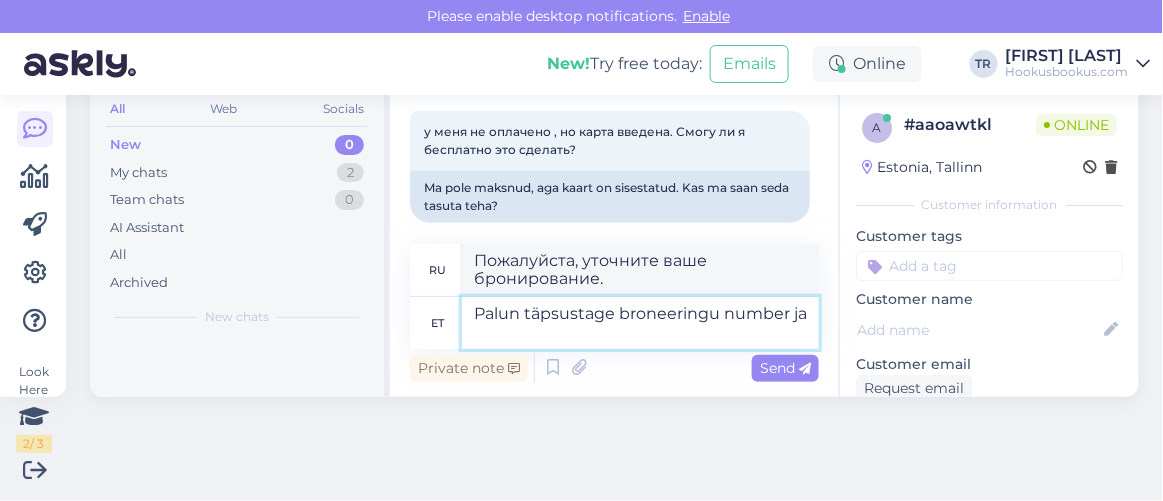 type on "Palun täpsustage broneeringu number ja k" 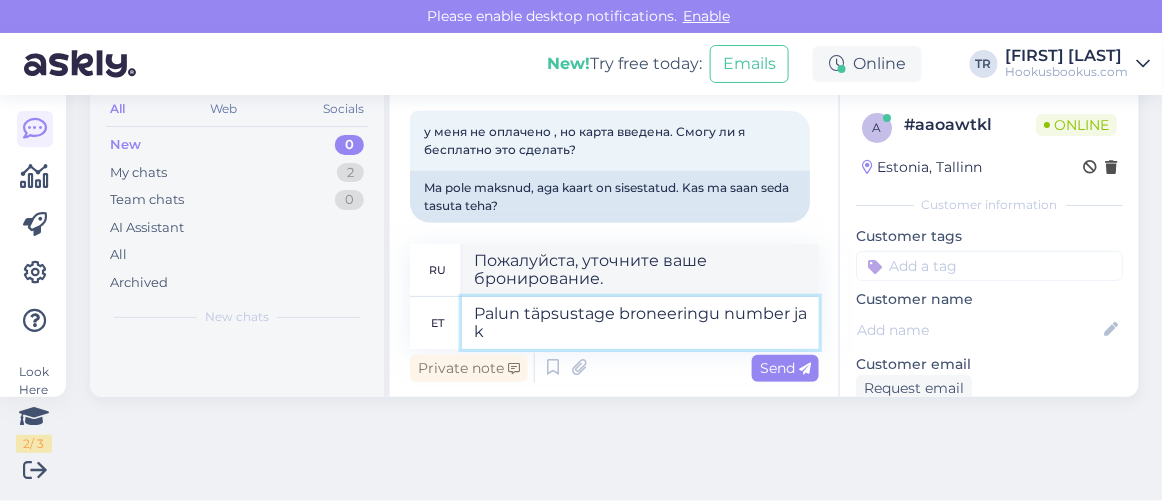 type on "Пожалуйста, укажите номер бронирования." 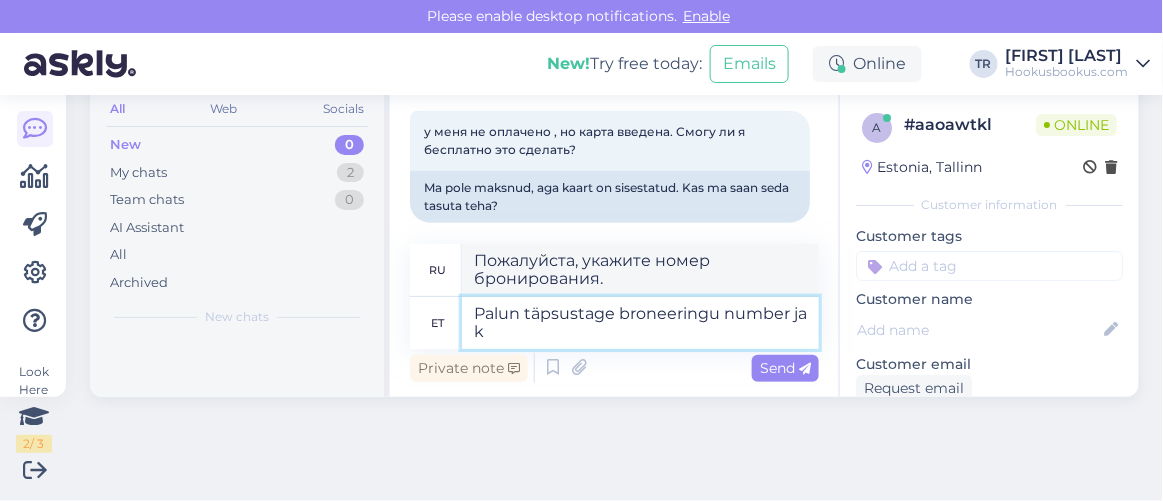 type on "Palun täpsustage broneeringu number ja ke" 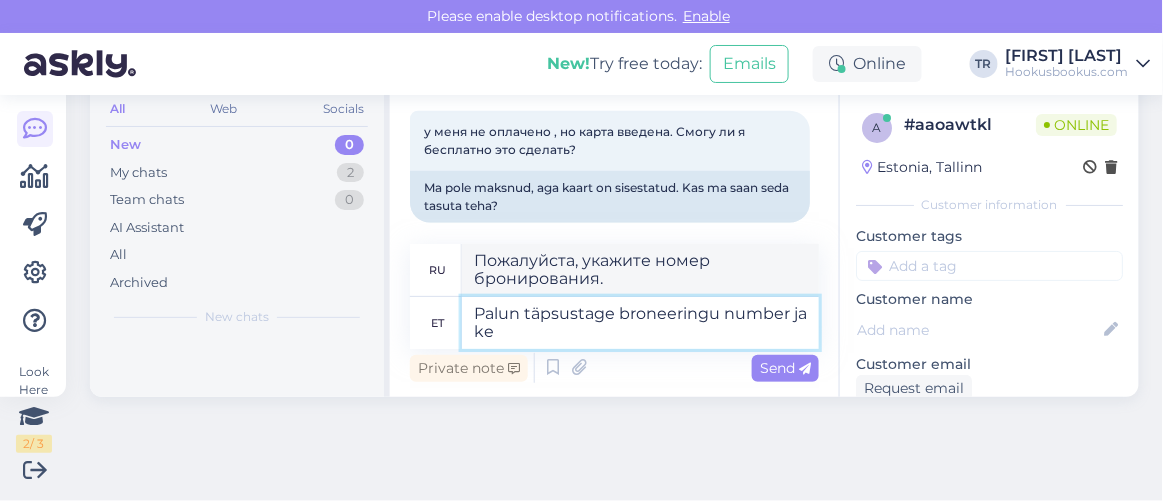 type on "Пожалуйста, укажите номер бронирования и" 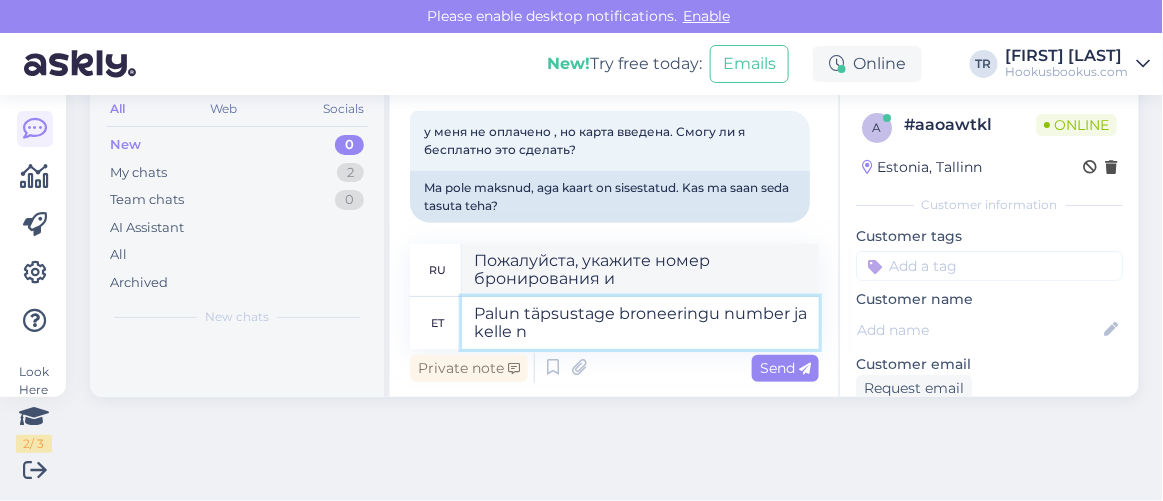 type on "Palun täpsustage broneeringu number ja kelle ni" 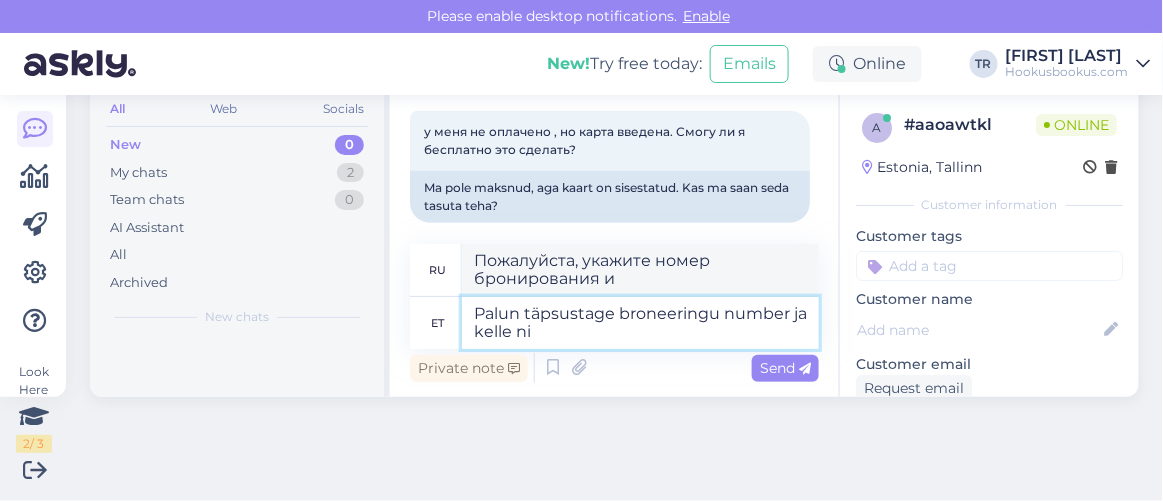 type on "Пожалуйста, укажите номер бронирования и чье" 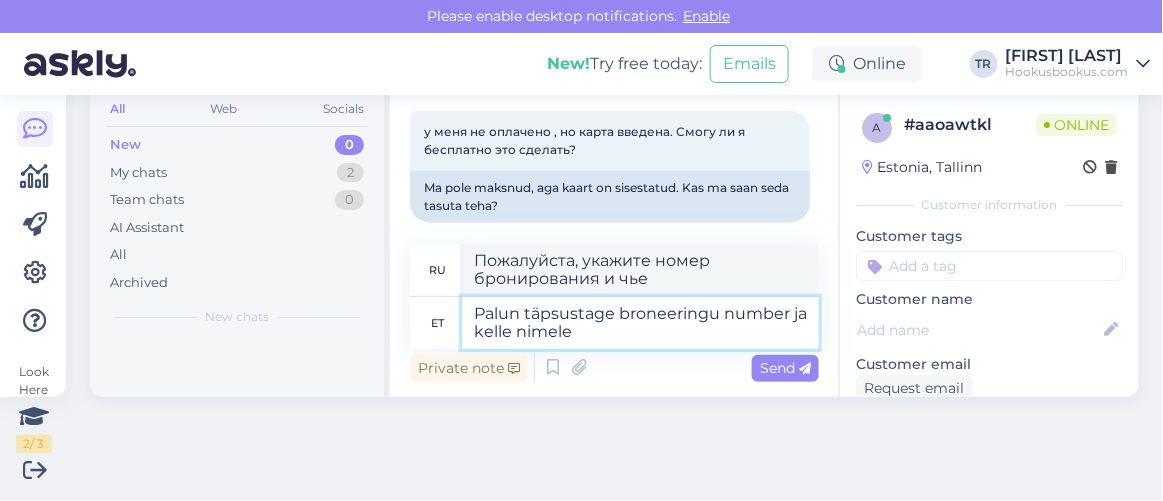 type on "Palun täpsustage broneeringu number ja kelle nimele b" 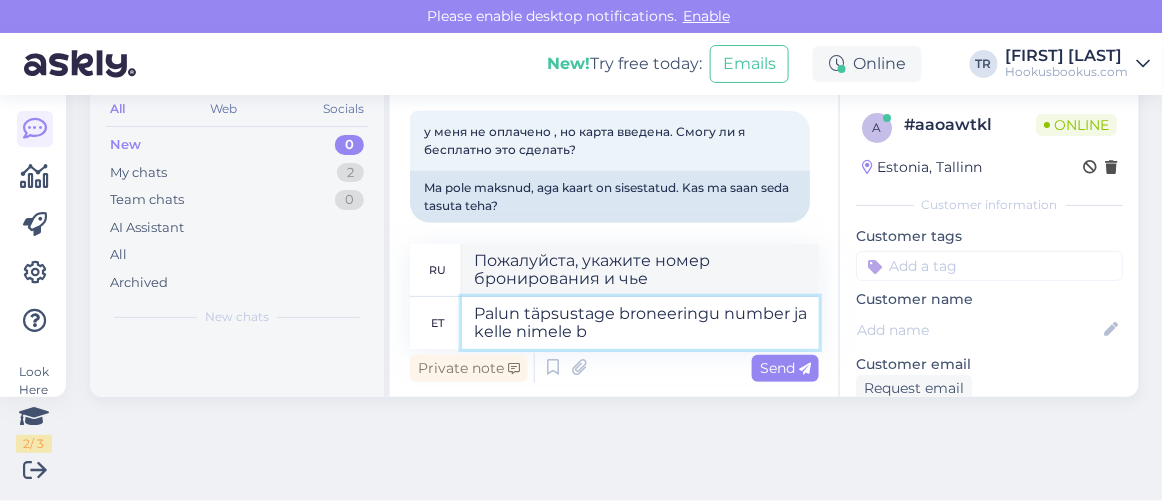 type on "Пожалуйста, укажите номер бронирования и имя." 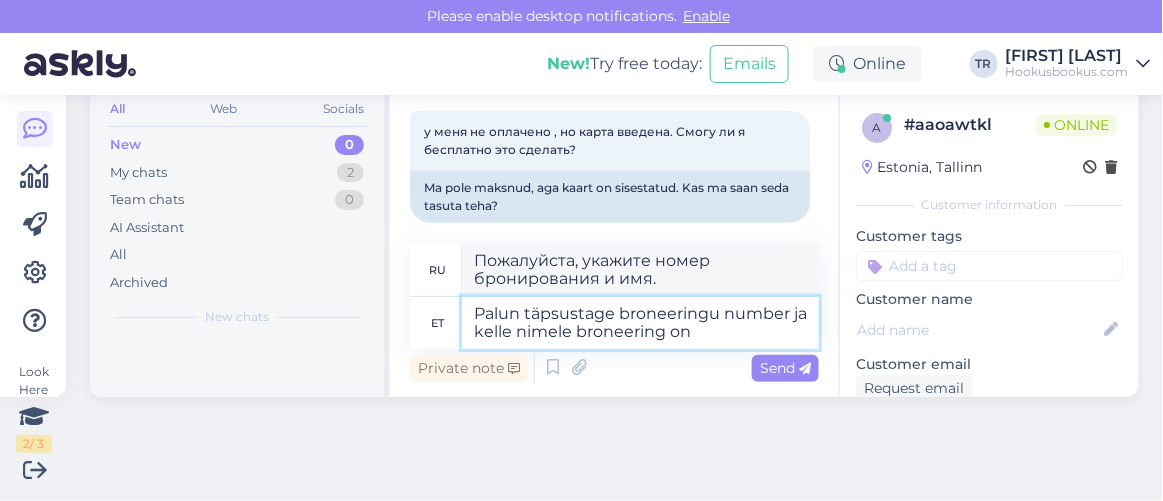 type on "Palun täpsustage broneeringu number ja kelle nimele broneering on" 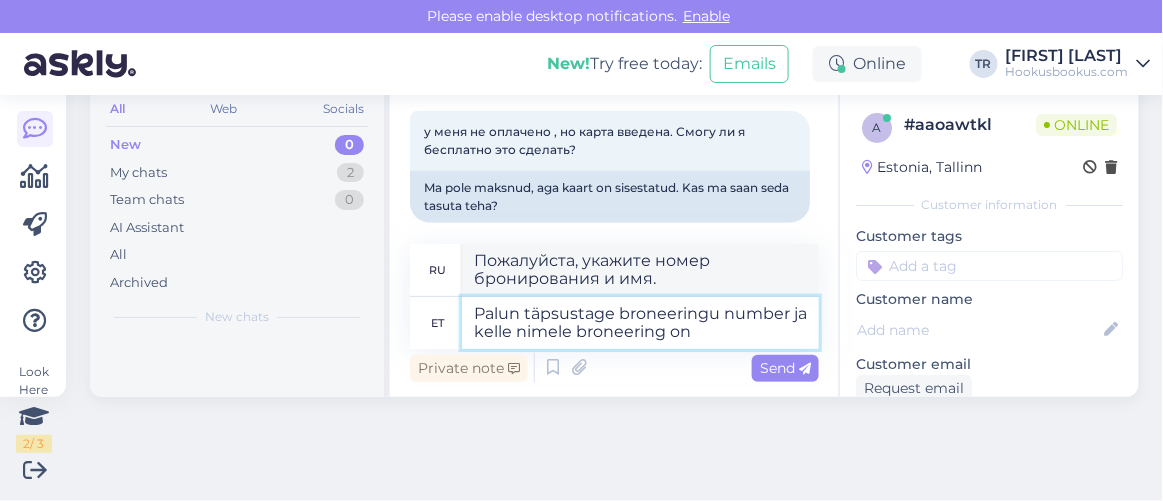 type on "Пожалуйста, укажите номер и название бронирования." 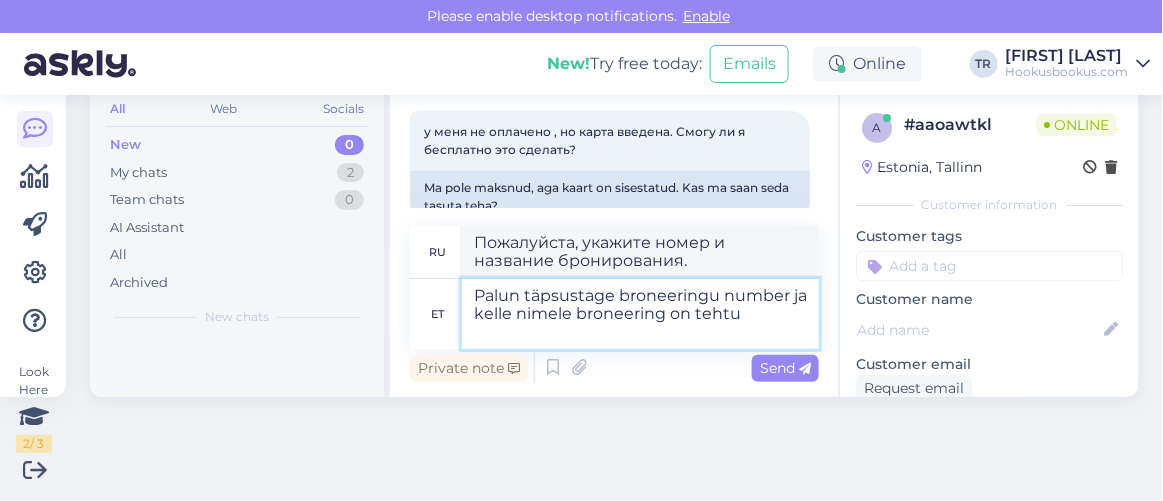 type on "Palun täpsustage broneeringu number ja kelle nimele broneering on tehtud" 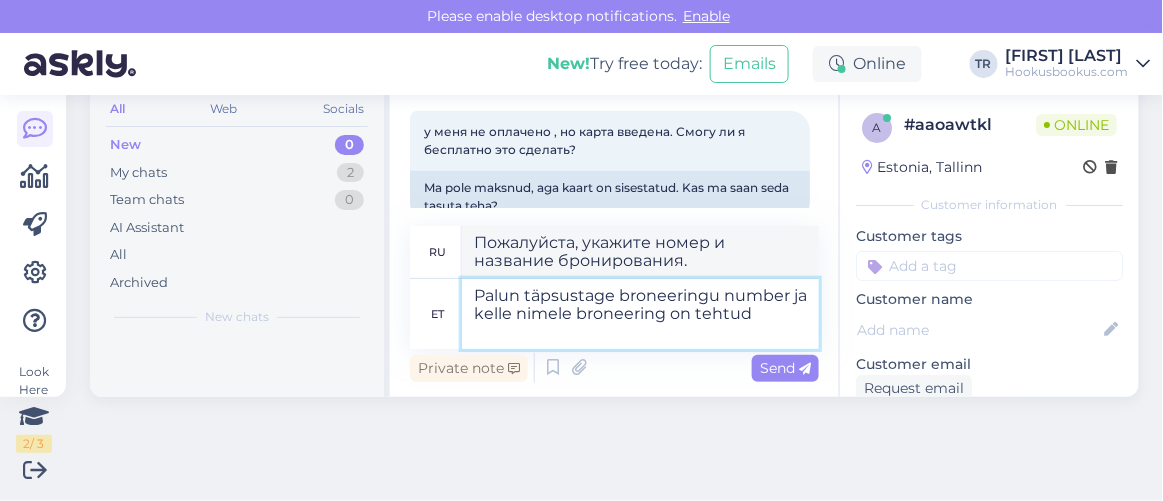 type on "Пожалуйста, укажите номер бронирования и на чье имя оно оформлено." 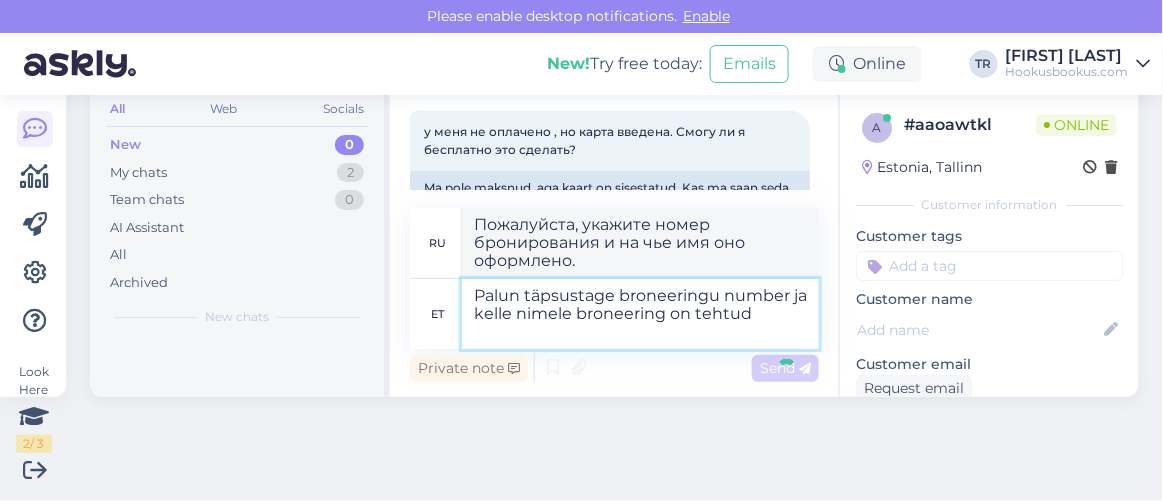 type 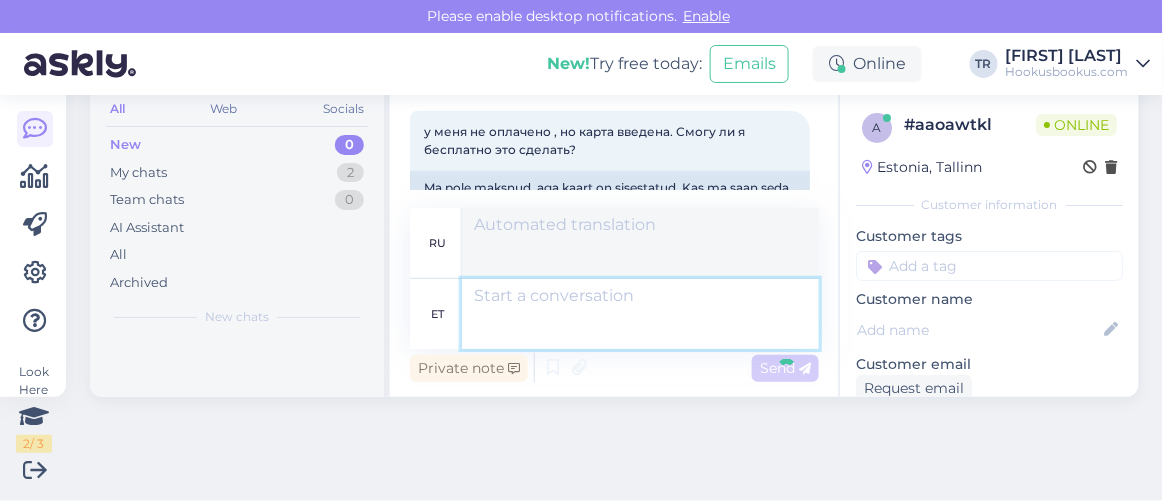 scroll, scrollTop: 766, scrollLeft: 0, axis: vertical 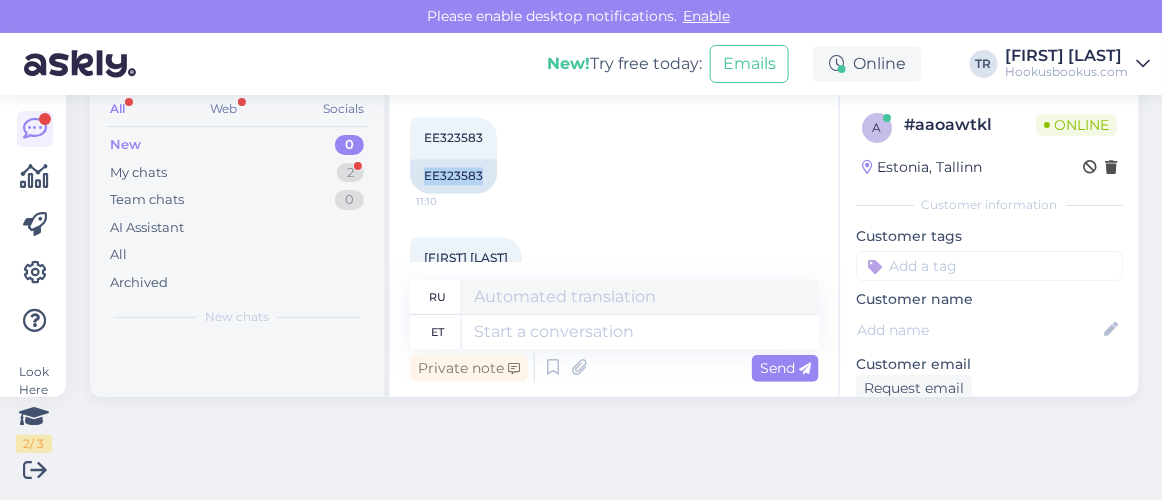 drag, startPoint x: 481, startPoint y: 194, endPoint x: 407, endPoint y: 195, distance: 74.00676 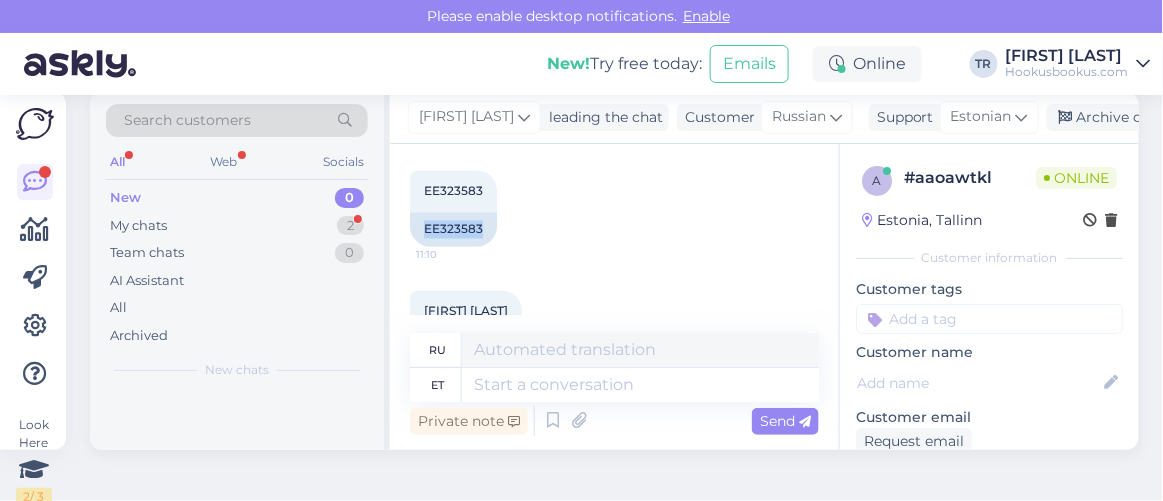 scroll, scrollTop: 0, scrollLeft: 0, axis: both 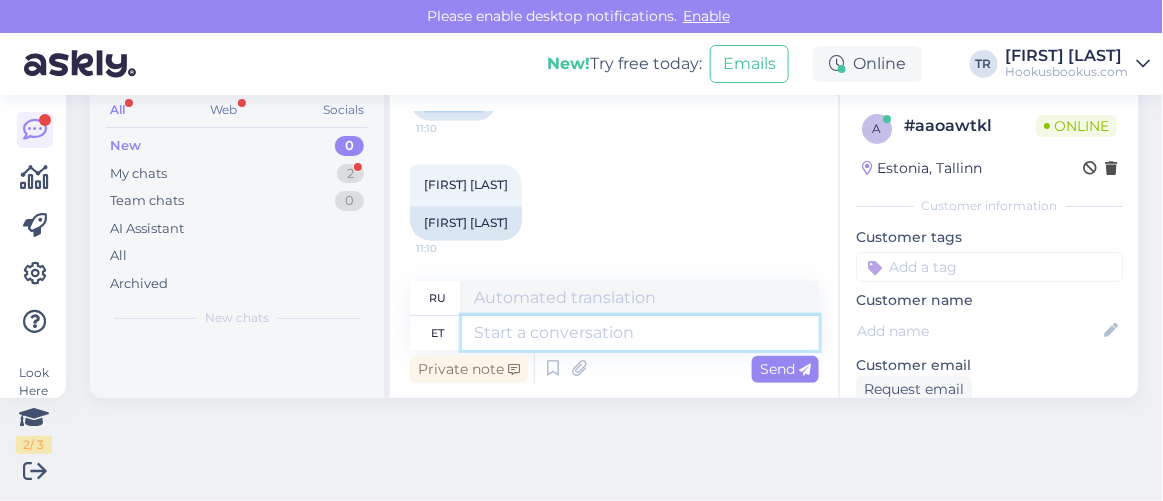 click at bounding box center [640, 333] 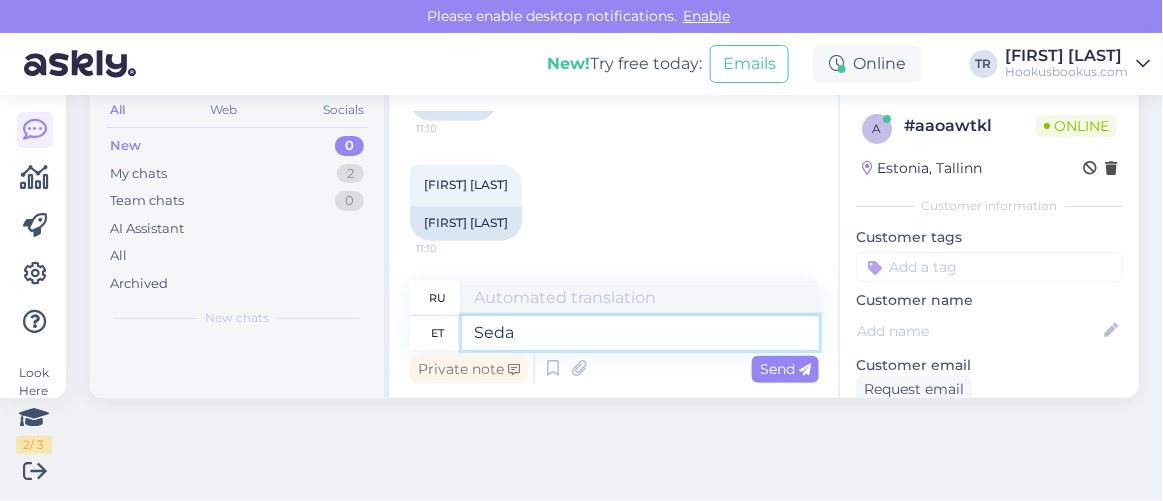 type on "Seda b" 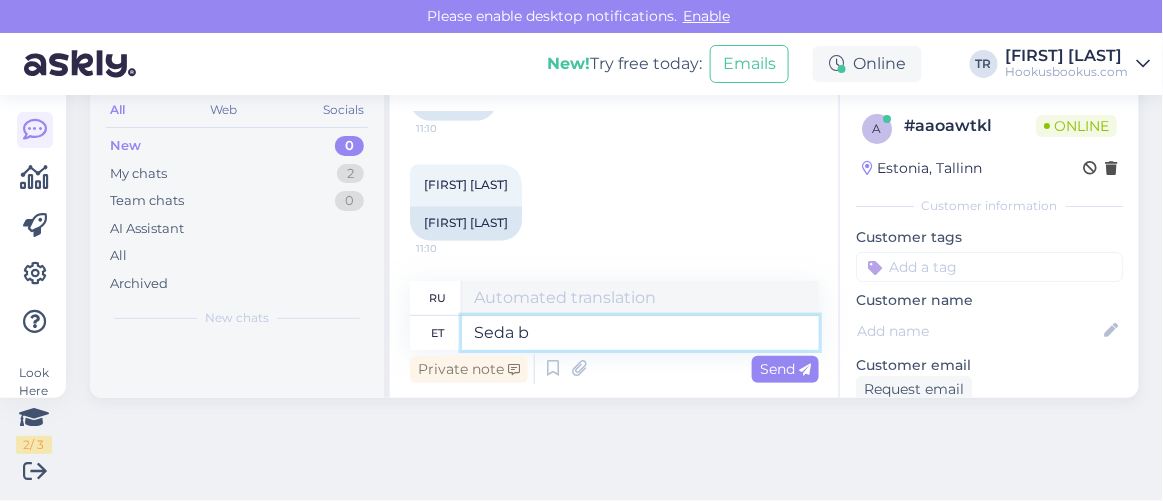 type on "Этот" 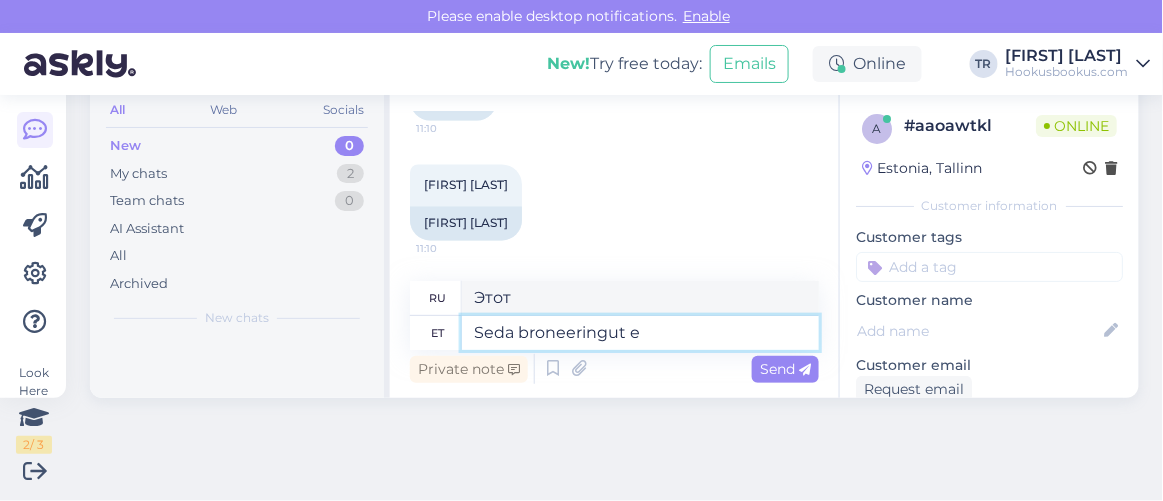 type on "Seda broneeringut ei" 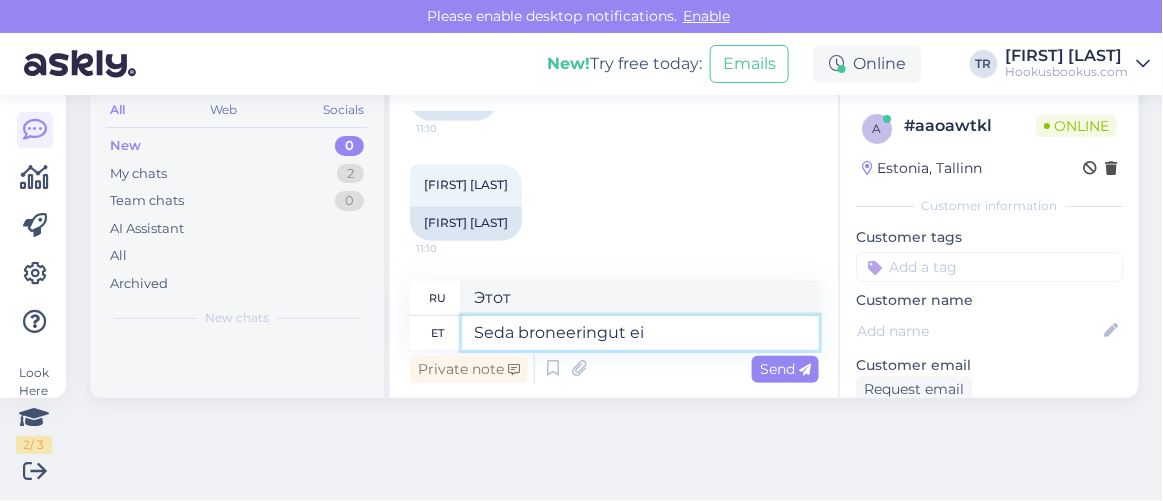 type on "Это бронирование" 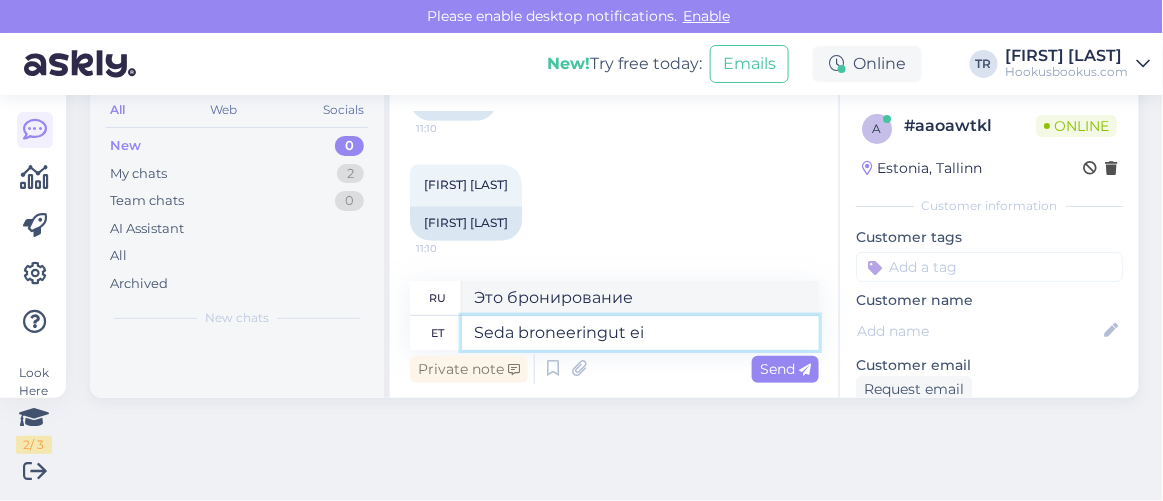 type on "Seda broneeringut ei o" 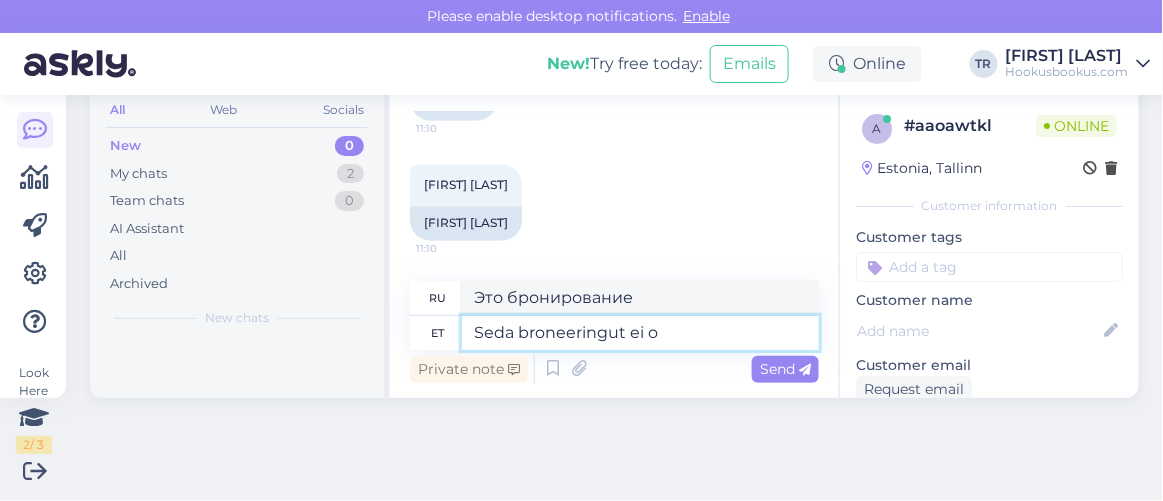 type on "Эта оговорка не является" 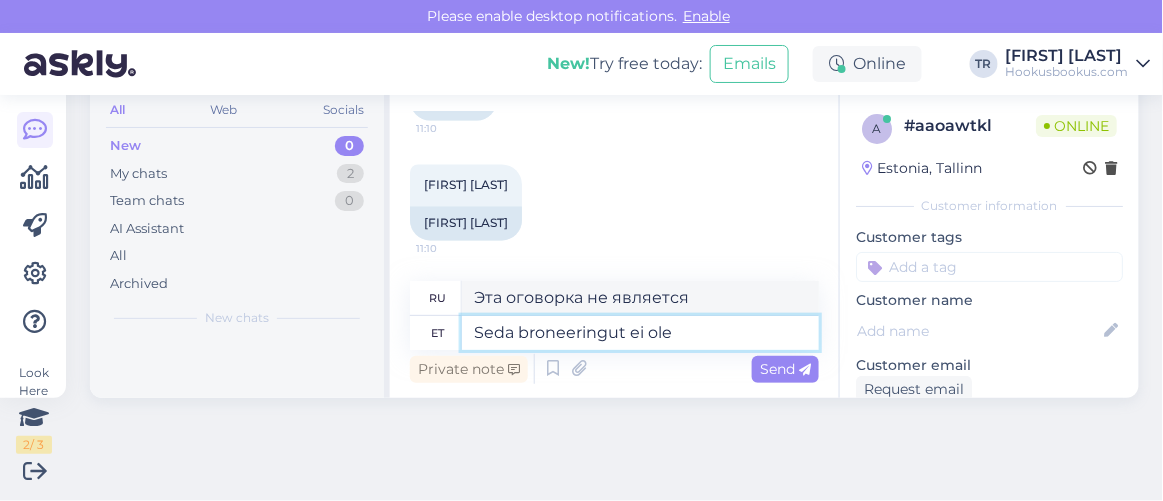 type on "Seda broneeringut ei ole v" 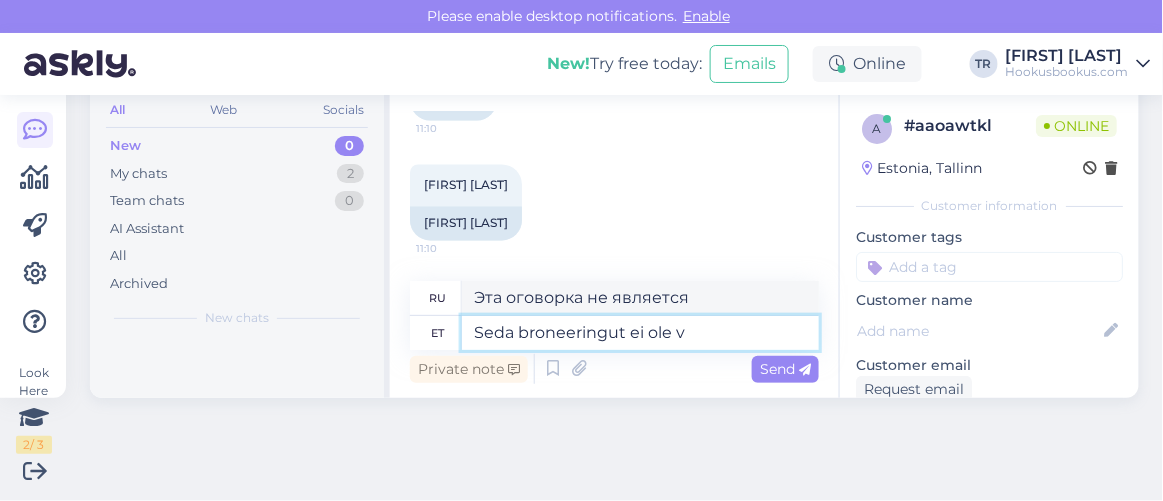 type on "Данная оговорка не существует." 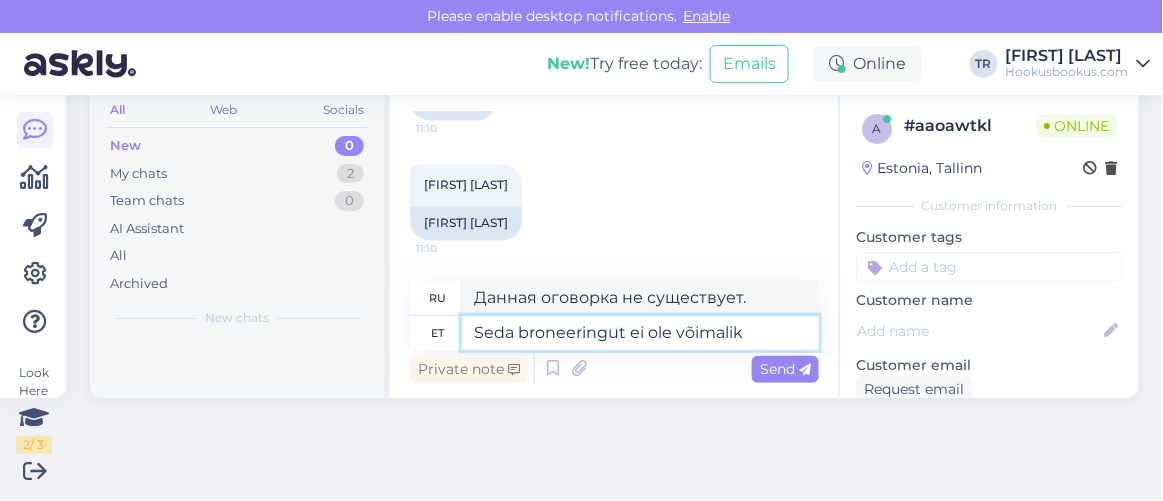 type on "Seda broneeringut ei ole võimalik" 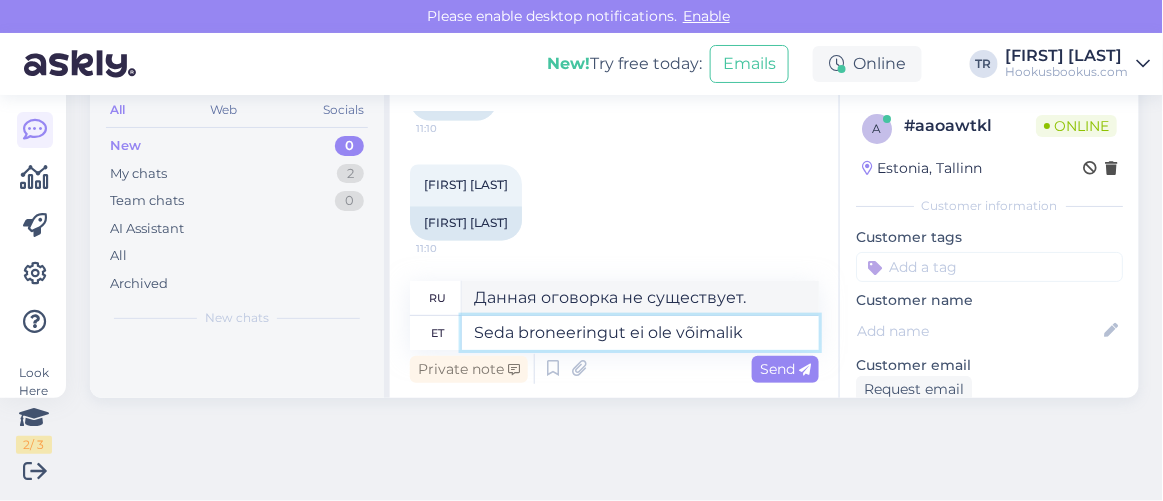 type on "Это бронирование невозможно." 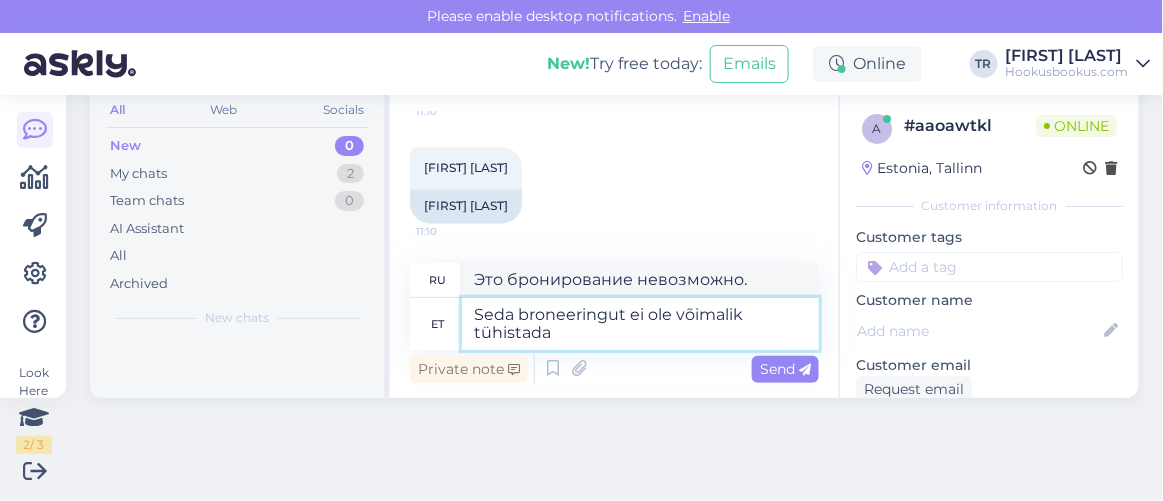 type on "Seda broneeringut ei ole võimalik tühistada e" 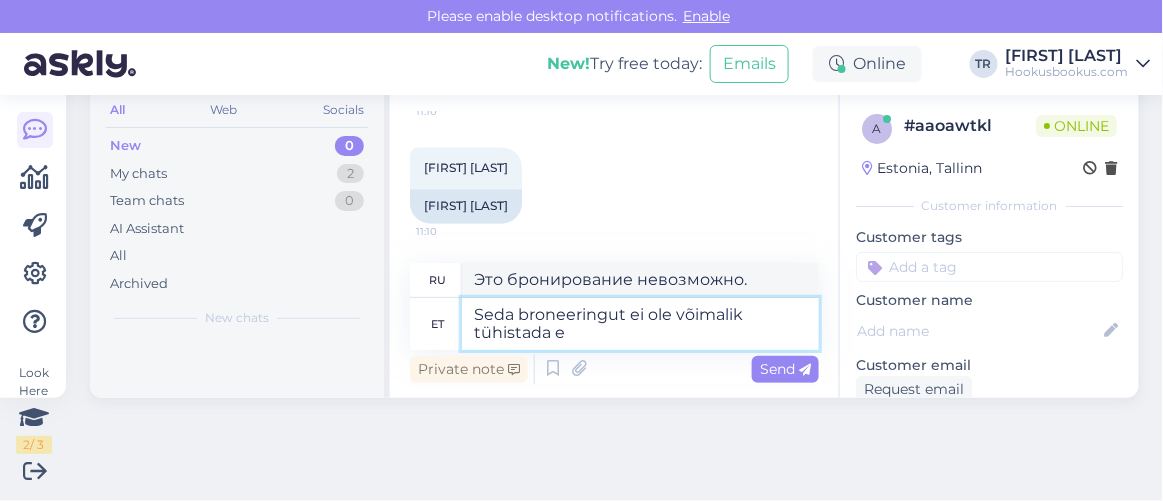 type on "Это бронирование не может быть отменено." 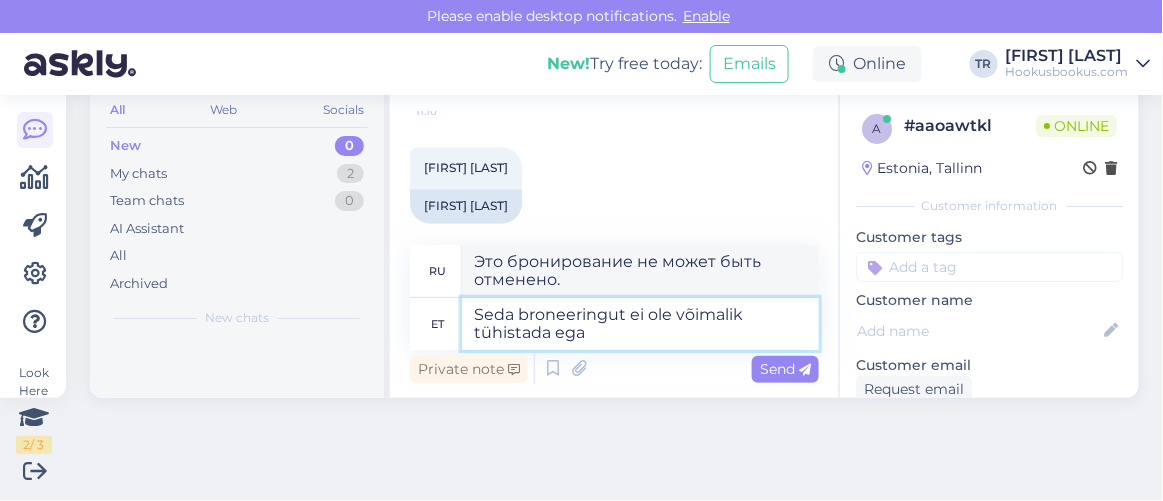 type on "Seda broneeringut ei ole võimalik tühistada ega m" 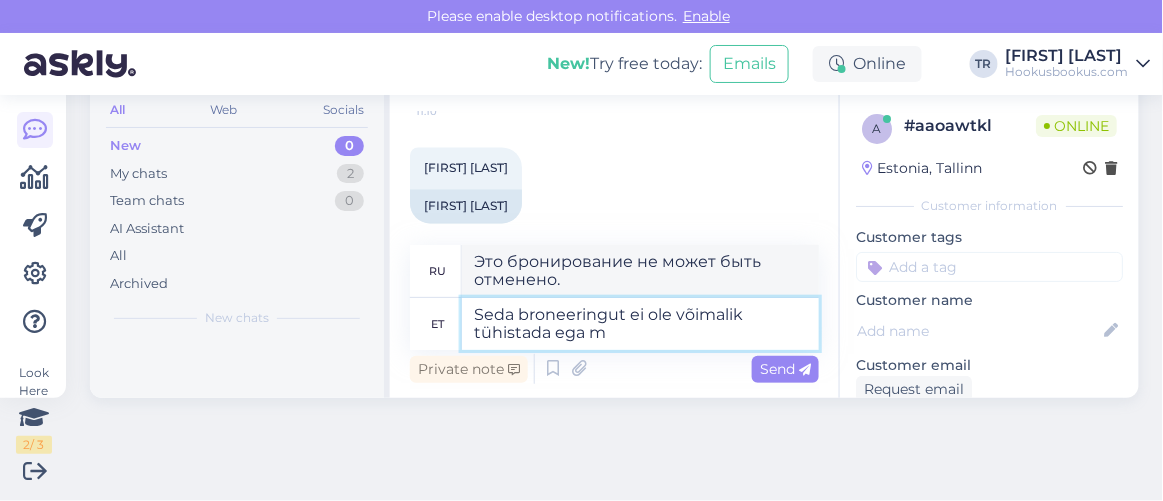 type on "Это бронирование не может быть отменено или" 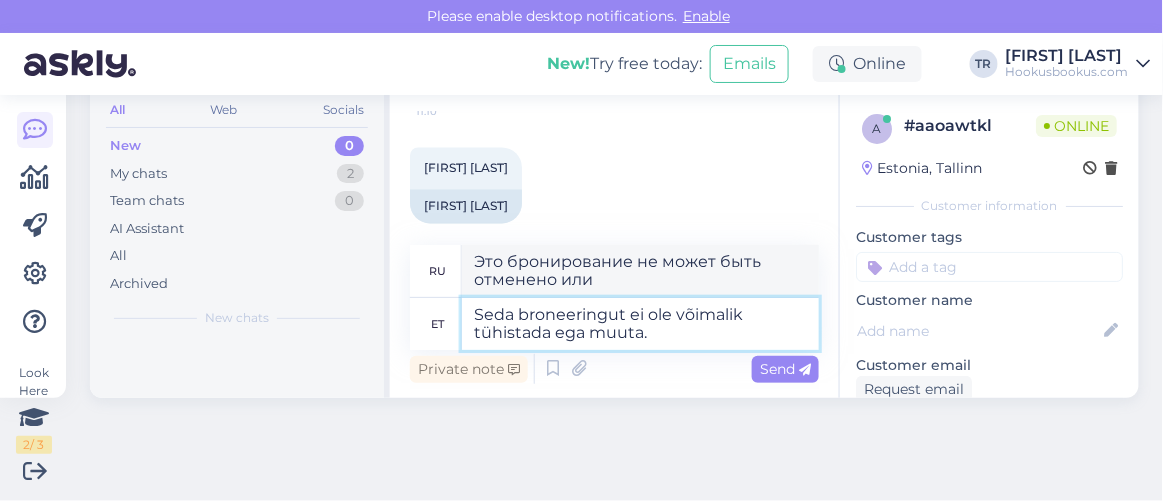 type on "Seda broneeringut ei ole võimalik tühistada ega muuta." 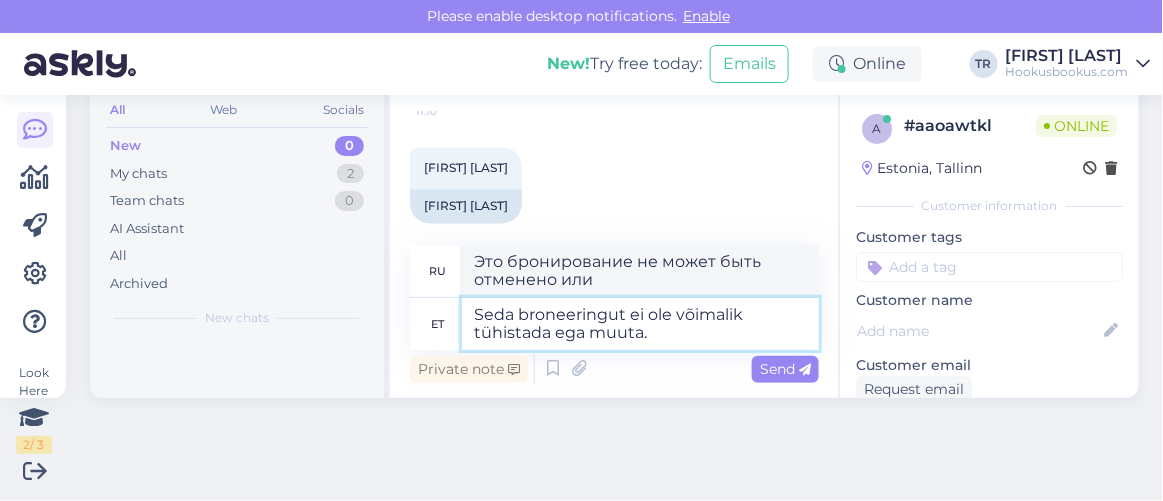 type on "Это бронирование не может быть отменено или изменено." 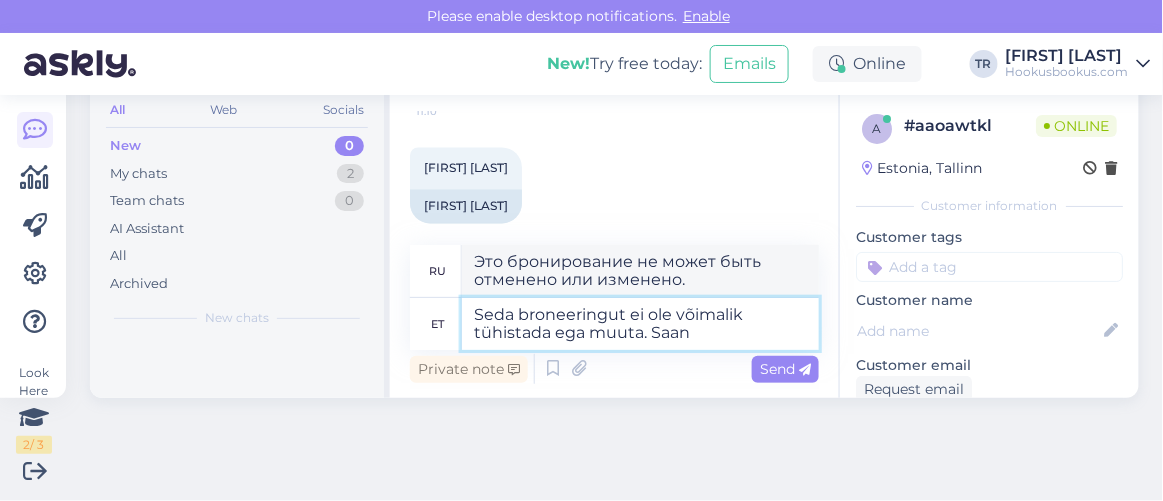 type on "Seda broneeringut ei ole võimalik tühistada ega muuta. Saan h" 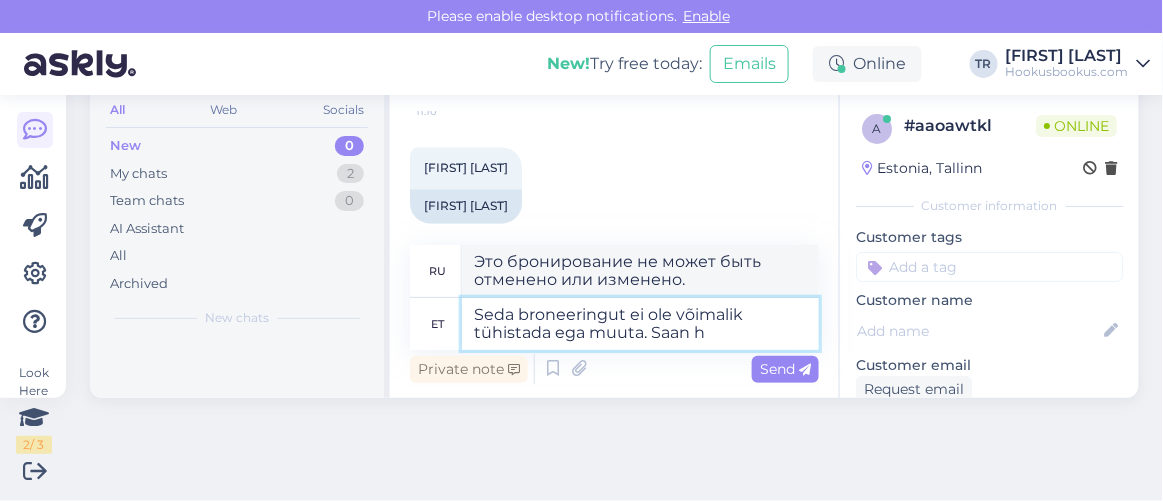 type on "Это бронирование не может быть отменено или изменено. Я могу" 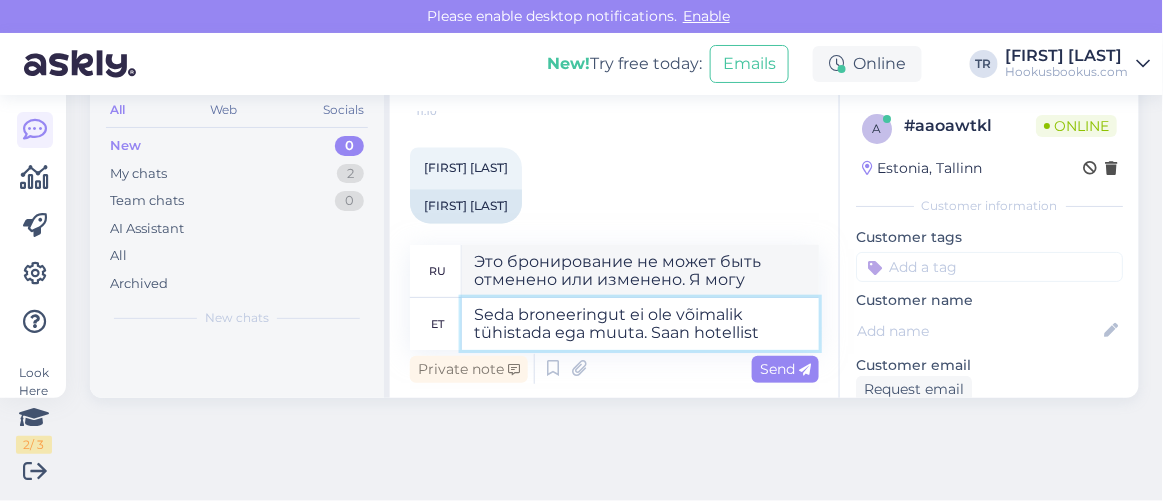 type on "Seda broneeringut ei ole võimalik tühistada ega muuta. Saan hotellist u" 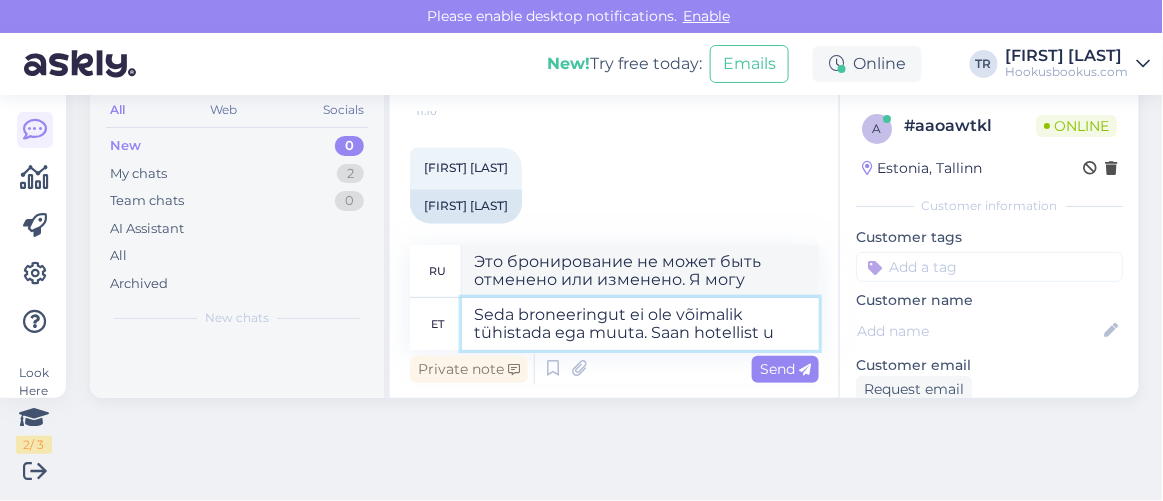 type on "Это бронирование не подлежит отмене или изменению. Отель вернет мне деньги." 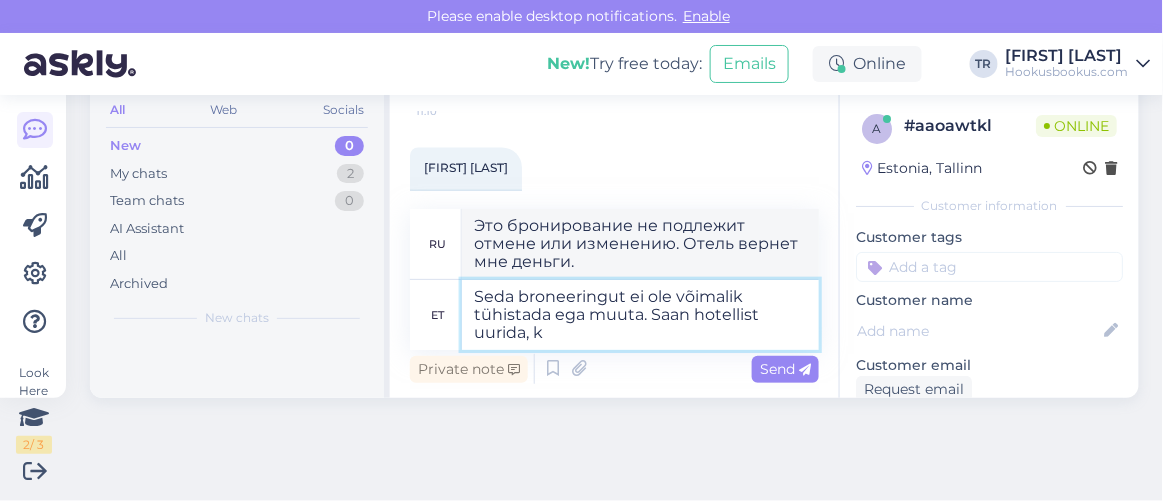 type on "Seda broneeringut ei ole võimalik tühistada ega muuta. Saan hotellist uurida, ka" 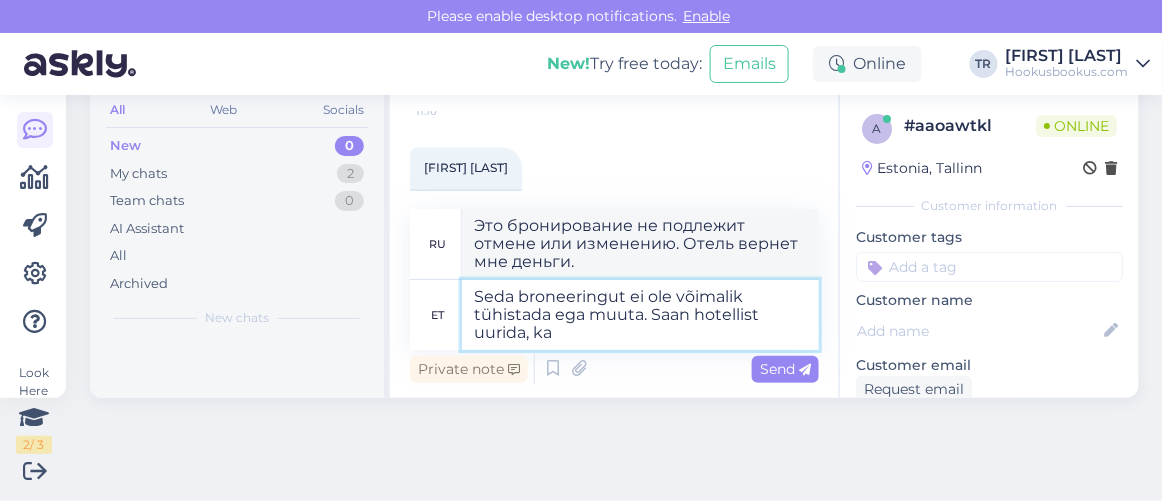 type on "Это бронирование не подлежит отмене или изменению. Я могу уточнить в отеле." 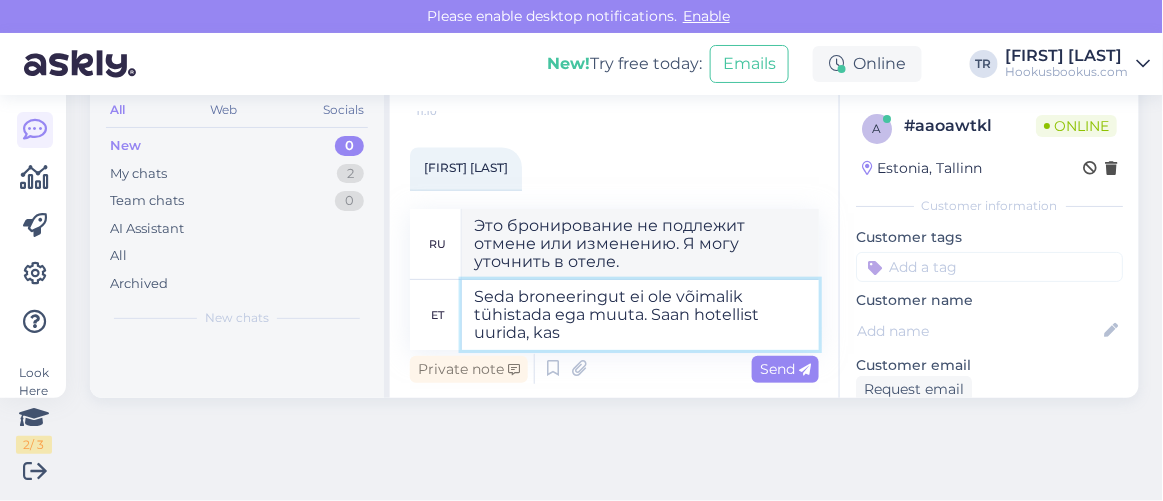 type on "Seda broneeringut ei ole võimalik tühistada ega muuta. Saan hotellist uurida, kas e" 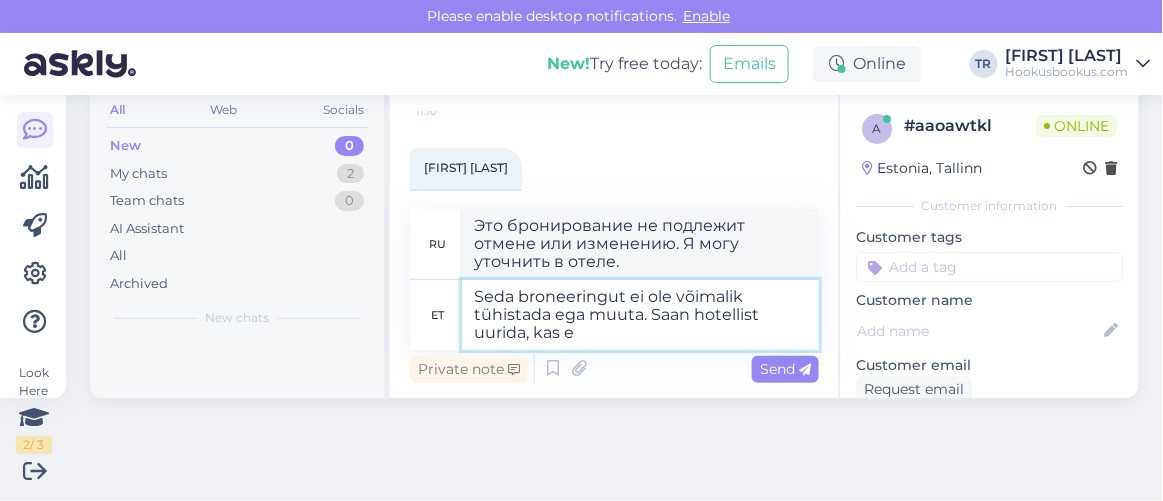 type on "Это бронирование не может быть отменено или изменено. Могу ли я уточнить в отеле," 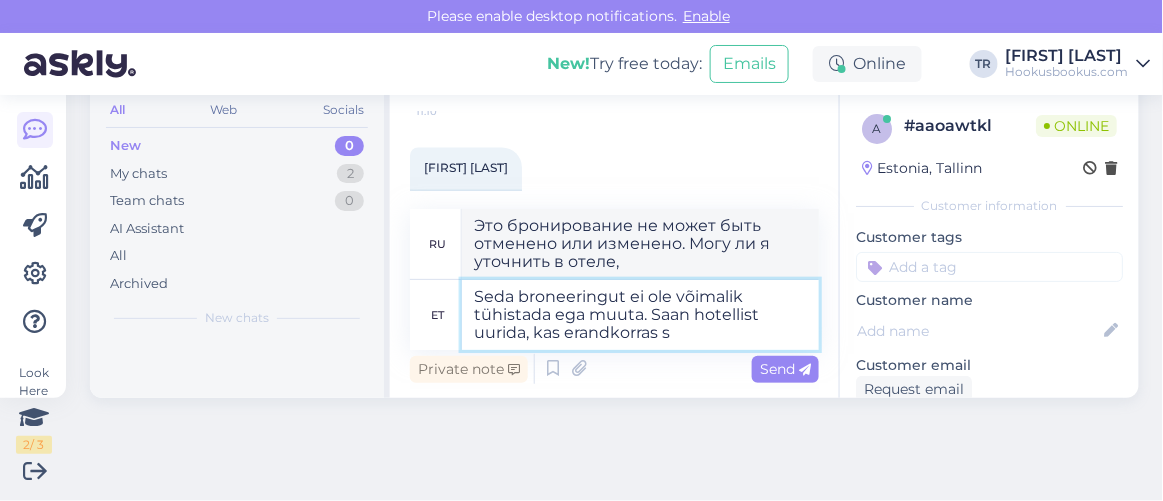 type on "Seda broneeringut ei ole võimalik tühistada ega muuta. Saan hotellist uurida, kas erandkorras sa" 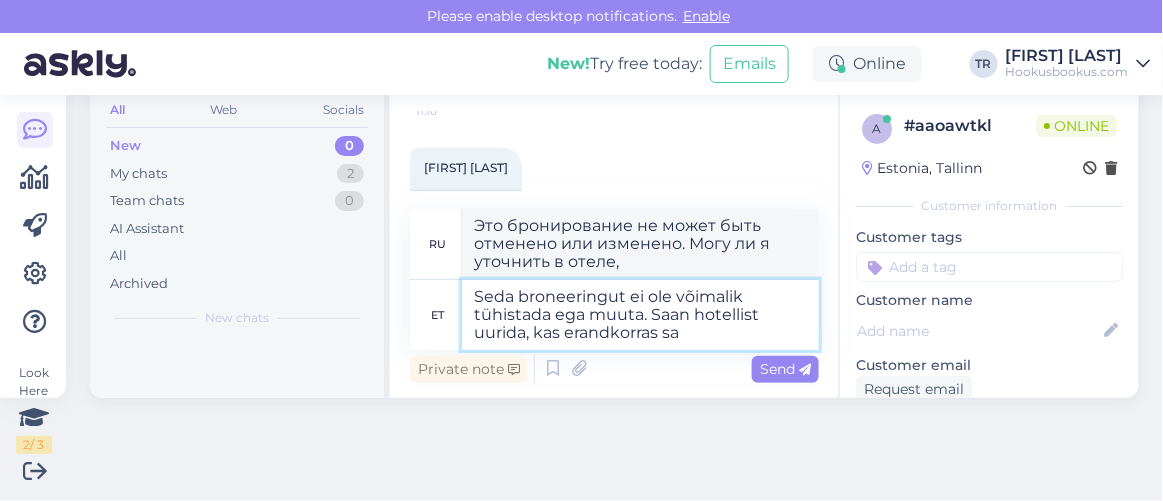 type on "Это бронирование не подлежит отмене или изменению. Я могу уточнить в отеле, возникнут ли какие-либо исключительные обстоятельства." 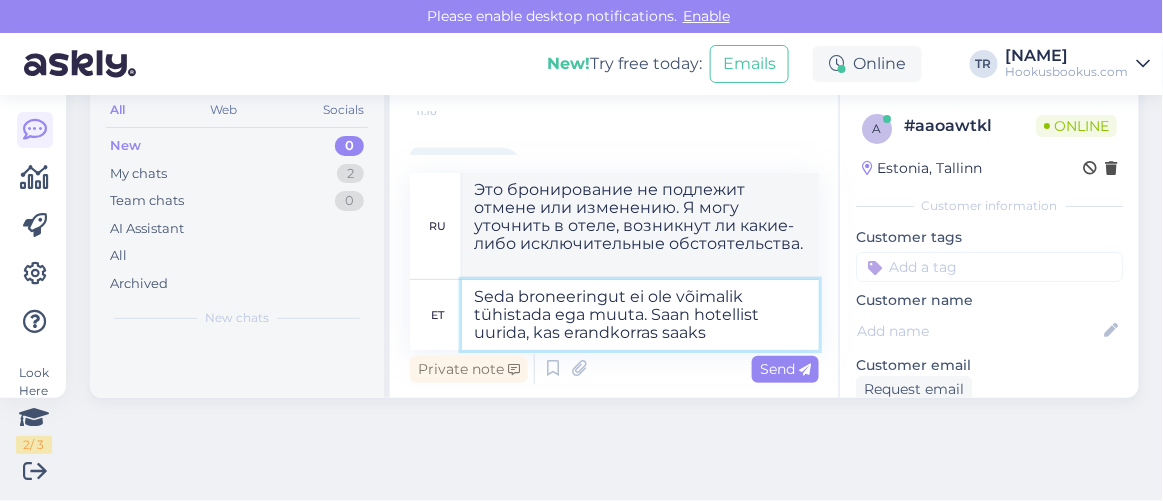 type on "Seda broneeringut ei ole võimalik tühistada ega muuta. Saan hotellist uurida, kas erandkorras saaks" 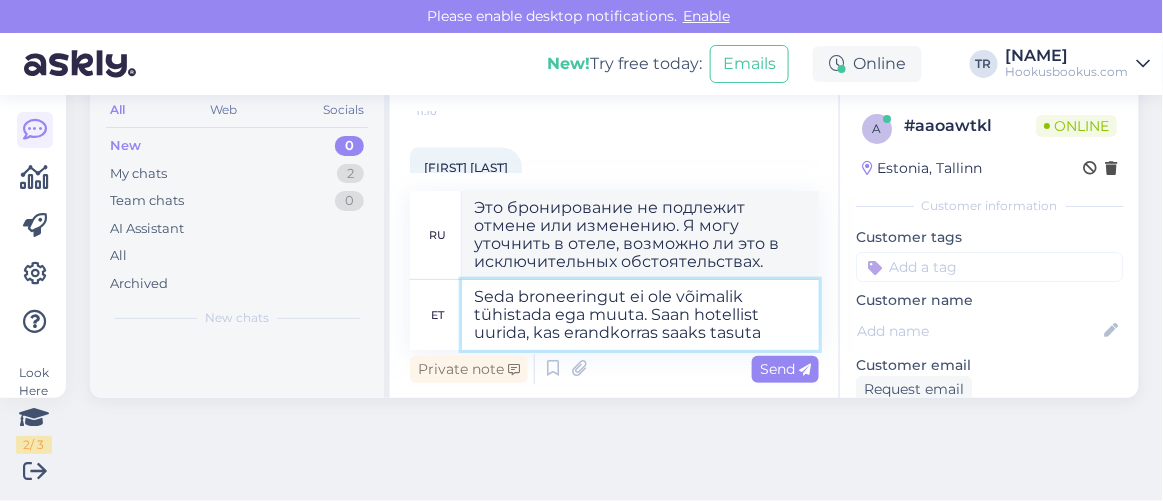 type on "Seda broneeringut ei ole võimalik tühistada ega muuta. Saan hotellist uurida, kas erandkorras saaks tasuta m" 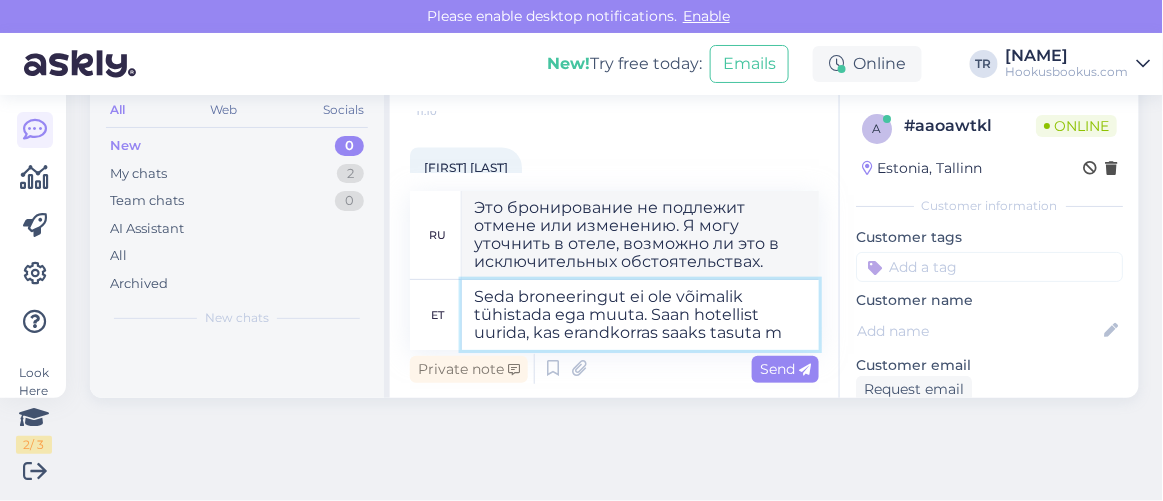 type on "Это бронирование не подлежит отмене или изменению. Могу ли я уточнить в отеле, есть ли исключительные случаи для бесплатного размещения?" 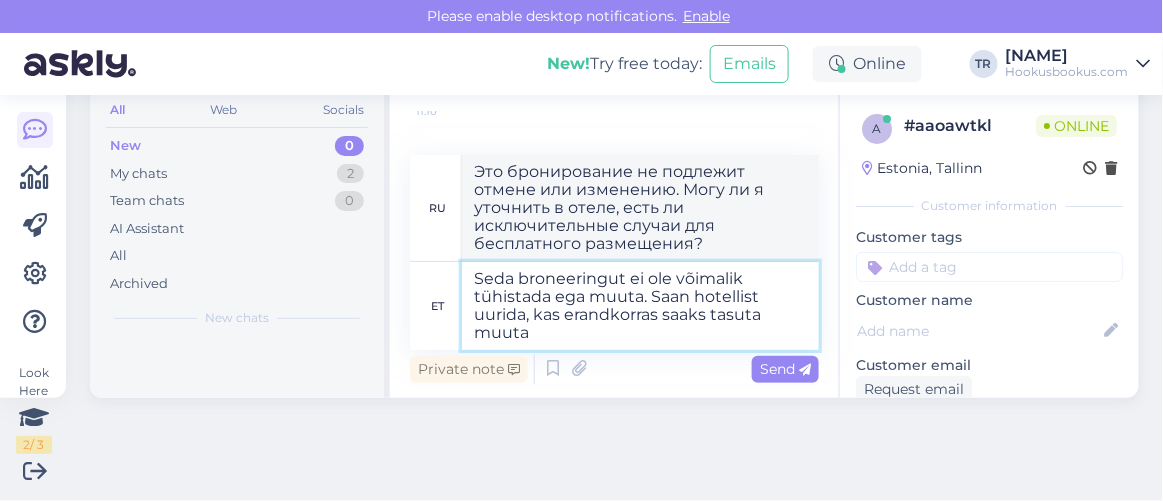 type on "Seda broneeringut ei ole võimalik tühistada ega muuta. Saan hotellist uurida, kas erandkorras saaks tasuta muuta/" 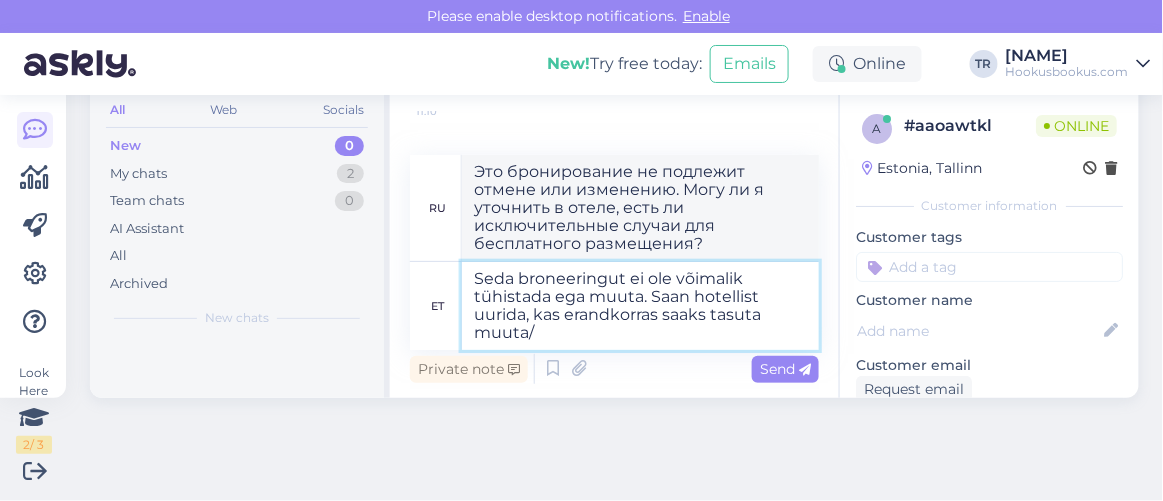 type on "Это бронирование не подлежит отмене или изменению. Я могу уточнить в отеле, возможно ли бесплатное изменение в исключительных обстоятельствах." 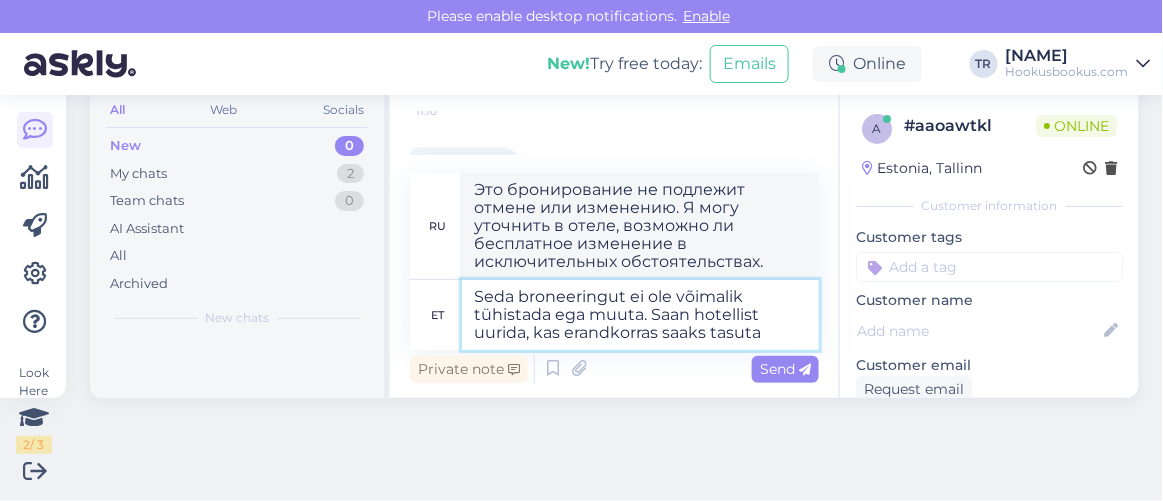 type on "Seda broneeringut ei ole võimalik tühistada ega muuta. Saan hotellist uurida, kas erandkorras saaks tasuta" 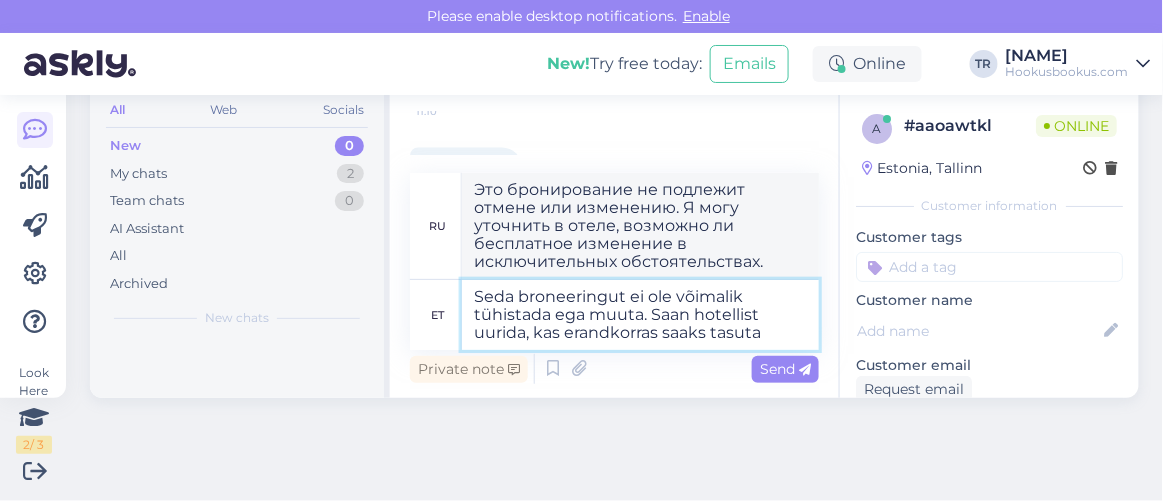 type on "Это бронирование не подлежит отмене или изменению. Могу ли я уточнить в отеле, есть ли исключительные случаи для бесплатного размещения?" 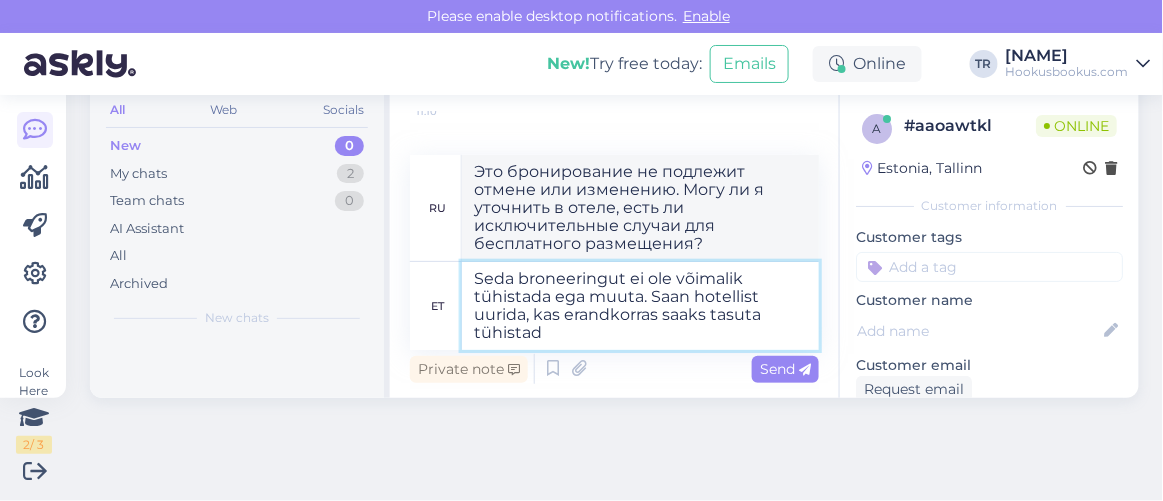 type on "Seda broneeringut ei ole võimalik tühistada ega muuta. Saan hotellist uurida, kas erandkorras saaks tasuta tühistada" 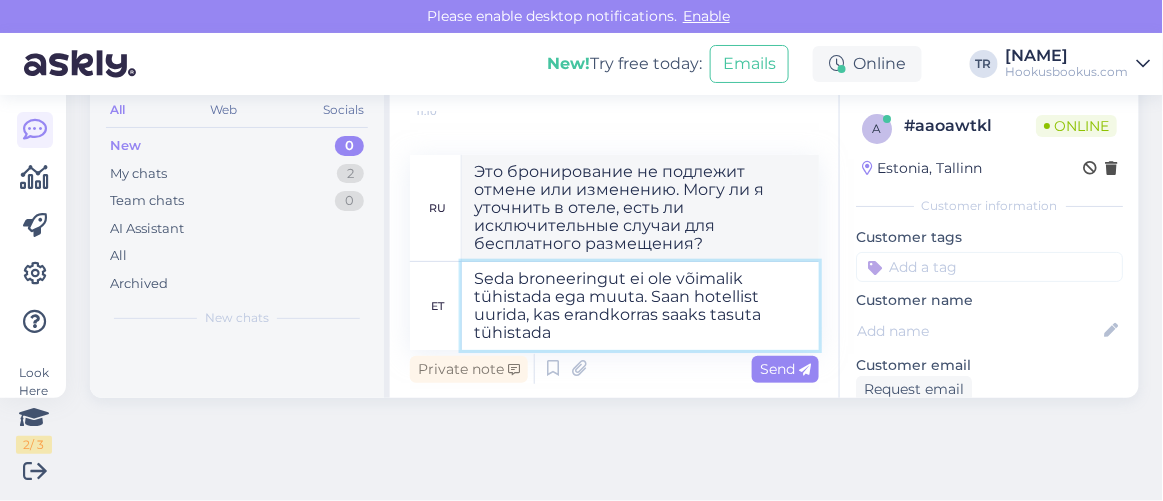 type on "Это бронирование не подлежит отмене или изменению. Я могу уточнить в отеле, предусмотрены ли в исключительных случаях бесплатные отмены." 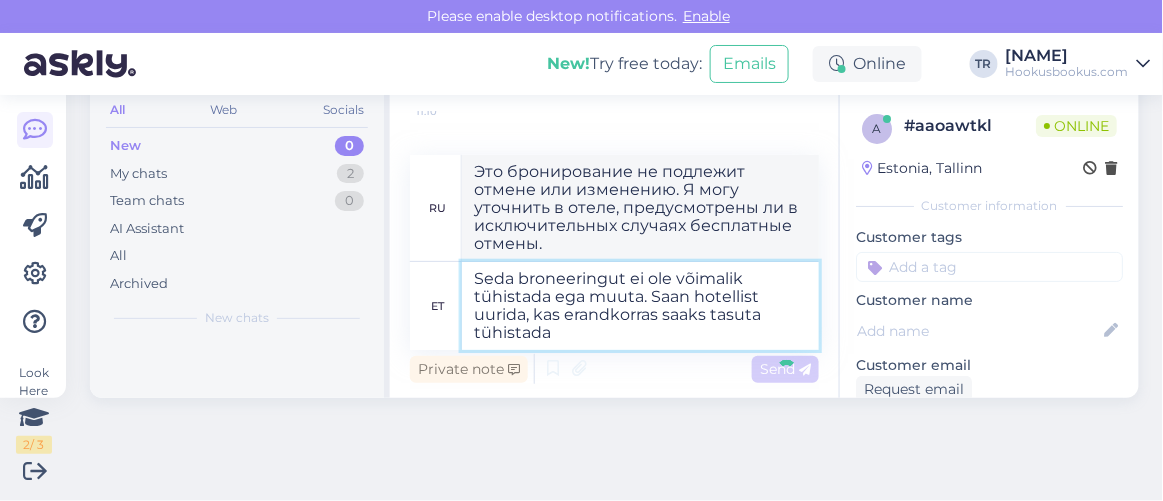 type 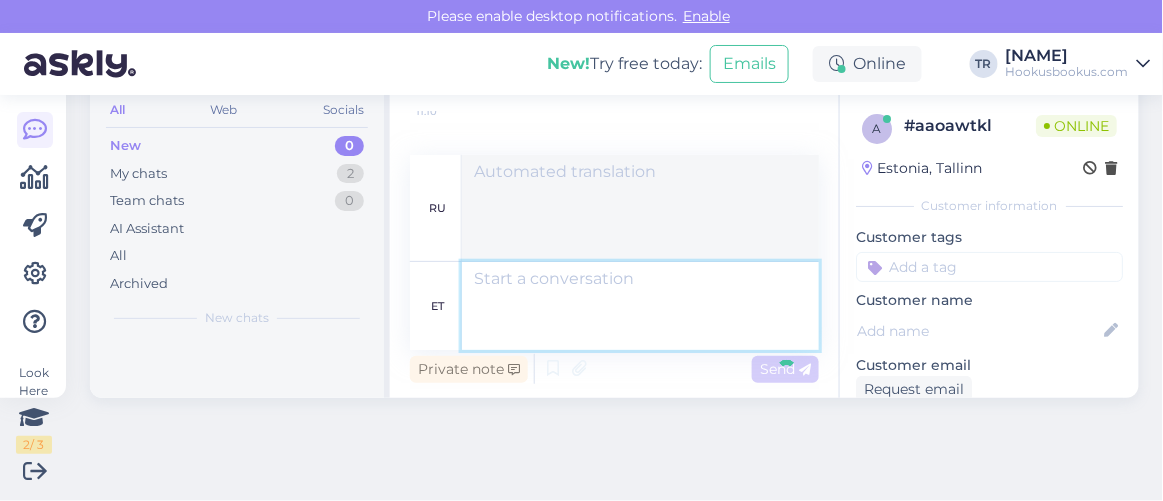 scroll, scrollTop: 1198, scrollLeft: 0, axis: vertical 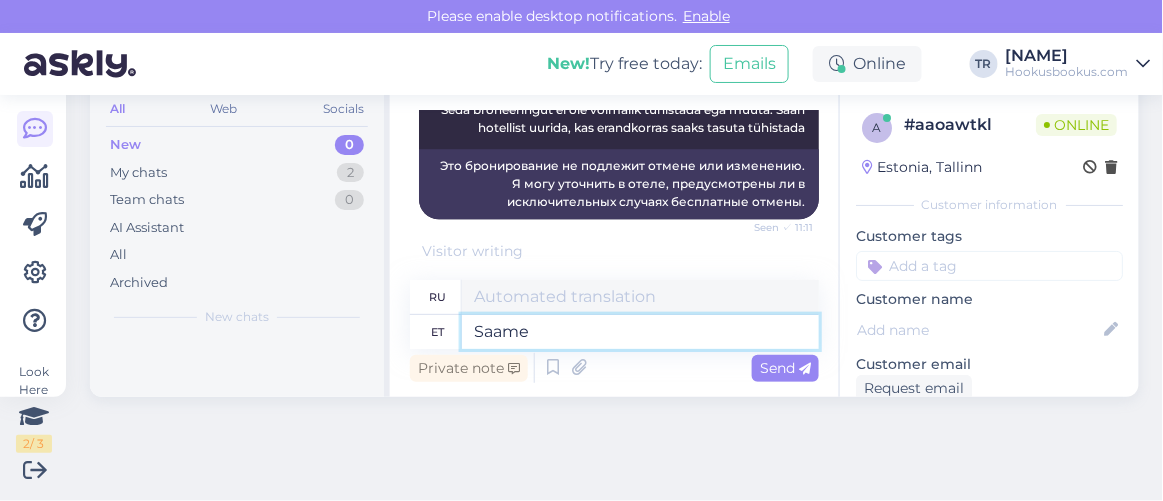 type on "Saame" 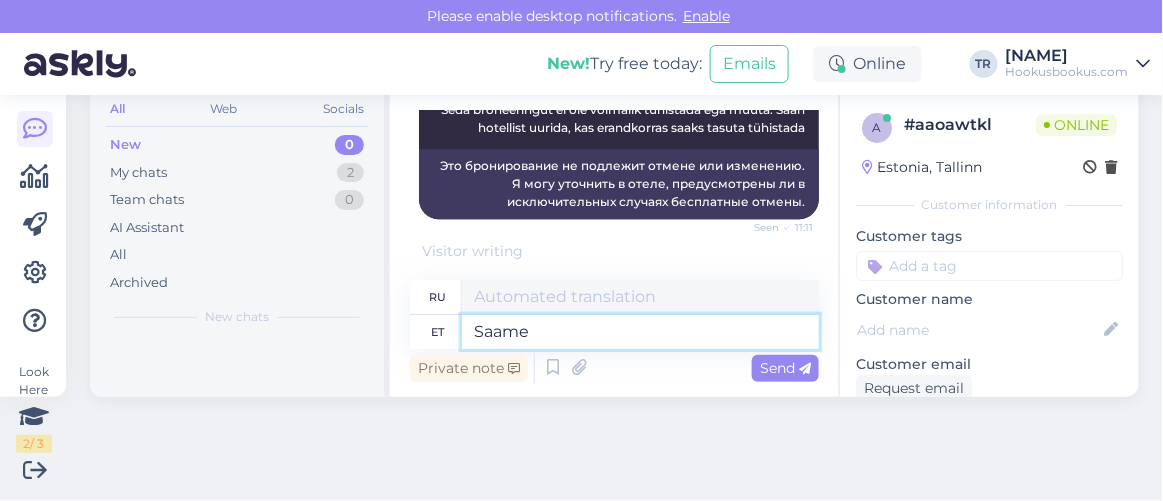 type on "Мы можем" 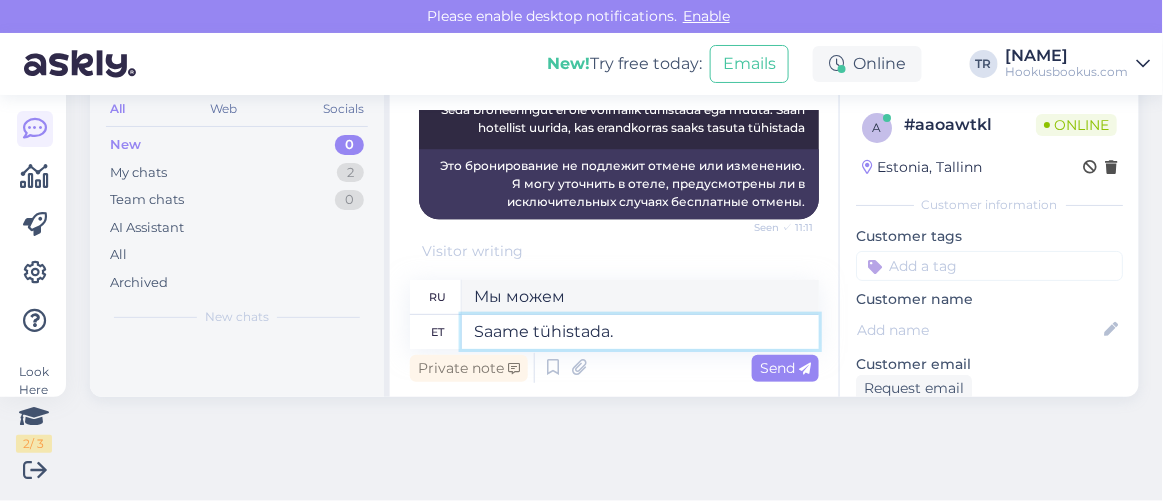 type on "Saame tühistada." 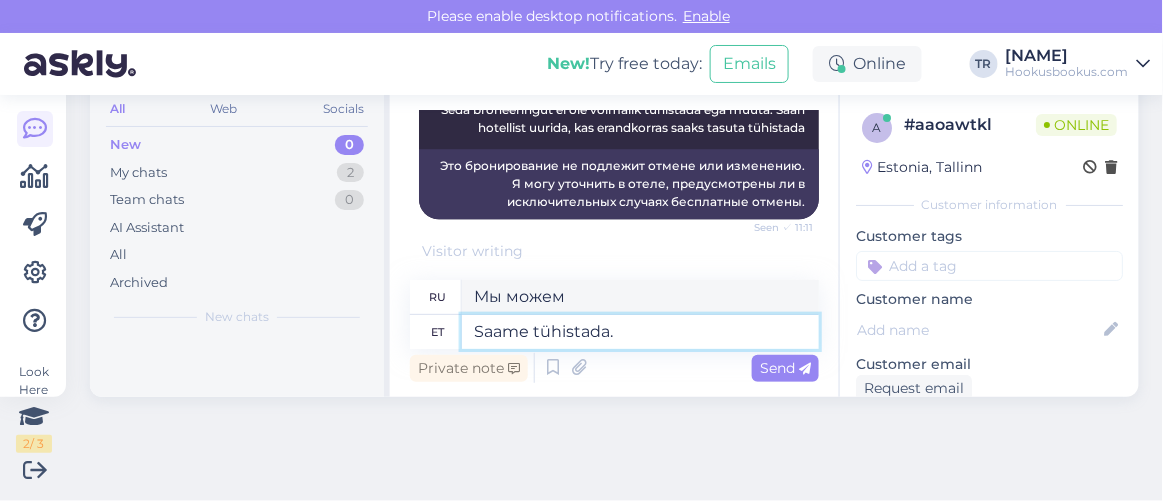 type on "Мы можем отменить." 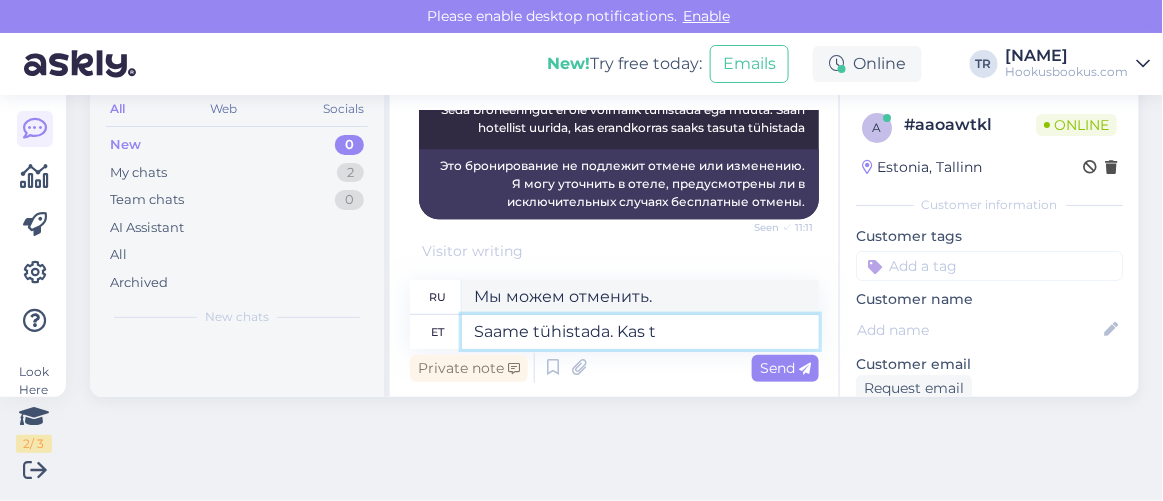 scroll, scrollTop: 1198, scrollLeft: 0, axis: vertical 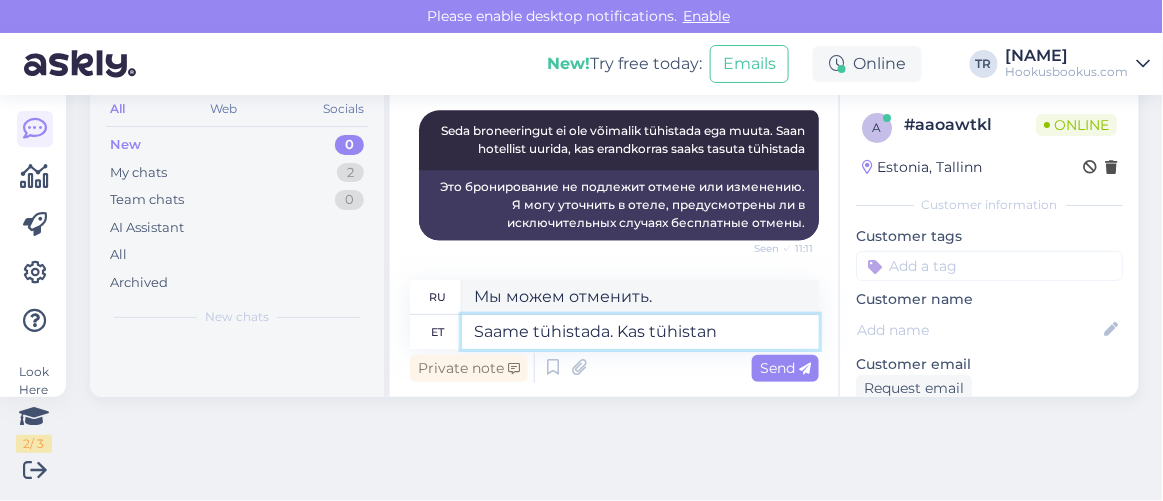 type on "Saame tühistada. Kas tühistan t" 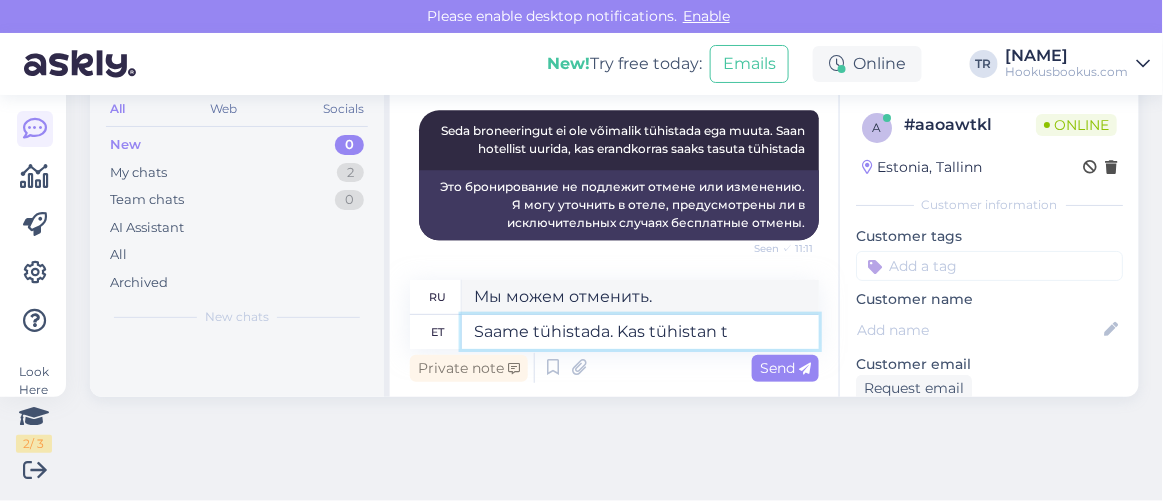 type on "Мы можем отменить. Отменю ли я?" 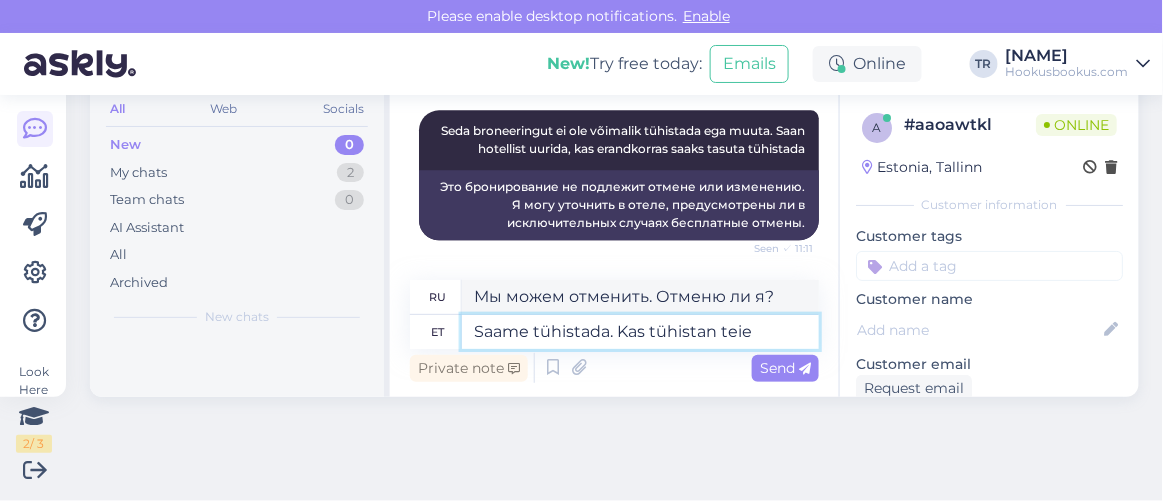 type on "Saame tühistada. Kas tühistan teie b" 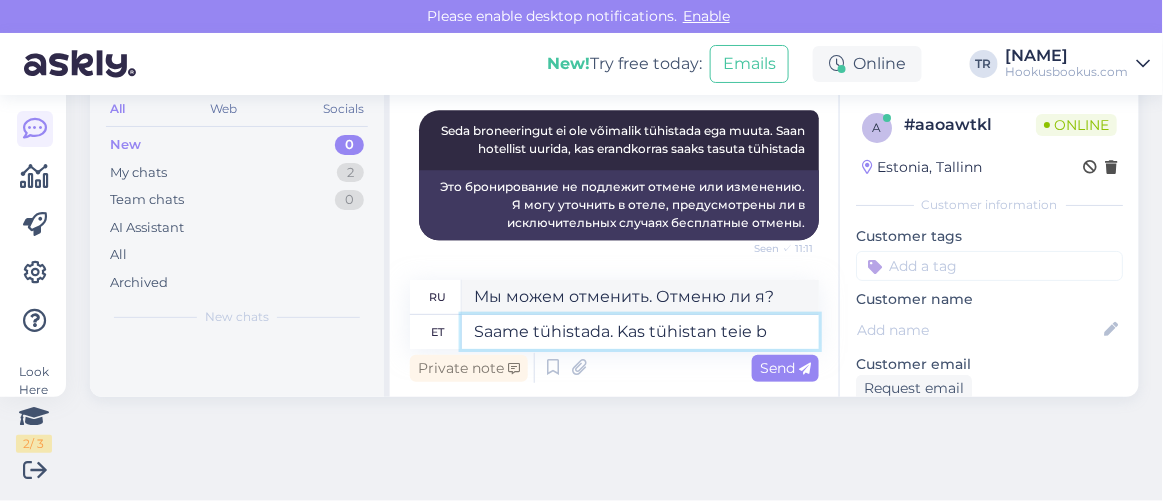 type on "Мы можем отменить. Мне отменить ваш заказ?" 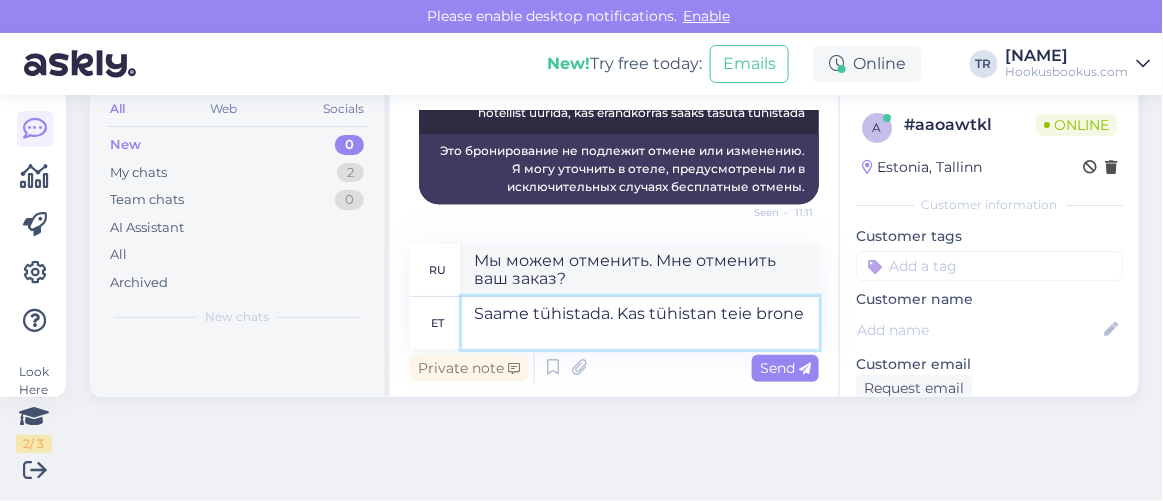 scroll, scrollTop: 1233, scrollLeft: 0, axis: vertical 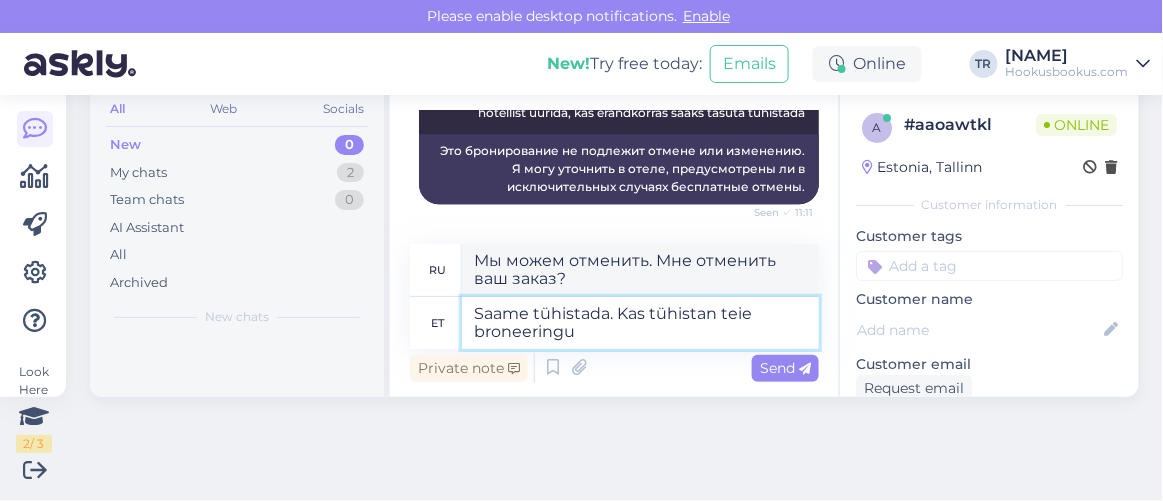 type on "Saame tühistada. Kas tühistan teie broneeringu?" 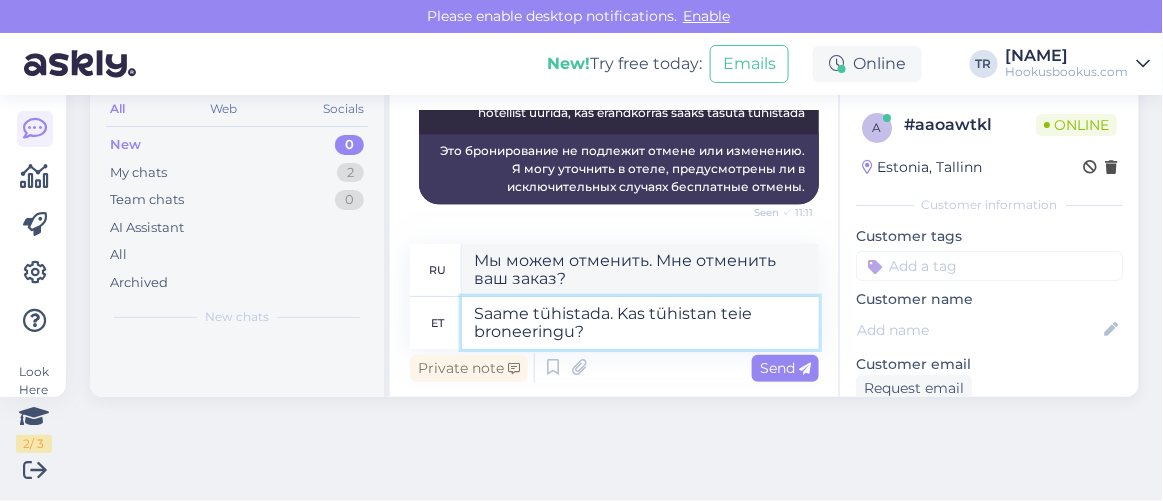type on "Мы можем отменить. Мне отменить ваше бронирование?" 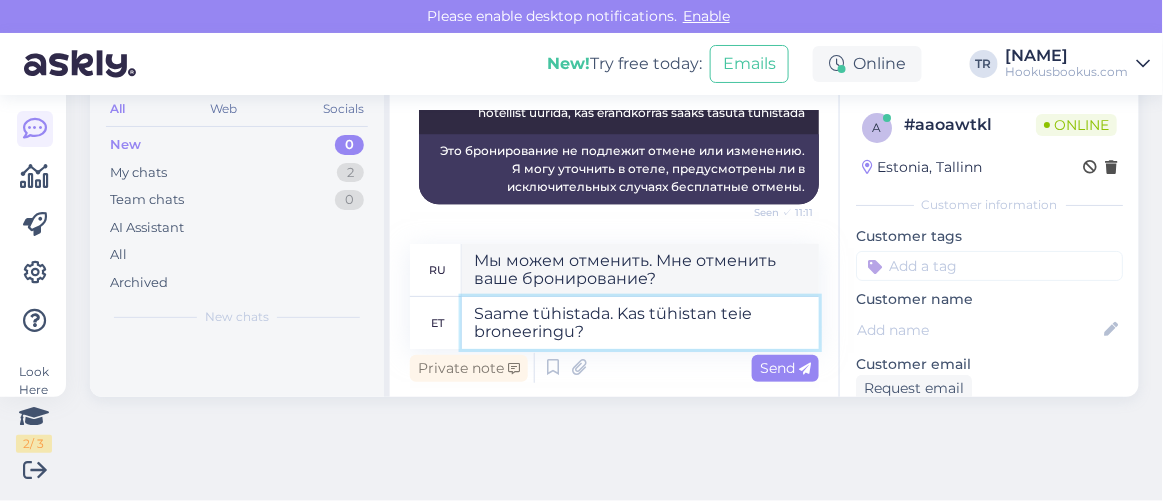 scroll, scrollTop: 1443, scrollLeft: 0, axis: vertical 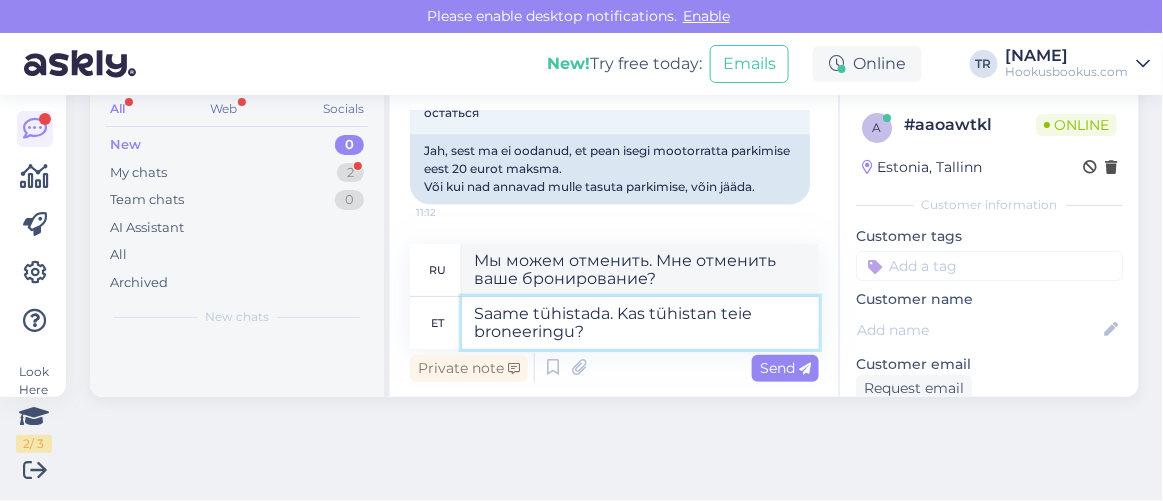 type 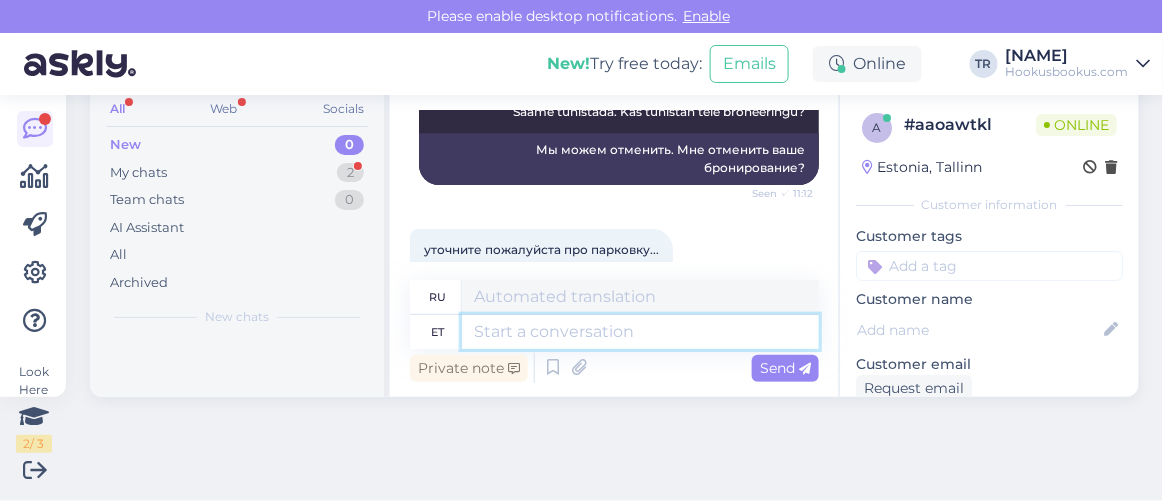 scroll, scrollTop: 1666, scrollLeft: 0, axis: vertical 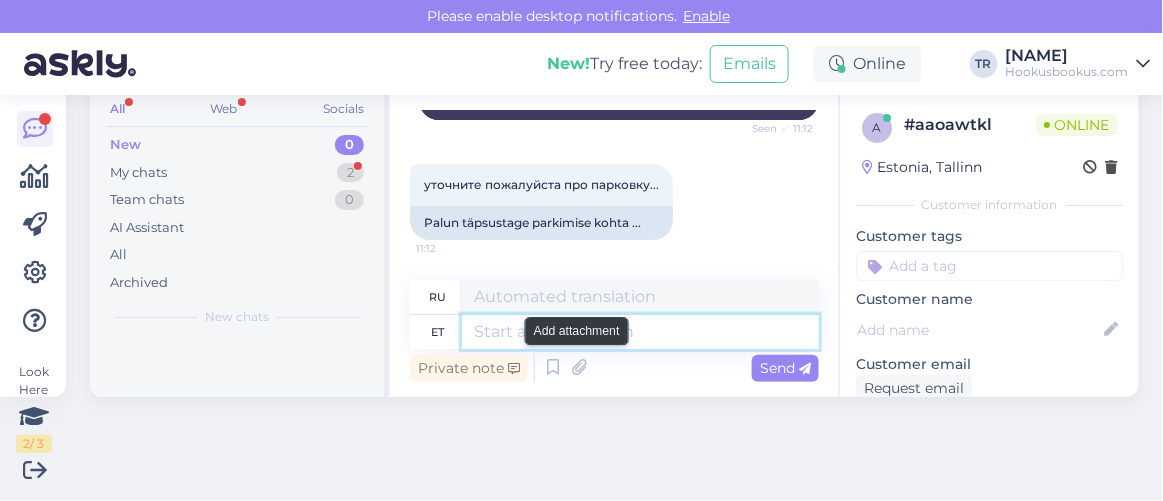 paste on "Perioodil 01.05-30.09 on Noorus SPA Hotelli parkimisala TASULINE ööpäevaringselt!
Parkimist korraldab EuroPark Estonia OÜ. Parkimistasu on 1€/30min.
Hotellis majutuvatele külastajatele kehtib soodushind 5€/ööpäev - palume oma sõiduki esimese 30 min jooksul registreerida vastuvõtu letis.
Saabumise hetkest on parkimiskella kasutamisel tasuta parkimise õigus 30 minutit kõigile transpordivahenditele.:" 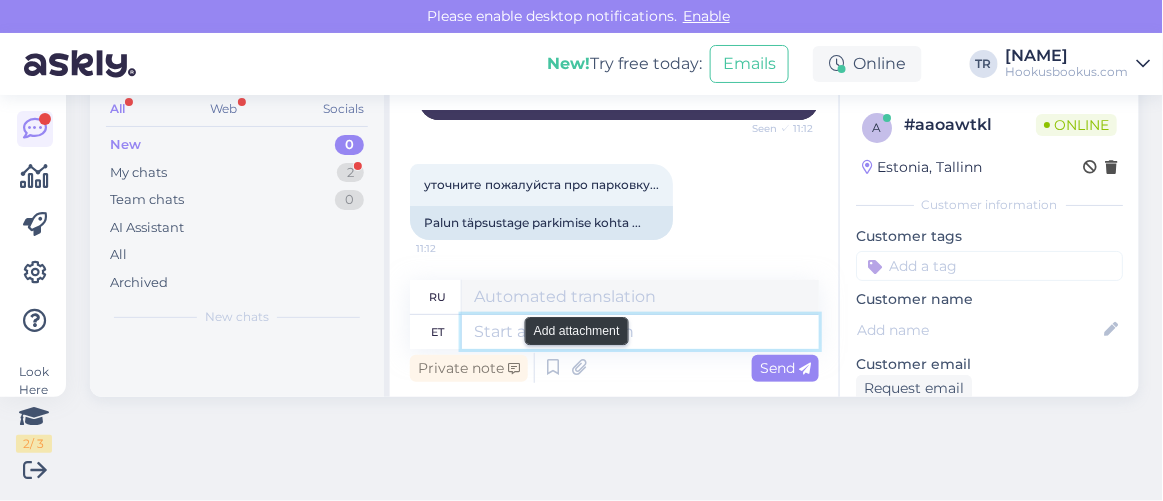 type on "Perioodil 01.05-30.09 on Noorus SPA Hotelli parkimisala TASULINE ööpäevaringselt!
Parkimist korraldab EuroPark Estonia OÜ. Parkimistasu on 1€/30min.
Hotellis majutuvatele külastajatele kehtib soodushind 5€/ööpäev - palume oma sõiduki esimese 30 min jooksul registreerida vastuvõtu letis.
Saabumise hetkest on parkimiskella kasutamisel tasuta parkimise õigus 30 minutit kõigile transpordivahenditele.:" 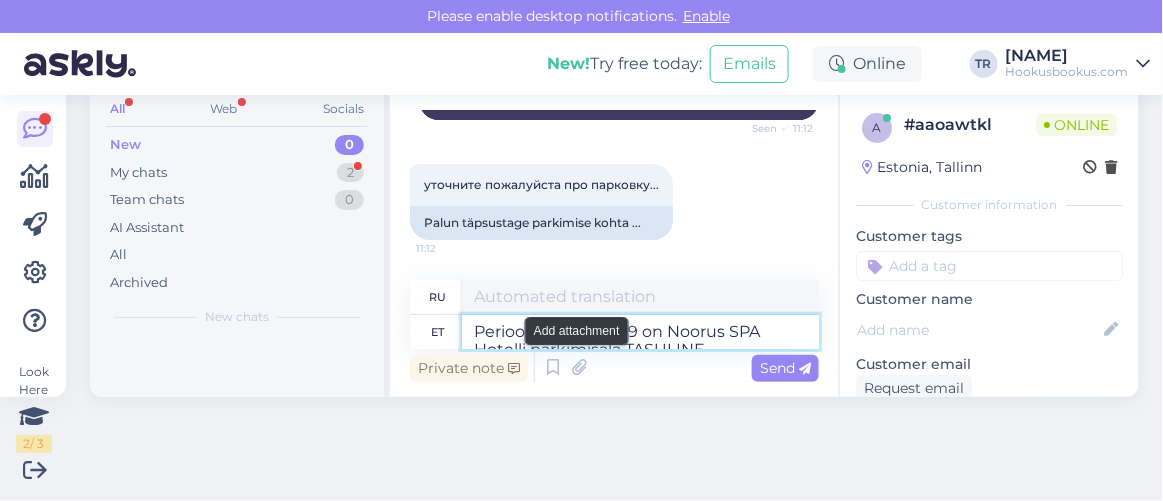 scroll, scrollTop: 45, scrollLeft: 0, axis: vertical 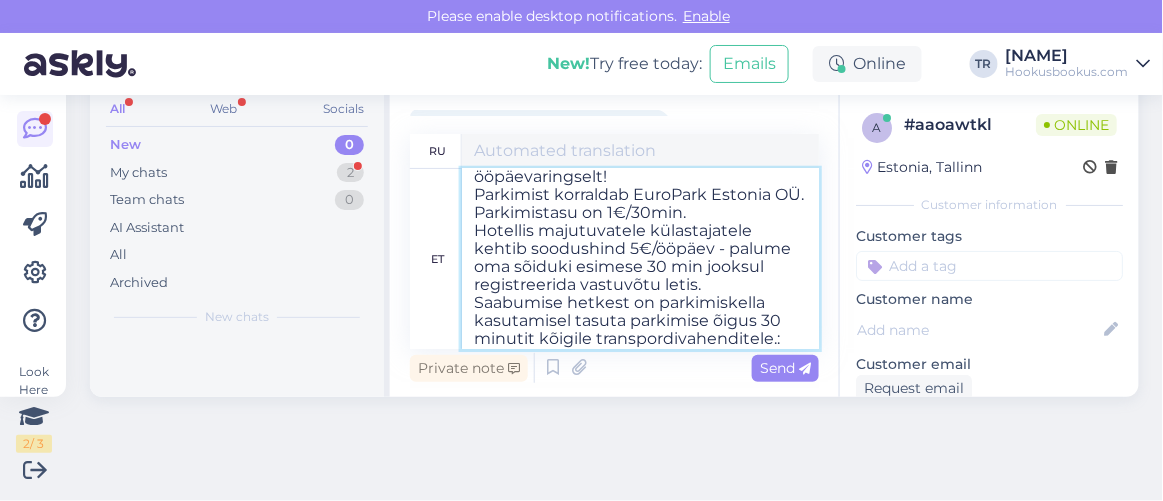 type on "В период 01.05-30.09 парковка отеля Noorus SPA Hotel ПЛАТНАЯ КРУГЛОСУТОЧНО!
Парковку организует компания EuroPark Estonia OÜ. Стоимость парковки составляет 1 евро/30 мин.
Гостям отеля предоставляется скидка 5 евро/сутки — пожалуйста, зарегистрируйте свой автомобиль на стойке регистрации в течение первых 30 минут.
С момента заезда вы имеете право на бесплатную парковку в течение 30 минут для всех transpordivahenditele.:" 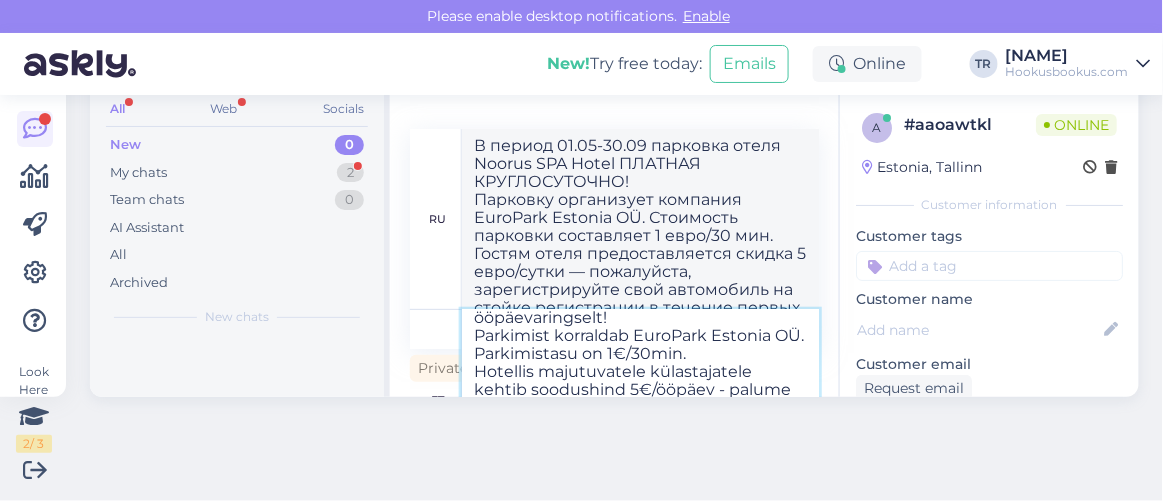 type 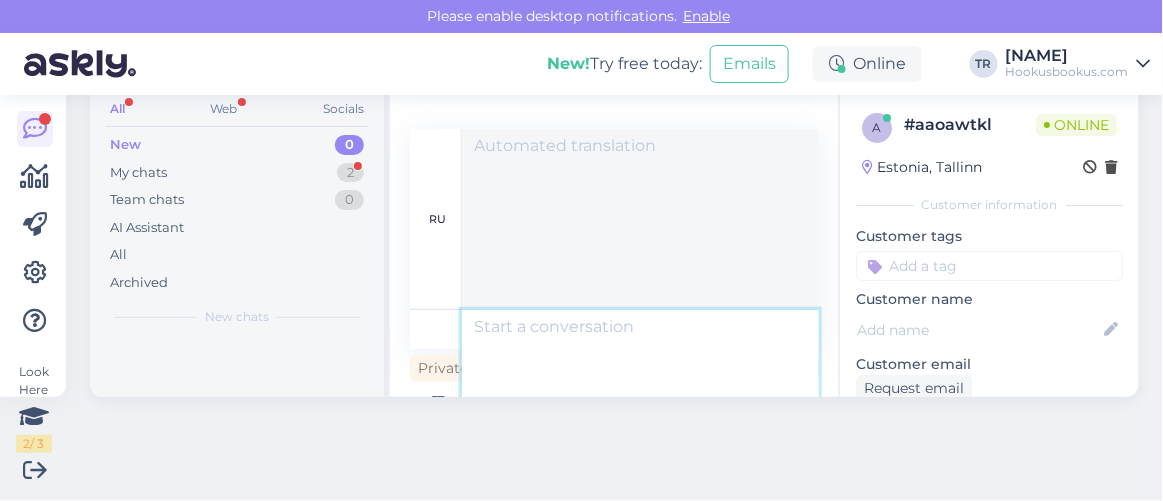 scroll, scrollTop: 2091, scrollLeft: 0, axis: vertical 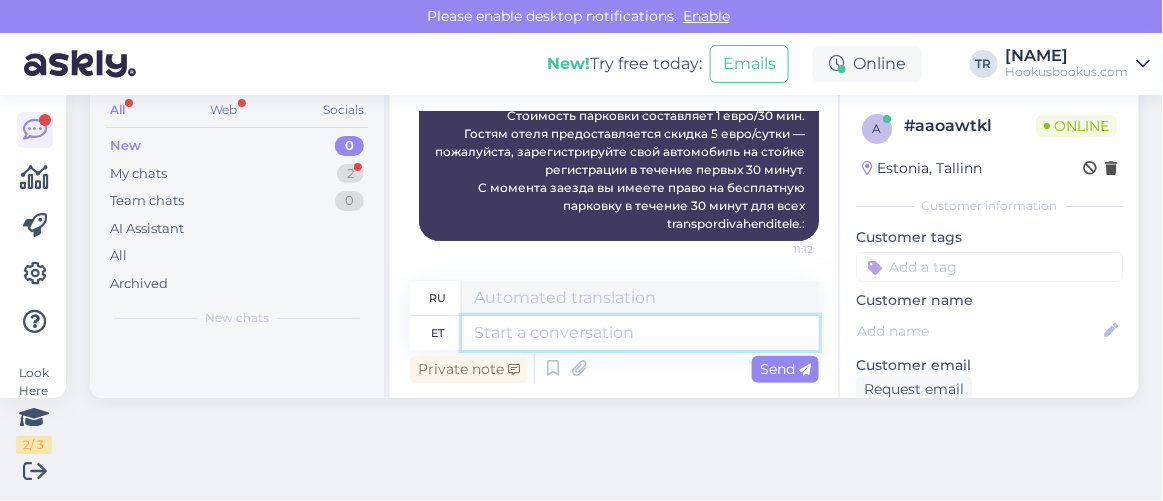 click at bounding box center (640, 333) 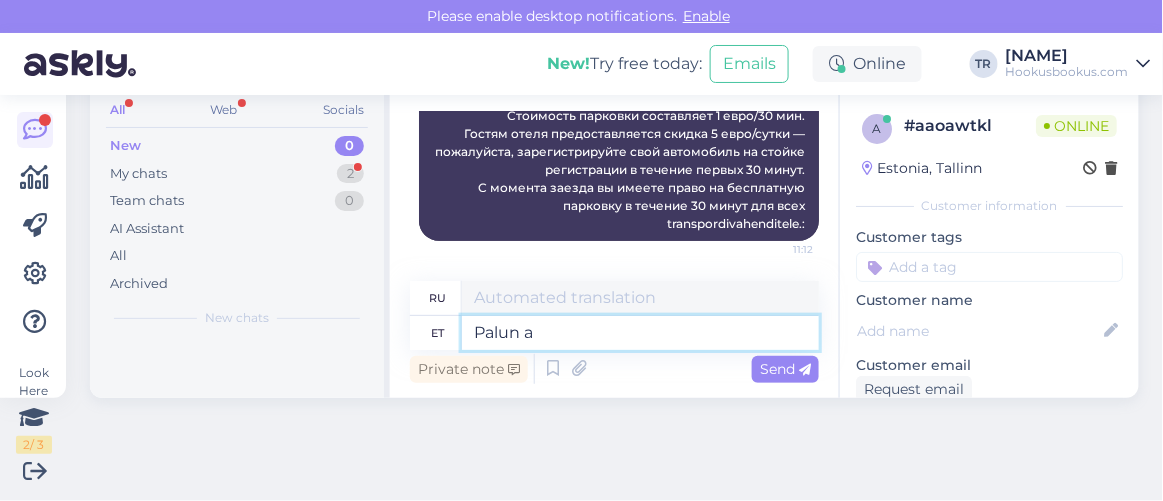 type on "Palun an" 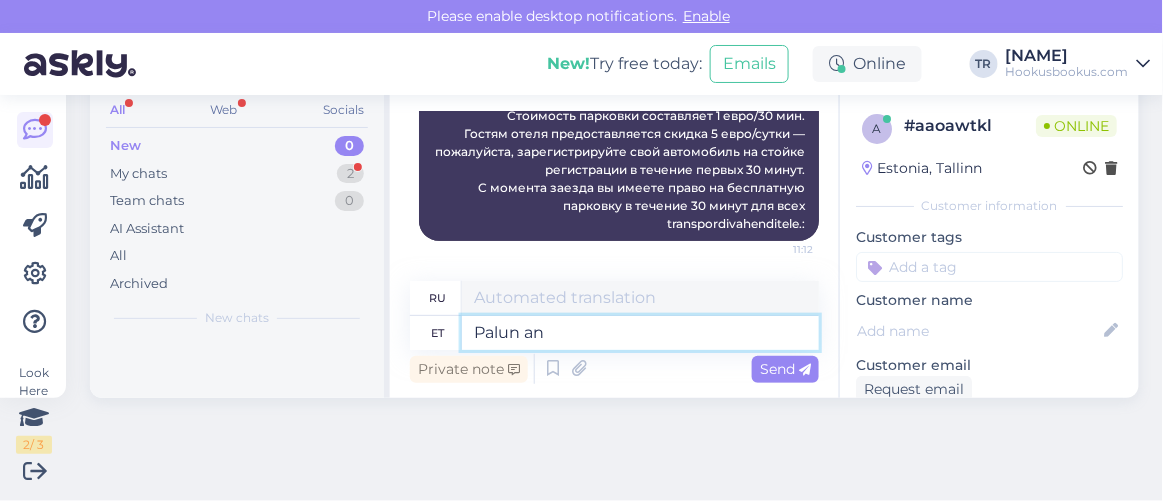 type on "Пожалуйста" 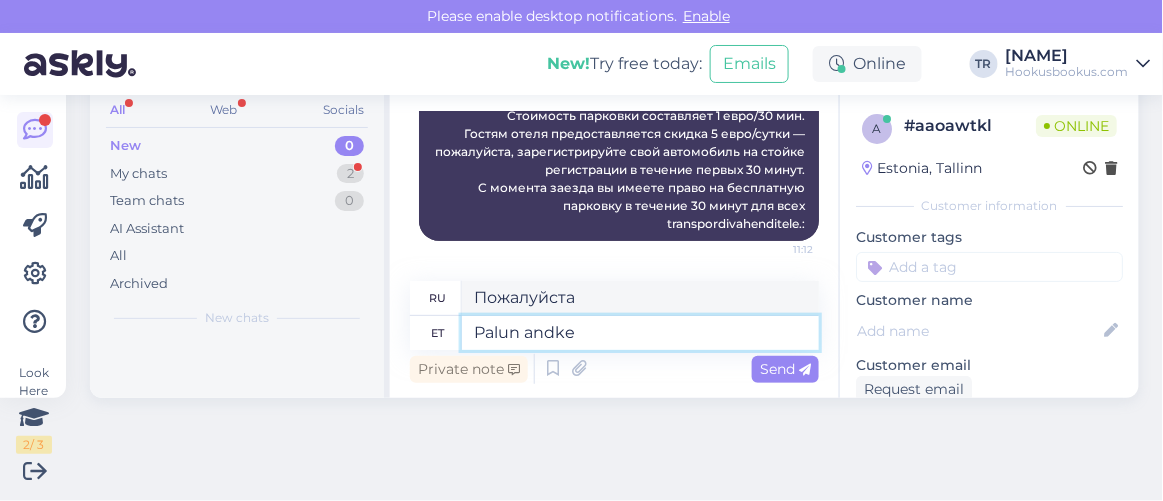 type on "Palun andke" 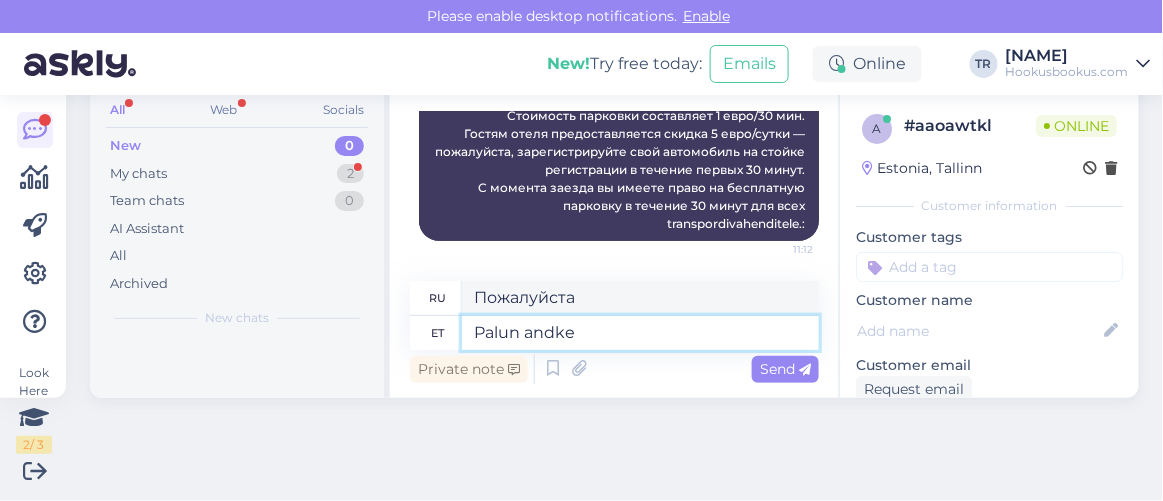 type on "Пожалуйста, дайте" 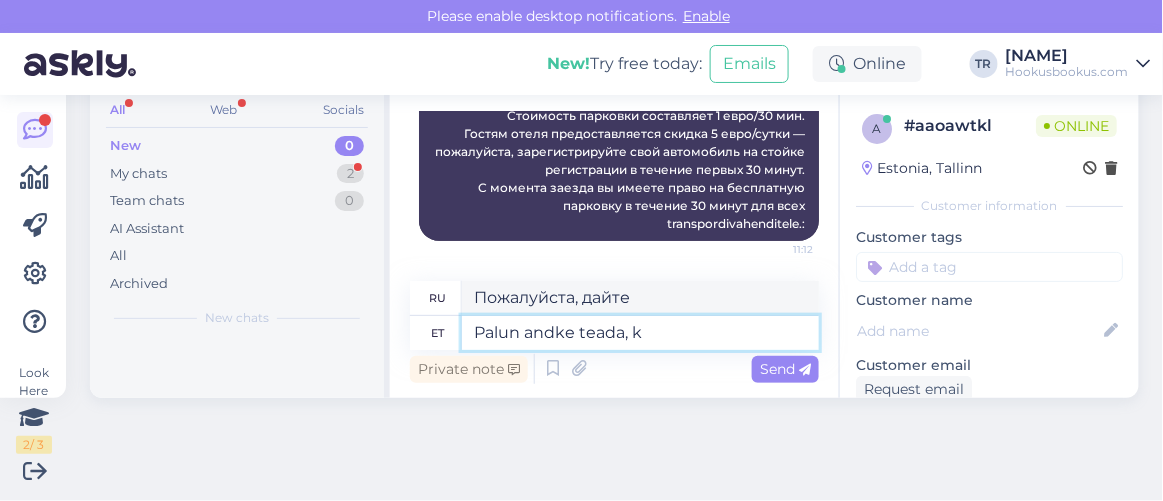 type on "Palun andke teada, ka" 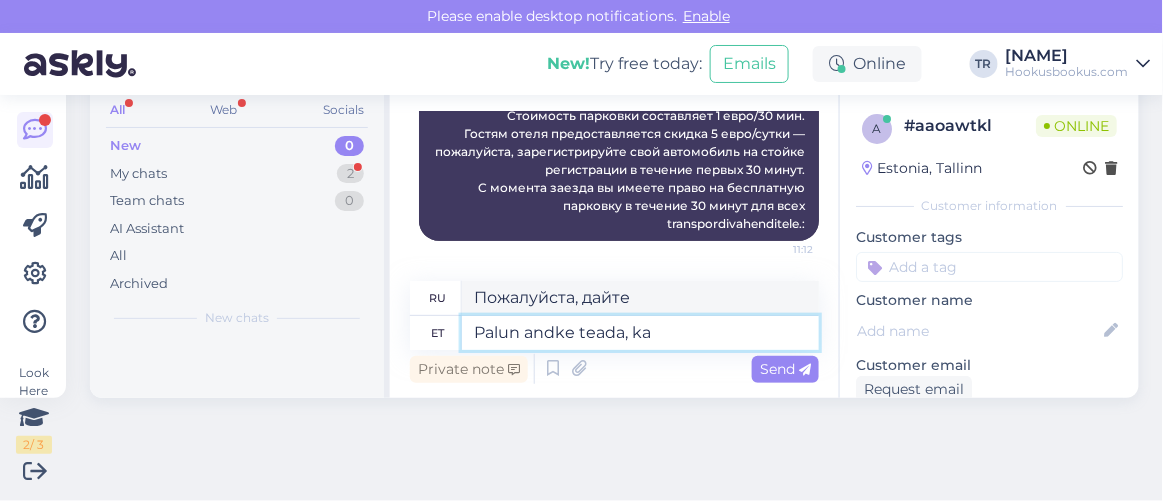type on "Пожалуйста, дайте мне знать," 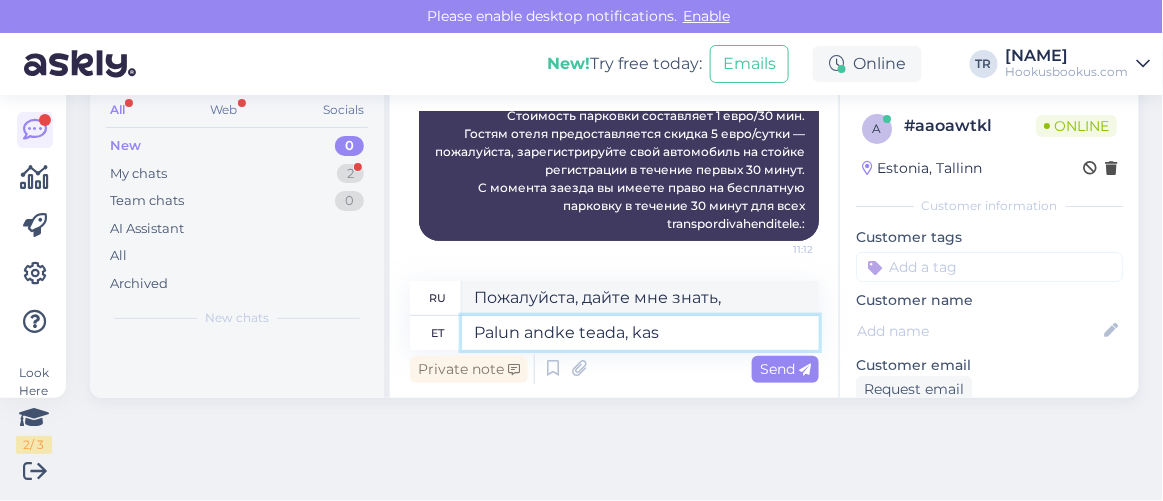 type on "Palun andke teada, kas s" 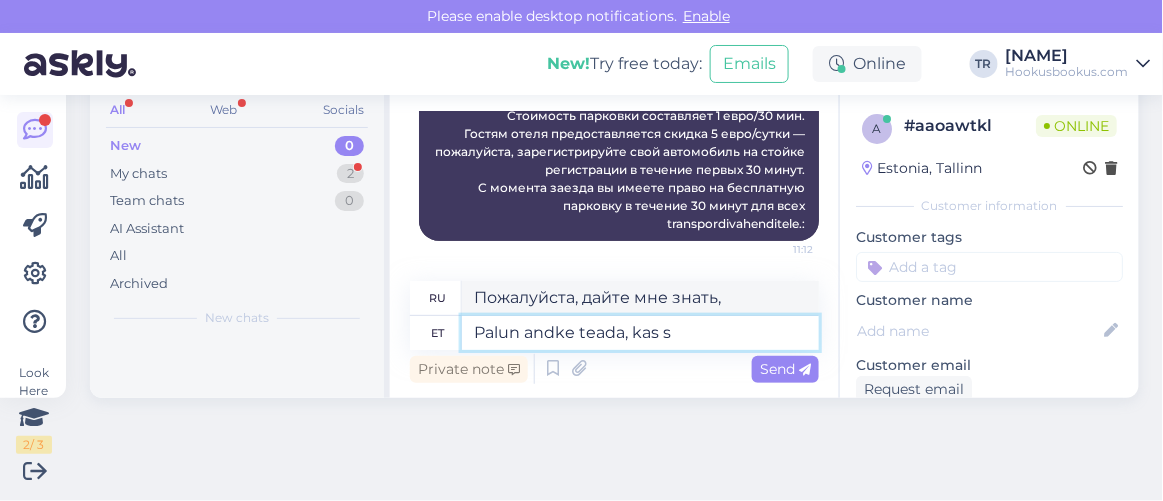 type on "Пожалуйста, дайте мне знать, если" 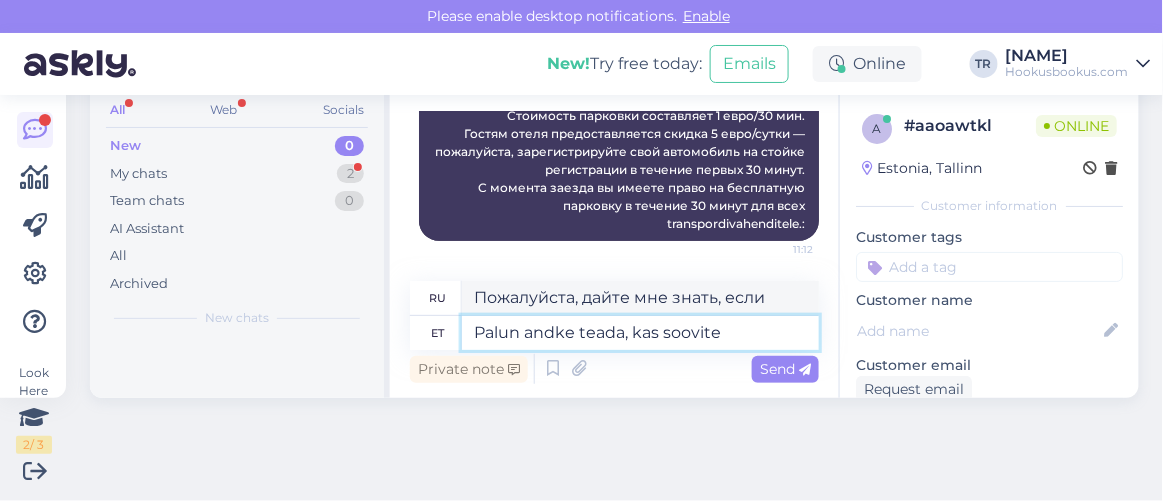 type on "Palun andke teada, kas soovite b" 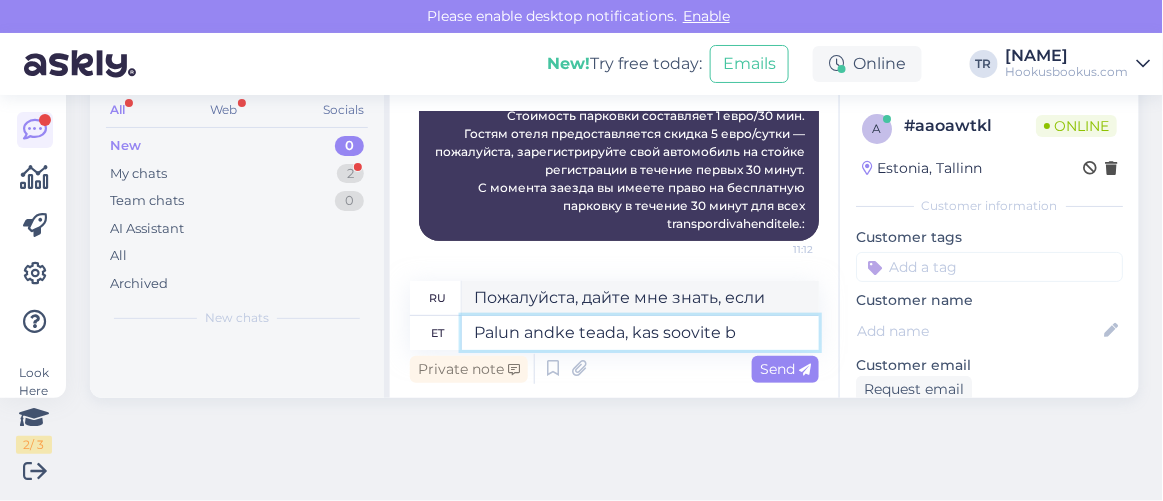 type on "Пожалуйста, дайте мне знать, если вы хотите" 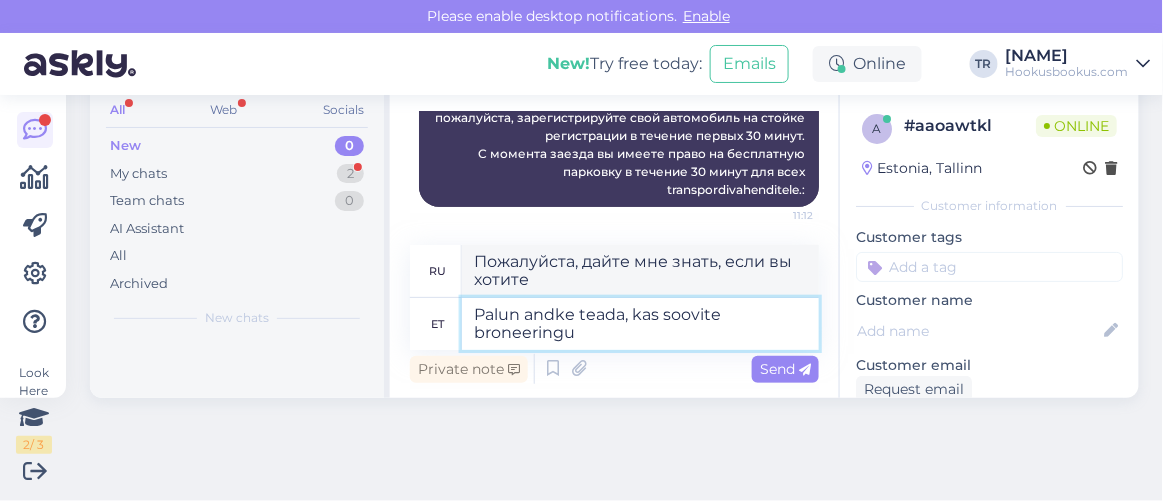 type on "Palun andke teada, kas soovite broneeringu t" 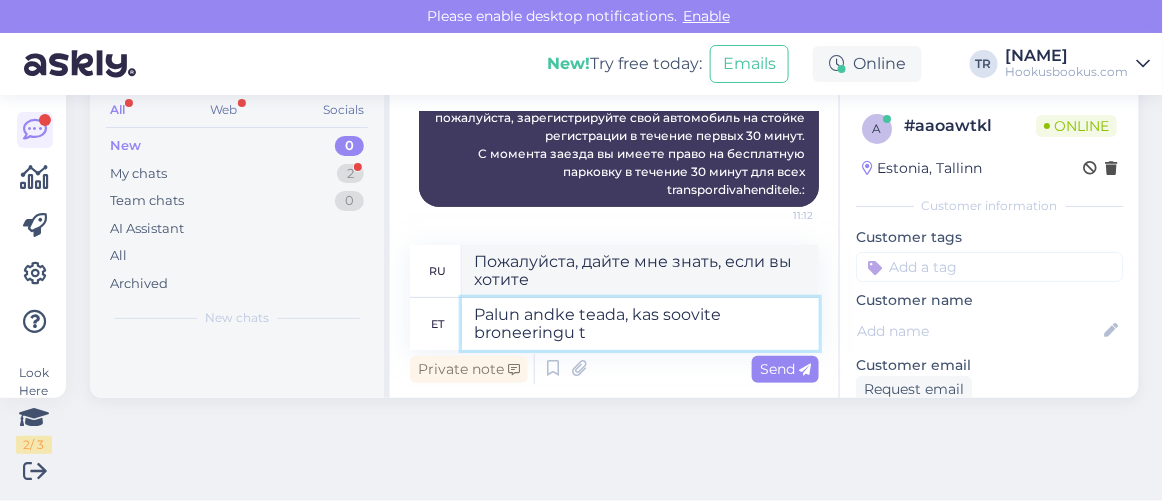 type on "Если вы хотите сделать заказ, пожалуйста, дайте мне знать." 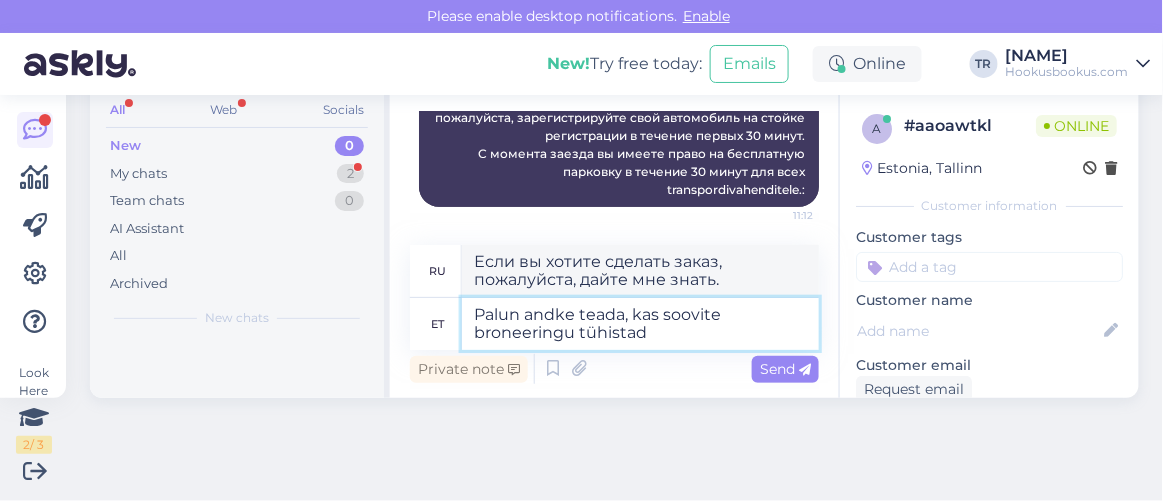 type on "Palun andke teada, kas soovite broneeringu tühistada" 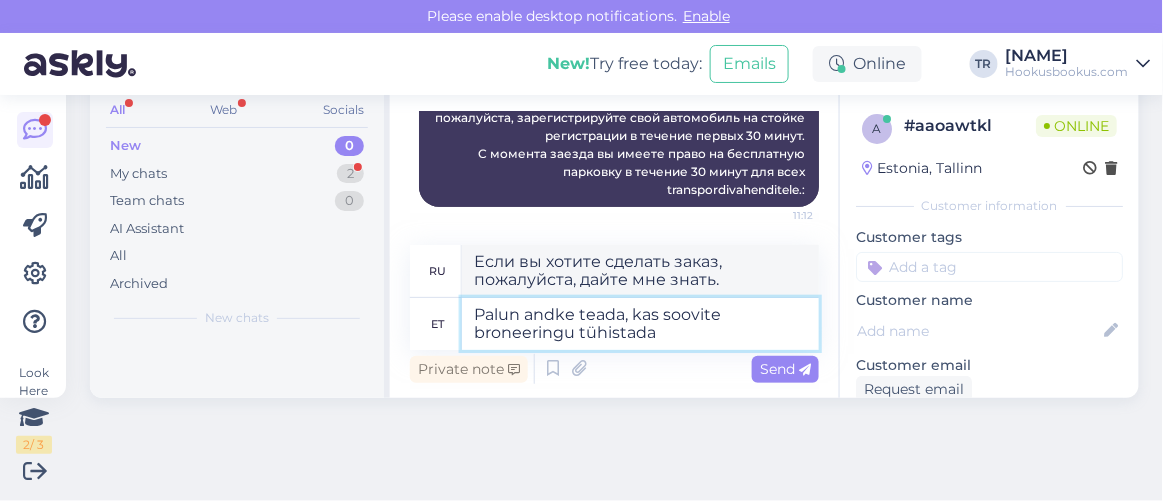 type on "Если вы хотите отменить бронирование, сообщите мне, пожалуйста." 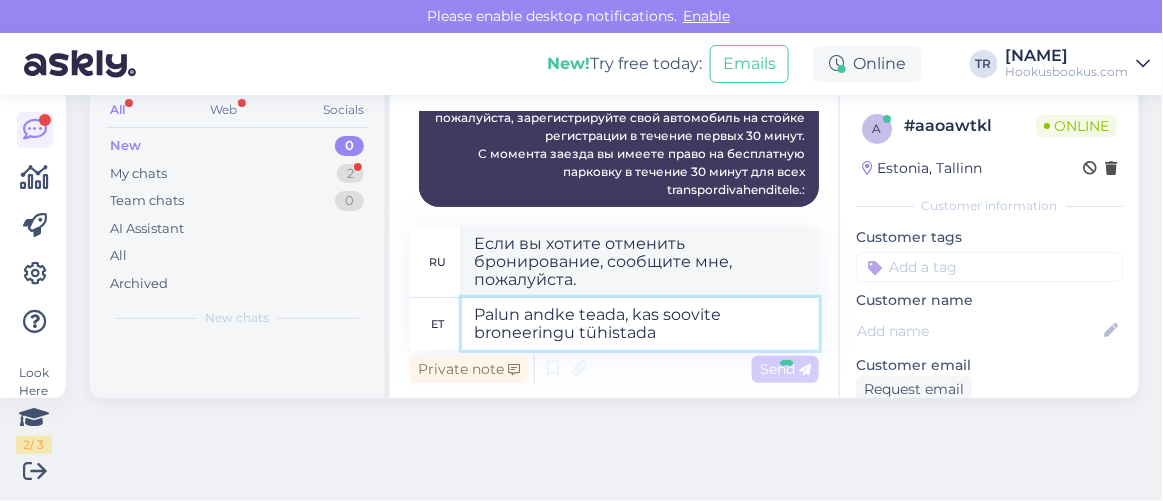 type 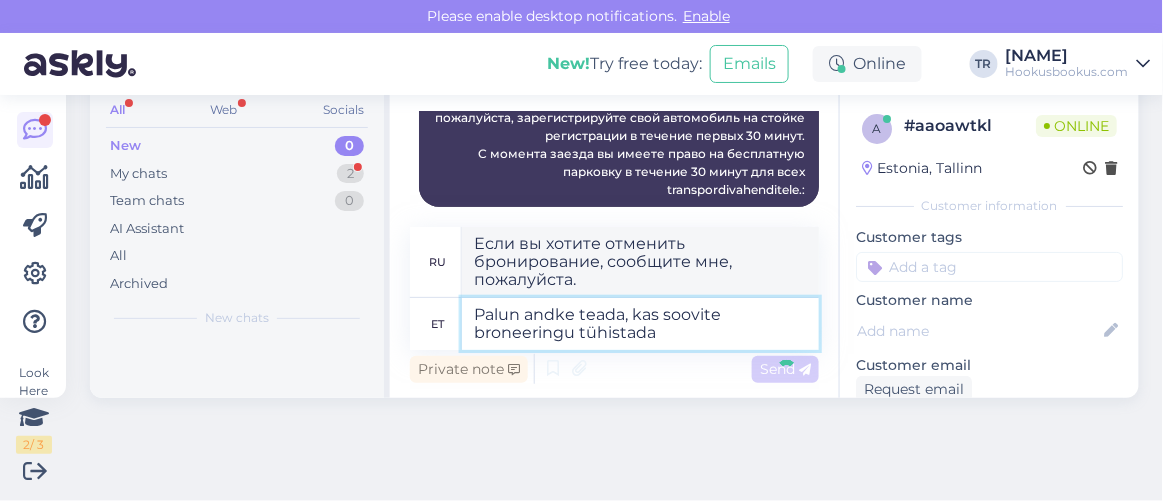 type 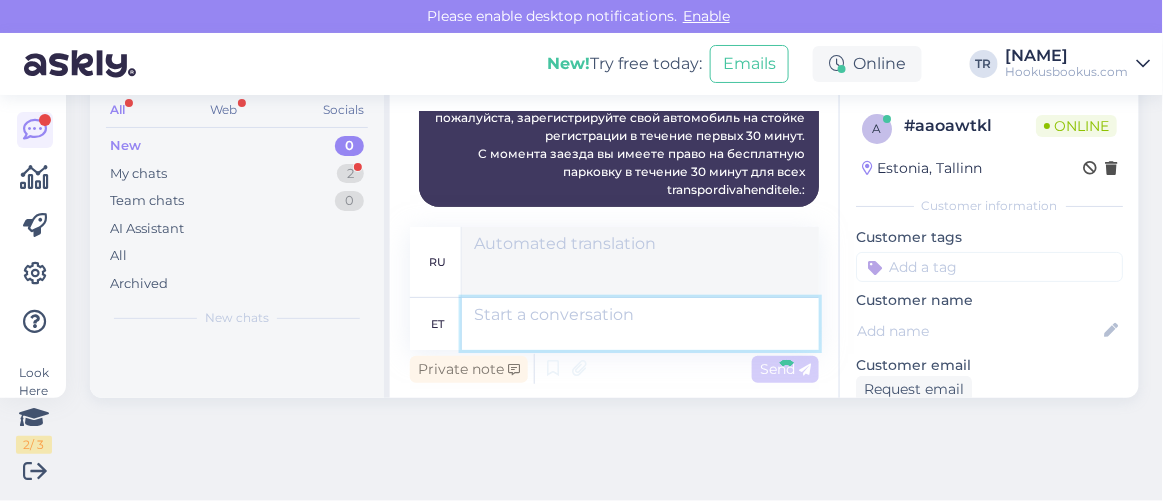 scroll, scrollTop: 2229, scrollLeft: 0, axis: vertical 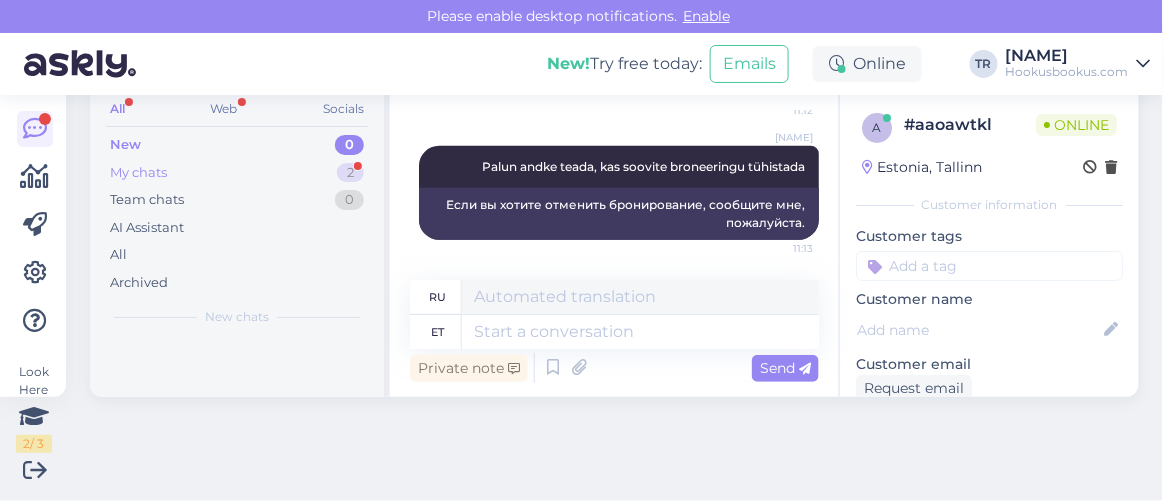 click on "My chats 2" at bounding box center (237, 173) 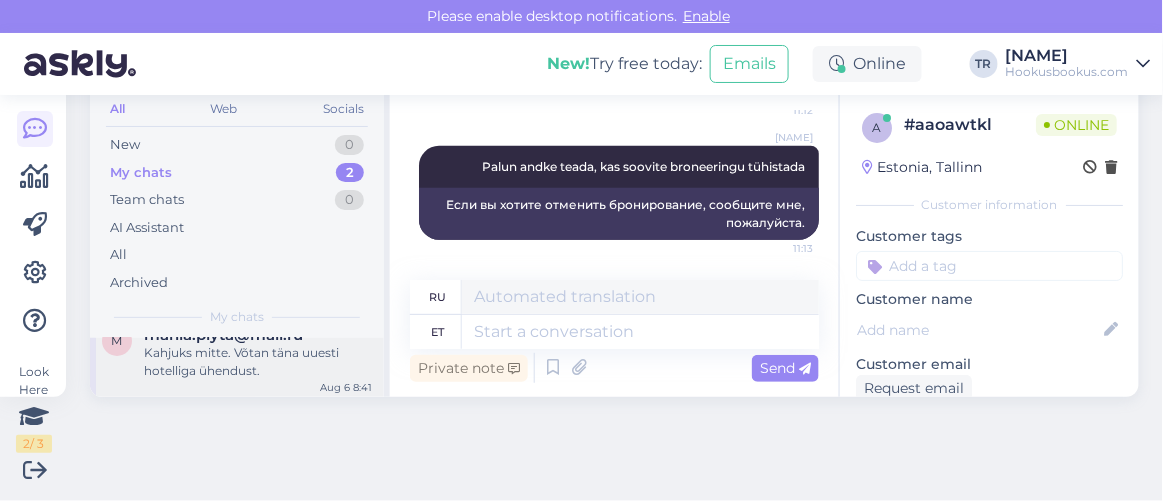 scroll, scrollTop: 119, scrollLeft: 0, axis: vertical 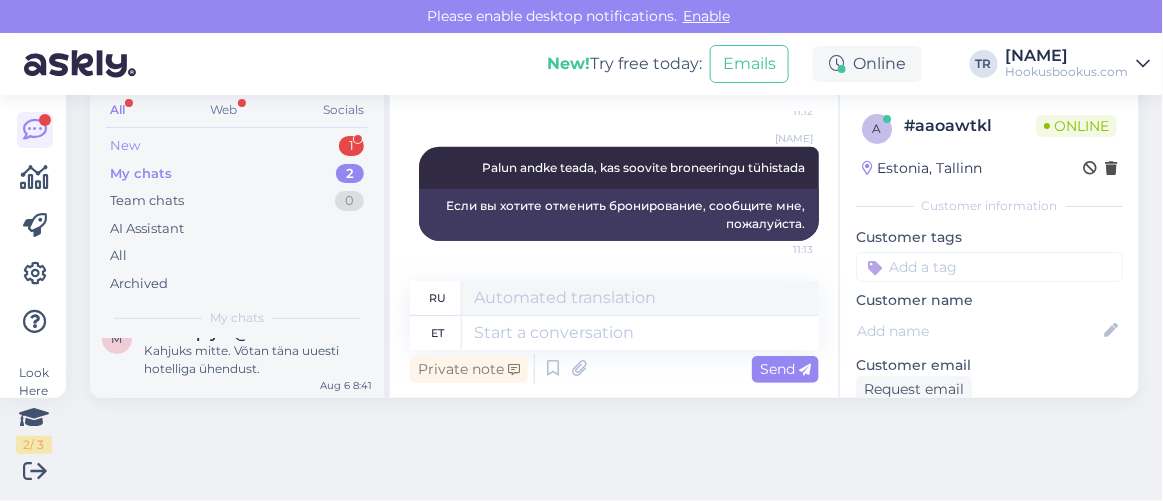 click on "New 1" at bounding box center [237, 146] 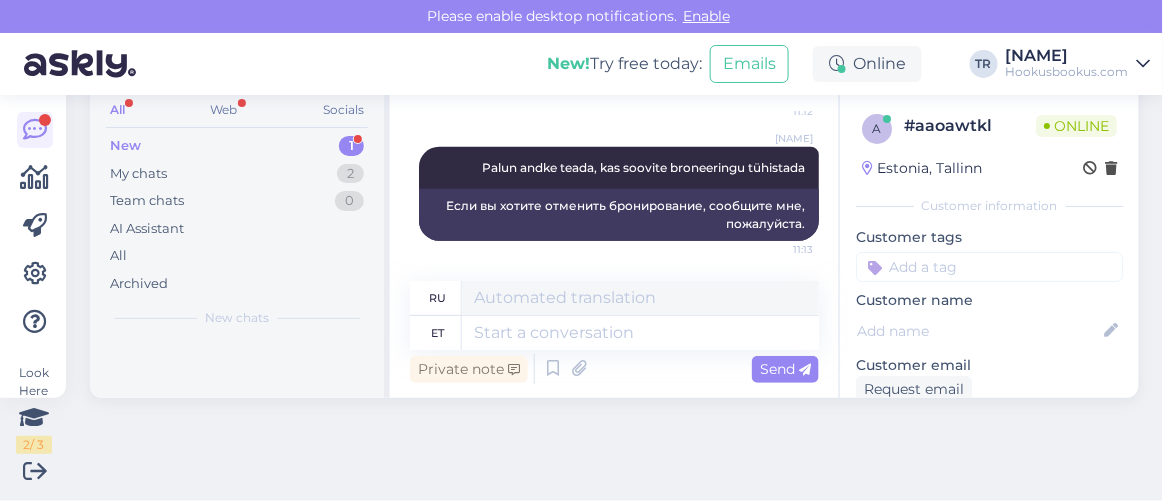 scroll, scrollTop: 0, scrollLeft: 0, axis: both 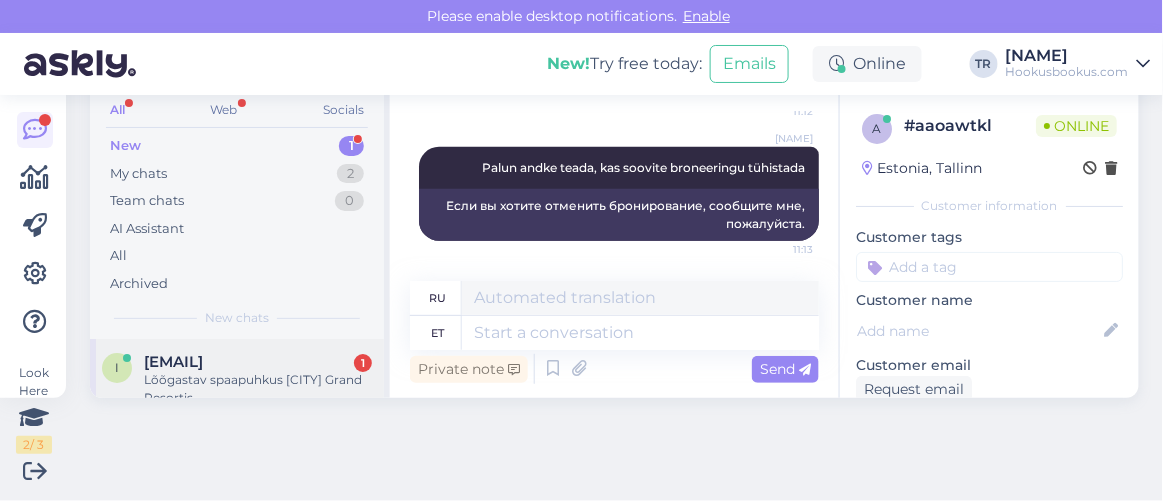 click on "icewarrior1919@gmail.com" at bounding box center (173, 362) 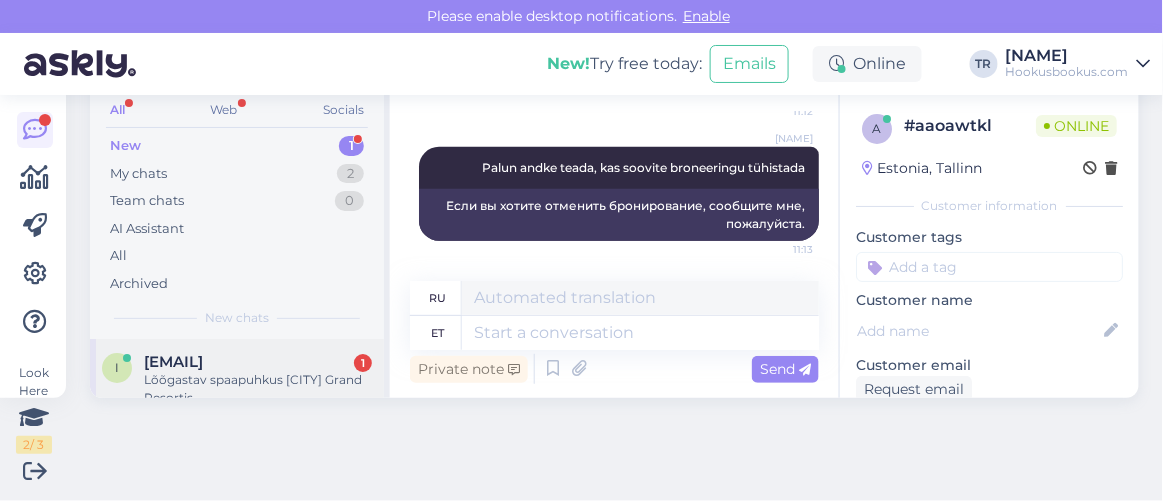 scroll, scrollTop: 573, scrollLeft: 0, axis: vertical 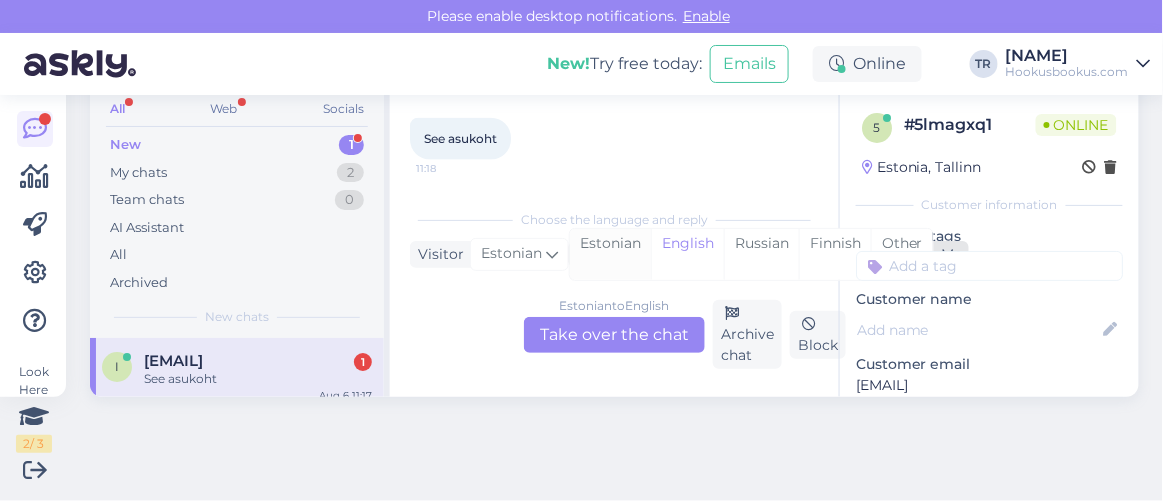 click on "Estonian" at bounding box center (610, 254) 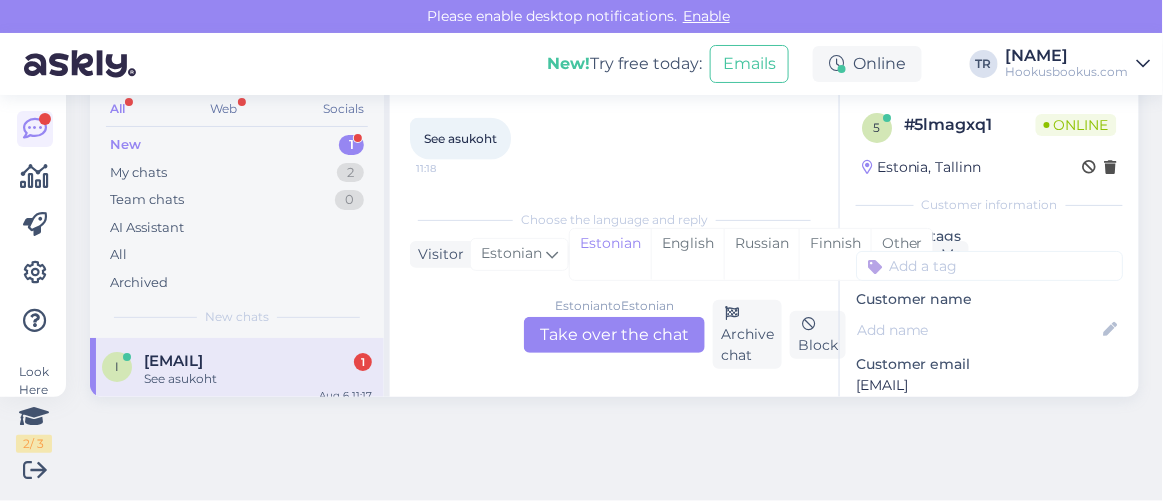 click on "Estonian  to  Estonian Take over the chat Archive chat Block" at bounding box center [614, 334] 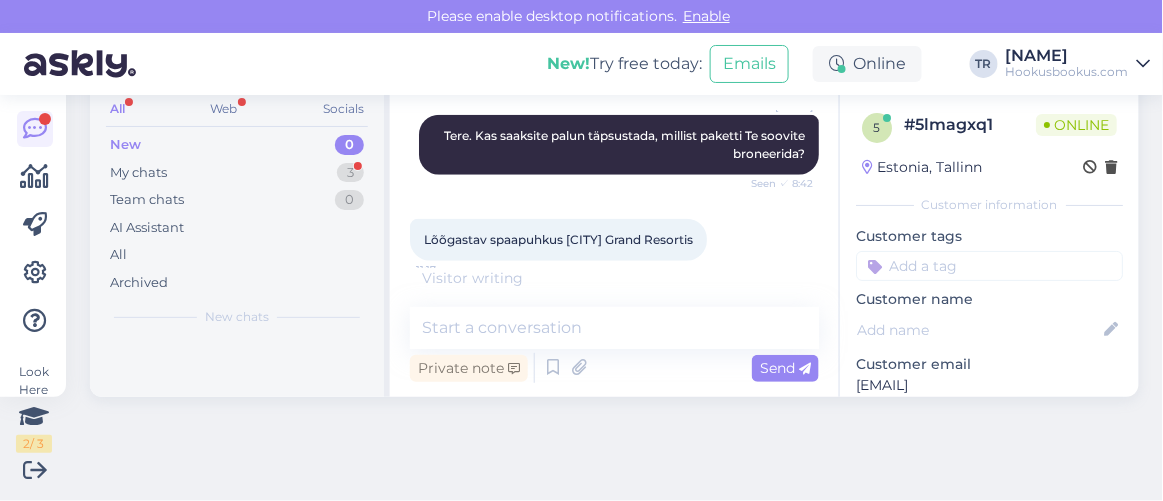 scroll, scrollTop: 588, scrollLeft: 0, axis: vertical 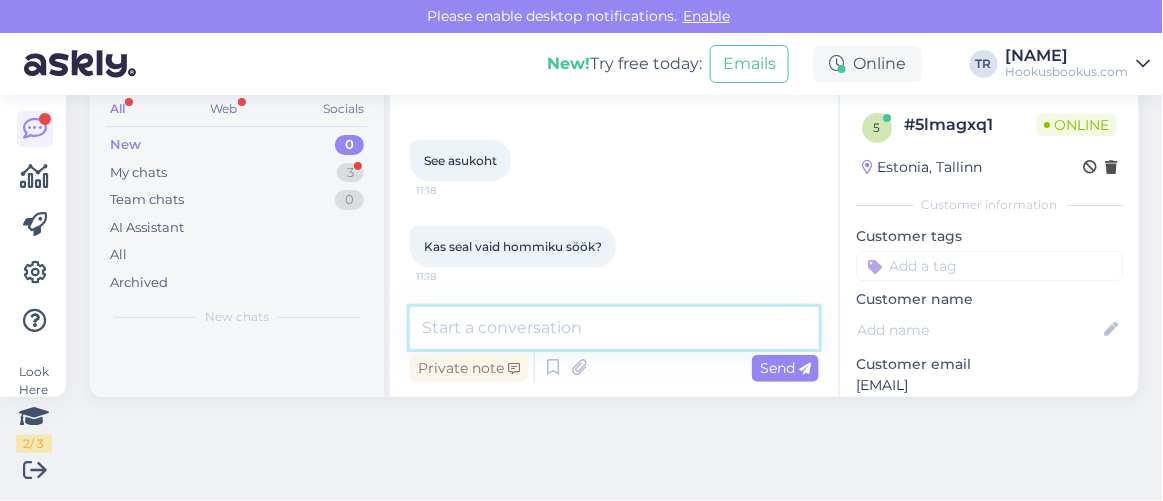 click at bounding box center [614, 328] 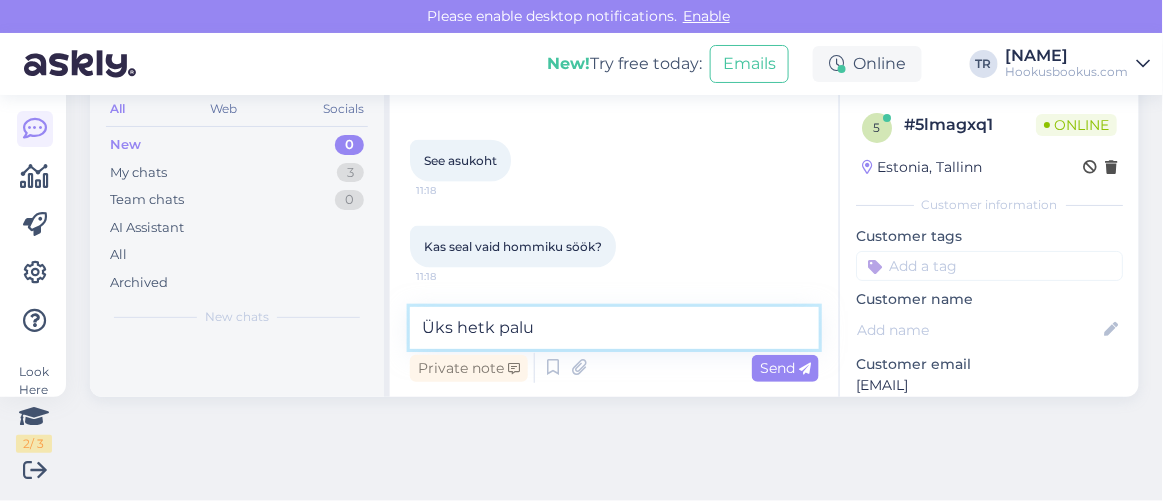 type on "Üks hetk palun" 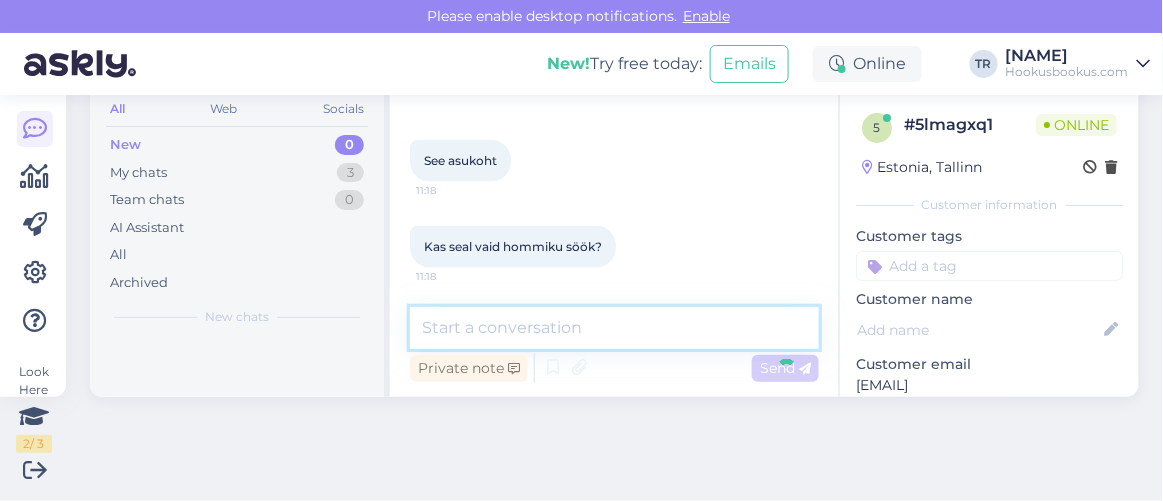 scroll, scrollTop: 739, scrollLeft: 0, axis: vertical 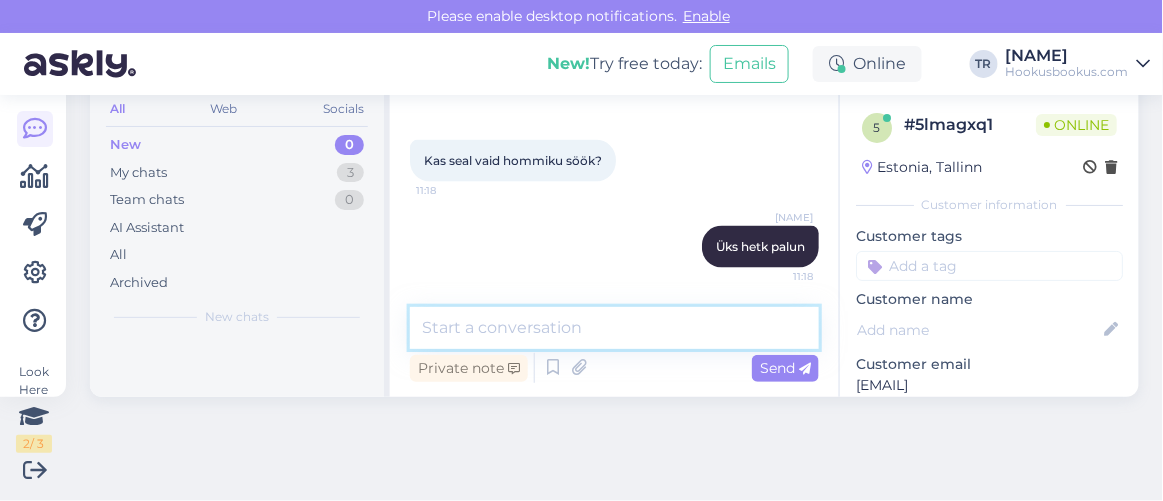 click at bounding box center [614, 328] 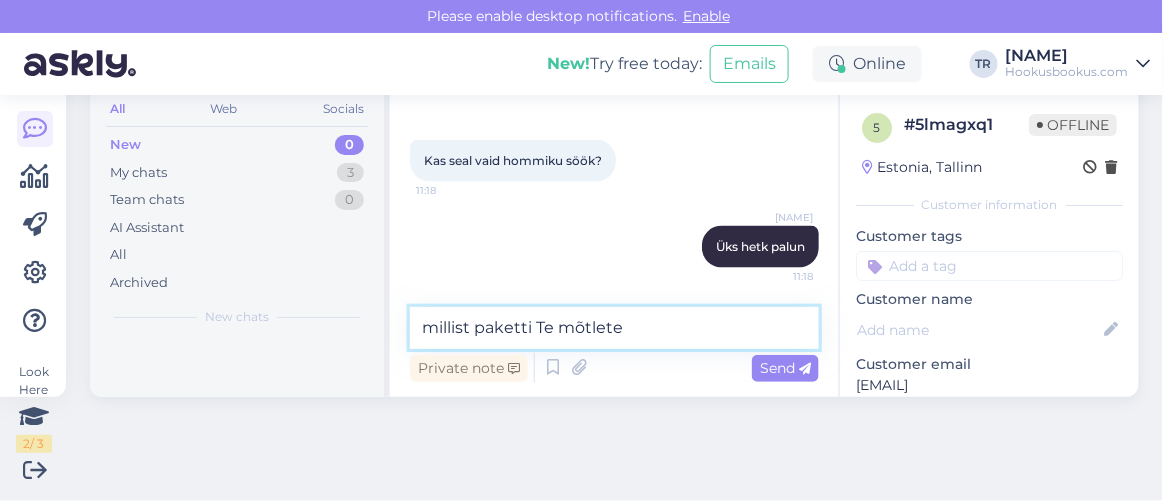 type on "millist paketti Te mõtlete?" 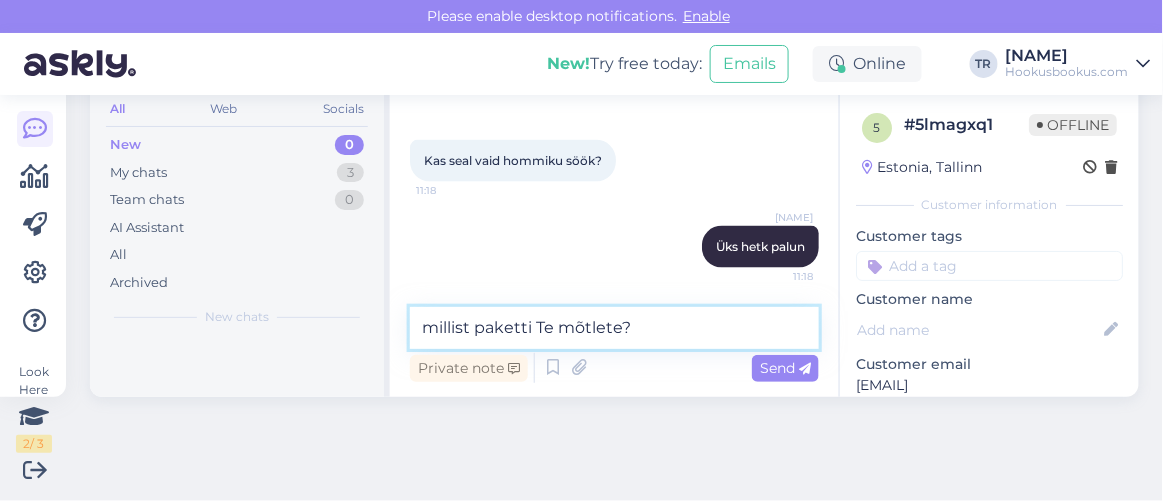 type 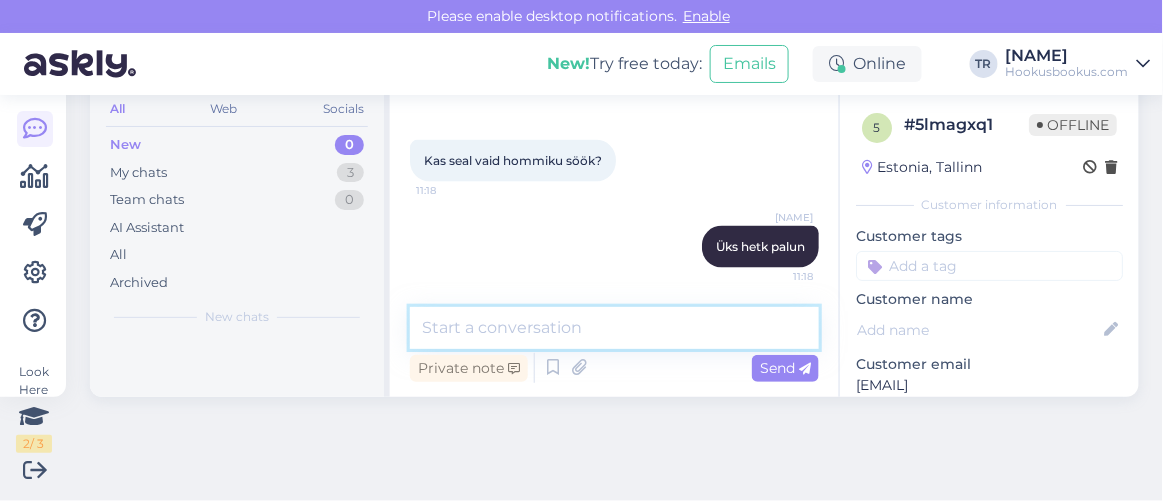 scroll, scrollTop: 825, scrollLeft: 0, axis: vertical 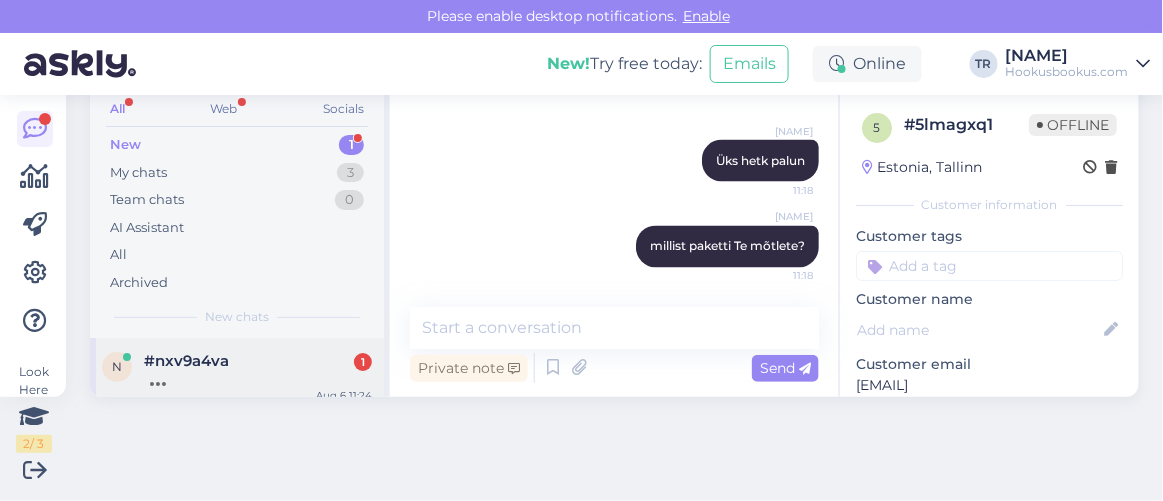 click on "#nxv9a4va 1" at bounding box center (258, 361) 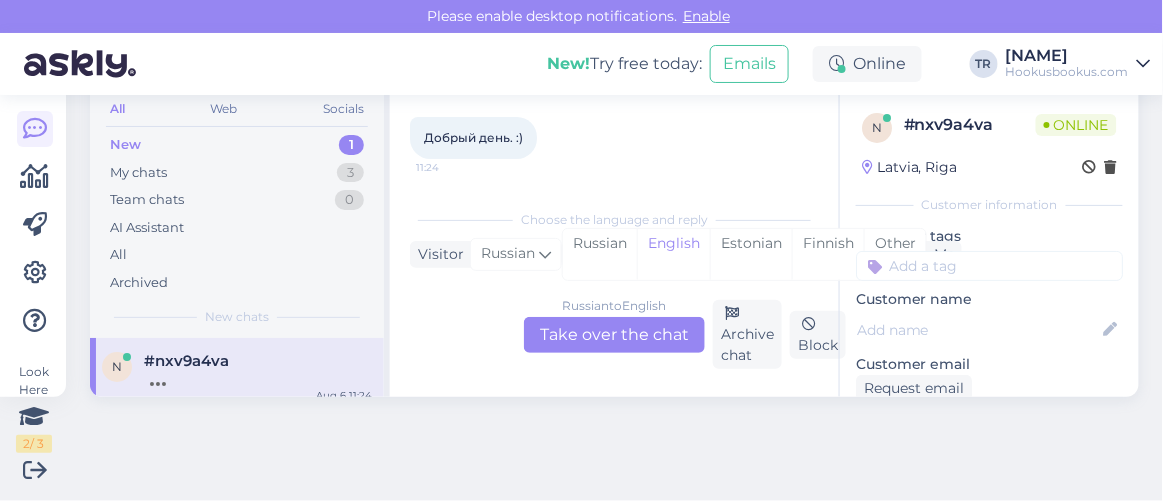 scroll, scrollTop: 41, scrollLeft: 0, axis: vertical 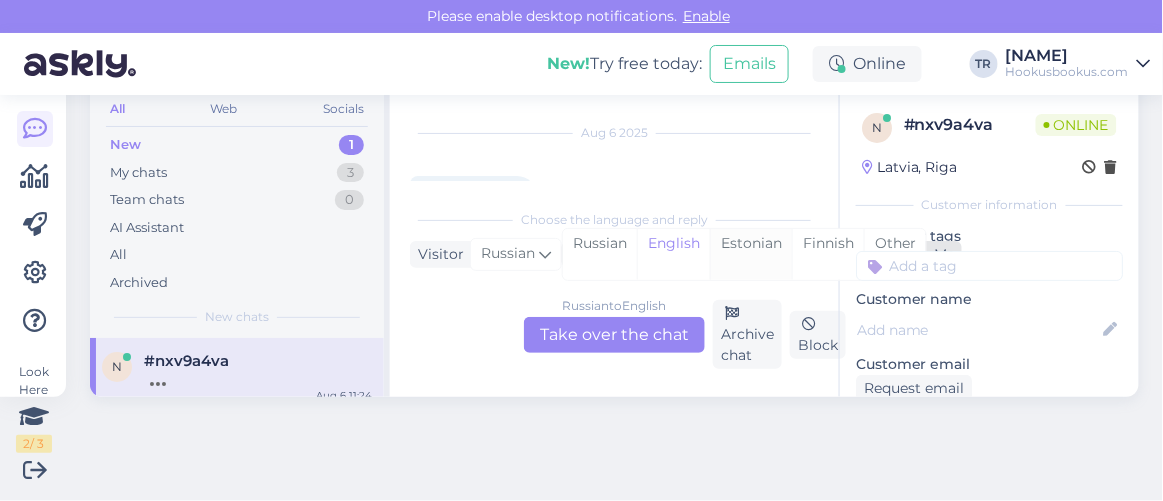 click on "Estonian" at bounding box center (751, 254) 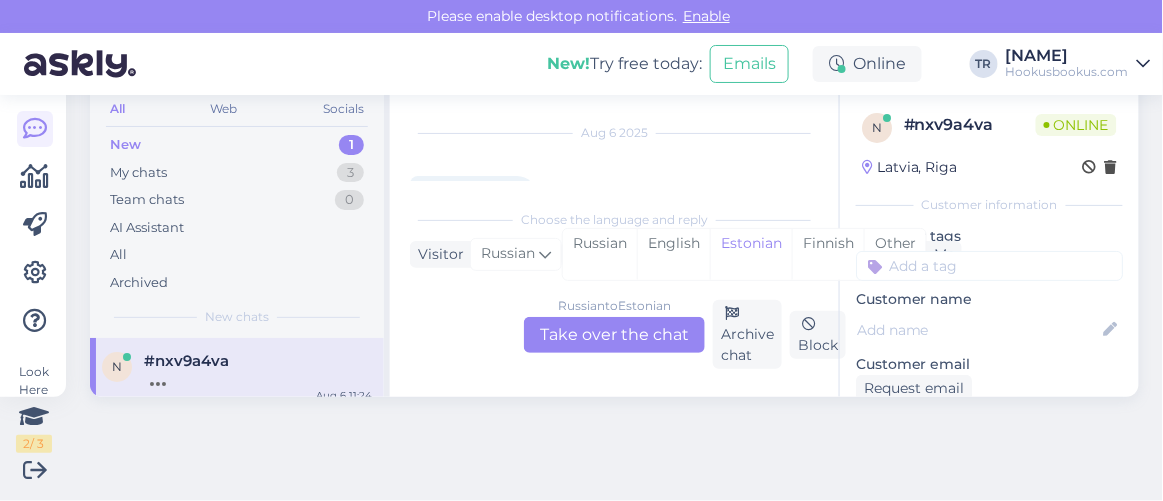 click on "Russian  to  Estonian" at bounding box center [614, 306] 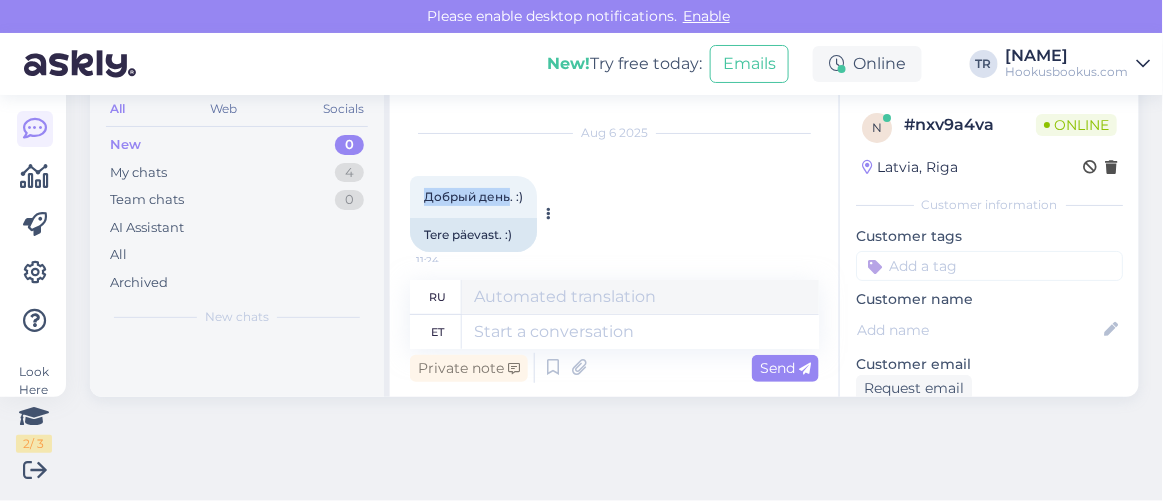 drag, startPoint x: 425, startPoint y: 191, endPoint x: 509, endPoint y: 196, distance: 84.14868 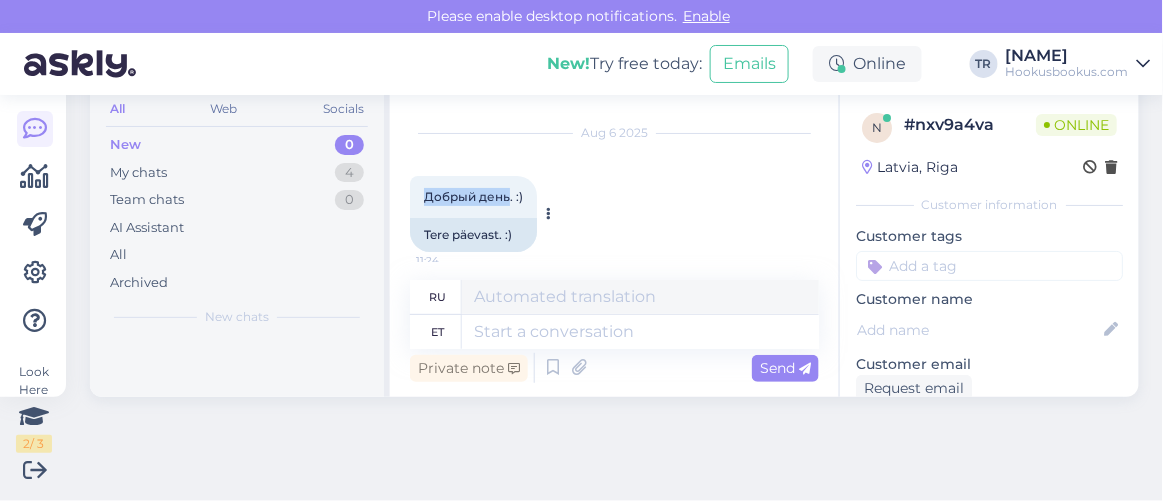 click on "Добрый день. :)" at bounding box center [473, 196] 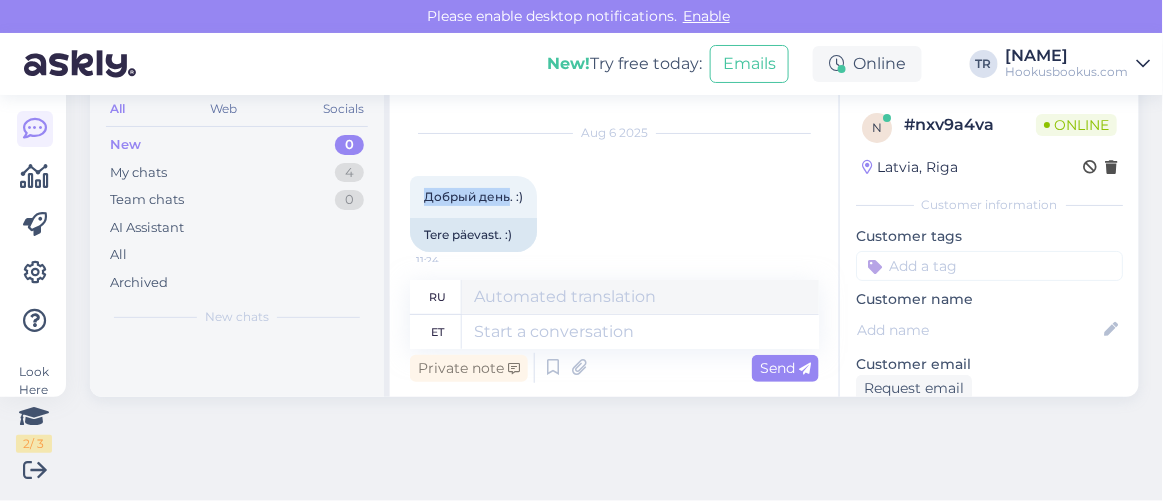 copy on "Добрый день" 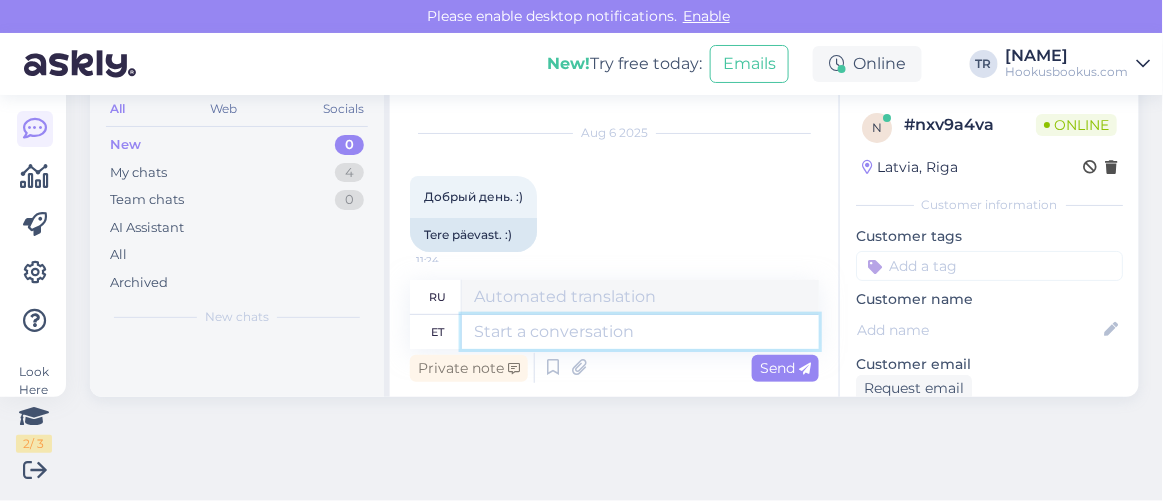 click at bounding box center (640, 332) 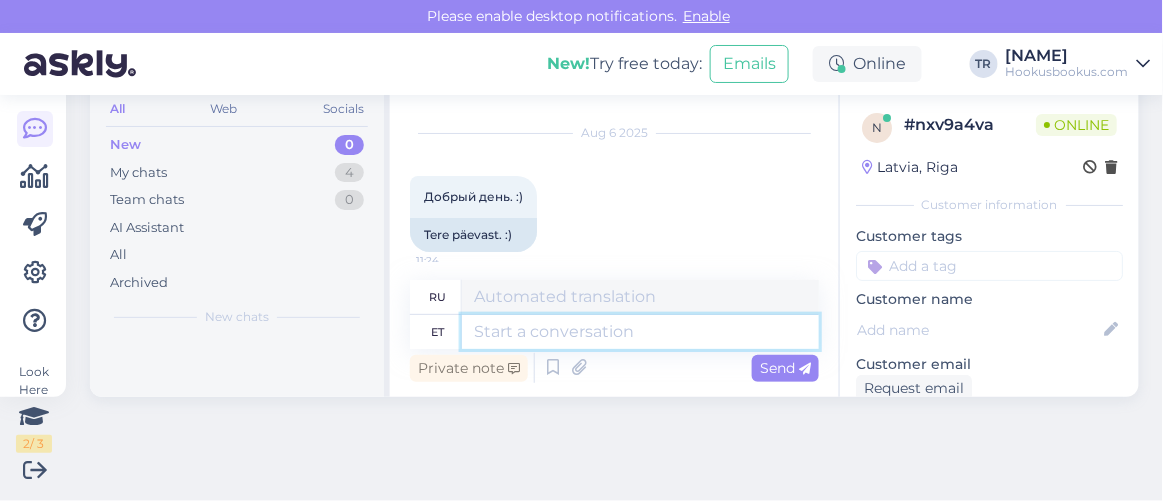 paste on "Добрый день" 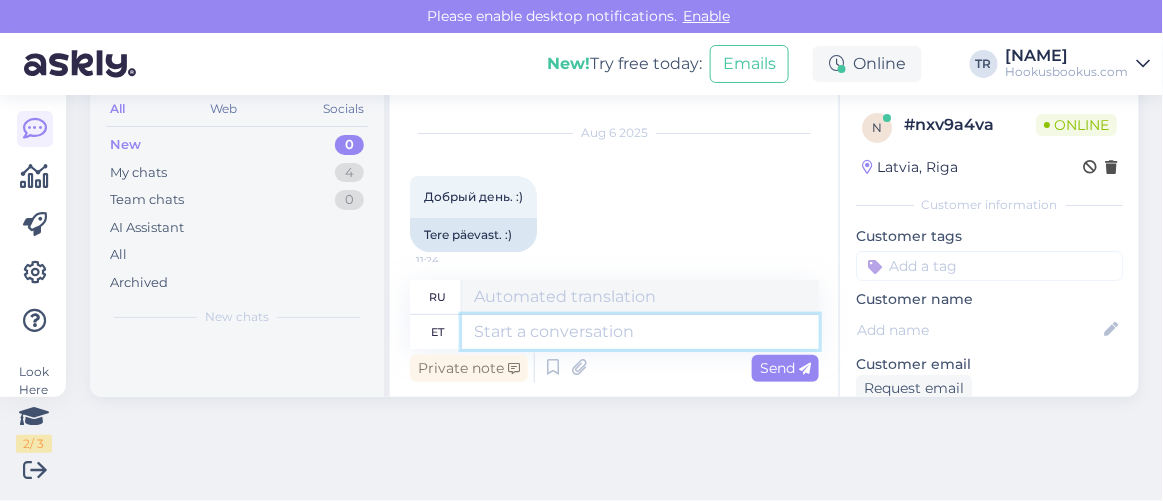 type on "Добрый день" 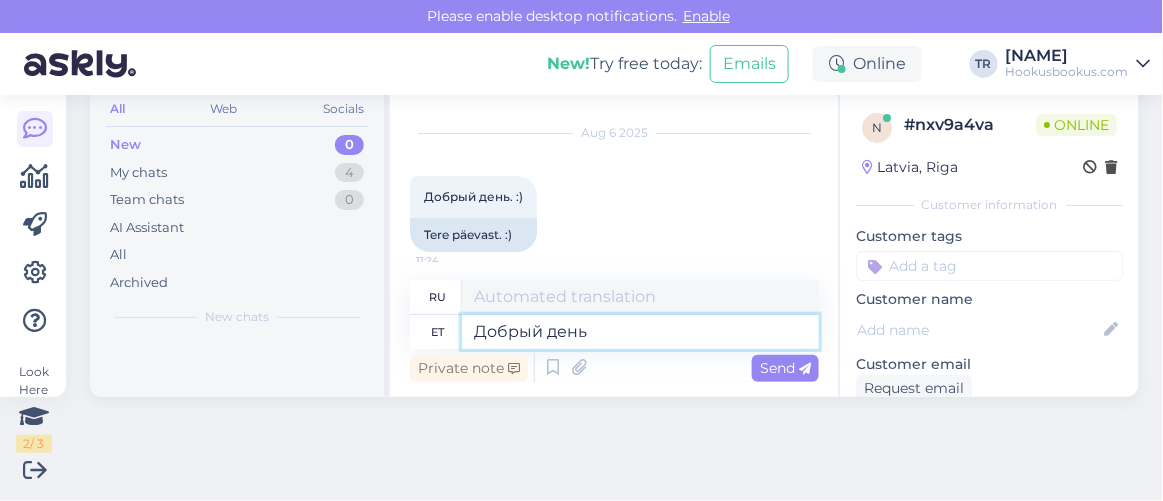type on "Добрый день" 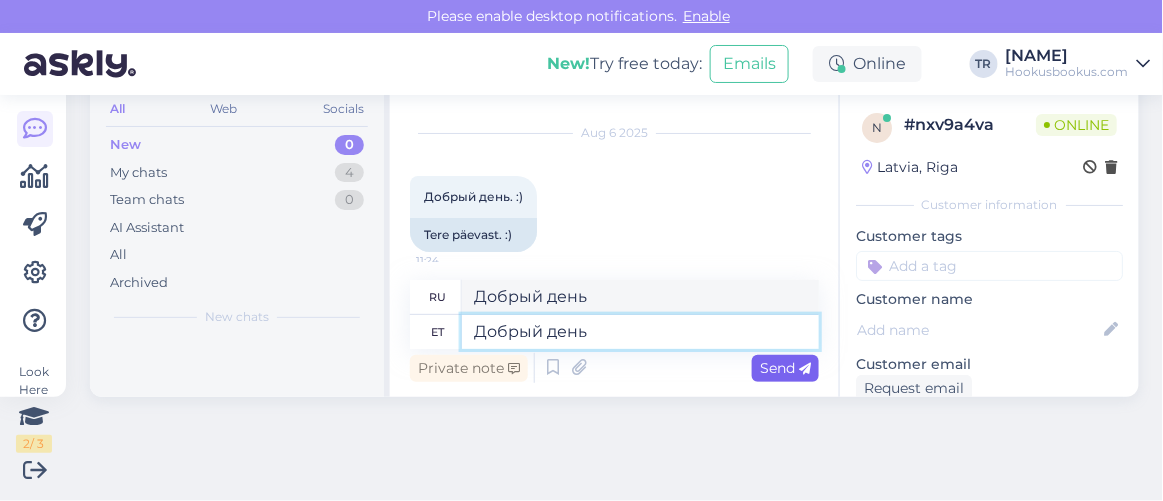 type on "Добрый день" 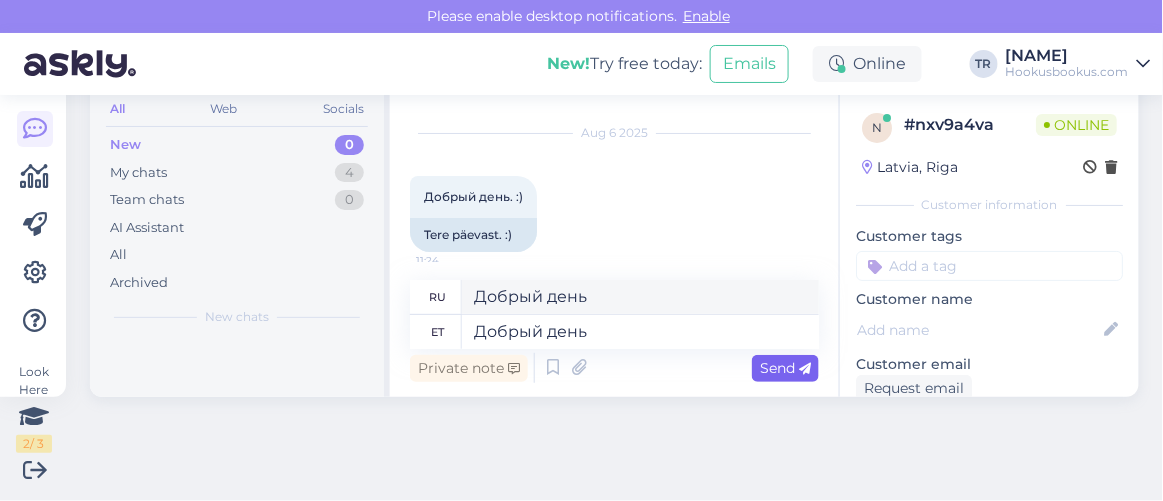 click on "Send" at bounding box center [785, 368] 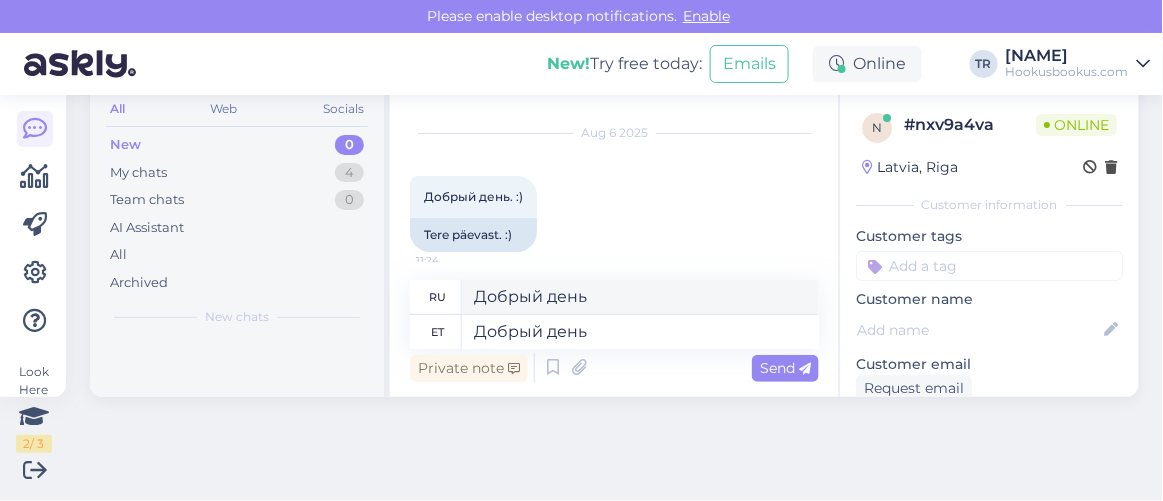 type 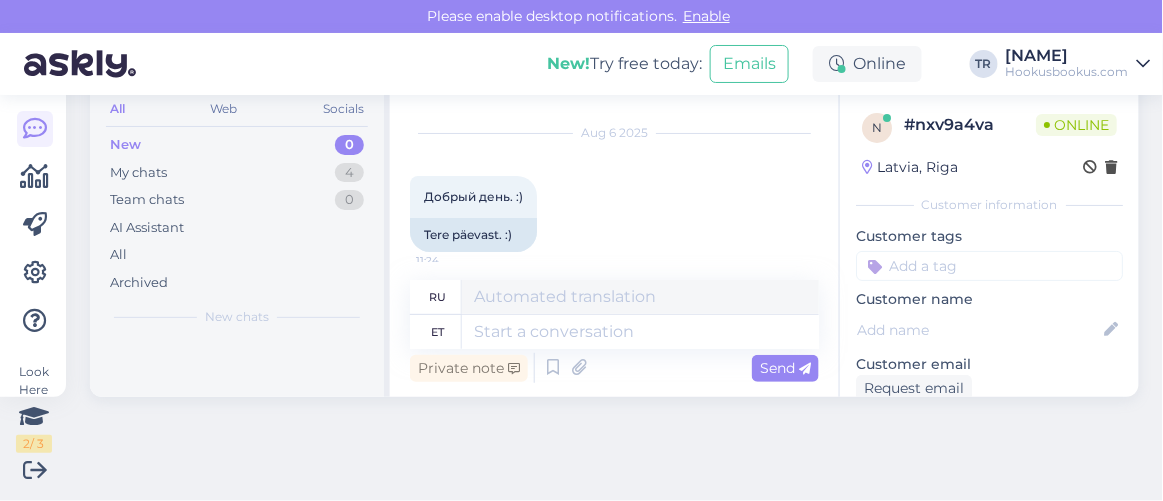 scroll, scrollTop: 172, scrollLeft: 0, axis: vertical 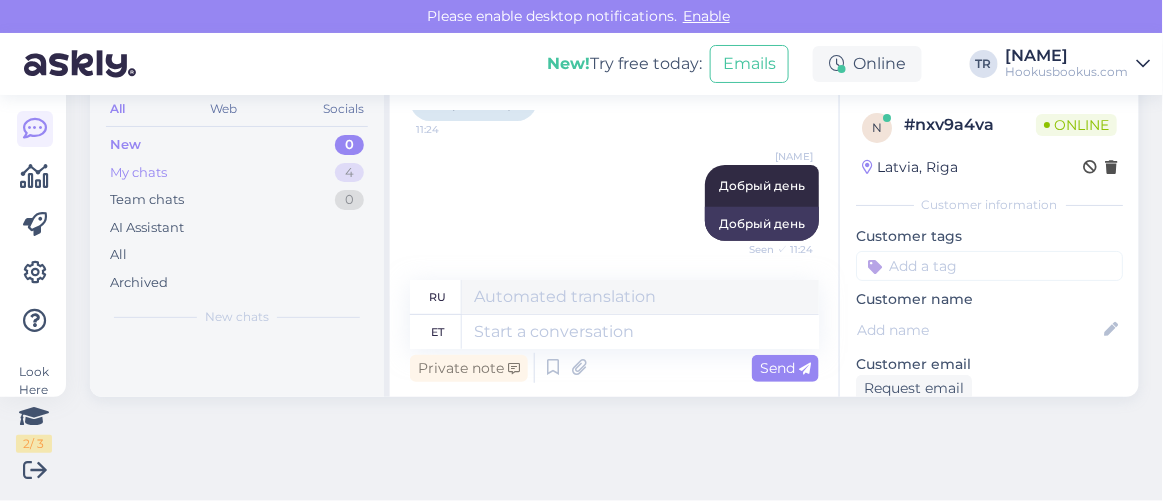 click on "My chats 4" at bounding box center [237, 173] 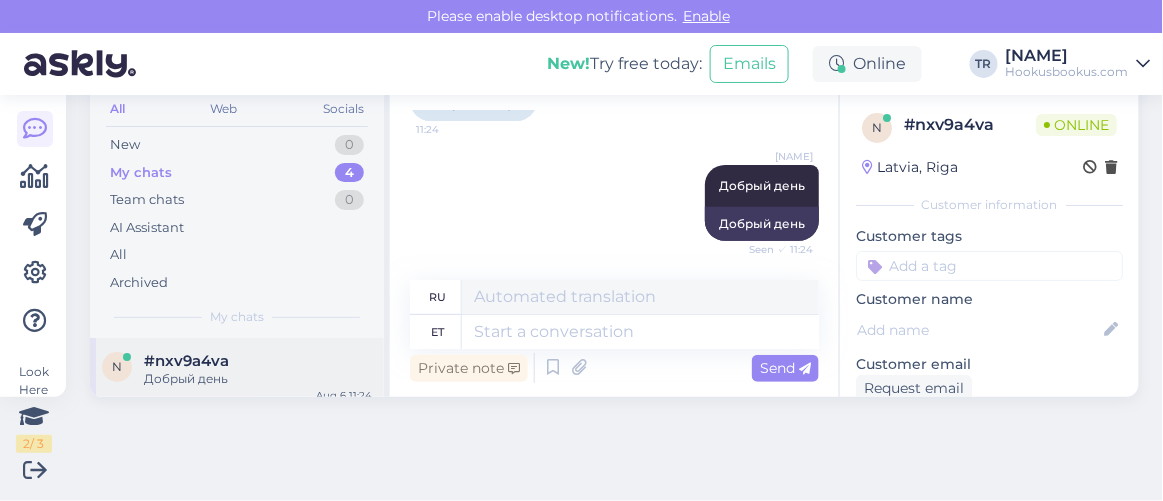 click on "#nxv9a4va" at bounding box center (186, 361) 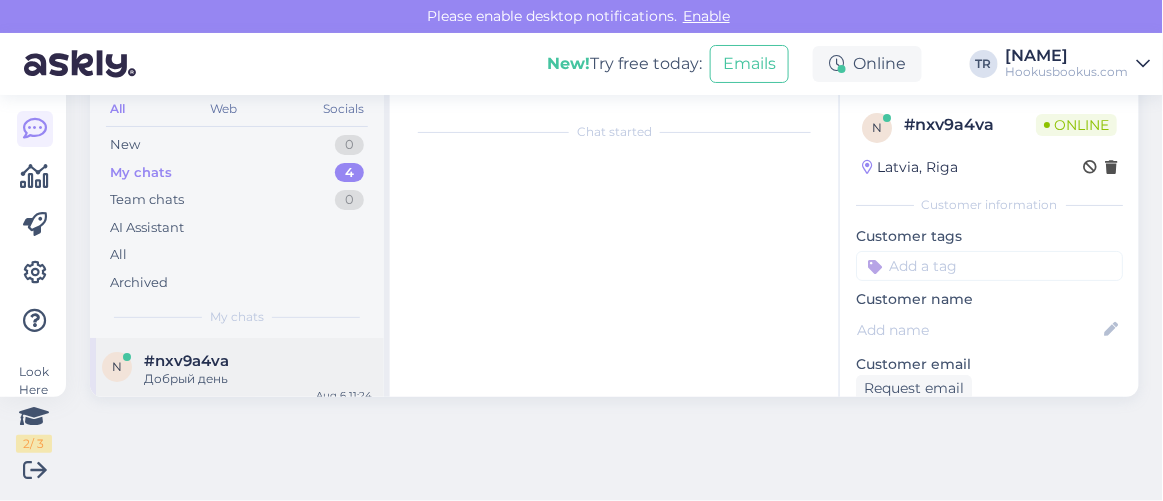 scroll, scrollTop: 172, scrollLeft: 0, axis: vertical 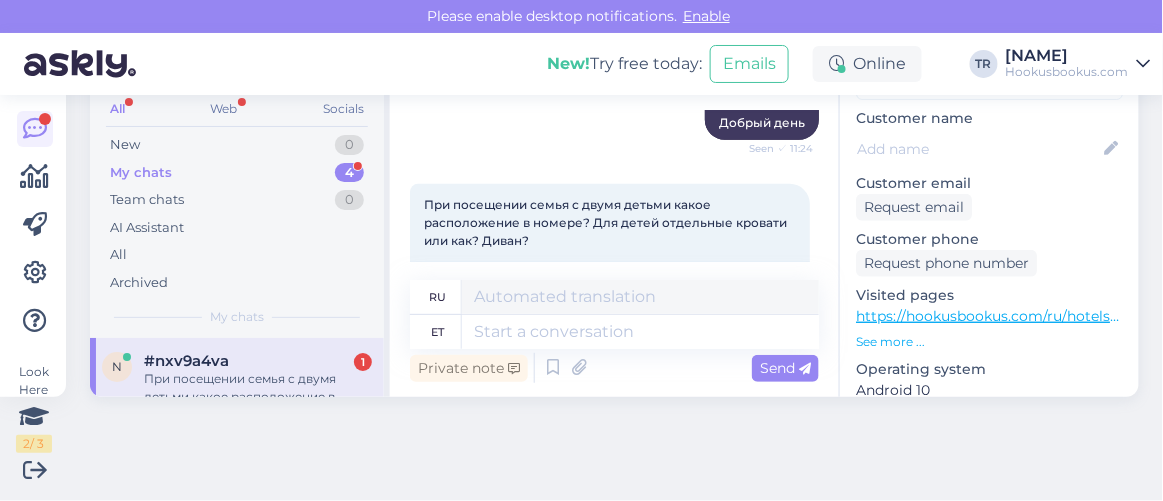 click on "https://hookusbookus.com/ru/hotels-spas/v-spa-conference-hotel/rezvimsya-vsej-sem-j;dateArrival=2025-08-13;dateDeparture=2025-08-14;language=ru_ru;participants=%5B%7B%22adultsCnt%22:2,%22childrenCnt%22:2,%22childAges%22:%5B5,5%5D%7D%5D;packageId=43;packageHotelId=5;roomTypeId=63;fromNewsLetter=true?utm_source=ru-newsletter-817-43&utm_medium=ru-newsletter-817&utm_medium=ru-newsletter-817%3Futm_source%3Dru-newsletter-817&utm_medium=email&utm_medium=campaign" at bounding box center (2553, 316) 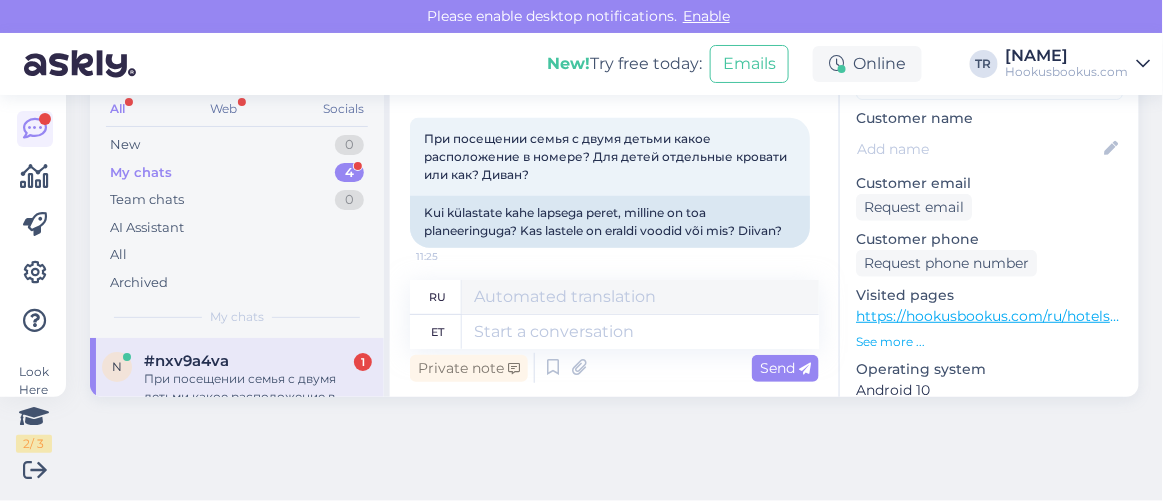 scroll, scrollTop: 364, scrollLeft: 0, axis: vertical 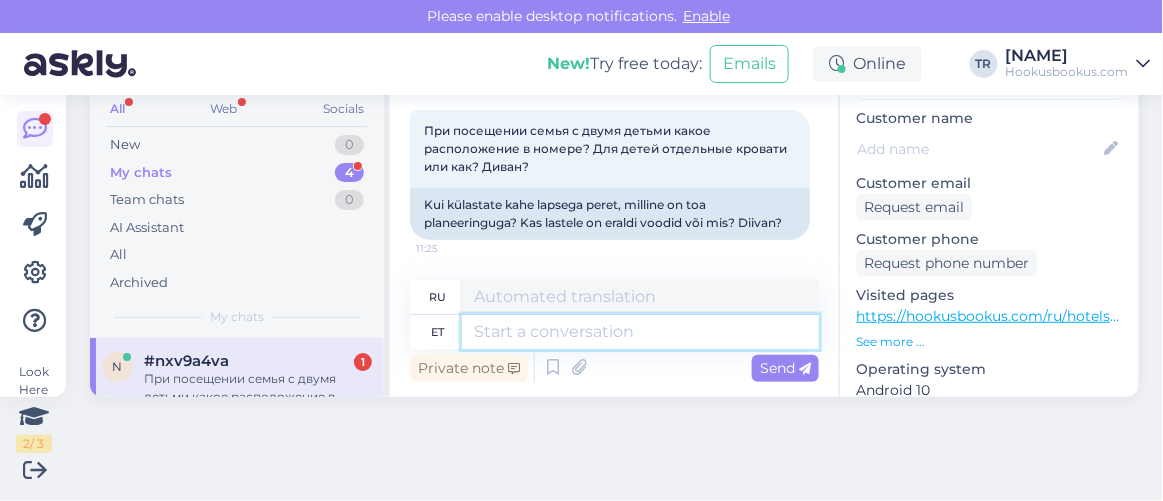 click at bounding box center (640, 332) 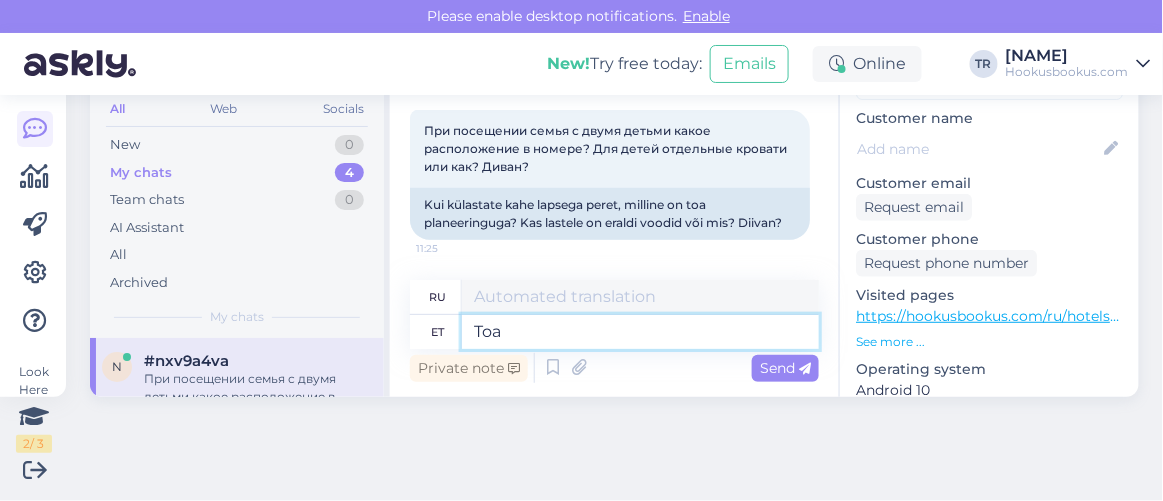 type on "Toa p" 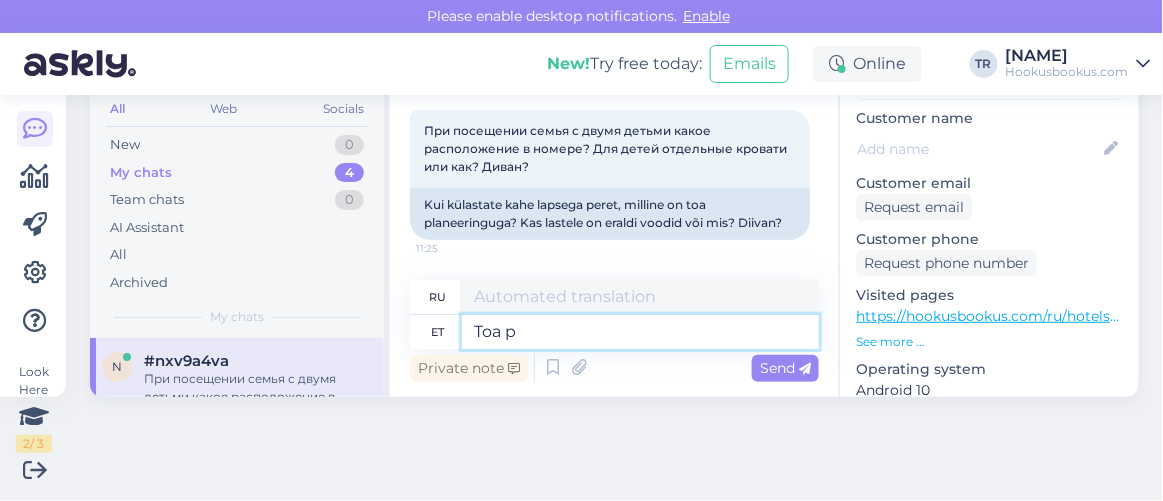 type on "Комната" 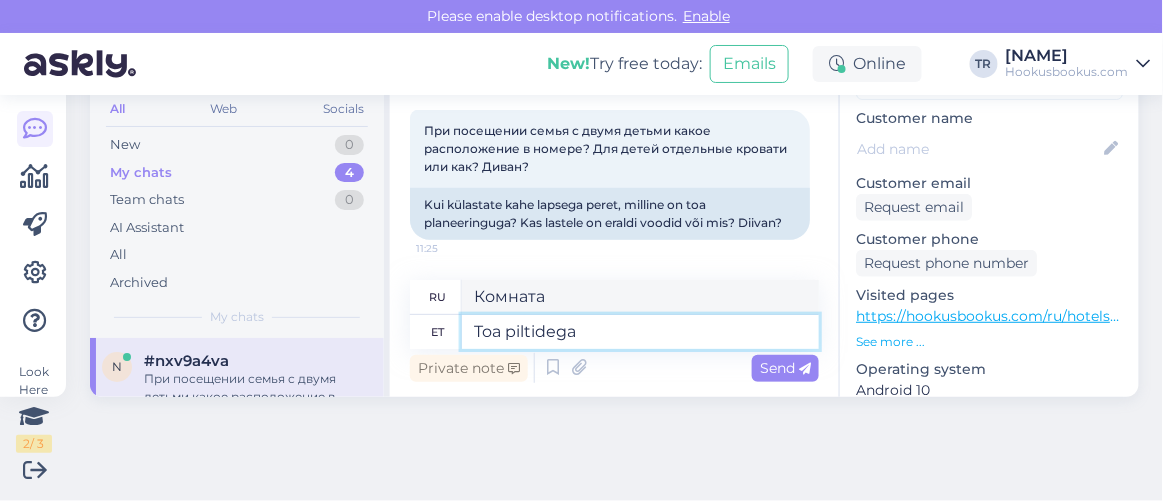 type on "Toa piltidega s" 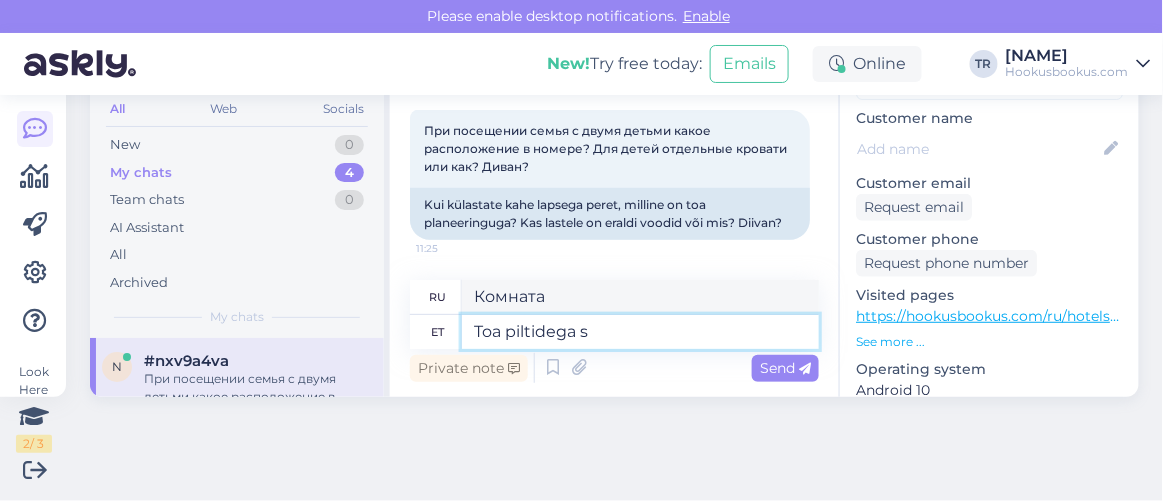 type on "С фотографиями комнаты" 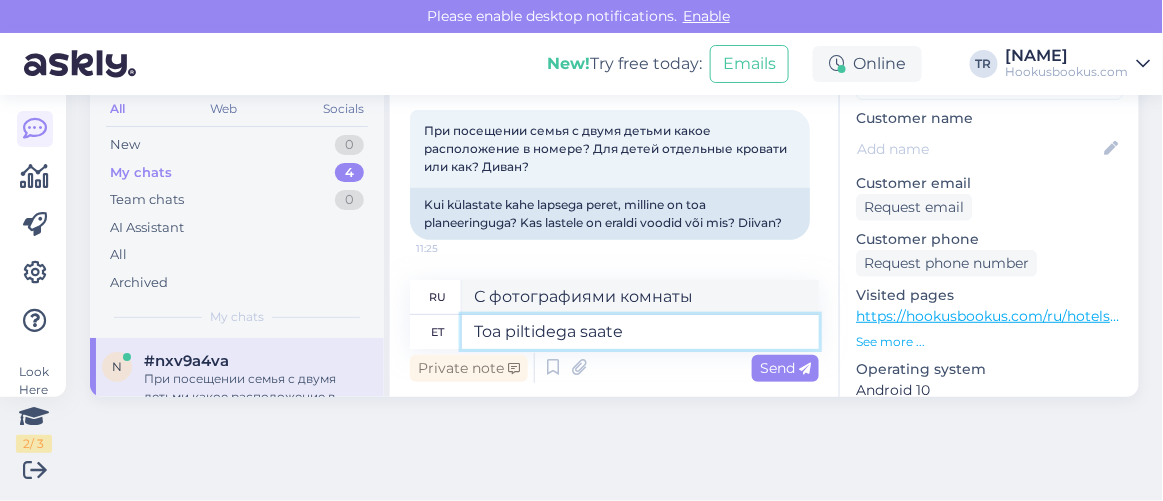 type on "Toa piltidega saate t" 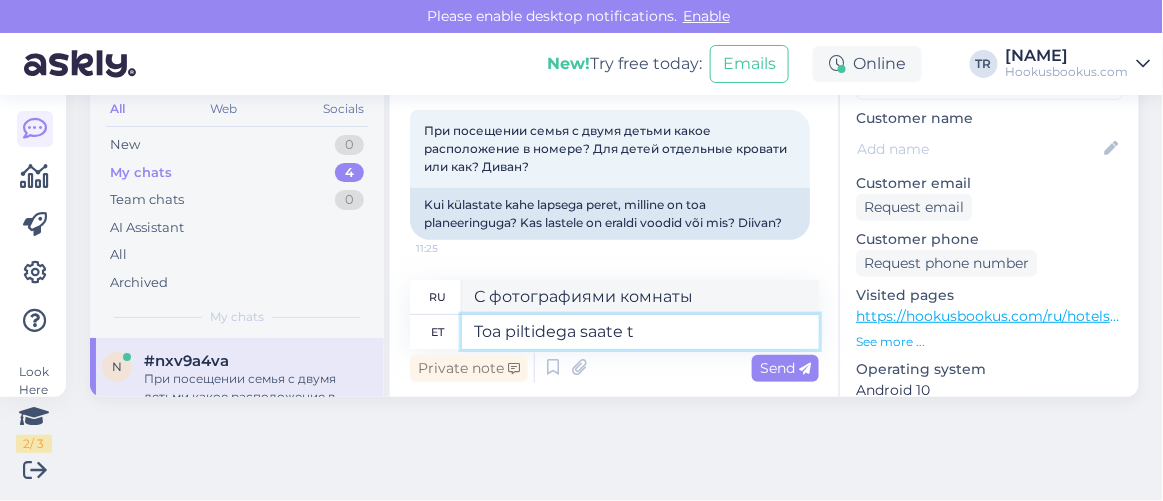 type on "С фотографиями комнаты вы можете" 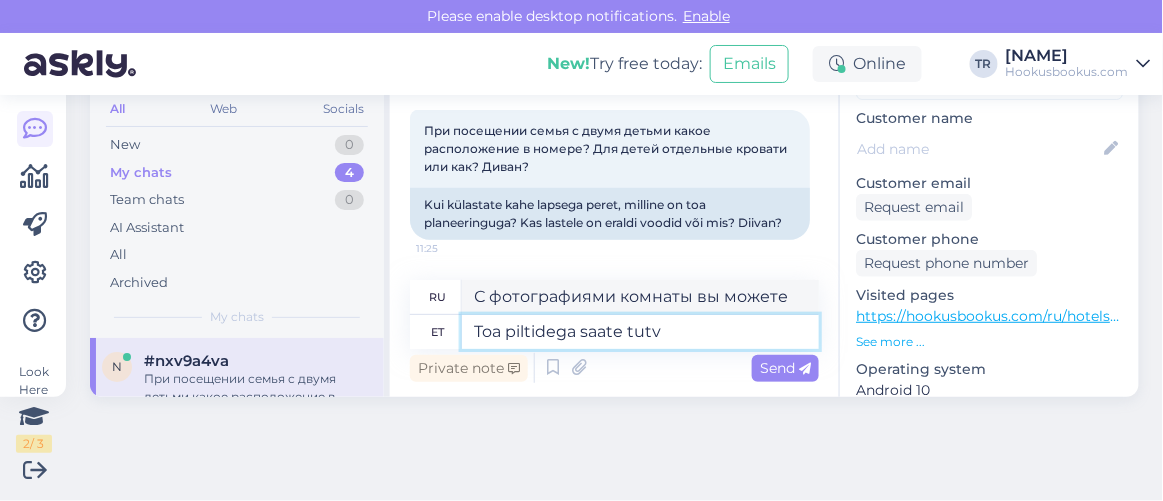 type on "Toa piltidega saate tutvu" 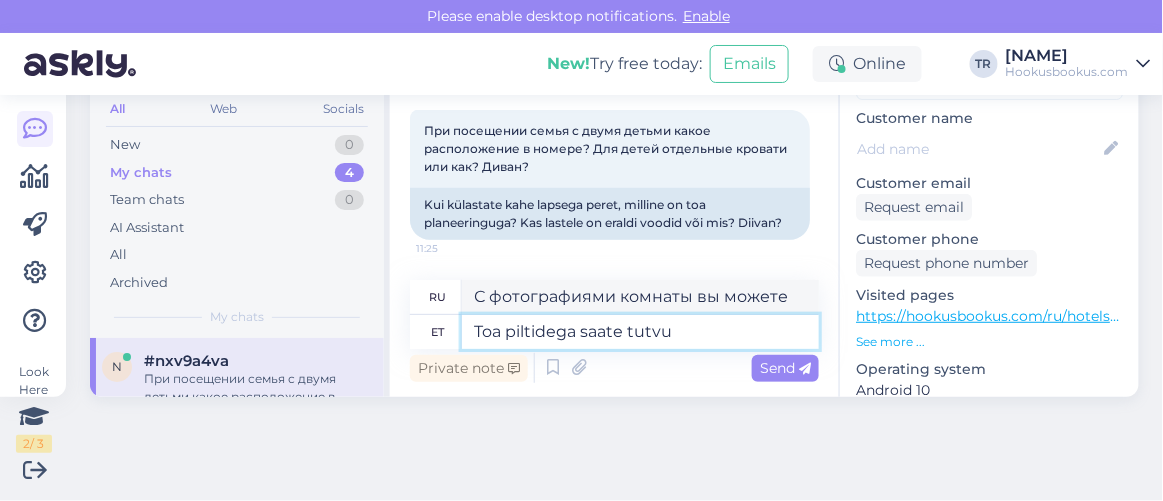 type on "Вы можете увидеть фотографии комнаты." 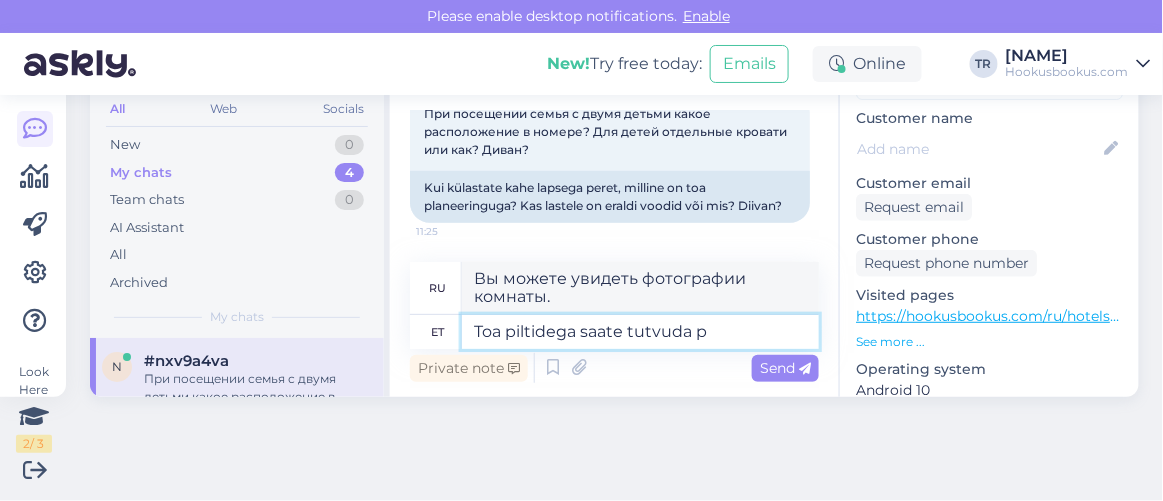 type on "Toa piltidega saate tutvuda pa" 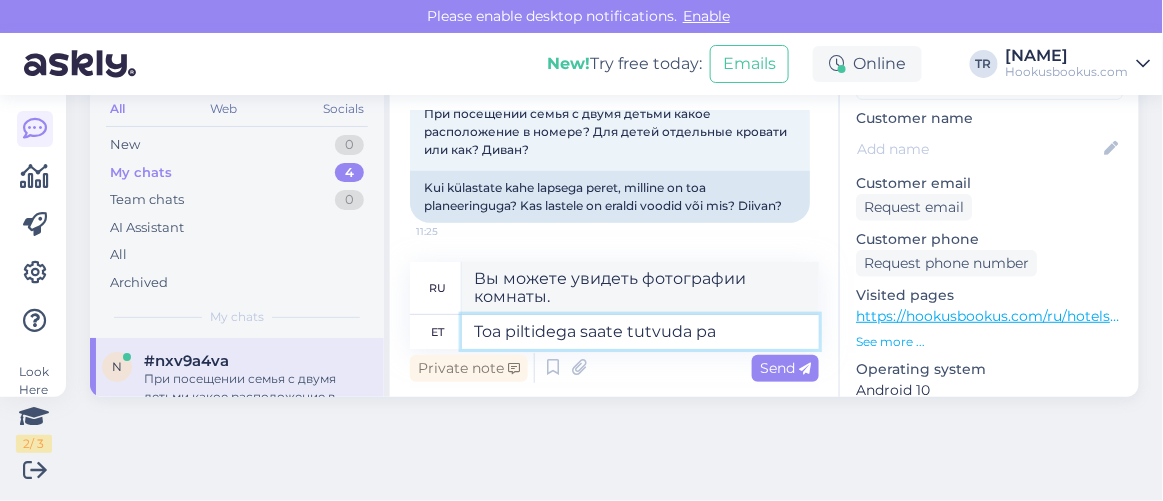type on "Вы можете посмотреть фотографии комнаты." 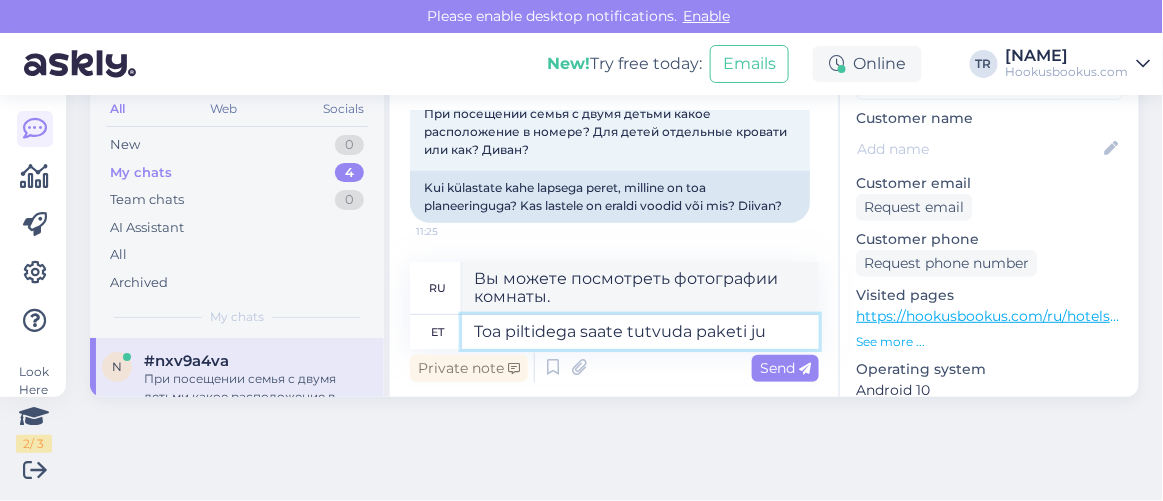 type on "Toa piltidega saate tutvuda paketi juu" 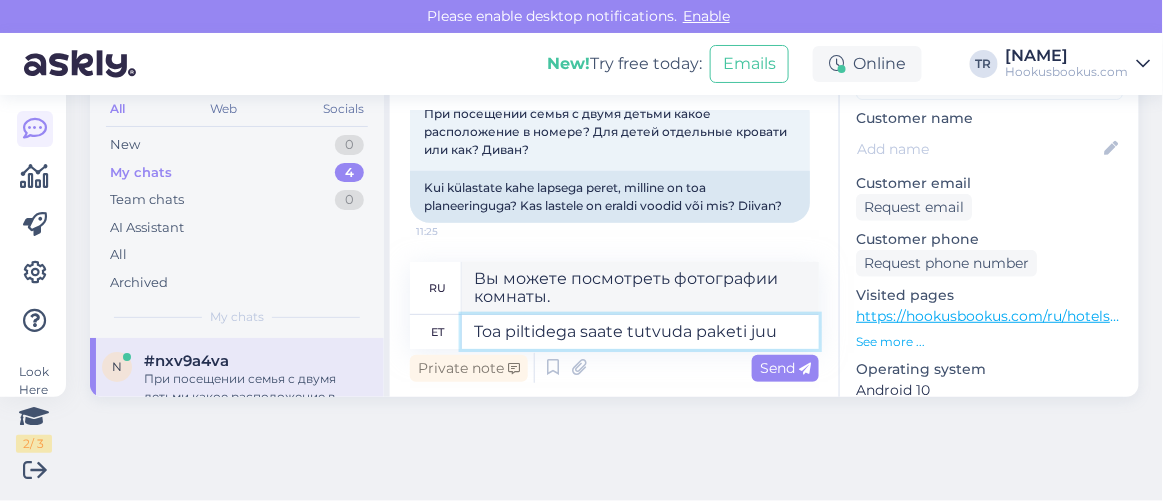 type on "Фотографии комнат вы можете увидеть в упаковке." 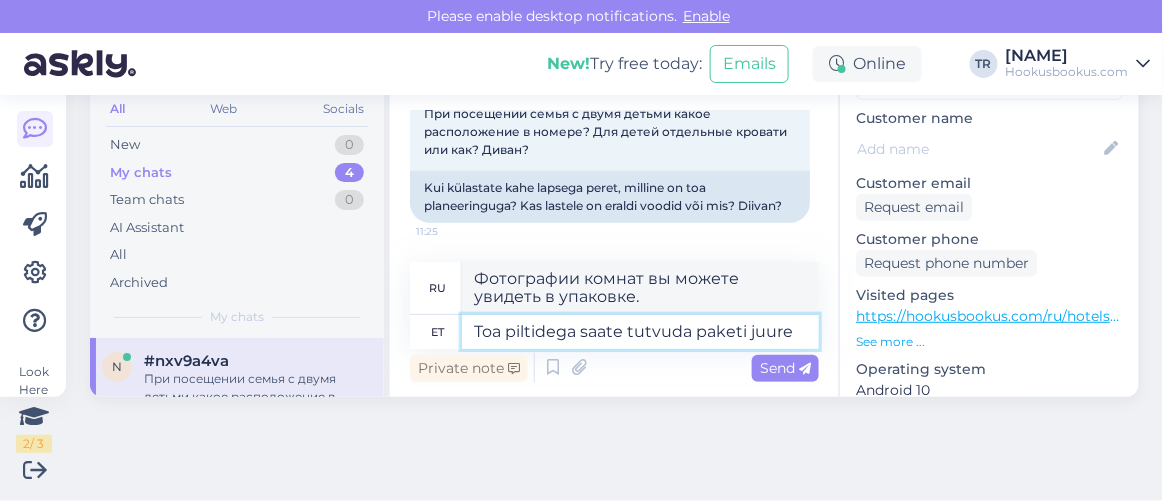 type on "Toa piltidega saate tutvuda paketi juures" 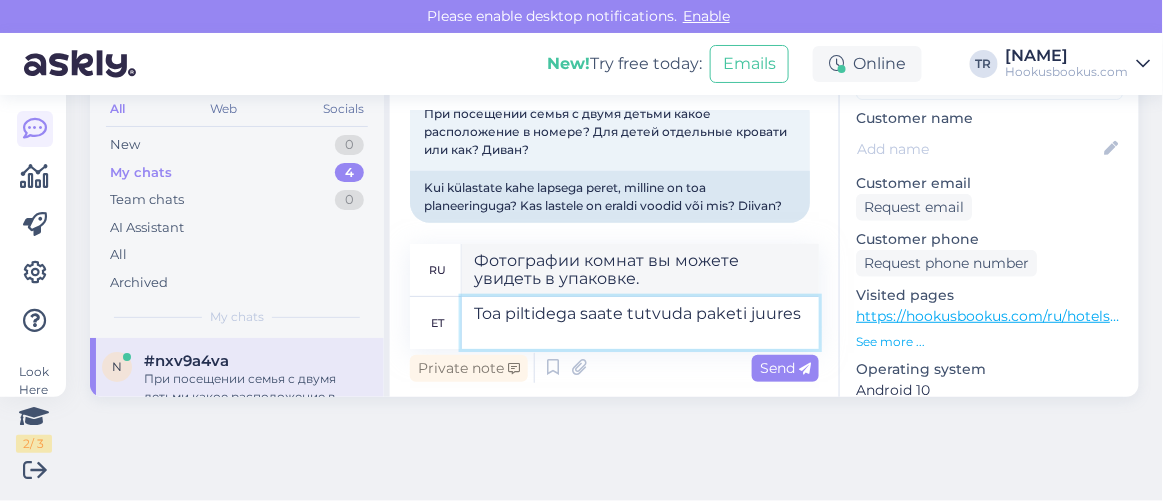 type 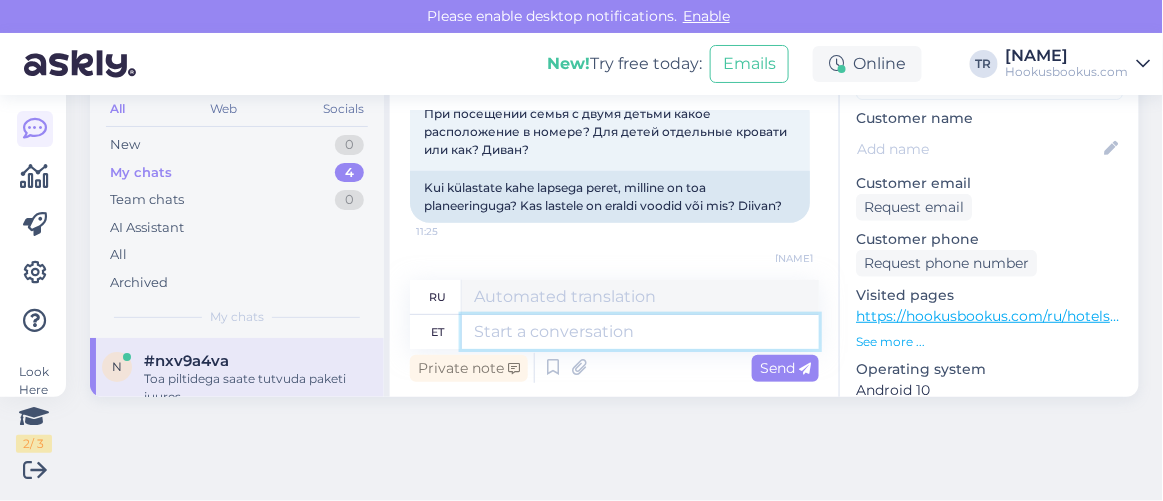 scroll, scrollTop: 484, scrollLeft: 0, axis: vertical 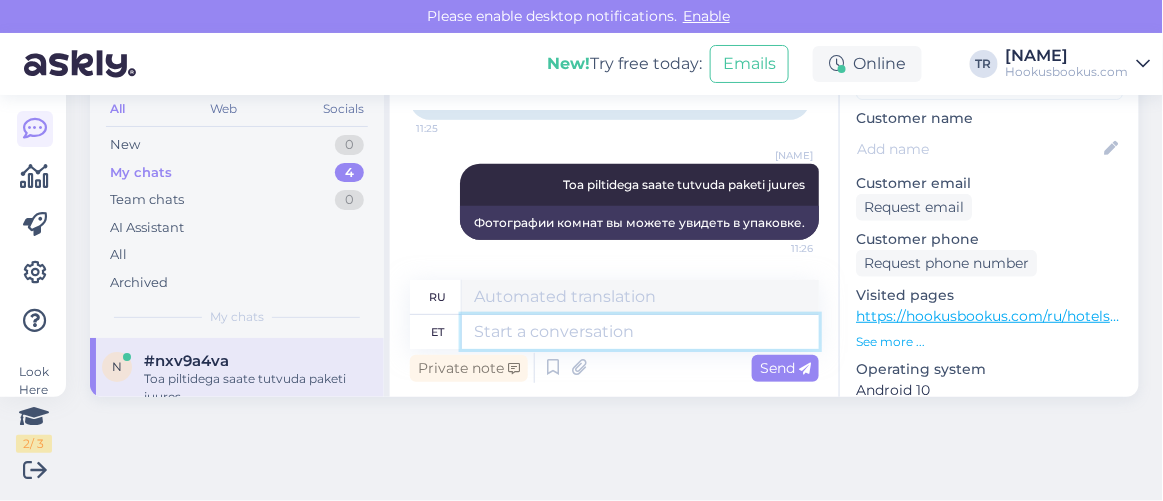 click at bounding box center [640, 332] 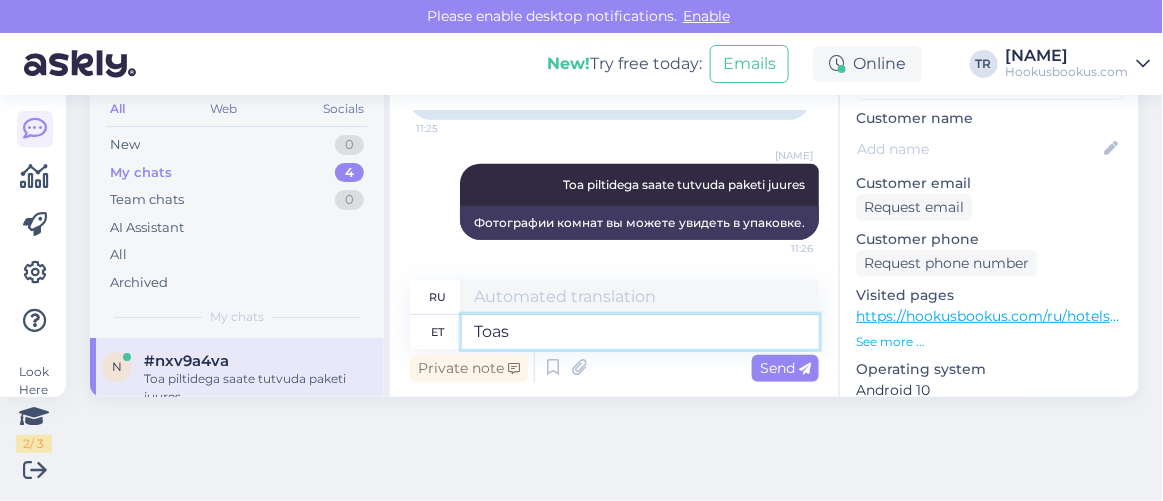 type on "Toas o" 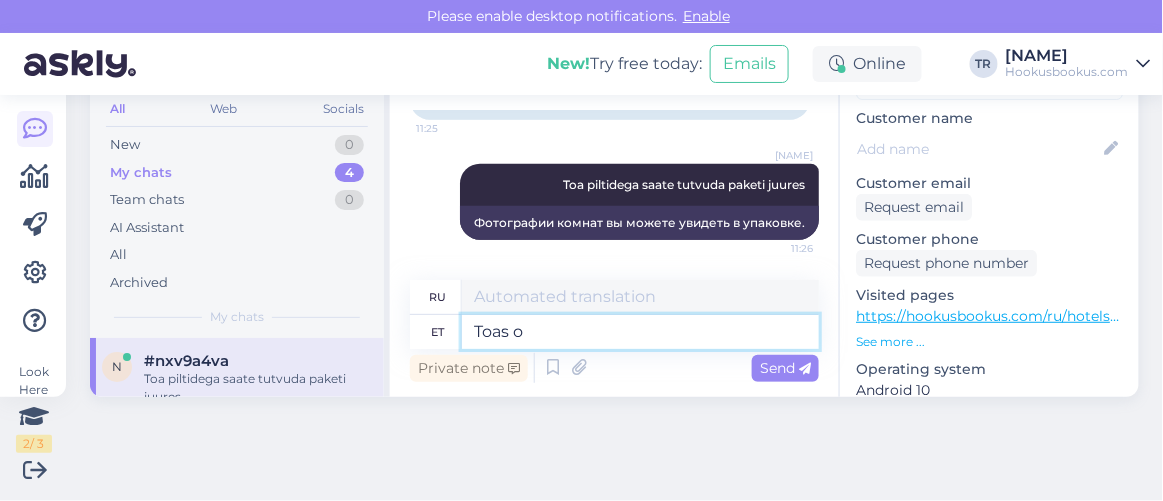 type on "Внутри" 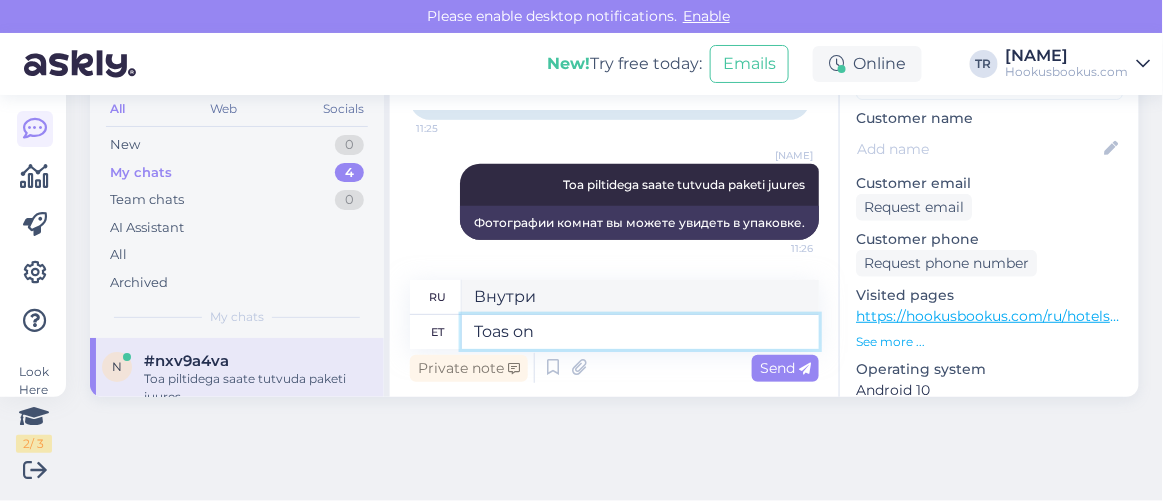 type on "Toas on" 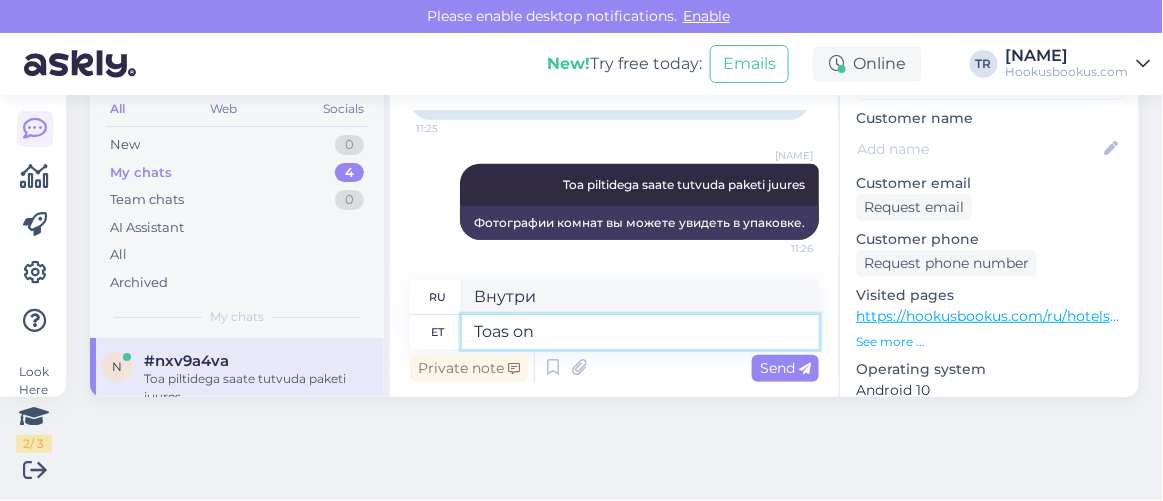 type on "Внутри есть" 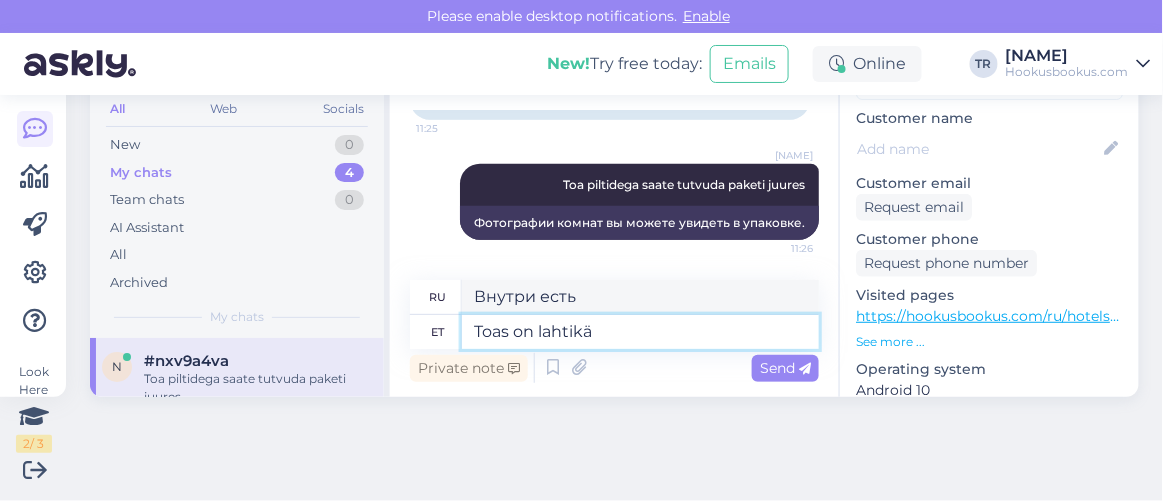 scroll, scrollTop: 504, scrollLeft: 0, axis: vertical 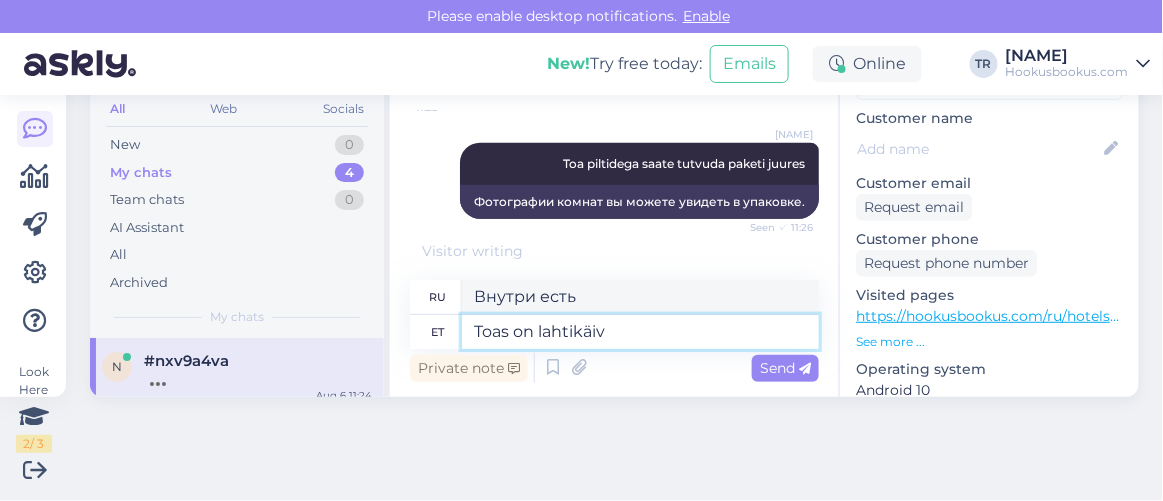 type on "Toas on lahtikäiv" 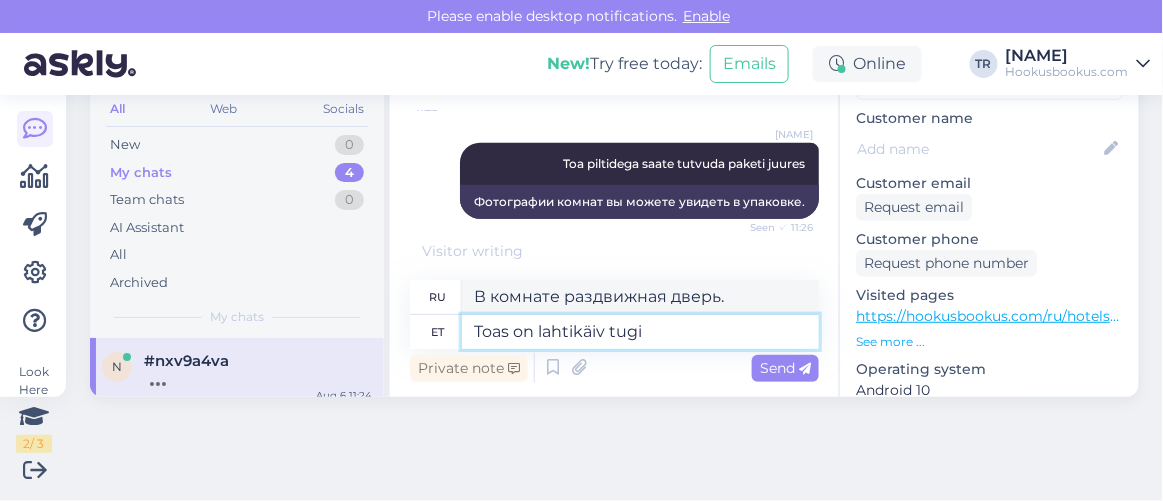 type on "Toas on lahtikäiv tugit" 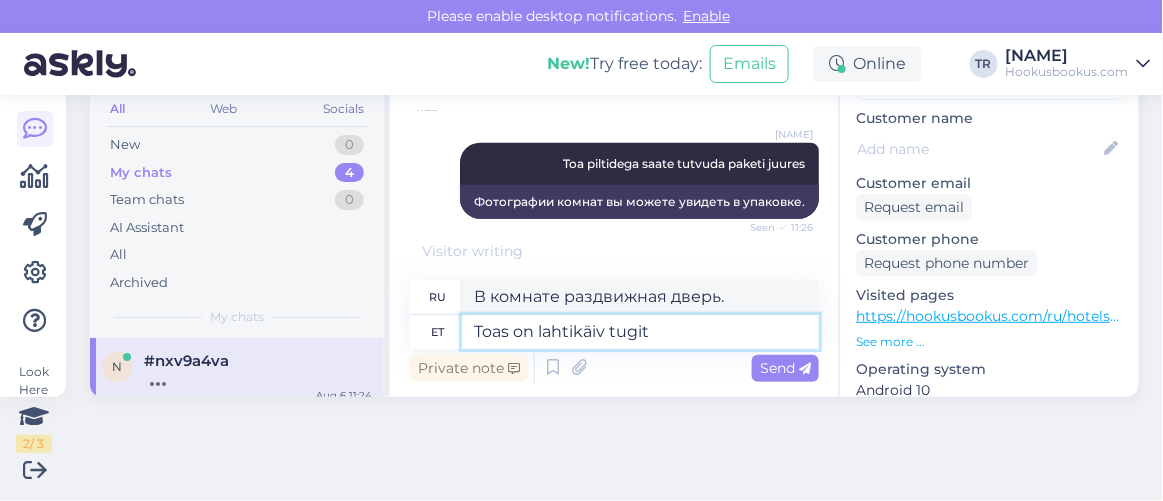 type on "Внутри имеется складная опора." 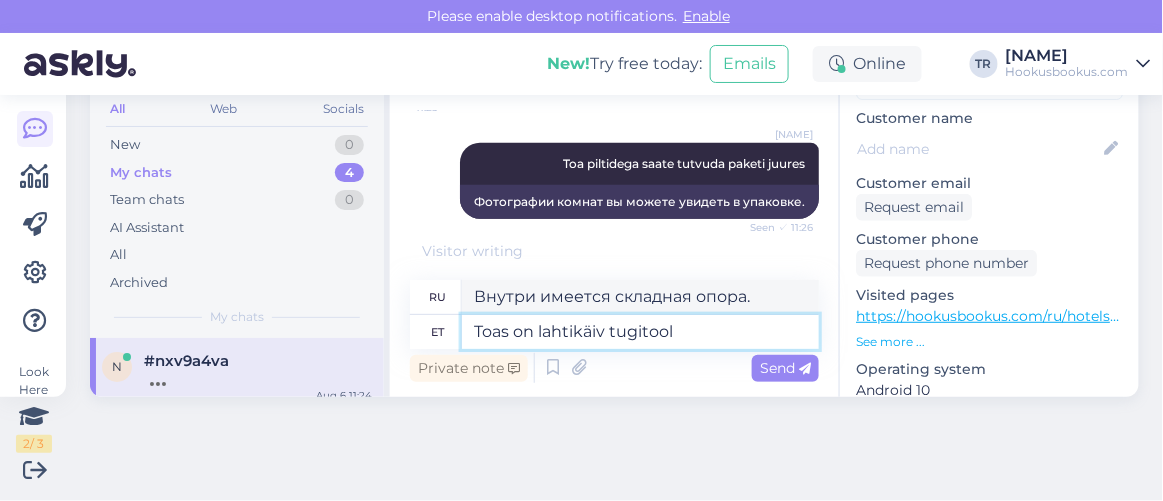 type on "Toas on lahtikäiv tugitool j" 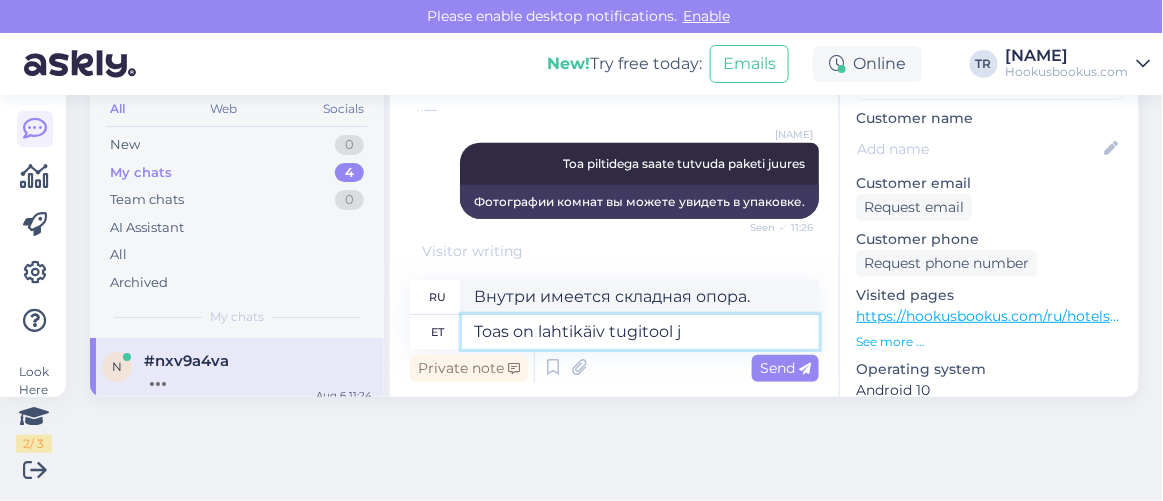 type on "В комнате имеется раскладное кресло." 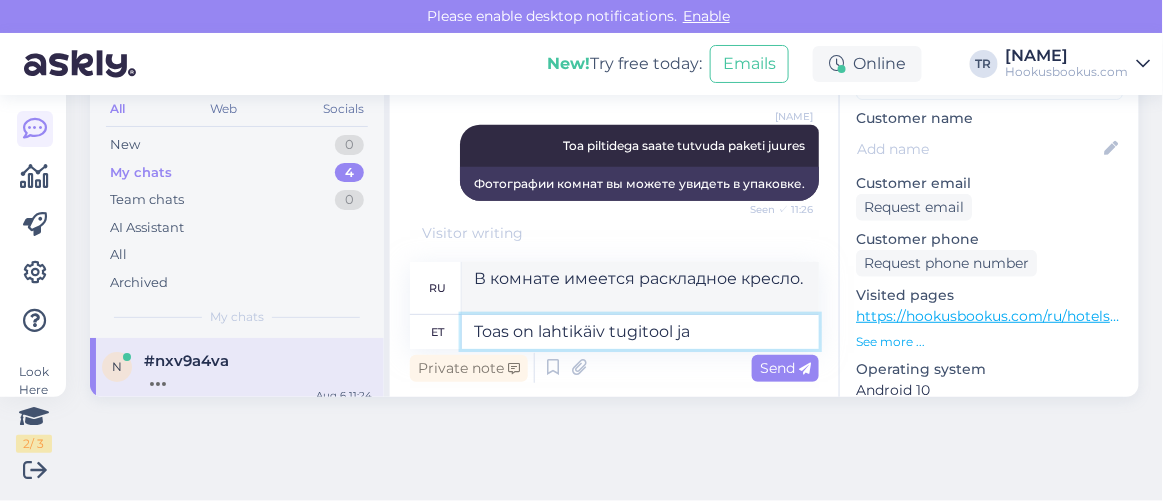 type on "Toas on lahtikäiv tugitool ja l" 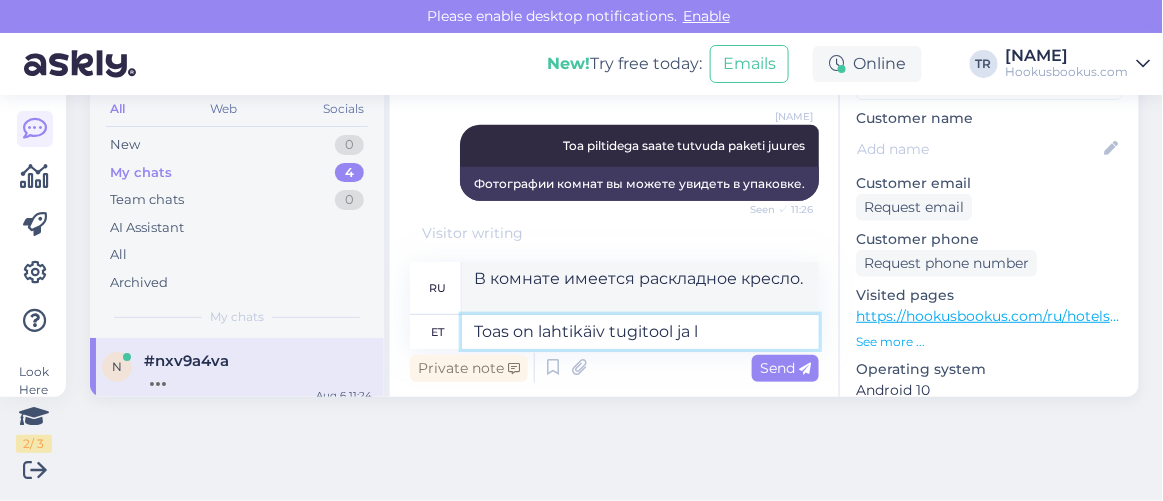 type on "В комнате есть раскладное кресло и" 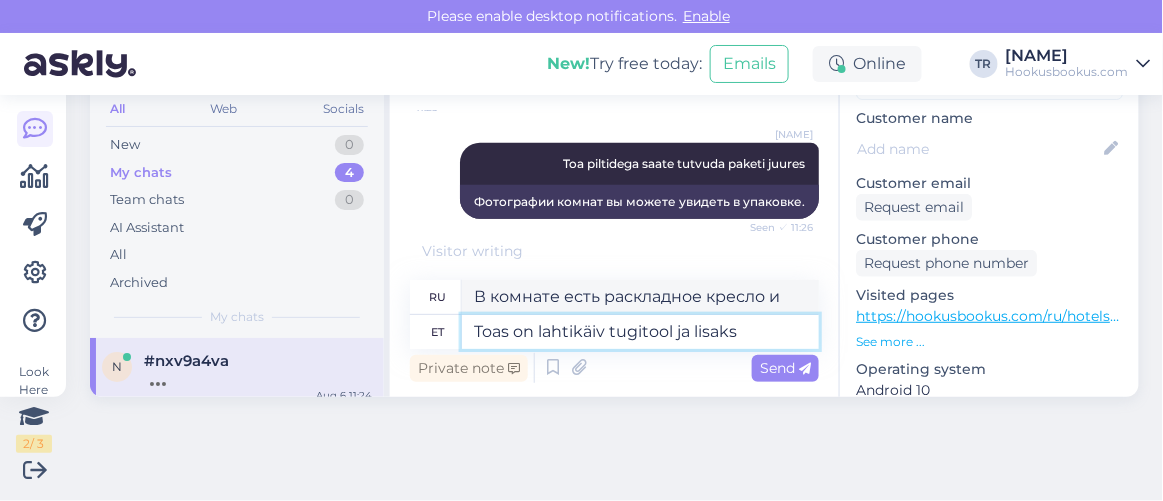 type on "Toas on lahtikäiv tugitool ja lisaks l" 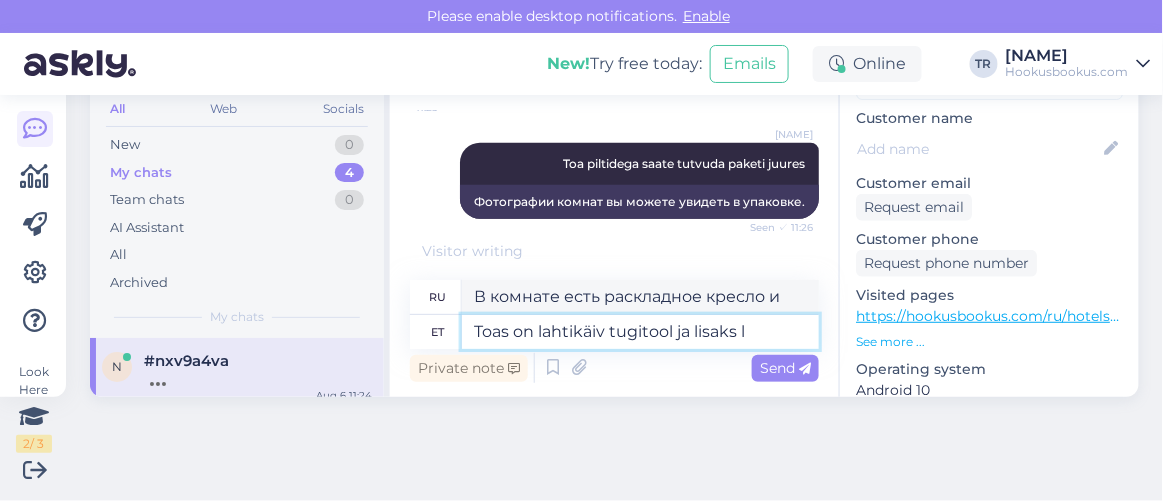 type on "В комнате есть раскладное кресло и, кроме того," 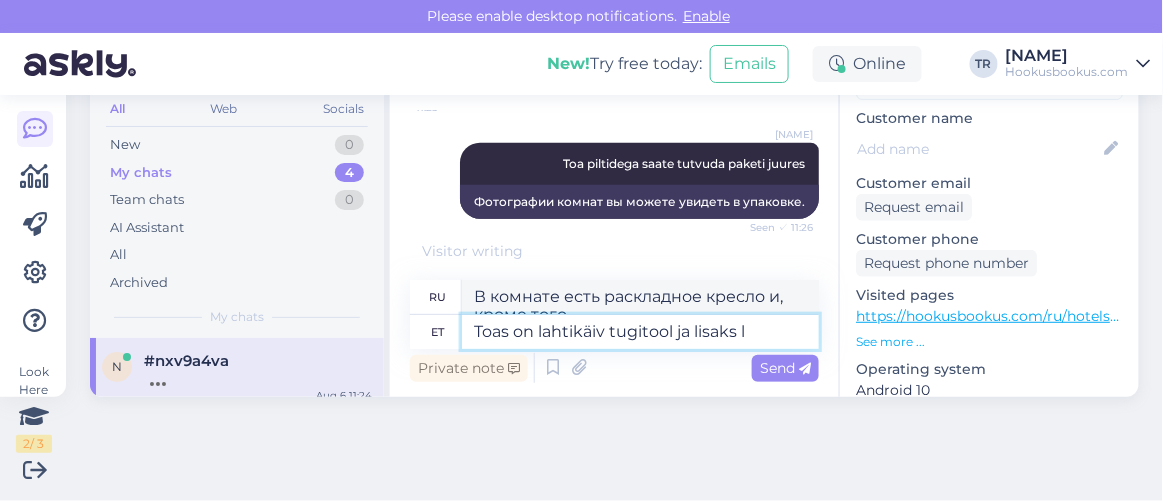 scroll, scrollTop: 520, scrollLeft: 0, axis: vertical 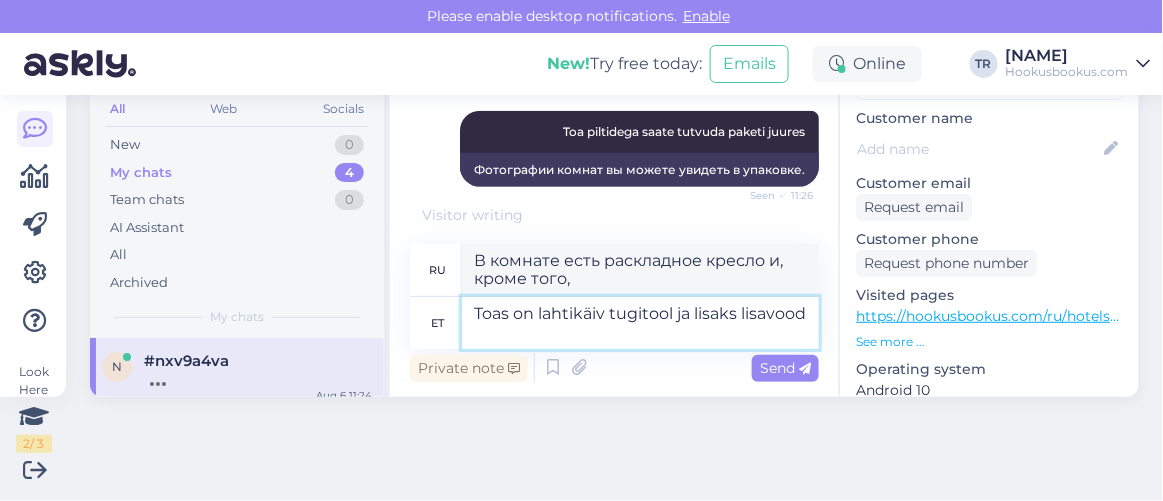 type on "Toas on lahtikäiv tugitool ja lisaks lisavoodi" 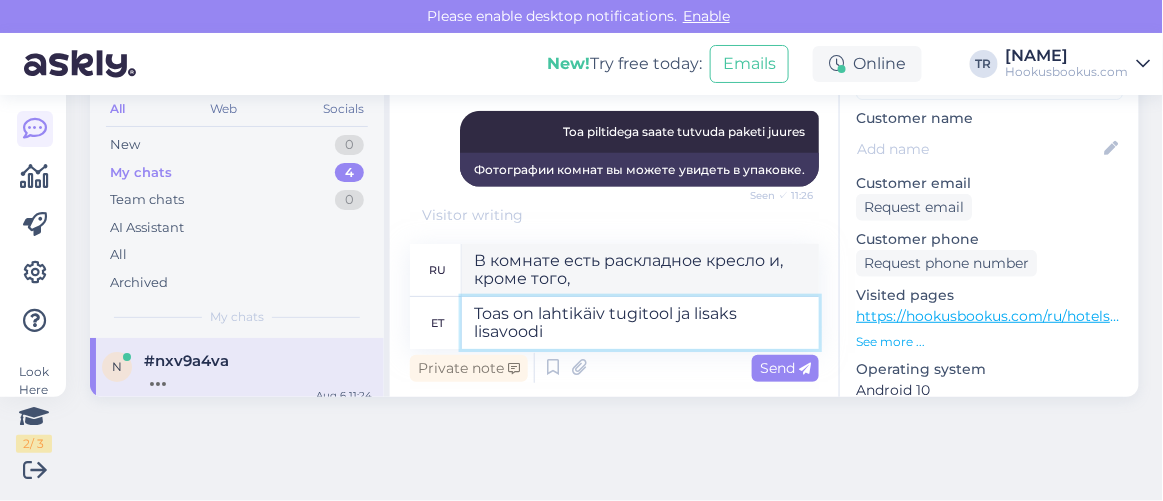 type on "В номере есть раскладное кресло и дополнительная кровать." 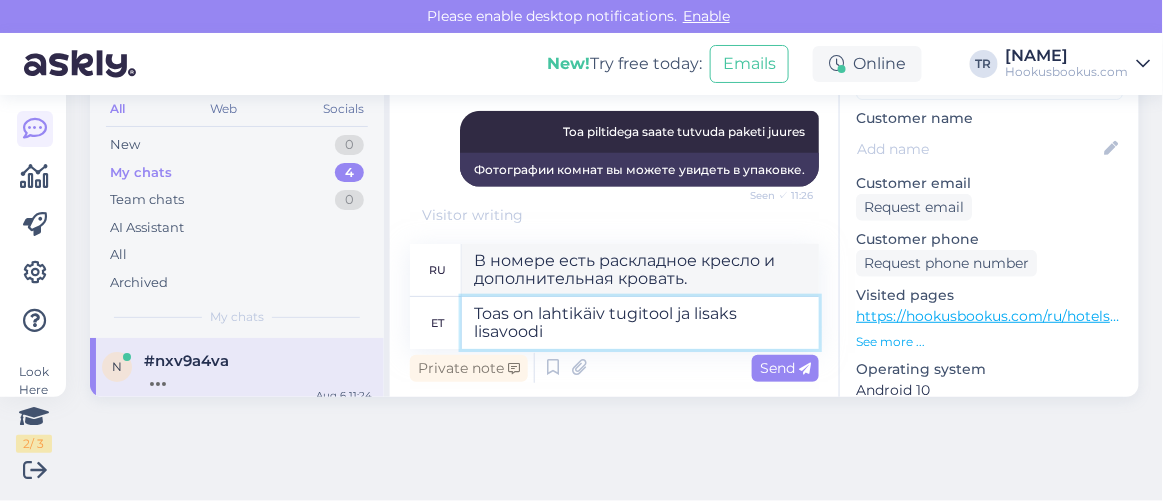 type 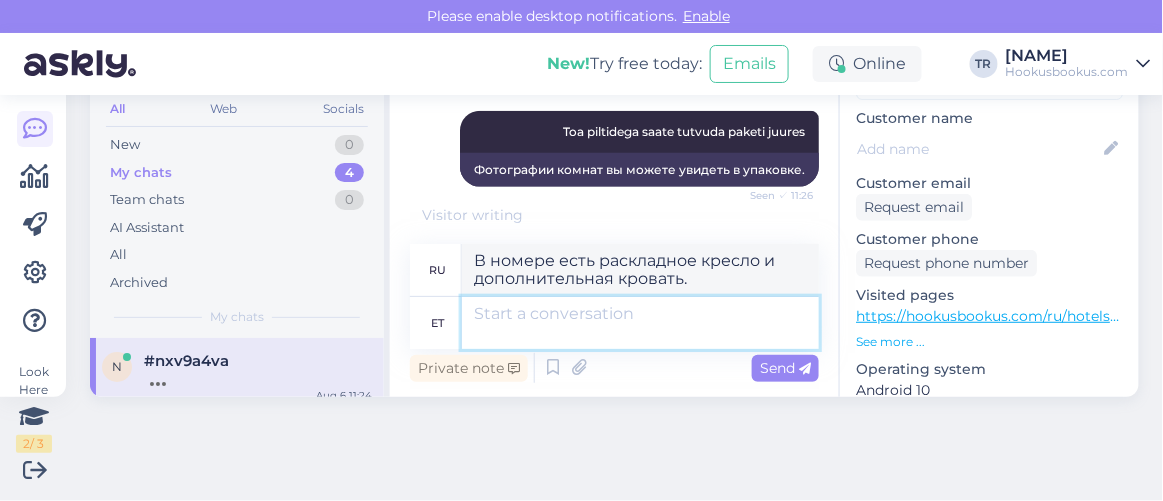 type 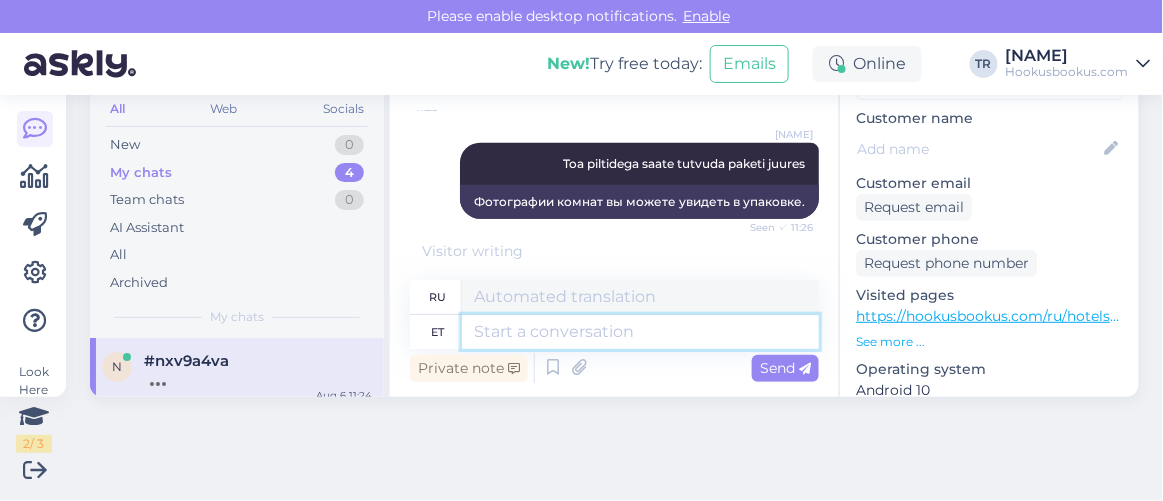 scroll, scrollTop: 622, scrollLeft: 0, axis: vertical 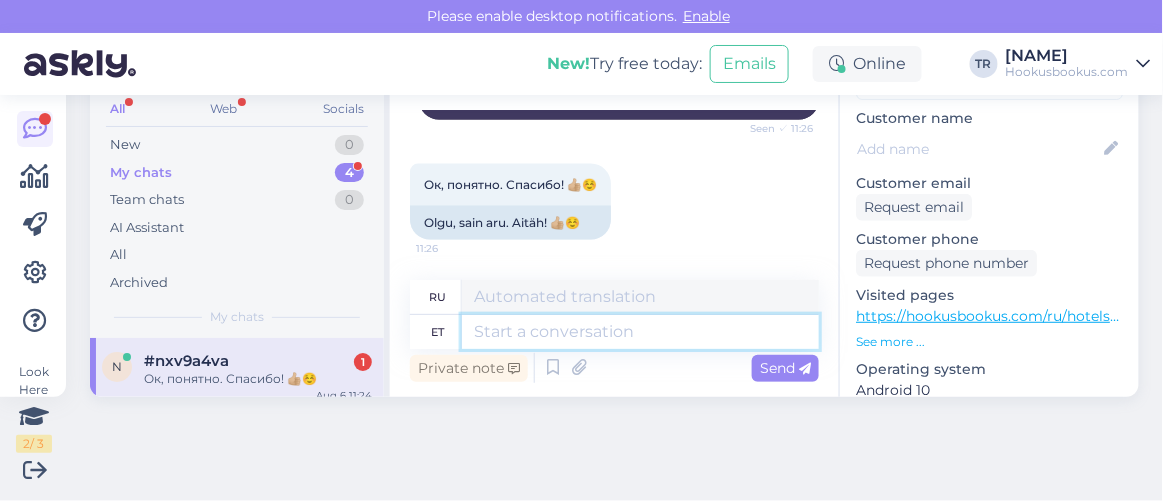 click at bounding box center (640, 332) 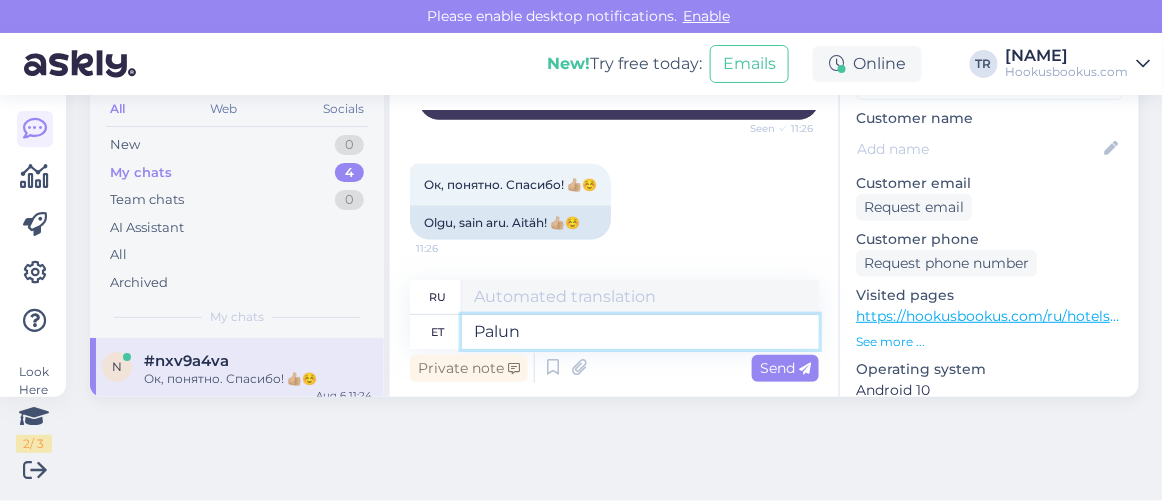 type on "Palun" 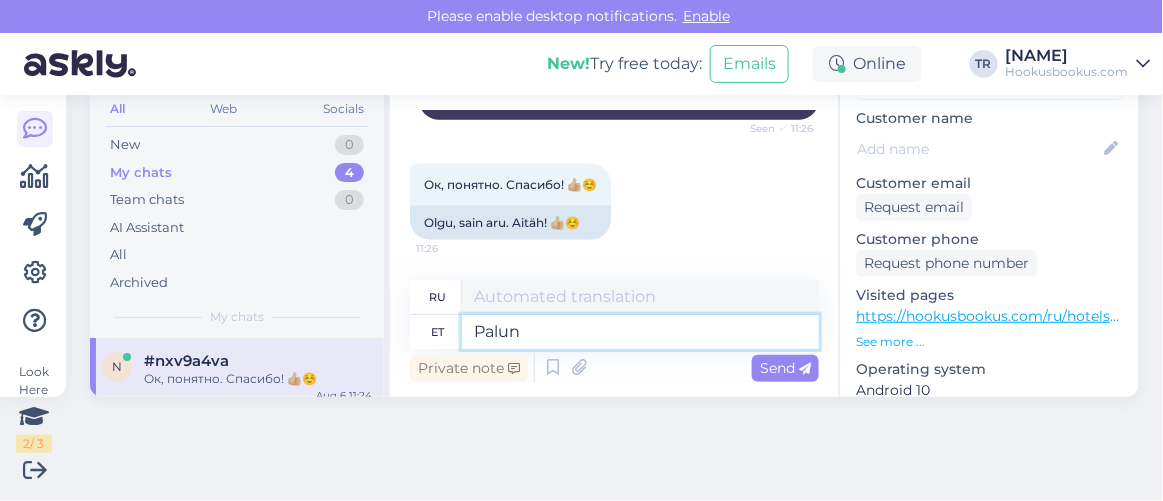type on "Пожалуйста" 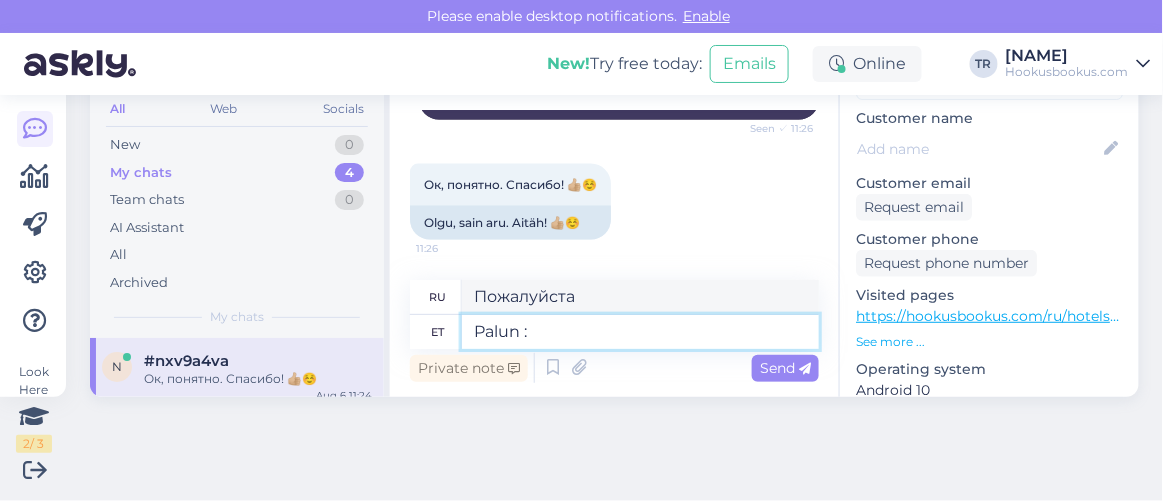 type on "Palun :)" 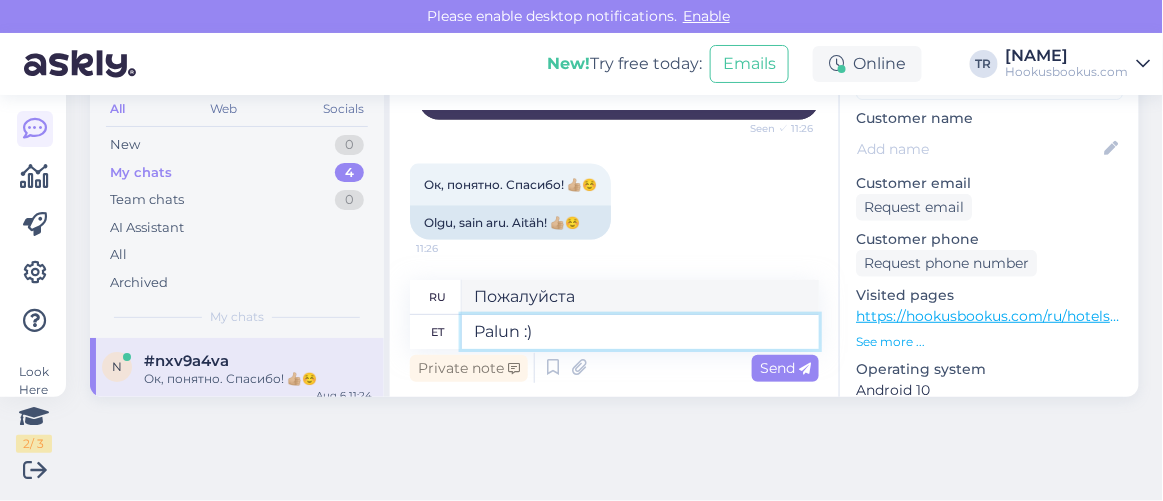 type on "Пожалуйста :)" 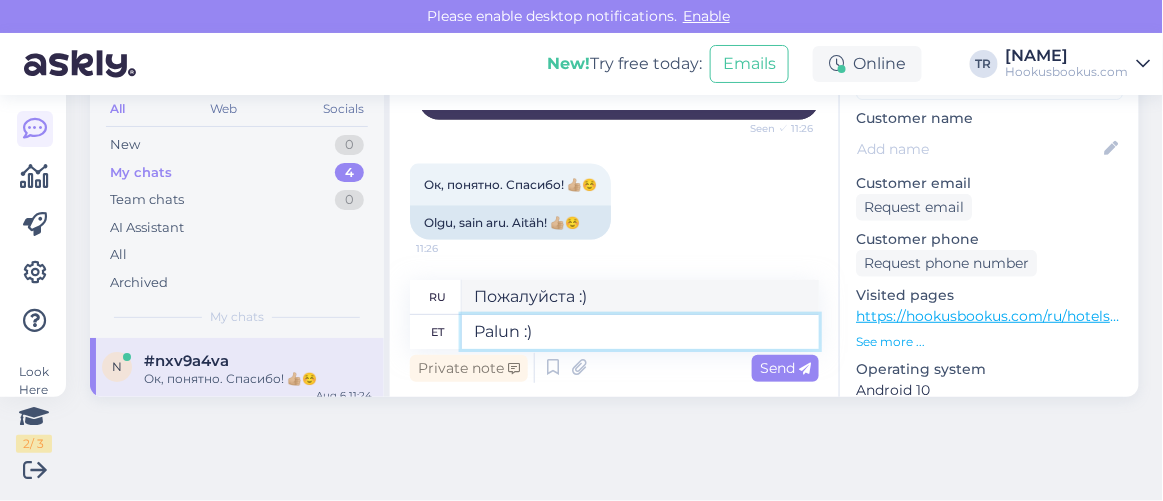 type 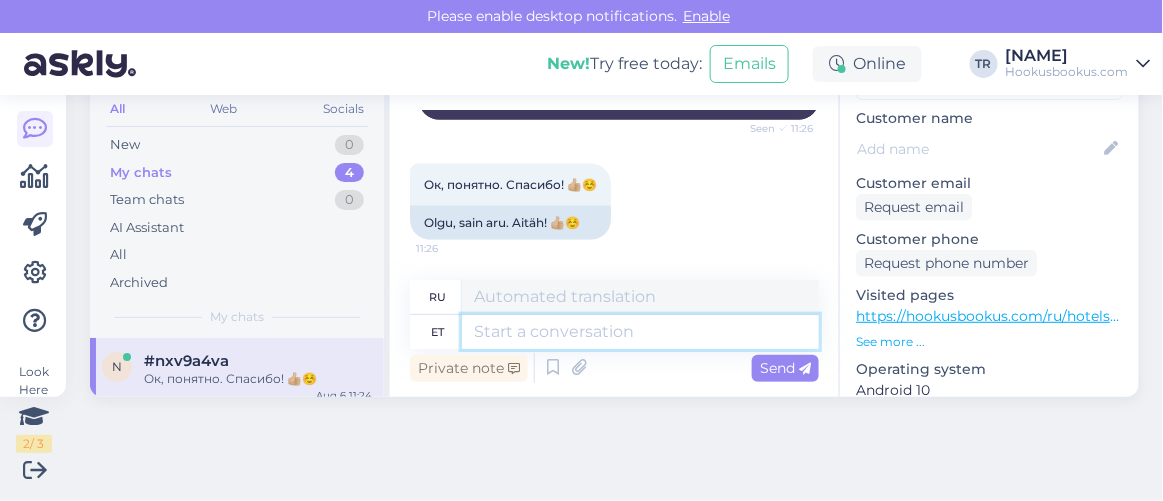 scroll, scrollTop: 862, scrollLeft: 0, axis: vertical 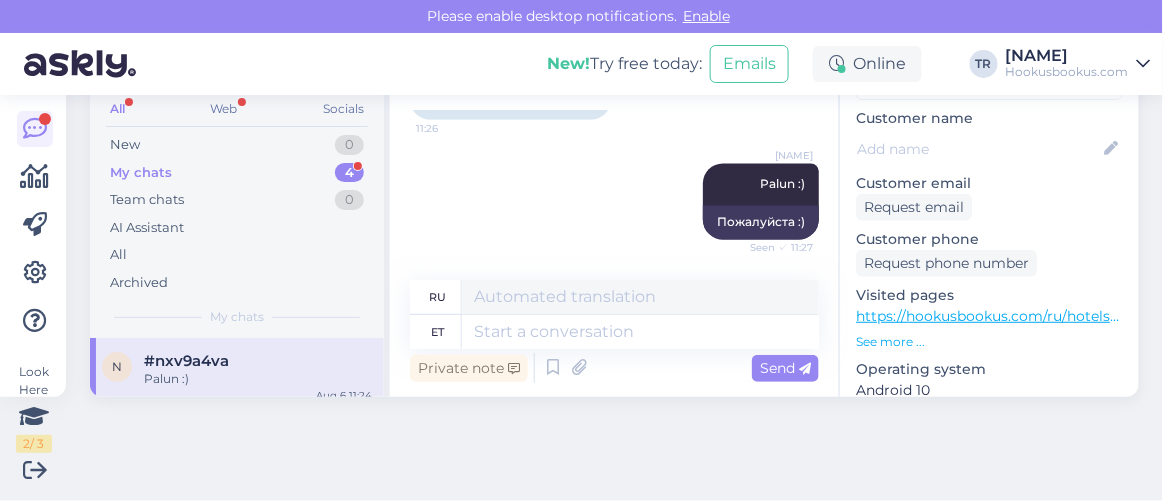 click on "My chats 4" at bounding box center [237, 173] 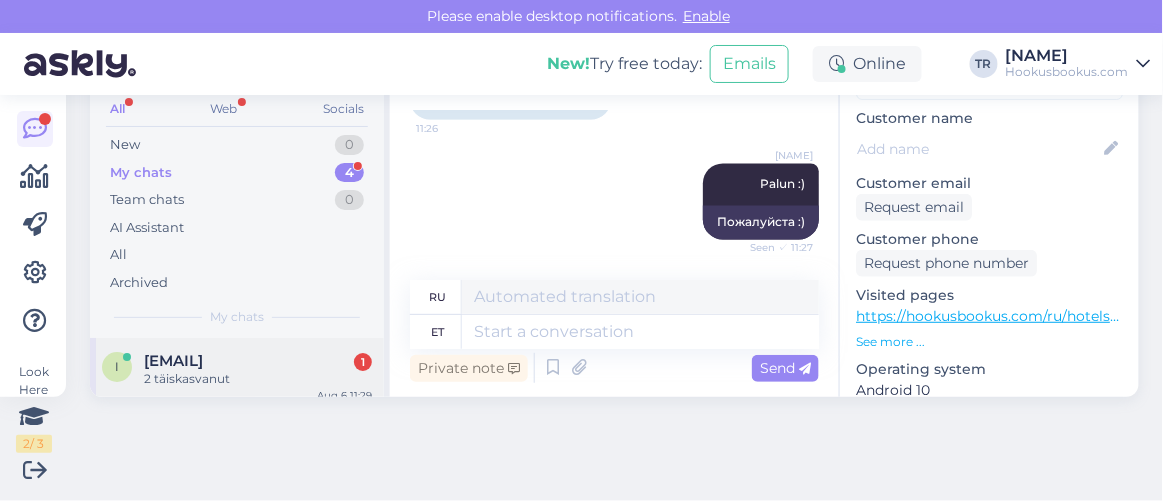 click on "icewarrior1919@gmail.com" at bounding box center [173, 361] 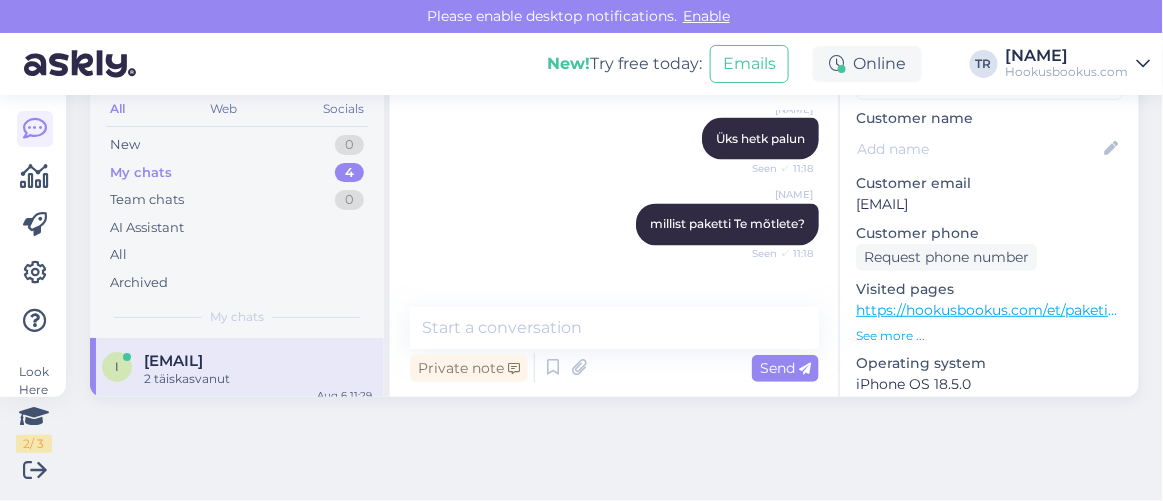 scroll, scrollTop: 820, scrollLeft: 0, axis: vertical 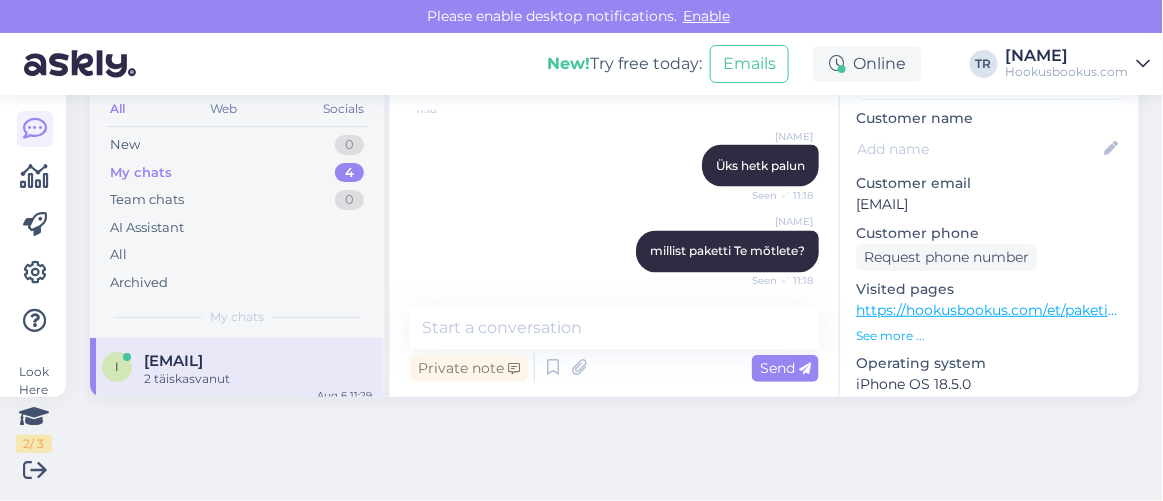 click on "Visited pages https://hookusbookus.com/et/paketid;dateArrival=2025-08-06;dateDeparture=2025-08-07;language=et_ee;participants=%5B%7B%22adultsCnt%22:2,%22childrenCnt%22:0,%22childAges%22:%5B%5D,%22names%22:%5B%5D,%22babyBedNotRequiredCnt%22:0,%22babyBedNotRequiredAges%22:%5B%5D,%22petsCount%22:0%7D%5D;sortField=popularity;sortDirection=DESC;useDates=false;priceFrom=0;priceTo=2000;distanceMinValue=0;distanceMaxValue=25;selectedCountries=lt;selectedFilters=;lastPageIndex=1 See more ..." at bounding box center [989, 312] 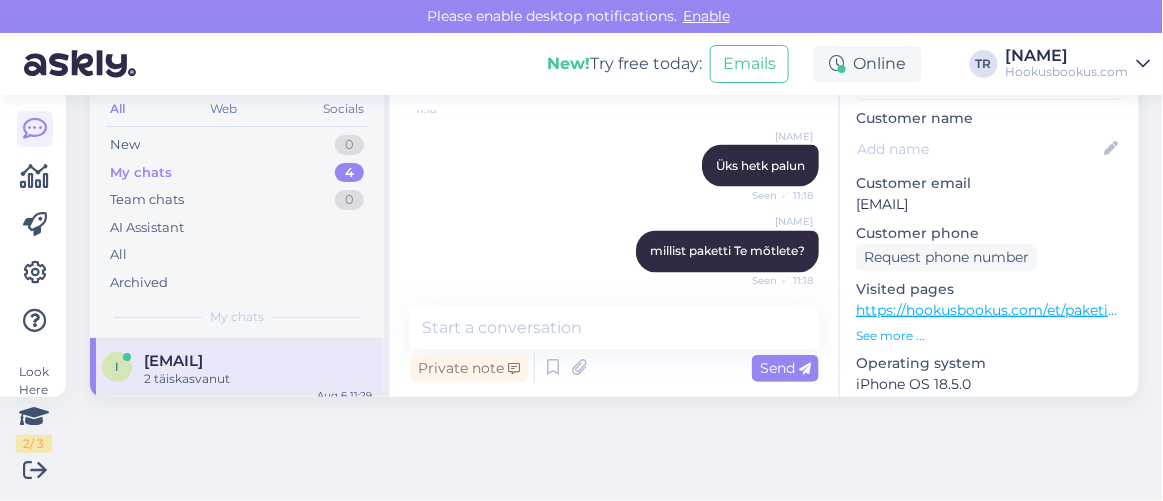 click on "https://hookusbookus.com/et/paketid;dateArrival=2025-08-06;dateDeparture=2025-08-07;language=et_ee;participants=%5B%7B%22adultsCnt%22:2,%22childrenCnt%22:0,%22childAges%22:%5B%5D,%22names%22:%5B%5D,%22babyBedNotRequiredCnt%22:0,%22babyBedNotRequiredAges%22:%5B%5D,%22petsCount%22:0%7D%5D;sortField=popularity;sortDirection=DESC;useDates=false;priceFrom=0;priceTo=2000;distanceMinValue=0;distanceMaxValue=25;selectedCountries=lt;selectedFilters=;lastPageIndex=1" at bounding box center [2636, 310] 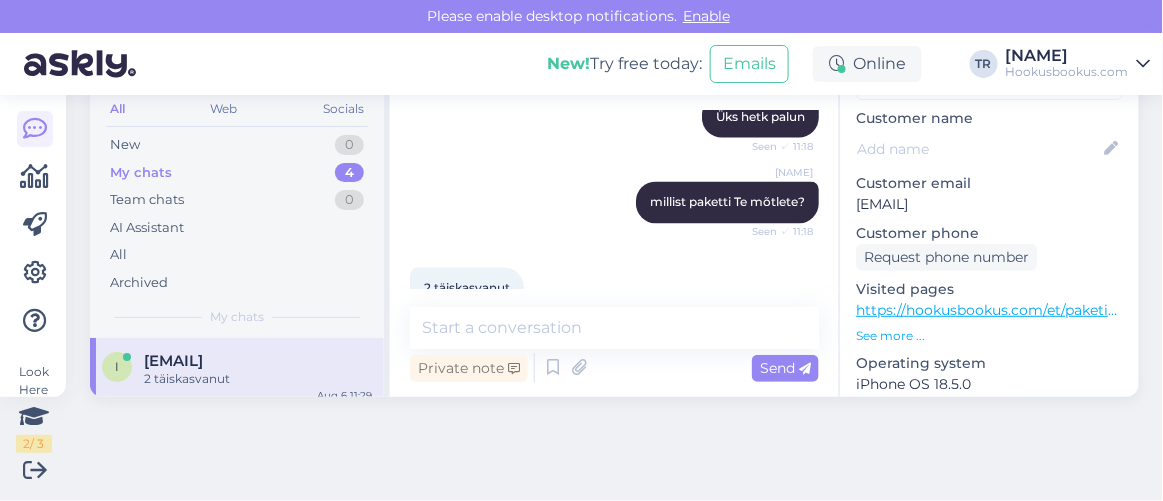 scroll, scrollTop: 911, scrollLeft: 0, axis: vertical 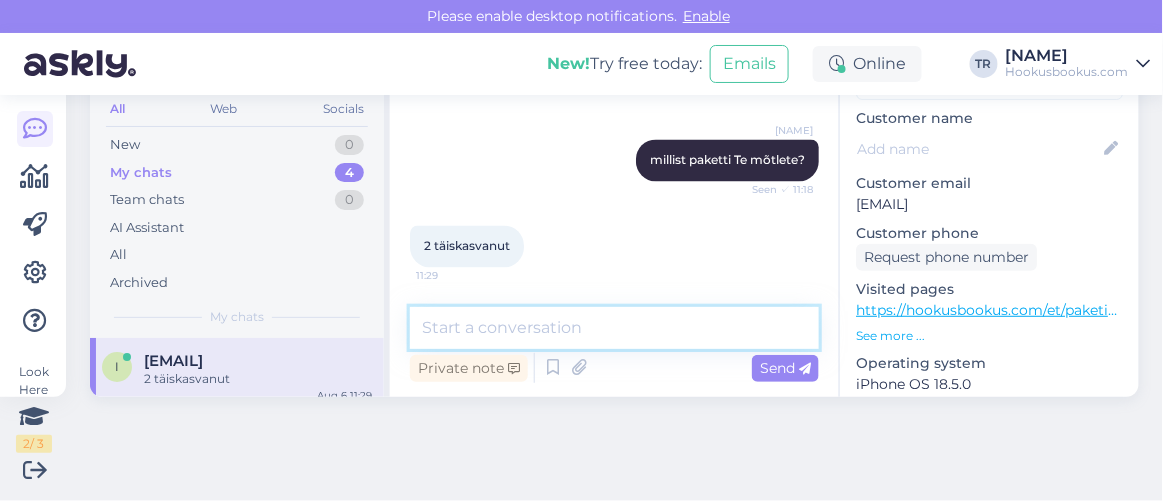 click at bounding box center (614, 328) 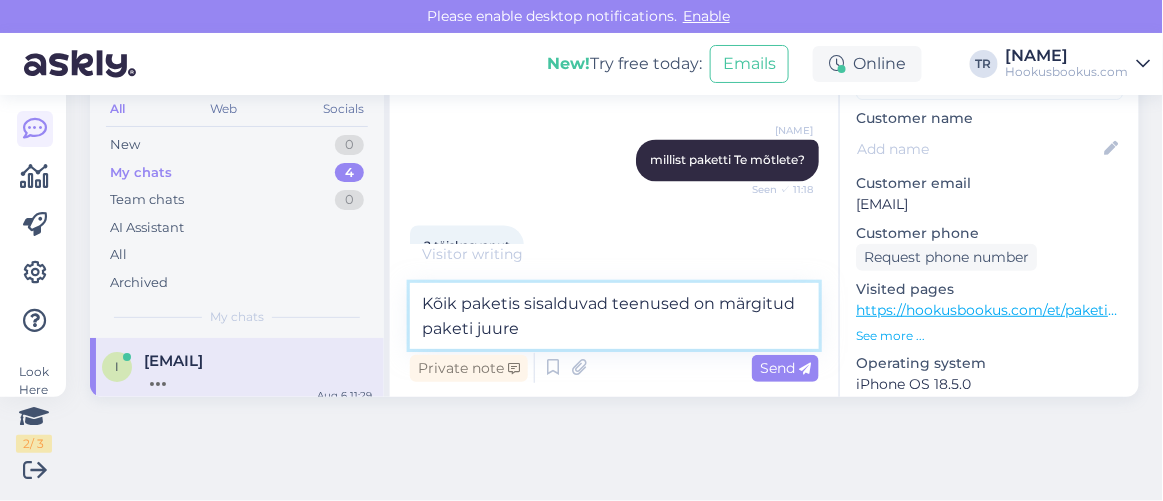 type on "Kõik paketis sisalduvad teenused on märgitud paketi juures" 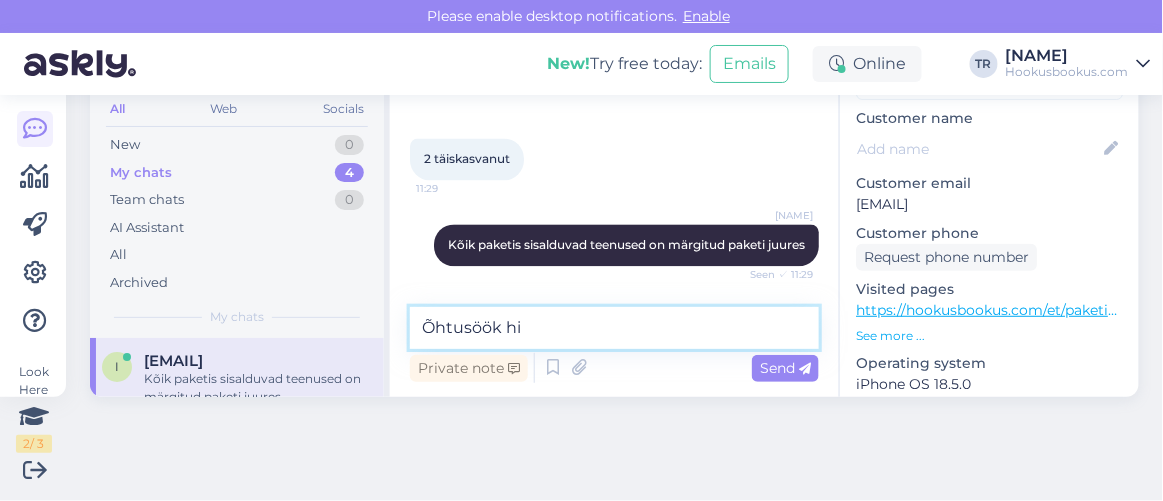 scroll, scrollTop: 1101, scrollLeft: 0, axis: vertical 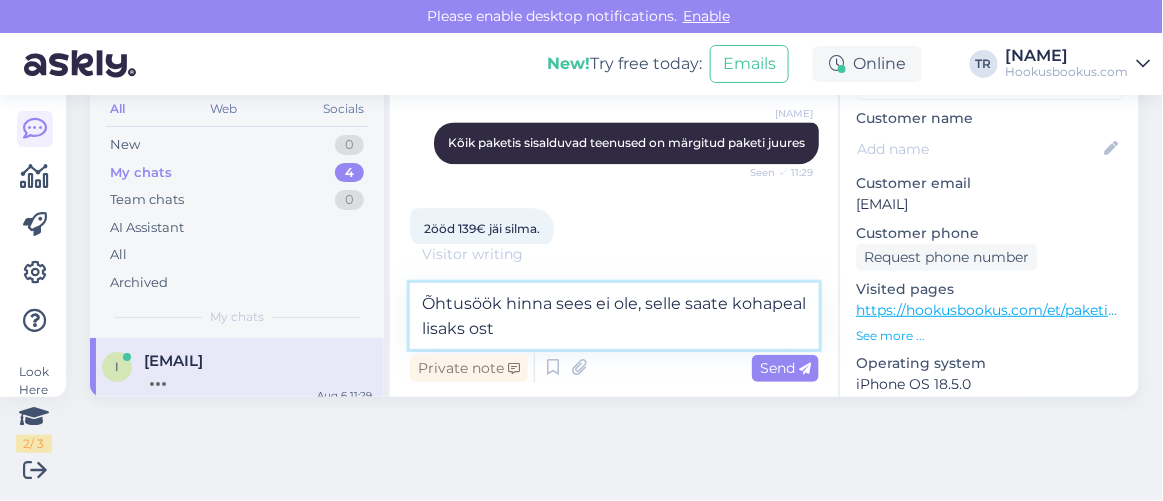 type on "Õhtusöök hinna sees ei ole, selle saate kohapeal lisaks osta" 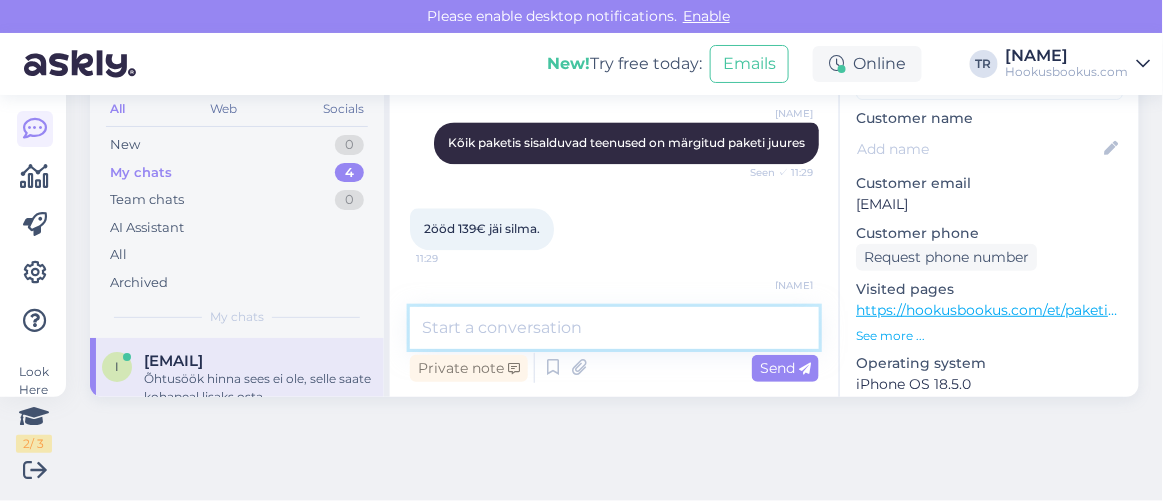 scroll, scrollTop: 1205, scrollLeft: 0, axis: vertical 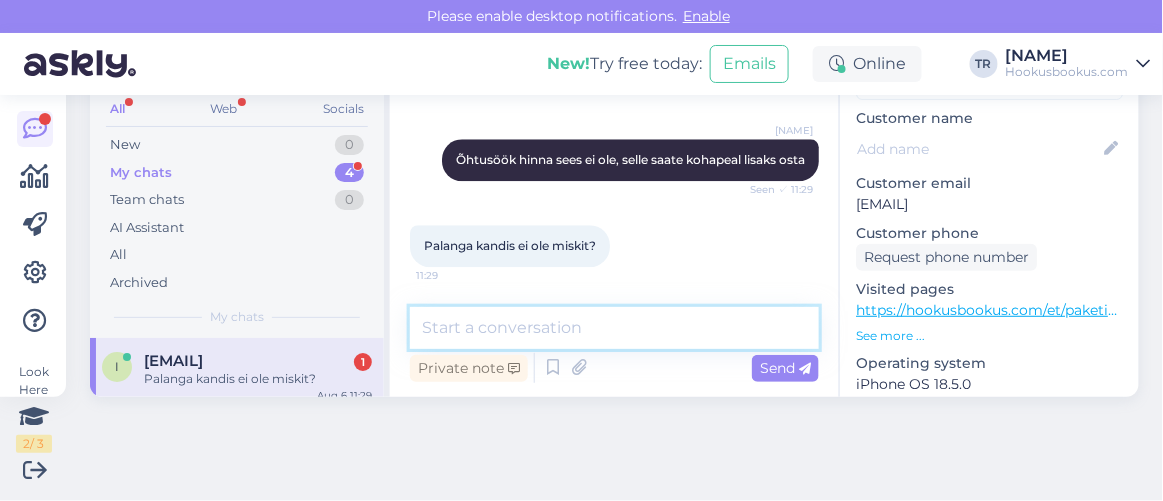 click at bounding box center [614, 328] 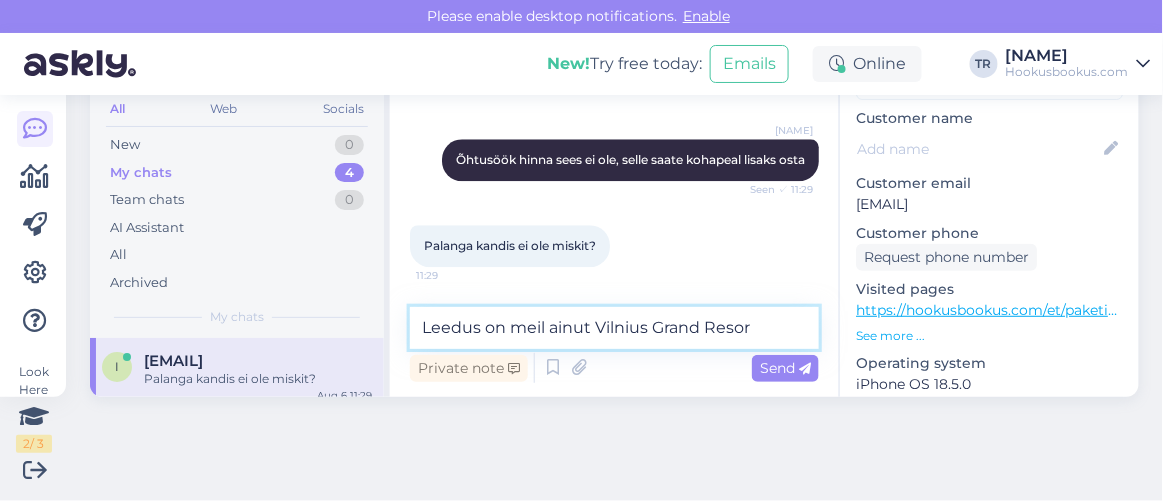 type on "Leedus on meil ainut Vilnius Grand Resort" 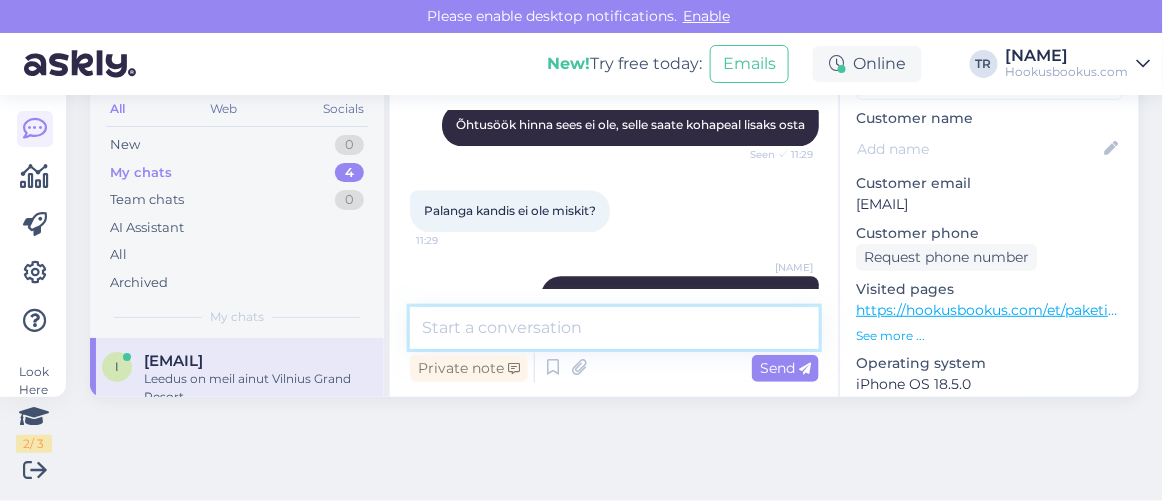 scroll, scrollTop: 1377, scrollLeft: 0, axis: vertical 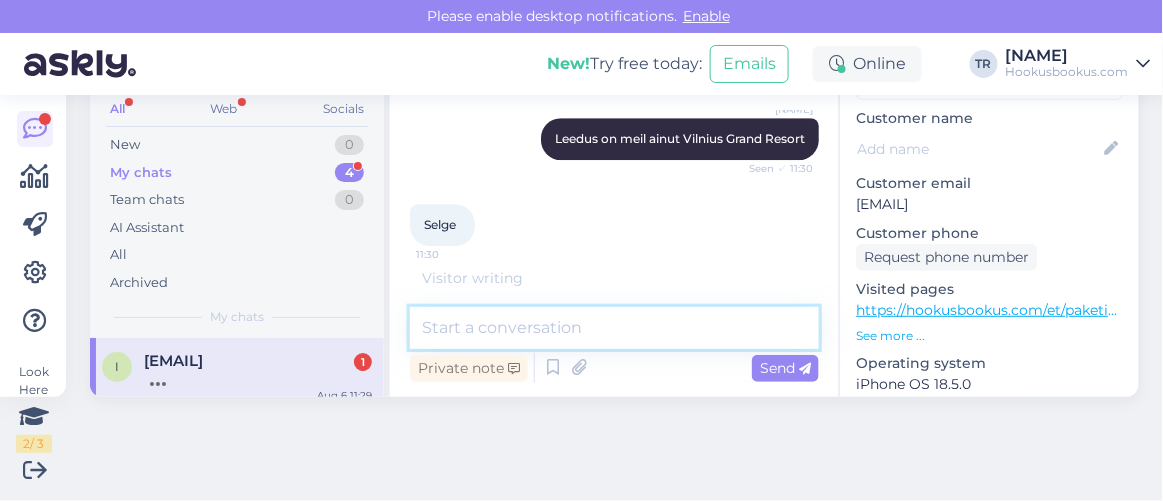 click at bounding box center (614, 328) 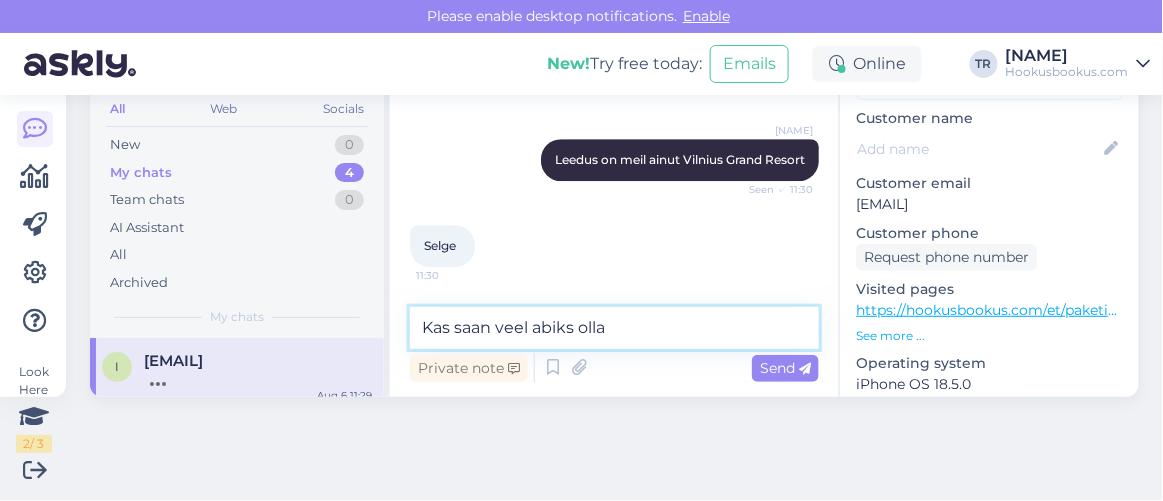 type on "Kas saan veel abiks olla?" 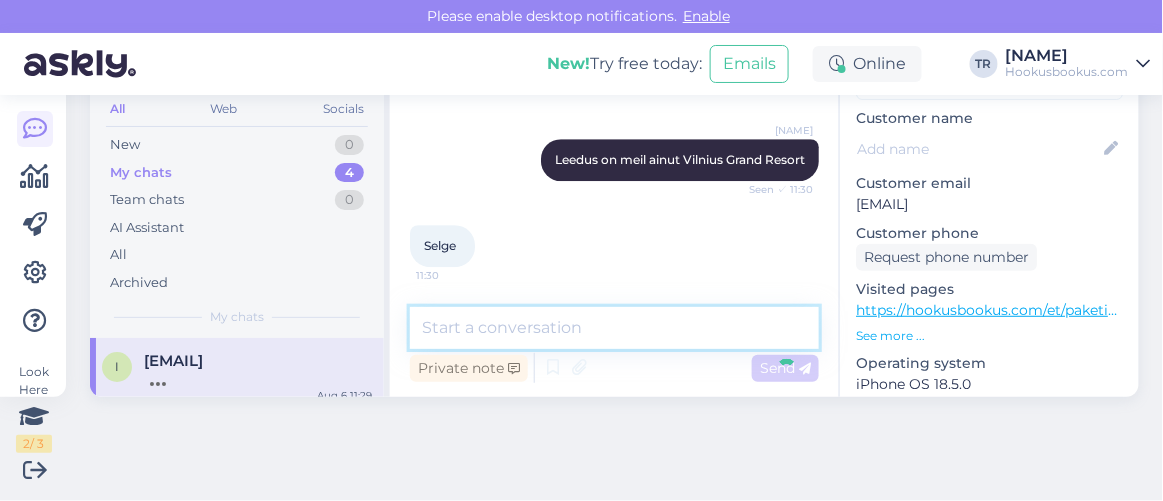 scroll, scrollTop: 1549, scrollLeft: 0, axis: vertical 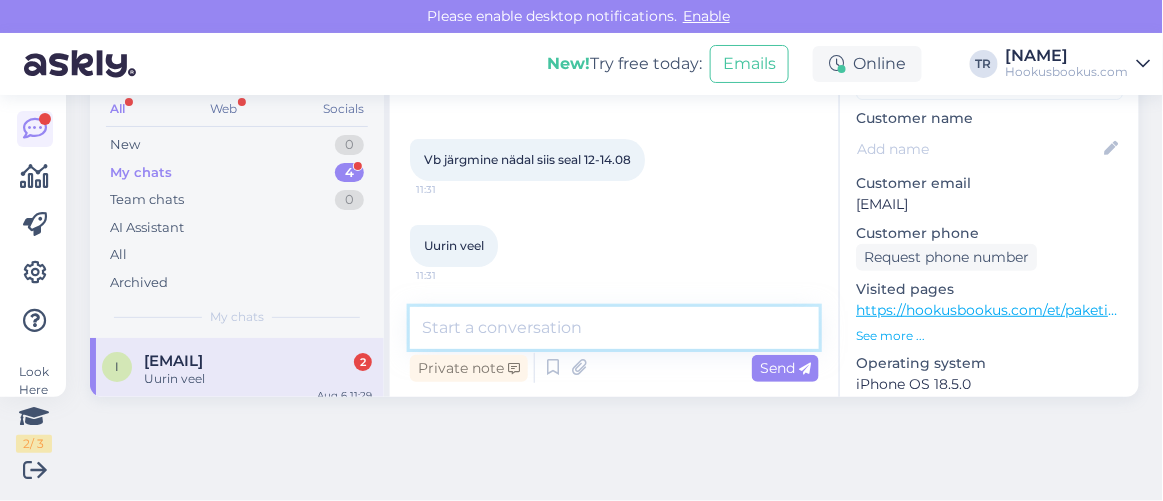 click at bounding box center (614, 328) 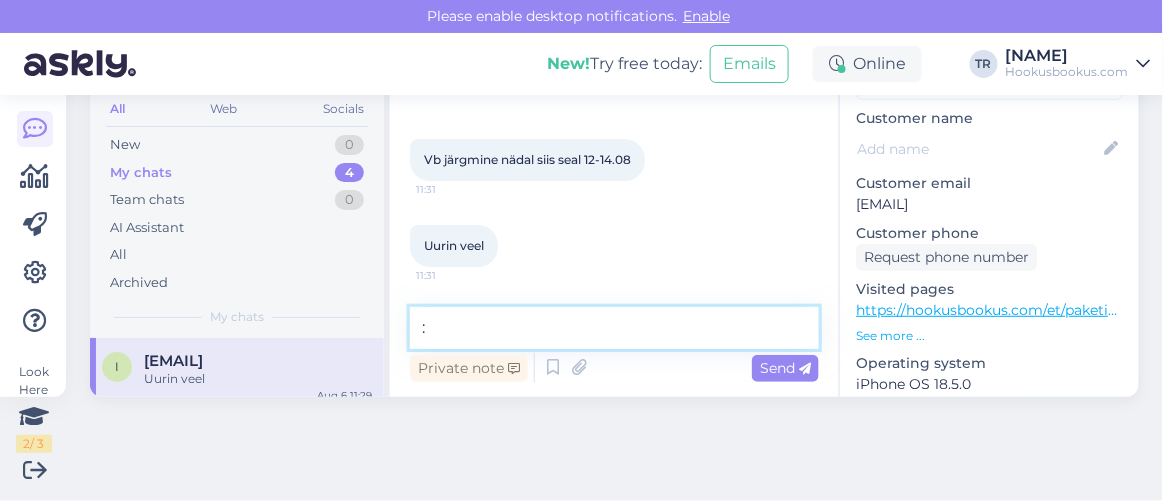 type on ":)" 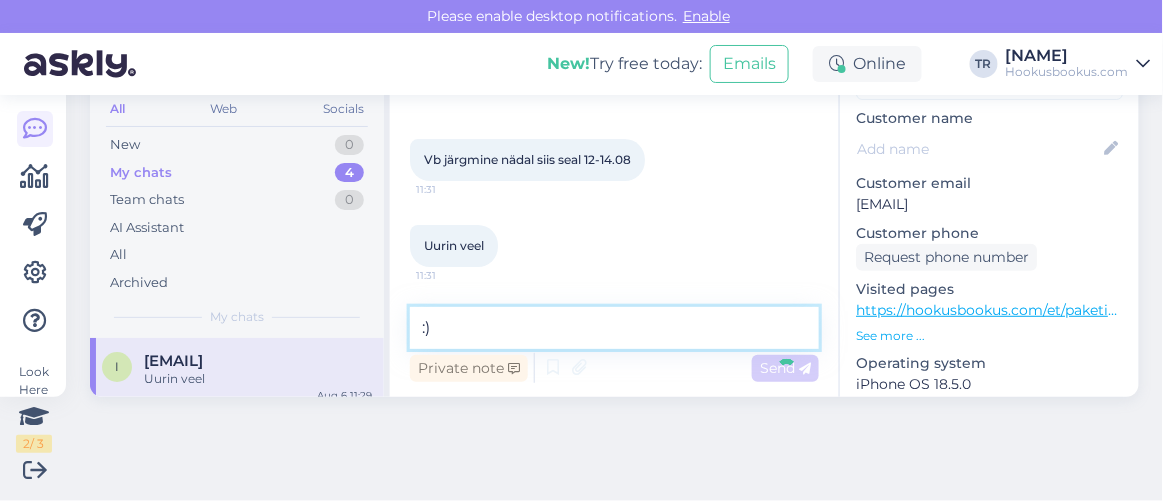 type 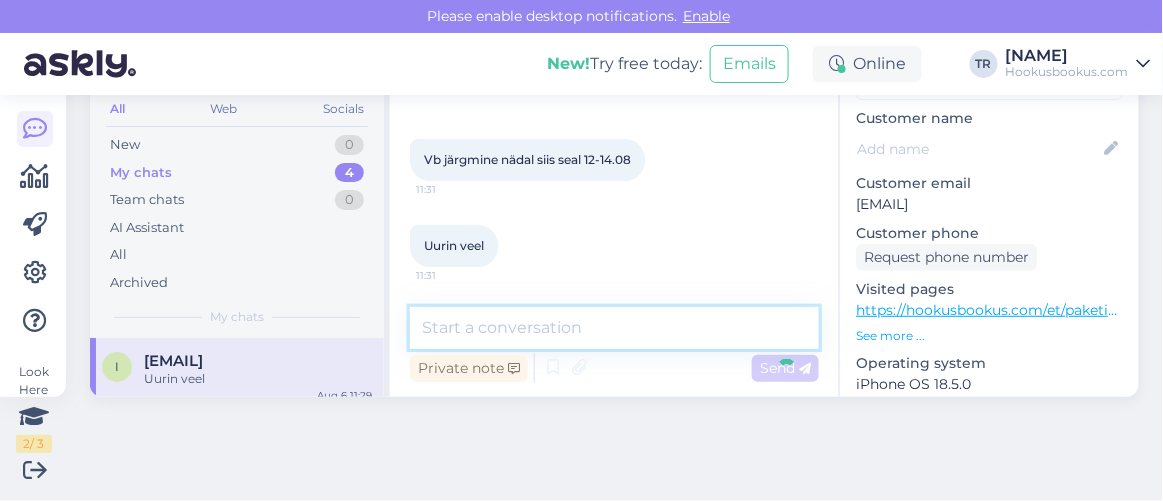 scroll, scrollTop: 1807, scrollLeft: 0, axis: vertical 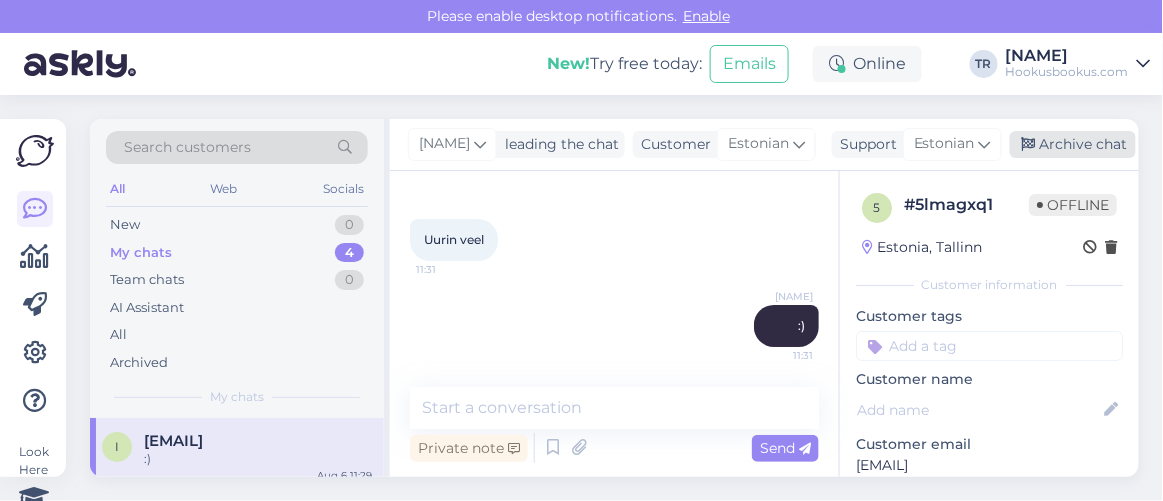 click on "Archive chat" at bounding box center (1073, 144) 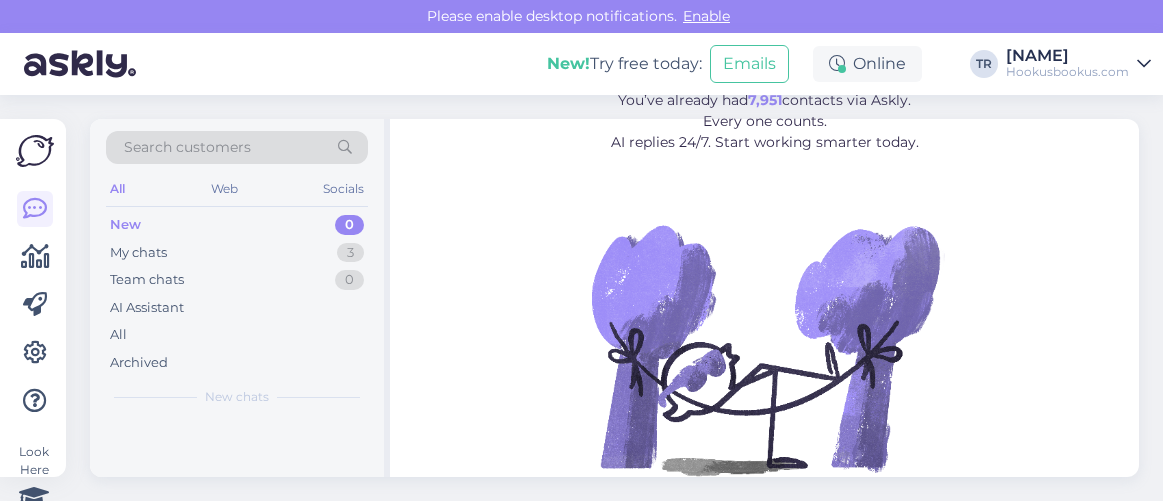 scroll, scrollTop: 0, scrollLeft: 0, axis: both 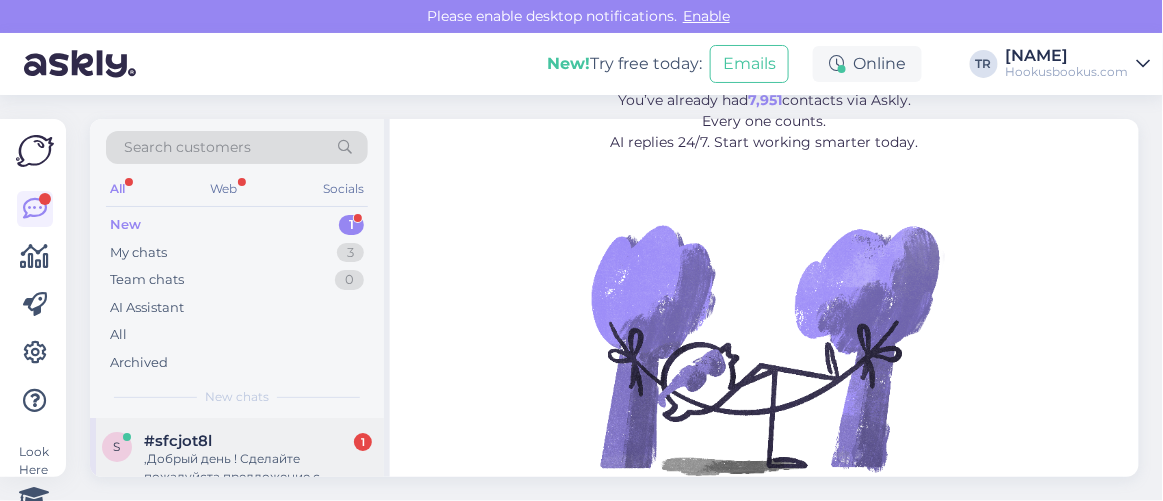click on ",Добрый день ! Сделайте пожалуйста предложение с завтраком и ужином на одну ночь .Для группы 12 взрослых .6 комнат рядом . ." at bounding box center (258, 468) 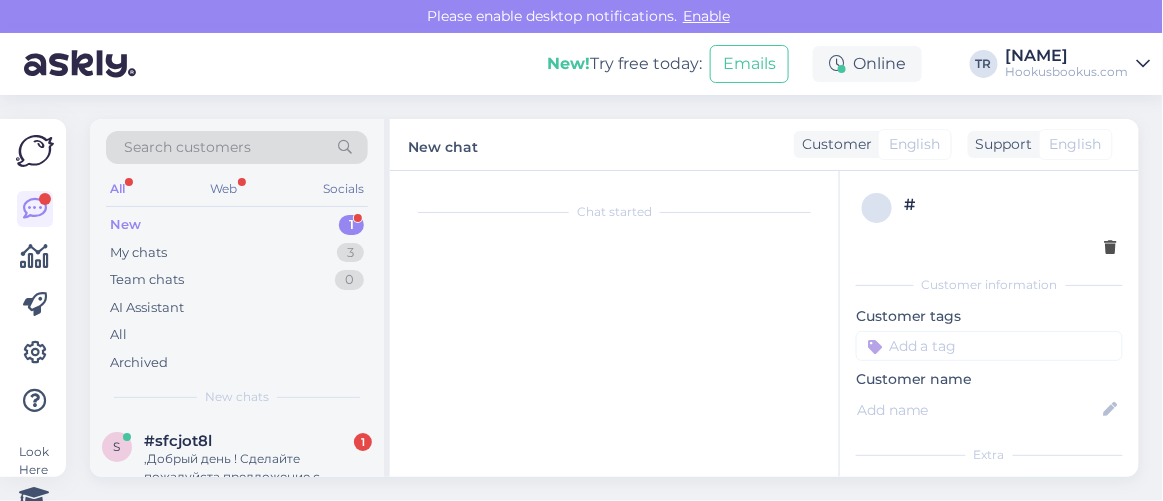 scroll, scrollTop: 80, scrollLeft: 0, axis: vertical 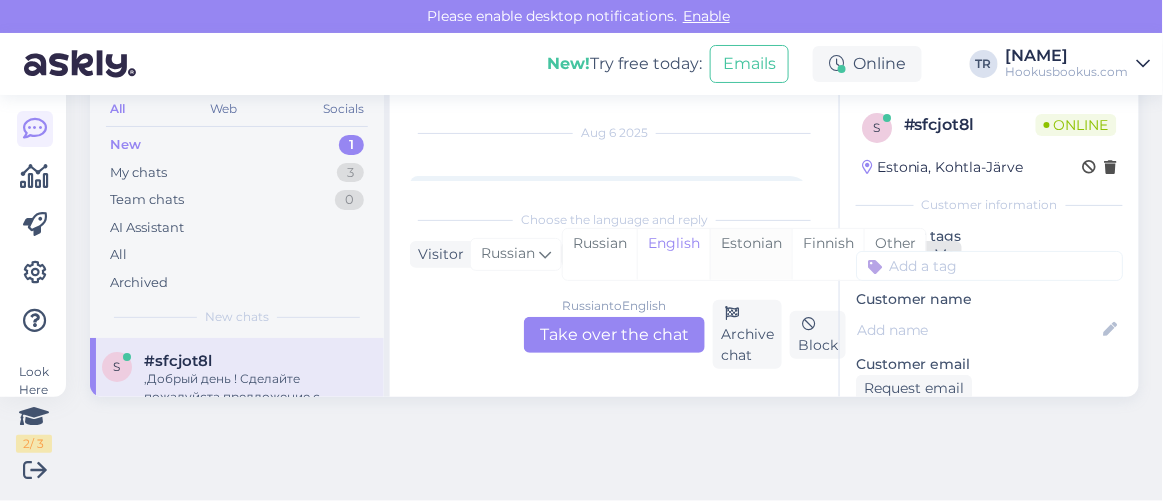 click on "Estonian" at bounding box center (751, 254) 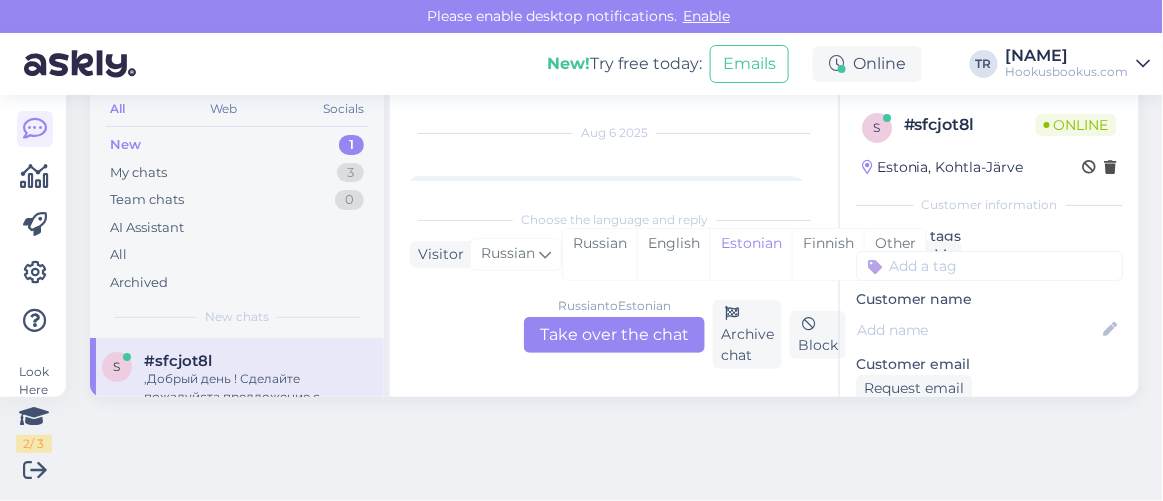 click on "Russian  to  Estonian Take over the chat" at bounding box center [614, 335] 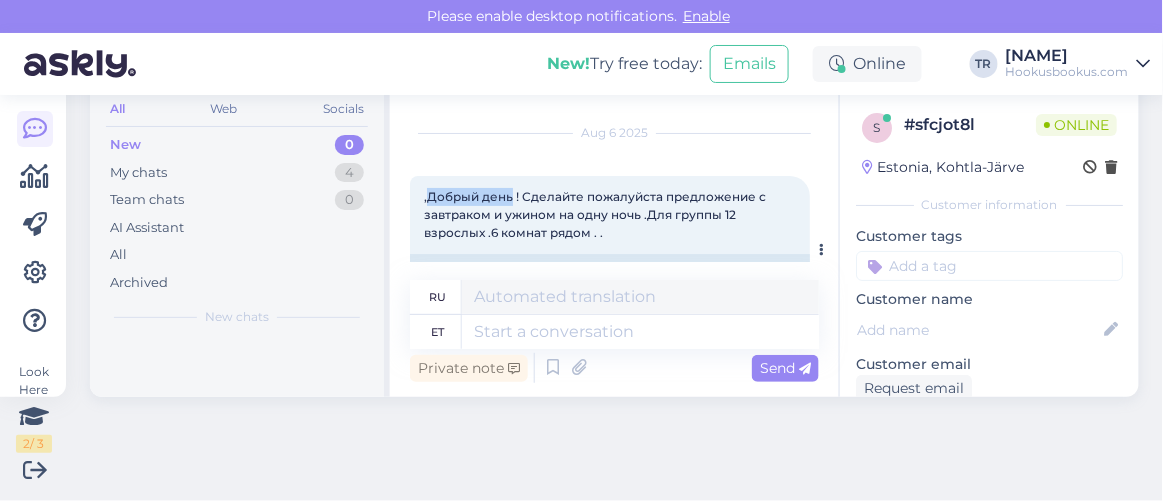 drag, startPoint x: 428, startPoint y: 194, endPoint x: 510, endPoint y: 197, distance: 82.05486 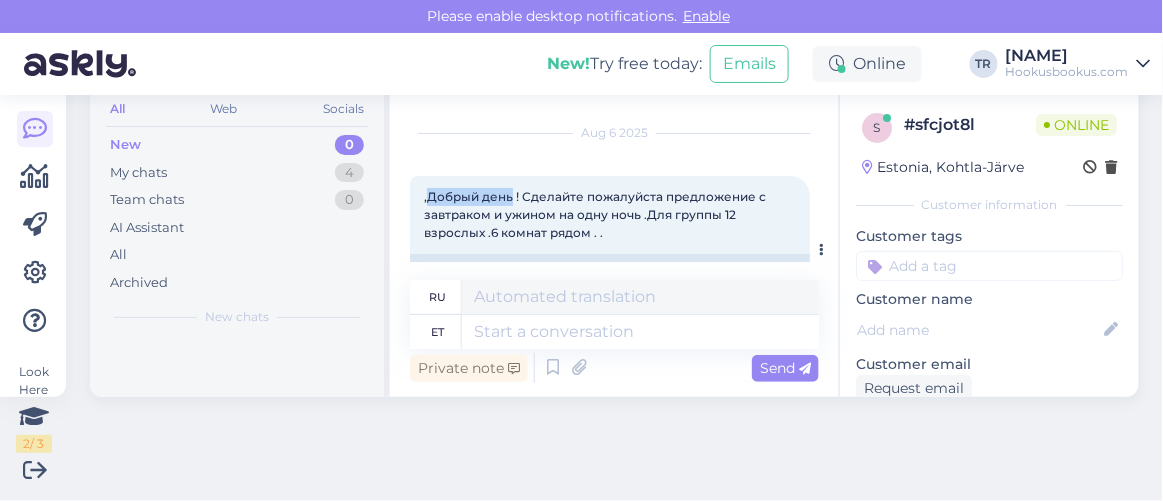 click on ",Добрый день ! Сделайте пожалуйста предложение с завтраком и ужином на одну ночь .Для группы 12 взрослых .6 комнат рядом . ." at bounding box center [596, 214] 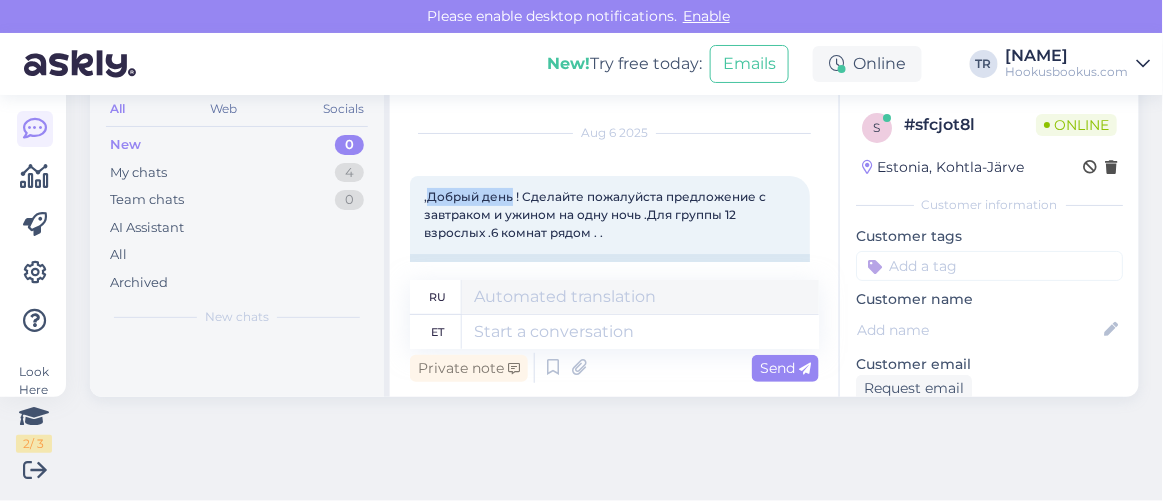 copy on "Добрый день" 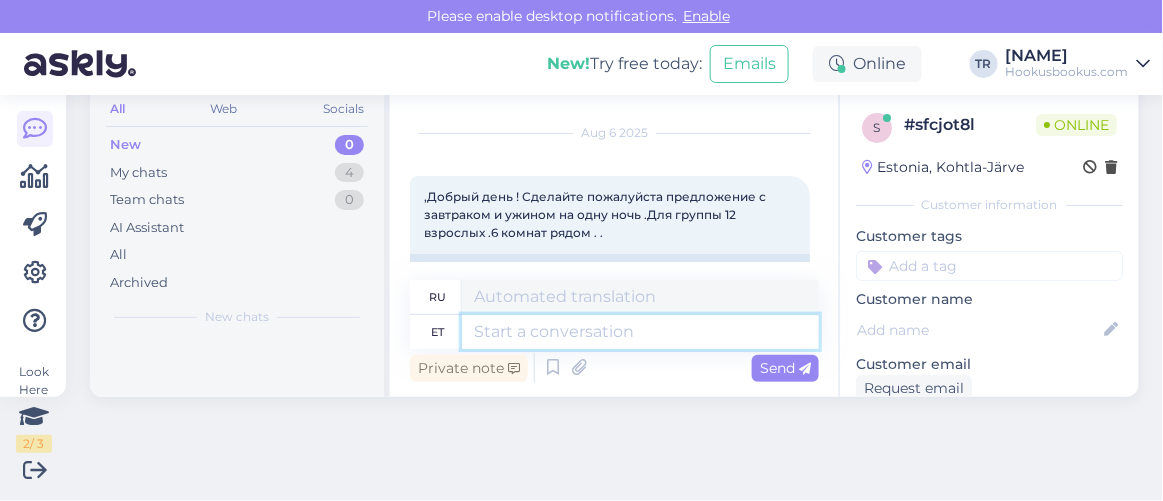 click at bounding box center [640, 332] 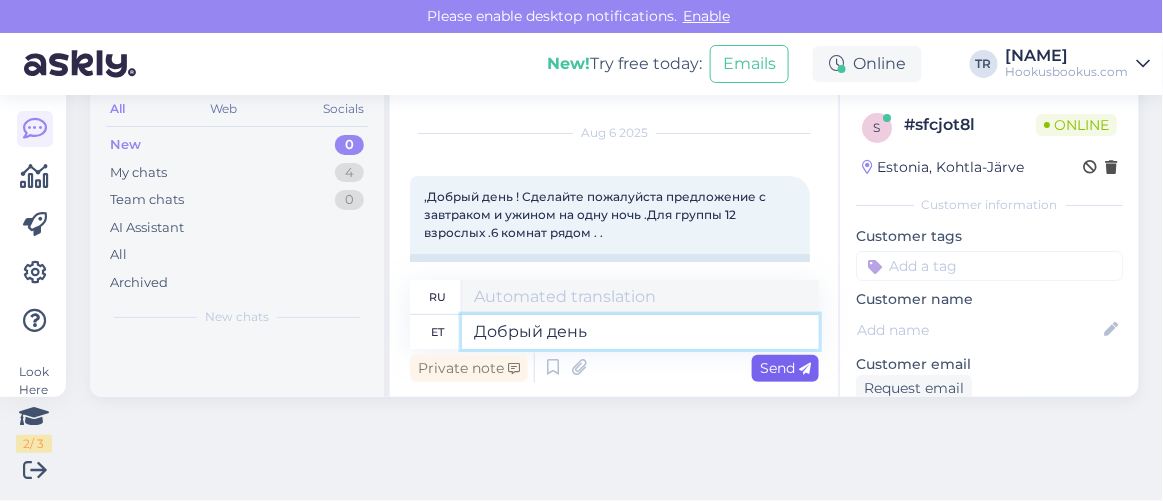 type on "Добрый день" 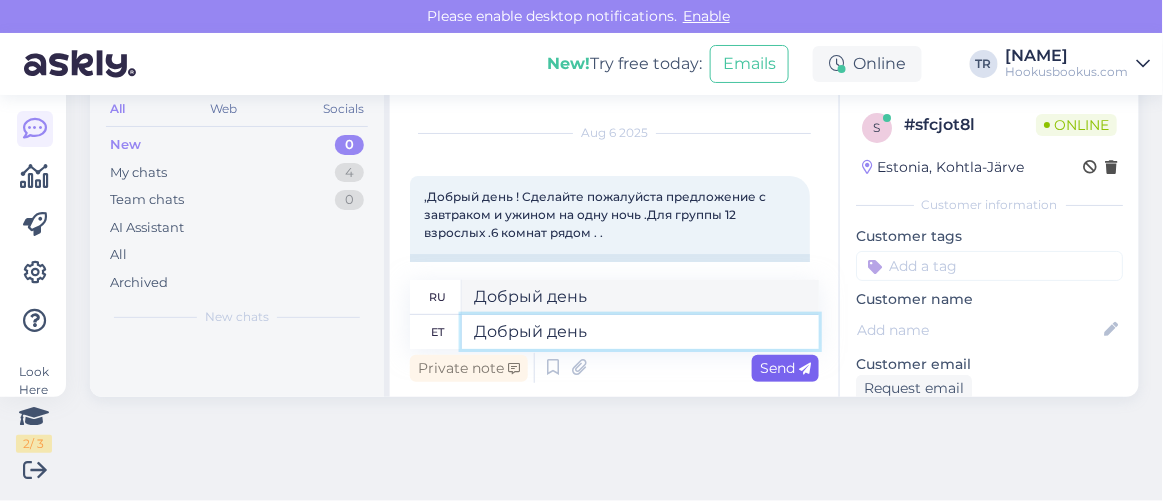 type on "Добрый день" 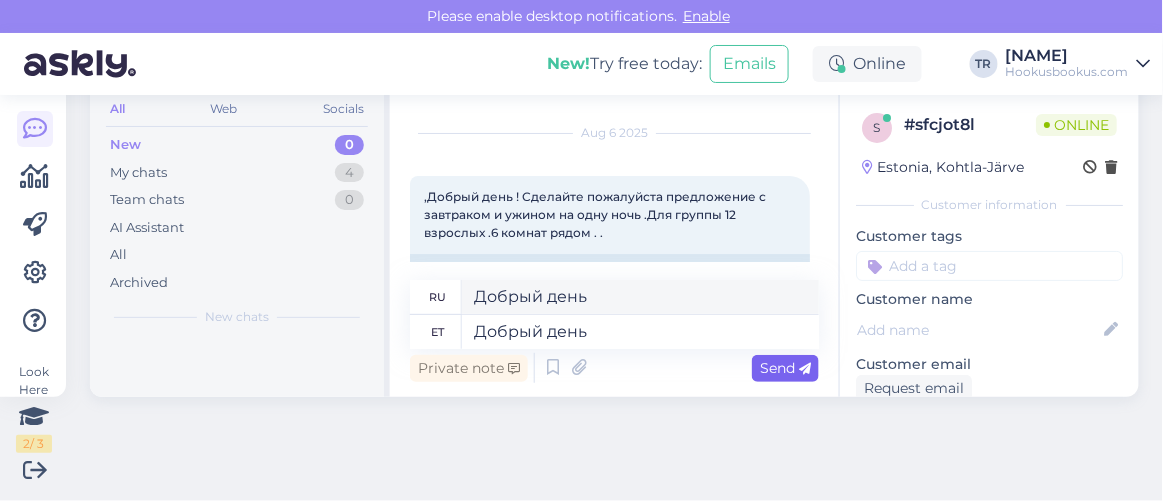 click on "Send" at bounding box center [785, 368] 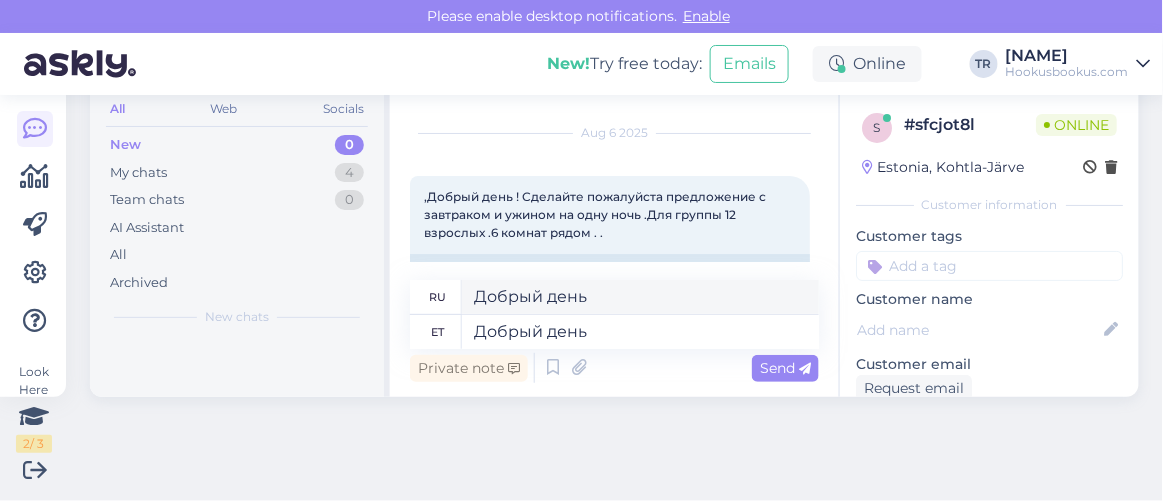 type 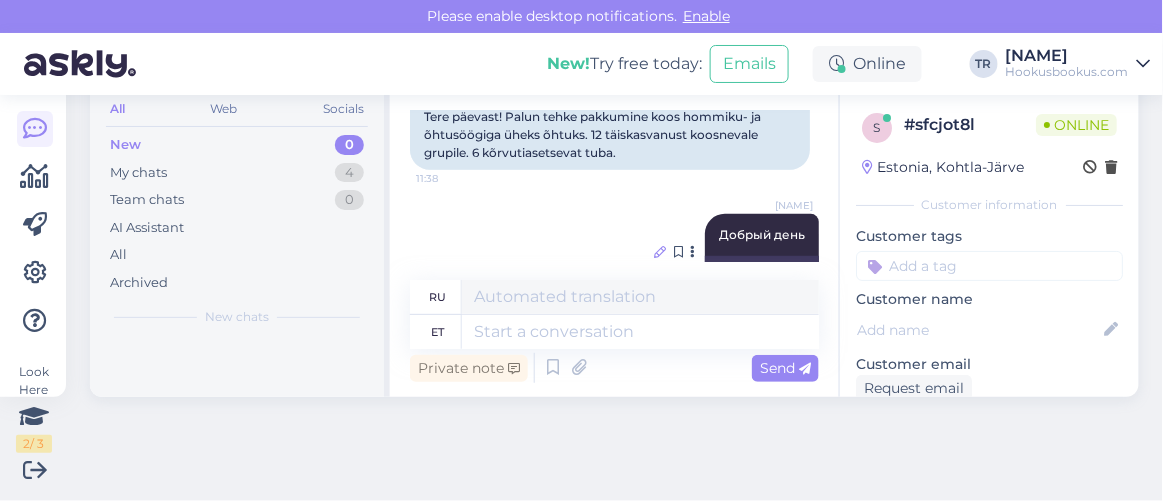 scroll, scrollTop: 153, scrollLeft: 0, axis: vertical 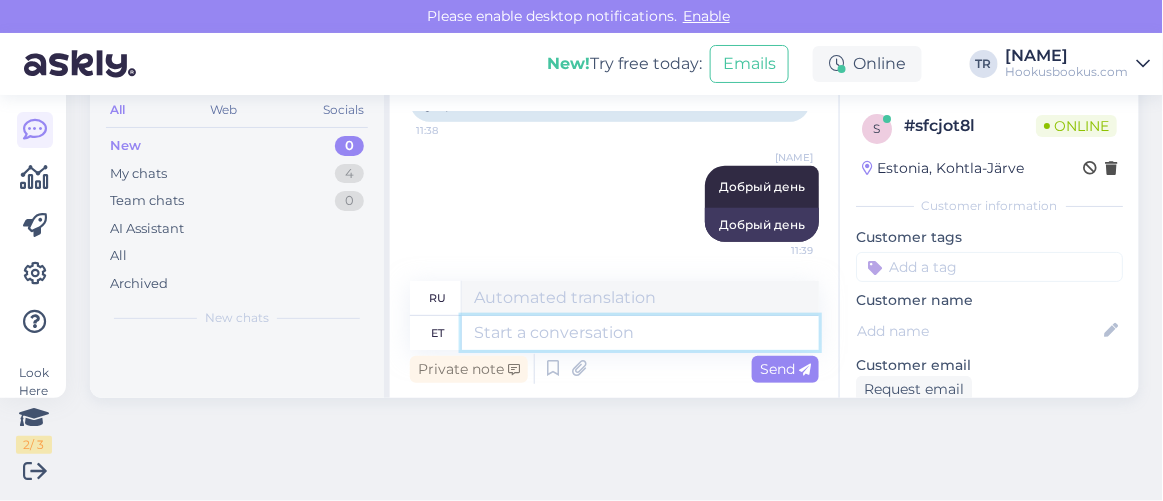 click at bounding box center [640, 333] 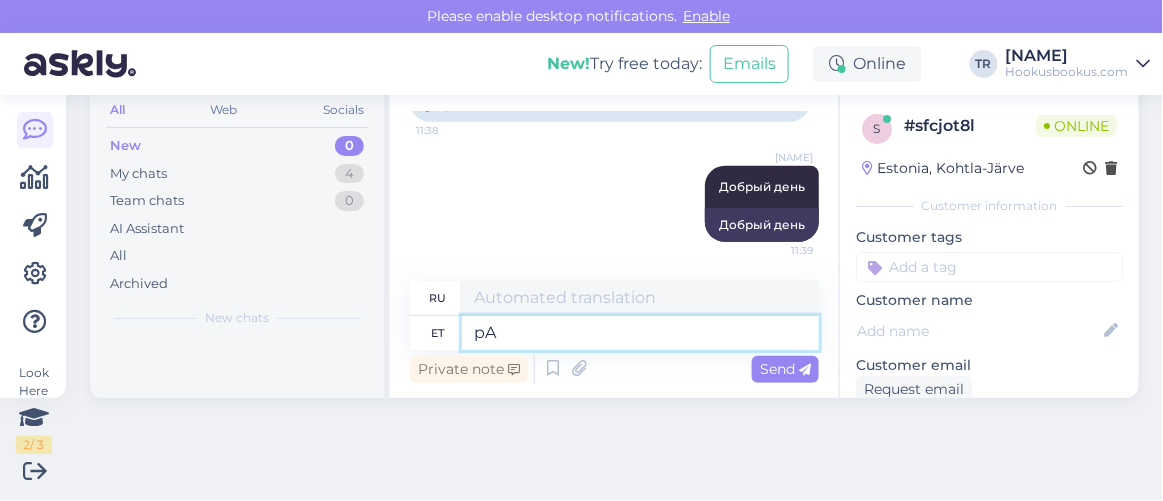 type on "p" 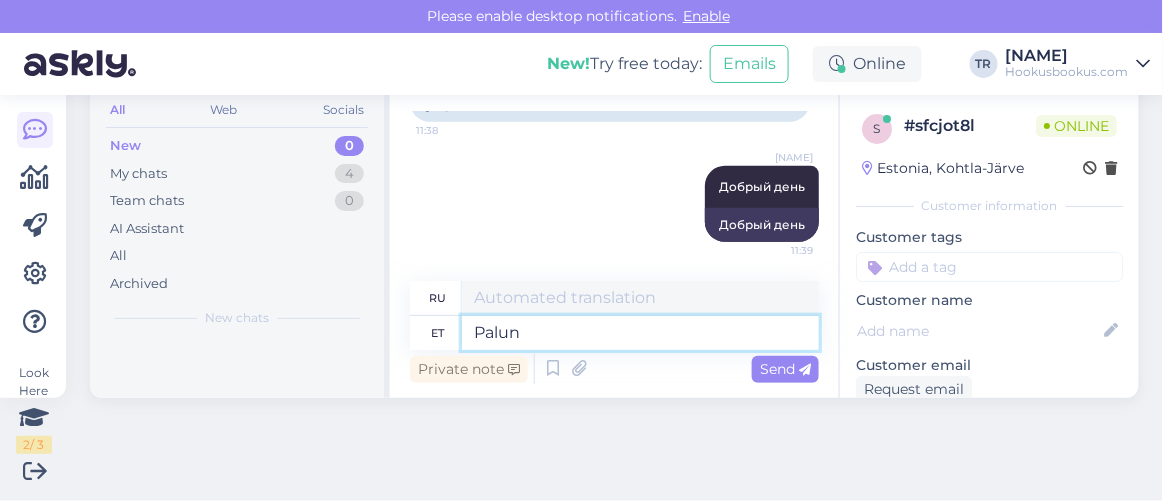 type on "Palun" 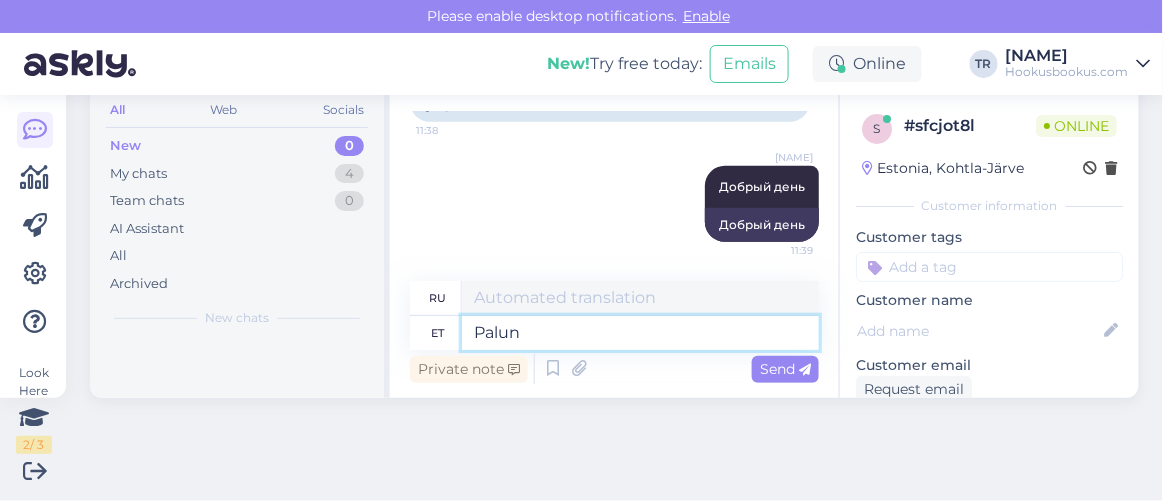 type on "Пожалуйста" 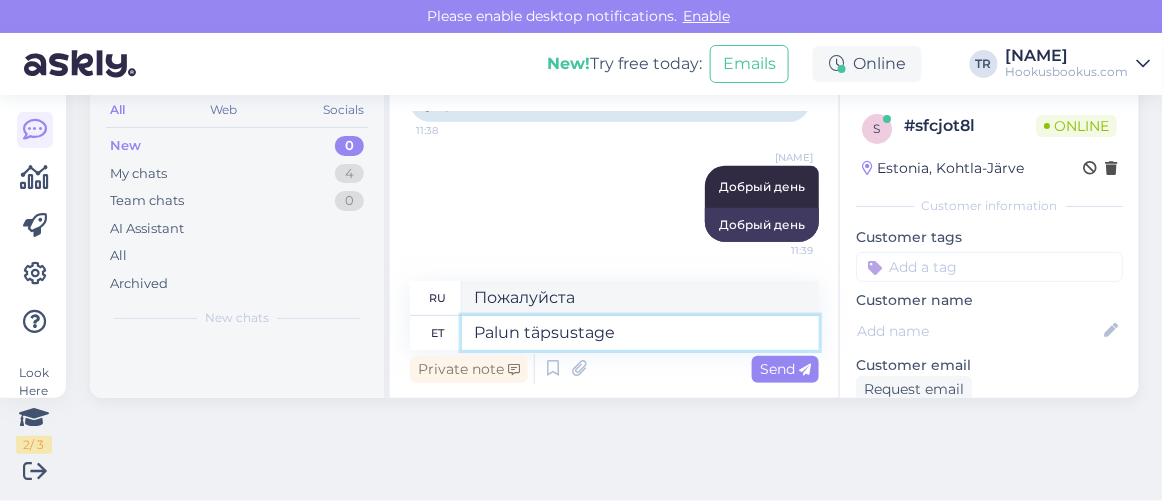 type on "Palun täpsustage k" 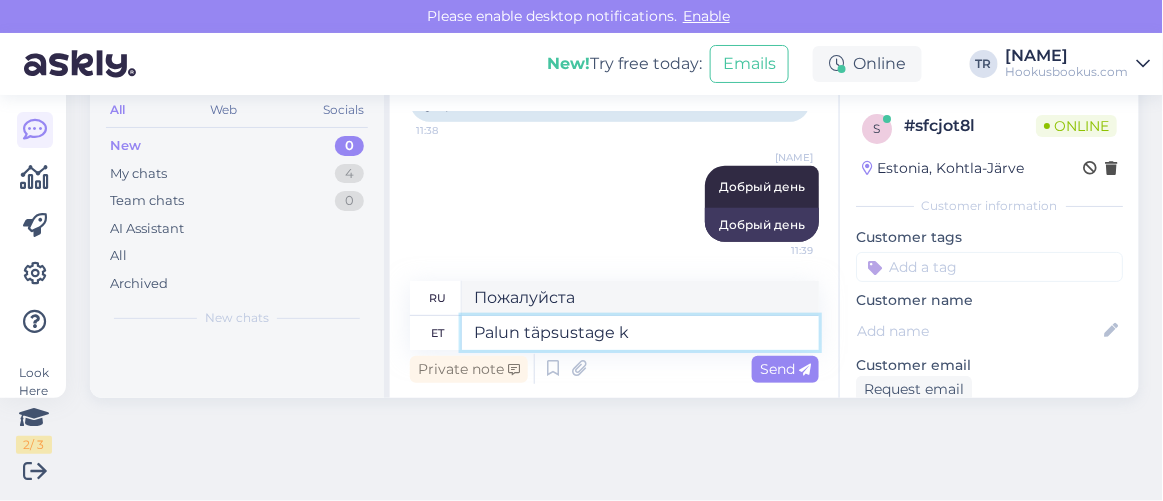 type on "Пожалуйста, уточните" 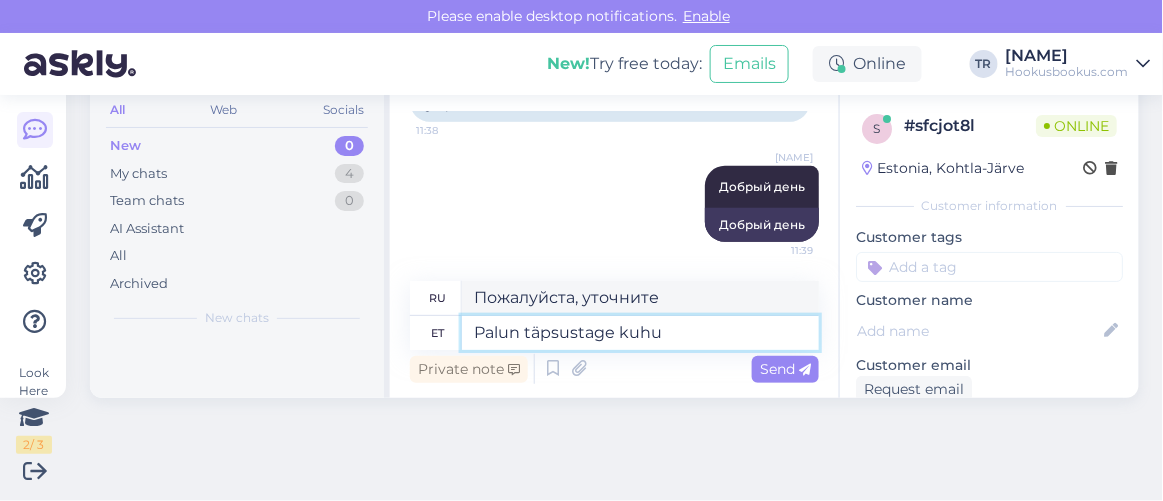 type on "Palun täpsustage kuhu h" 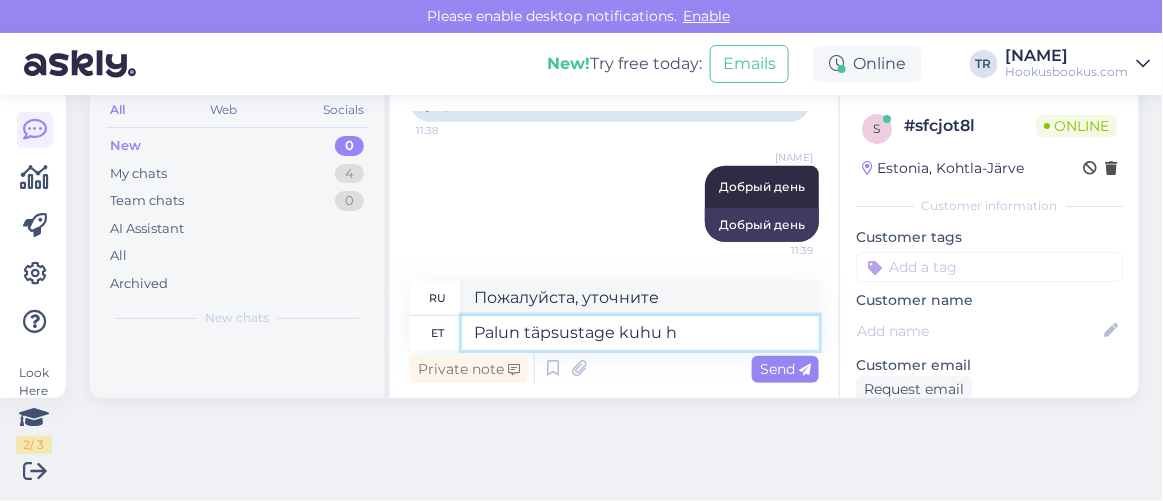 type on "Пожалуйста, укажите, где" 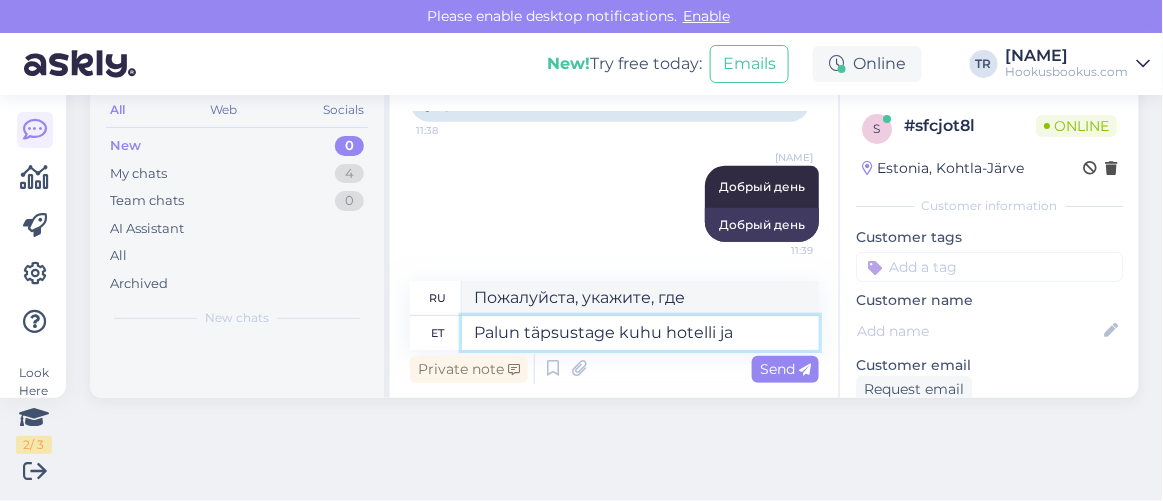 type on "Palun täpsustage kuhu hotelli ja" 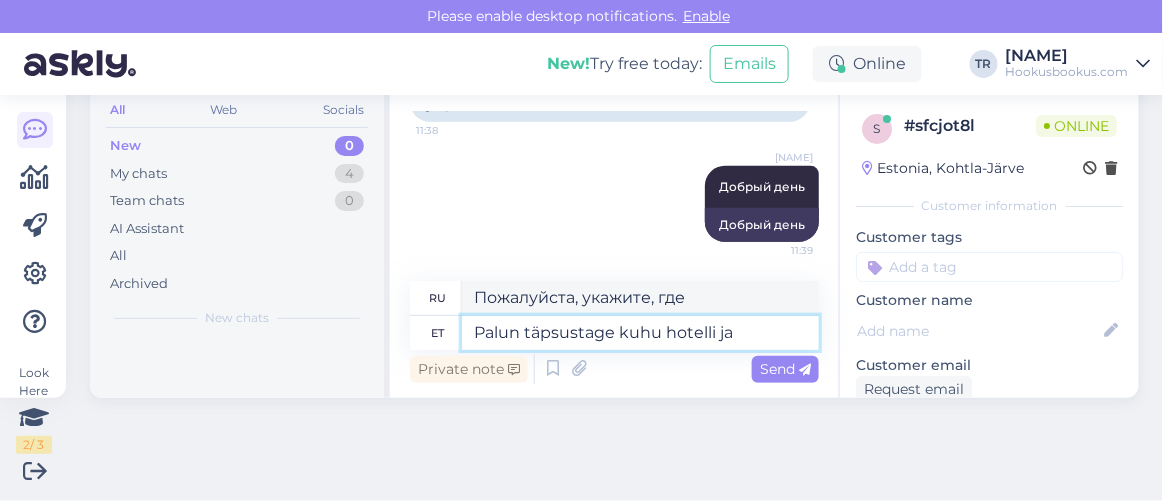 type on "Пожалуйста, укажите, какой отель" 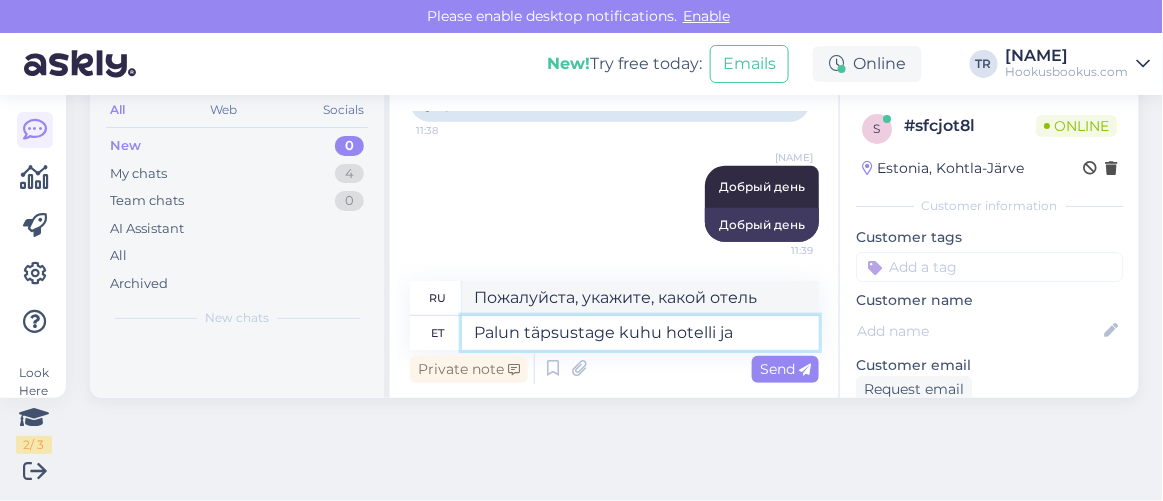 type on "Palun täpsustage kuhu hotelli ja m" 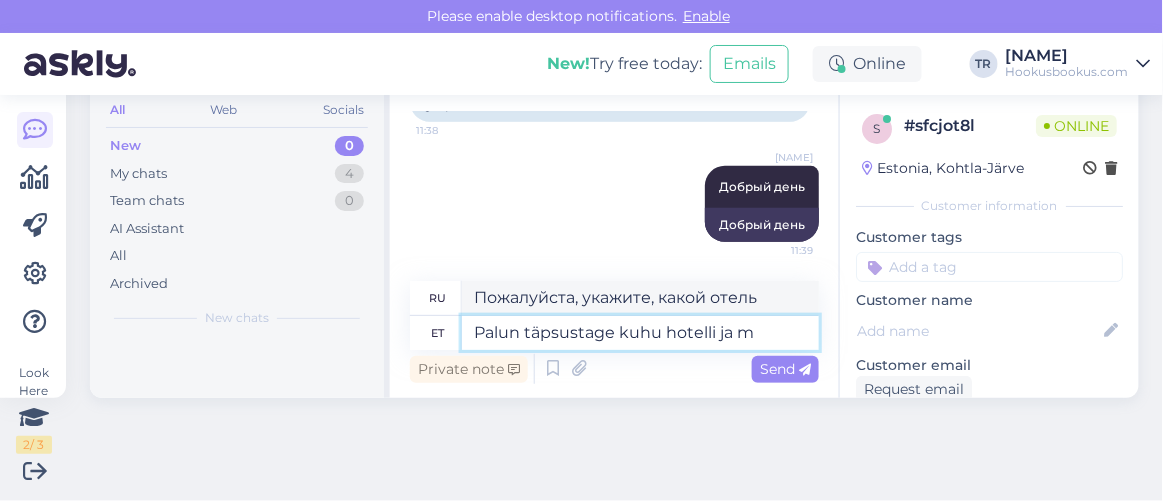 type on "Пожалуйста, укажите, какой отель и" 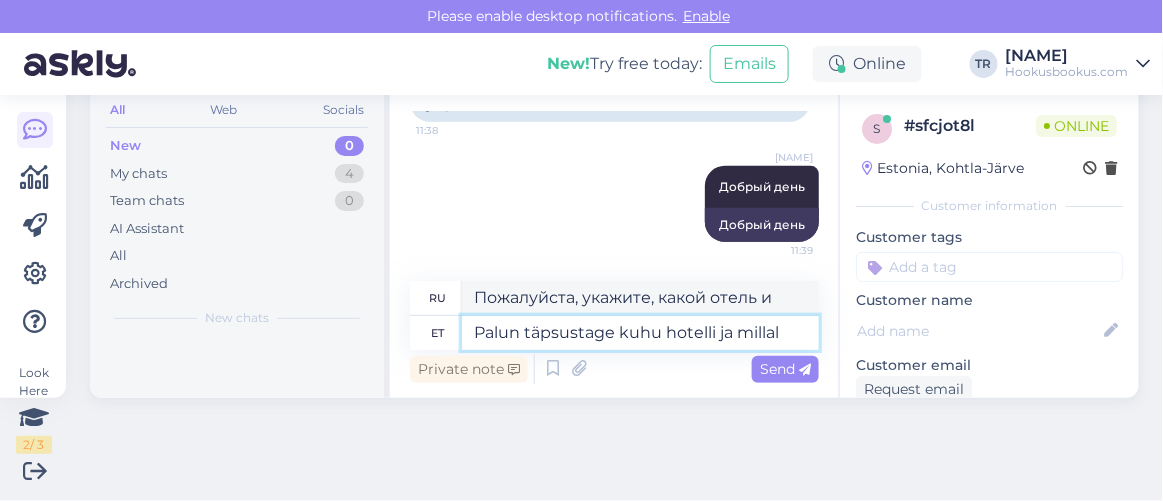 type on "Palun täpsustage kuhu hotelli ja millal T" 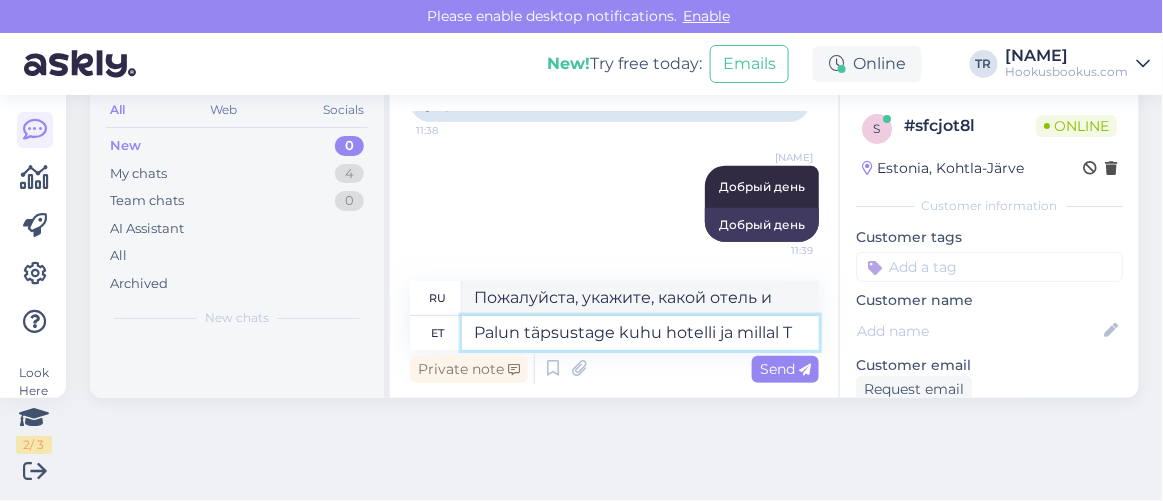 type on "Пожалуйста, укажите, в каком отеле и когда" 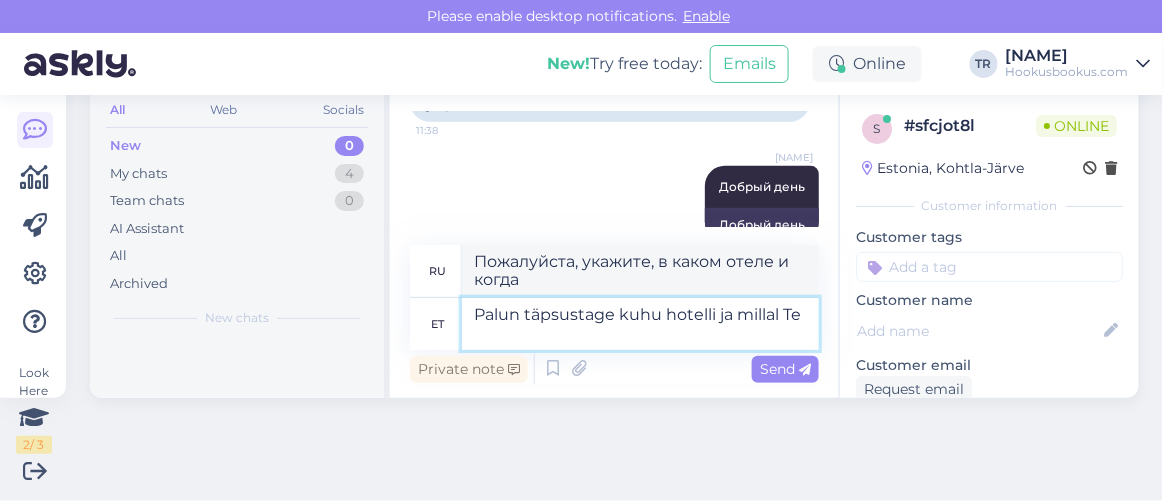 type on "Palun täpsustage kuhu hotelli ja millal Te s" 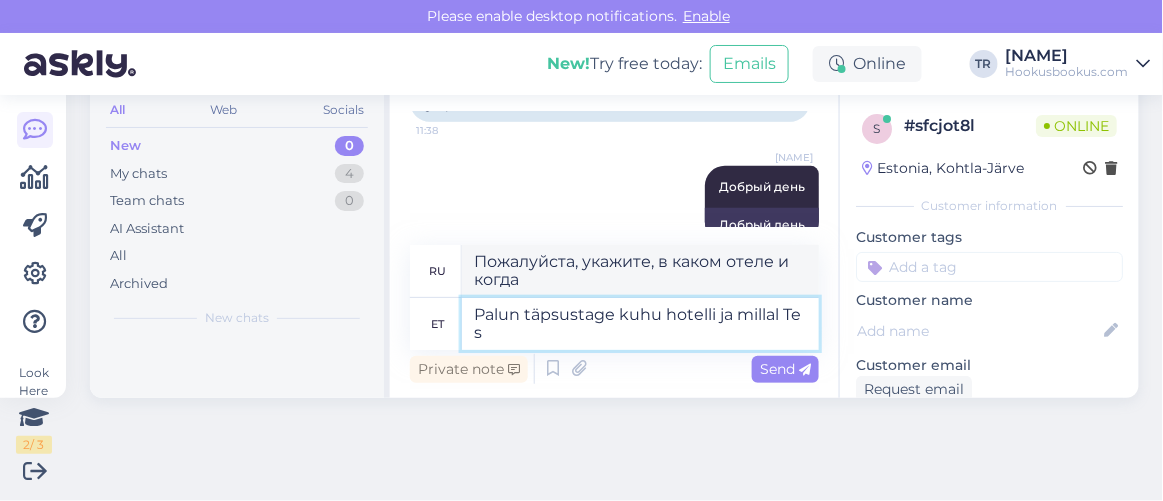 type on "Пожалуйста, укажите, в каком отеле и когда вы останавливаетесь." 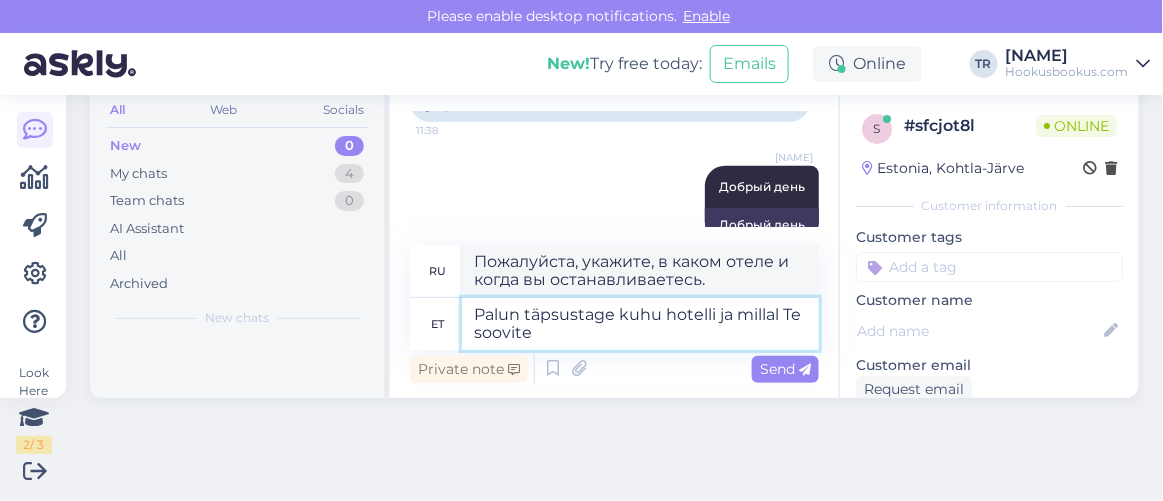 type on "Palun täpsustage kuhu hotelli ja millal Te soovite p" 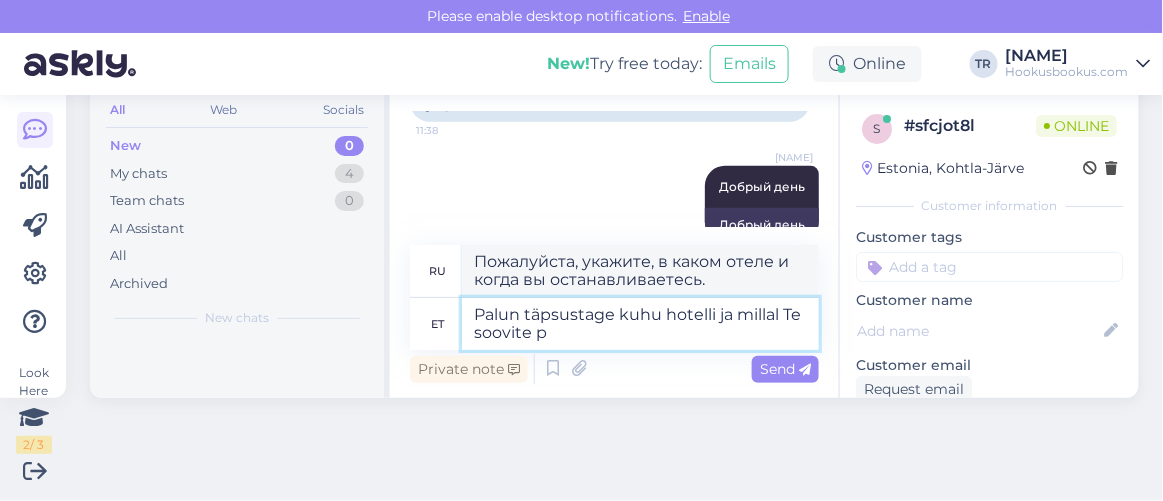type on "Пожалуйста, укажите, в каком отеле и когда вы хотели бы остановиться." 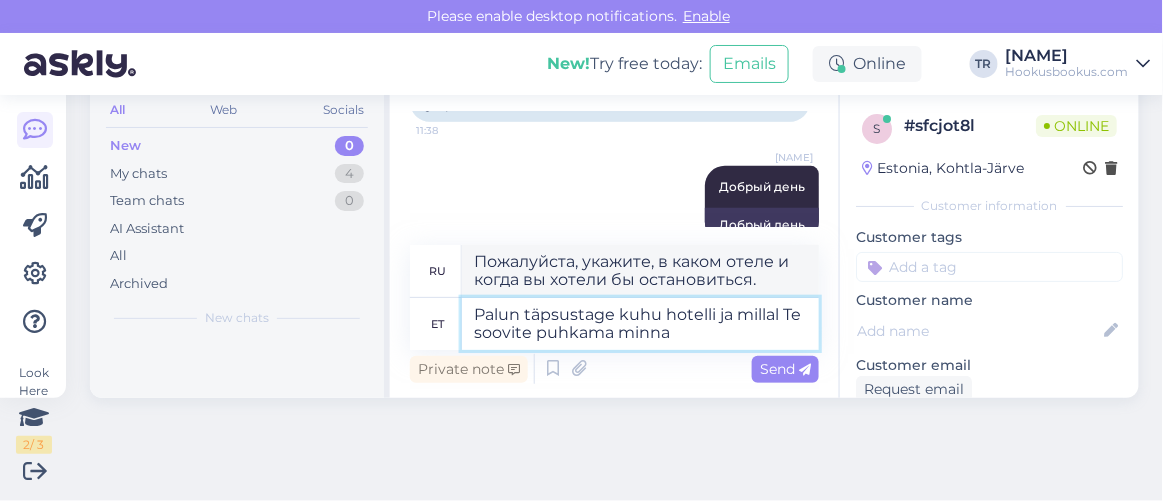 type on "Palun täpsustage kuhu hotelli ja millal Te soovite puhkama minna?" 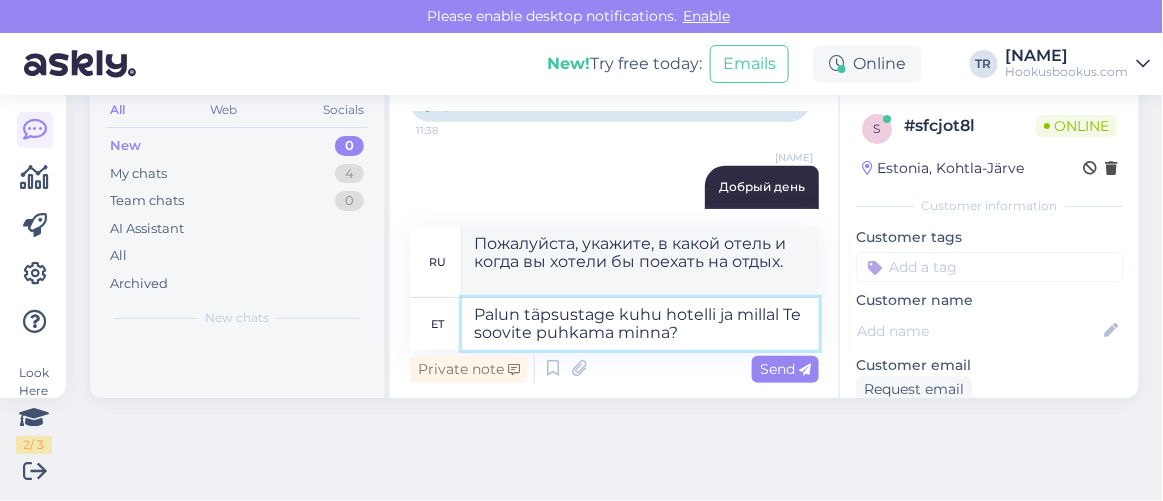 type on "Уточните, пожалуйста, в какой отель и когда вы хотели бы поехать на отдых?" 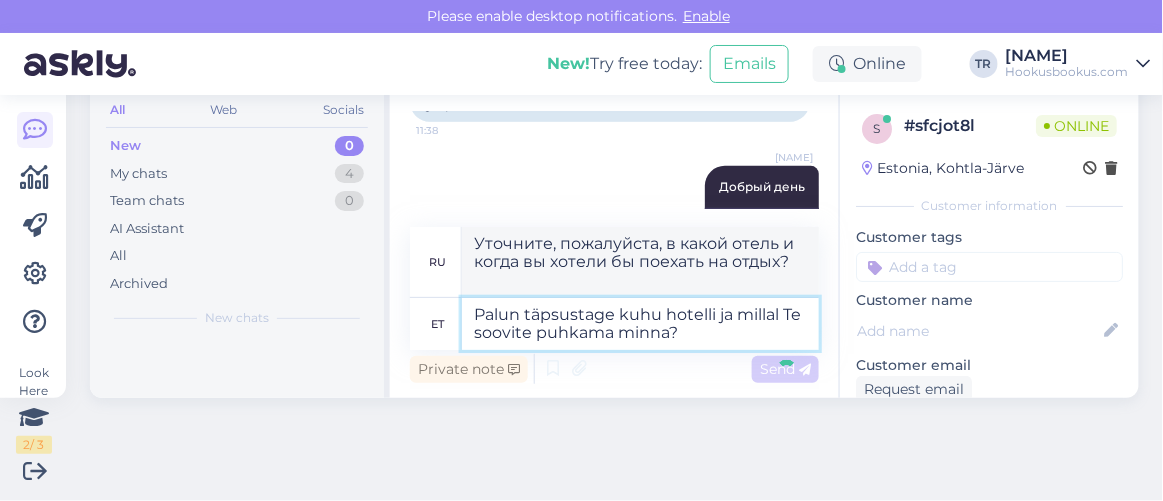 type 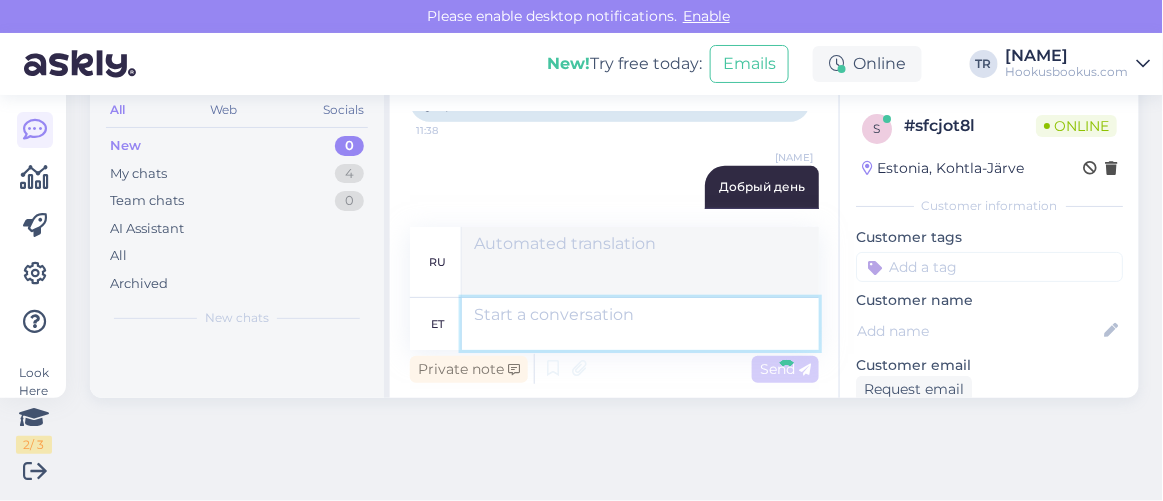 scroll, scrollTop: 400, scrollLeft: 0, axis: vertical 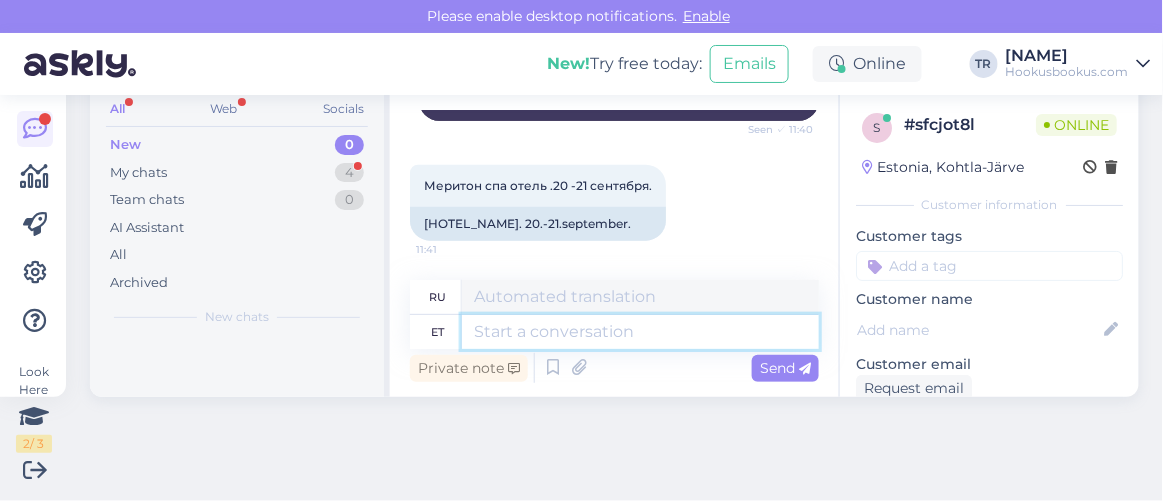 click at bounding box center (640, 332) 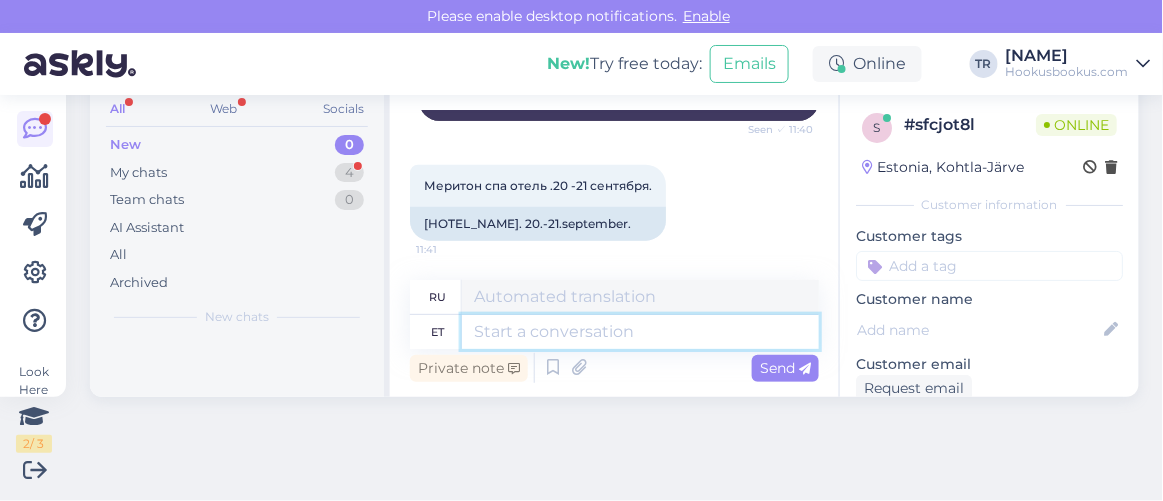 click at bounding box center (640, 332) 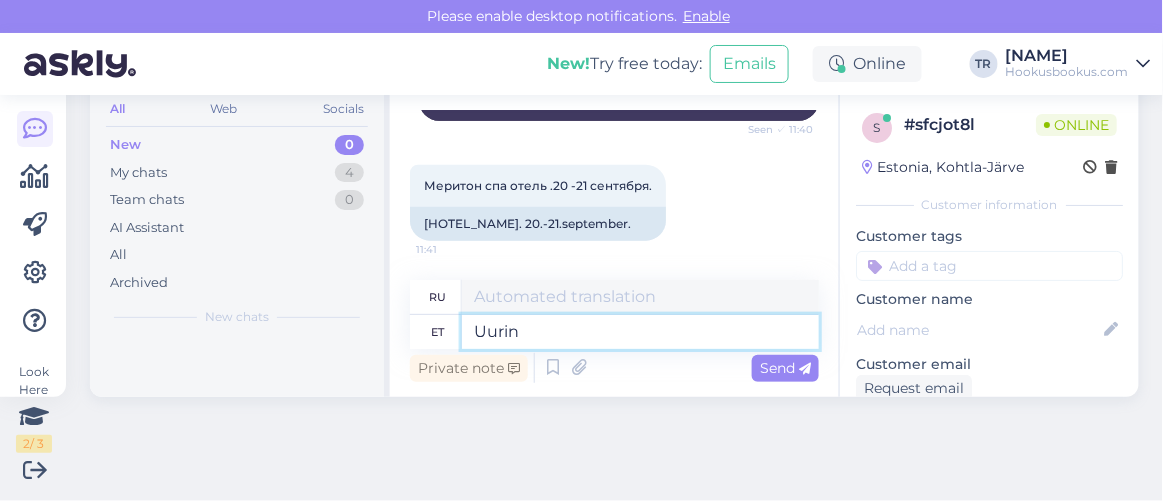 type on "Uurin" 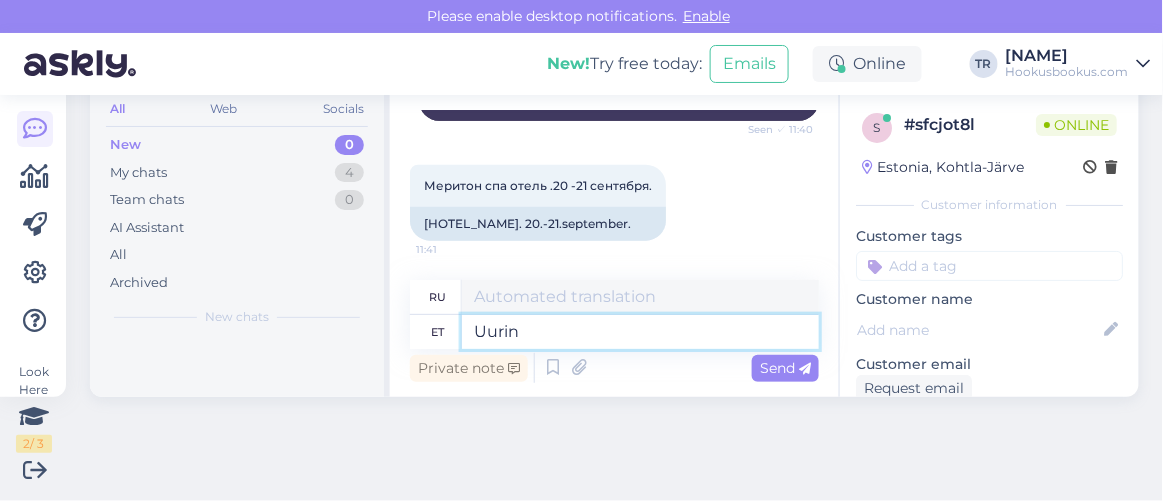 type on "Я провожу исследование." 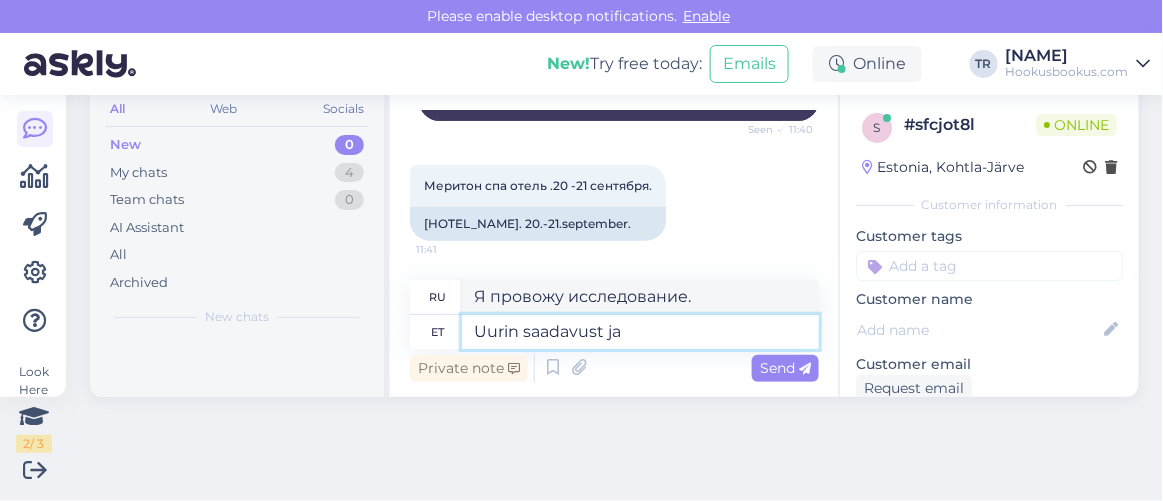 type on "Uurin saadavust ja" 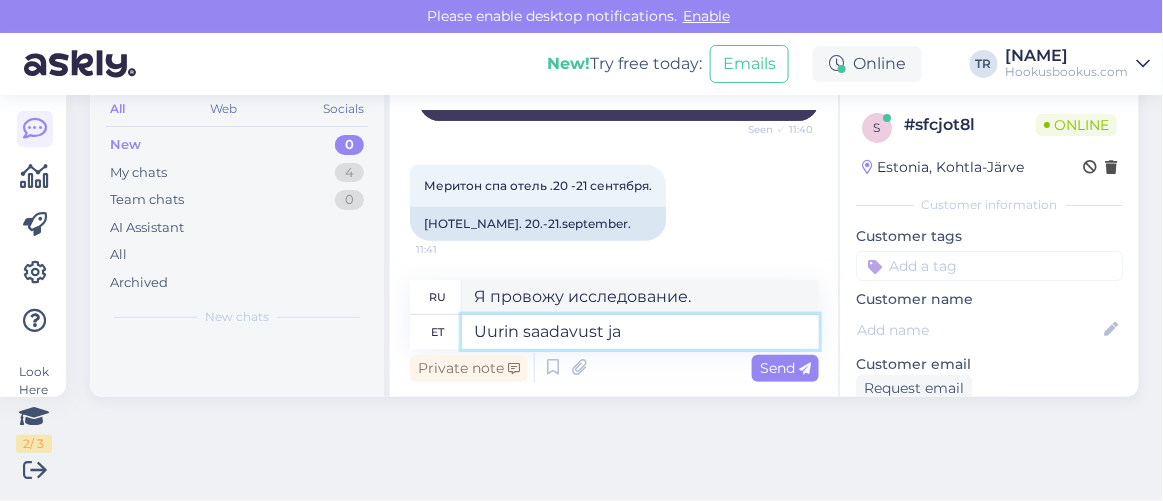 type on "Я проверяю наличие мест." 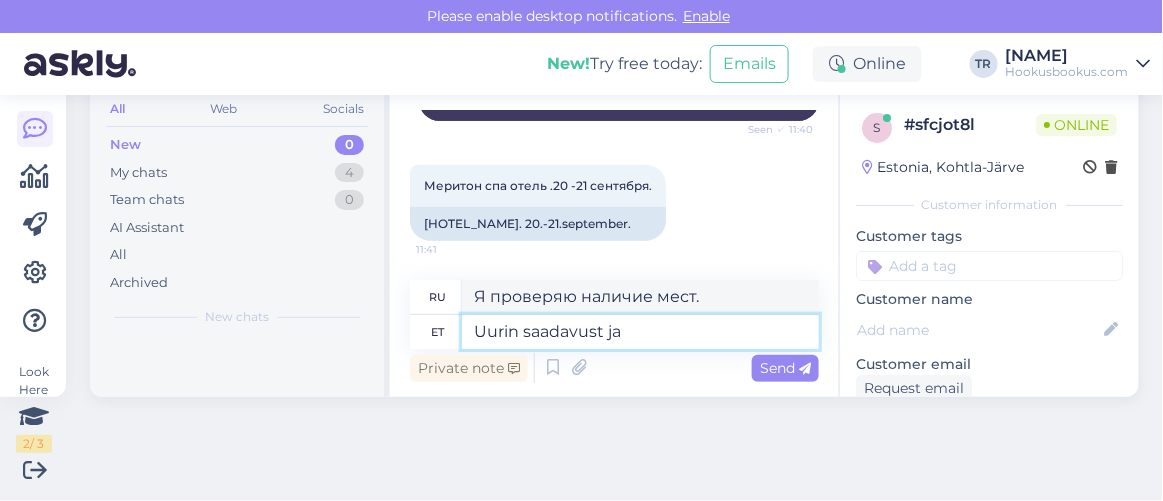 type on "Uurin saadavust ja a" 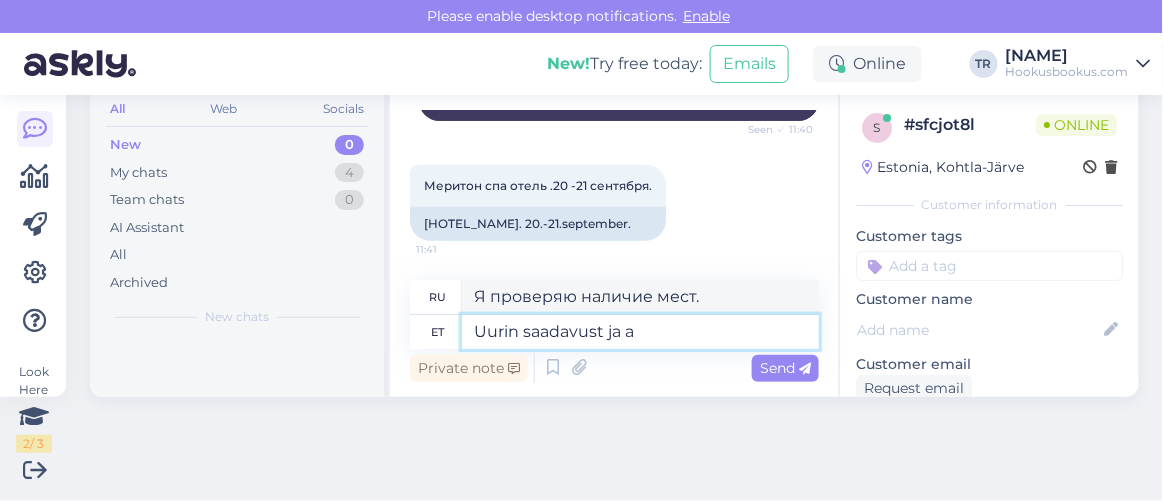type on "Я проверяю наличие и" 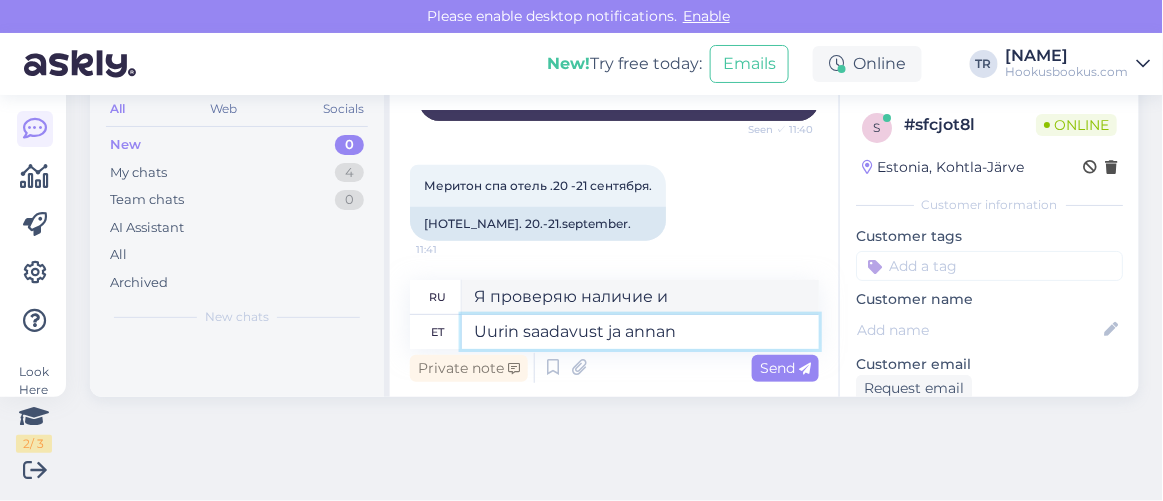 type on "Uurin saadavust ja annan T" 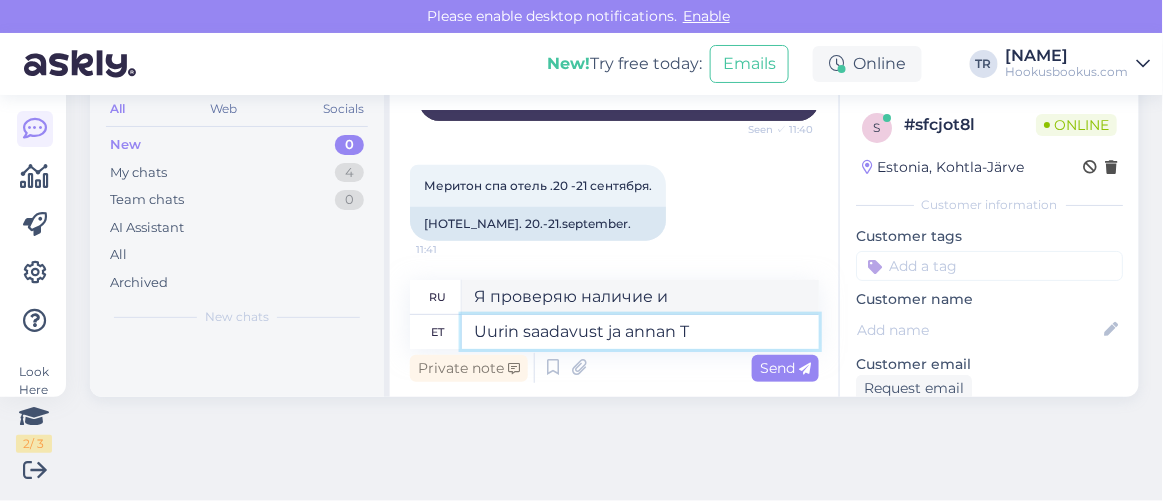 type on "Я проверю наличие и дам" 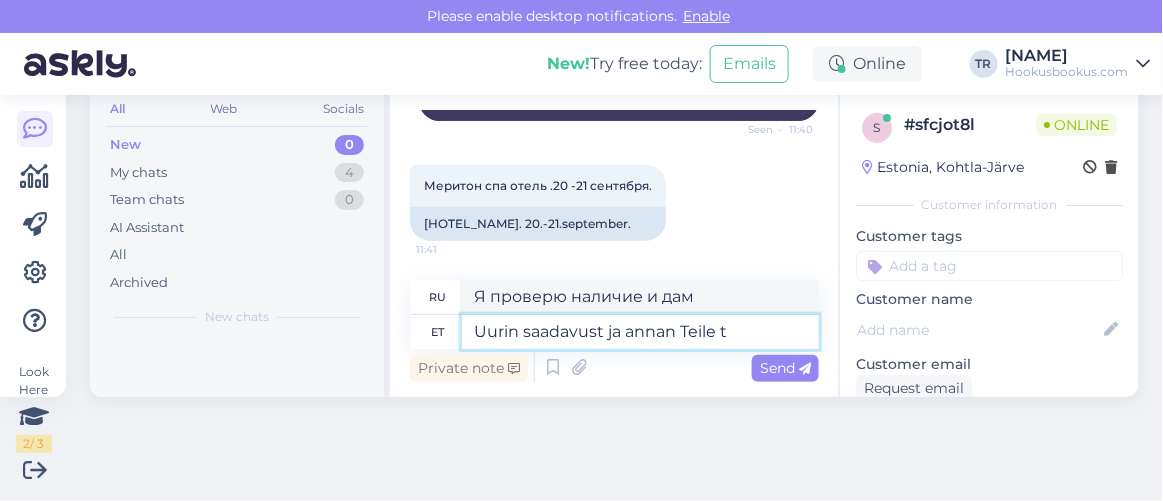 type on "Uurin saadavust ja annan Teile te" 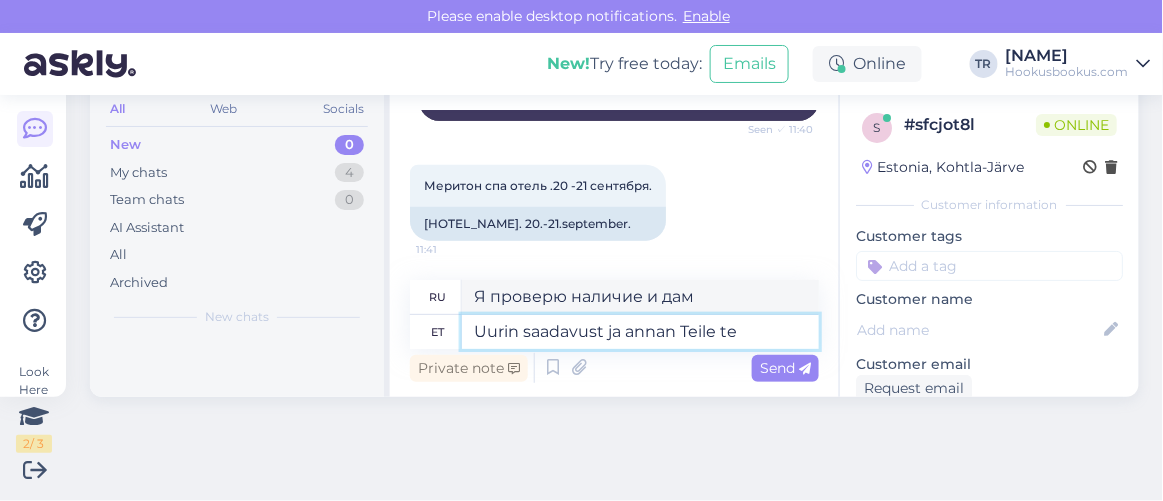 type on "Я проверю наличие и дам вам" 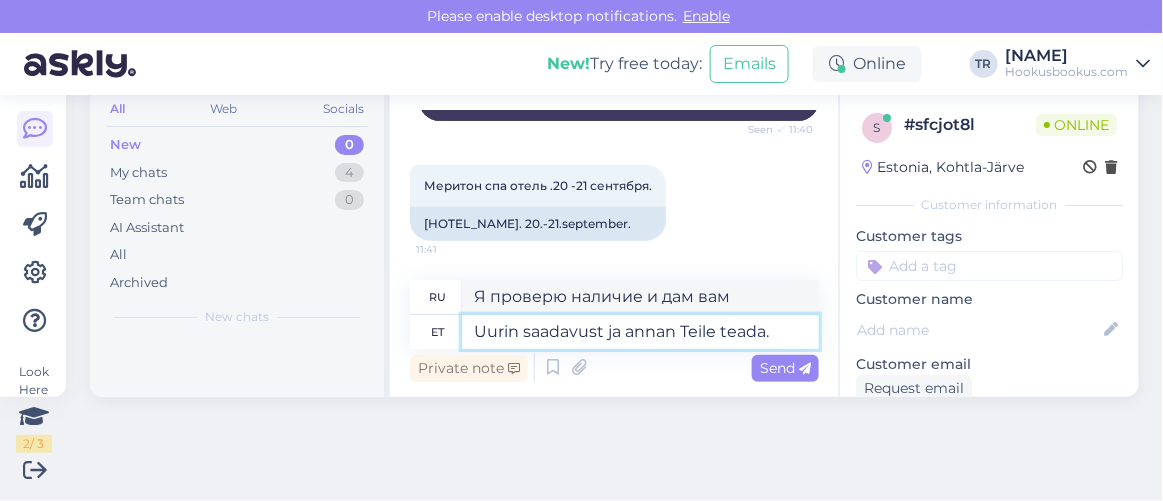 type on "Uurin saadavust ja annan Teile teada." 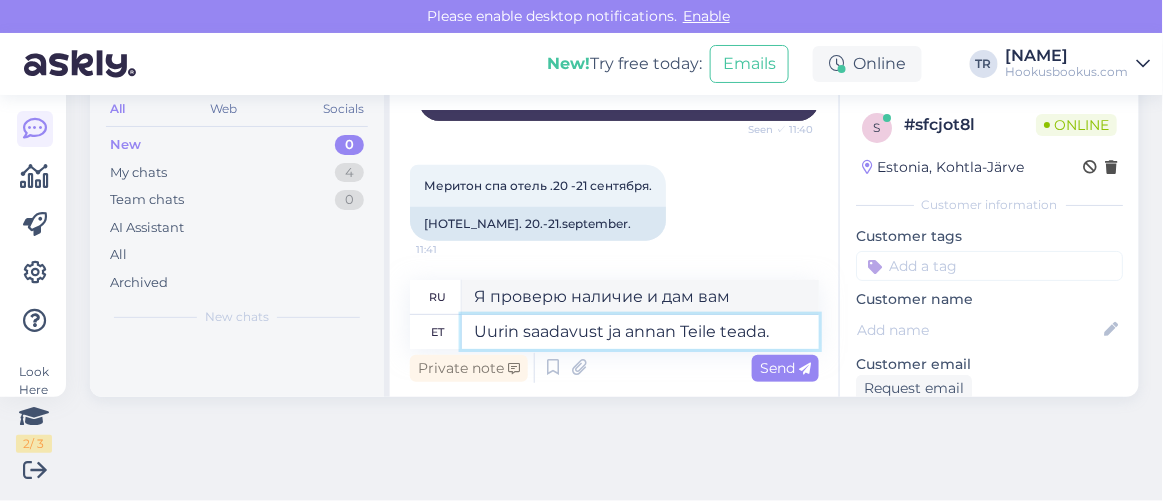 type on "Я проверю наличие мест и дам вам знать." 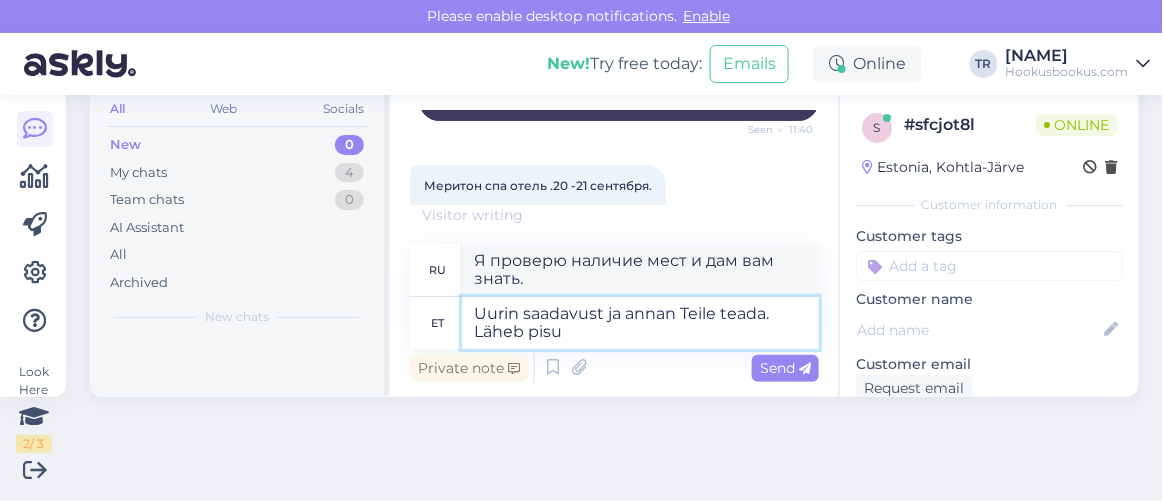 type on "Uurin saadavust ja annan Teile teada. Läheb pisut" 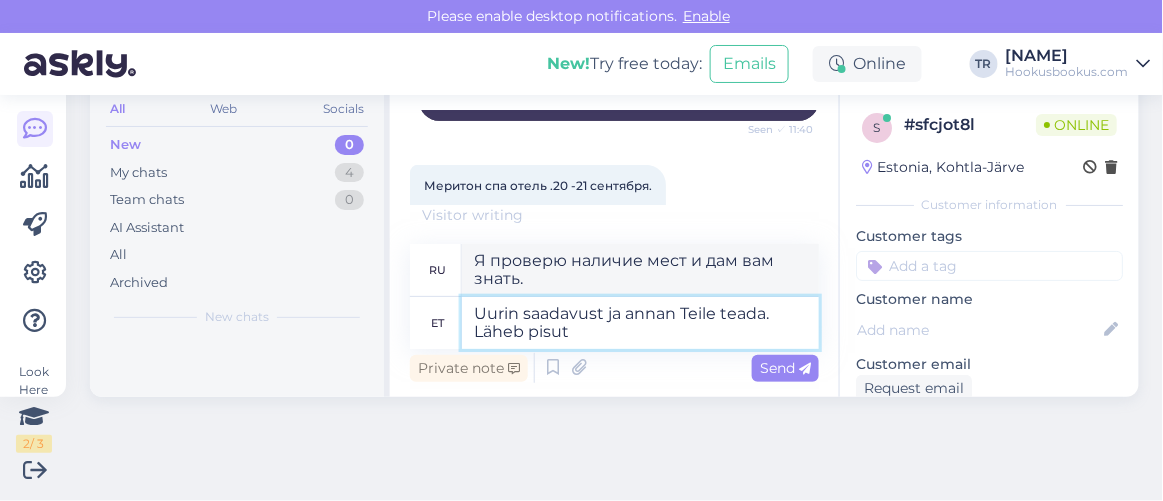 type on "Я проверю наличие и дам вам знать. Скоро прибудет." 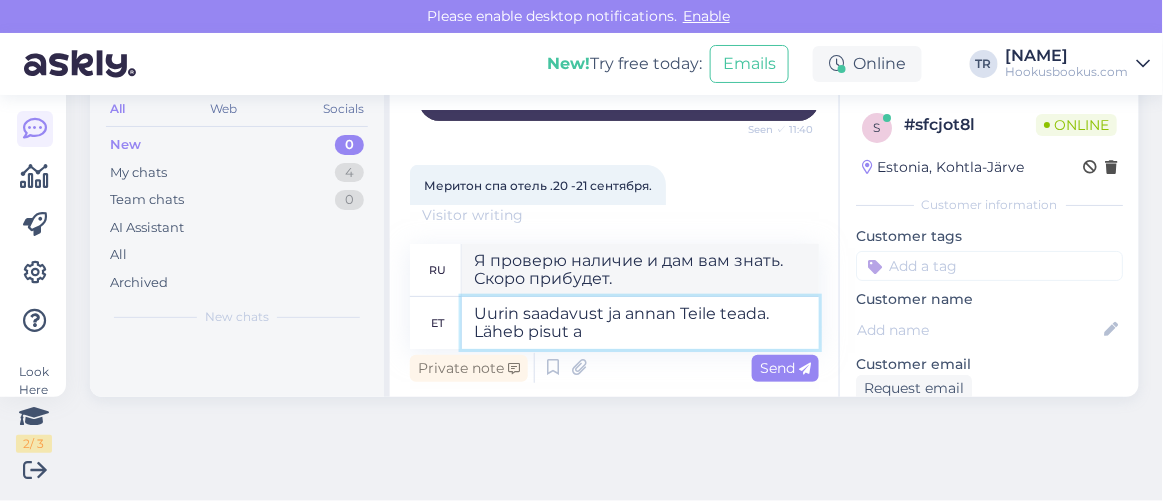 type on "Uurin saadavust ja annan Teile teada. Läheb pisut ae" 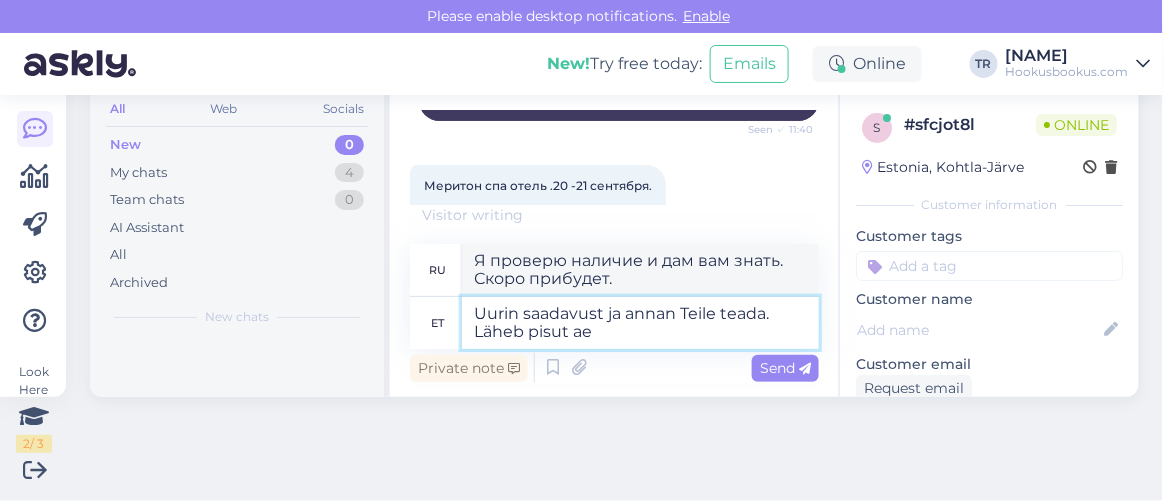 type on "Я проверю наличие мест и дам вам знать. Это займёт некоторое время." 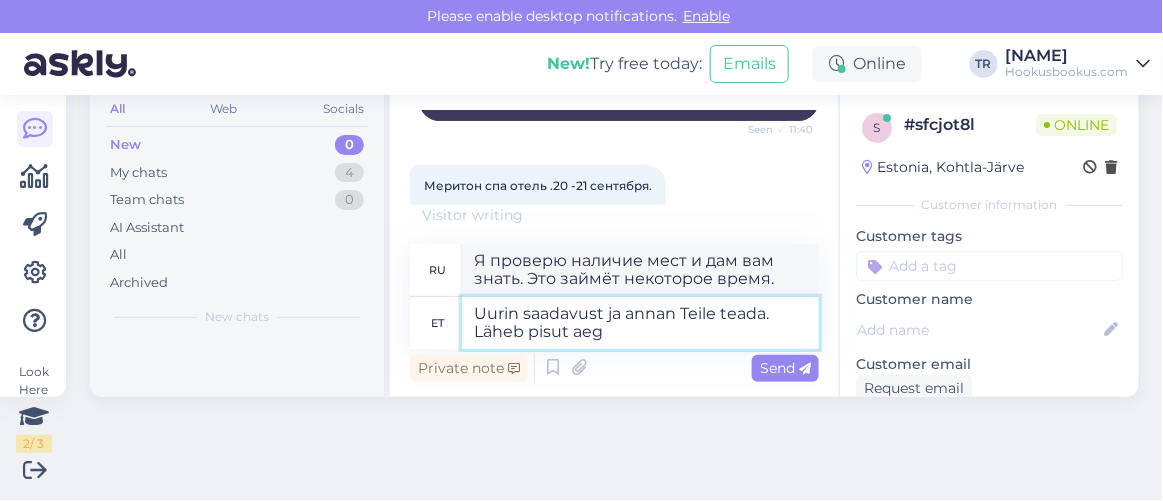 type on "Uurin saadavust ja annan Teile teada. Läheb pisut aega" 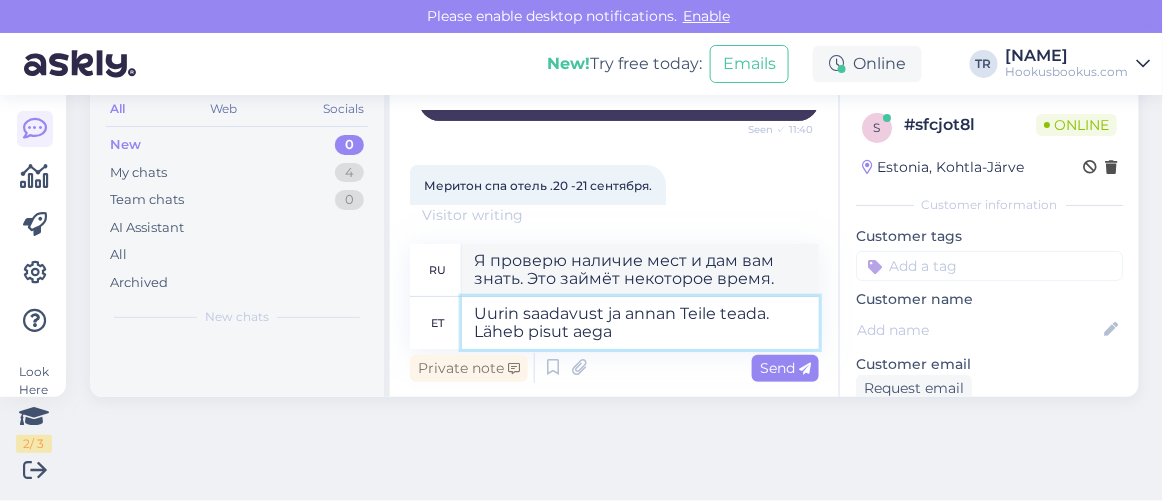 type on "Я проверю наличие мест и сообщу вам. Это займёт некоторое время." 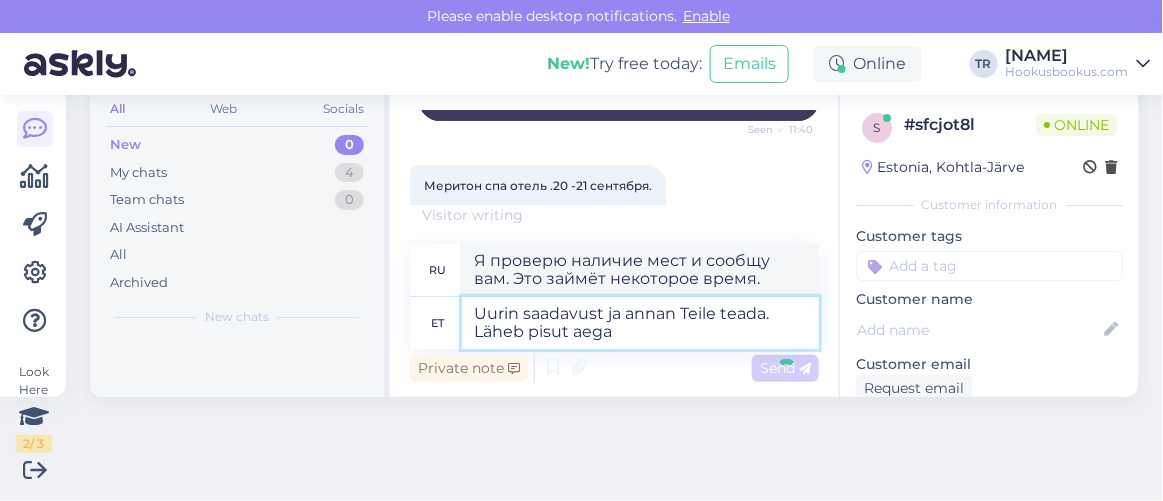 type 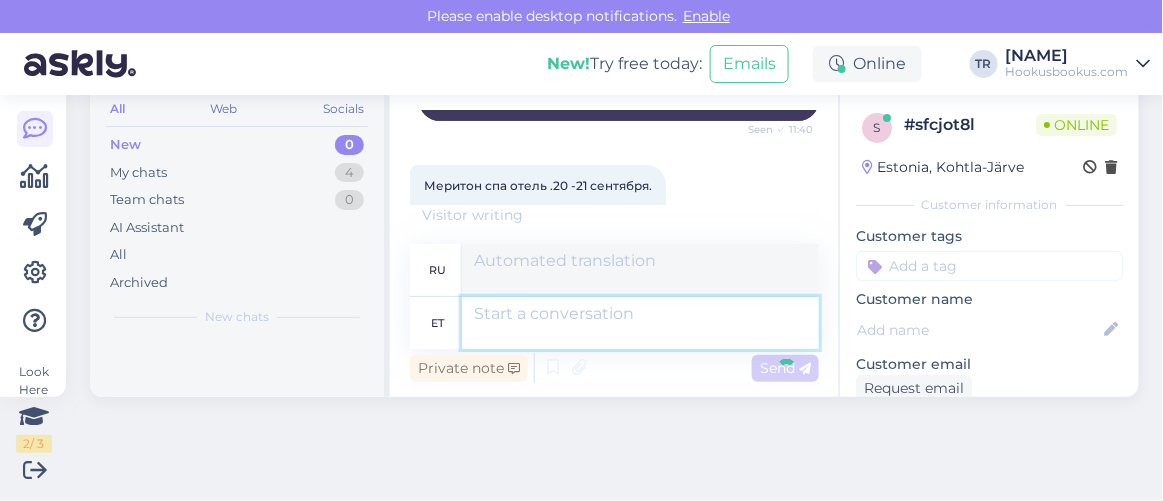 scroll, scrollTop: 658, scrollLeft: 0, axis: vertical 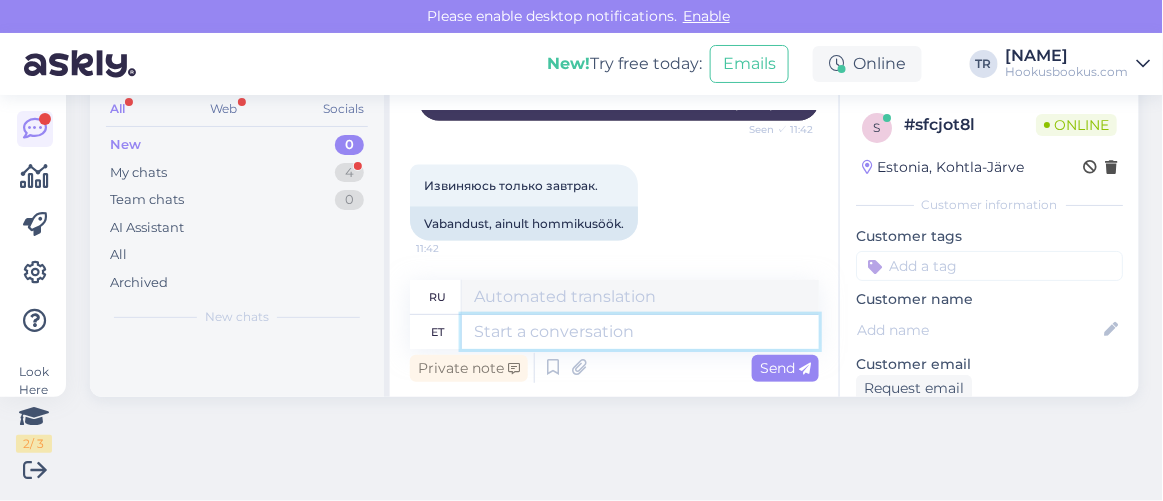 click at bounding box center [640, 332] 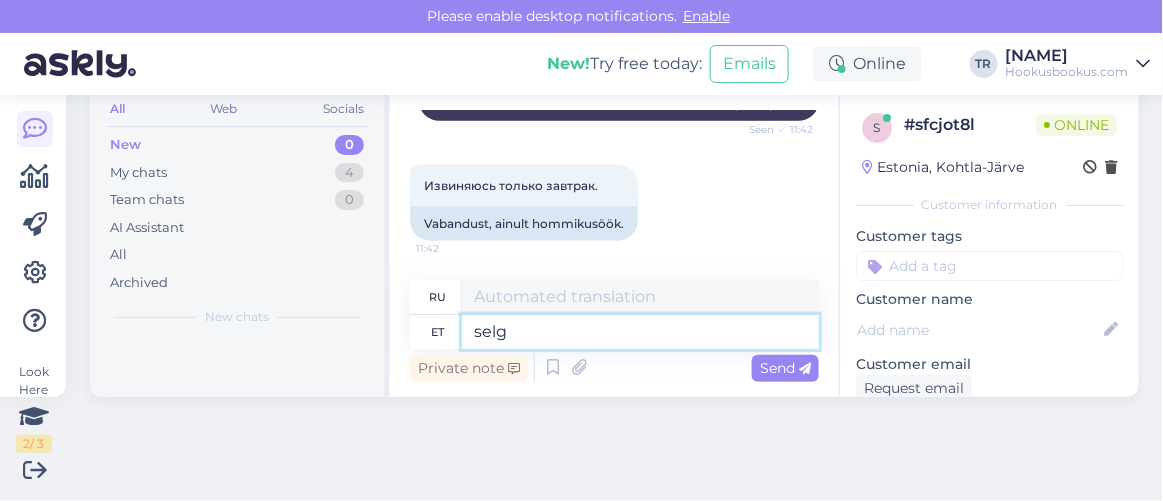 type on "selge" 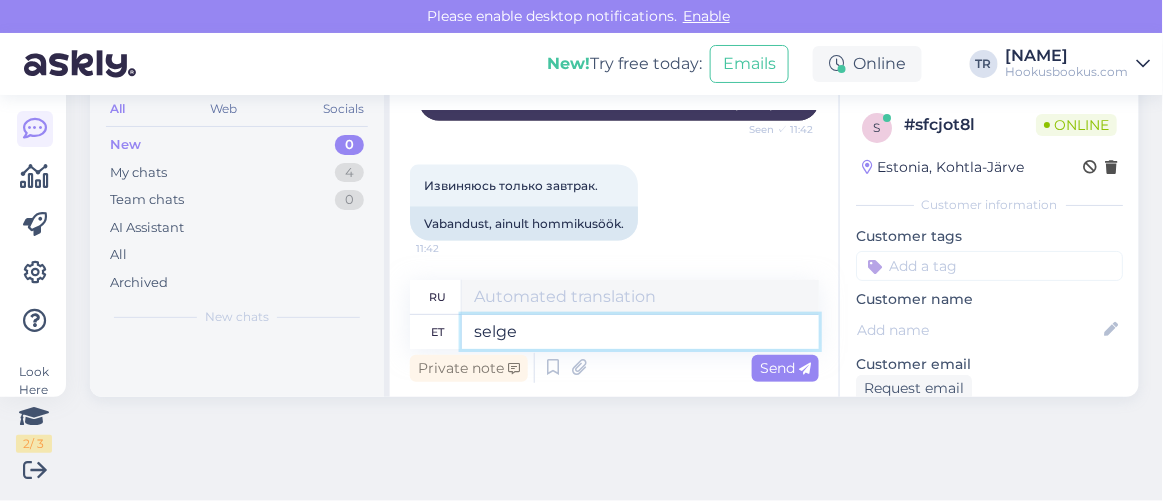 type on "прозрачный" 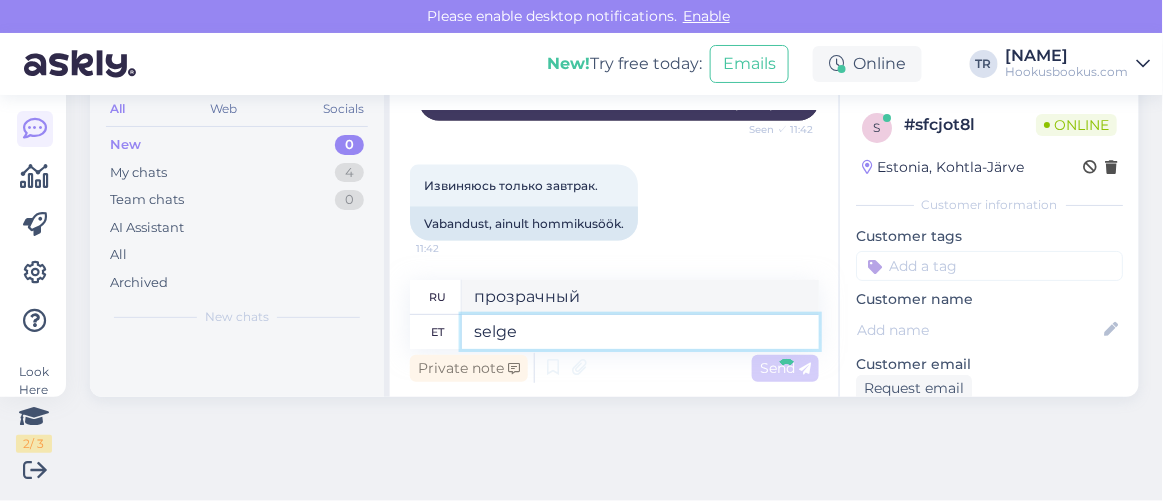 type 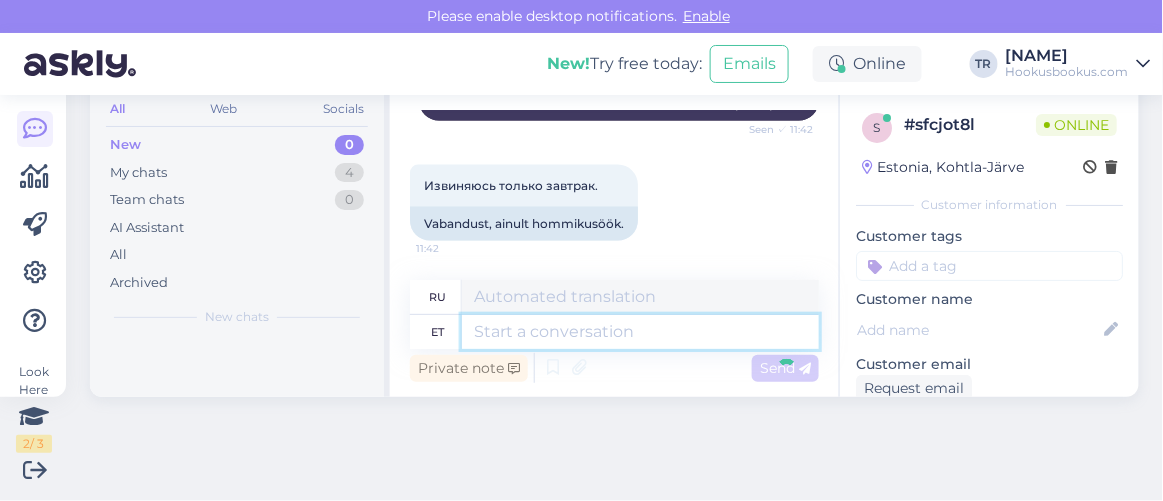scroll, scrollTop: 898, scrollLeft: 0, axis: vertical 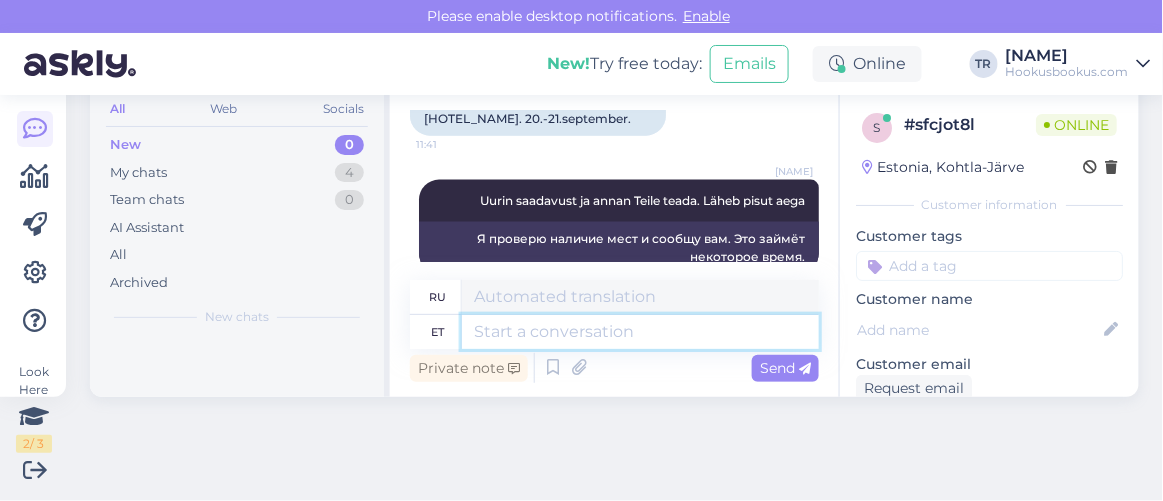click at bounding box center (640, 332) 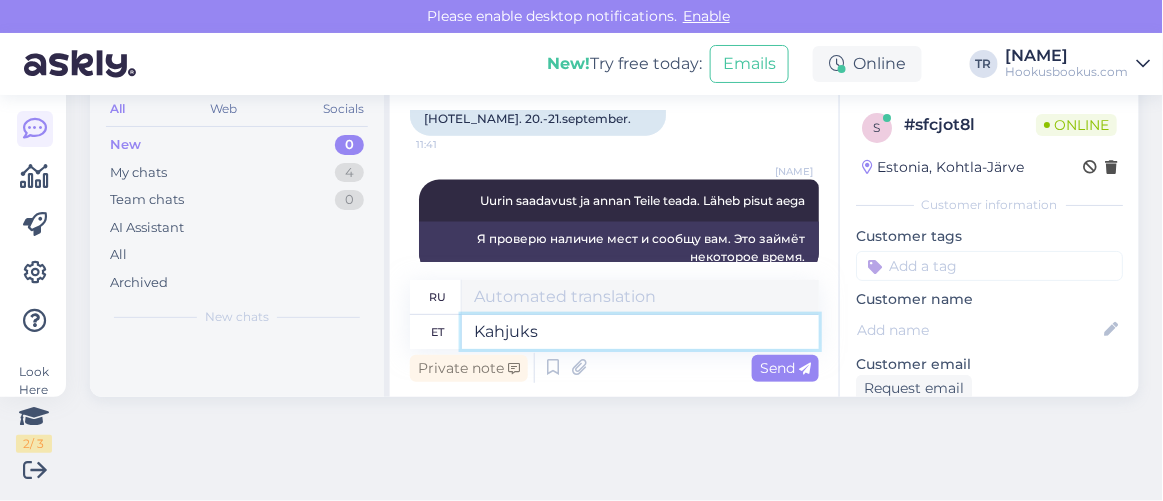 type on "Kahjuks o" 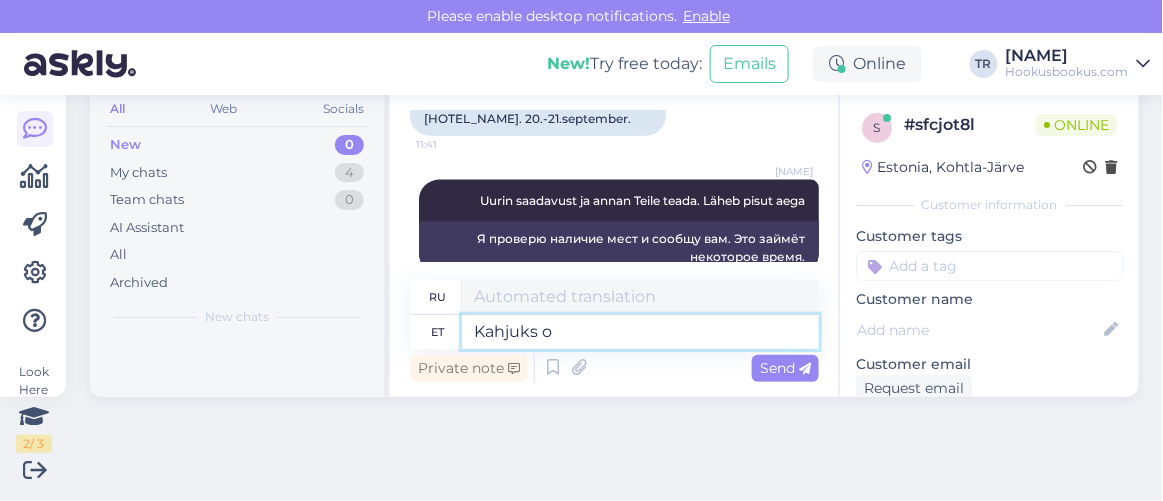 type on "К сожалению" 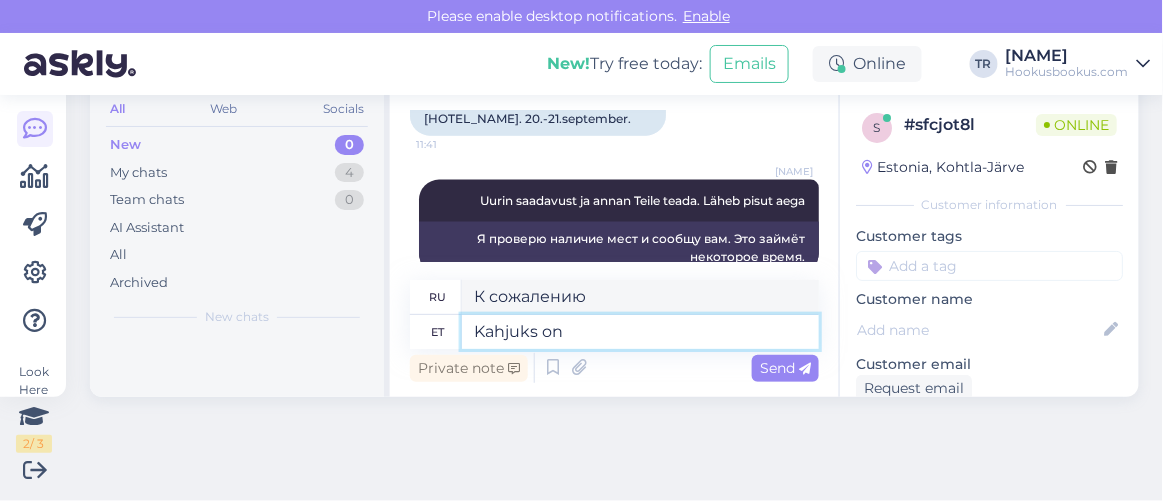 type on "Kahjuks on s" 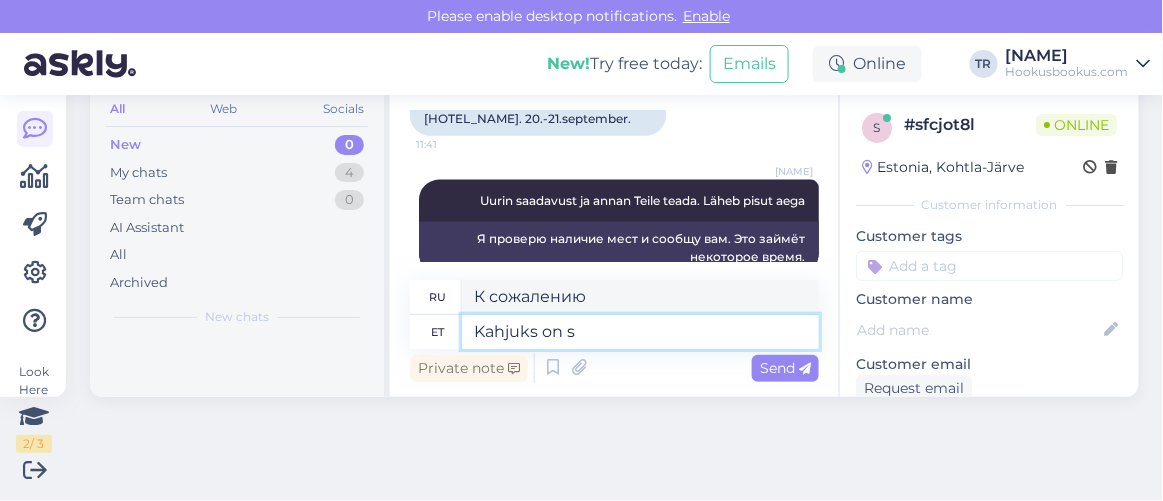 type on "К сожалению, есть" 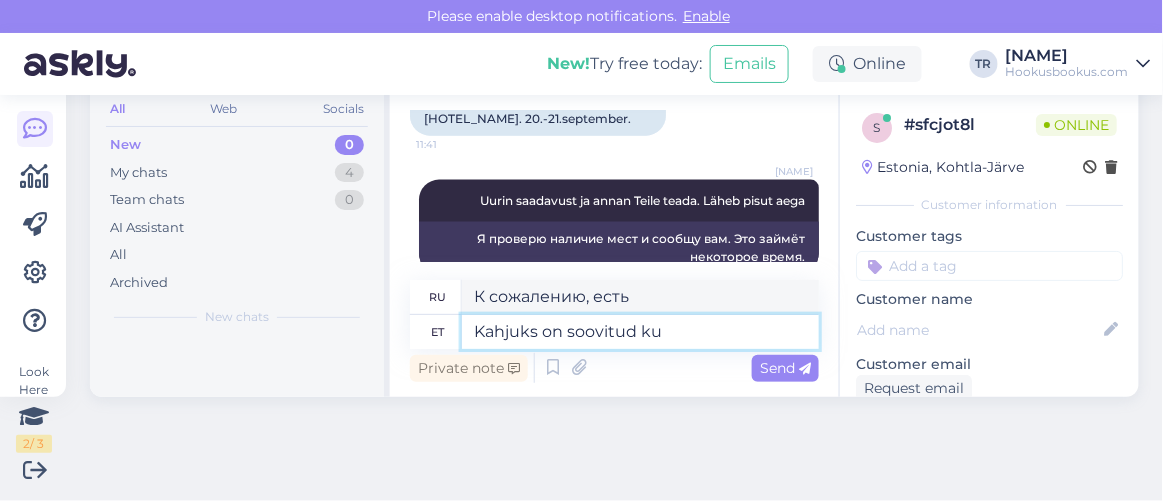 type on "Kahjuks on soovitud kuu" 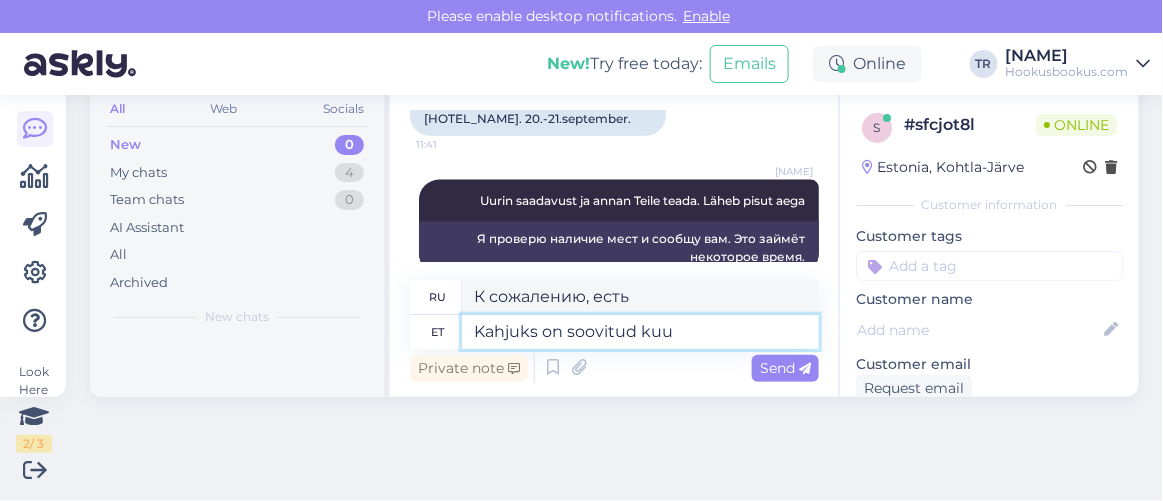 type on "К сожалению, желаемое" 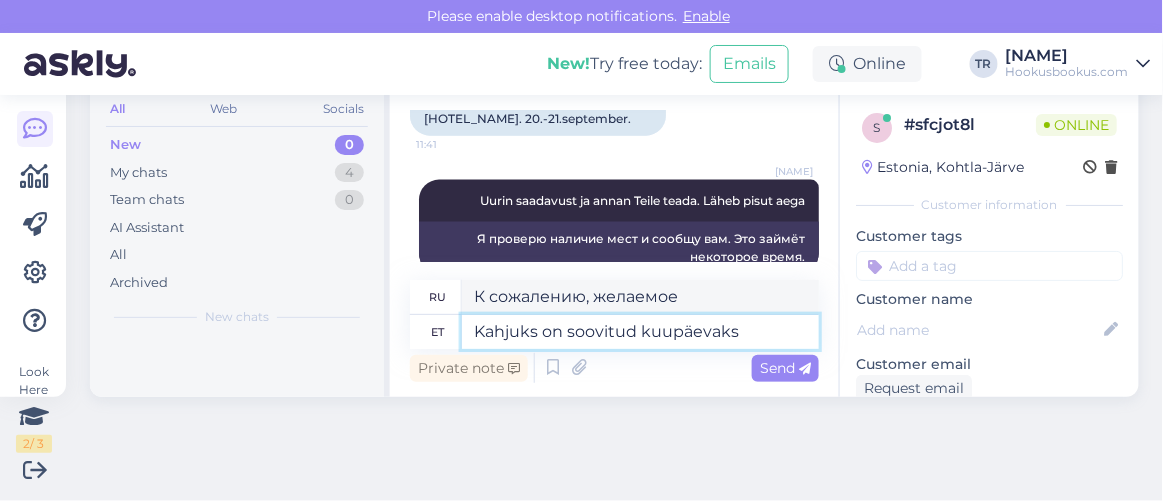 type on "Kahjuks on soovitud kuupäevaks s" 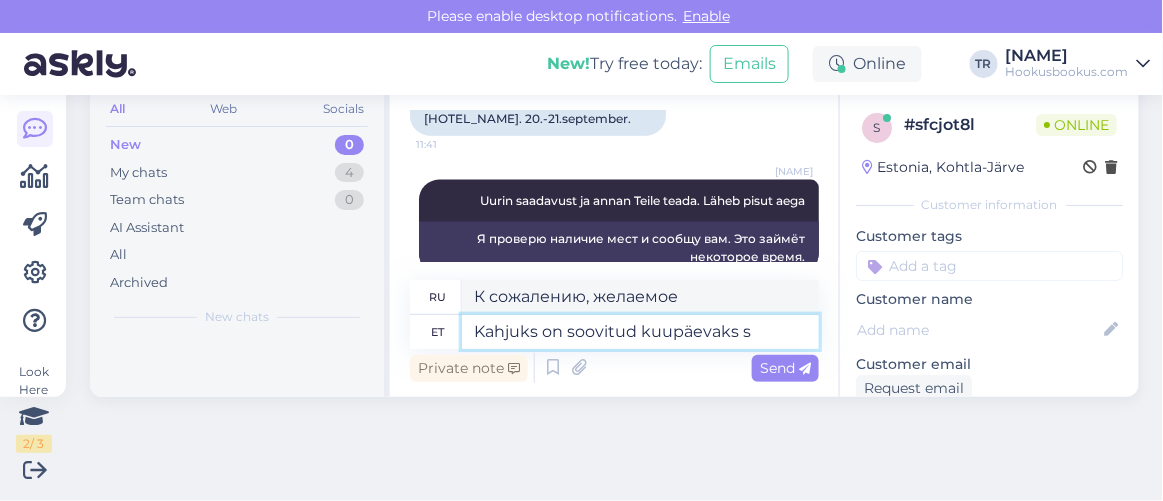 type on "К сожалению, запрошенная дата" 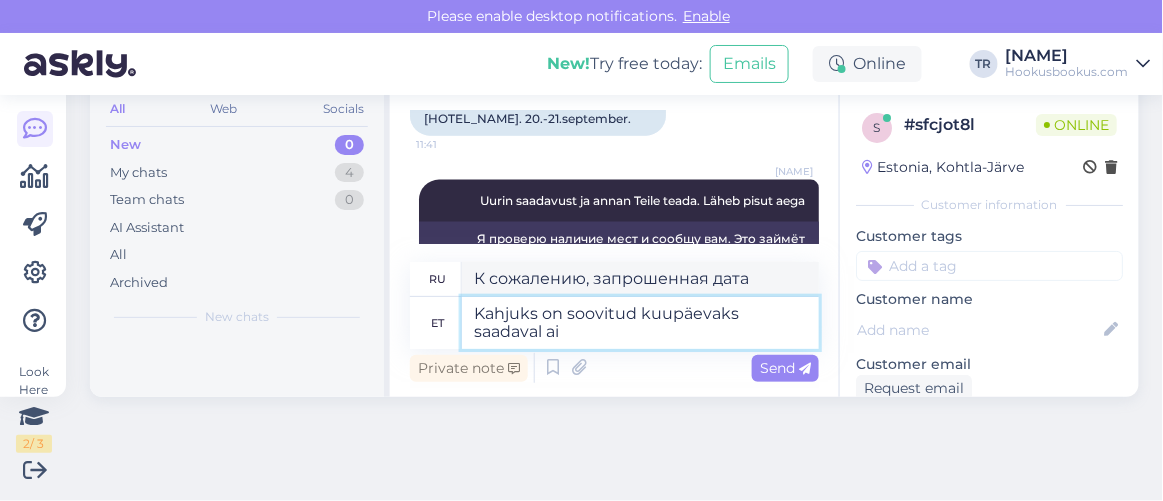 type on "Kahjuks on soovitud kuupäevaks saadaval ain" 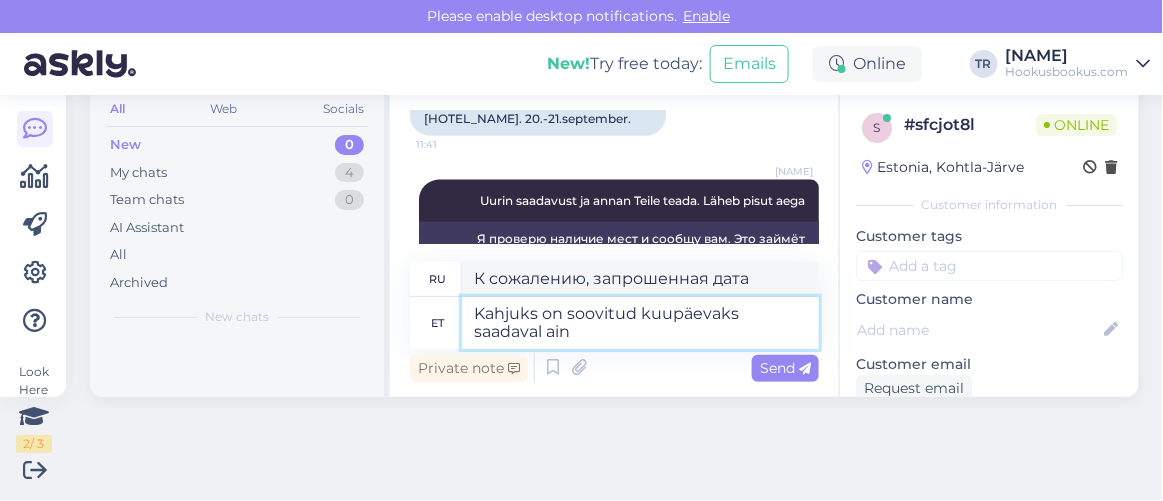 type on "К сожалению, запрошенная дата недоступна." 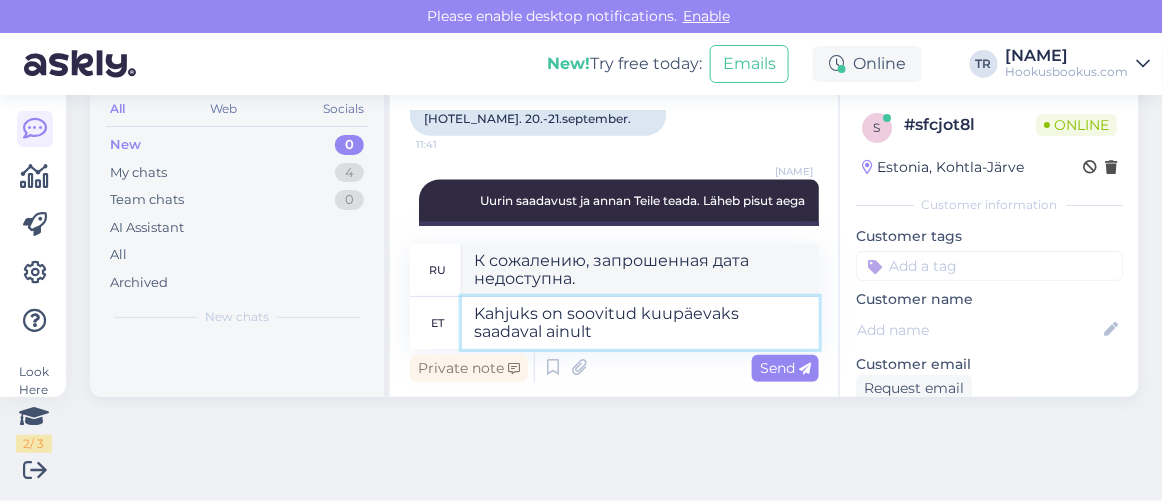 type on "Kahjuks on soovitud kuupäevaks saadaval ainult 2" 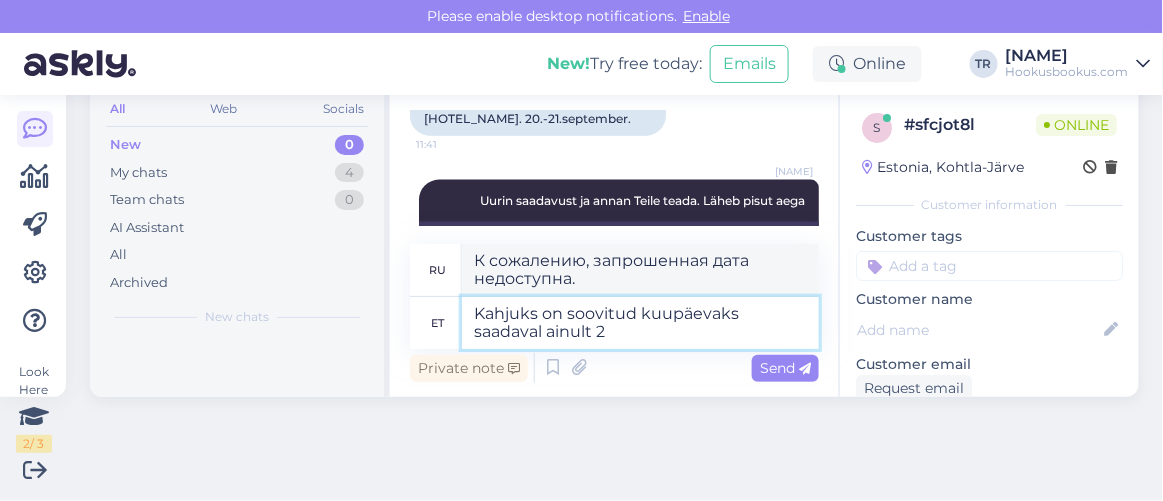 type on "К сожалению, доступно только на запрошенную дату." 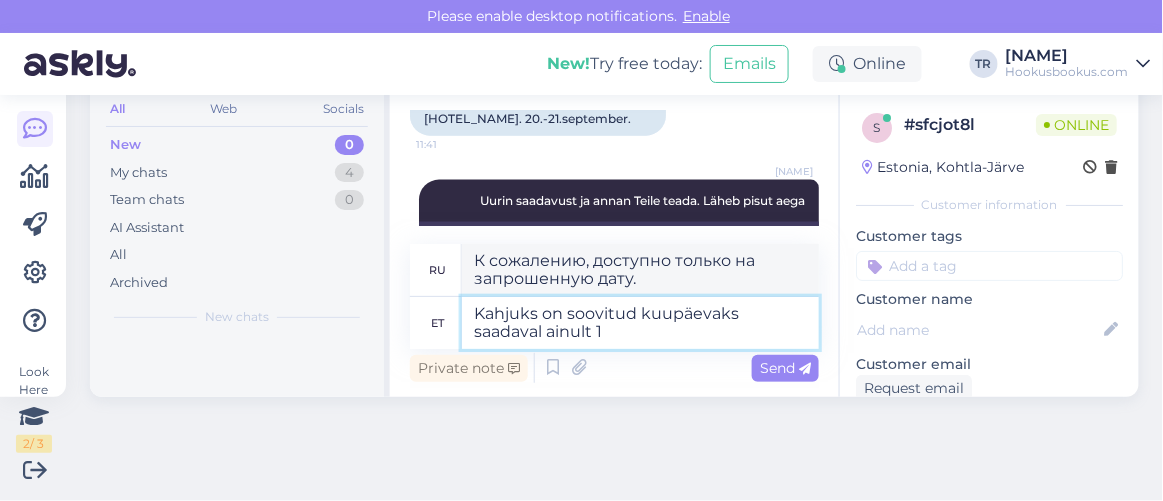 type on "Kahjuks on soovitud kuupäevaks saadaval ainult 1 t" 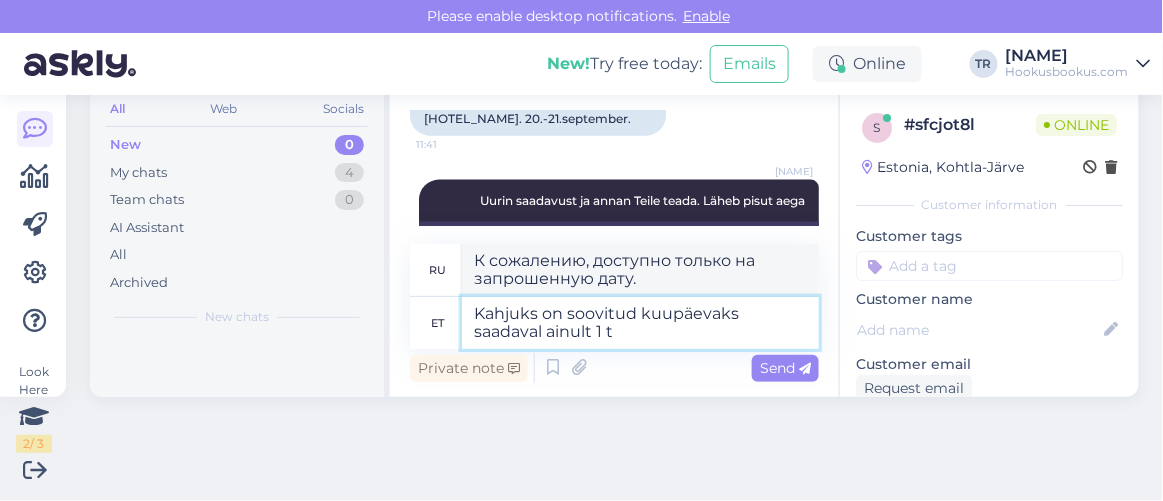 type on "К сожалению, на запрошенную дату доступен только 1 номер." 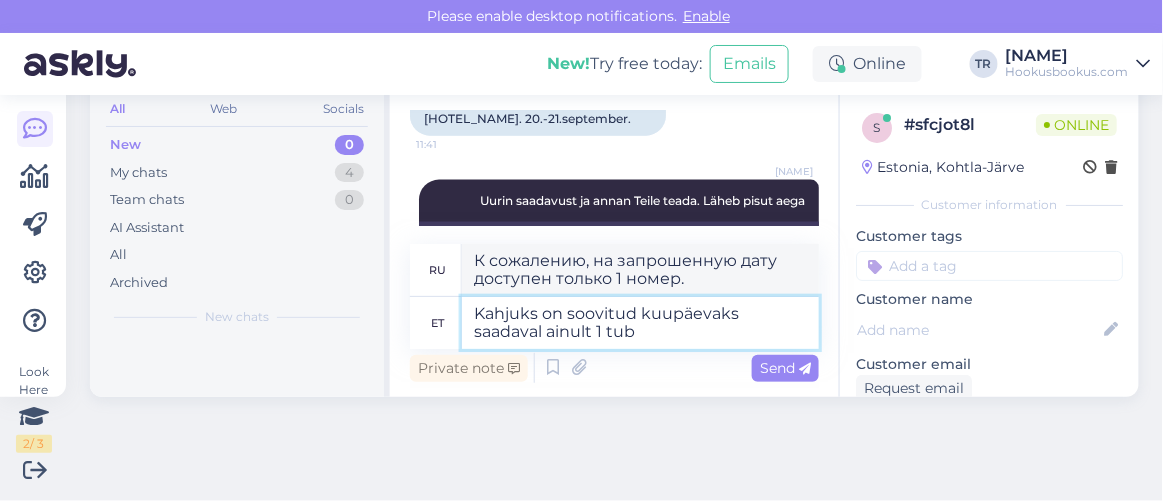 type on "Kahjuks on soovitud kuupäevaks saadaval ainult 1 tuba" 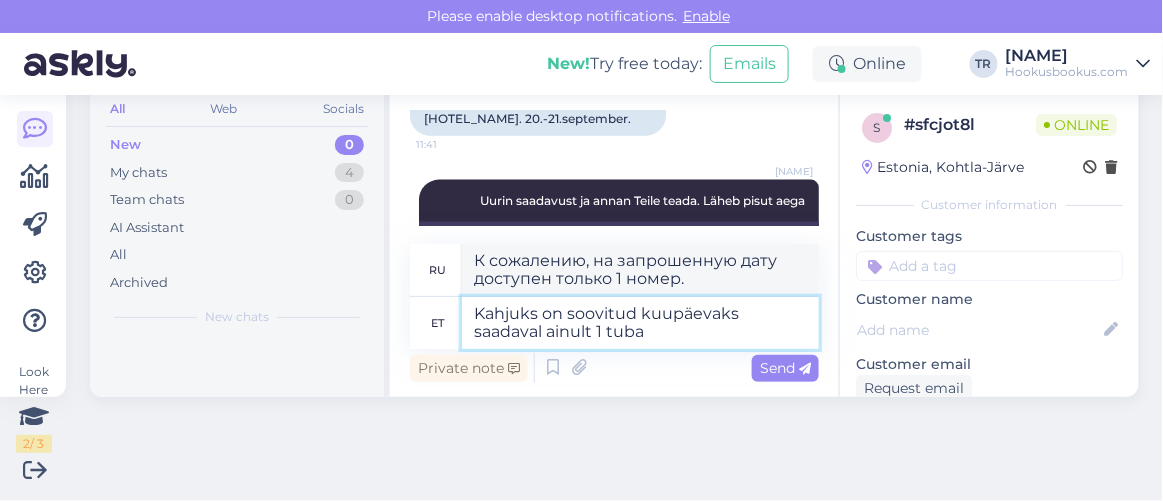 type on "К сожалению, на запрашиваемую дату доступен только 1 номер." 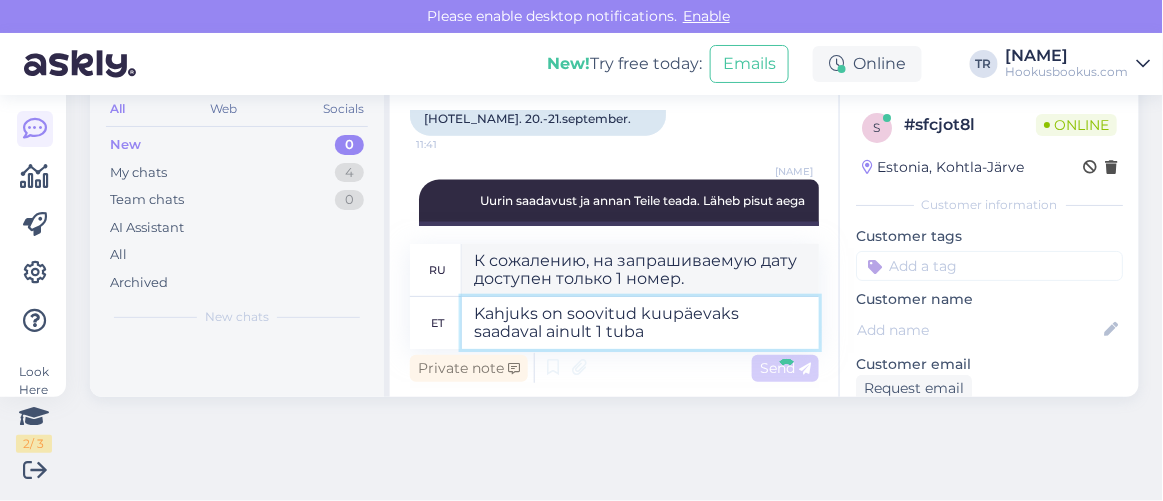 type 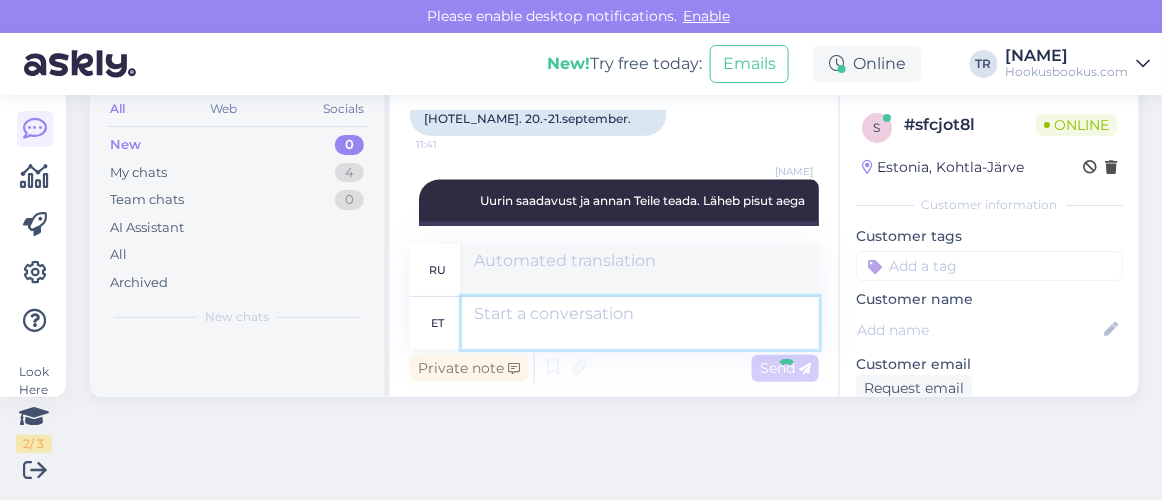 scroll, scrollTop: 1036, scrollLeft: 0, axis: vertical 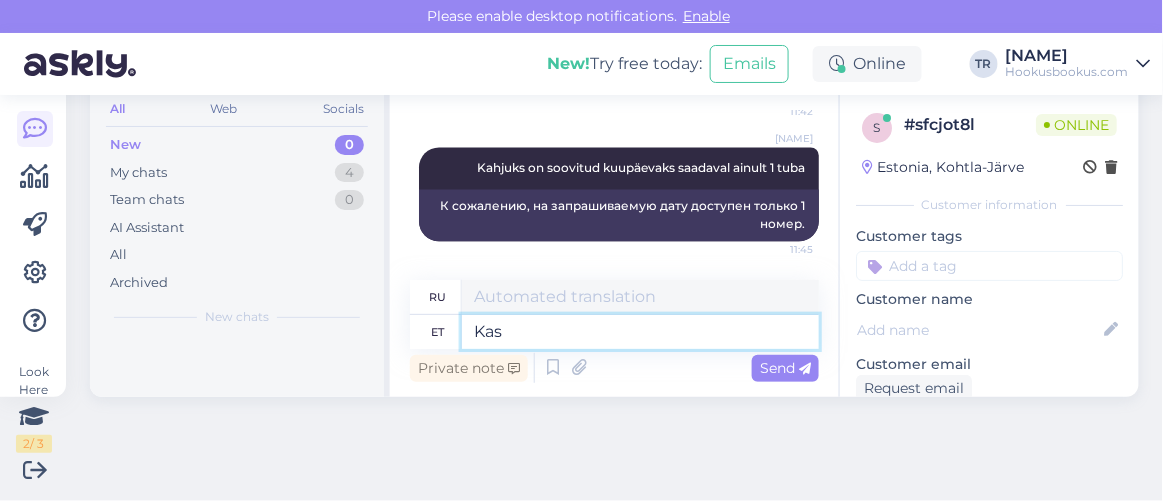 type on "Kas" 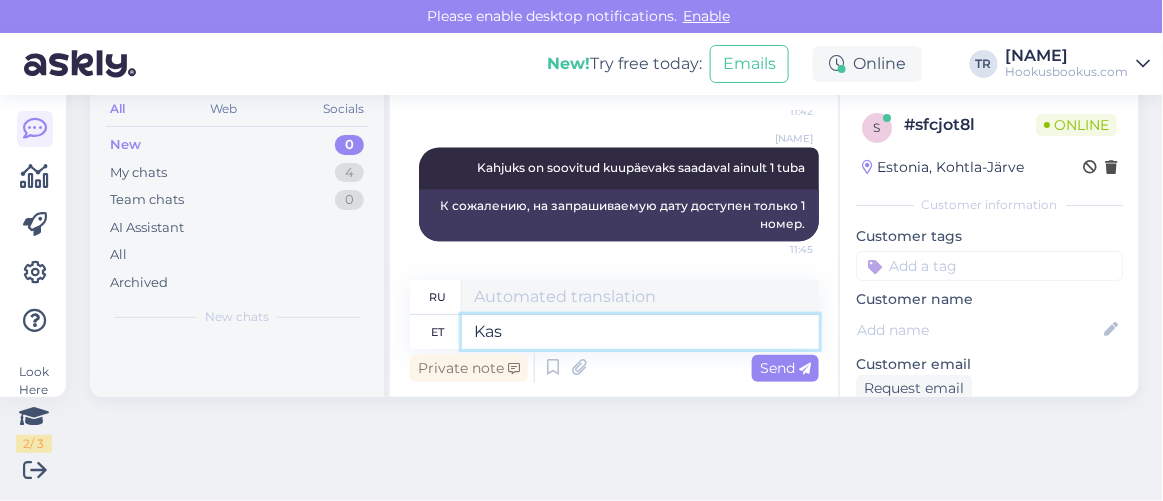 type on "Является" 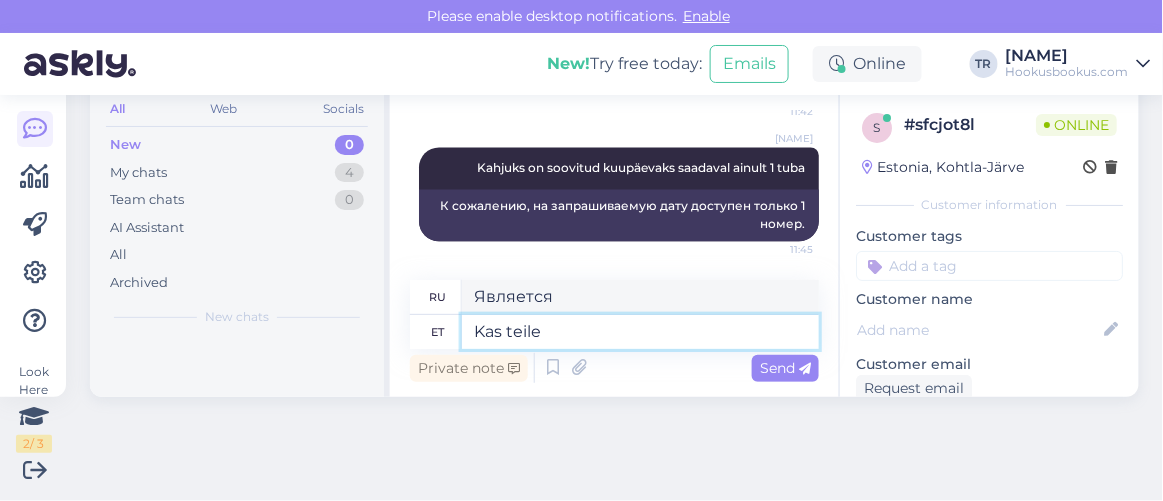 type on "Kas teile" 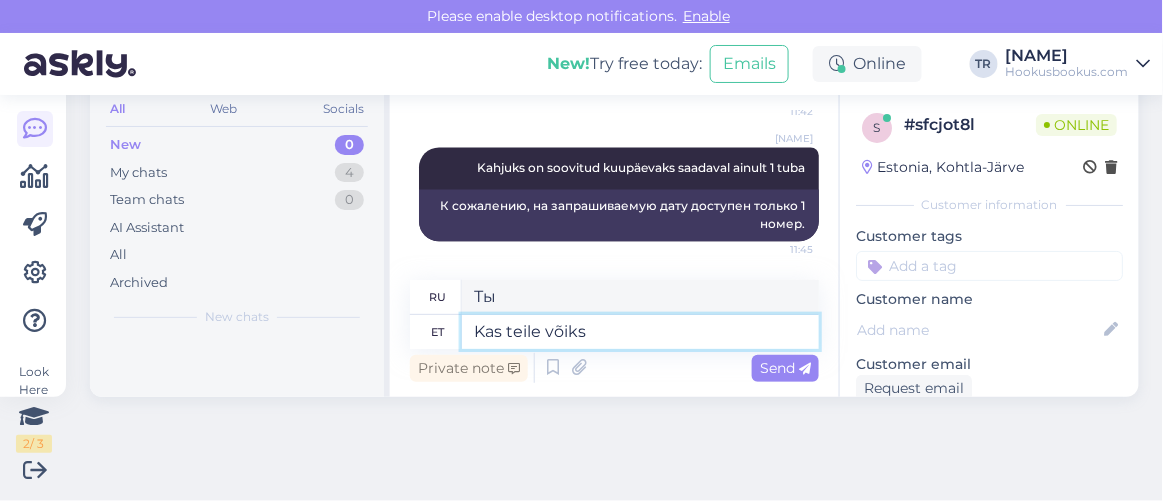 type on "Kas teile võiks h" 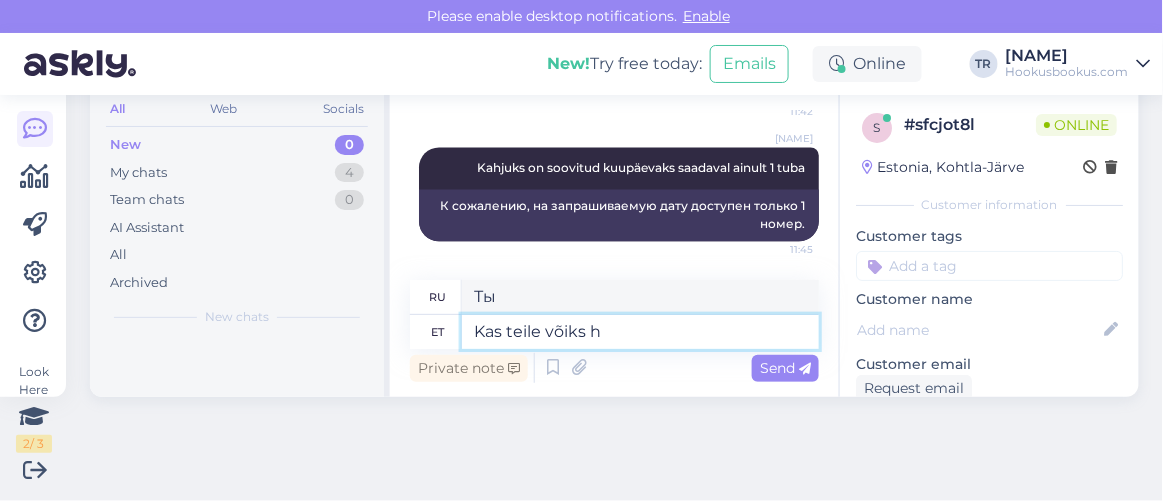type on "Не могли бы Вы" 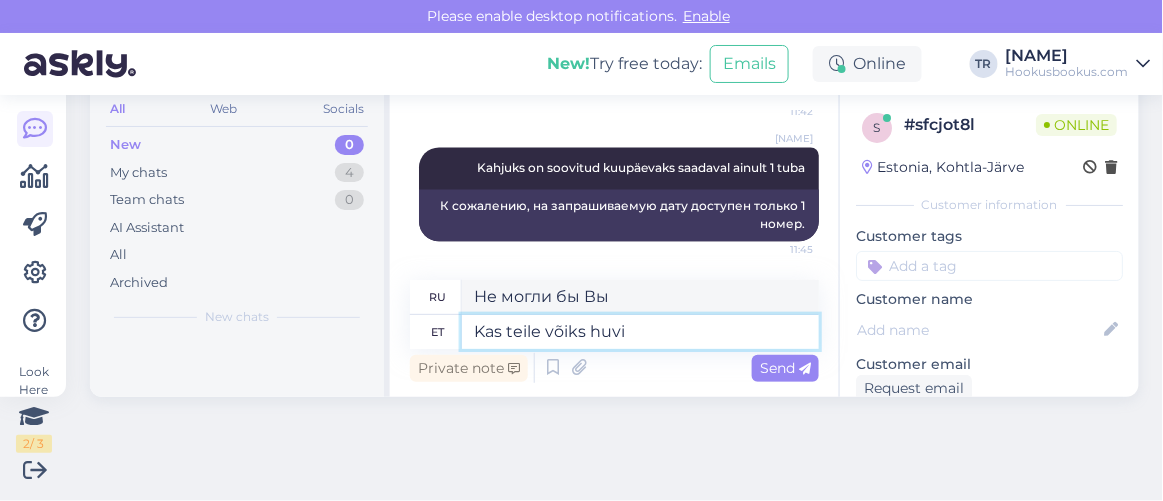 type on "Kas teile võiks huvi p" 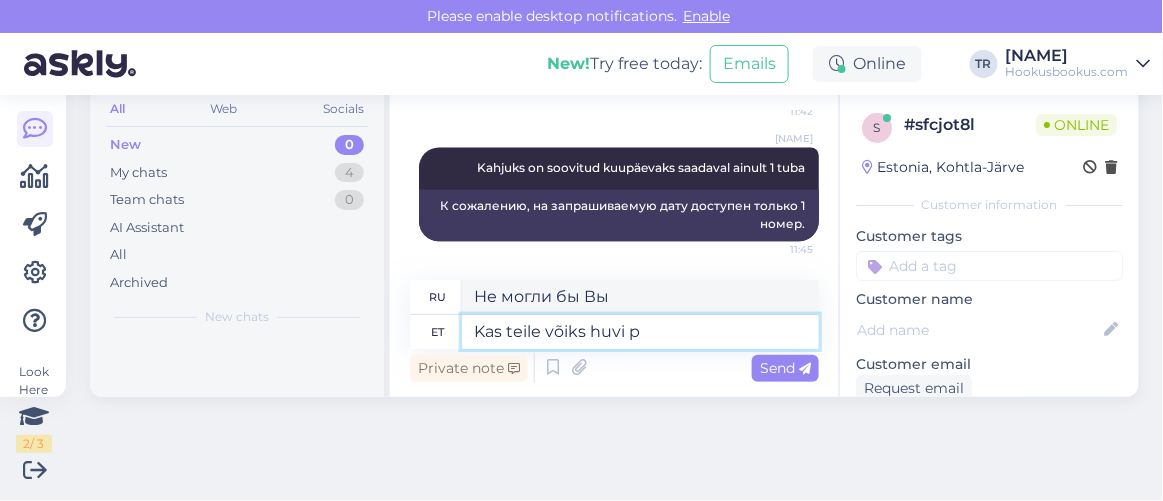 type on "Вам было бы интересно?" 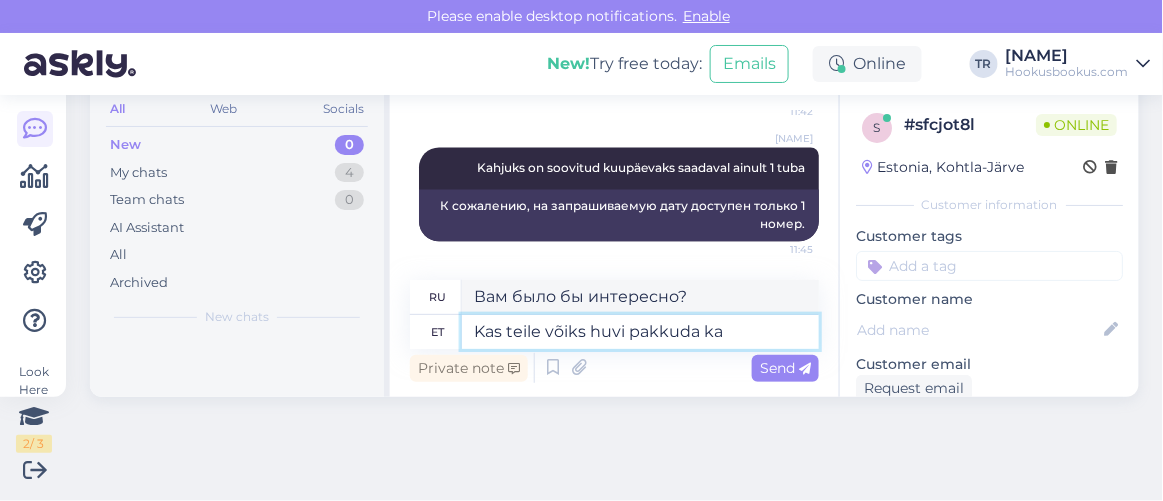 type on "Kas teile võiks huvi pakkuda ka m" 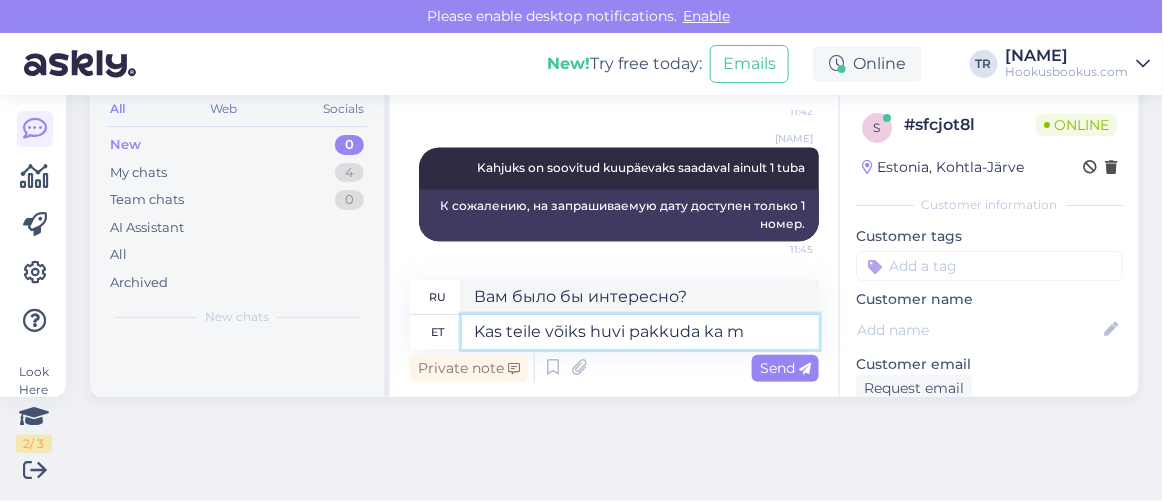 type on "Вас также интересует" 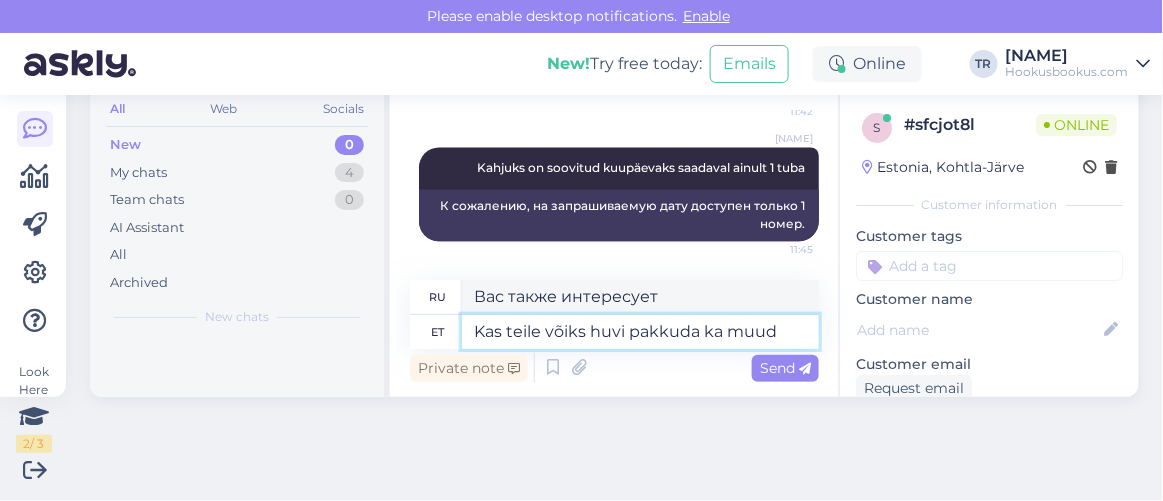 type on "Kas teile võiks huvi pakkuda ka muud k" 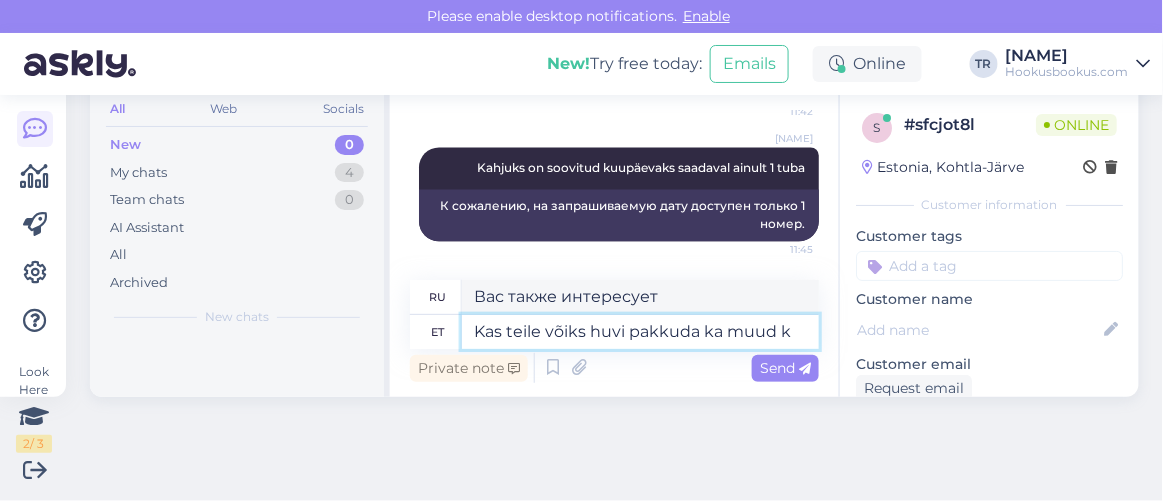 type on "Есть ли еще вещи, которые могут вас заинтересовать?" 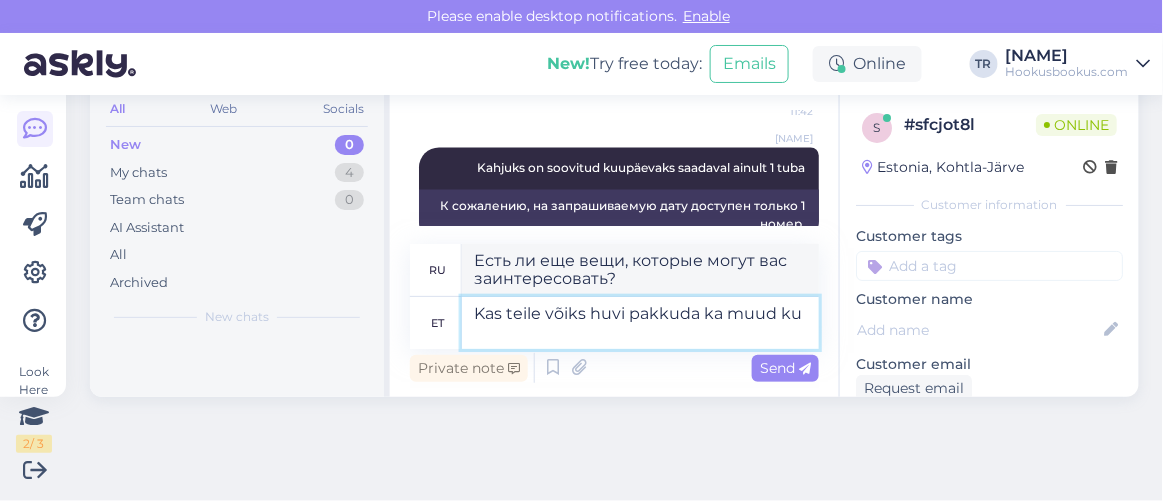 scroll, scrollTop: 1072, scrollLeft: 0, axis: vertical 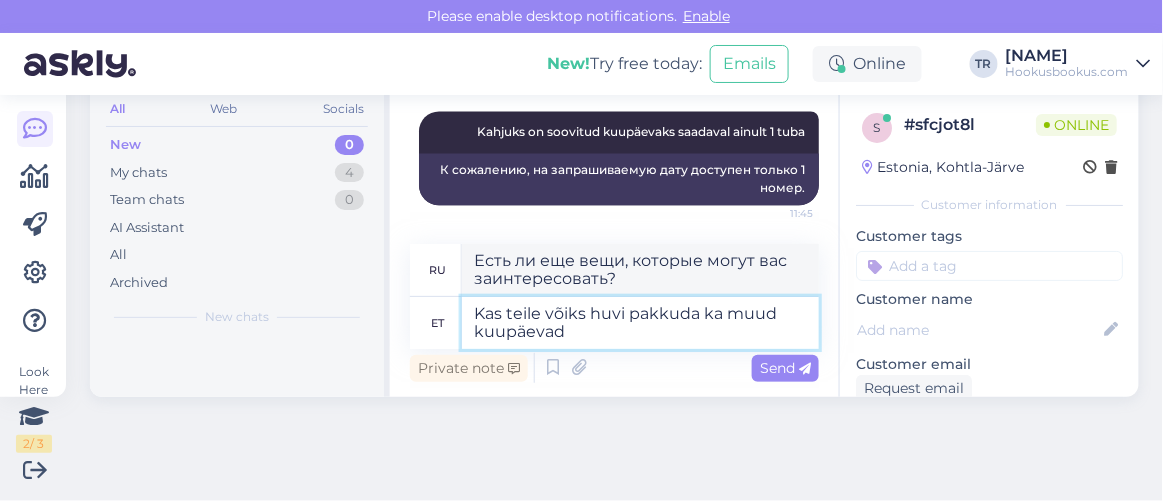 type on "Kas teile võiks huvi pakkuda ka muud kuupäevad?" 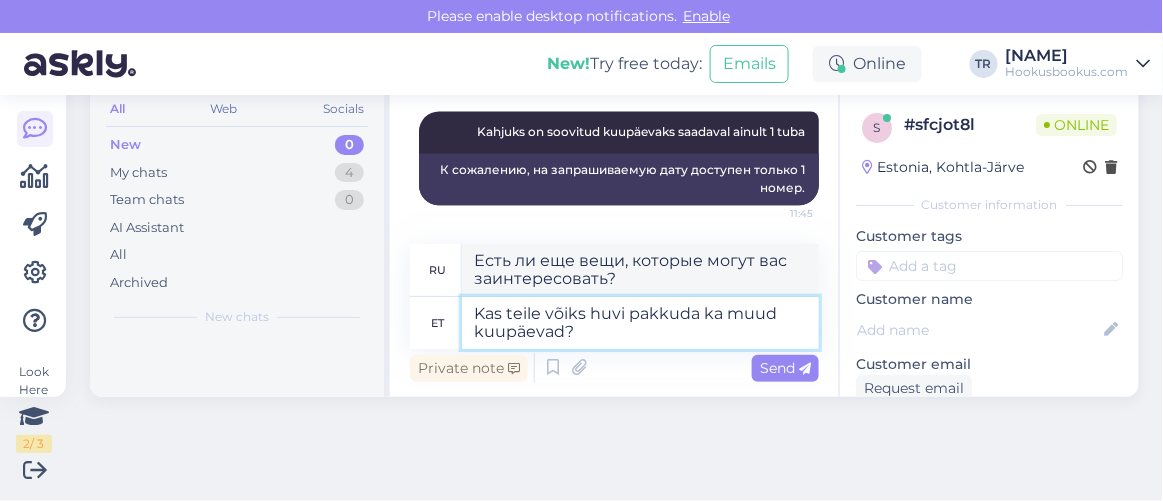 type on "Вас интересуют другие даты?" 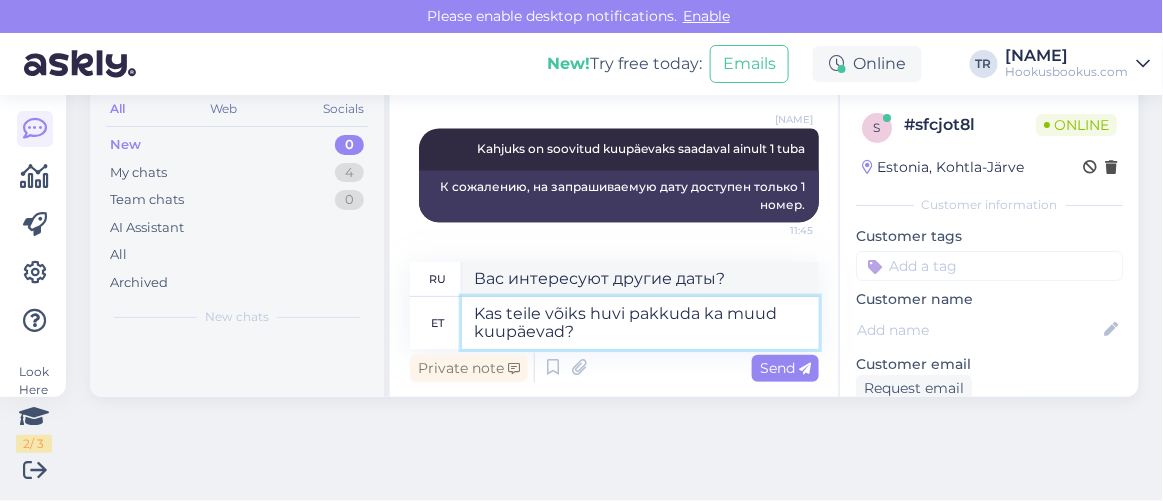 scroll, scrollTop: 1053, scrollLeft: 0, axis: vertical 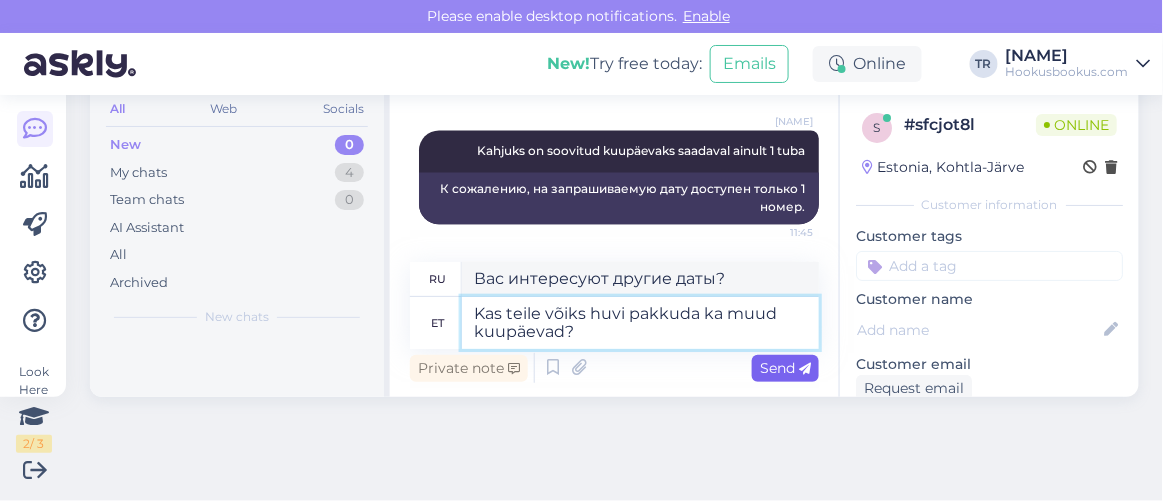 type on "Kas teile võiks huvi pakkuda ka muud kuupäevad?" 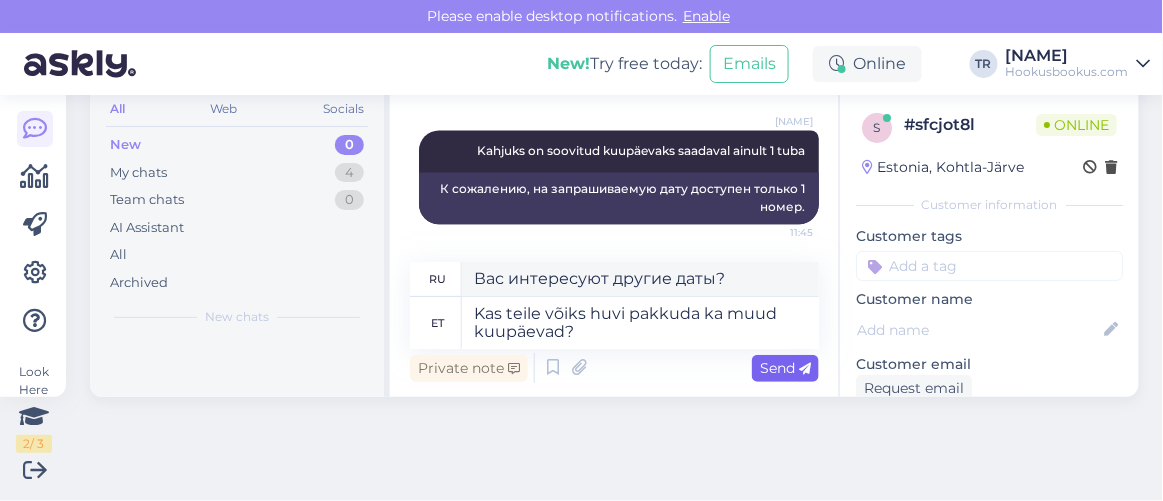click on "Send" at bounding box center (785, 368) 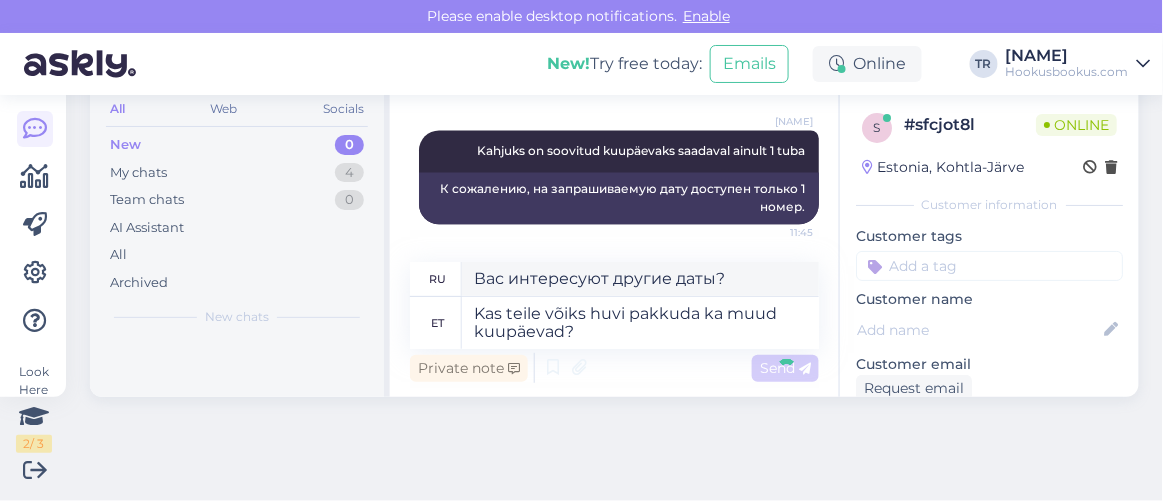 type 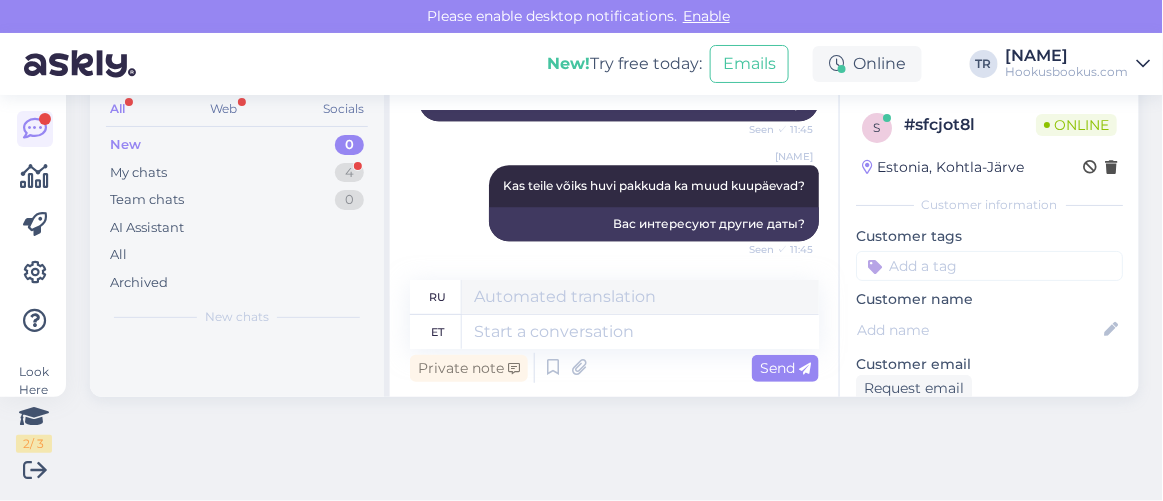 scroll, scrollTop: 1312, scrollLeft: 0, axis: vertical 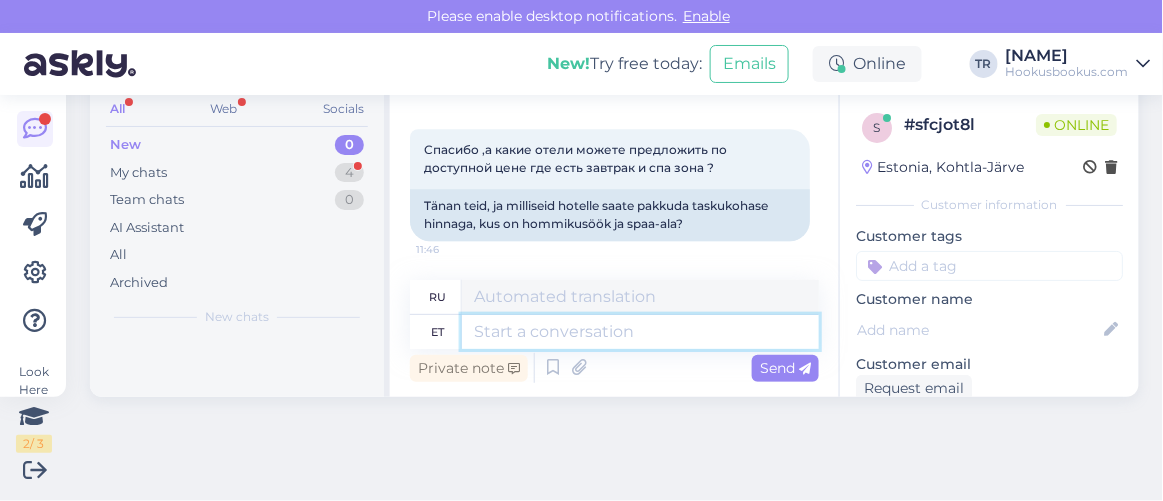 click at bounding box center (640, 332) 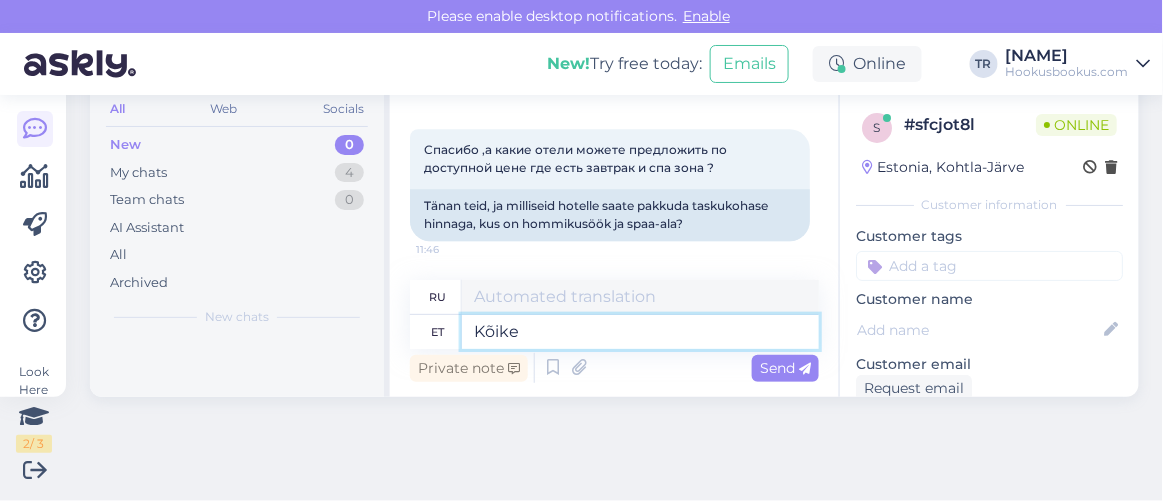 type on "Kõike h" 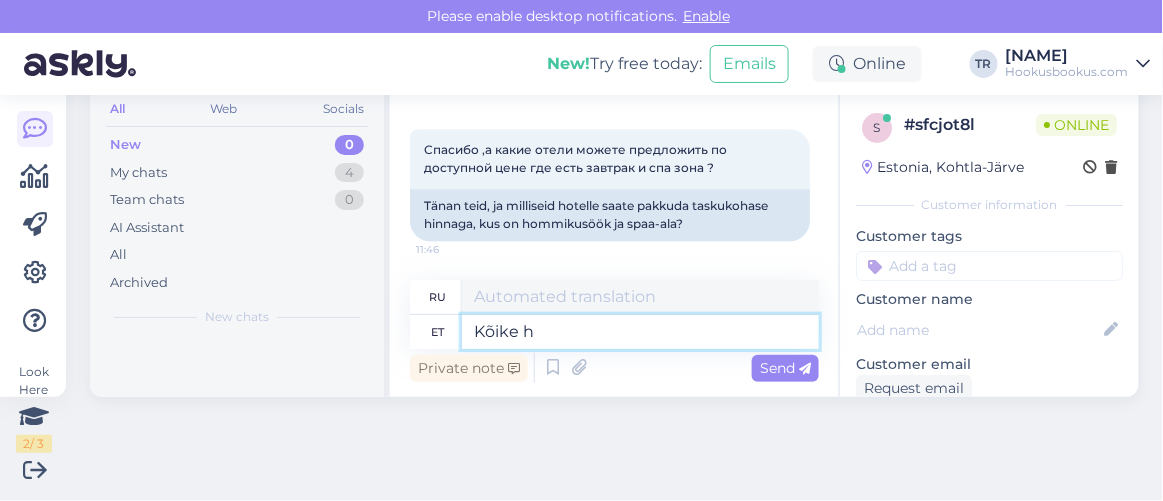 type on "Все" 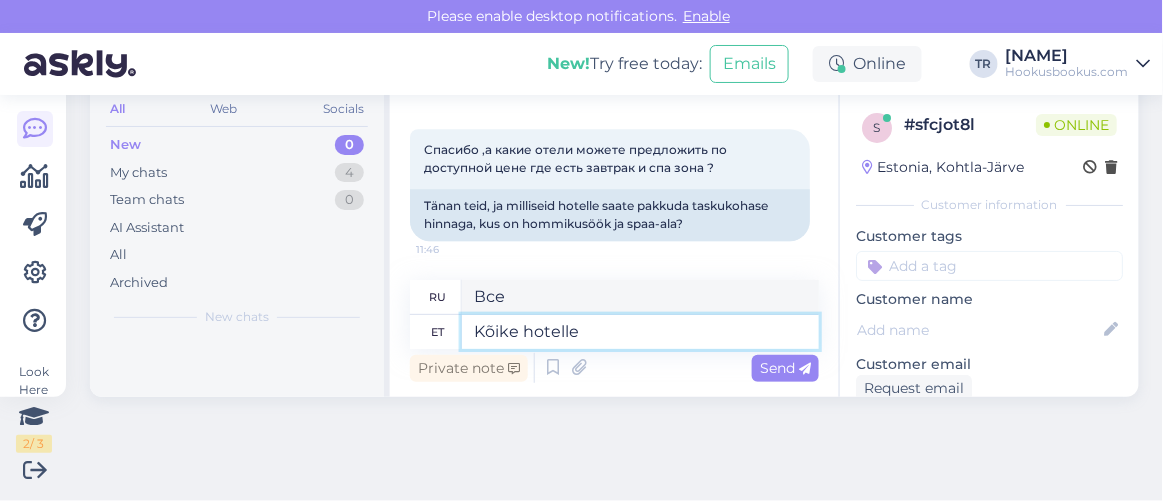 type on "Kõike hotelle m" 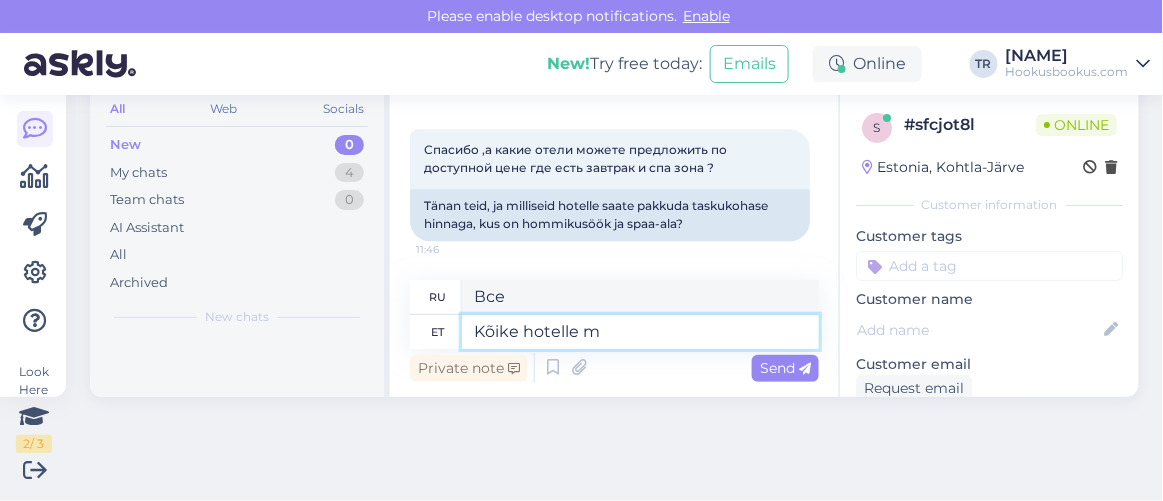 type on "Все отели" 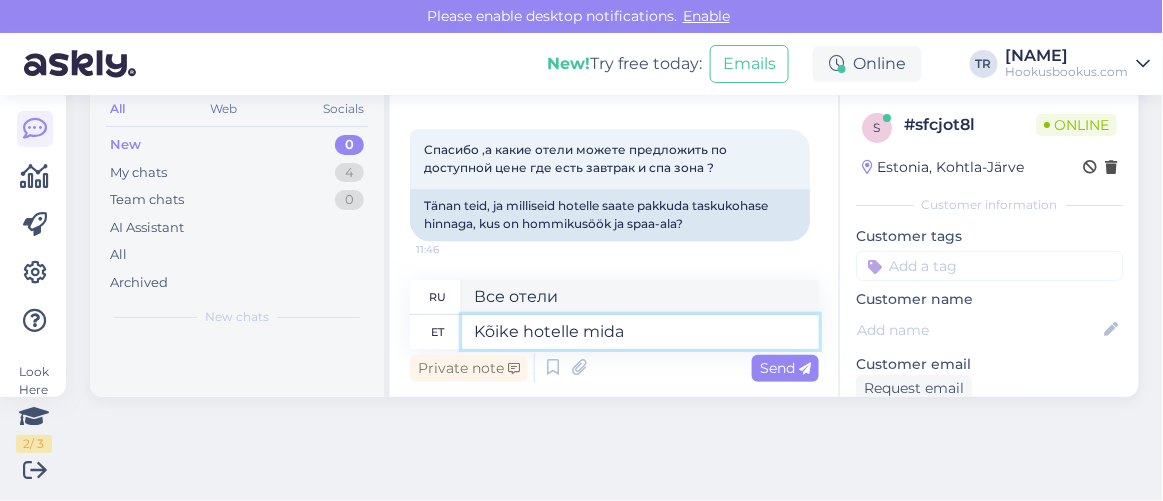 type on "Kõike hotelle mida o" 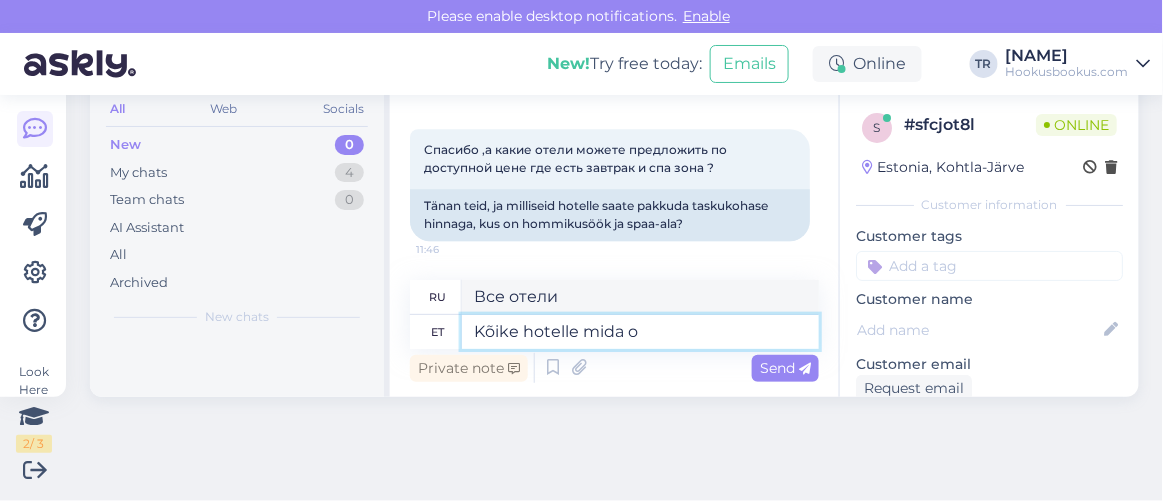 type on "Все отели, которые" 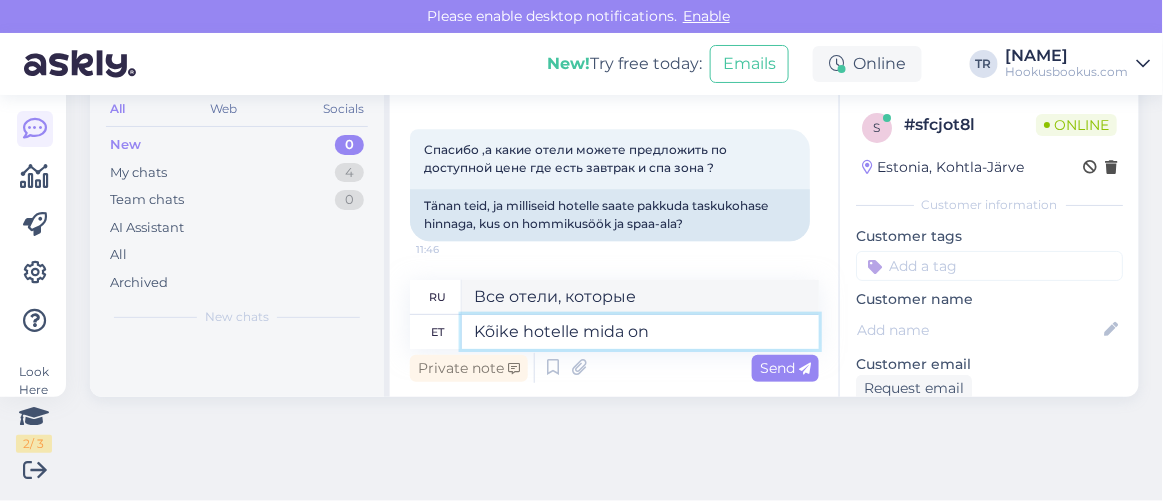 type on "Kõike hotelle mida on v" 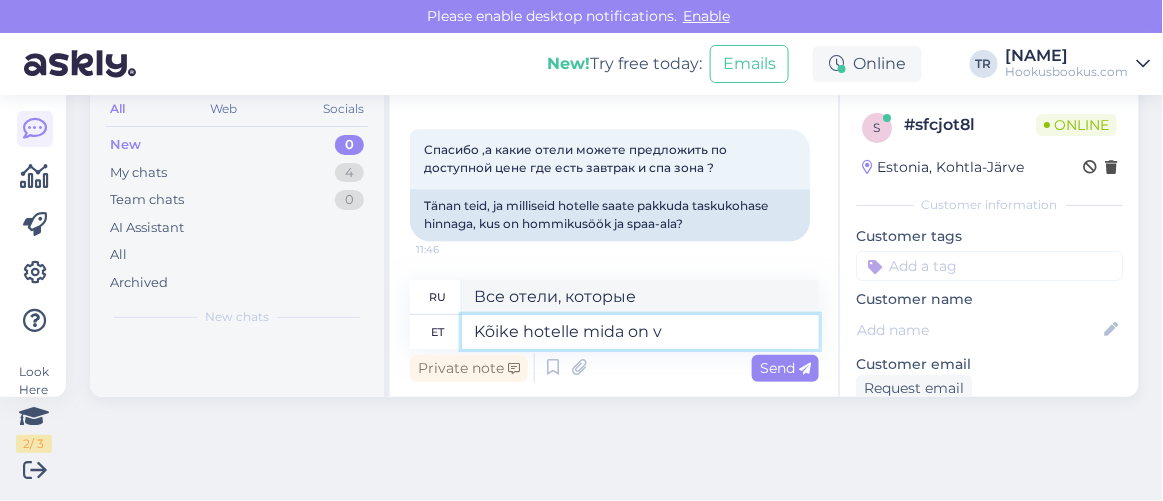 type on "Все отели, которые там есть" 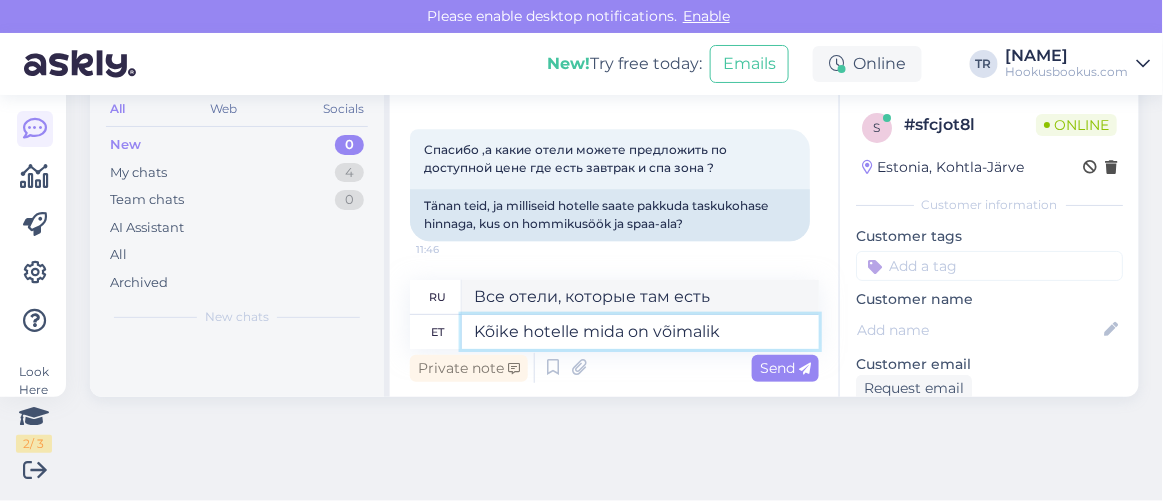 type on "Kõike hotelle mida on võimalik s" 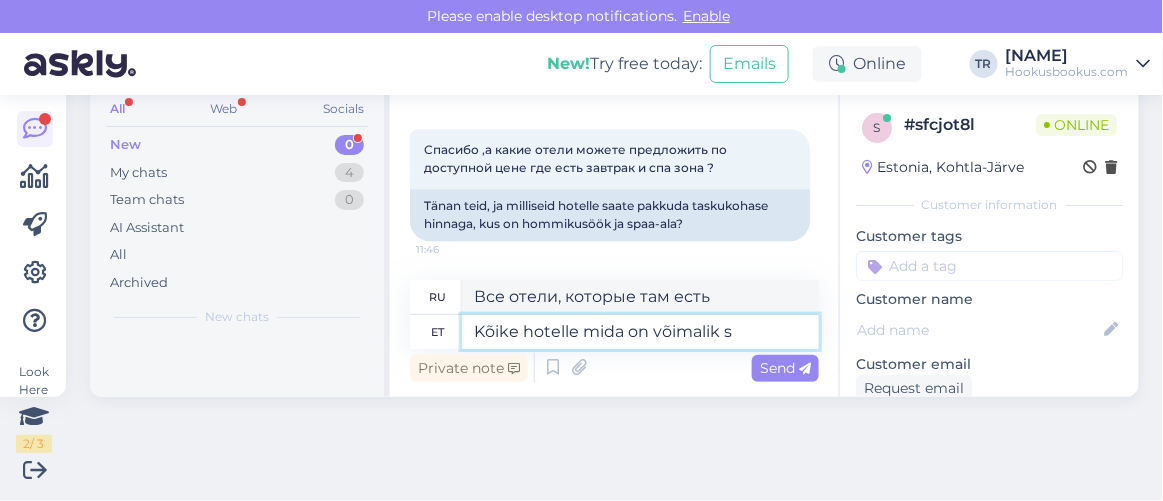type on "Все возможные отели" 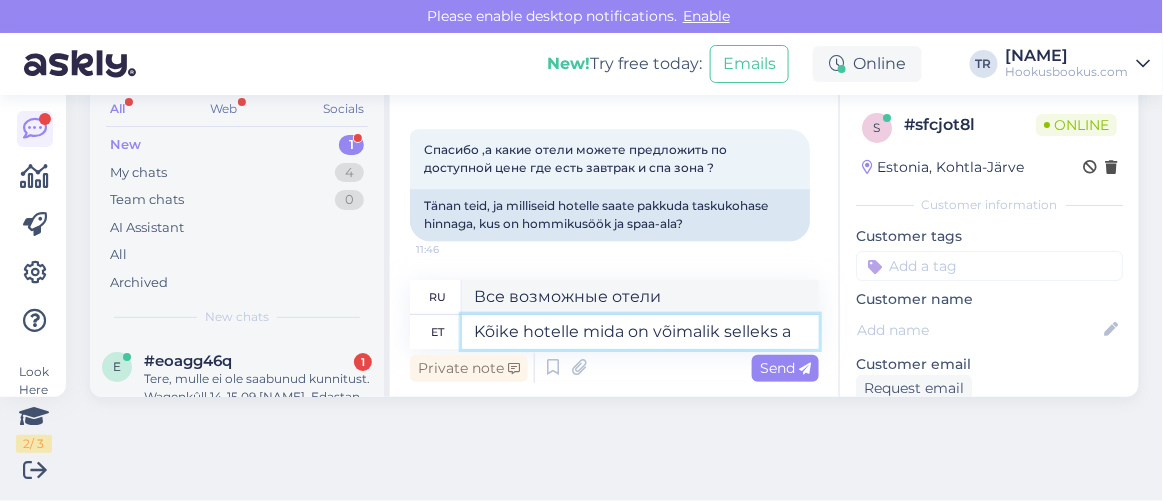 type on "Kõike hotelle mida on võimalik selleks aj" 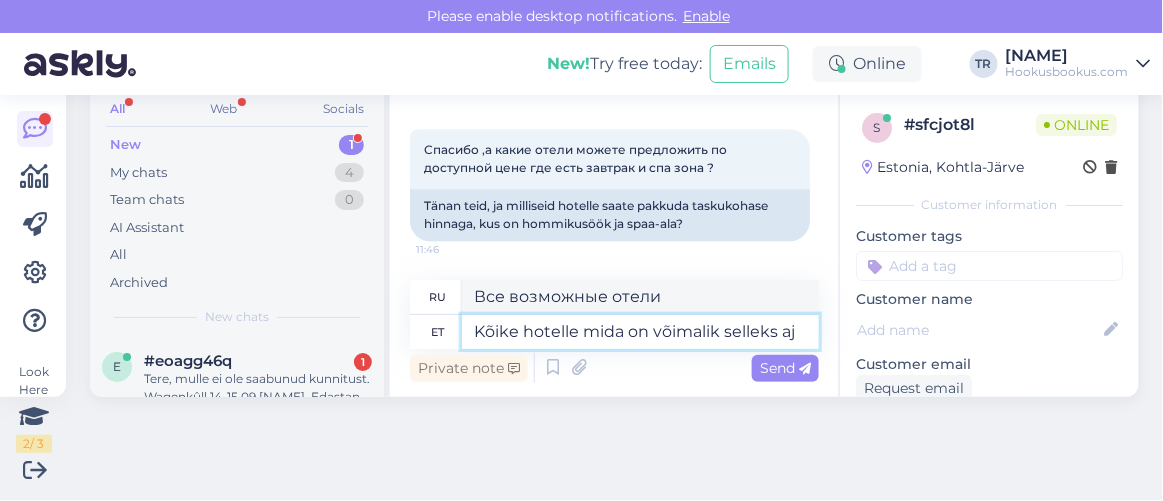 type on "Все возможные отели для этой цели" 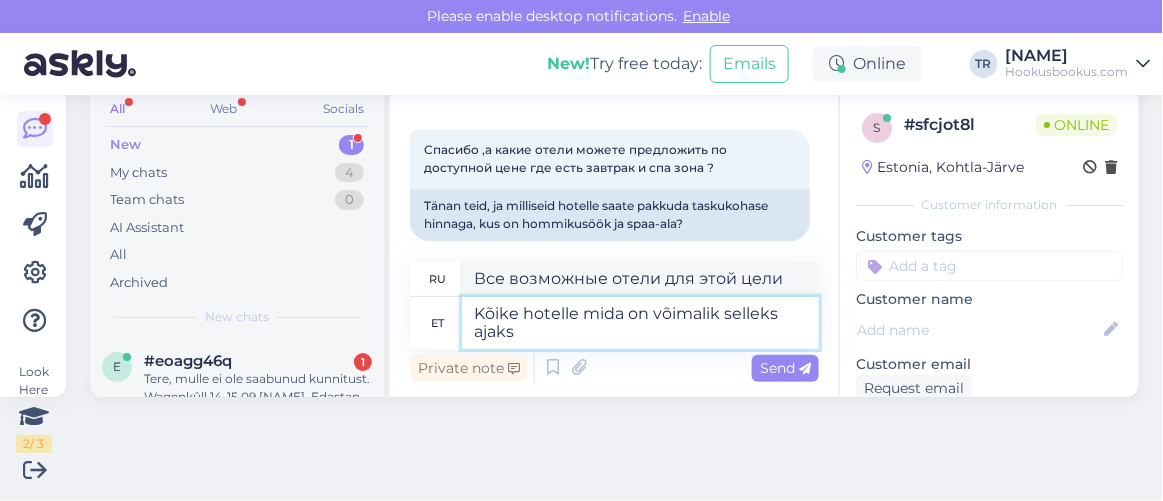 type on "Kõike hotelle mida on võimalik selleks ajaks" 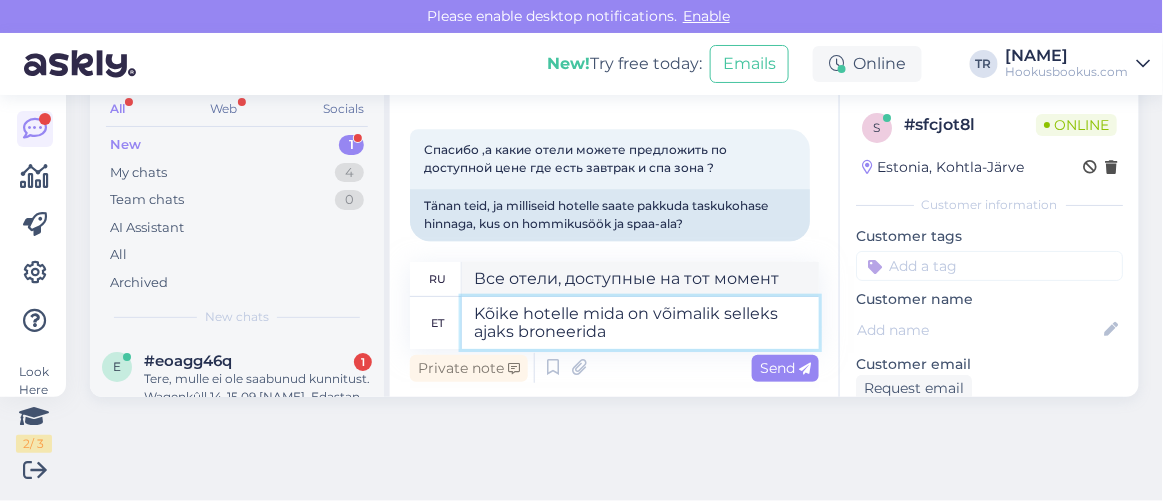 type on "Kõike hotelle mida on võimalik selleks ajaks broneerida T" 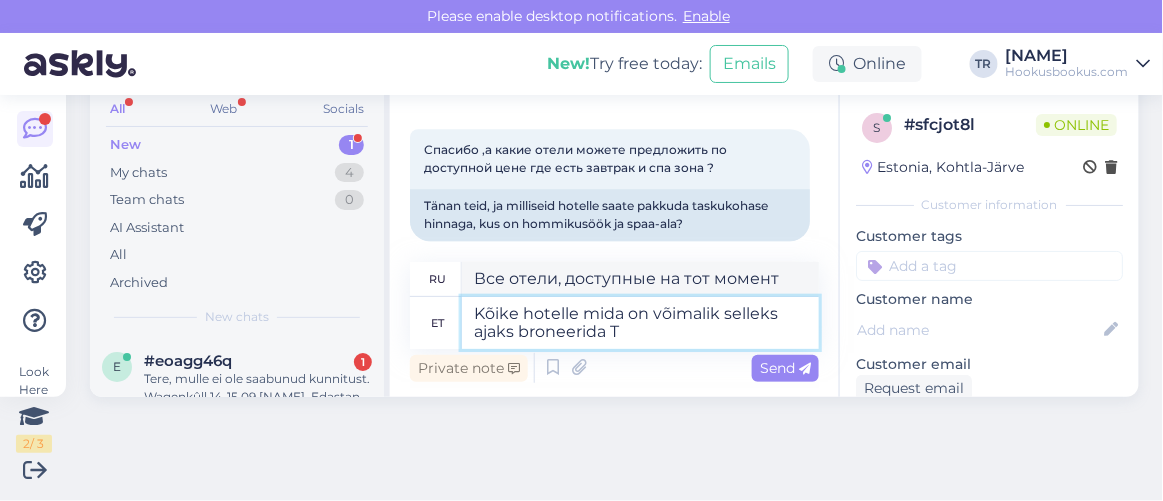 type on "Все отели, которые можно забронировать на данный момент" 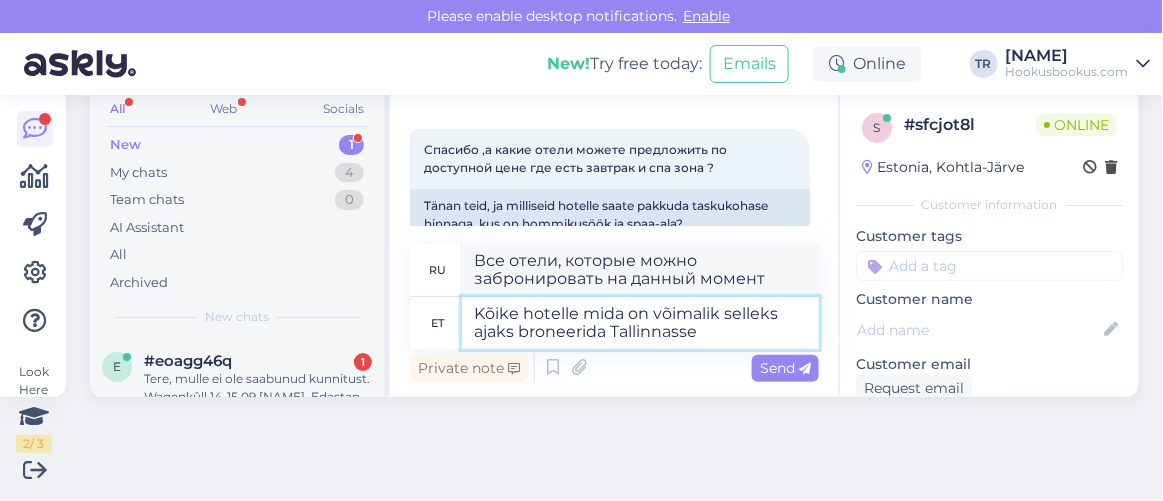 type on "Kõike hotelle mida on võimalik selleks ajaks broneerida Tallinnasse n" 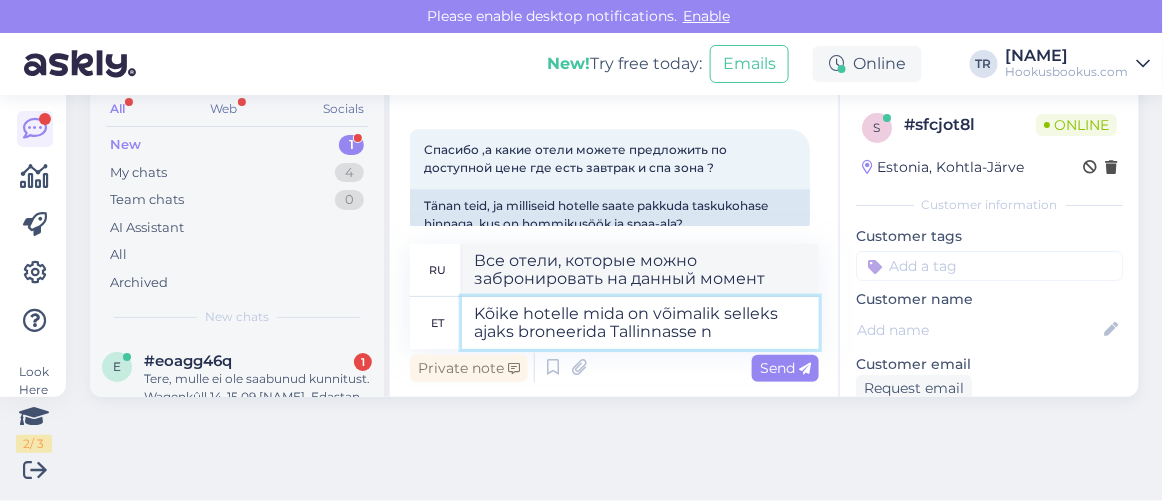 type on "Все отели, которые можно забронировать в Таллинне на данный момент" 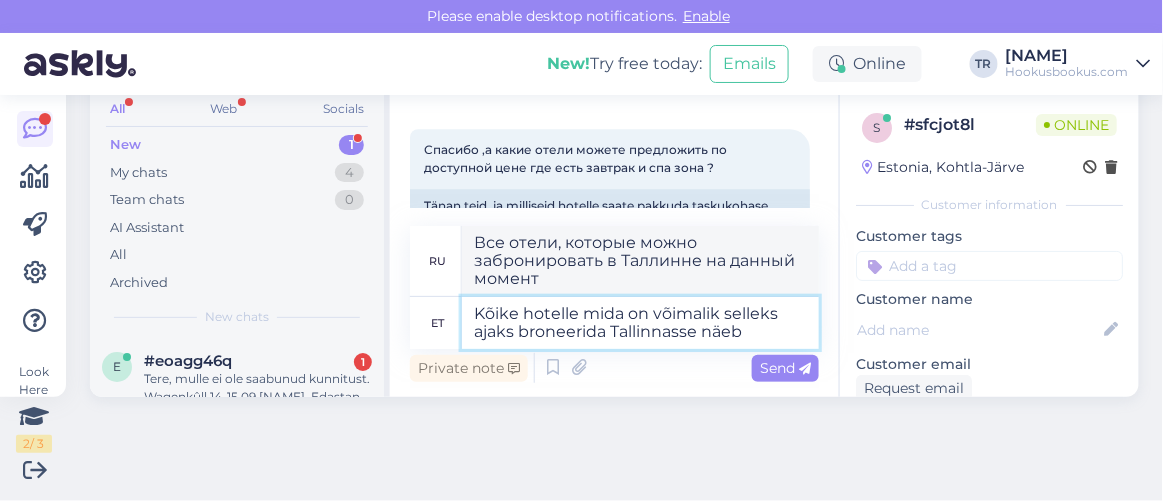 type on "Kõike hotelle mida on võimalik selleks ajaks broneerida Tallinnasse näeb s" 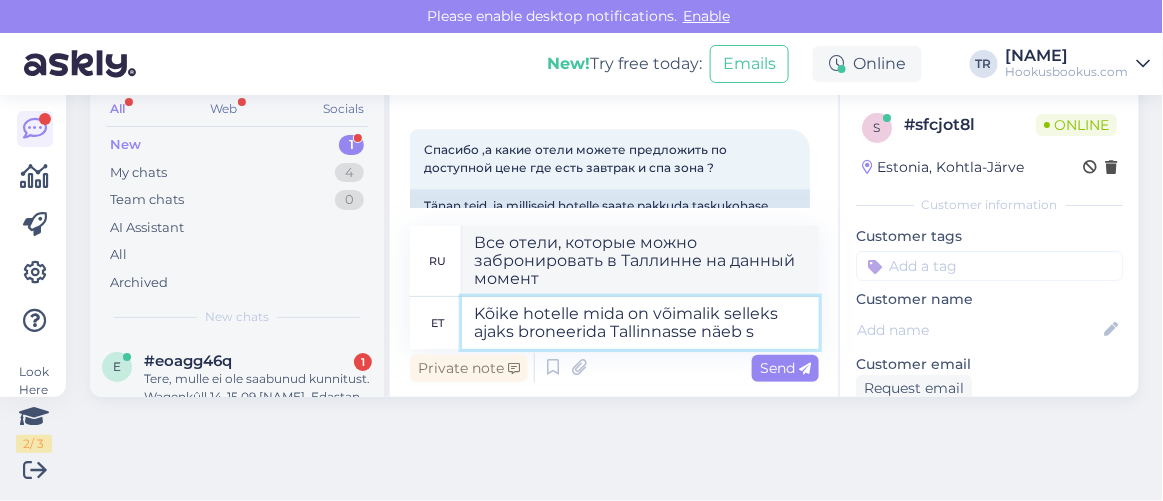 type on "Вы можете увидеть все отели, которые можно забронировать в Таллинне на данный момент." 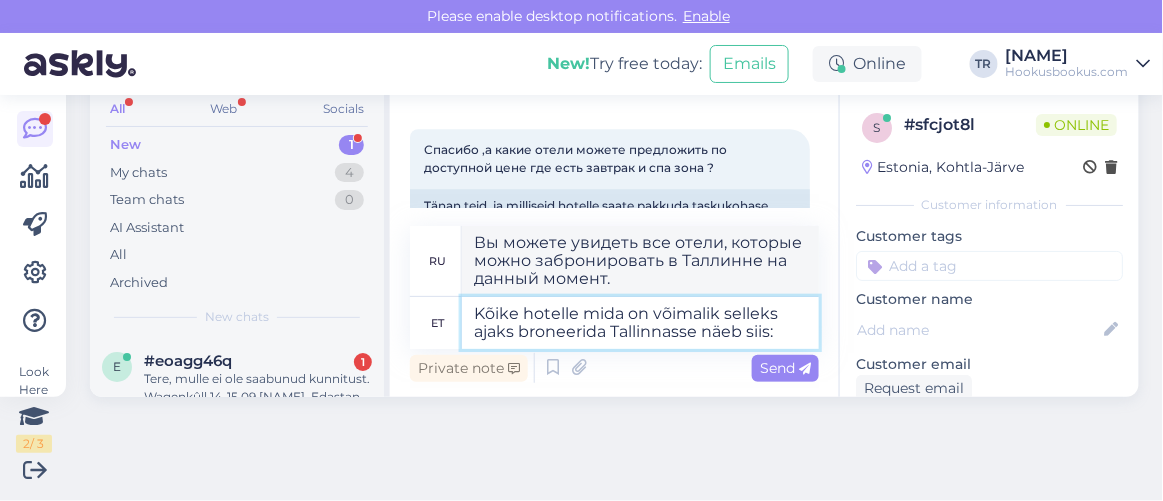 type on "Kõike hotelle mida on võimalik selleks ajaks broneerida Tallinnasse näeb siis:" 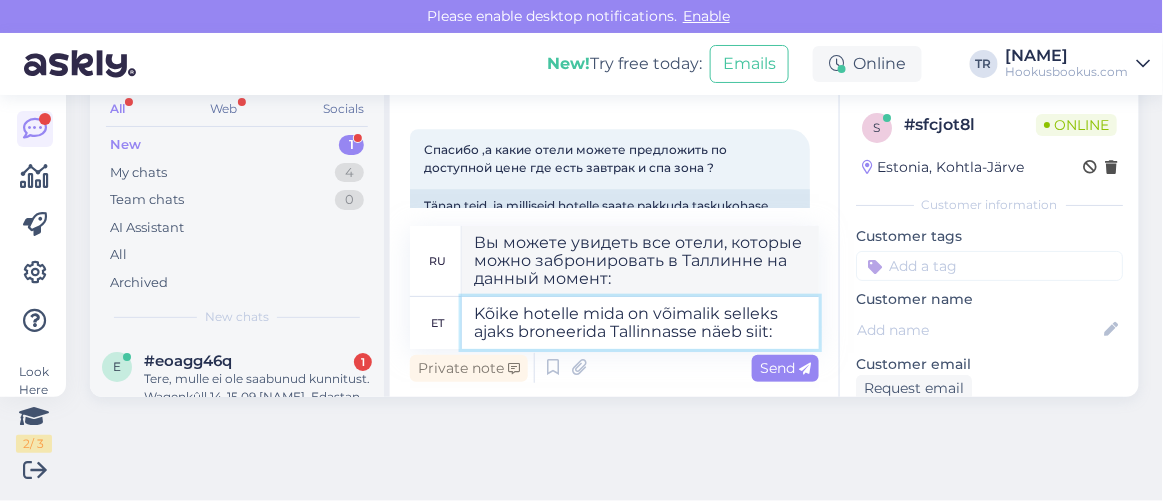 type on "Kõike hotelle mida on võimalik selleks ajaks broneerida Tallinnasse näeb siit:" 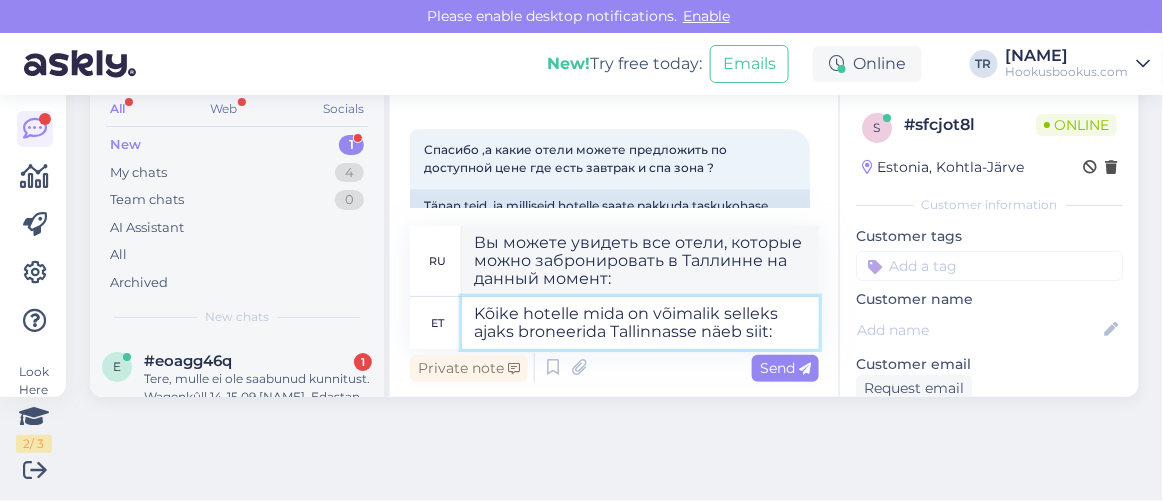type on "Все отели, которые в настоящее время можно забронировать в Таллинне, можно посмотреть здесь:" 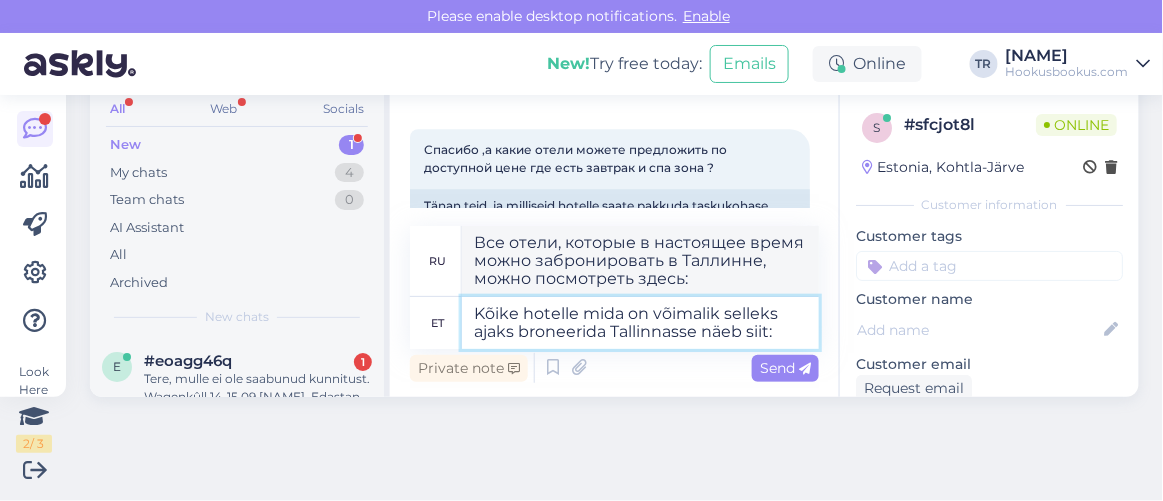 paste on "https://hookusbookus.com/ru/hotels-spas/estonia/tallinn;dateArrival=2025-09-20;dateDeparture=2025-09-21;language=ru_ru;participants=%5B%7B%22adultsCnt%22:2,%22childrenCnt%22:0,%22childAges%22:%5B%5D,%22names%22:%5B%5D,%22babyBedNotRequiredCnt%22:0,%22babyBedNotRequiredAges%22:%5B%5D,%22petsCount%22:0%7D%5D;sortField=popularity;sortDirection=DESC;useDates=true;priceFrom=0;priceTo=2000;address=Tallinn,%20Eesti;placeType=CITY;placeSearchId=5588;placeId=ChIJvxZW35mUkkYRcGL8GG2zAAQ;lat=59.436961;lng=24.753575;city=Tallinn;country=ee;countrySearchName=estonia;searchName=tallinn;citySearchName=tallinn;distanceMinValue=0;distanceMaxValue=25;useDistance=true;selectedFilters=;packageId=392;roomTypeId=291;getCheapestUrl=false;packageHotelId=102;canCancel=false" 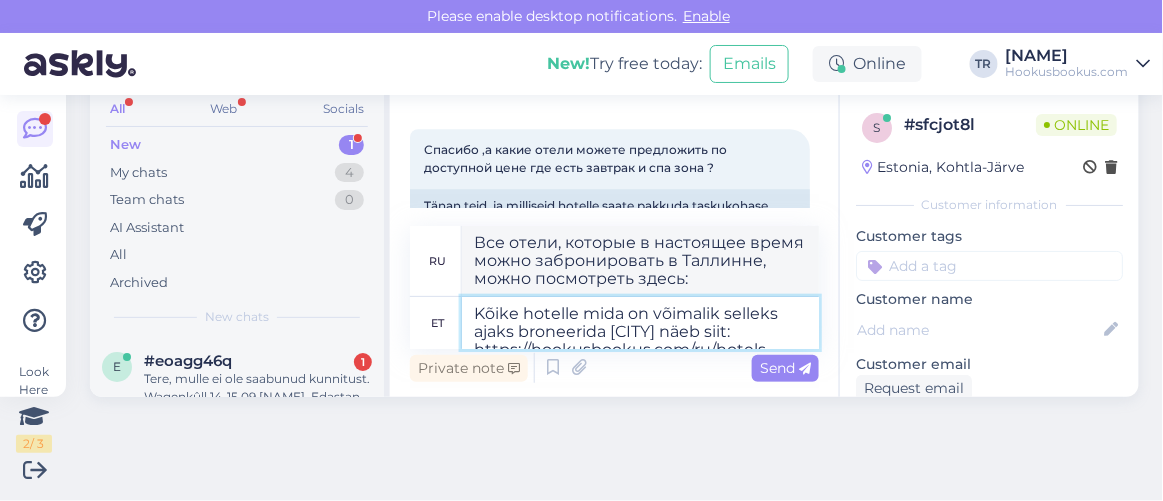 scroll, scrollTop: 279, scrollLeft: 0, axis: vertical 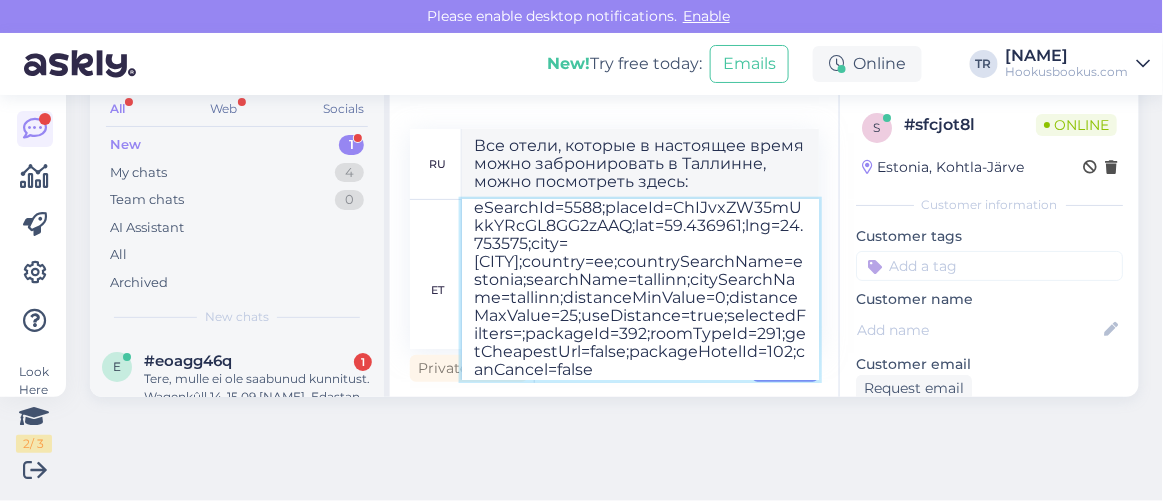 type on "Все отели, которые можно забронировать в Таллинне на данный момент, можно посмотреть здесь: https://hookusbookus.com/ru/hotels-spas/estonia/tallinn;dateArrival=2025-09-20;dateDeparture=2025-09-21;language=ru_ru;participants=%5B%7B%22adultsCnt%22:2,%22childrenCnt%22:0,%22childAges%22:%5B%5D,%22names%22:%5B%5D,%22babyBedNotRequiredCnt%22:0,%22babyBedNotRequiredAges%22:%5B%5D,%22petsCount%22:0%7D%5D;sortField=popularity;sortDirection=DESC;useDates=true;priceFrom=0;priceTo=2000;address=Tallinn,%20Eesti;placeType=CITY;placeSearchId=5588;placeId=ChIJvxZW35mUkkYRcGL8GG2zAAQ;lat=59.436961;lng=24.753575;city=Tallinn;country=ee;countrySearchName=estonia;searchName=tallinn;citySearchName=tallinn;distanceMinValue=0;distanceMaxValue=25;useDistance=true;selectedFilters=;packageId=392;roomTypeId=291;getCheapestUrl=false;packageHotelId=102;canCancel=false" 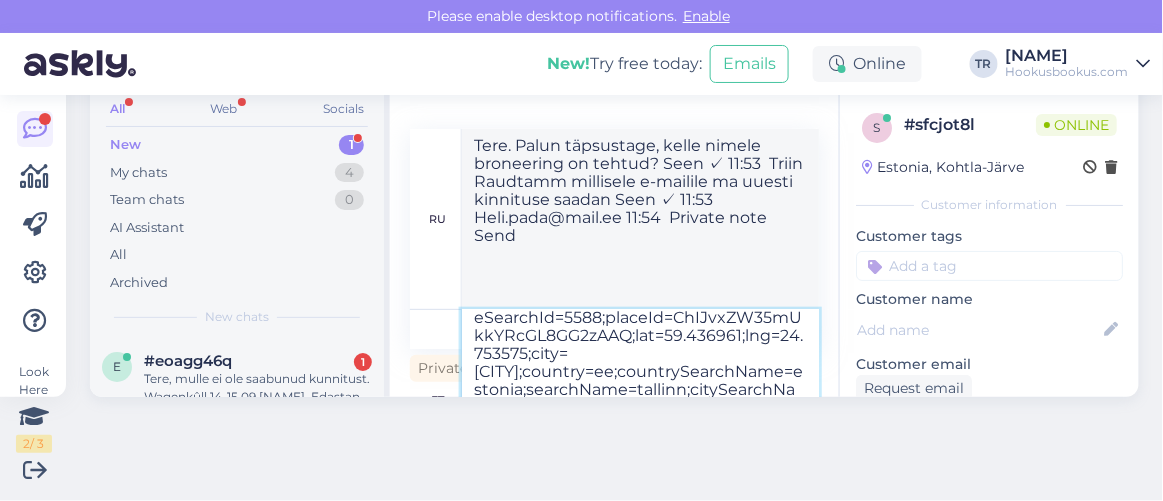 type 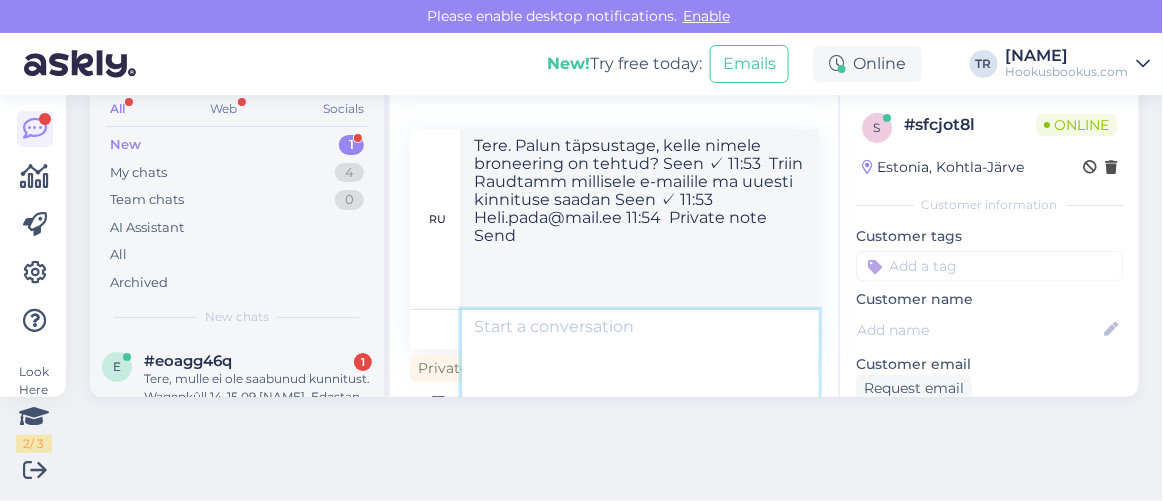 type 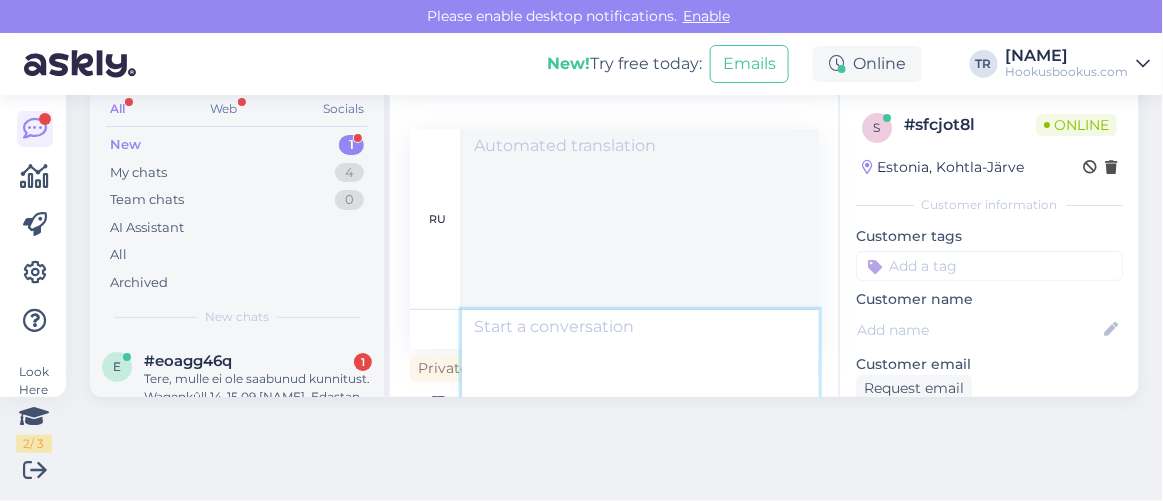 scroll, scrollTop: 2025, scrollLeft: 0, axis: vertical 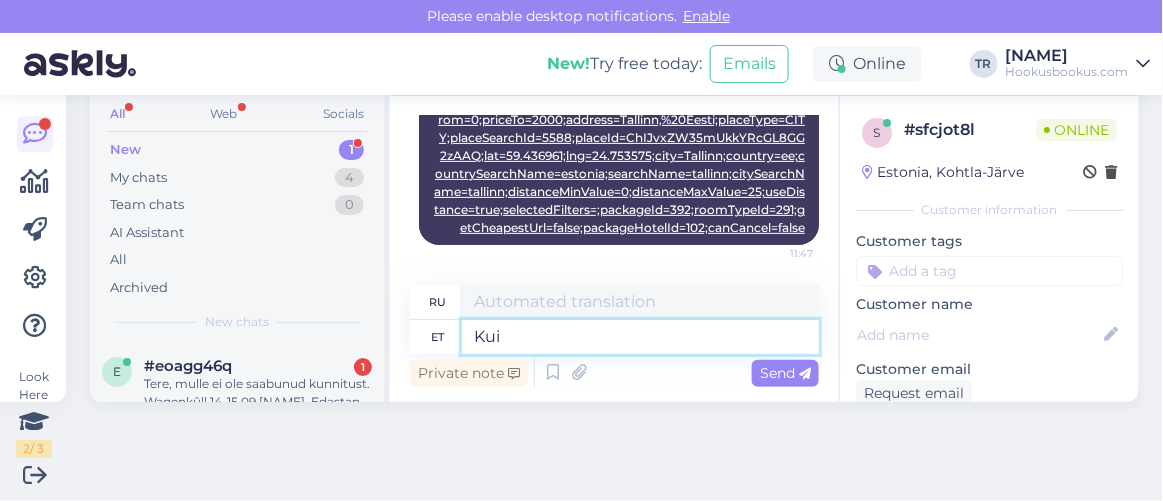 type on "Kui t" 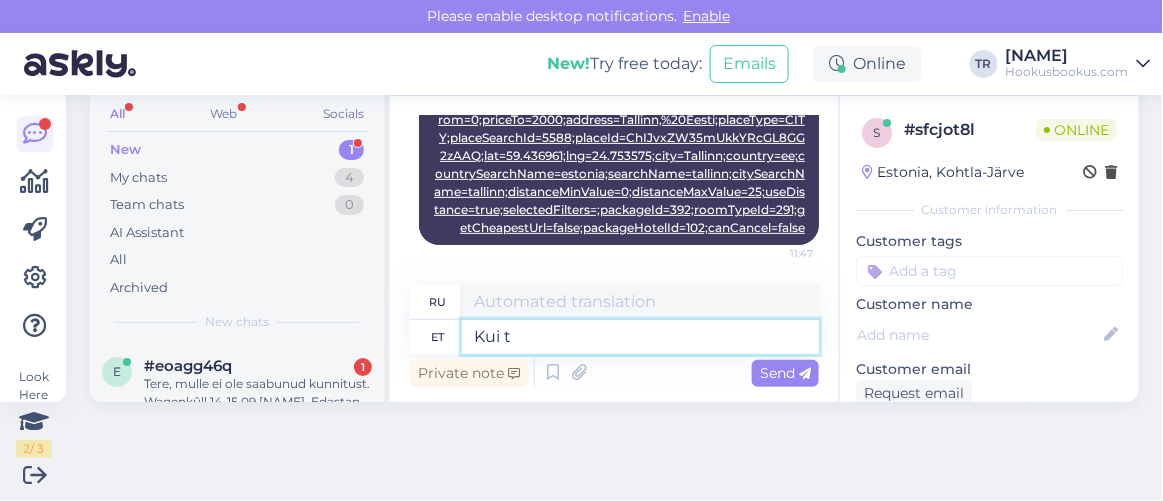 type on "Если" 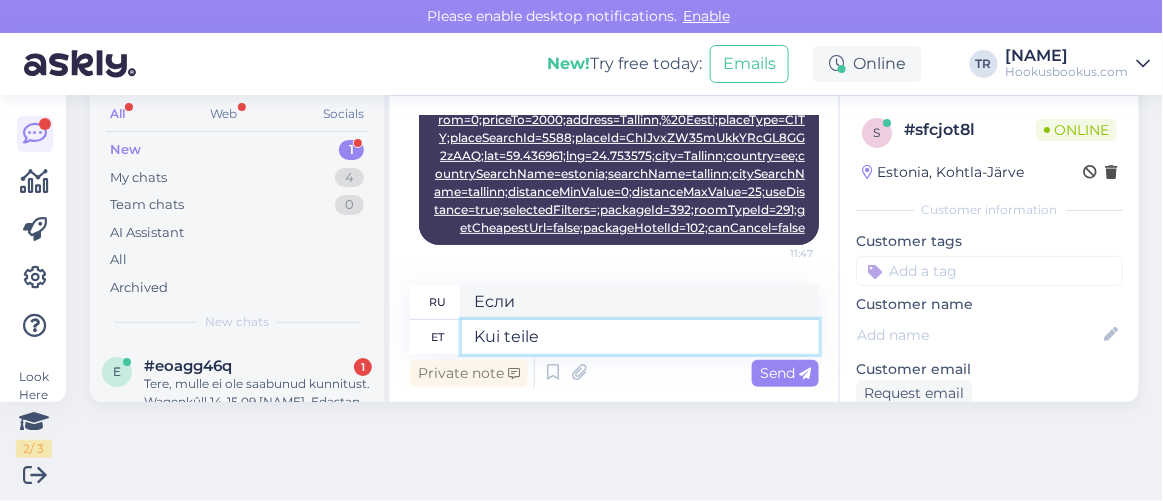 type on "Kui teile p" 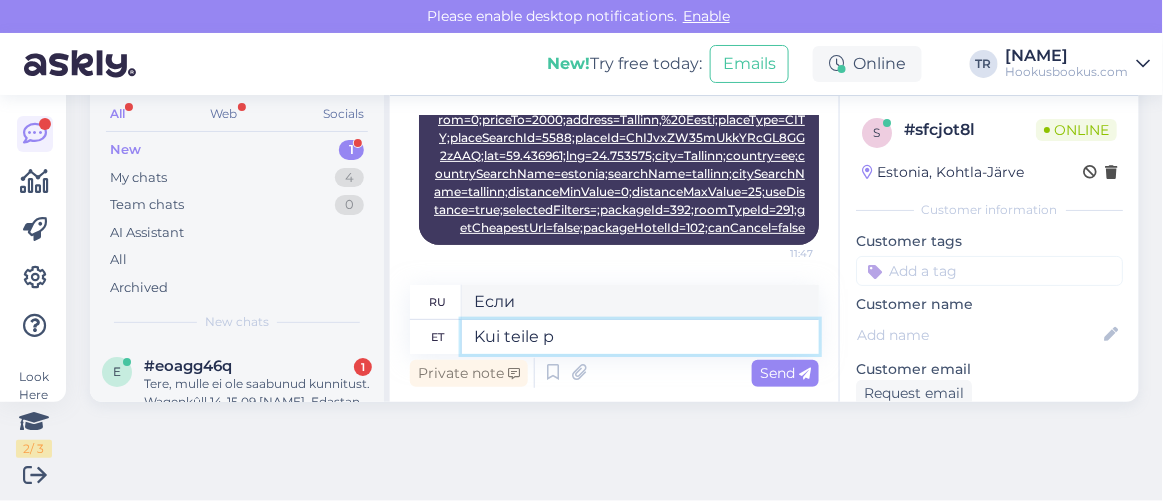 type on "Если ты" 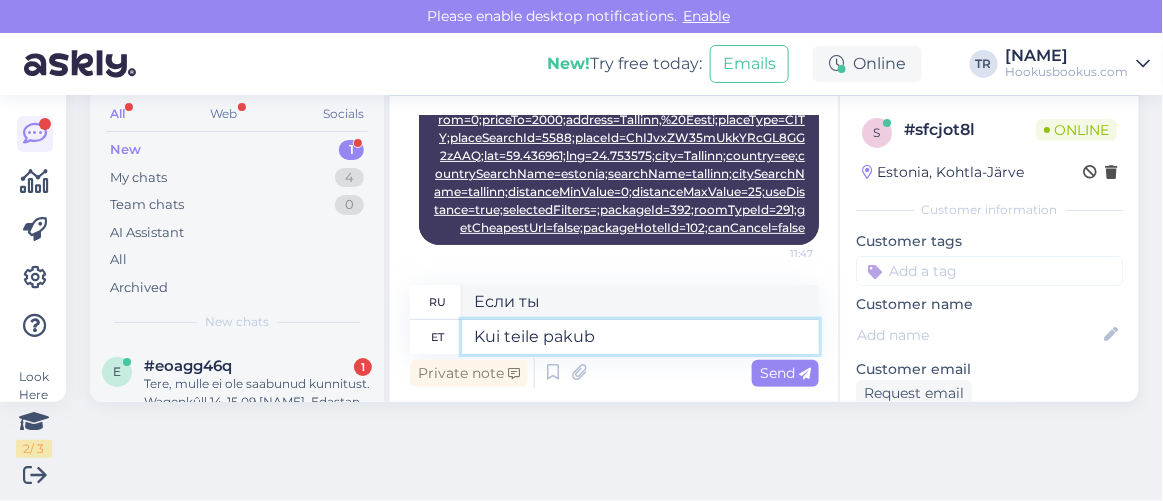type on "Kui teile pakub m" 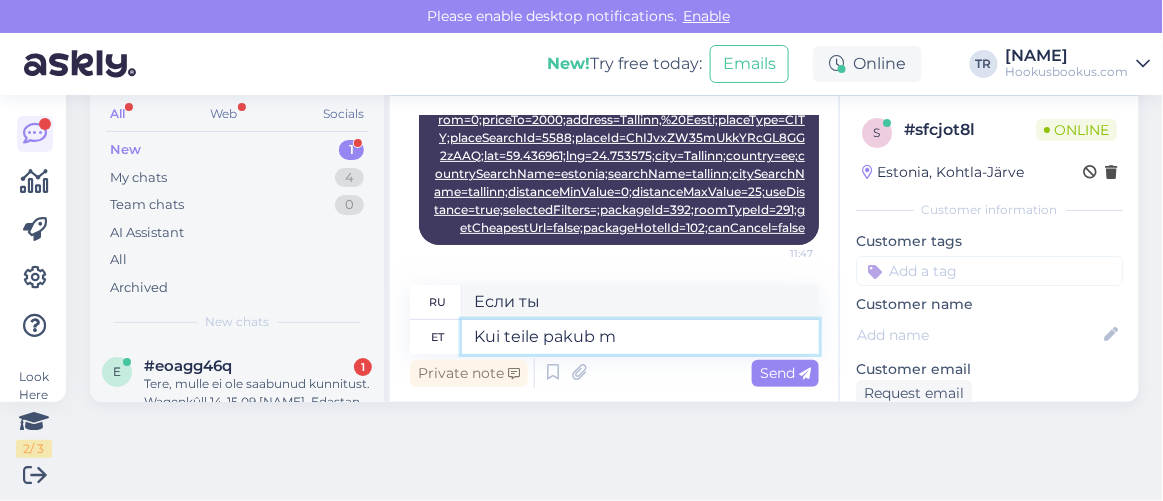 type on "Если вам предложат" 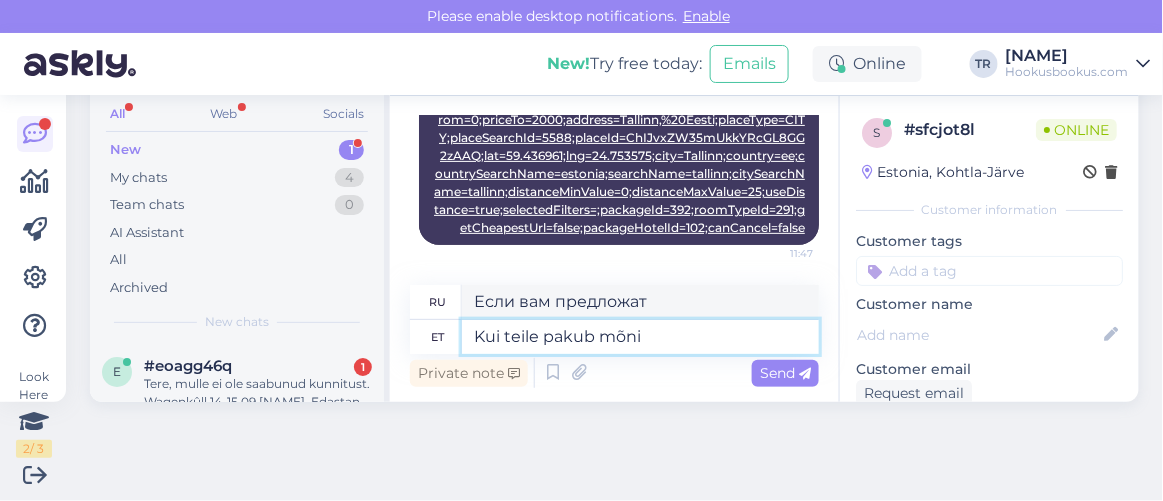 type on "Kui teile pakub mõni h" 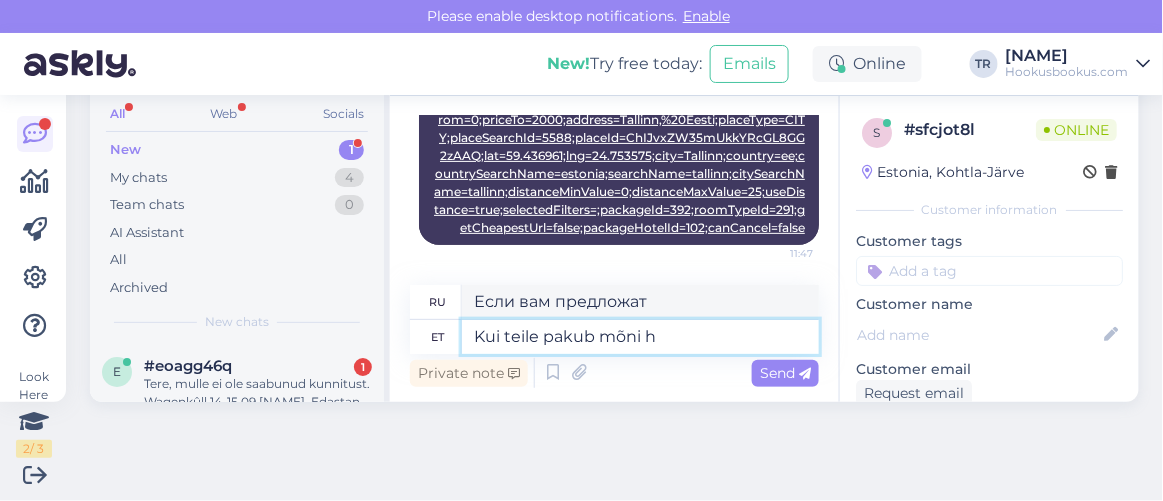 type on "Если вам предложат что-нибудь" 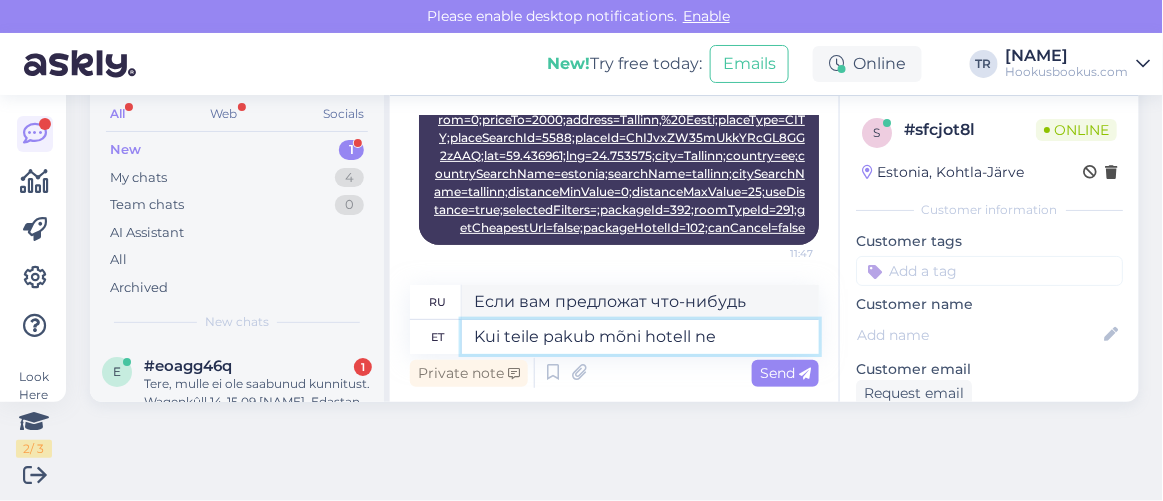type on "Kui teile pakub mõni hotell nen" 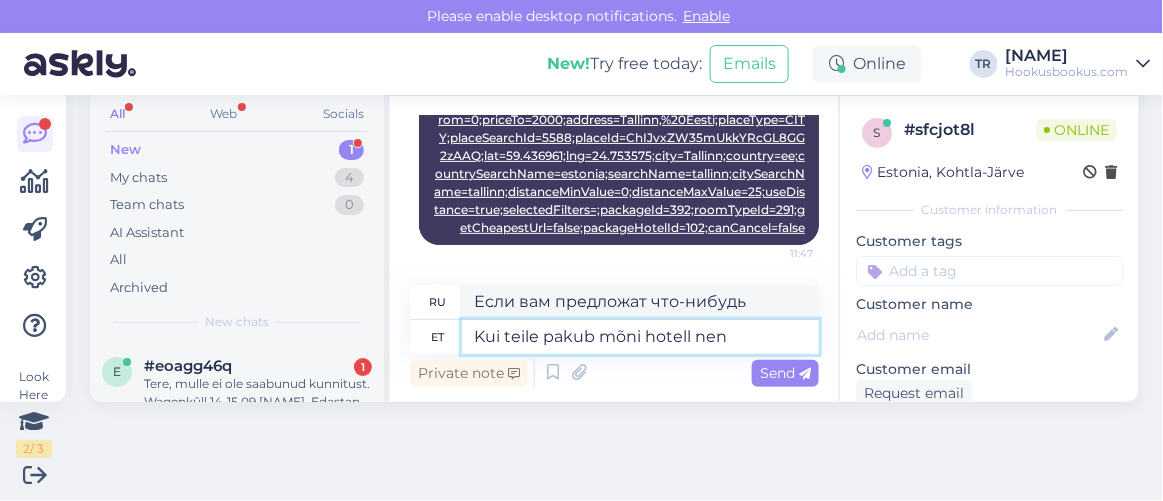 type on "Если отель предлагает вам" 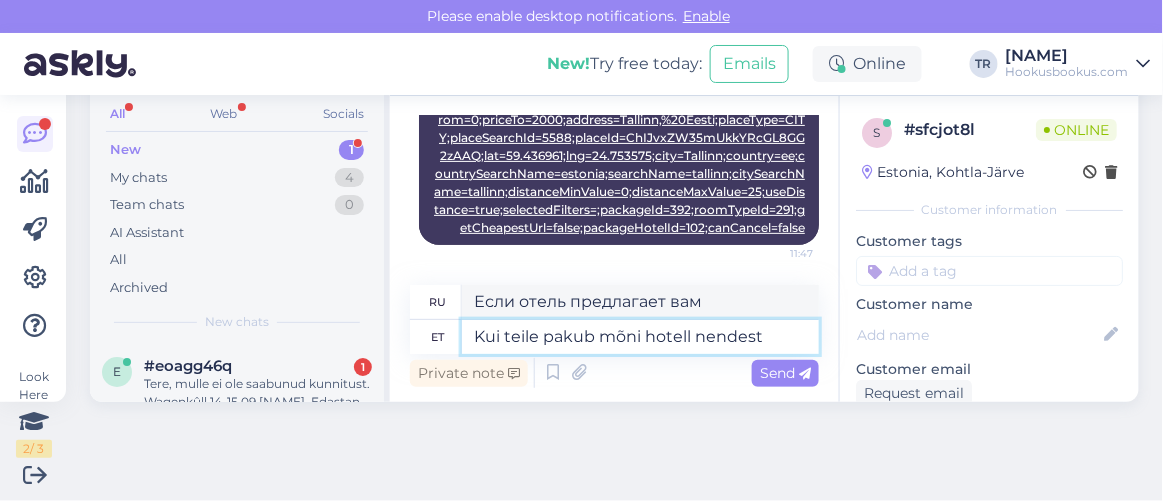 type on "Kui teile pakub mõni hotell nendest" 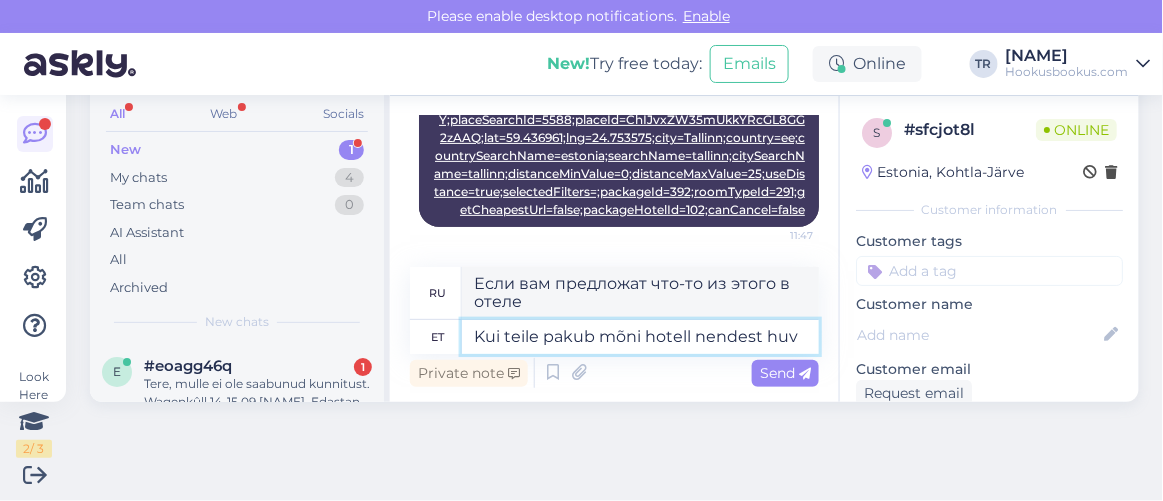 scroll, scrollTop: 2061, scrollLeft: 0, axis: vertical 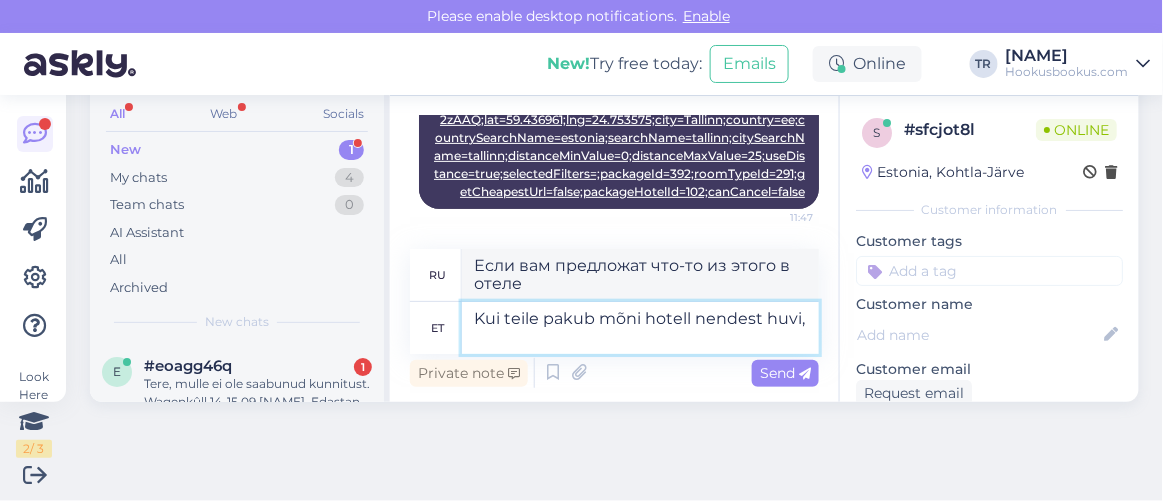 type on "Kui teile pakub mõni hotell nendest huvi, s" 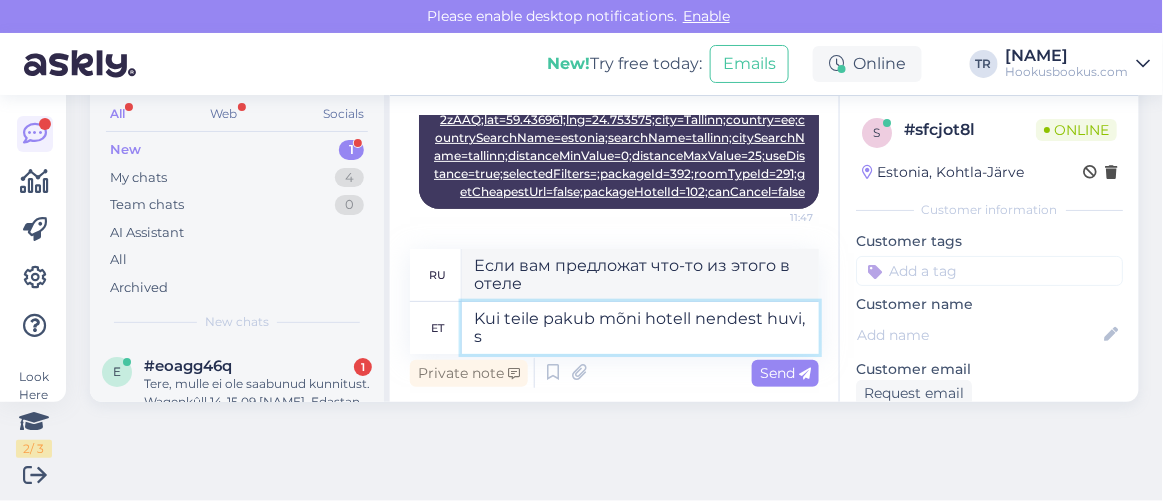 type on "Если вас интересует какой-либо из этих отелей," 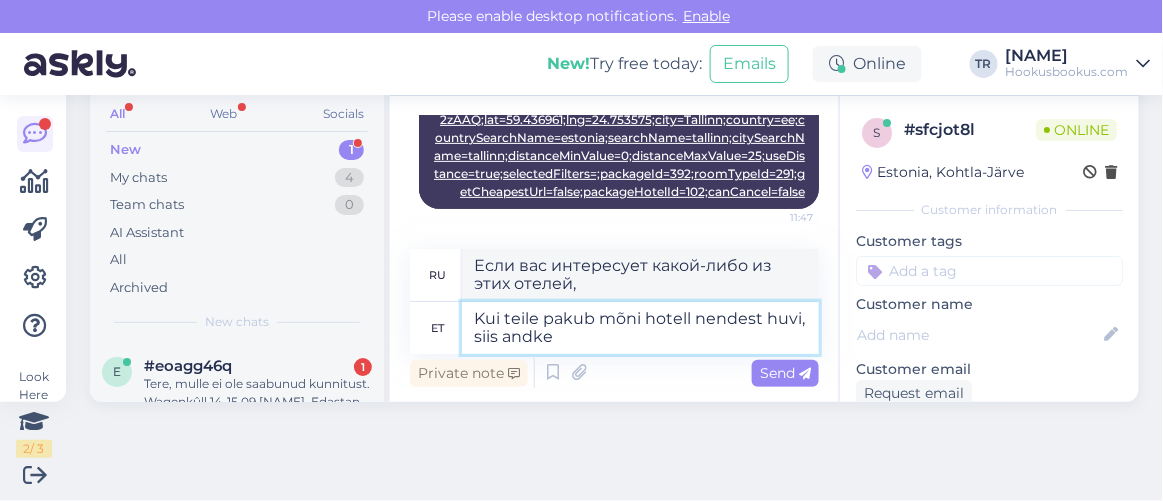type on "Kui teile pakub mõni hotell nendest huvi, siis andke" 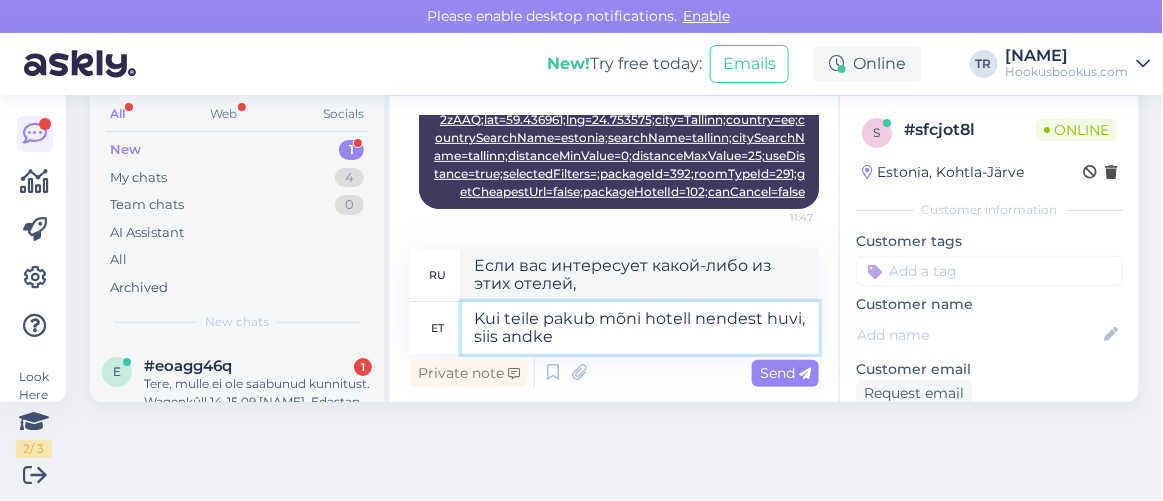 type on "Если вас интересует какой-либо из этих отелей, пожалуйста, дайте нам знать." 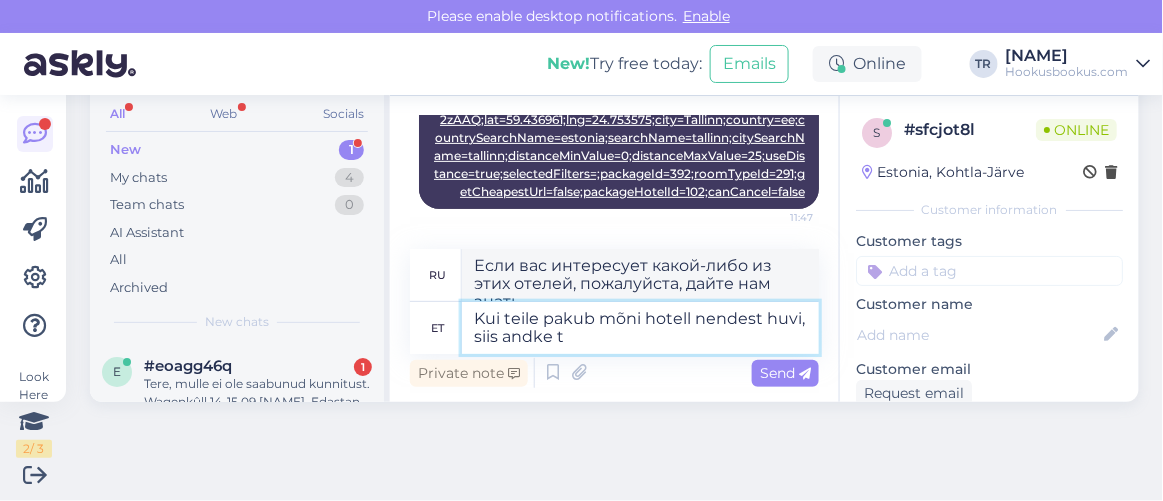 scroll, scrollTop: 2079, scrollLeft: 0, axis: vertical 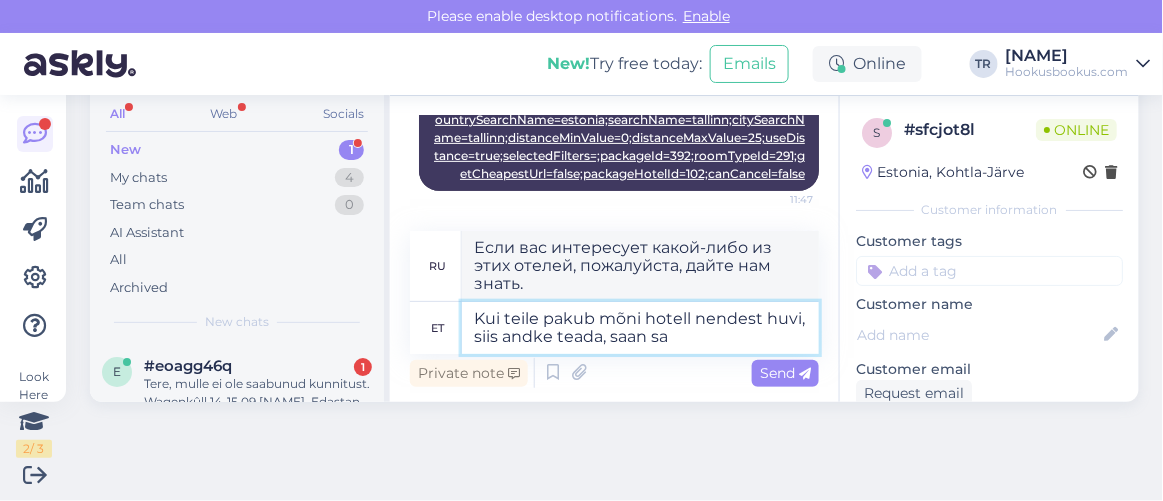 type on "Kui teile pakub mõni hotell nendest huvi, siis andke teada, saan saa" 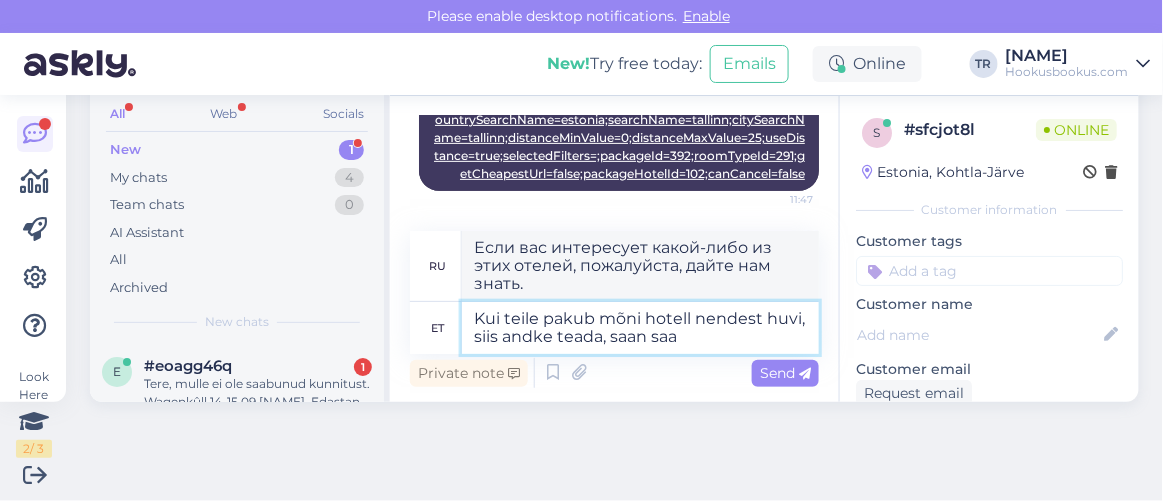 type on "Если вас интересует какой-либо из этих отелей, дайте мне знать, я могу" 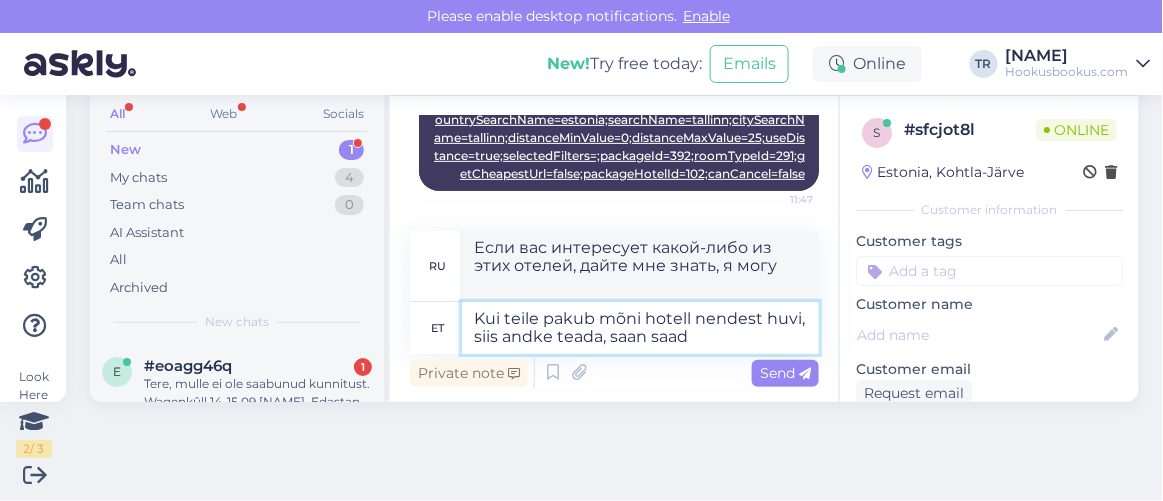 scroll, scrollTop: 2061, scrollLeft: 0, axis: vertical 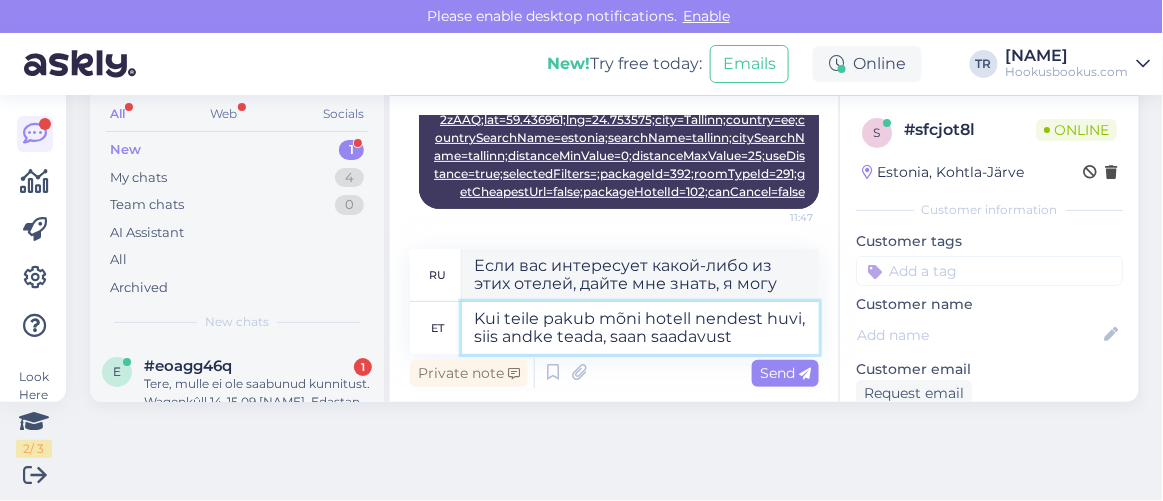 type on "Kui teile pakub mõni hotell nendest huvi, siis andke teada, saan saadavust u" 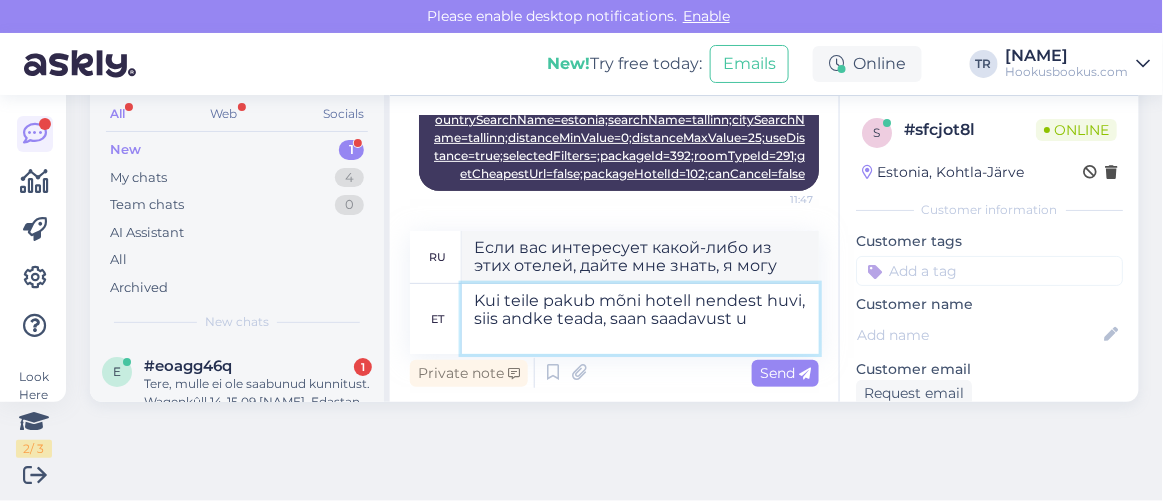 scroll, scrollTop: 2097, scrollLeft: 0, axis: vertical 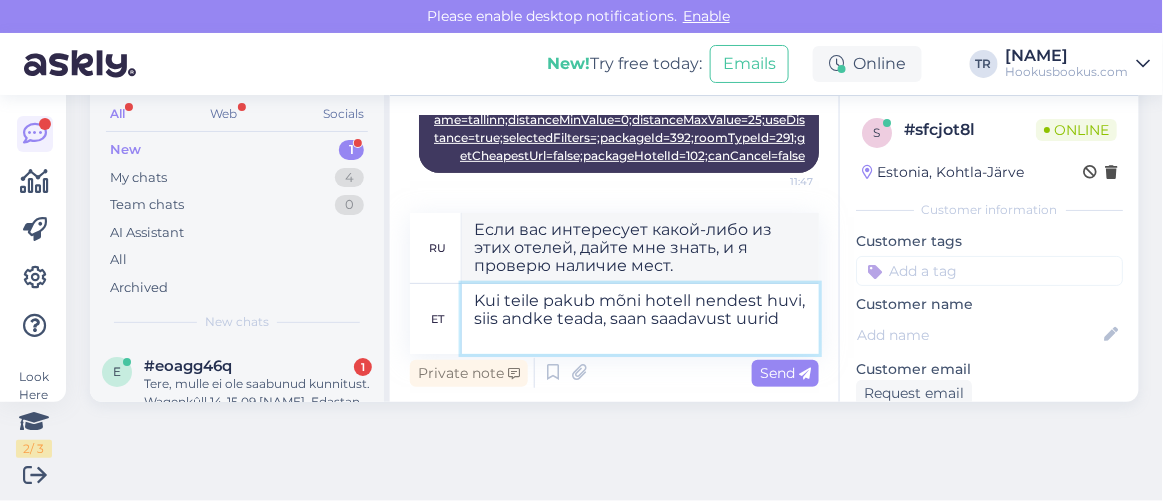 type on "Kui teile pakub mõni hotell nendest huvi, siis andke teada, saan saadavust uurida" 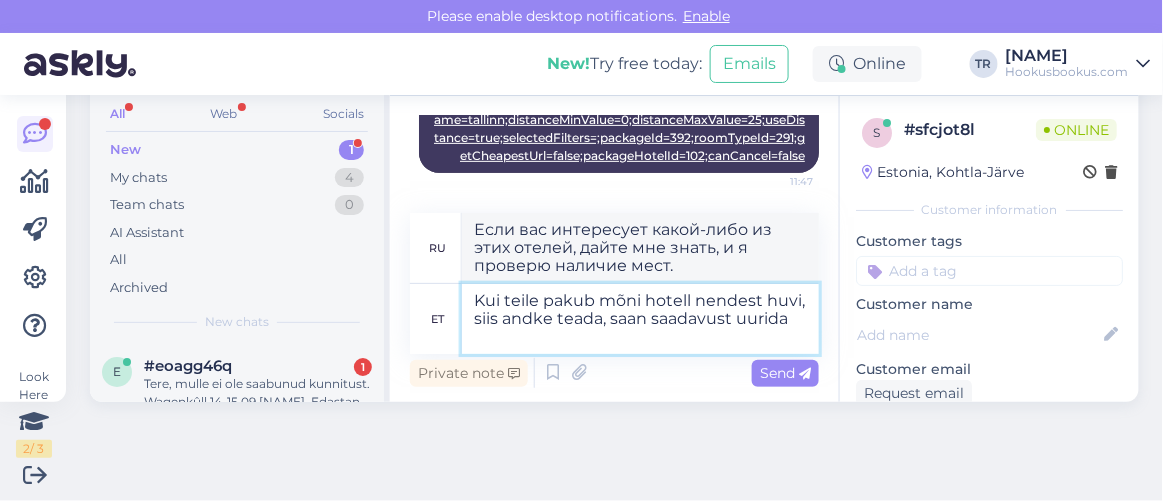 type on "Если вас интересует какой-либо из этих отелей, дайте мне знать, и я смогу проверить наличие мест." 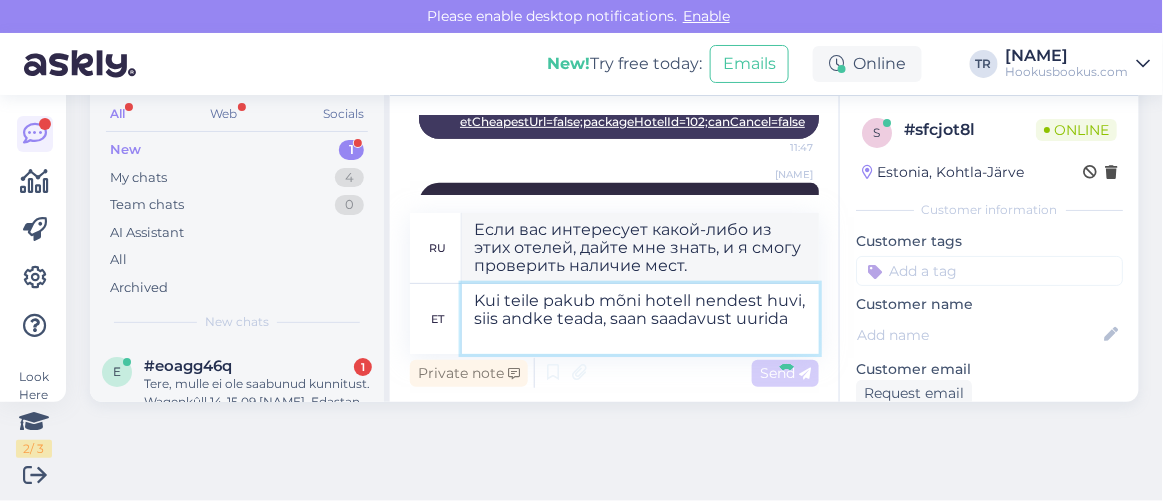type 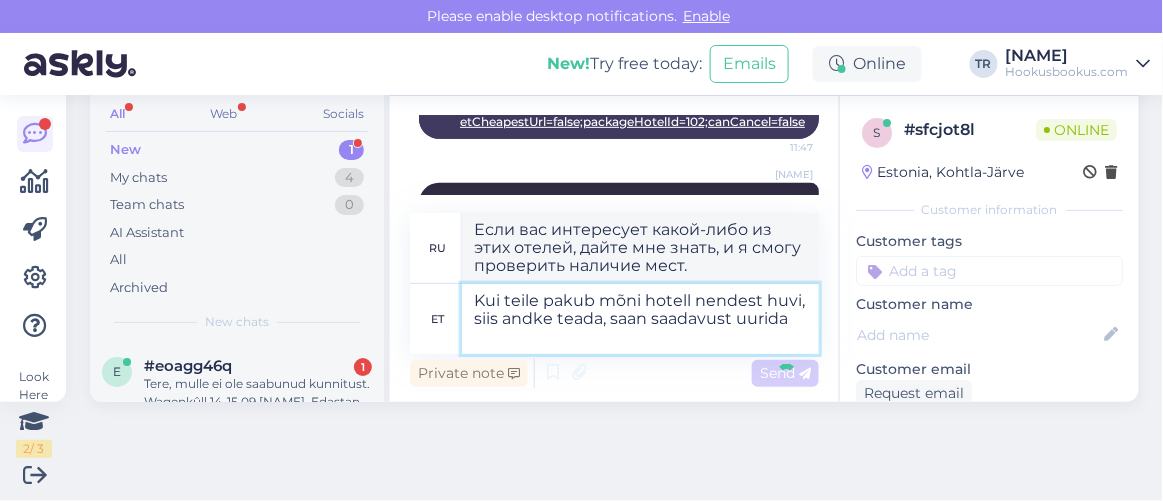 type 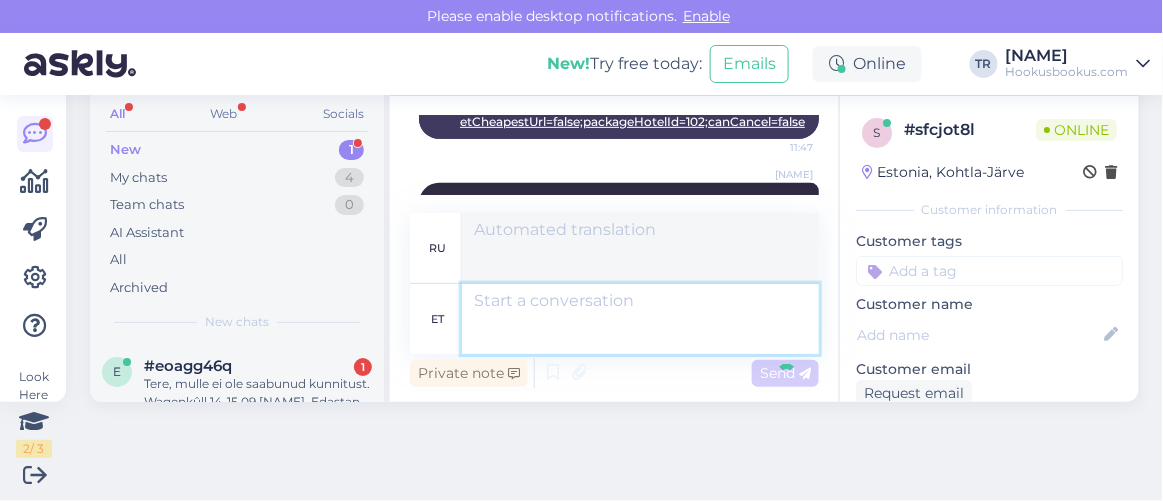 scroll, scrollTop: 2181, scrollLeft: 0, axis: vertical 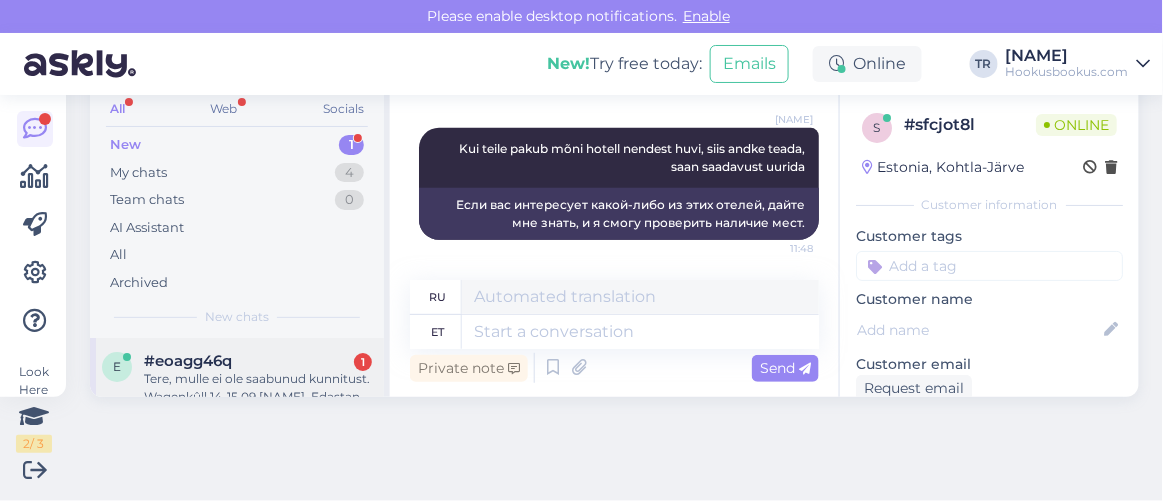 drag, startPoint x: 603, startPoint y: 335, endPoint x: 225, endPoint y: 368, distance: 379.43774 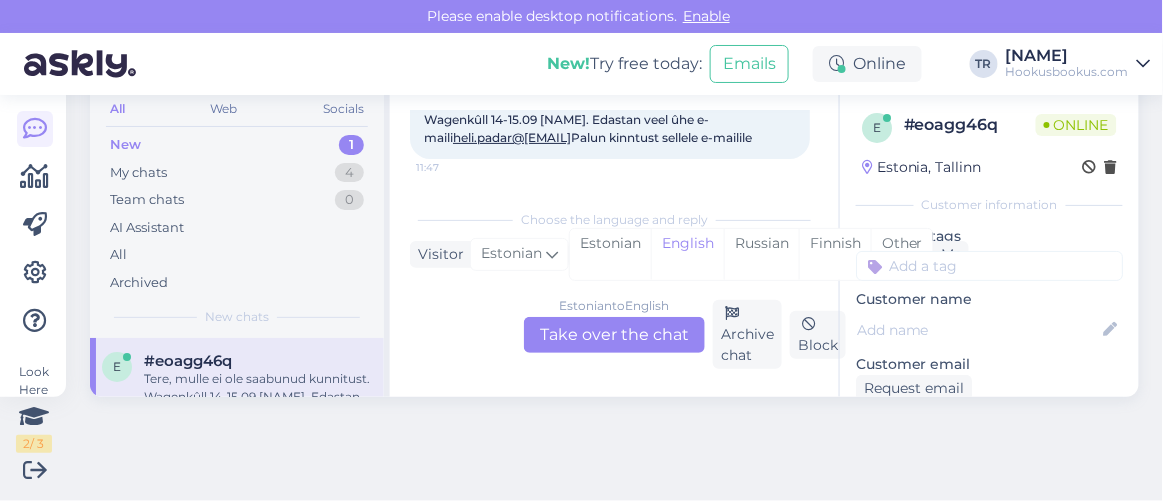 scroll, scrollTop: 41, scrollLeft: 0, axis: vertical 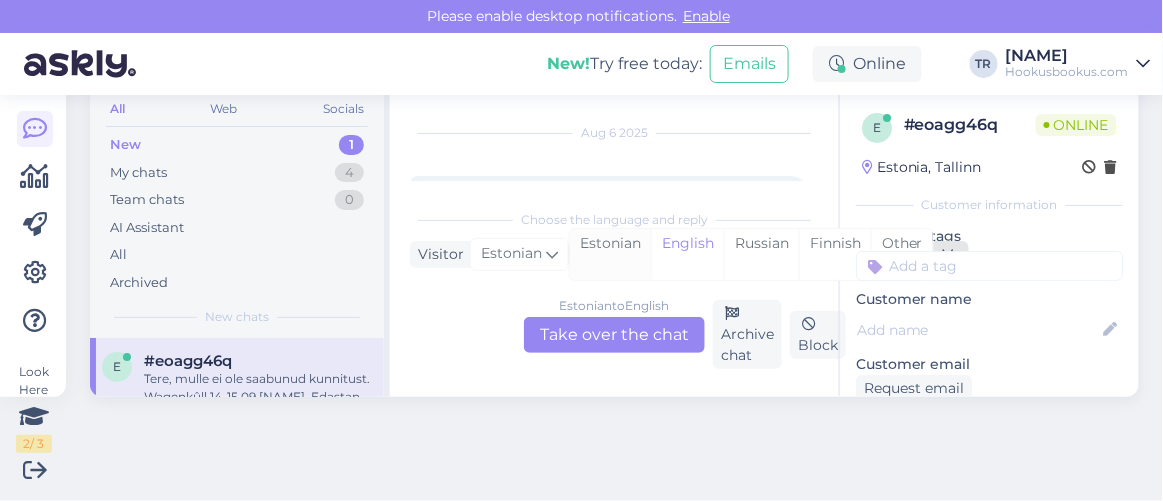 click on "Estonian" at bounding box center [610, 254] 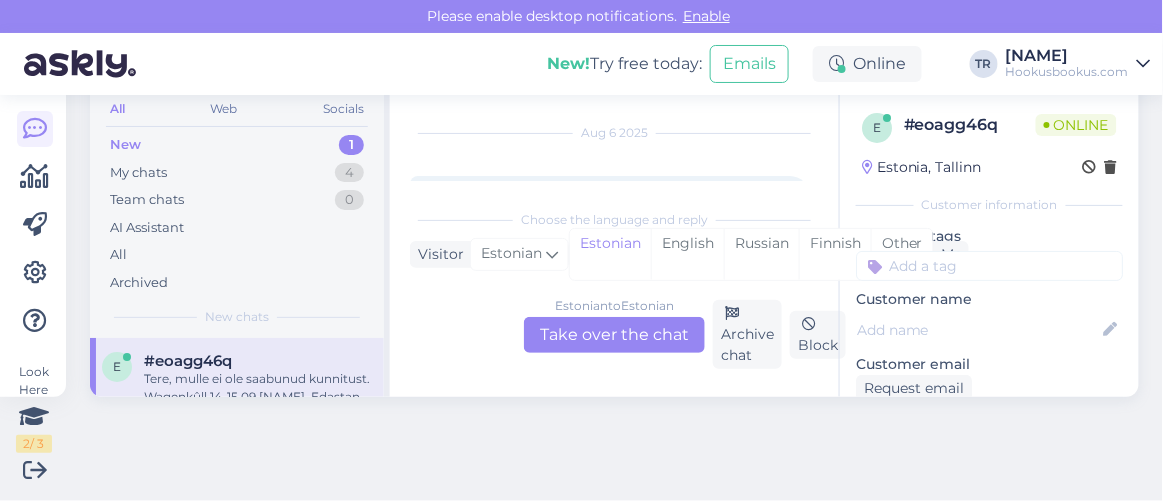 click on "Estonian  to  Estonian Take over the chat" at bounding box center [614, 335] 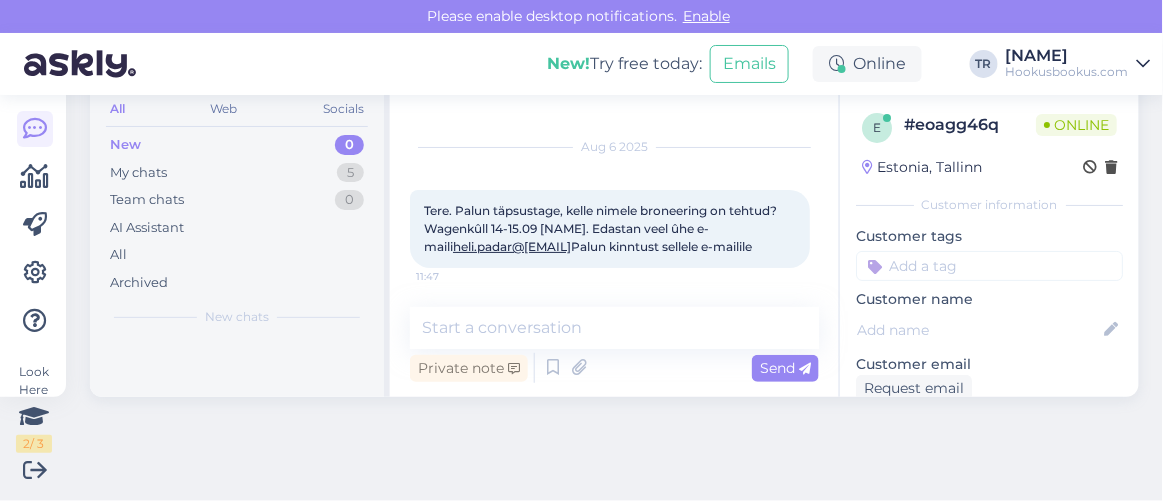click on "Tere, mulle ei ole saabunud kunnitust. Wagenkûll 14-15.09 Âlian Mägi. Edastan veel ûhe e-maili  heli.padar@mail.ee  Palun kinntust sellele e-mailile" at bounding box center (602, 228) 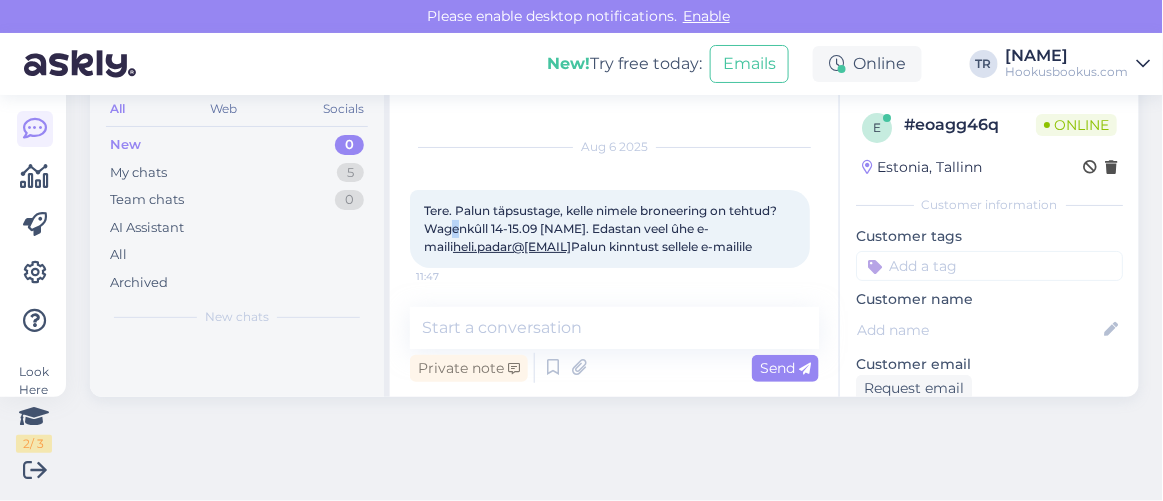 click on "Tere, mulle ei ole saabunud kunnitust. Wagenkûll 14-15.09 Âlian Mägi. Edastan veel ûhe e-maili  heli.padar@mail.ee  Palun kinntust sellele e-mailile" at bounding box center [602, 228] 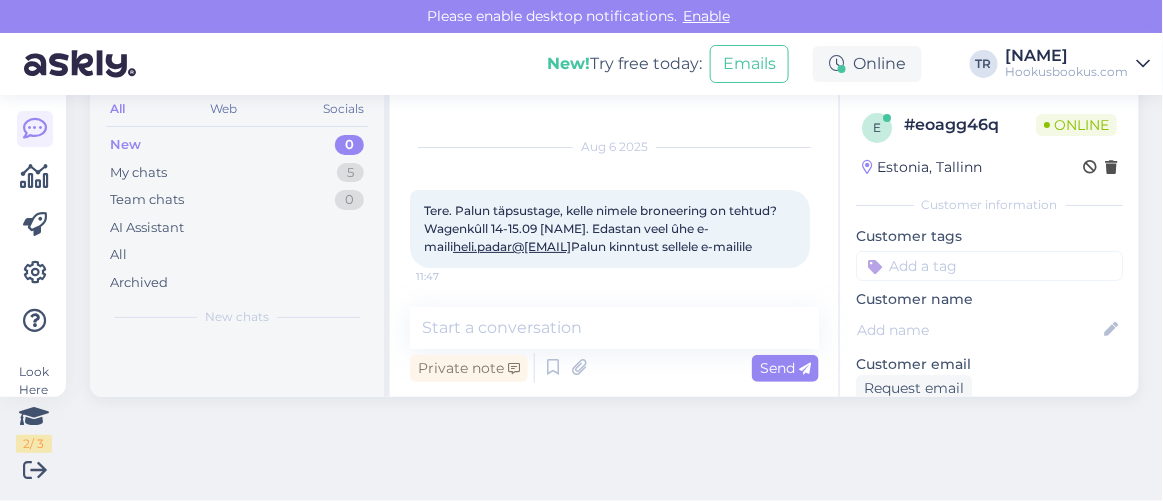 click on "Tere, mulle ei ole saabunud kunnitust. Wagenkûll 14-15.09 Âlian Mägi. Edastan veel ûhe e-maili  heli.padar@mail.ee  Palun kinntust sellele e-mailile" at bounding box center [602, 228] 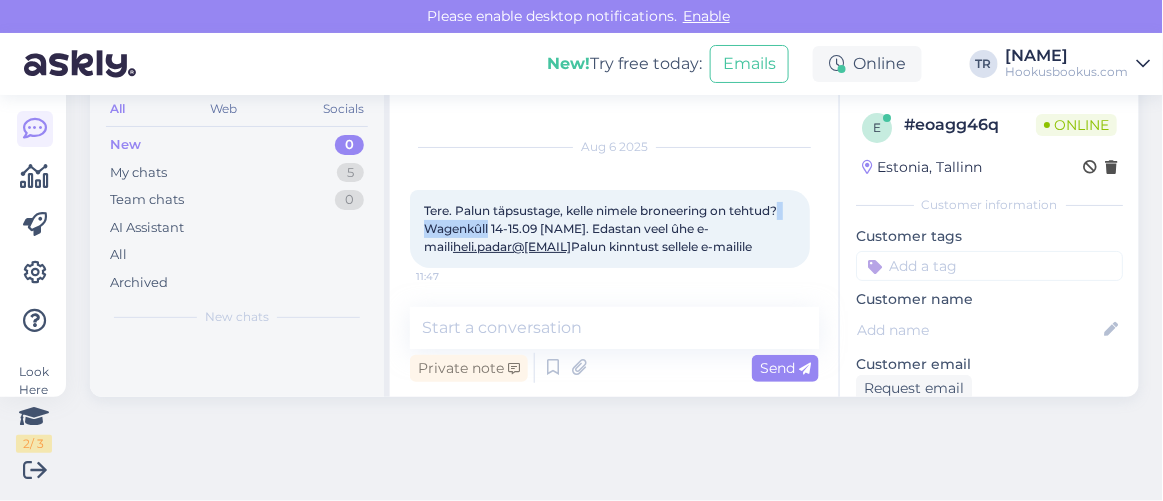 drag, startPoint x: 426, startPoint y: 223, endPoint x: 487, endPoint y: 223, distance: 61 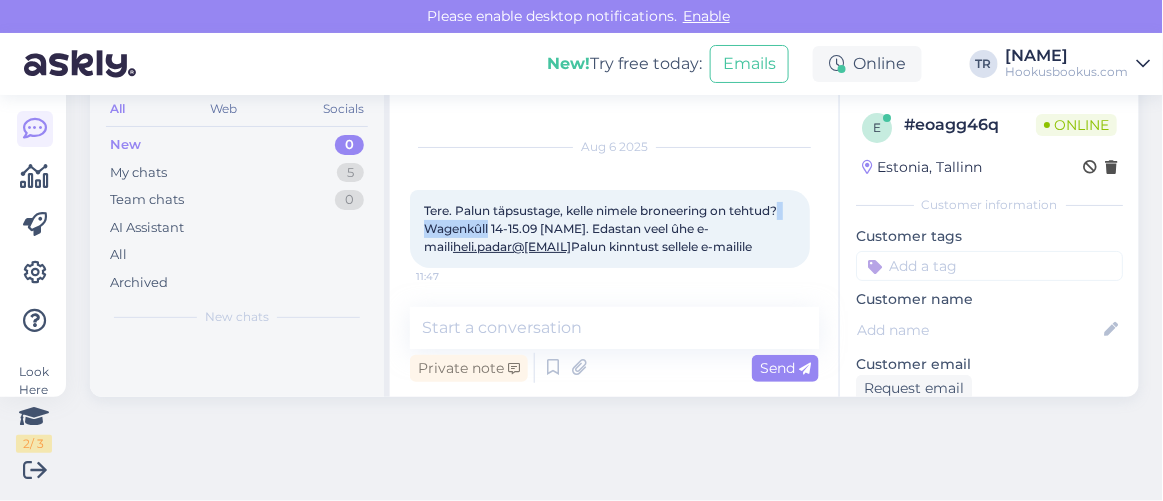 click on "Tere, mulle ei ole saabunud kunnitust. Wagenkûll 14-15.09 Âlian Mägi. Edastan veel ûhe e-maili  heli.padar@mail.ee  Palun kinntust sellele e-mailile" at bounding box center [602, 228] 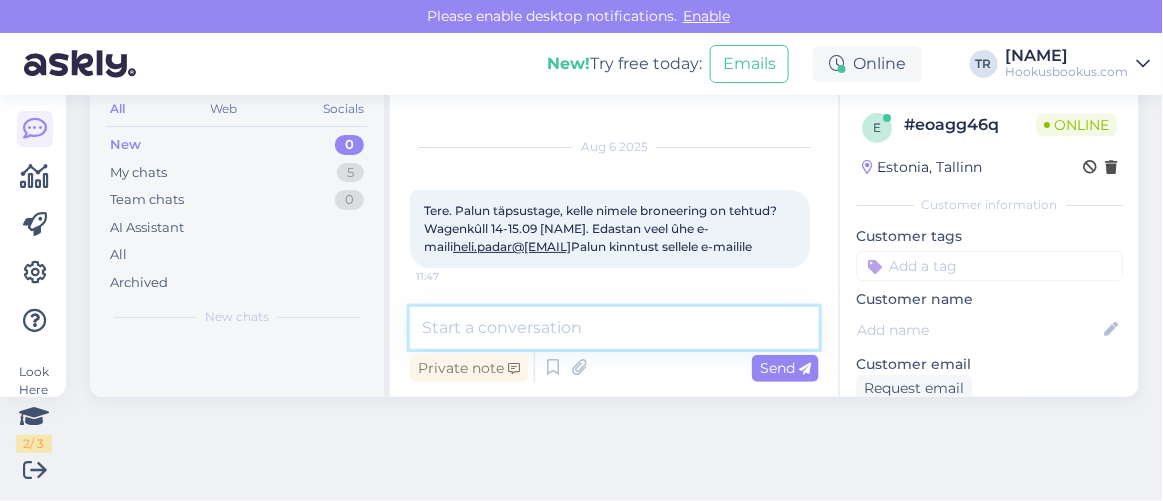 click at bounding box center (614, 328) 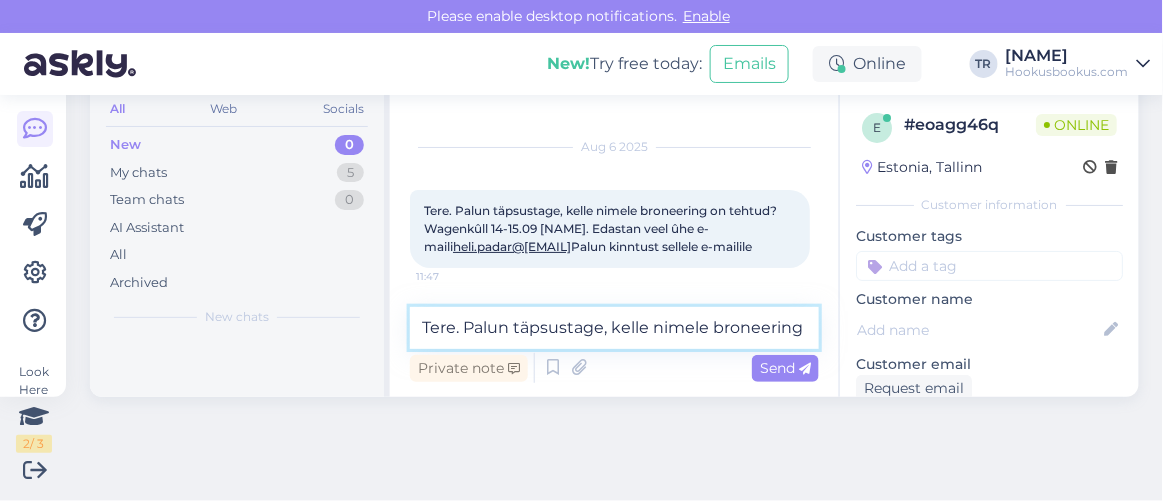 scroll, scrollTop: 41, scrollLeft: 0, axis: vertical 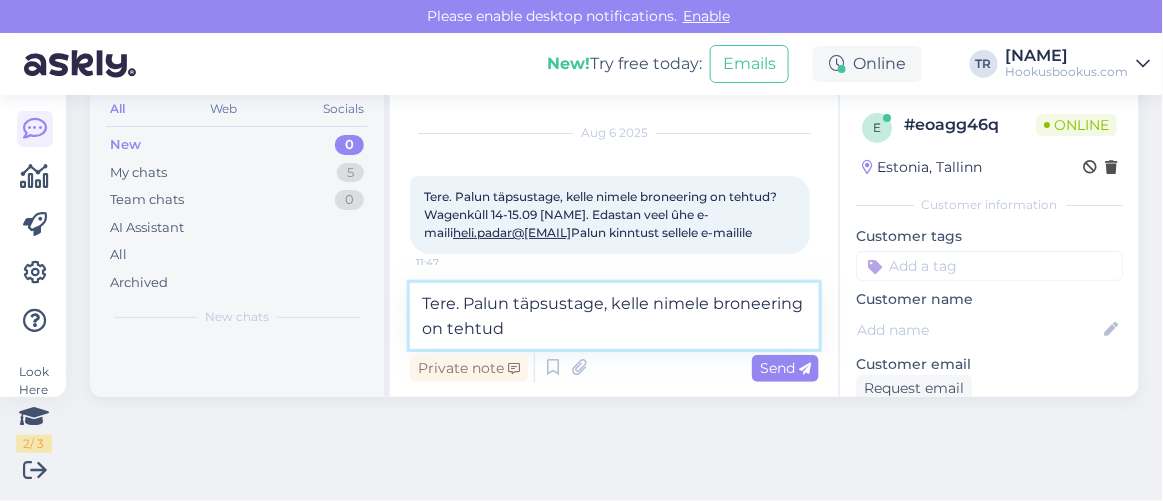 type on "Tere. Palun täpsustage, kelle nimele broneering on tehtud?" 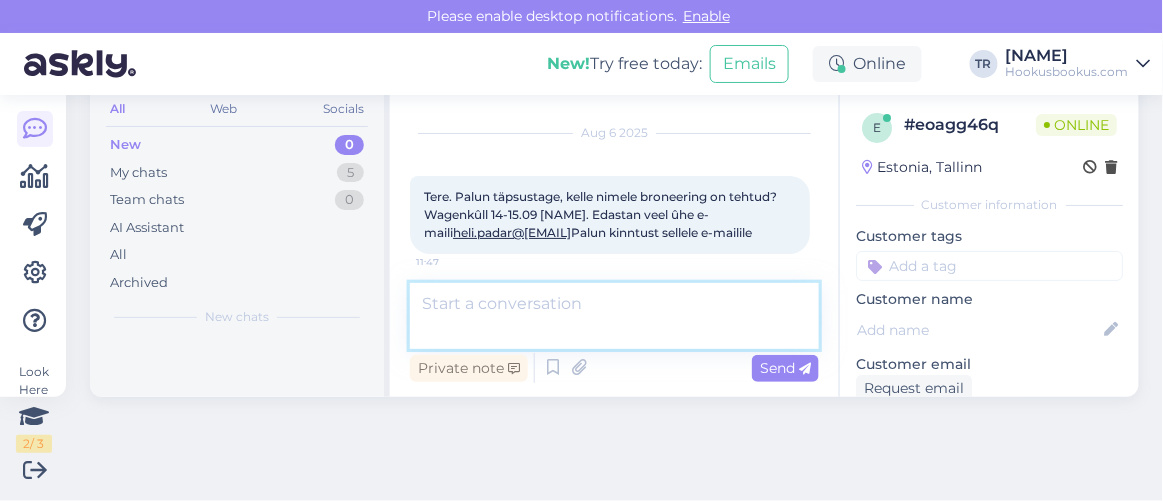 scroll, scrollTop: 131, scrollLeft: 0, axis: vertical 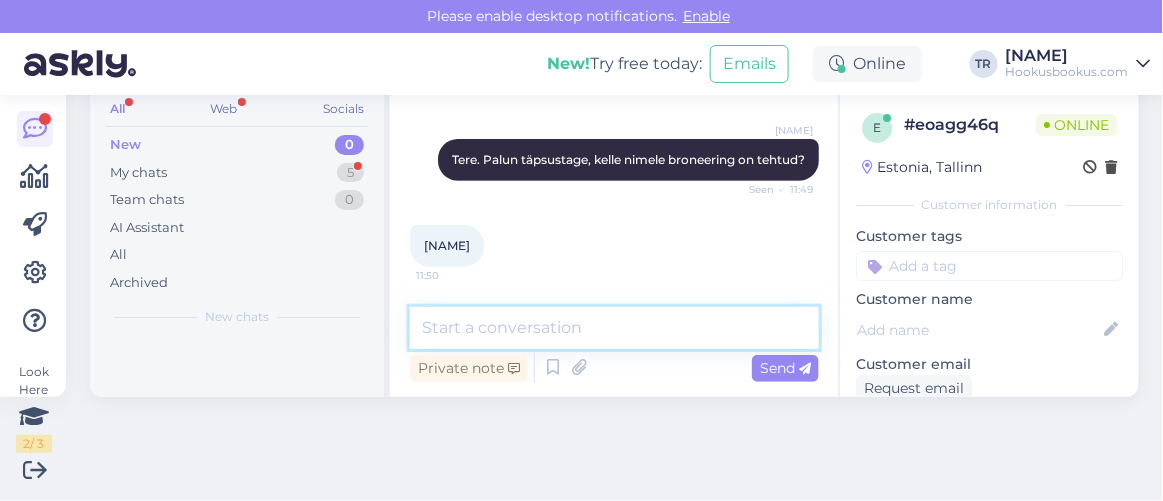 click at bounding box center (614, 328) 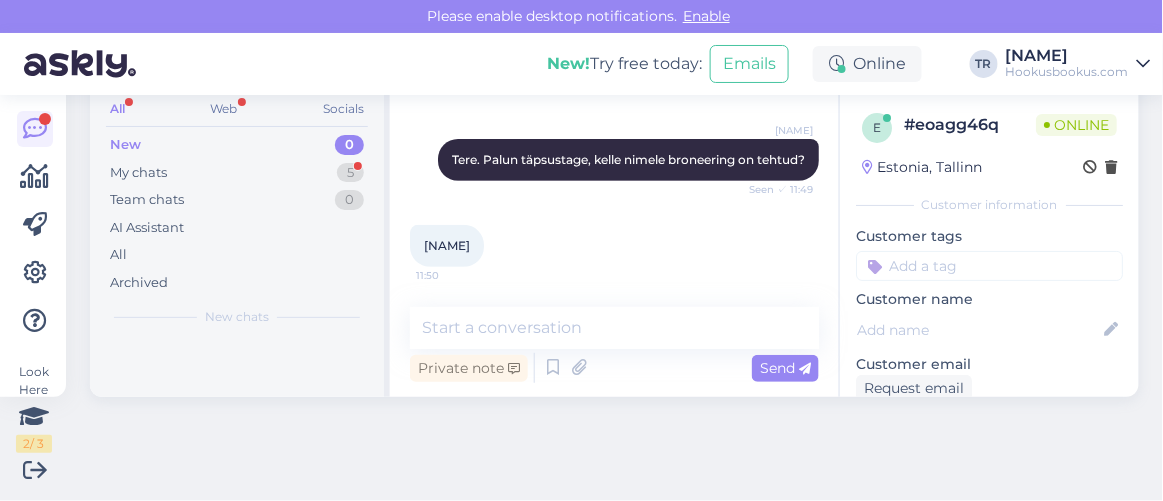 click on "Älian Mâgi" at bounding box center (447, 245) 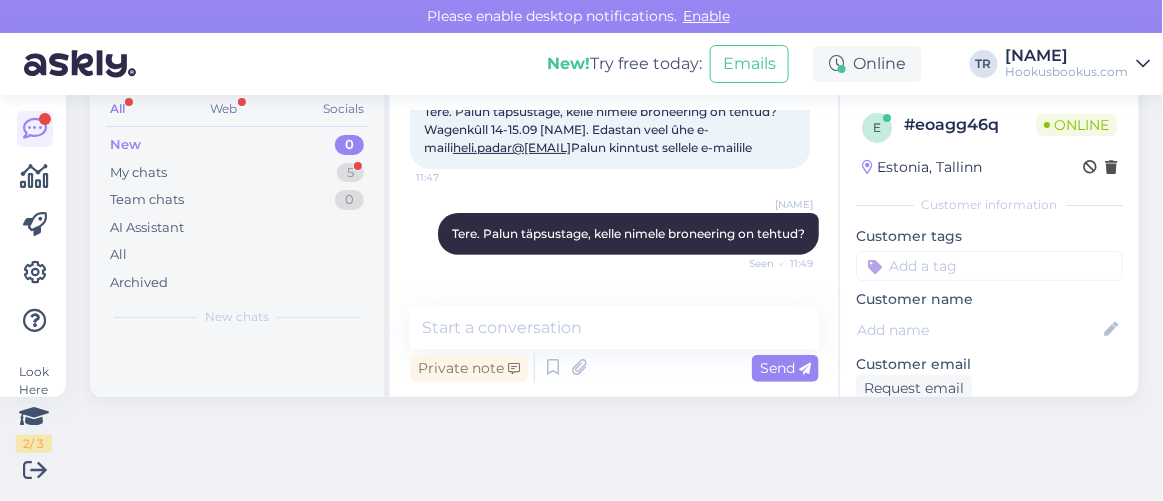 scroll, scrollTop: 35, scrollLeft: 0, axis: vertical 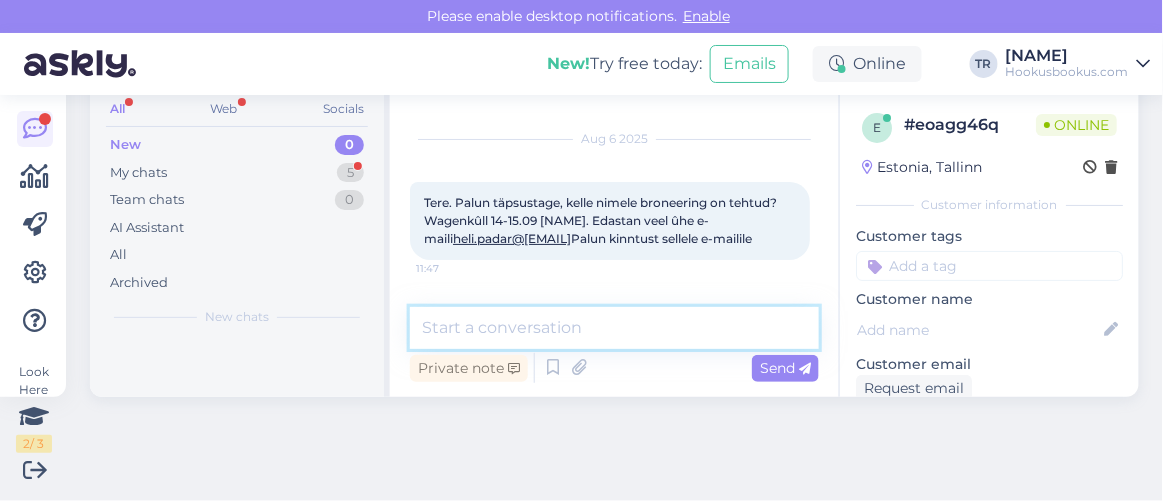 click at bounding box center (614, 328) 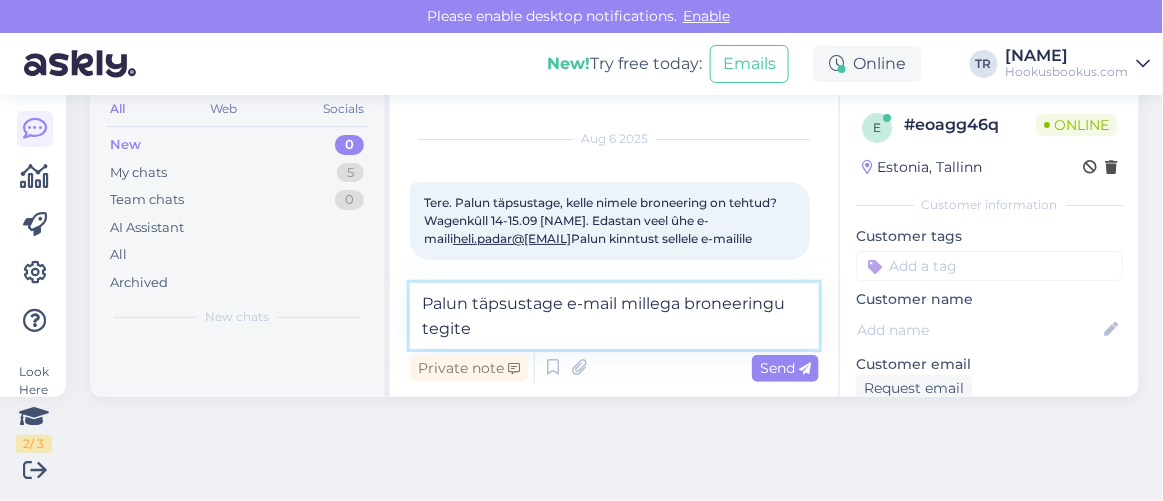 type on "Palun täpsustage e-mail millega broneeringu tegite?" 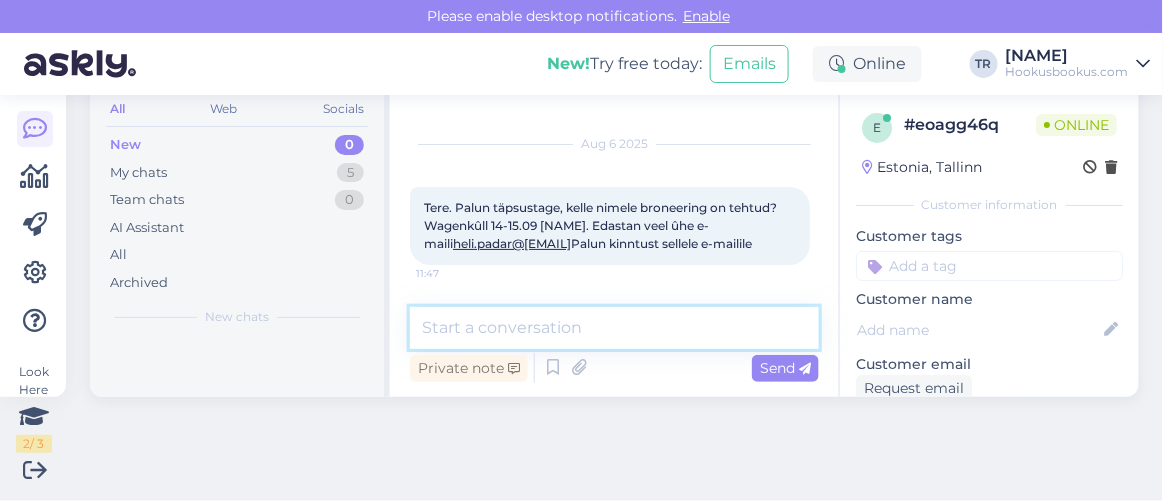 scroll, scrollTop: 121, scrollLeft: 0, axis: vertical 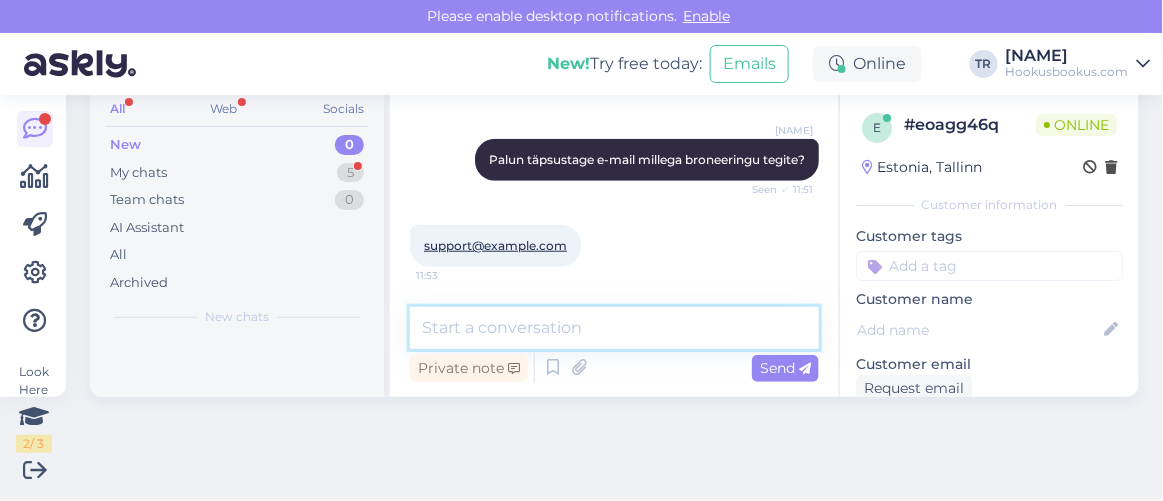 click at bounding box center [614, 328] 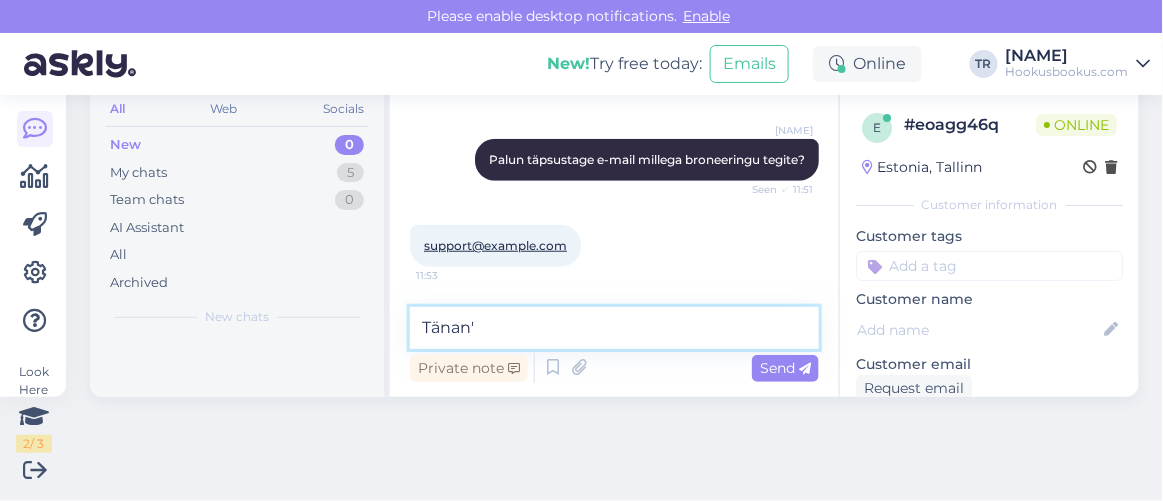 type on "Tänan" 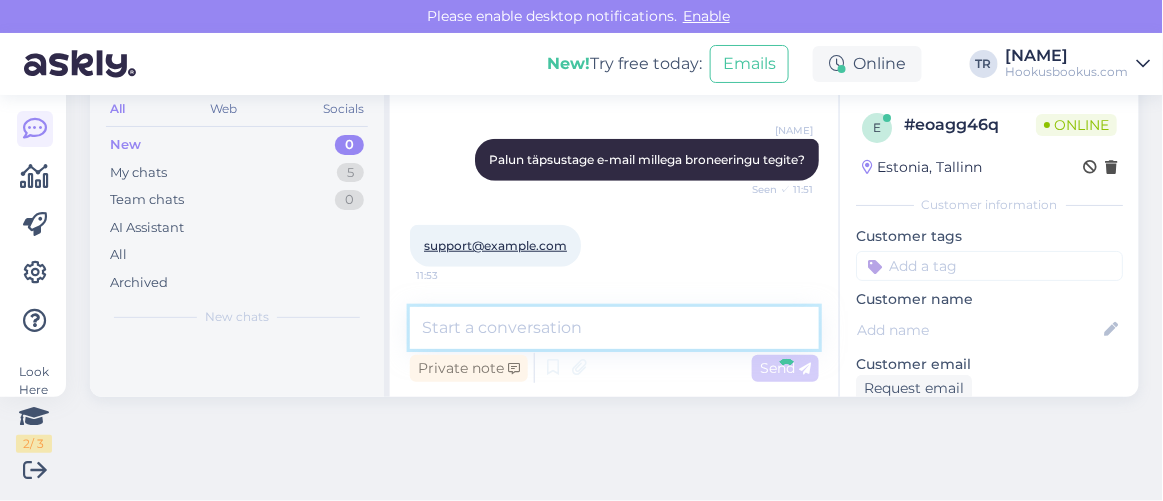 scroll, scrollTop: 475, scrollLeft: 0, axis: vertical 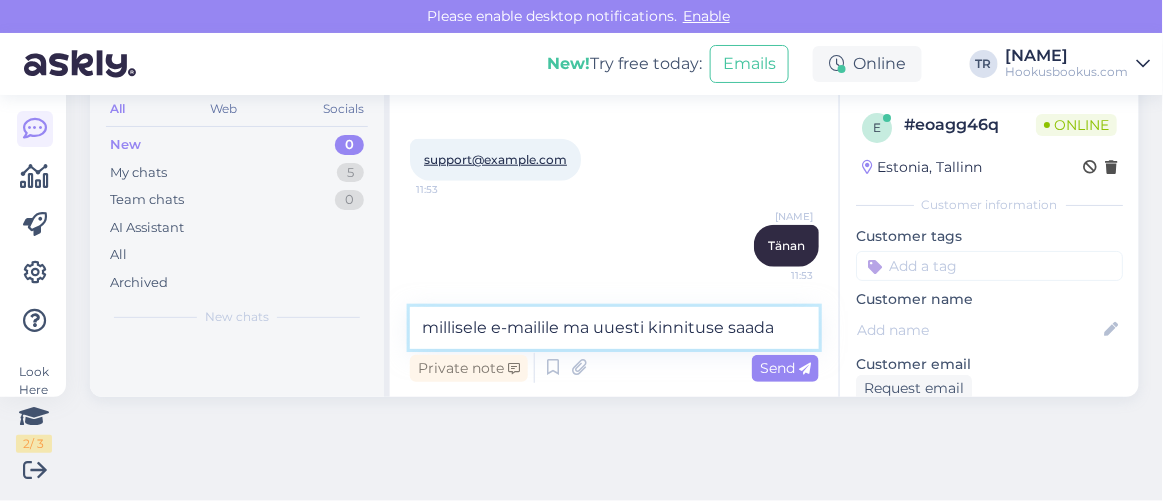 type on "millisele e-mailile ma uuesti kinnituse saadan" 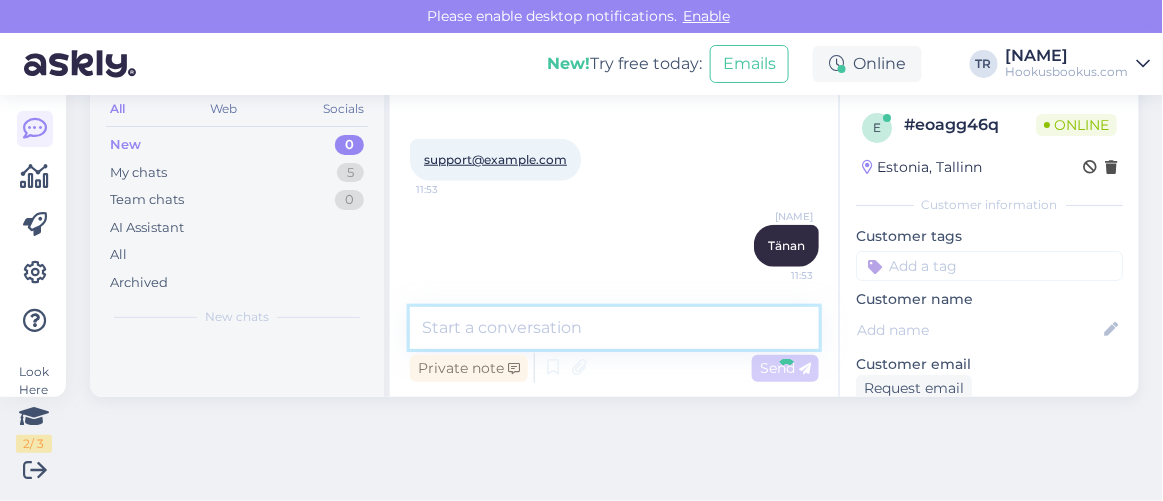 scroll, scrollTop: 561, scrollLeft: 0, axis: vertical 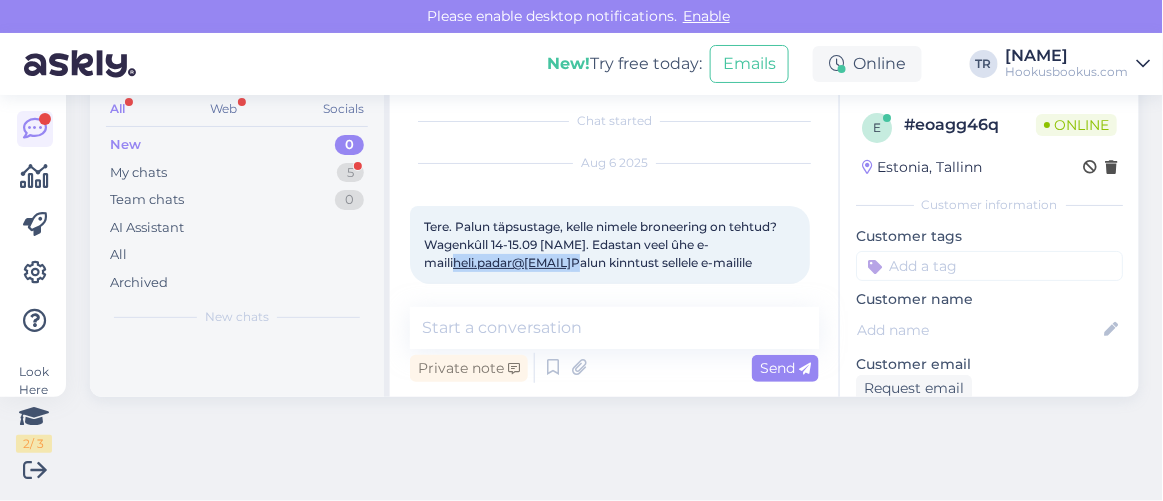 drag, startPoint x: 769, startPoint y: 246, endPoint x: 649, endPoint y: 247, distance: 120.004166 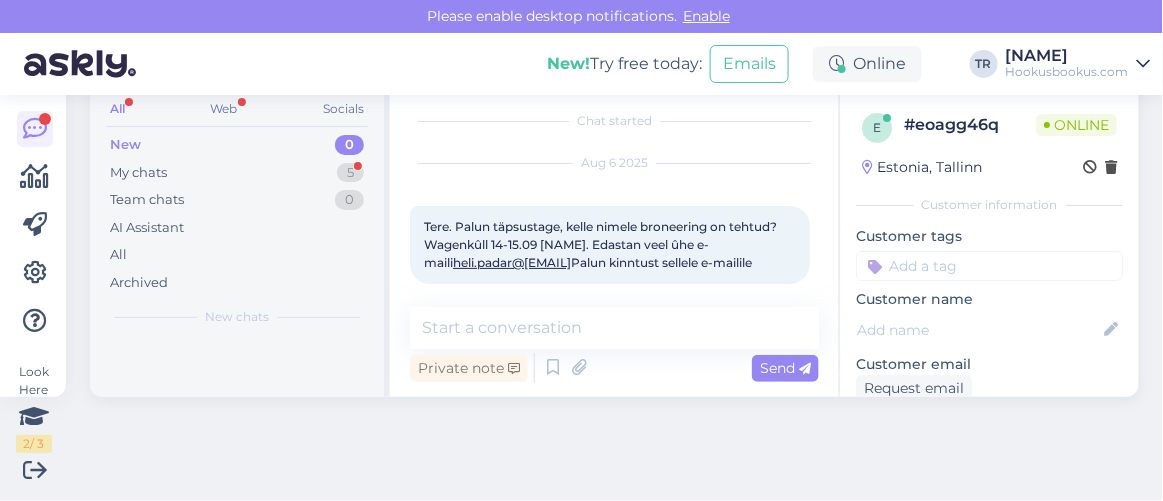 click on "Chat started Aug 6 2025 Tere, mulle ei ole saabunud kunnitust. Wagenkûll 14-15.09 Âlian Mägi. Edastan veel ûhe e-maili  heli.padar@mail.ee  Palun kinntust sellele e-mailile 11:47  Triin Raudtamm Tere. Palun täpsustage, kelle nimele broneering on tehtud? Seen ✓ 11:49  Älian Mâgi 11:50  Triin Raudtamm Palun täpsustage e-mail millega broneeringu tegite? Seen ✓ 11:51  Alian.magi@gmail.com 11:53  Triin Raudtamm Tänan Seen ✓ 11:53  Triin Raudtamm millisele e-mailile ma uuesti kinnituse saadan Seen ✓ 11:53  Heli.pada@mail.ee 11:54  Private note Send" at bounding box center (614, 244) 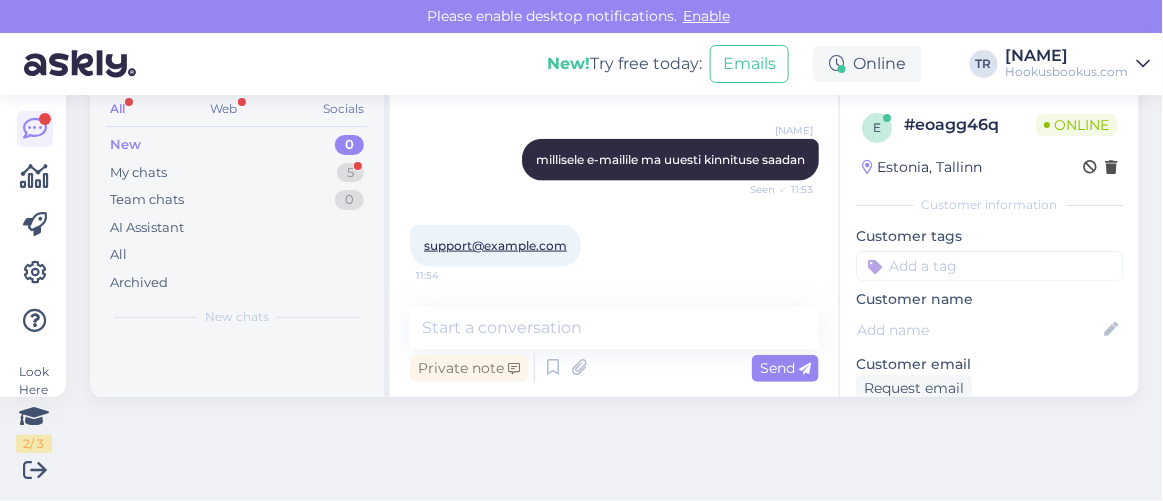 scroll, scrollTop: 647, scrollLeft: 0, axis: vertical 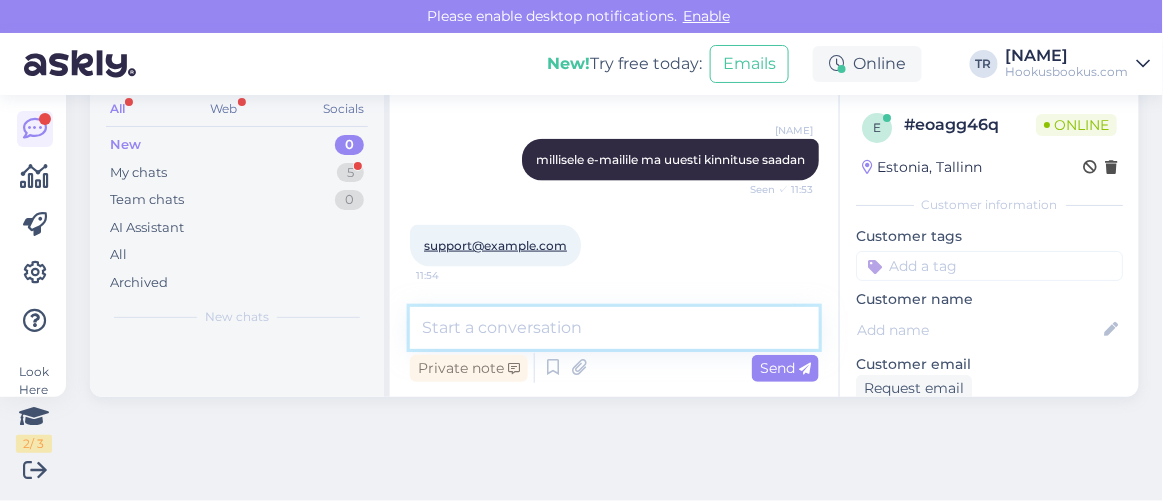 click at bounding box center (614, 328) 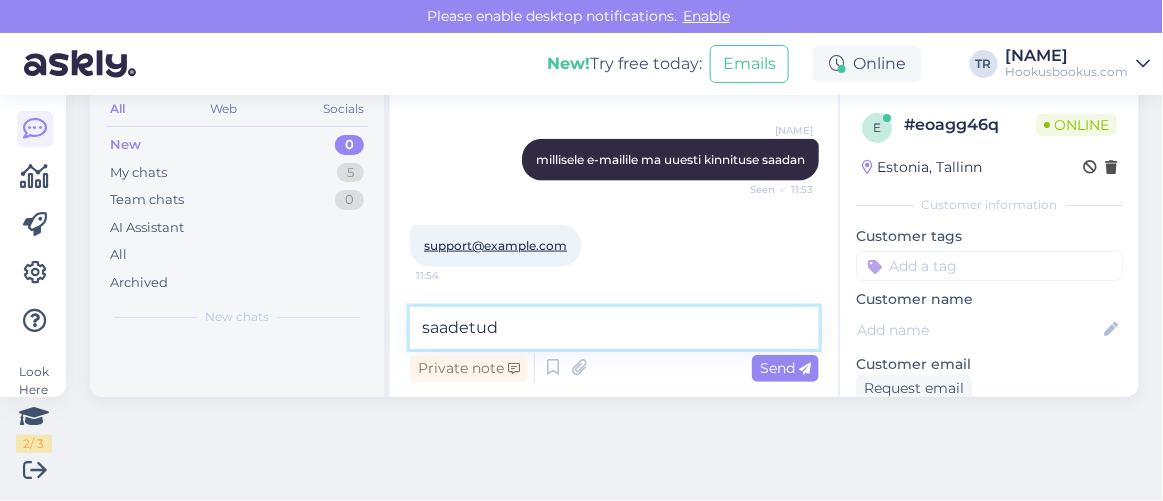 paste on "heli.padar@mail.ee" 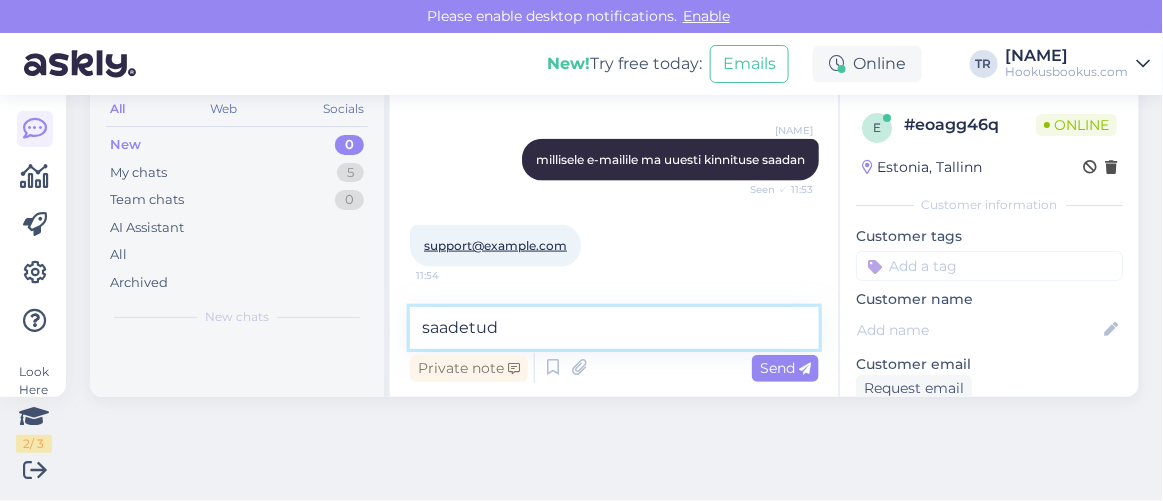 type on "saadetud heli.padar@mail.ee" 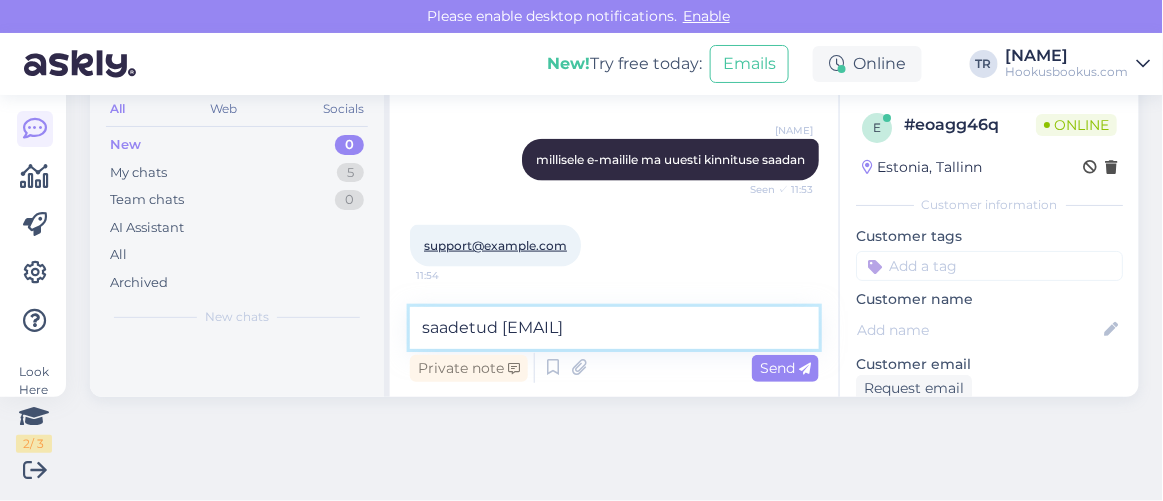 type 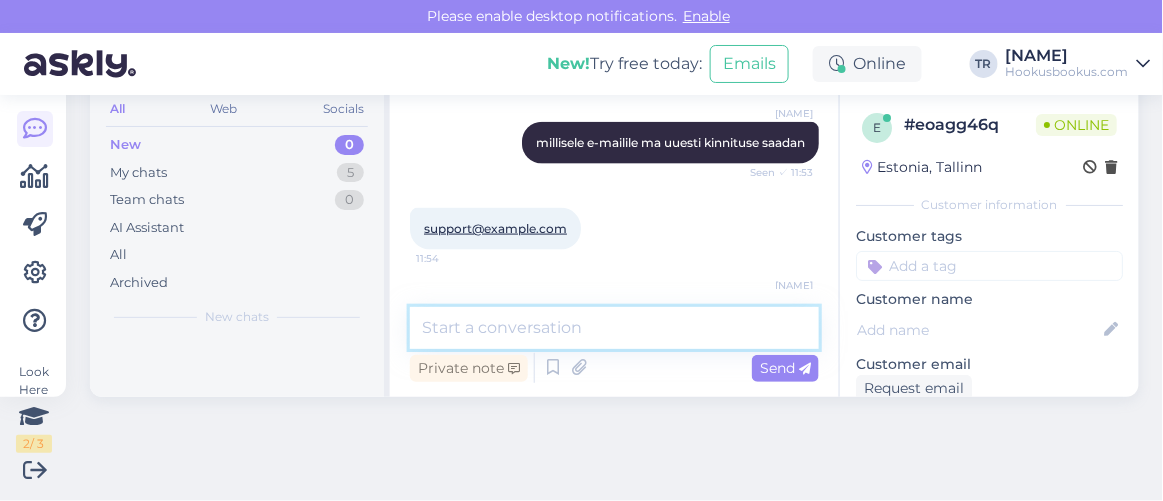 scroll, scrollTop: 733, scrollLeft: 0, axis: vertical 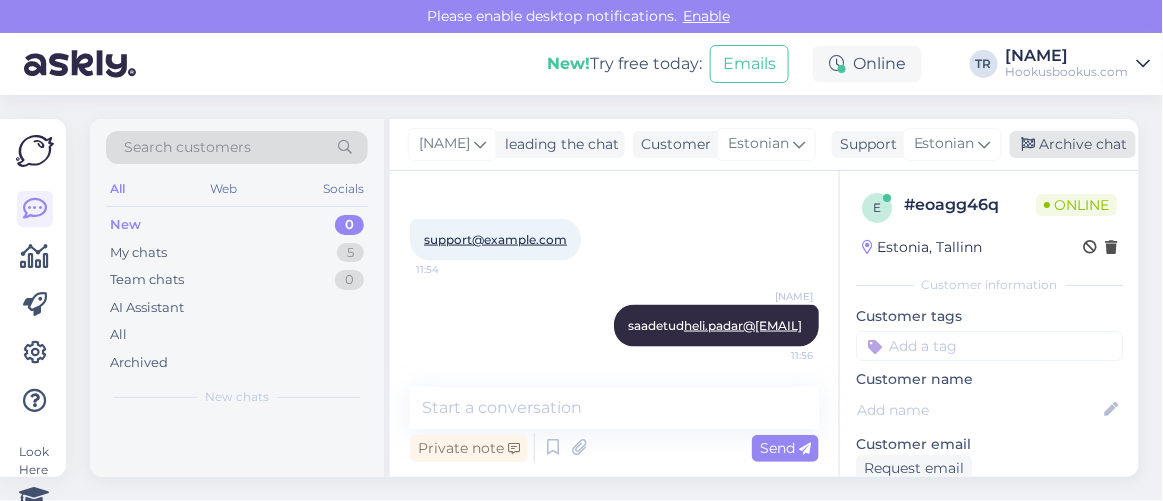 click on "Archive chat" at bounding box center (1073, 144) 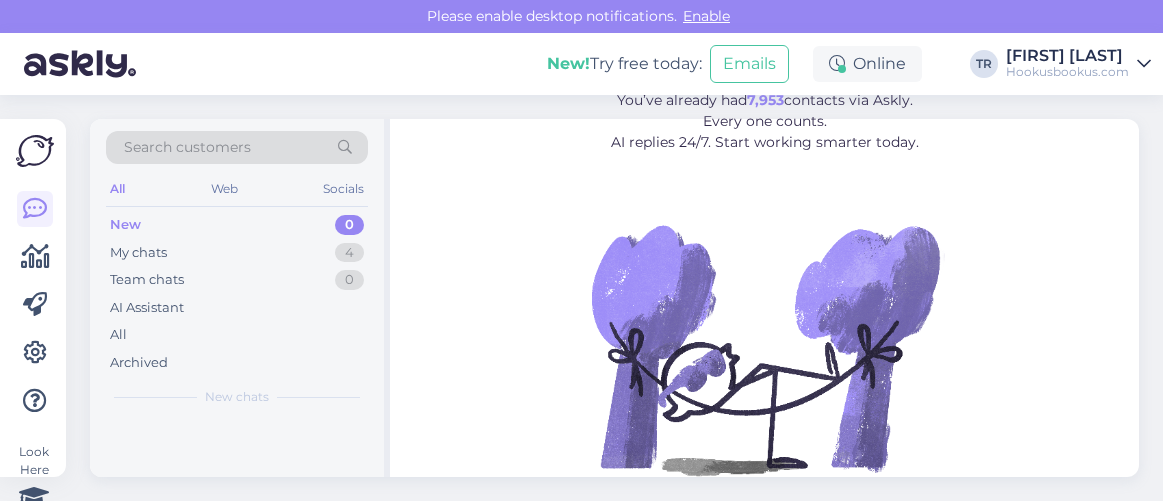scroll, scrollTop: 0, scrollLeft: 0, axis: both 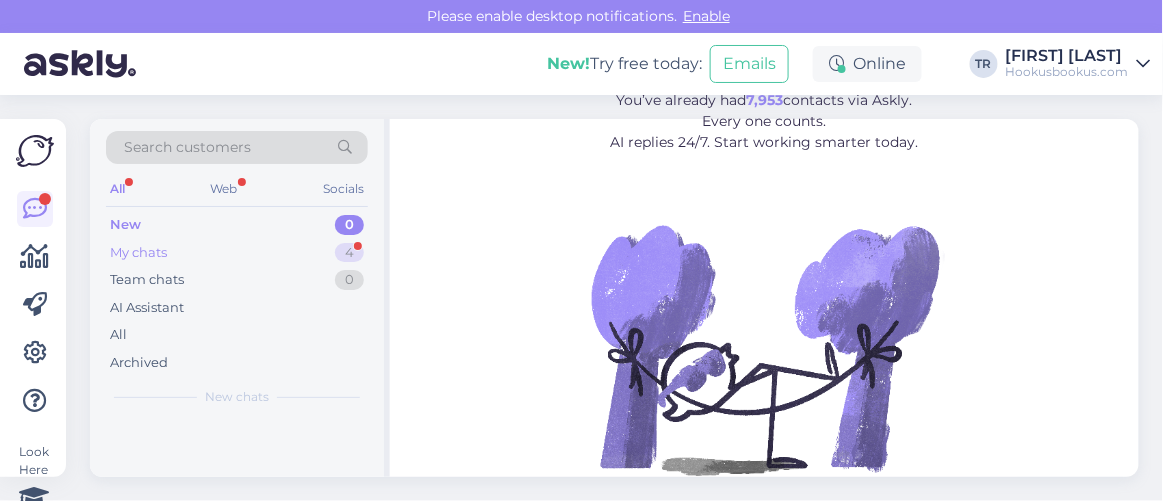 click on "My chats 4" at bounding box center (237, 253) 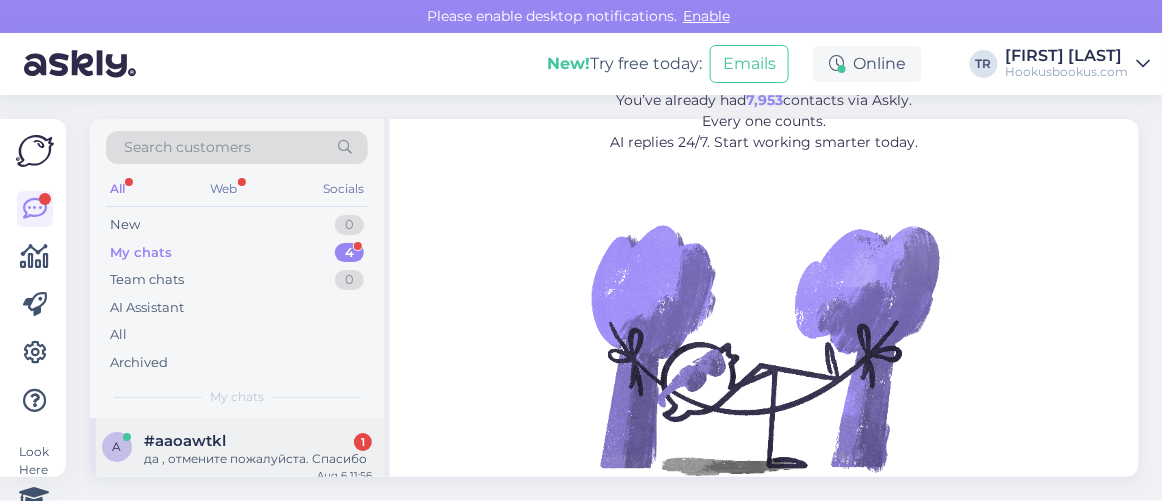 click on "#aaoawtkl 1" at bounding box center [258, 441] 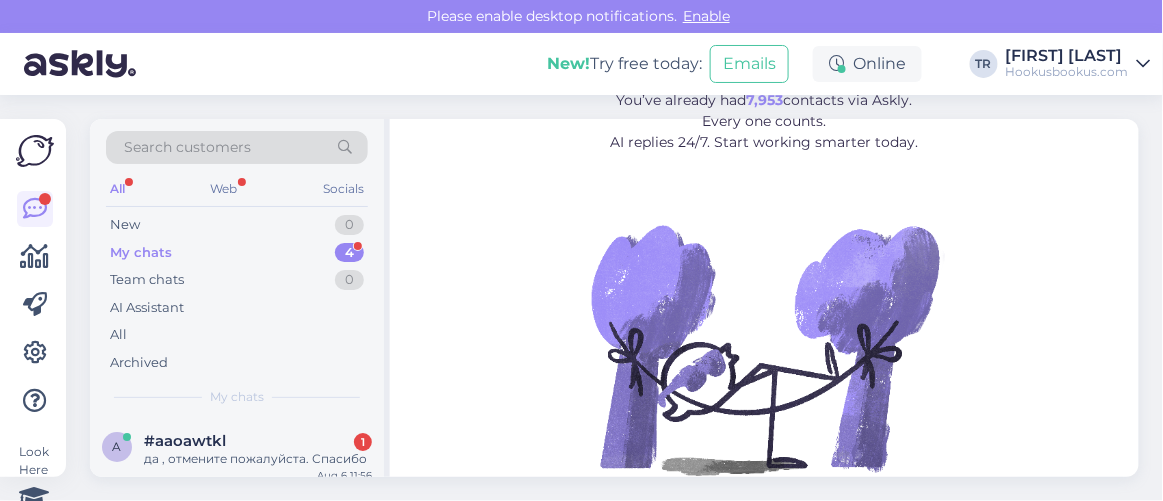 scroll, scrollTop: 80, scrollLeft: 0, axis: vertical 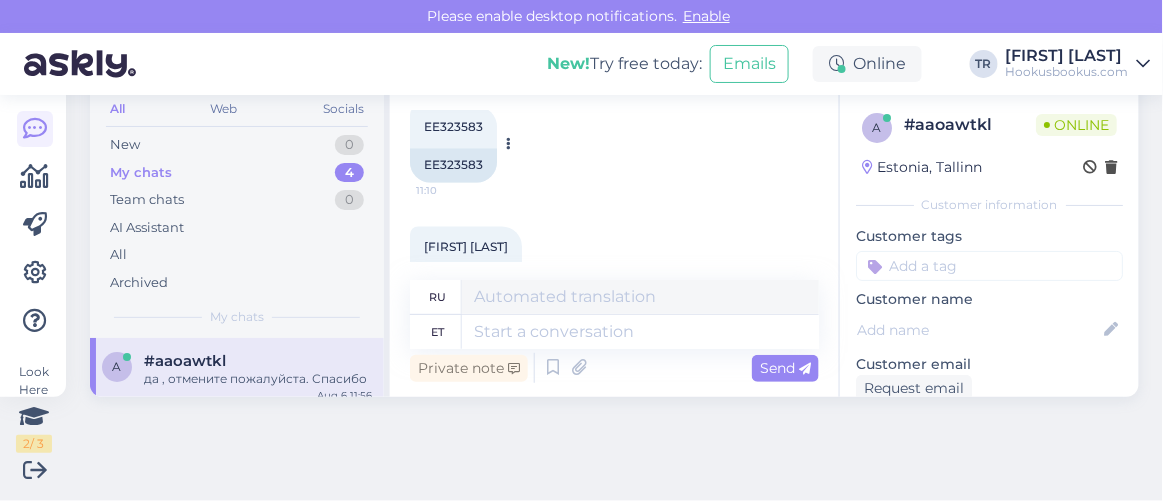 click on "EE323583 11:10" at bounding box center (453, 128) 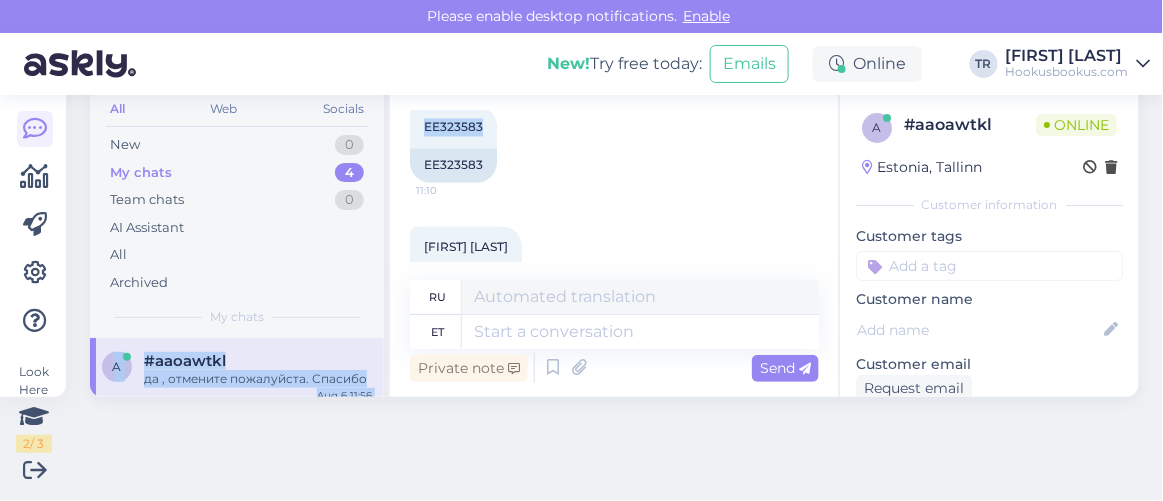 drag, startPoint x: 484, startPoint y: 137, endPoint x: 379, endPoint y: 143, distance: 105.17129 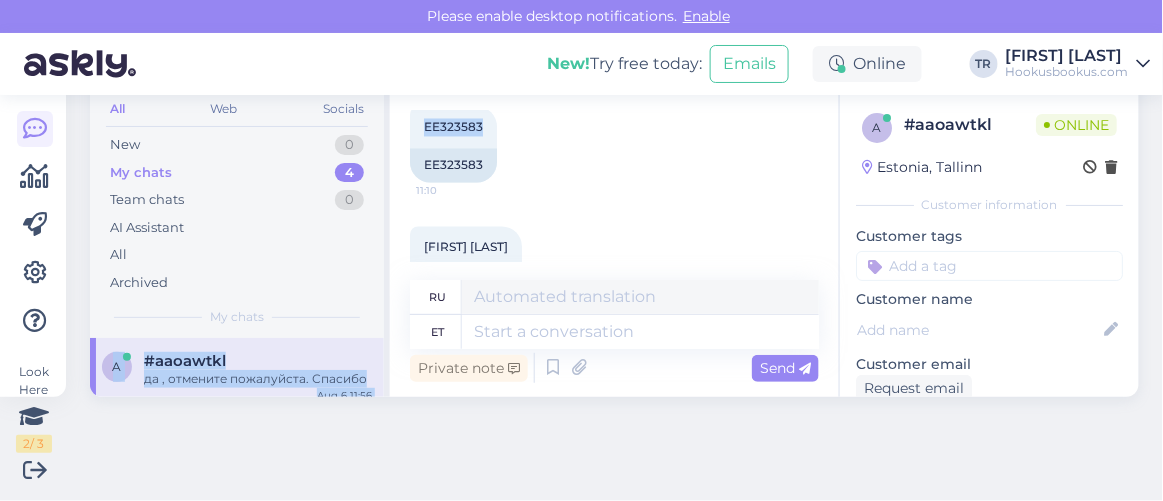 click on "Search customers All Web Socials New 0 My chats 4 Team chats 0 AI Assistant All Archived My chats a #aaoawtkl да , отмените пожалуйста.
Спасибо Aug 6 11:56  s #sfcjot8l Kui teile pakub mõni hotell nendest huvi, siis andke teada, saan saadavust uurida Aug 6 11:48  n #nxv9a4va Palun :) Aug 6 11:27  m mariia.piyta@mail.ru Kahjuks mitte. Võtan täna uuesti hotelliga ühendust. Aug 6 8:41  Triin Raudtamm leading the chat Customer Russian Support Estonian Archive chat Chat started Aug 6 2025 Здравствуйте,
Сделала бронирование, но желаю аннулировать. Возможно ли это? 11:07  Tere,
Tegin broneeringu, aga tahan selle tühistada. Kas see on võimalik? Triin Raudtamm Здравствуйте Seen ✓ 11:08  Здравствуйте Triin Raudtamm Palun täpsustage broneeringu number ja kelle nimele broneering on tehtud? Seen ✓ 11:08  11:08  Ma pole maksnud, aga kaart on sisestatud. Kas ma saan seda tasuta teha? EE323583 ru" at bounding box center (614, 218) 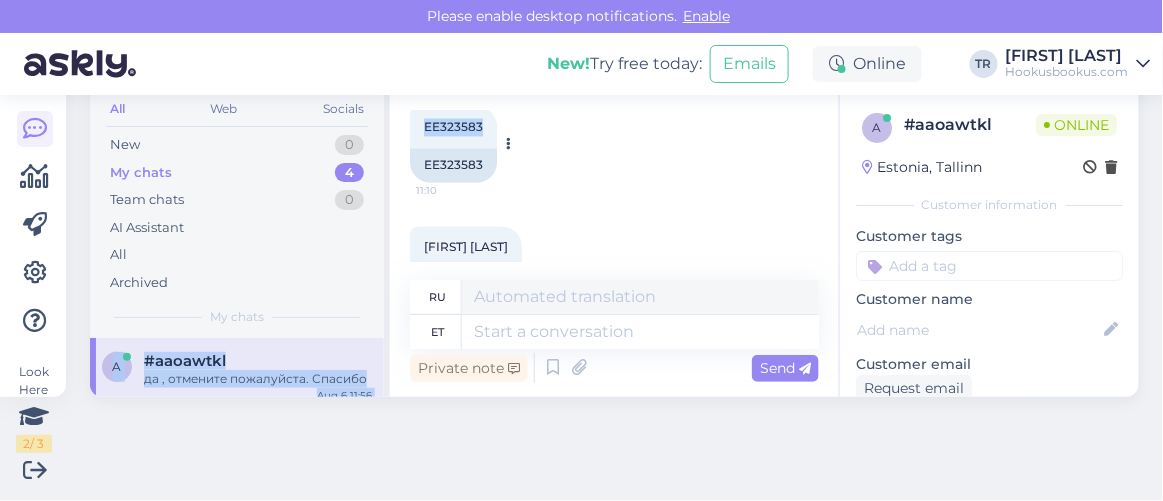 click on "EE323583 11:10" at bounding box center [453, 128] 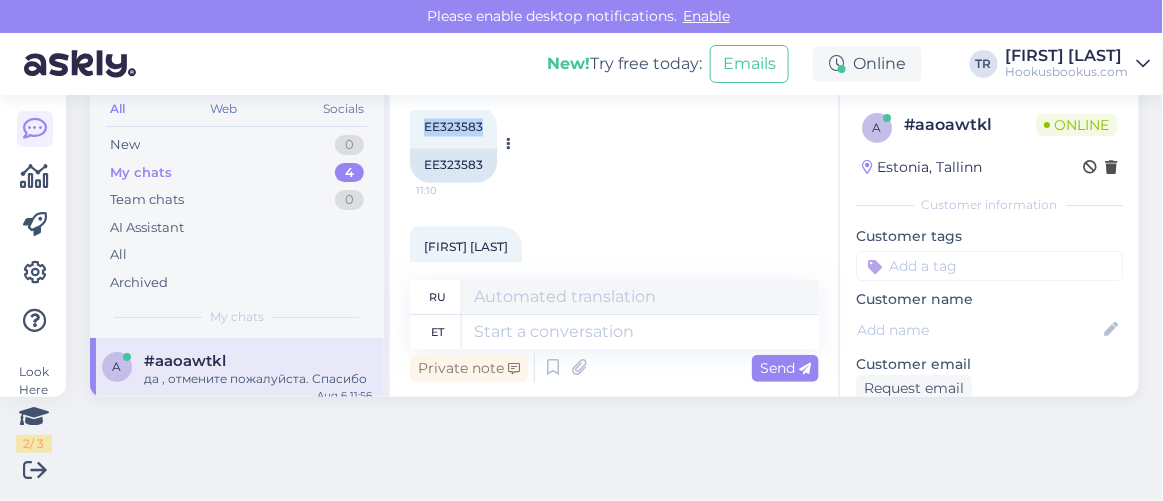 drag, startPoint x: 483, startPoint y: 142, endPoint x: 425, endPoint y: 148, distance: 58.30952 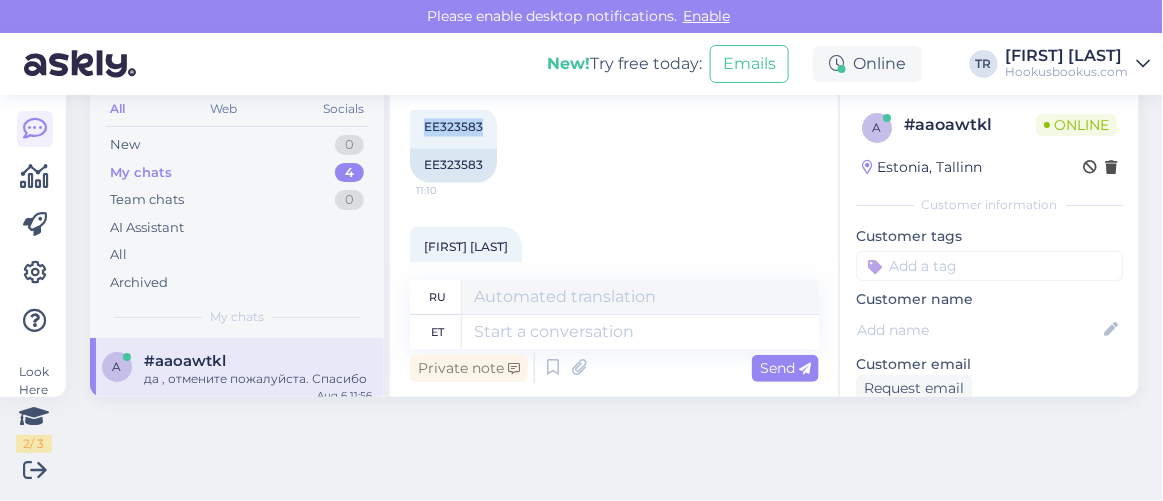 copy on "EE323583" 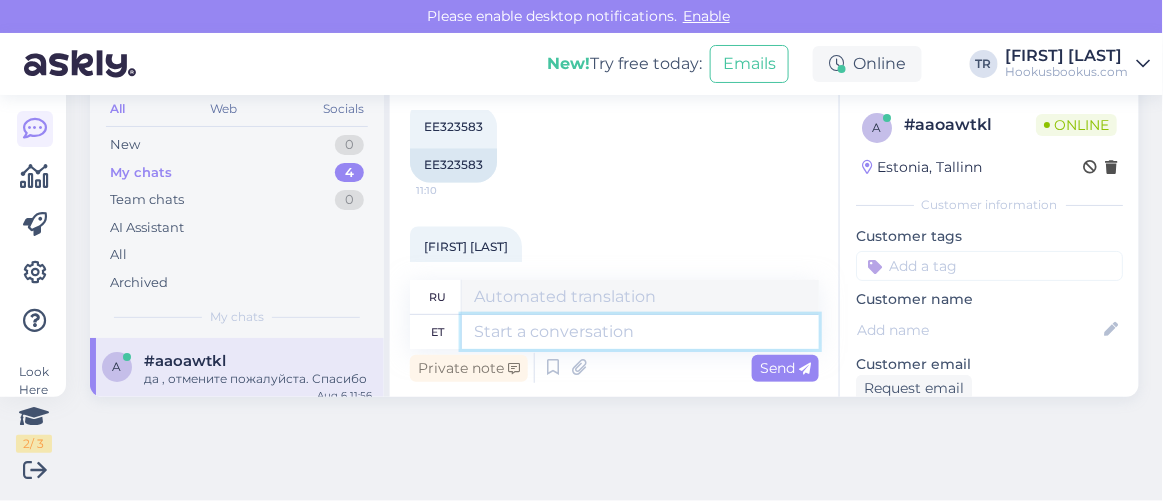 click at bounding box center (640, 332) 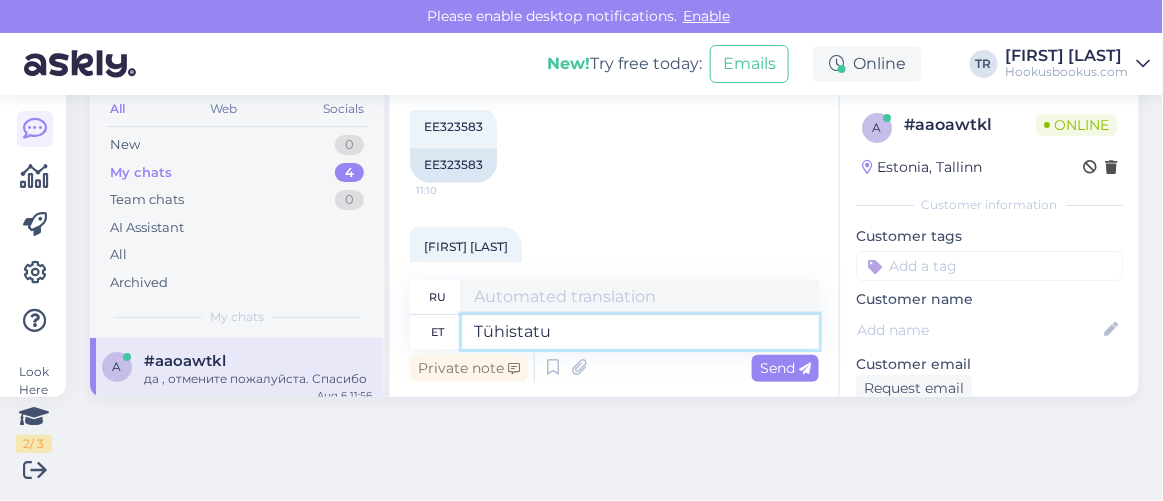 type on "Tühistatud" 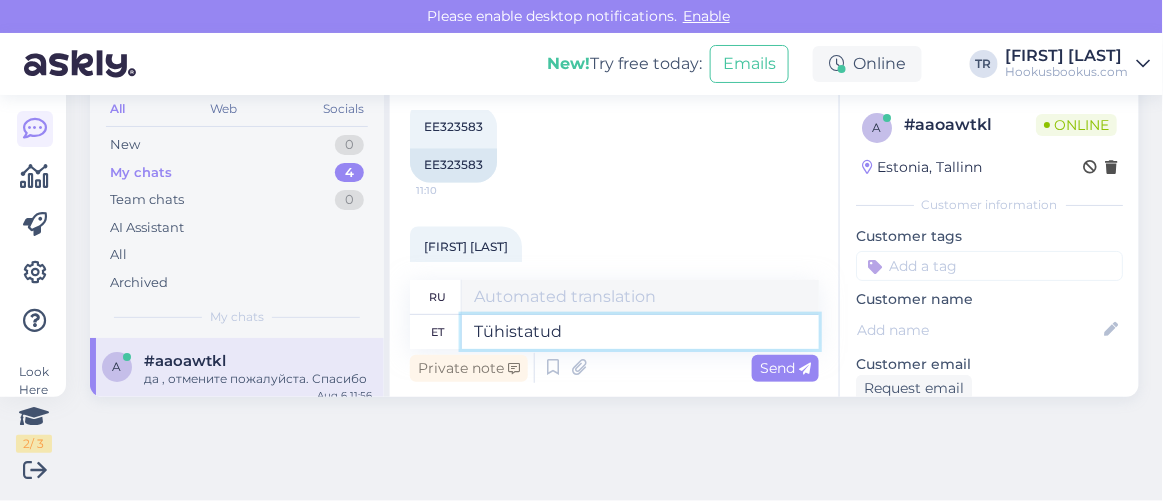 type on "Отменено" 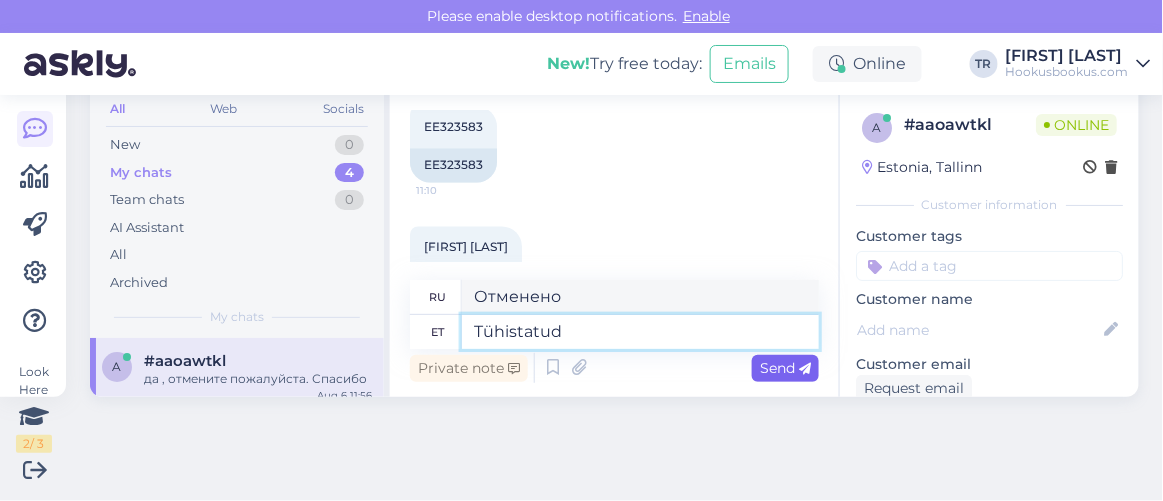 type on "Tühistatud" 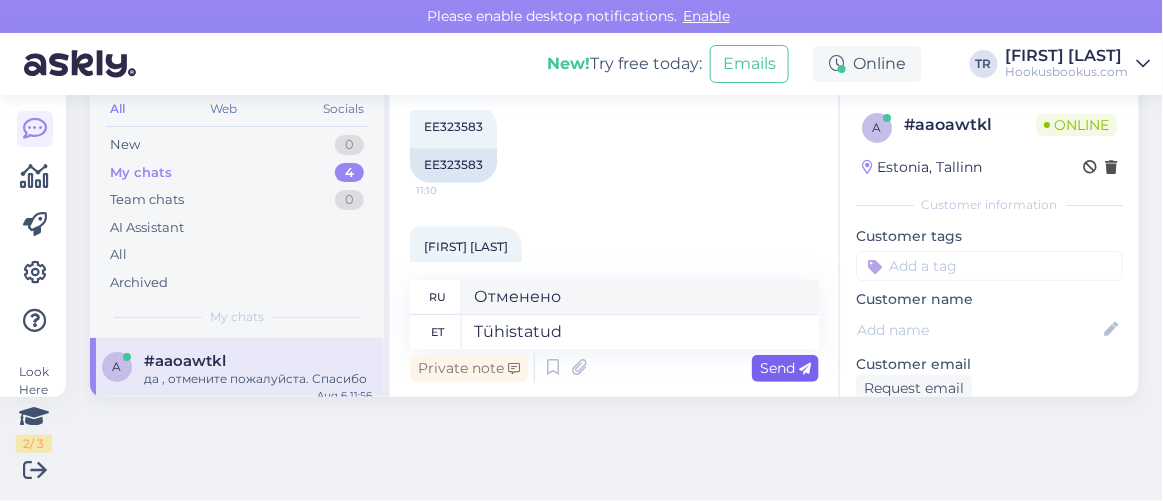 click on "Send" at bounding box center (785, 368) 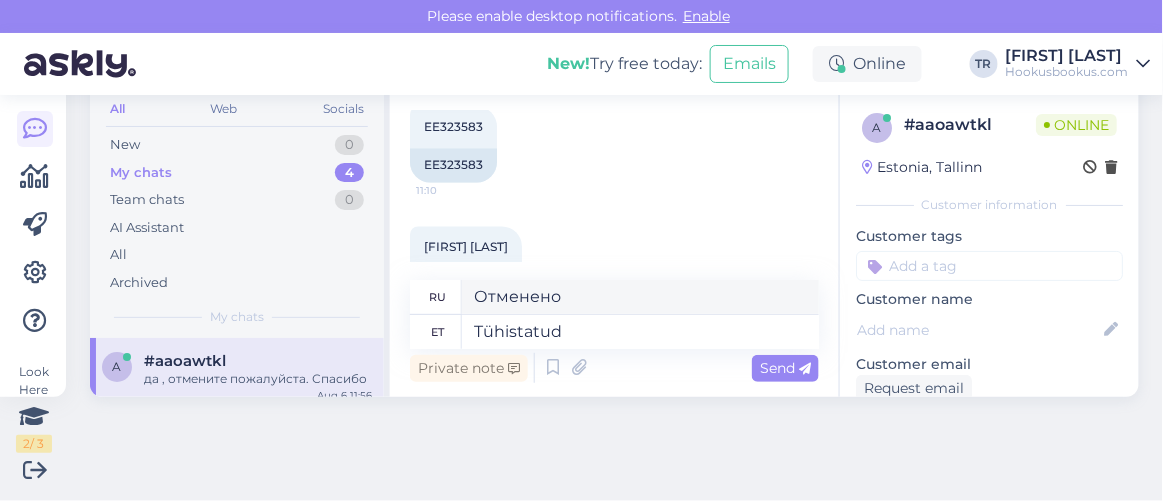 type 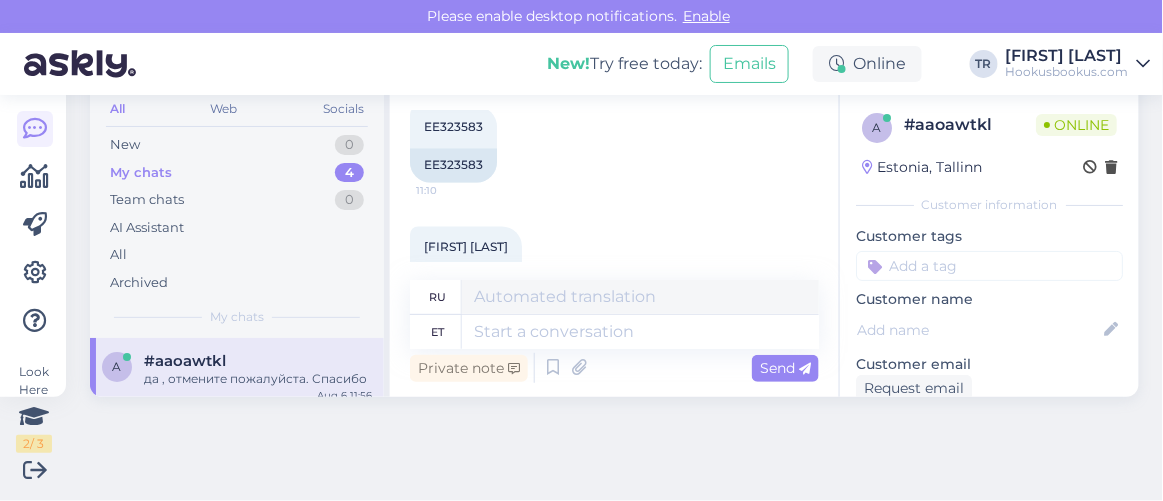 scroll, scrollTop: 2505, scrollLeft: 0, axis: vertical 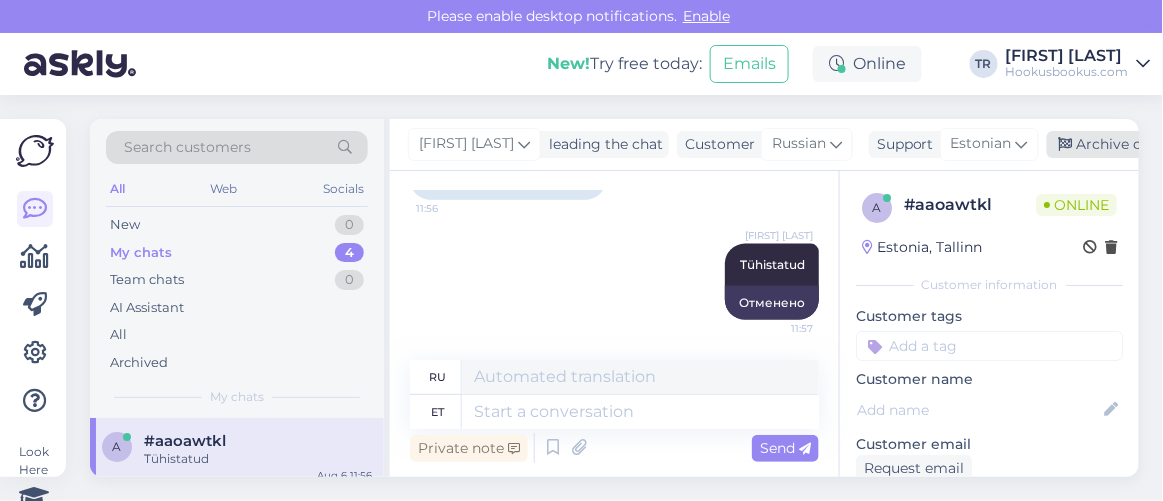 click on "Archive chat" at bounding box center [1110, 144] 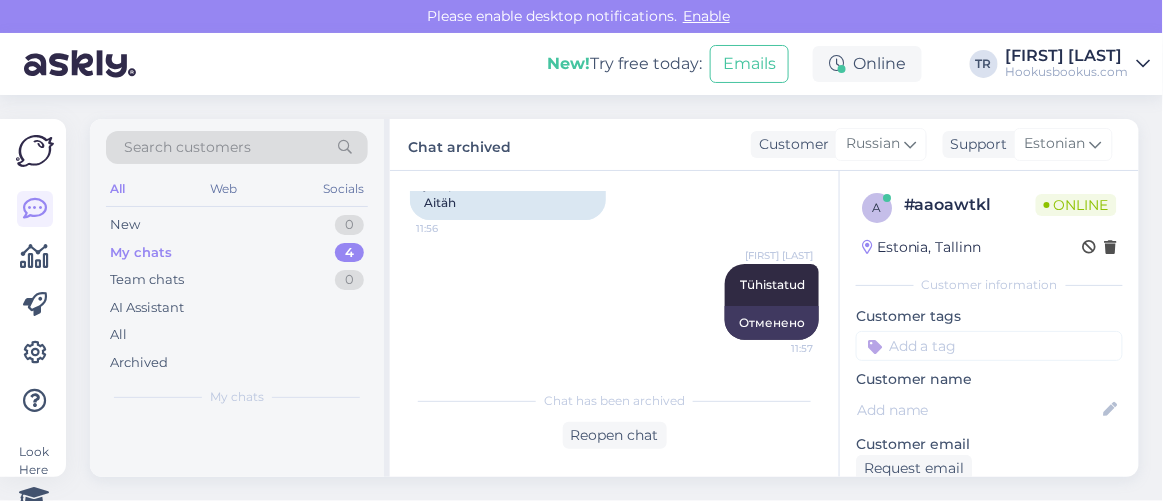 scroll, scrollTop: 2485, scrollLeft: 0, axis: vertical 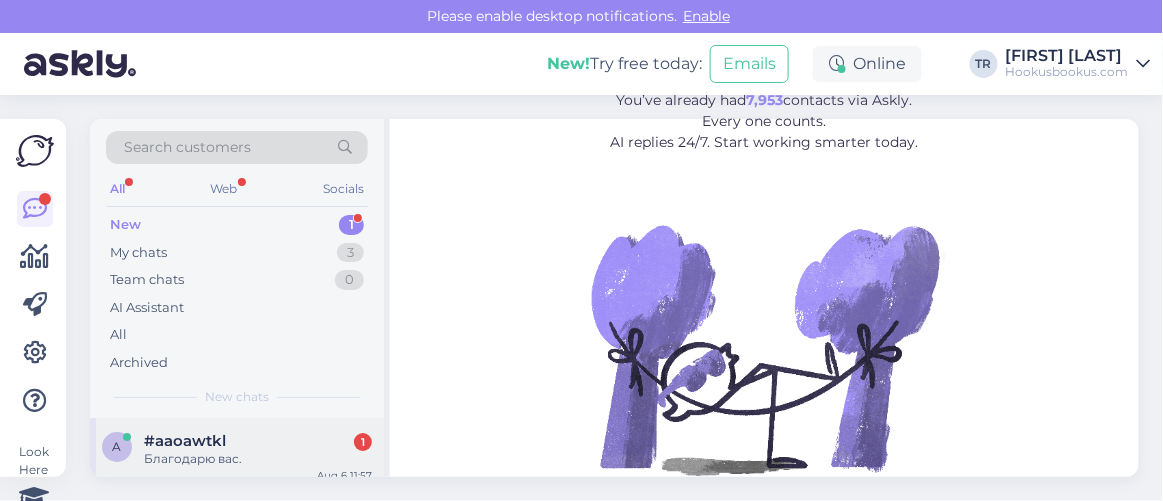 click on "#aaoawtkl 1" at bounding box center (258, 441) 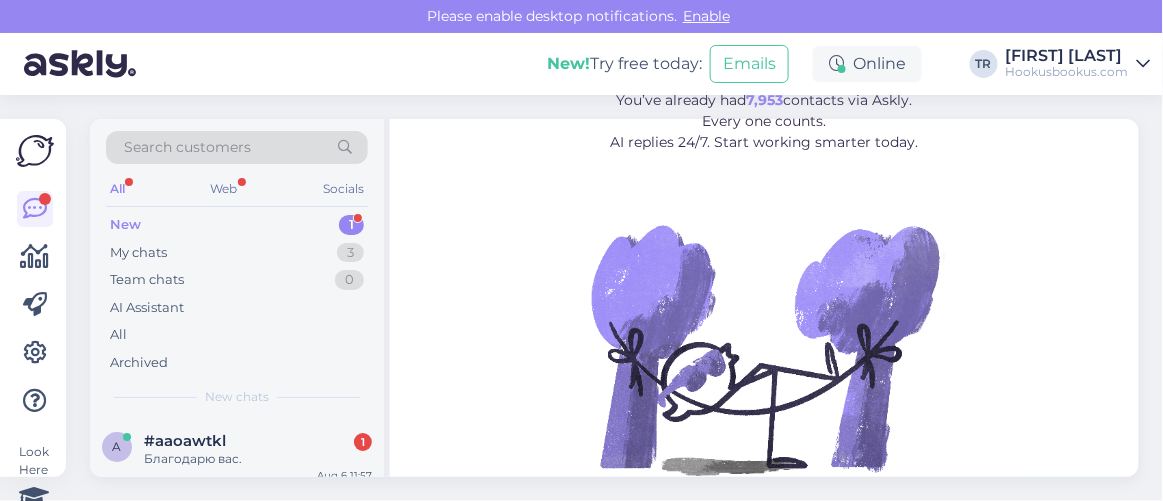 scroll, scrollTop: 80, scrollLeft: 0, axis: vertical 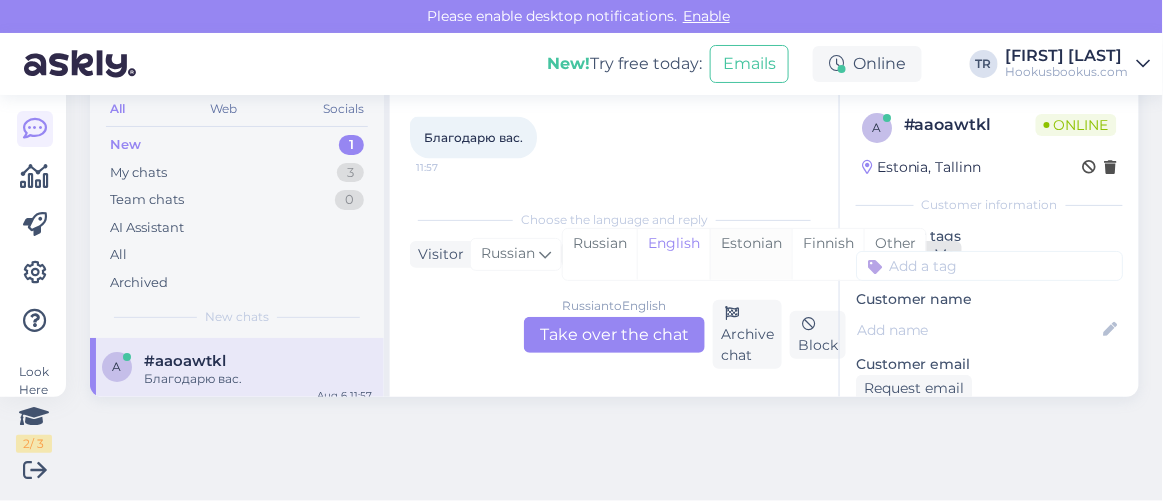 click on "Estonian" at bounding box center (751, 254) 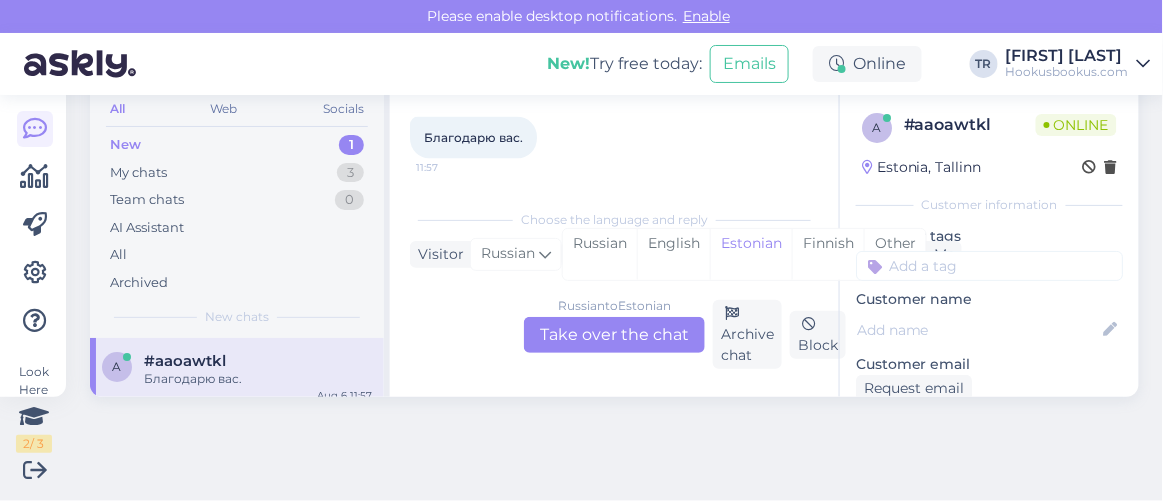 click on "Russian  to  Estonian Take over the chat" at bounding box center (614, 335) 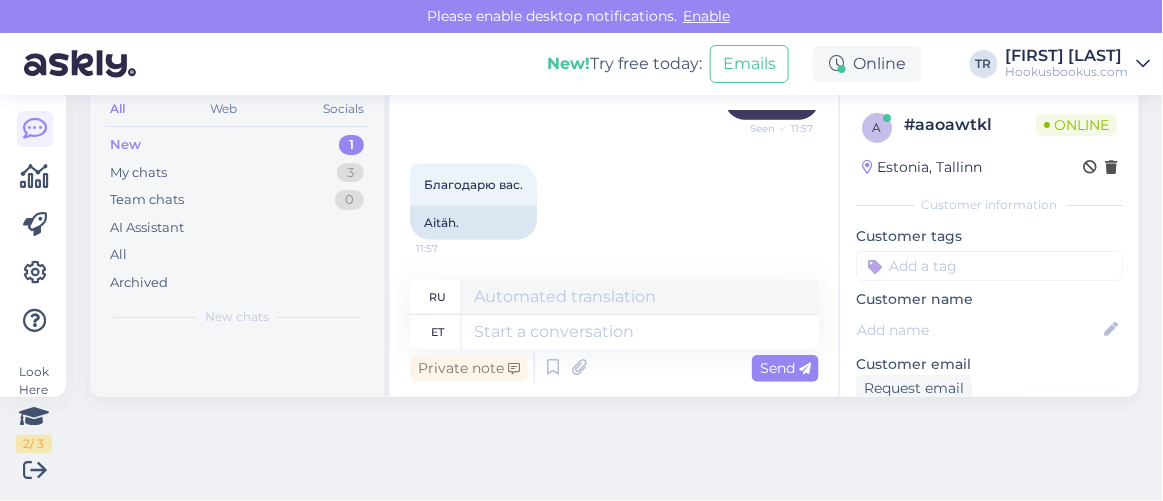 scroll, scrollTop: 2625, scrollLeft: 0, axis: vertical 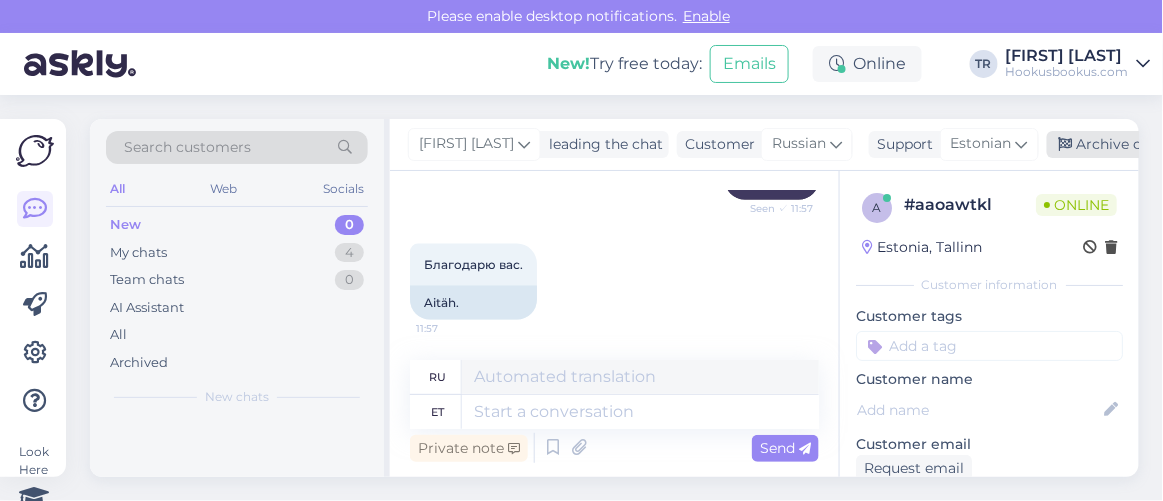 click on "Archive chat" at bounding box center (1110, 144) 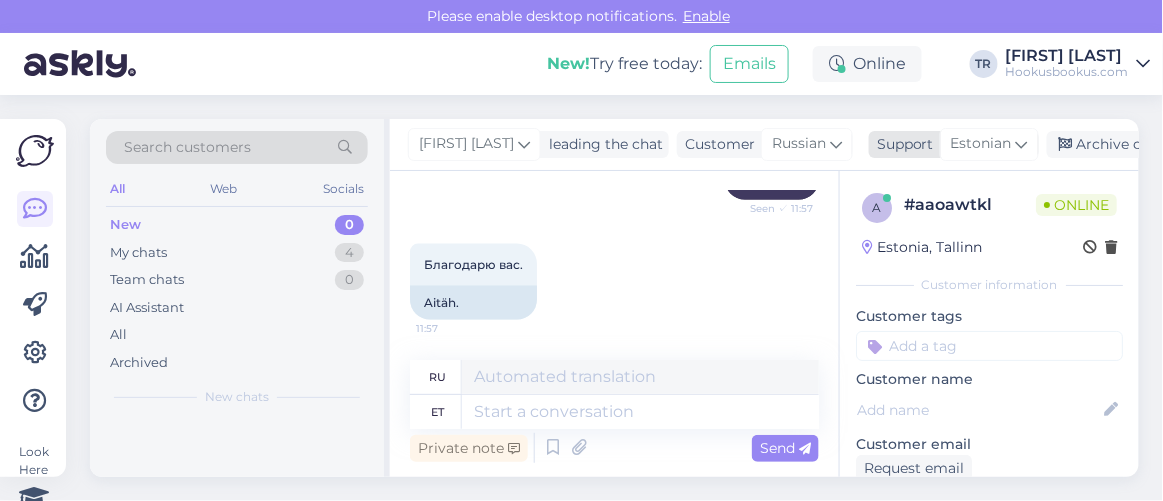 scroll, scrollTop: 2605, scrollLeft: 0, axis: vertical 